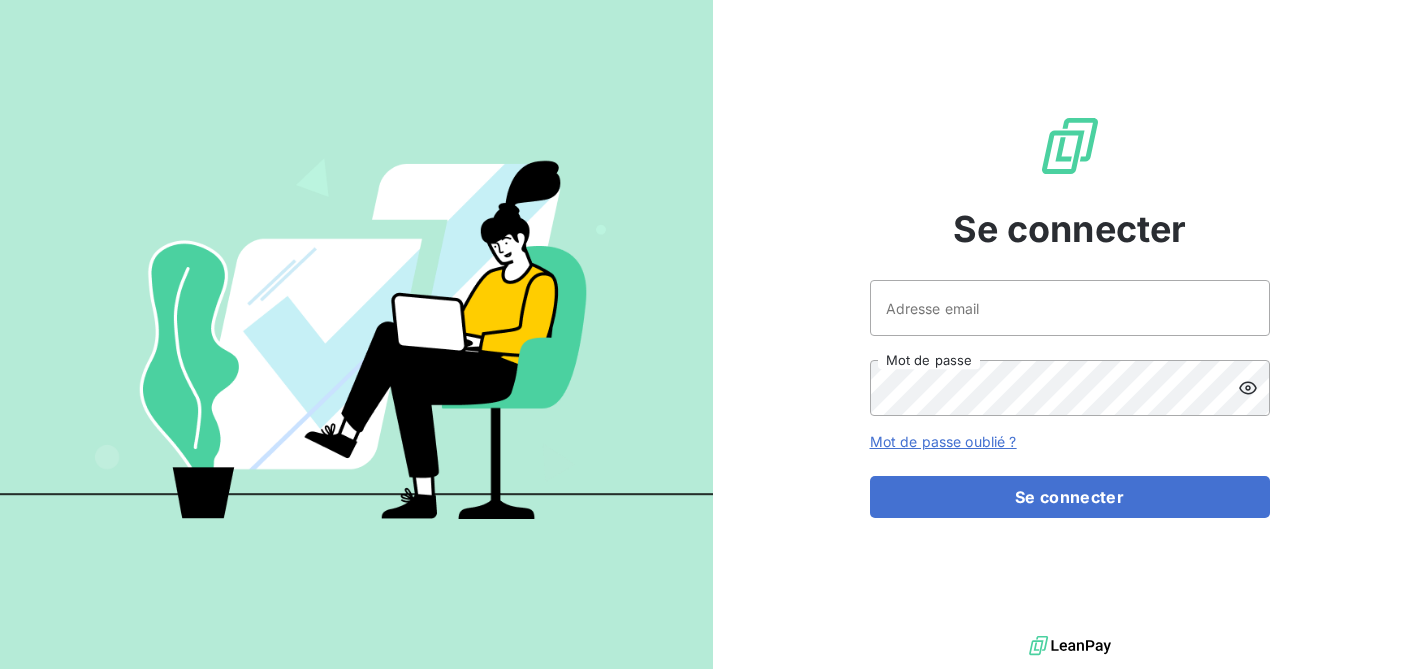 scroll, scrollTop: 0, scrollLeft: 0, axis: both 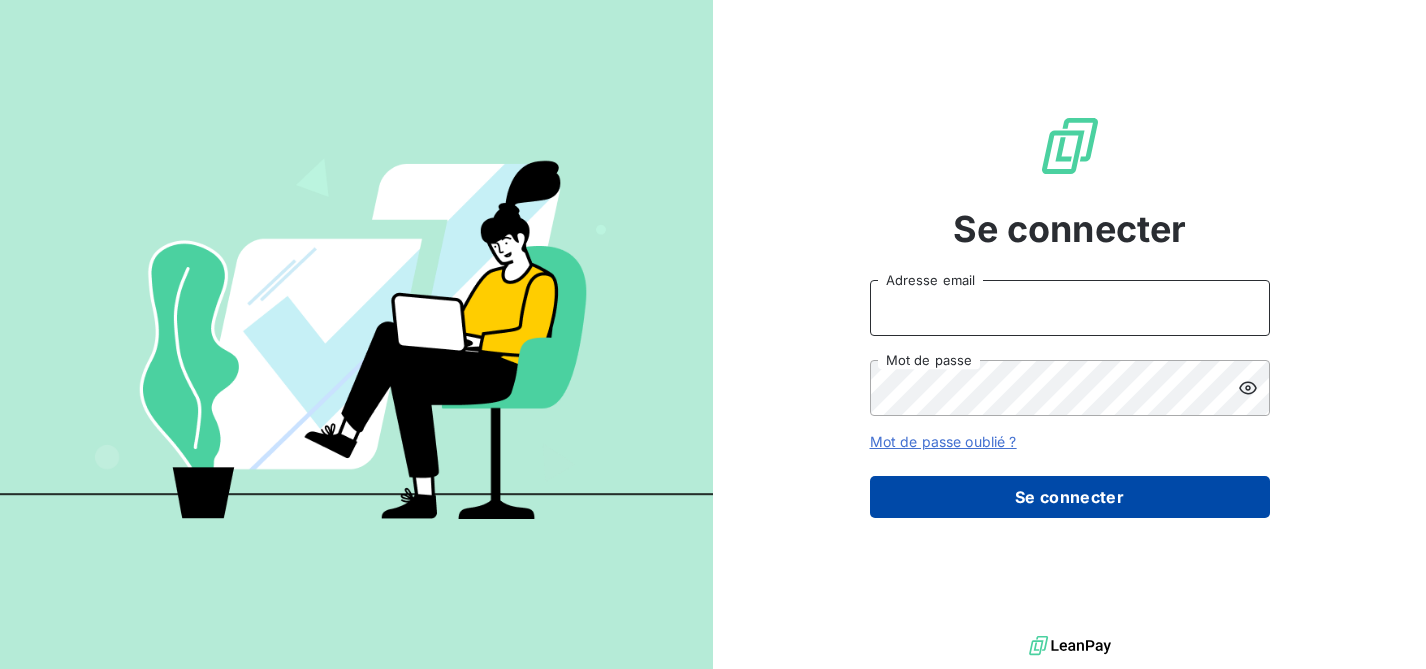 type on "[NAME]@[DOMAIN]" 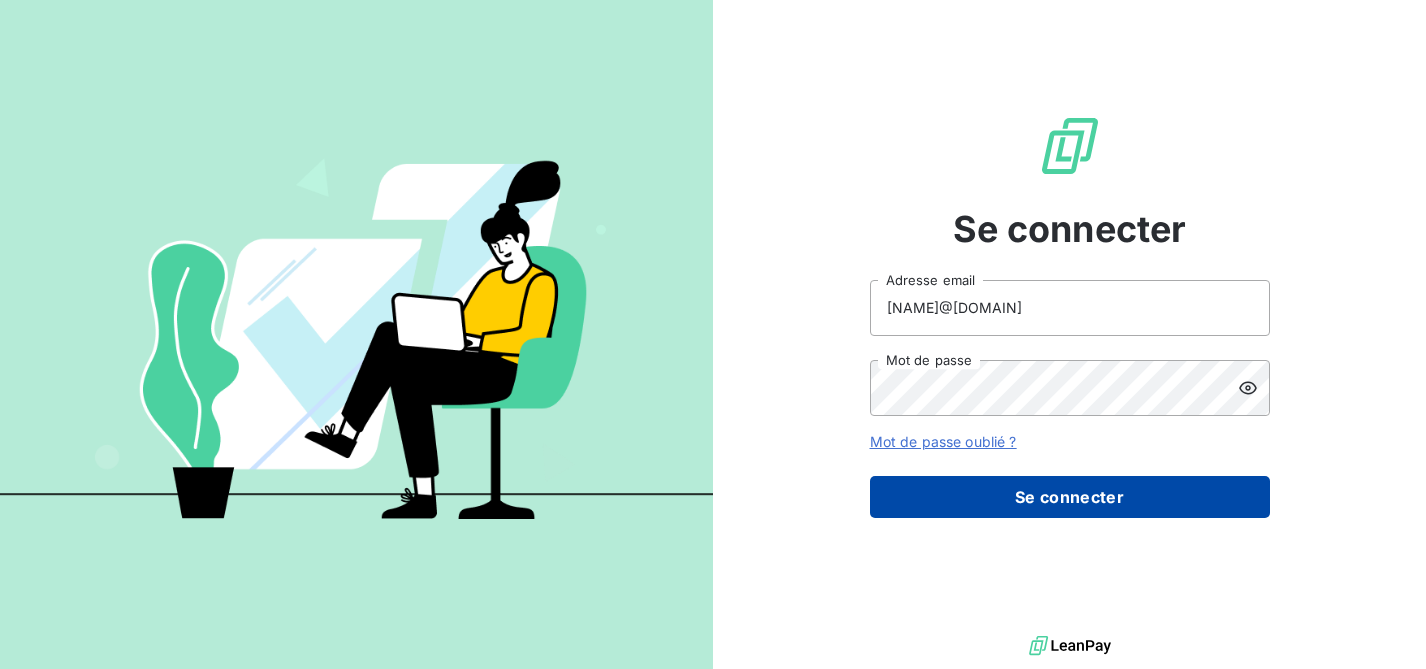 click on "Se connecter" at bounding box center (1070, 497) 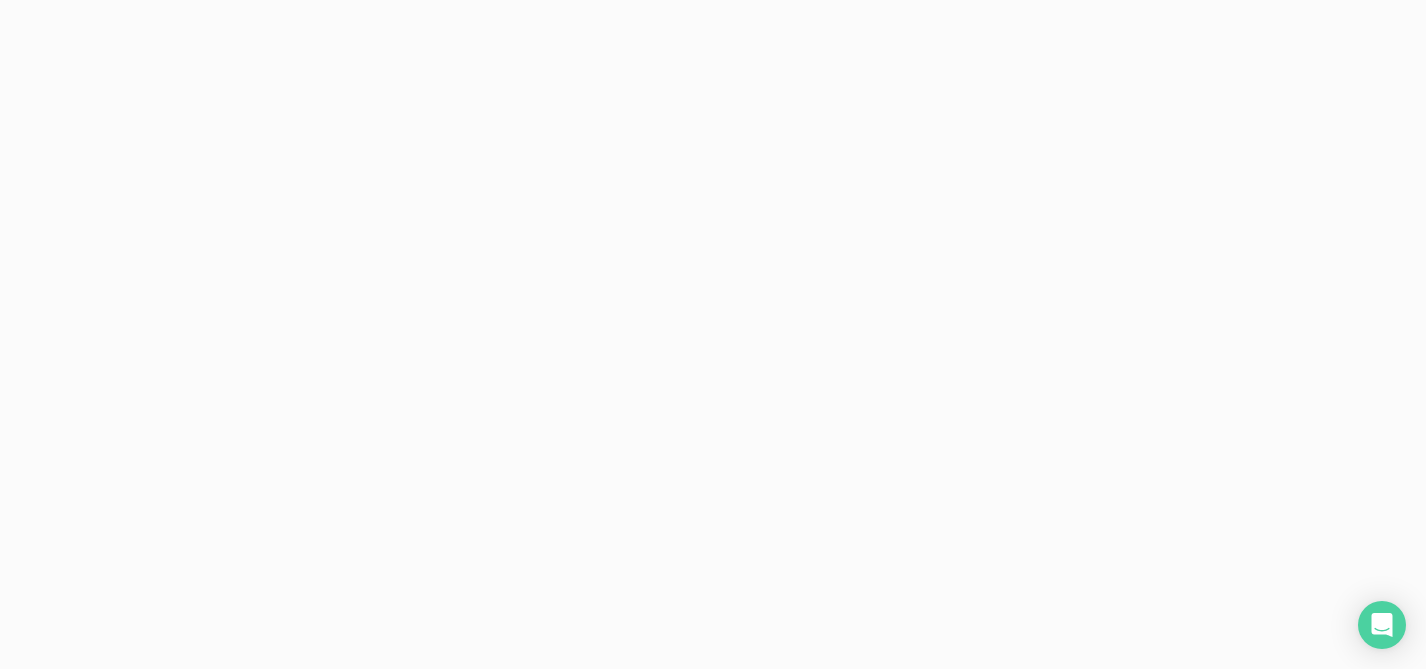 scroll, scrollTop: 0, scrollLeft: 0, axis: both 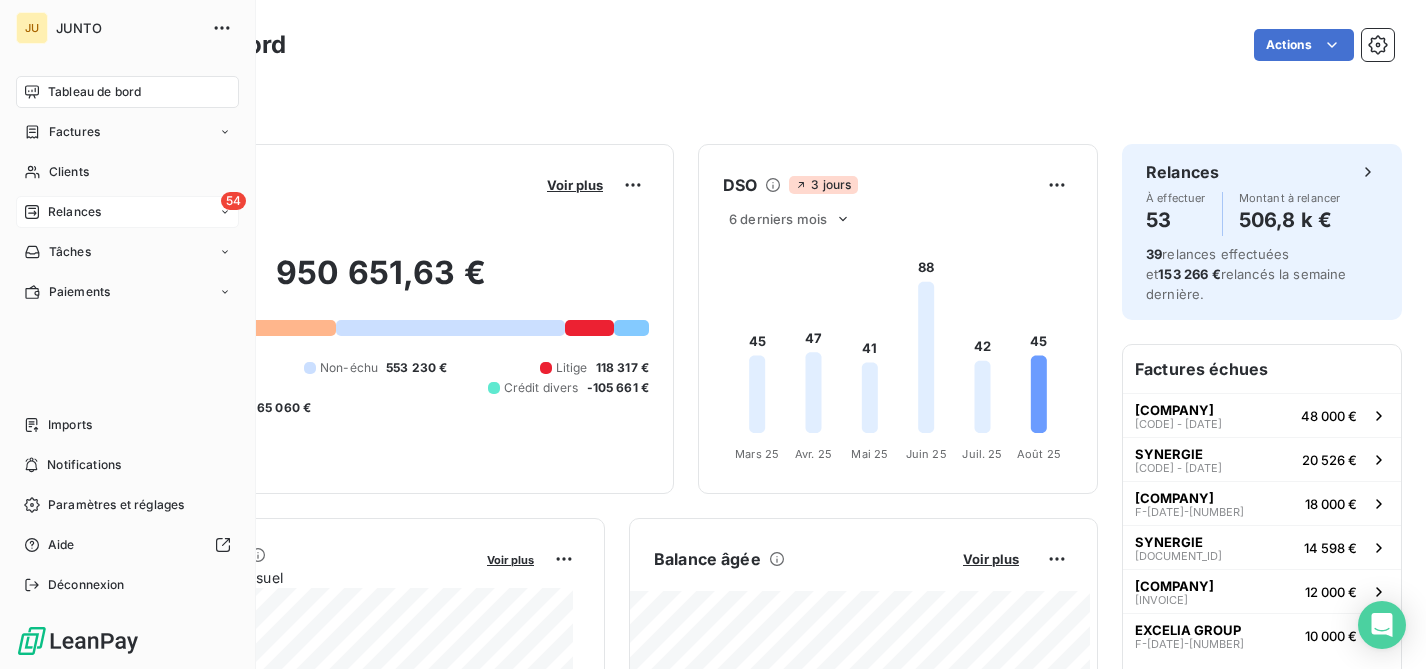 click 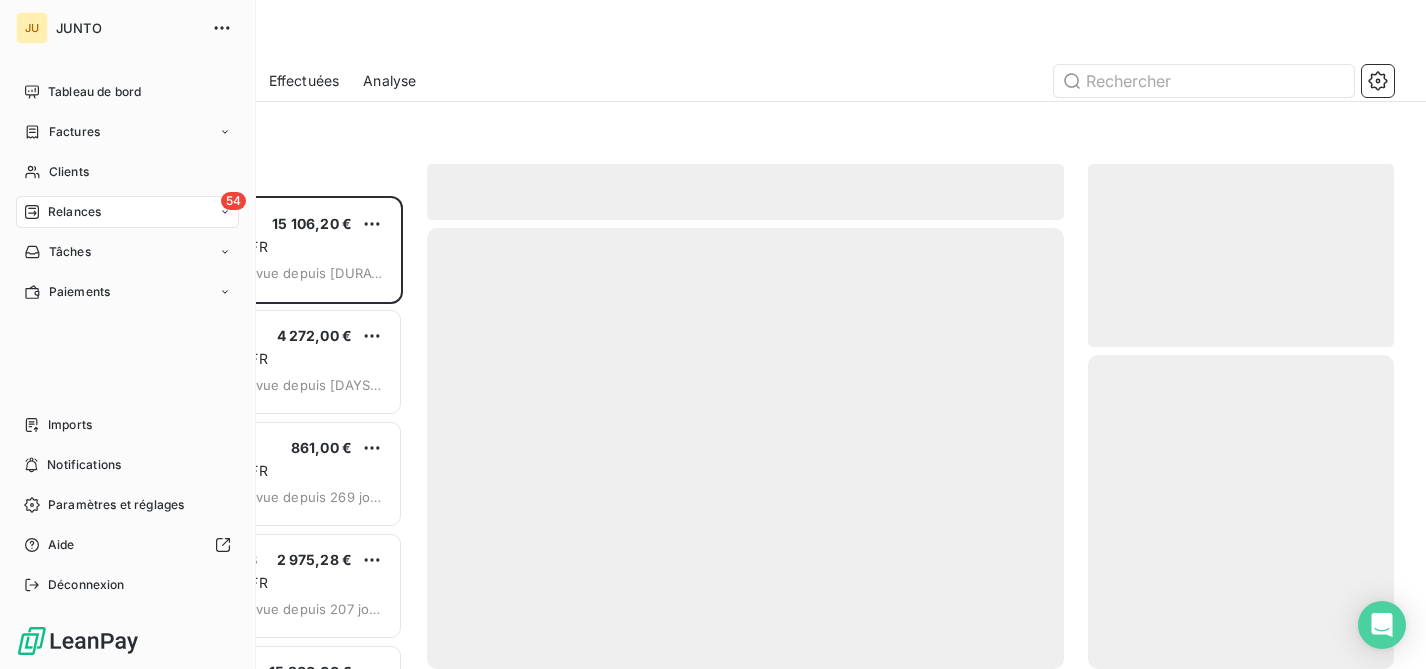 scroll, scrollTop: 16, scrollLeft: 16, axis: both 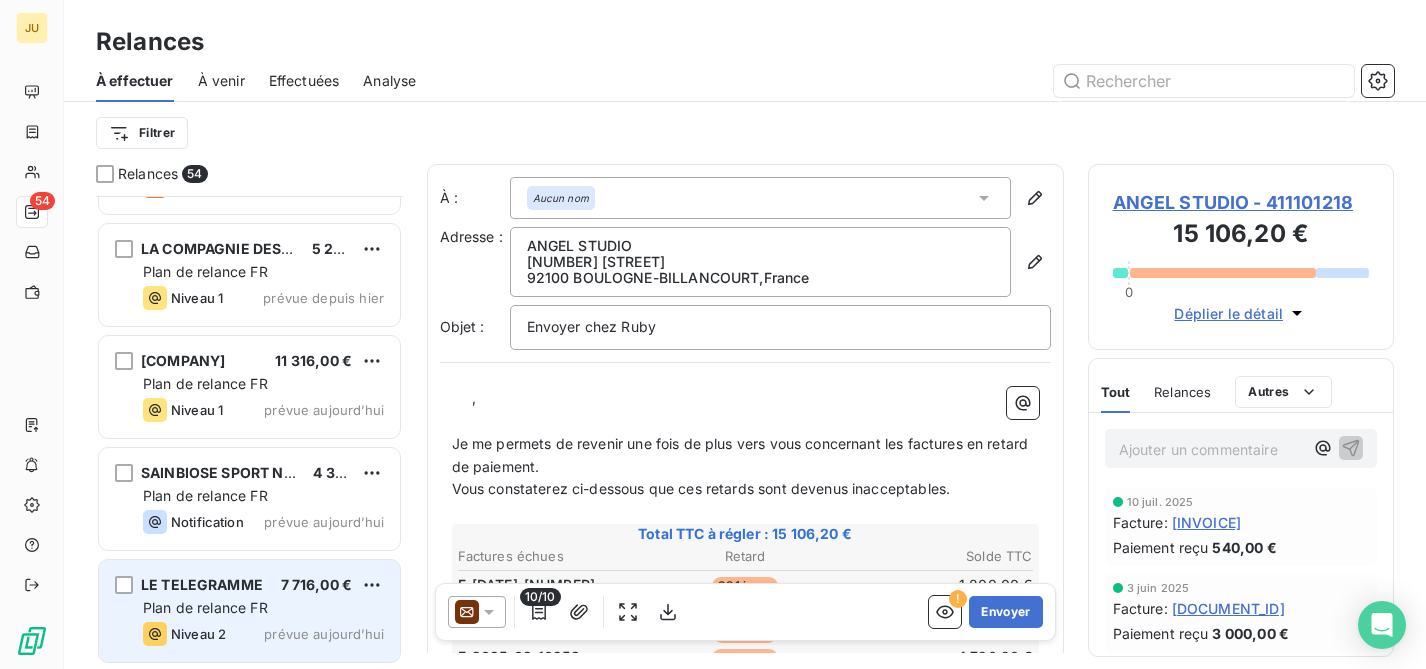 click on "Plan de relance FR" at bounding box center [263, 608] 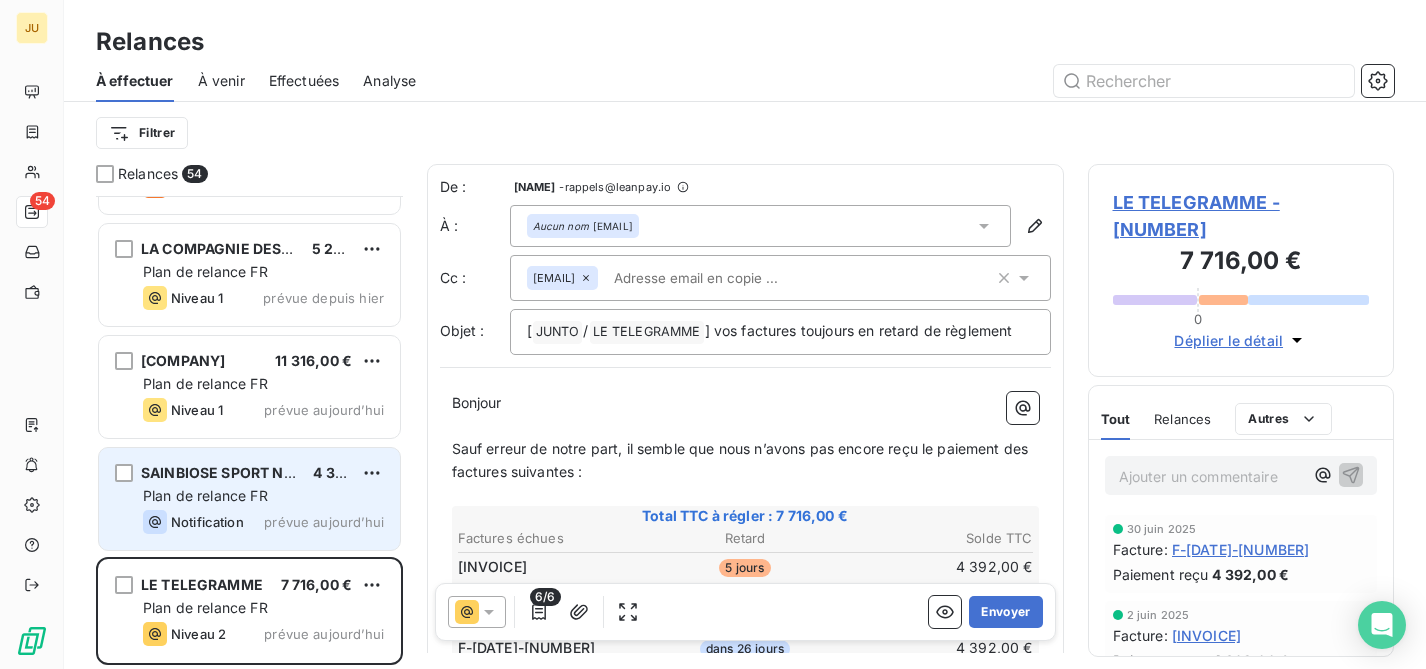 click on "Notification prévue aujourd’hui" at bounding box center [263, 522] 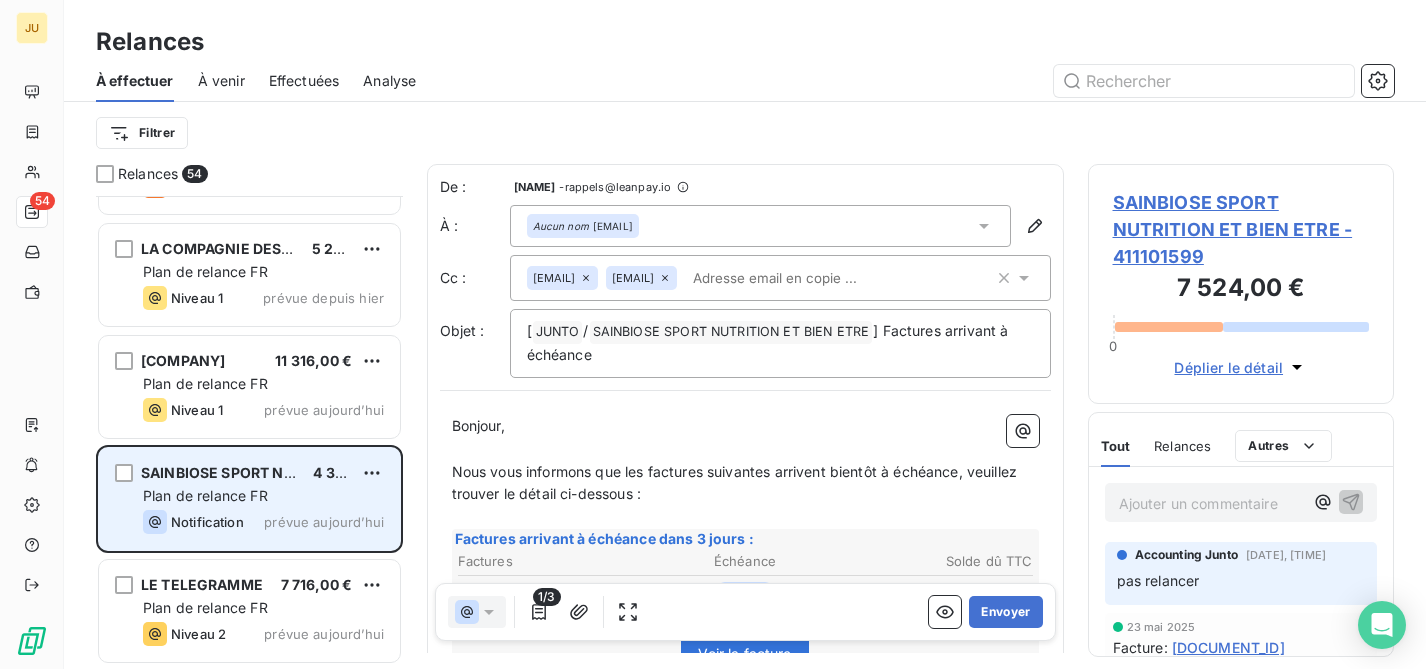 scroll, scrollTop: 5576, scrollLeft: 0, axis: vertical 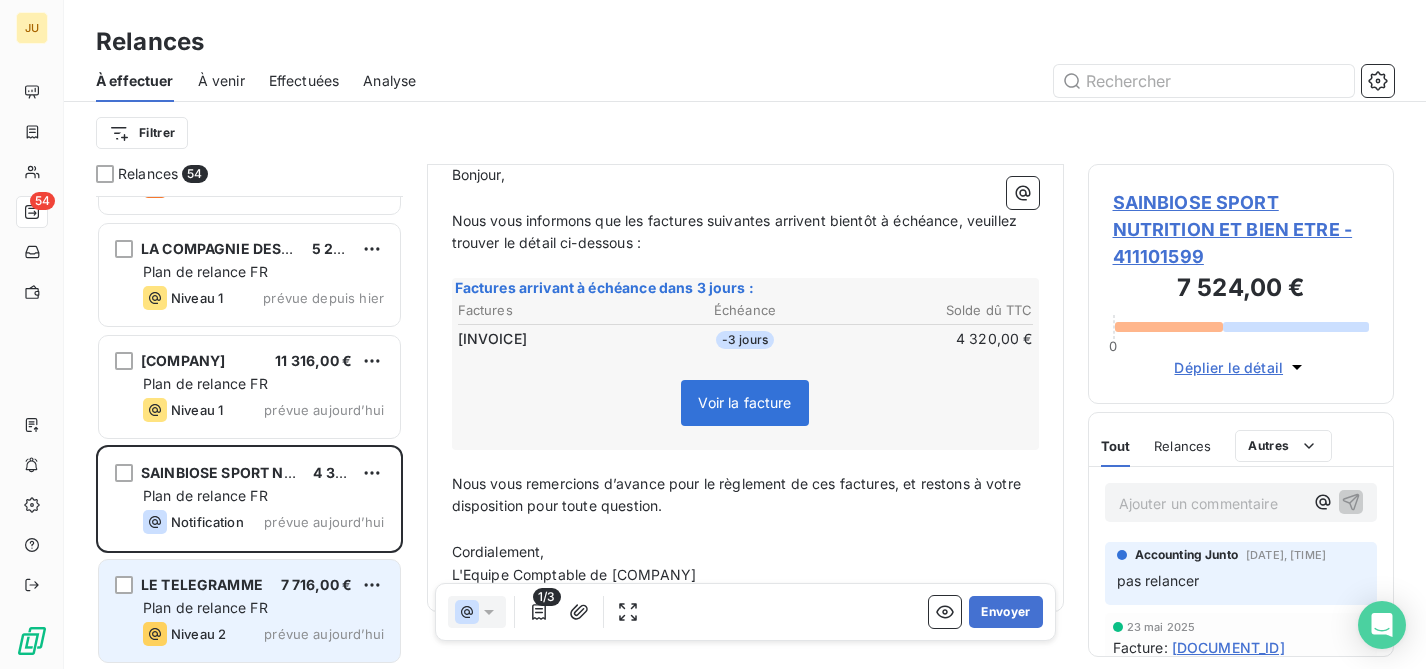 click on "[COMPANY] [PRICE] Plan de relance FR Niveau 2 prévue aujourd’hui" at bounding box center (249, 611) 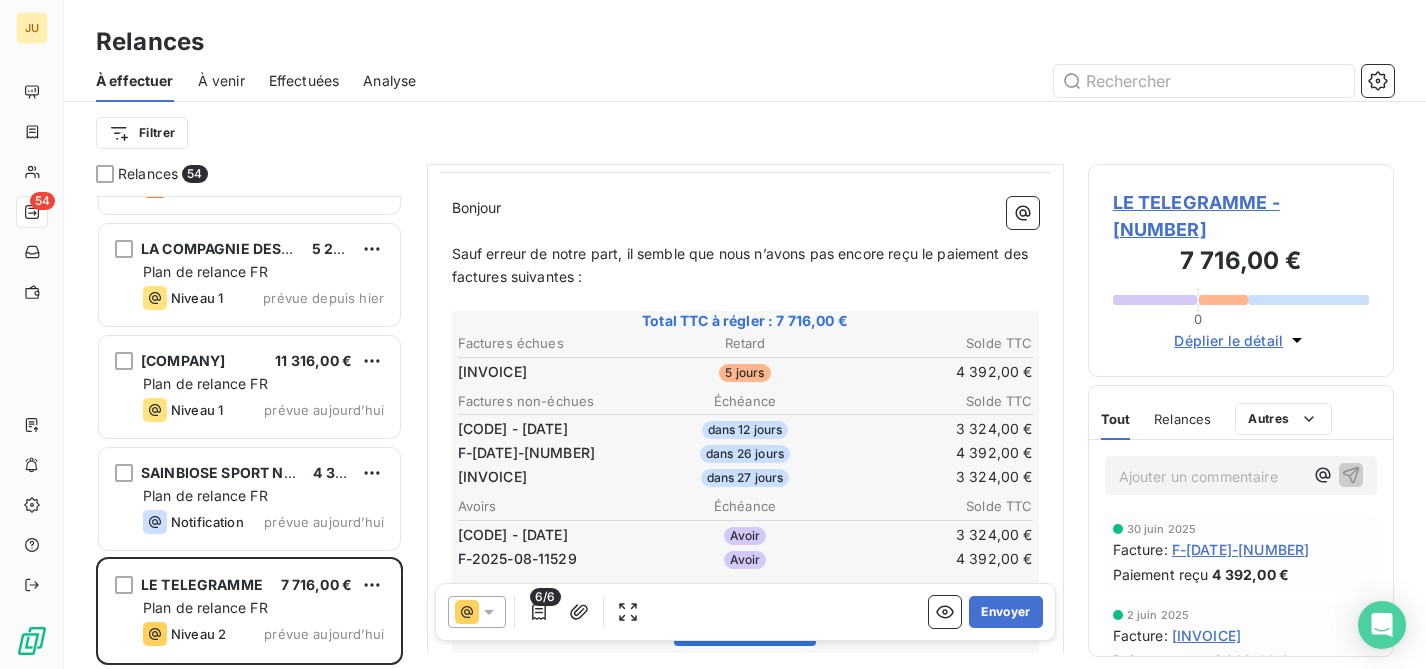 scroll, scrollTop: 434, scrollLeft: 0, axis: vertical 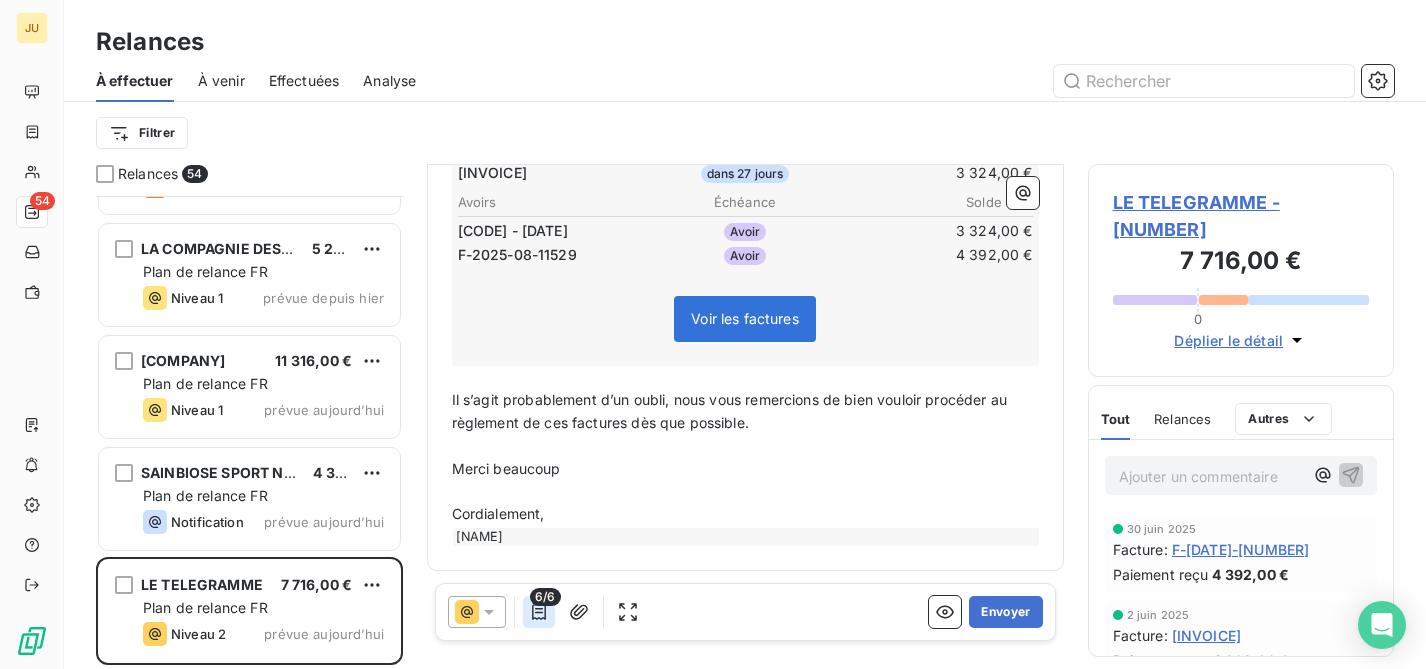 click 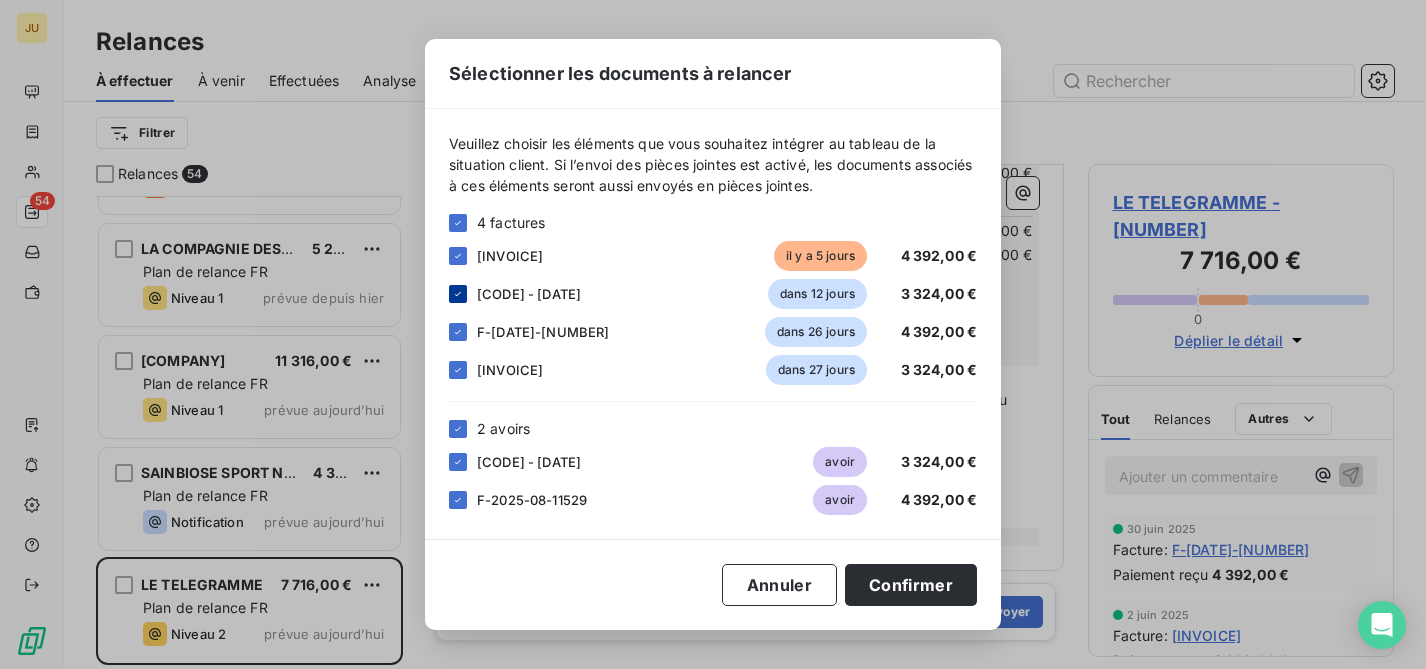 click 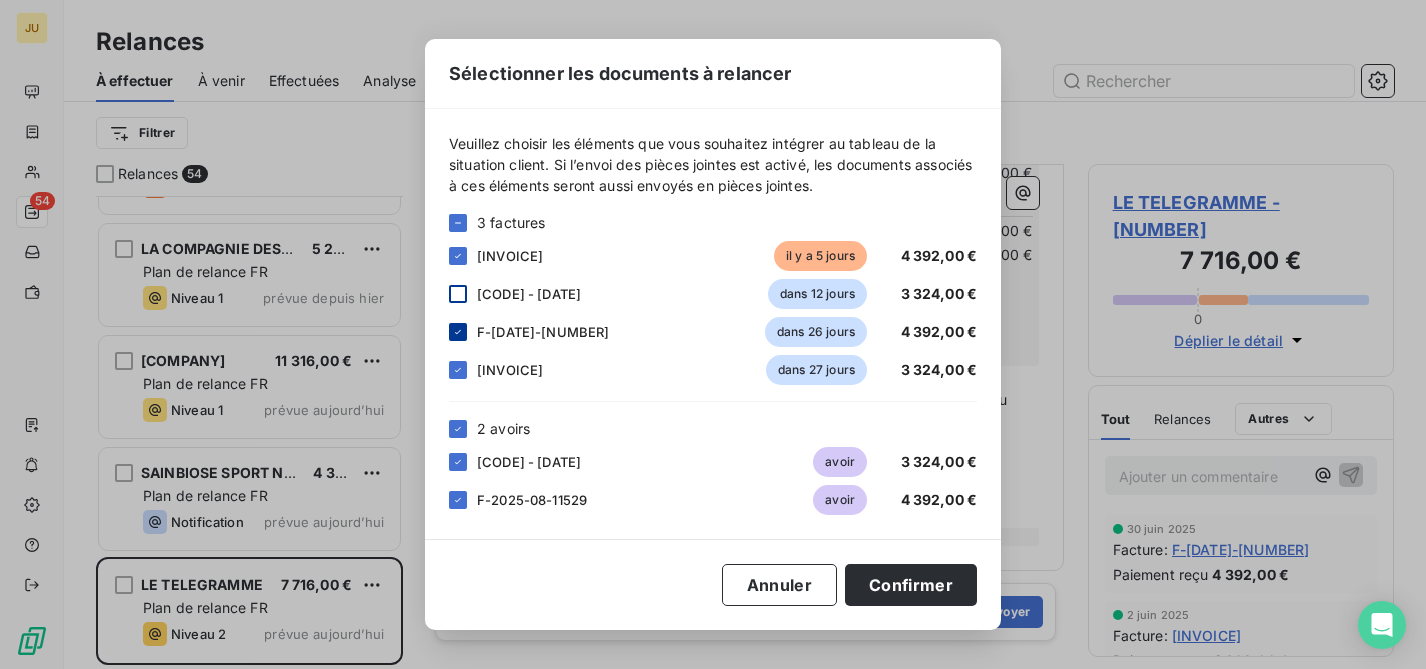 click 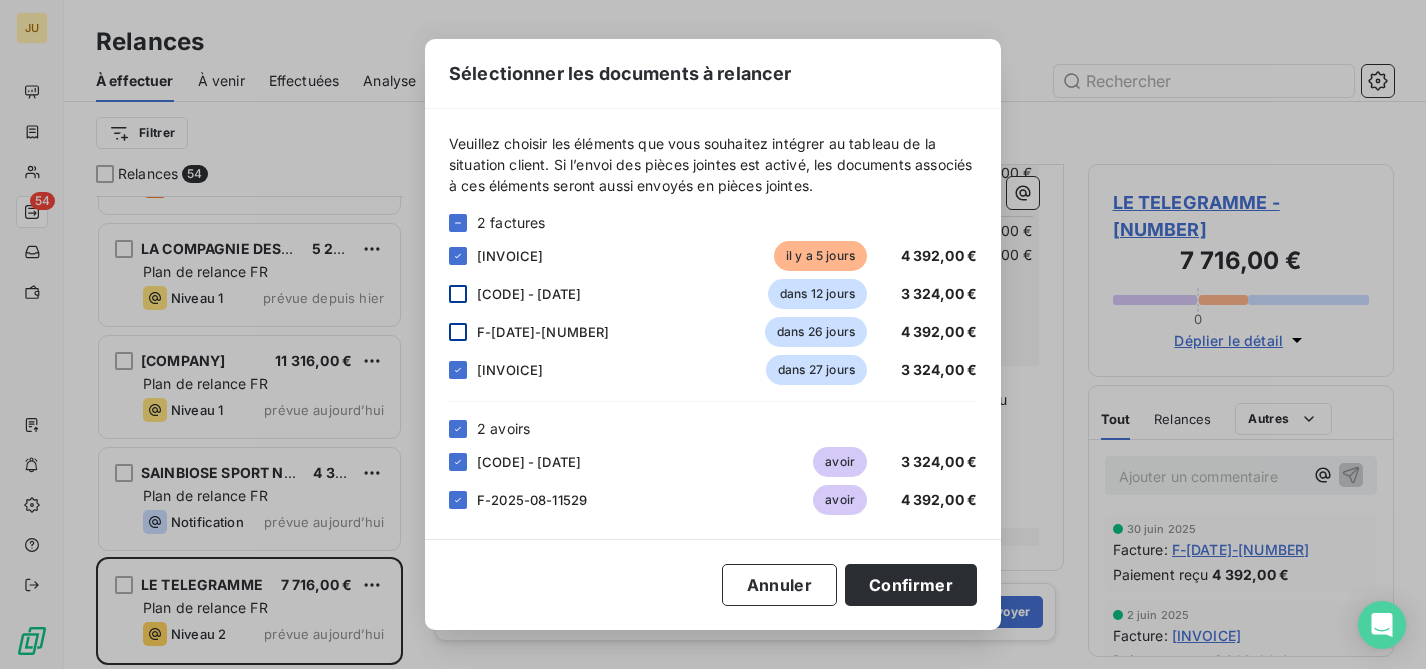 click on "[INVOICE] dans [DAYS] [CURRENCY]" at bounding box center (713, 332) 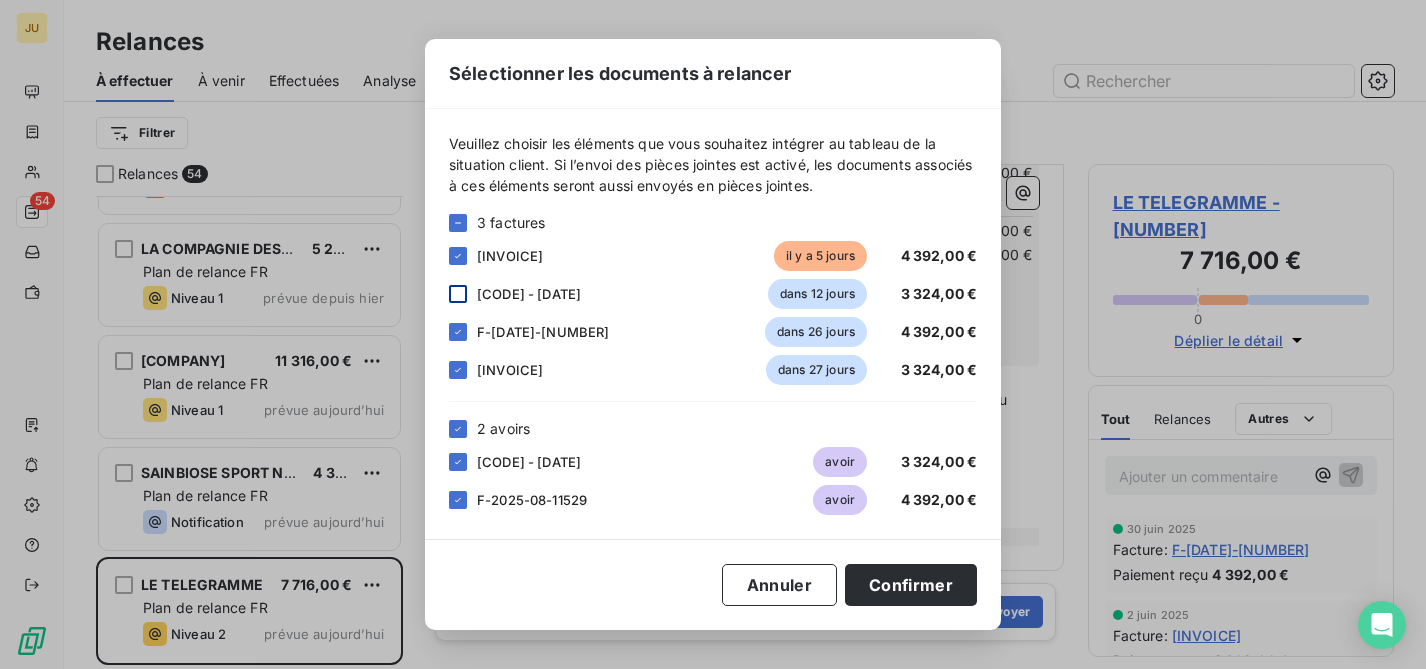 click on "[DOCUMENT_ID] dans 12 jours   3 324,00 €" at bounding box center (713, 294) 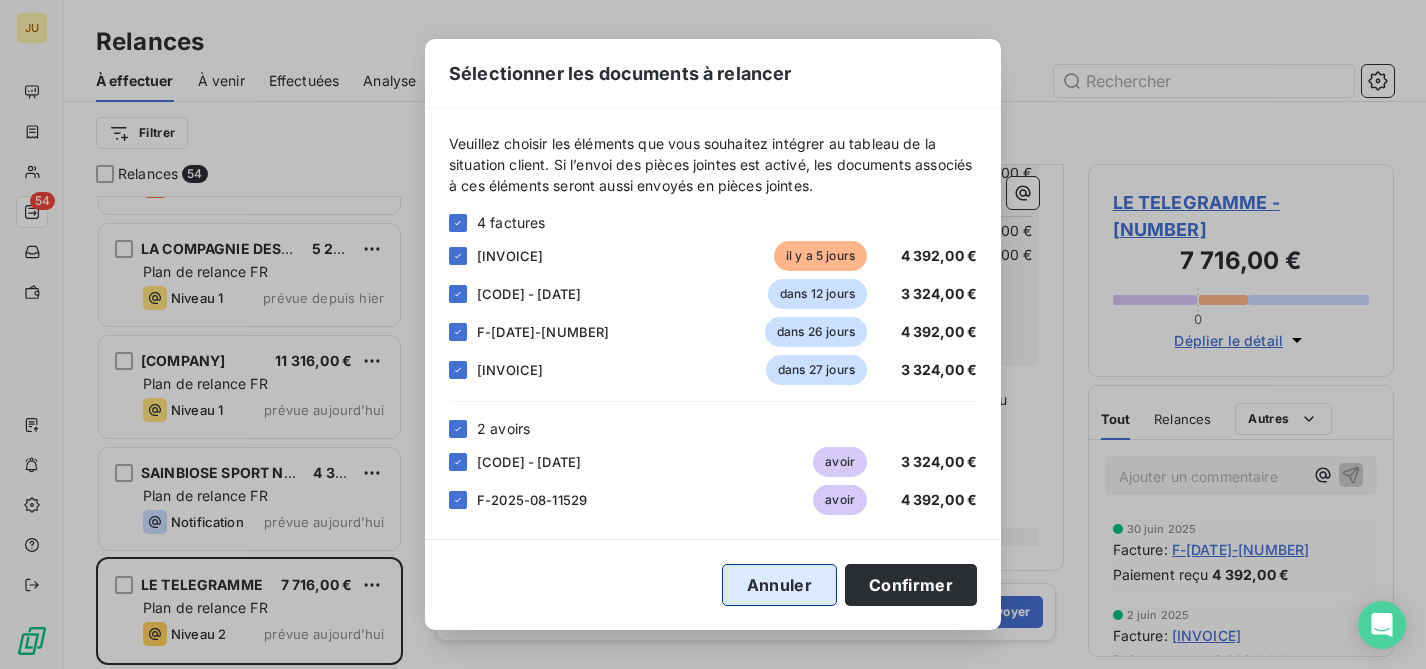 click on "Annuler" at bounding box center [779, 585] 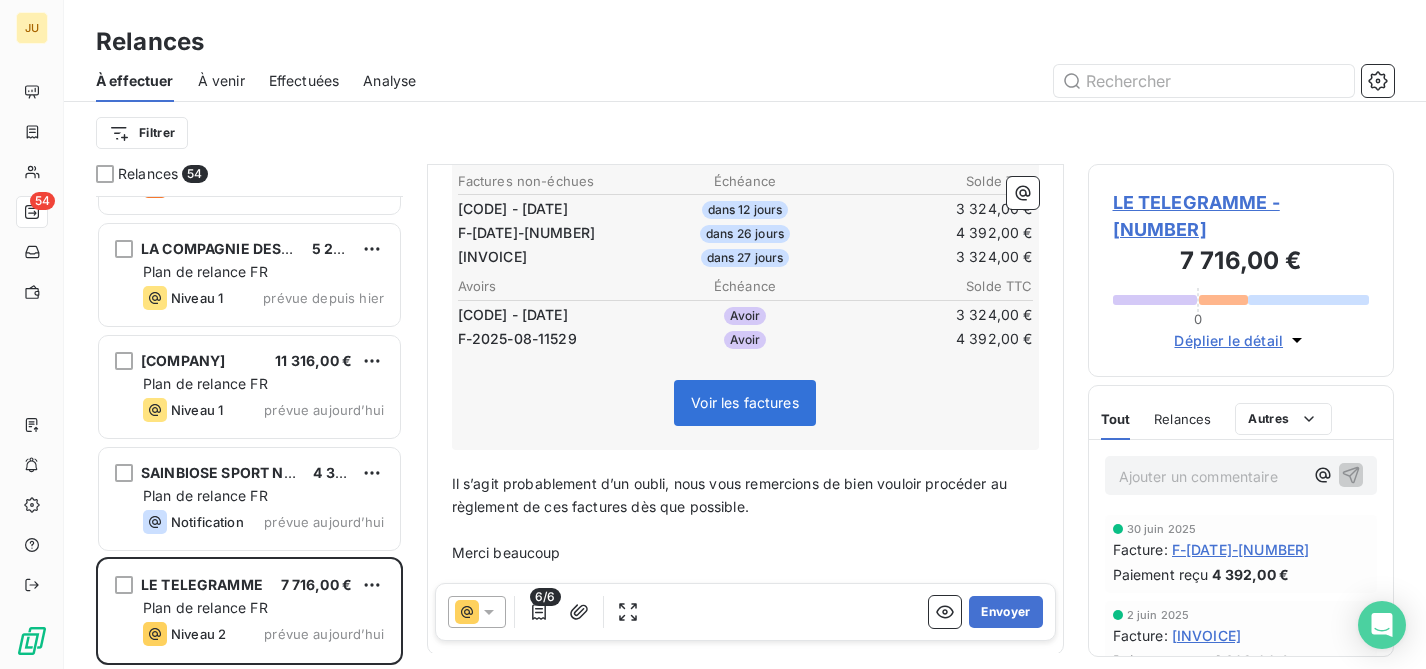 scroll, scrollTop: 412, scrollLeft: 0, axis: vertical 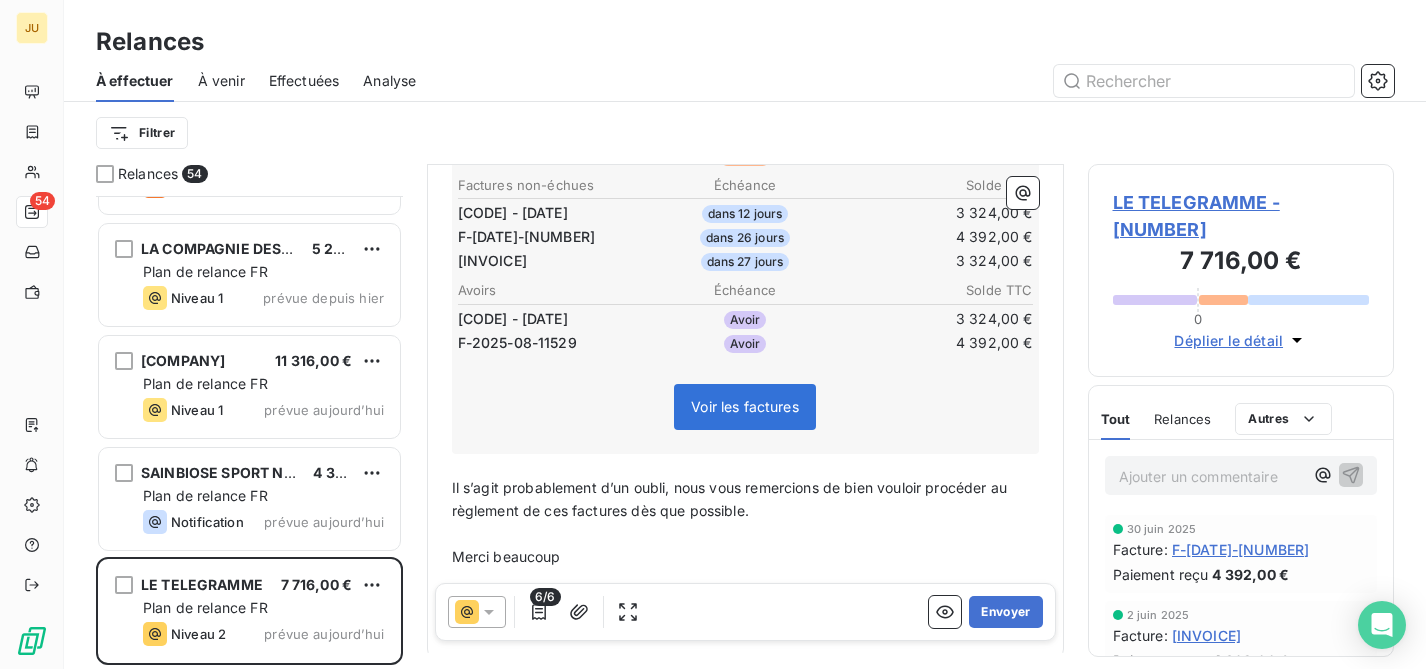 click on "6/6" at bounding box center [545, 597] 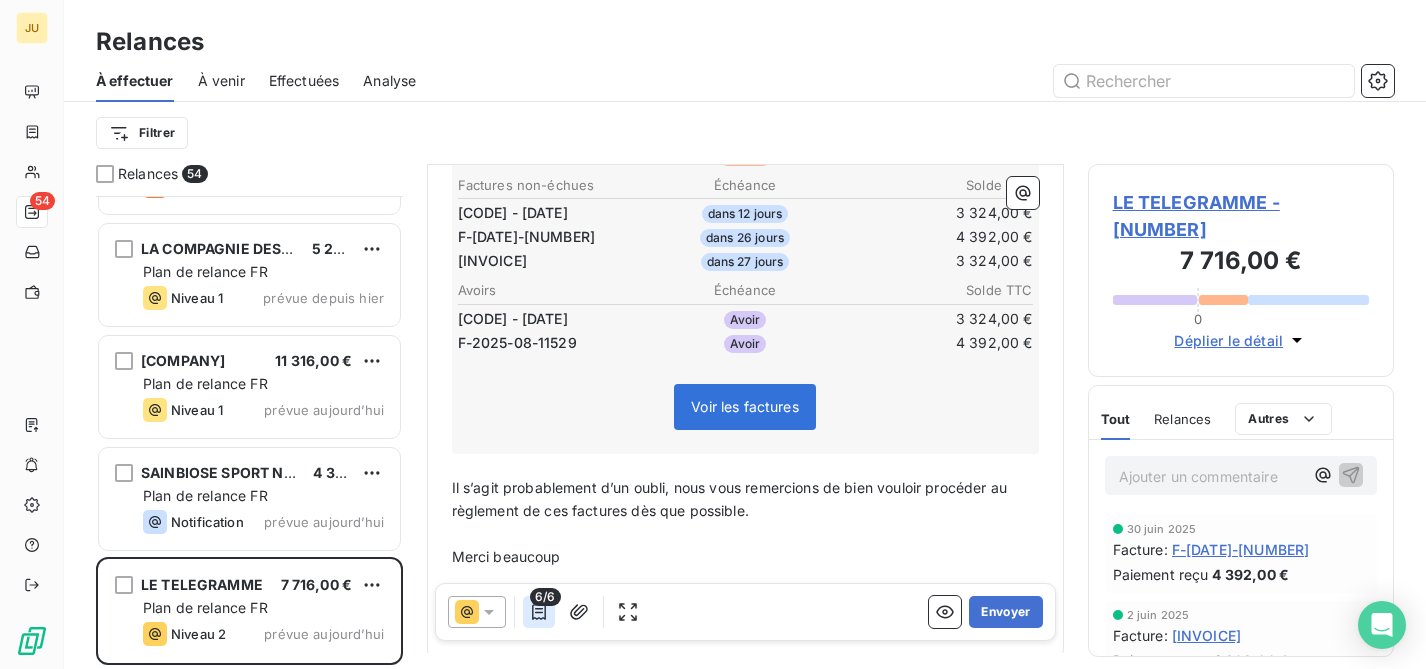 click 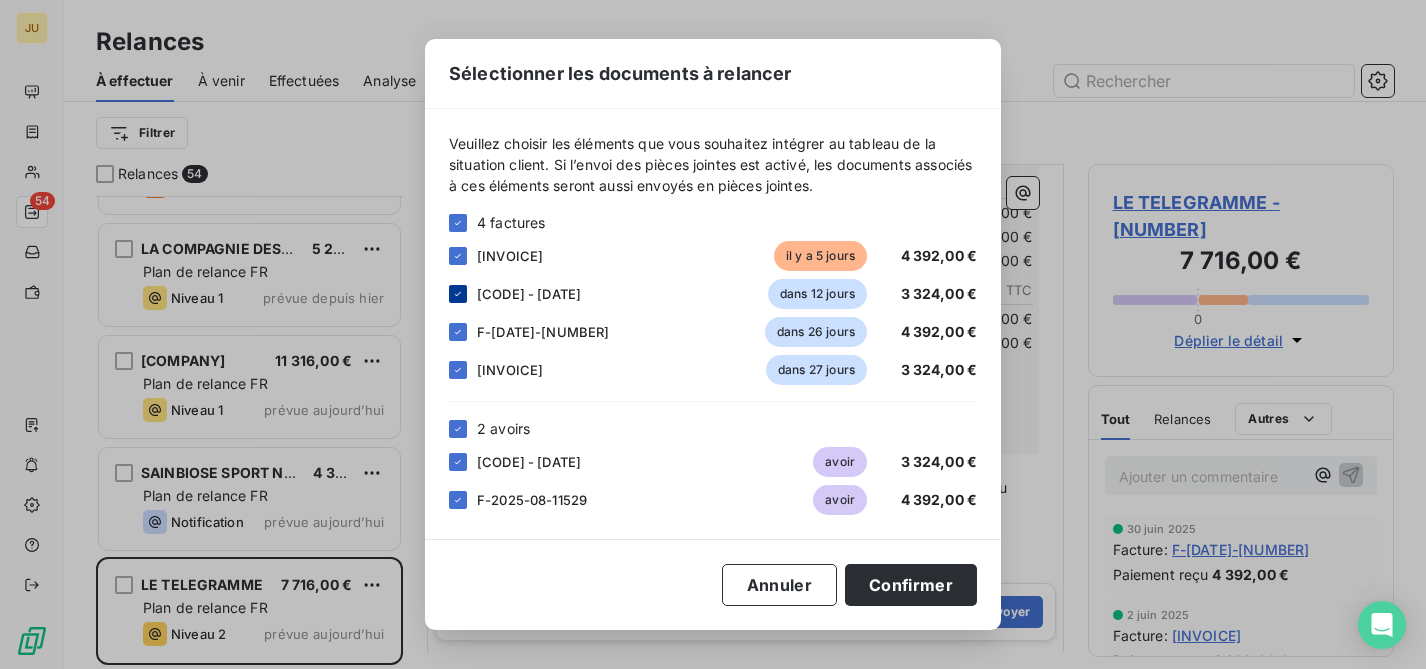 click 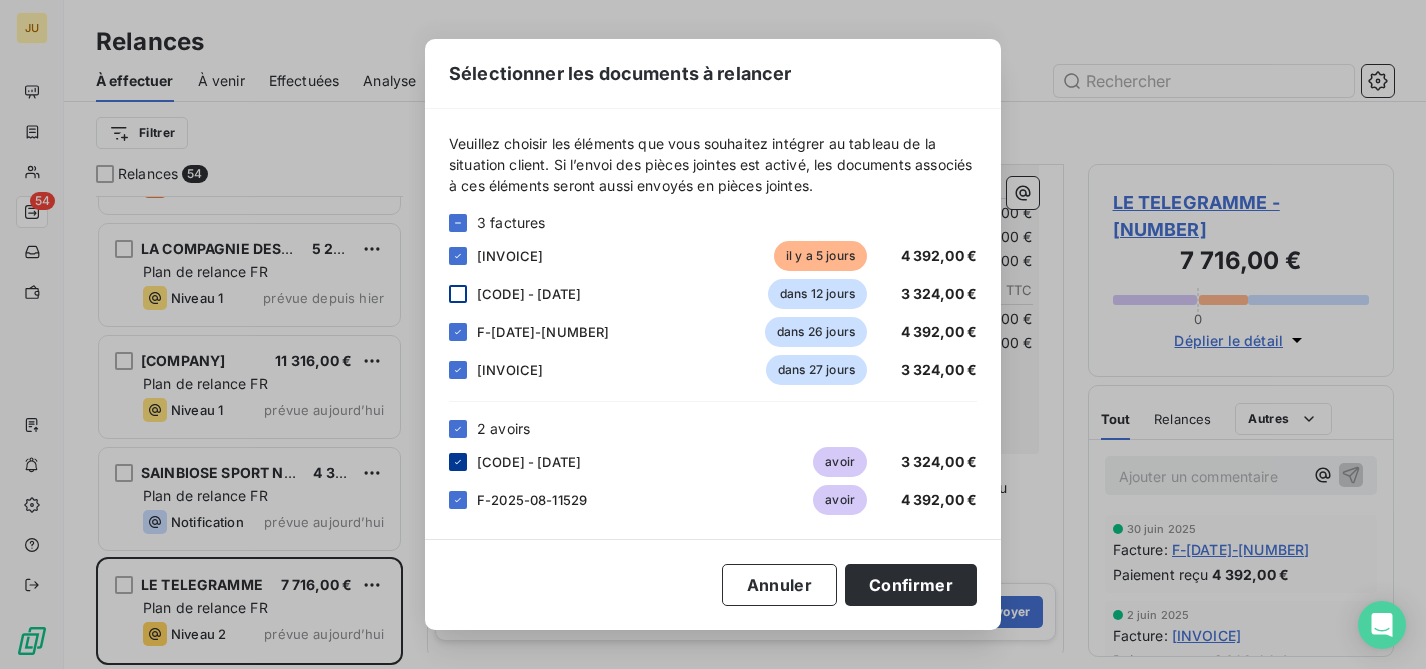 click 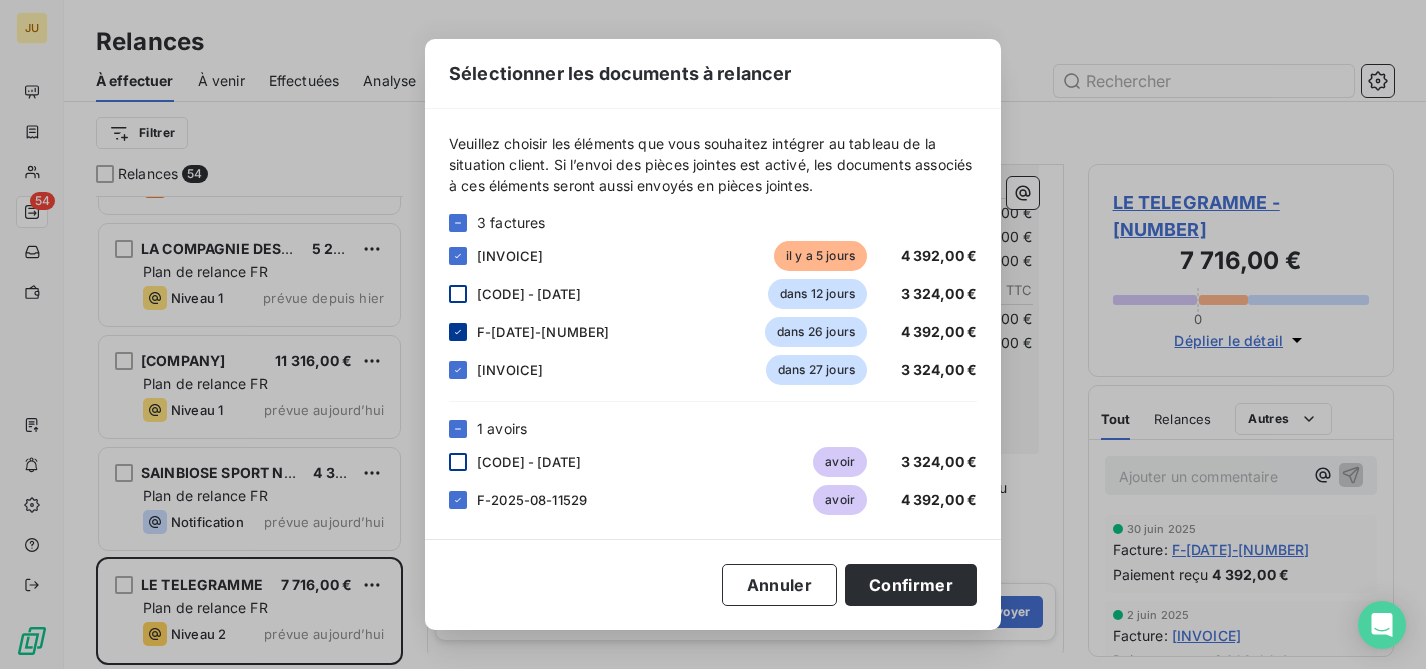 click at bounding box center (458, 332) 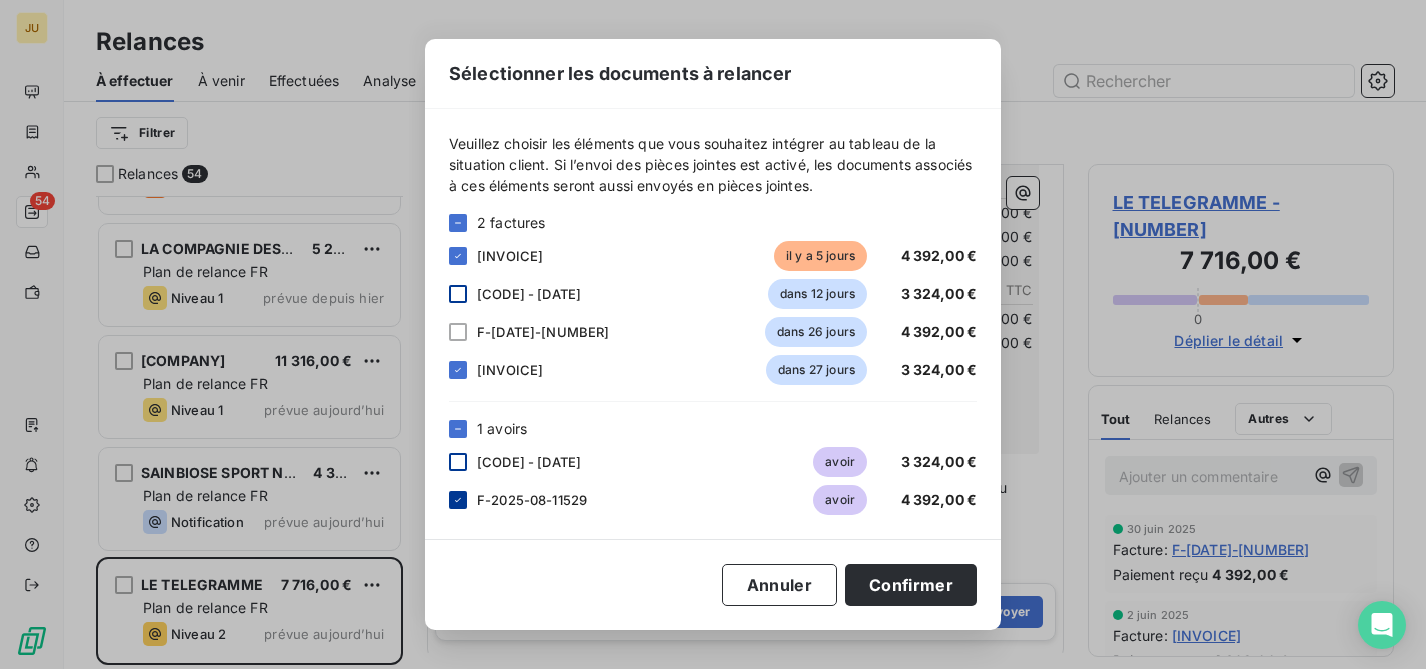 click 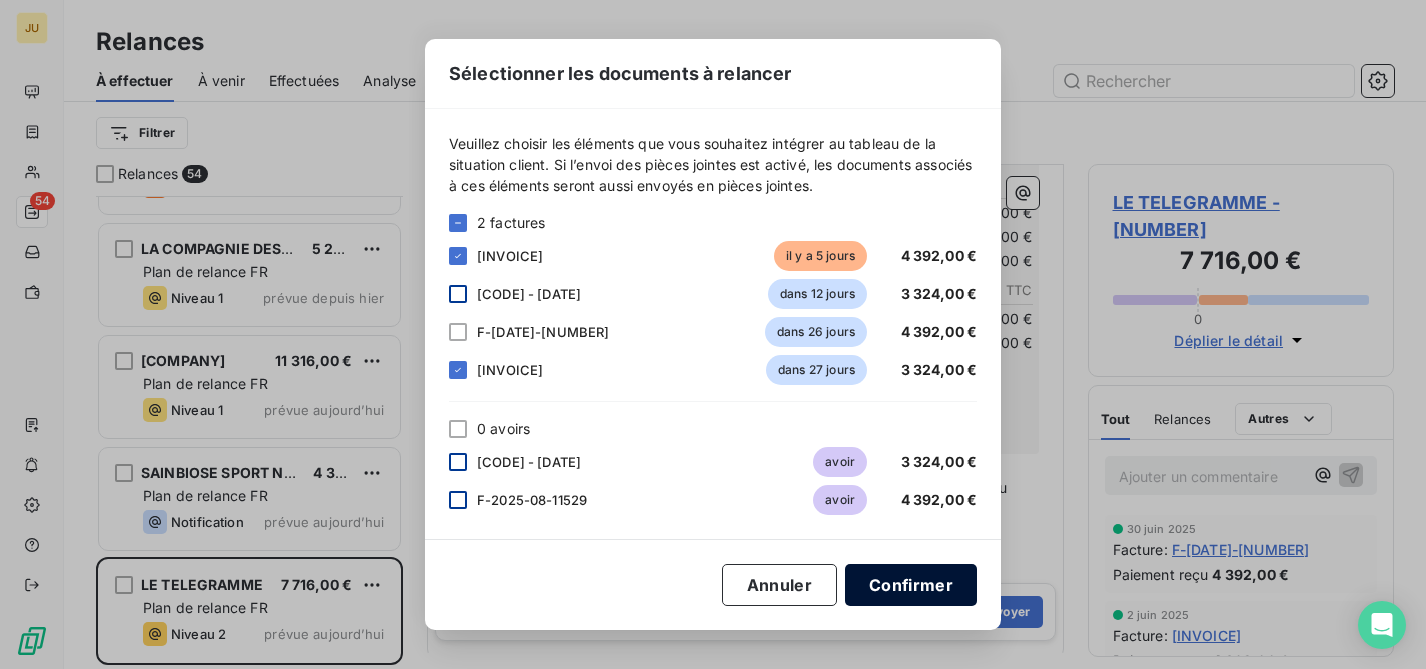 click on "Confirmer" at bounding box center [911, 585] 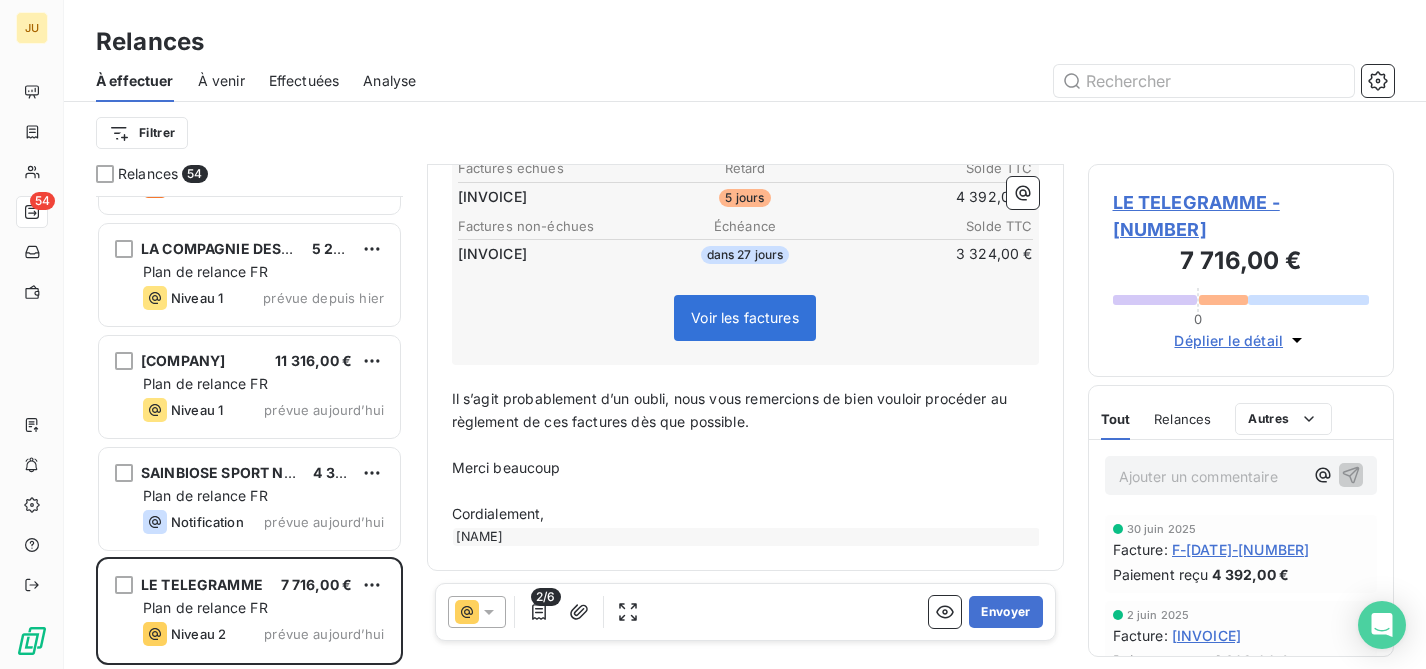 scroll, scrollTop: 370, scrollLeft: 0, axis: vertical 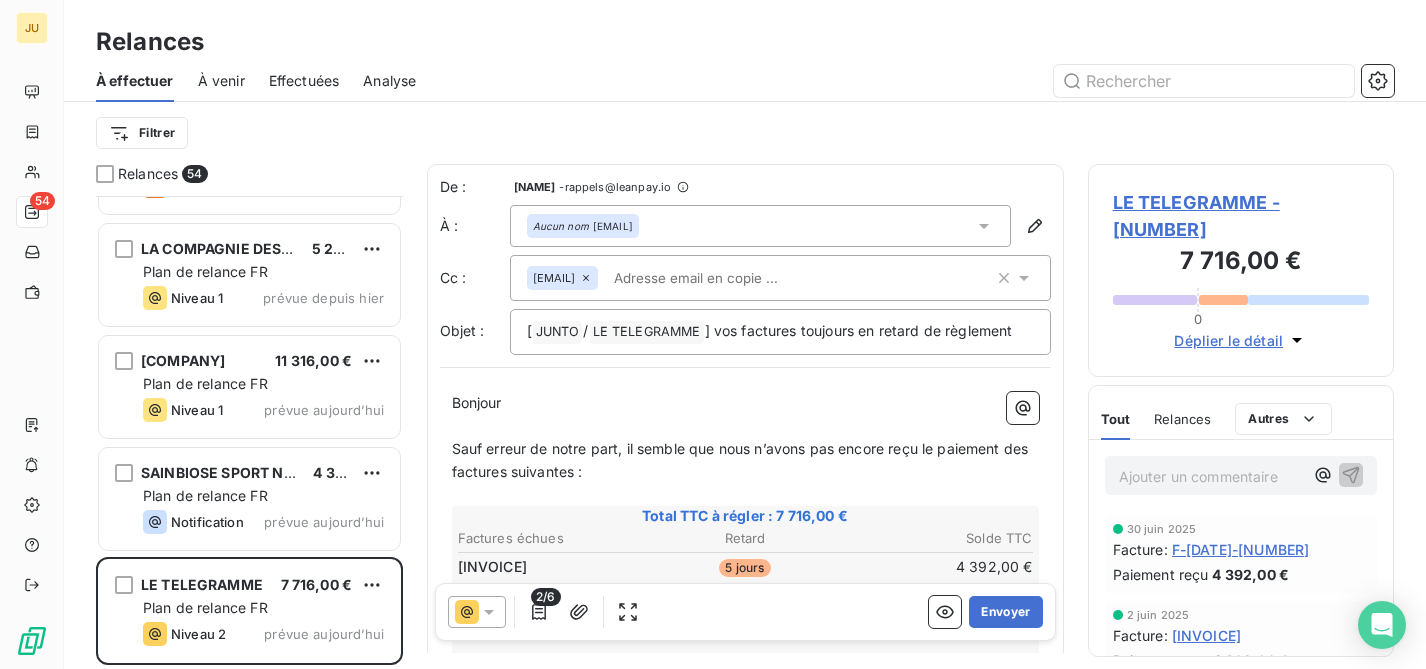 click at bounding box center (721, 278) 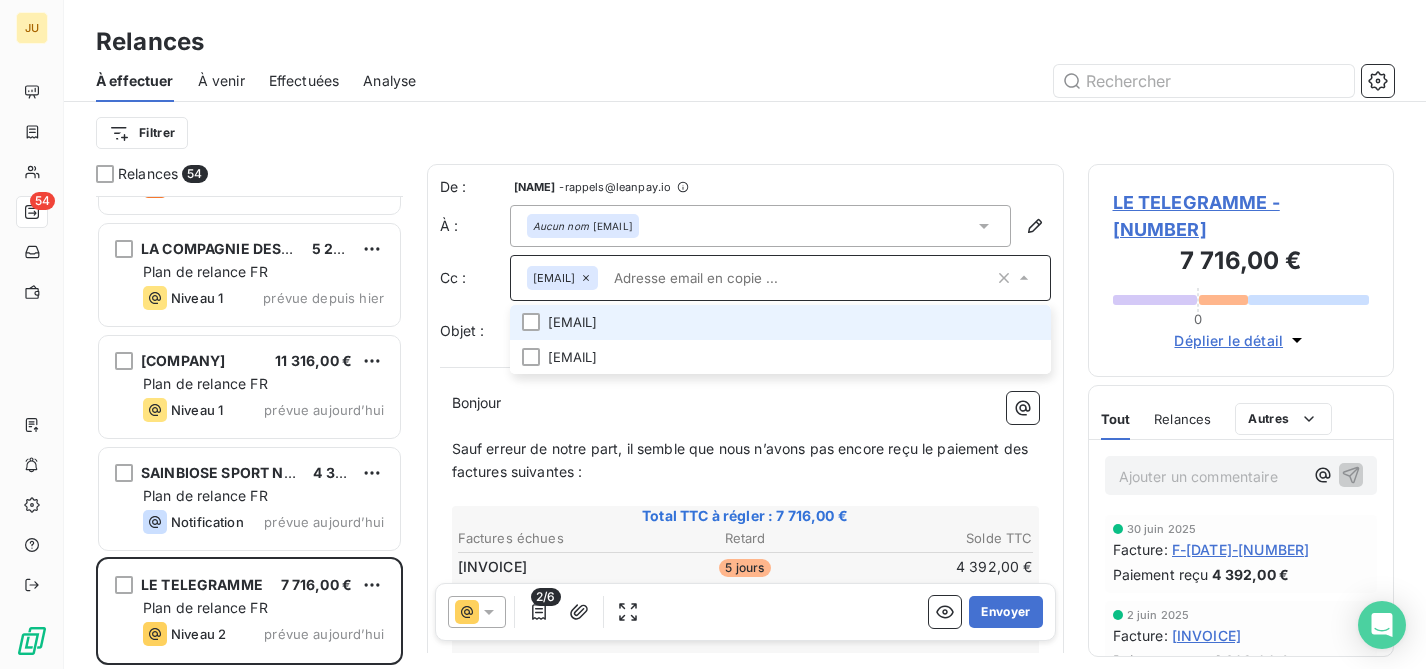 paste on "[EMAIL]" 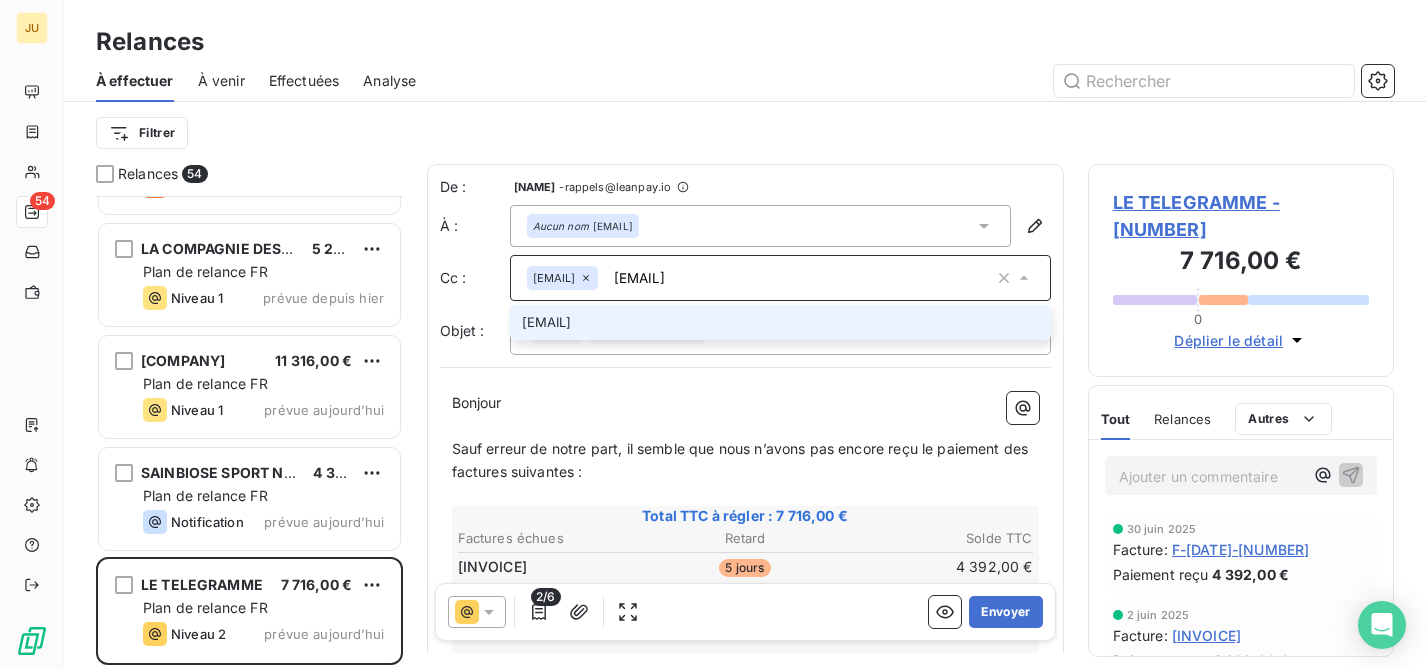 type on "[EMAIL]" 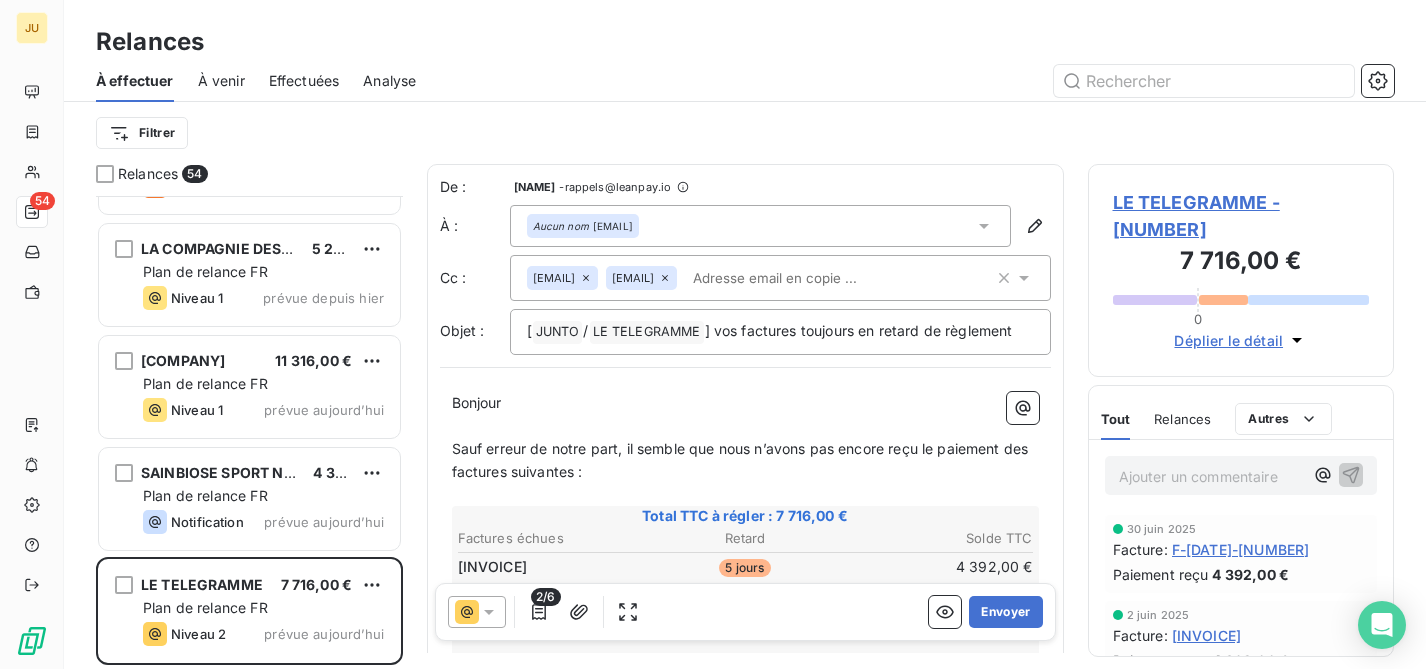 click 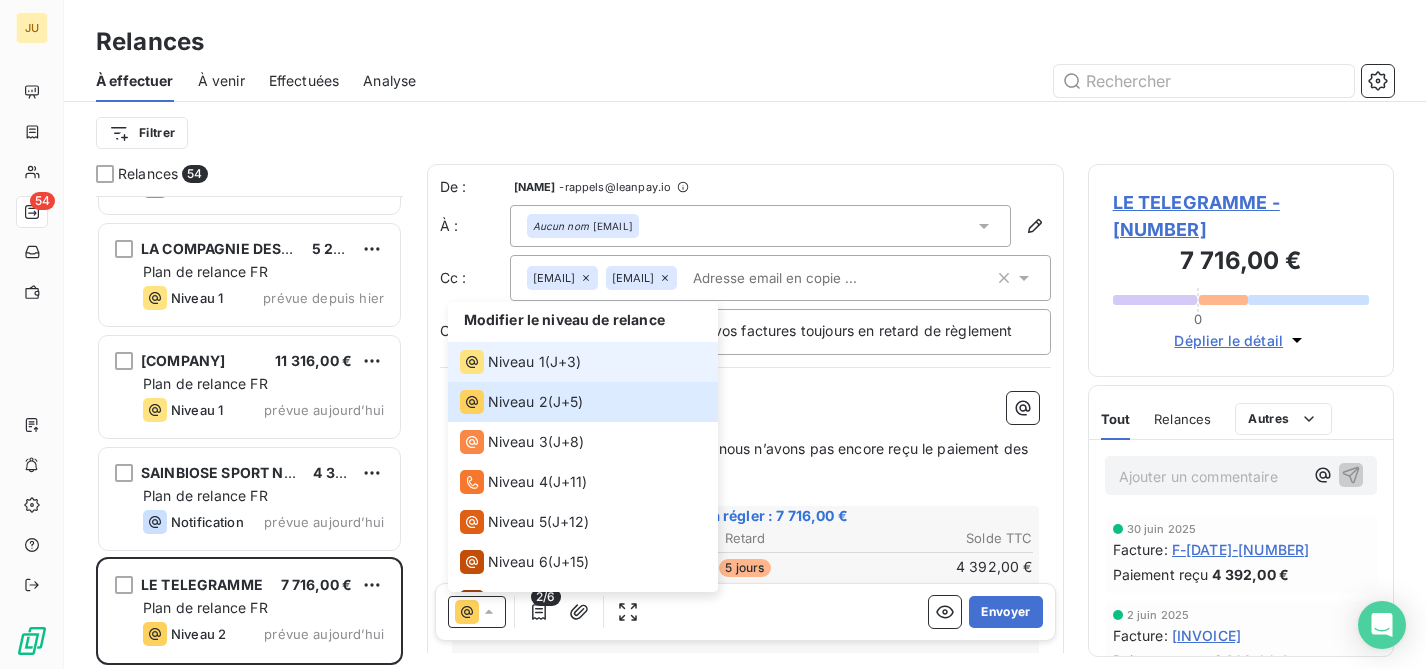 click on "Niveau 1  ( J+3 )" at bounding box center [521, 362] 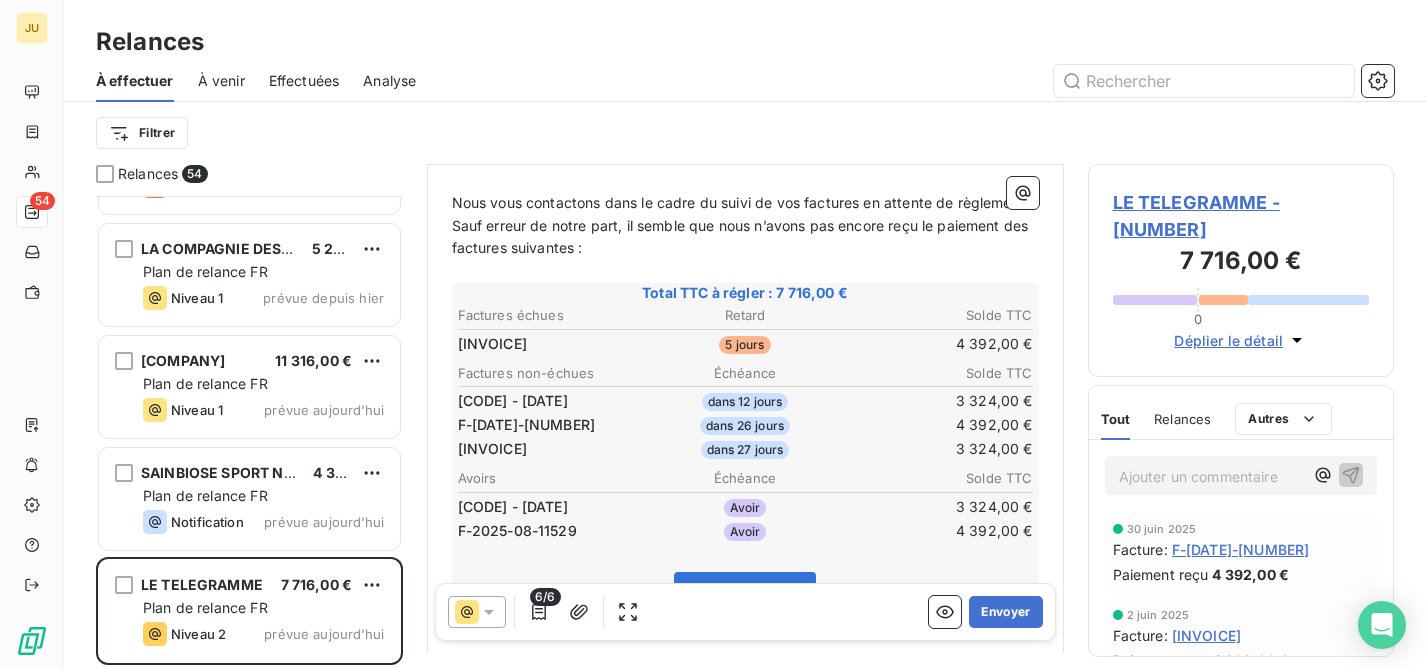 scroll, scrollTop: 342, scrollLeft: 0, axis: vertical 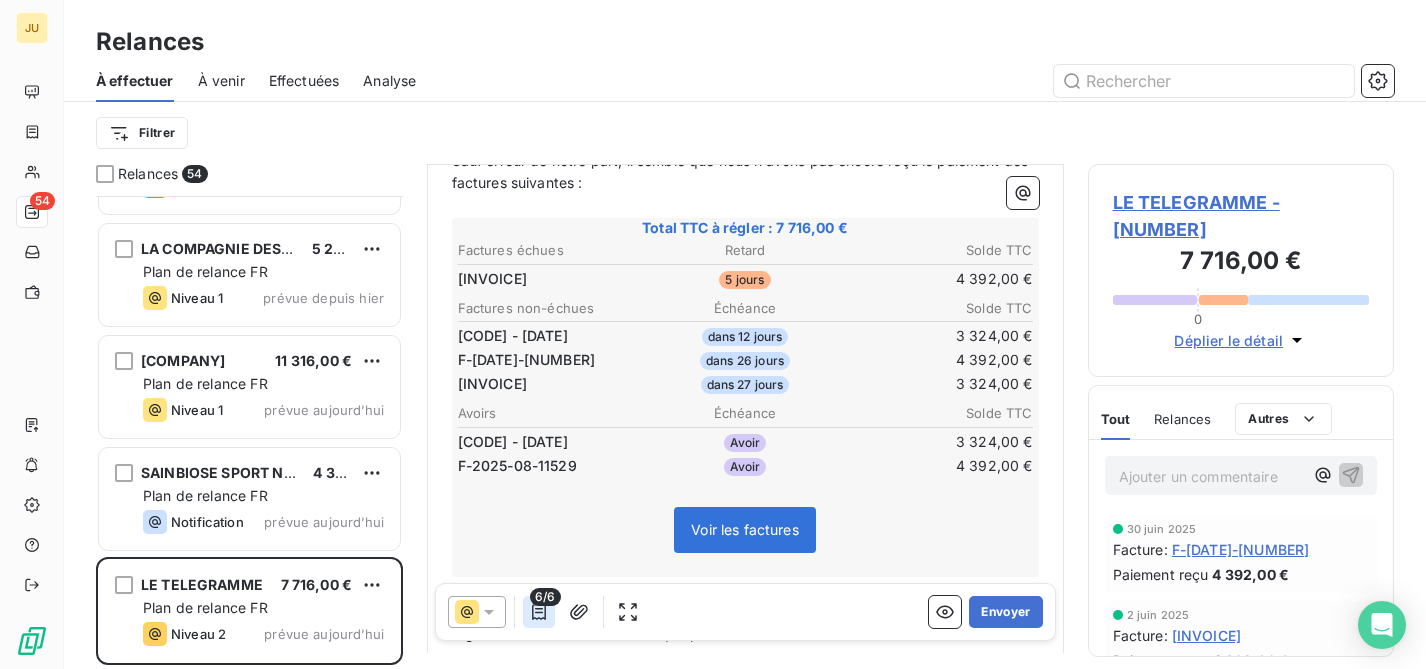 click at bounding box center (539, 612) 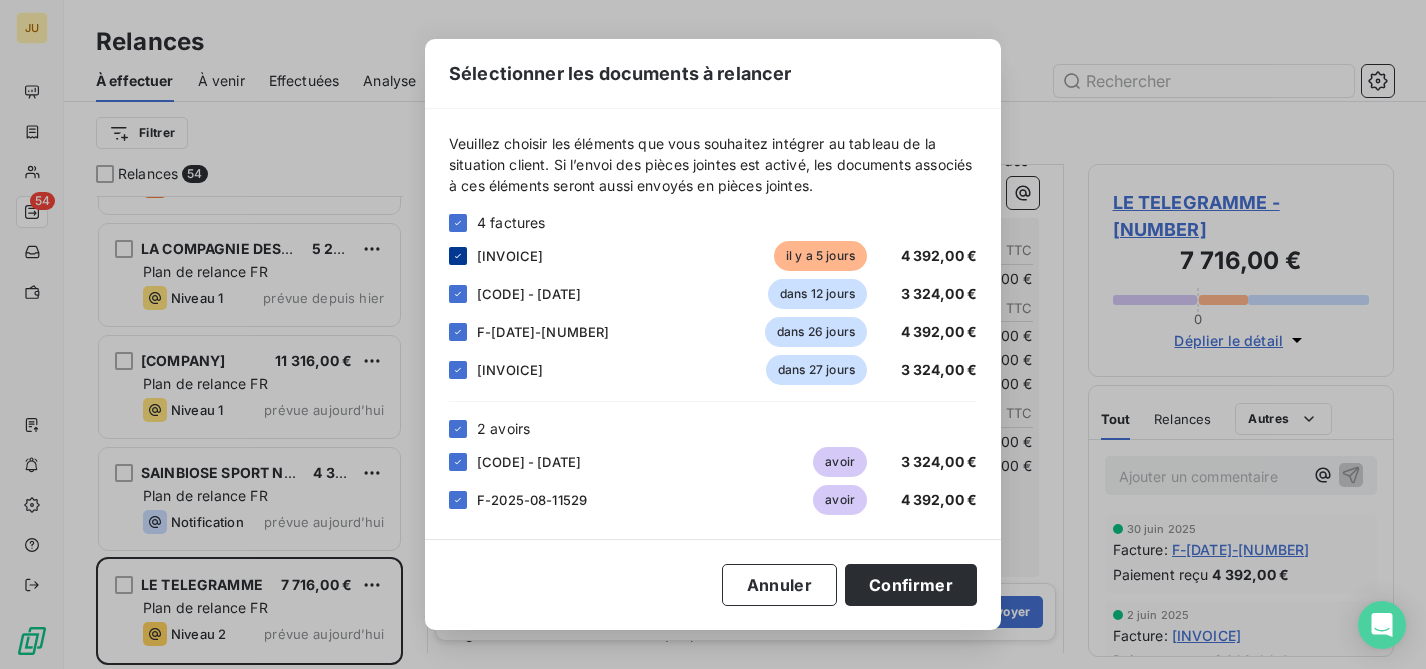 click at bounding box center (458, 256) 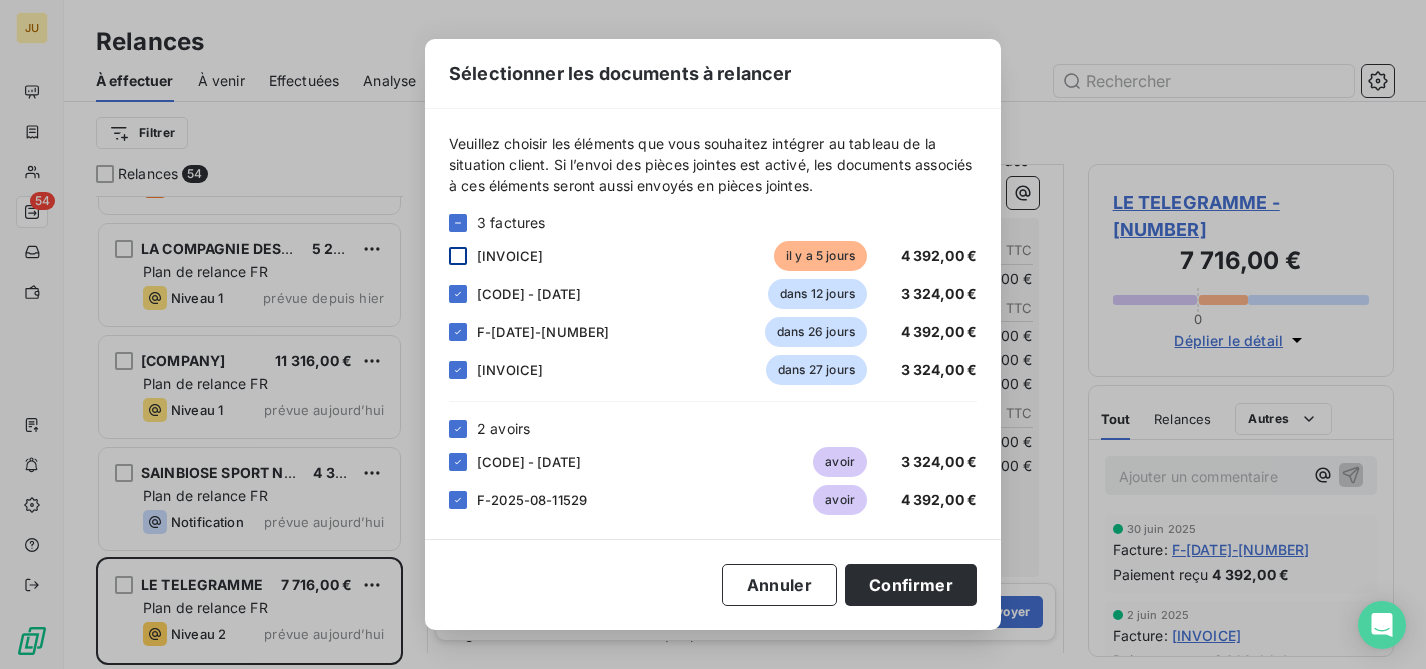 click at bounding box center (458, 256) 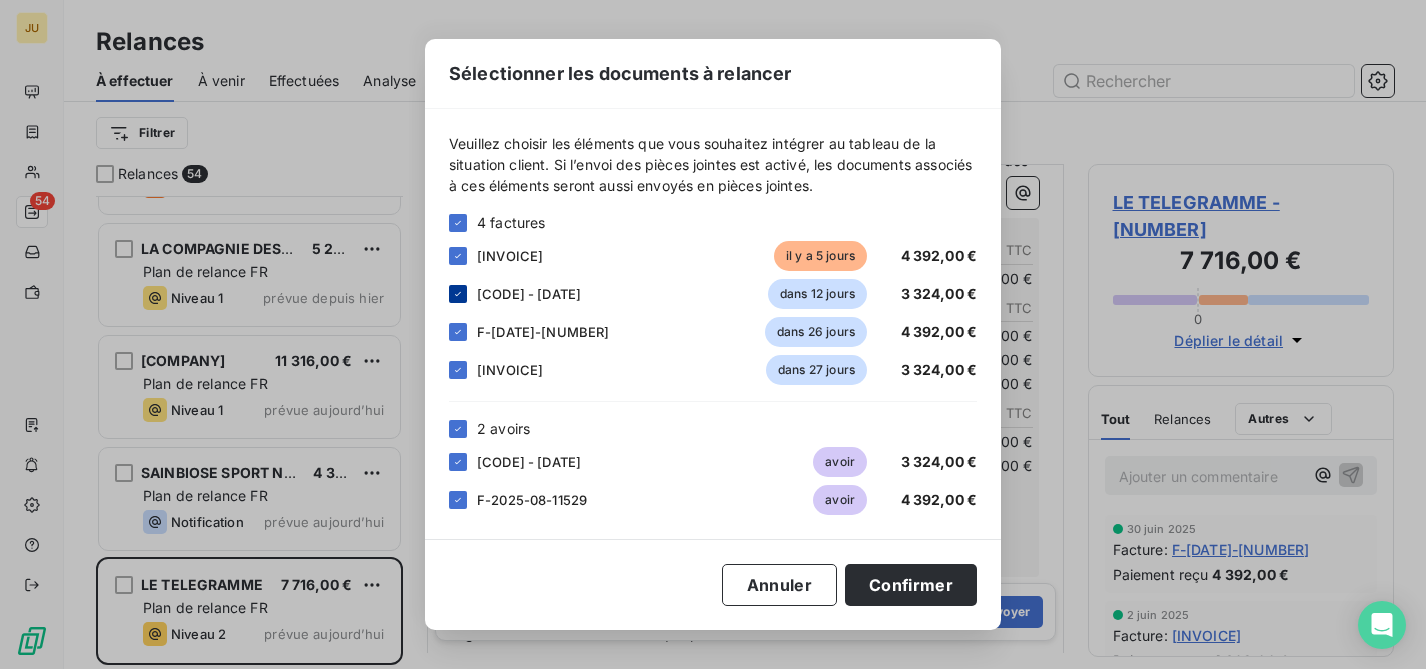 click at bounding box center (458, 294) 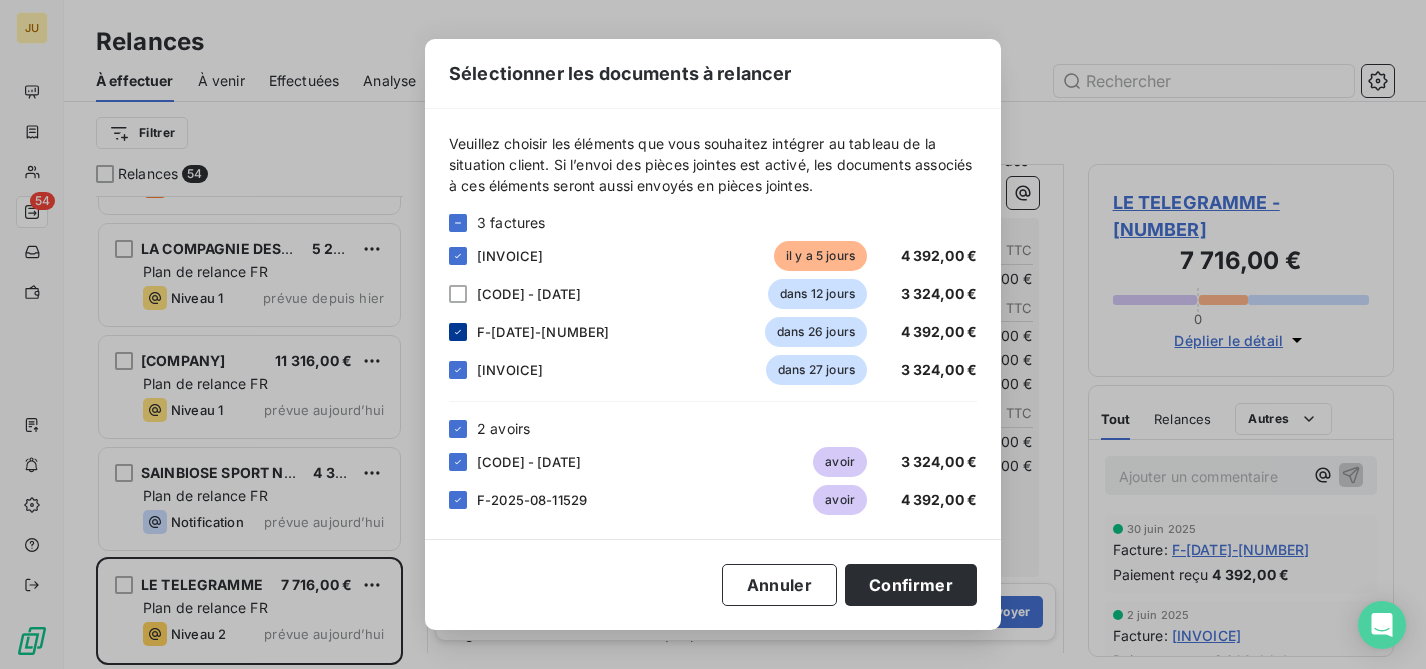 click 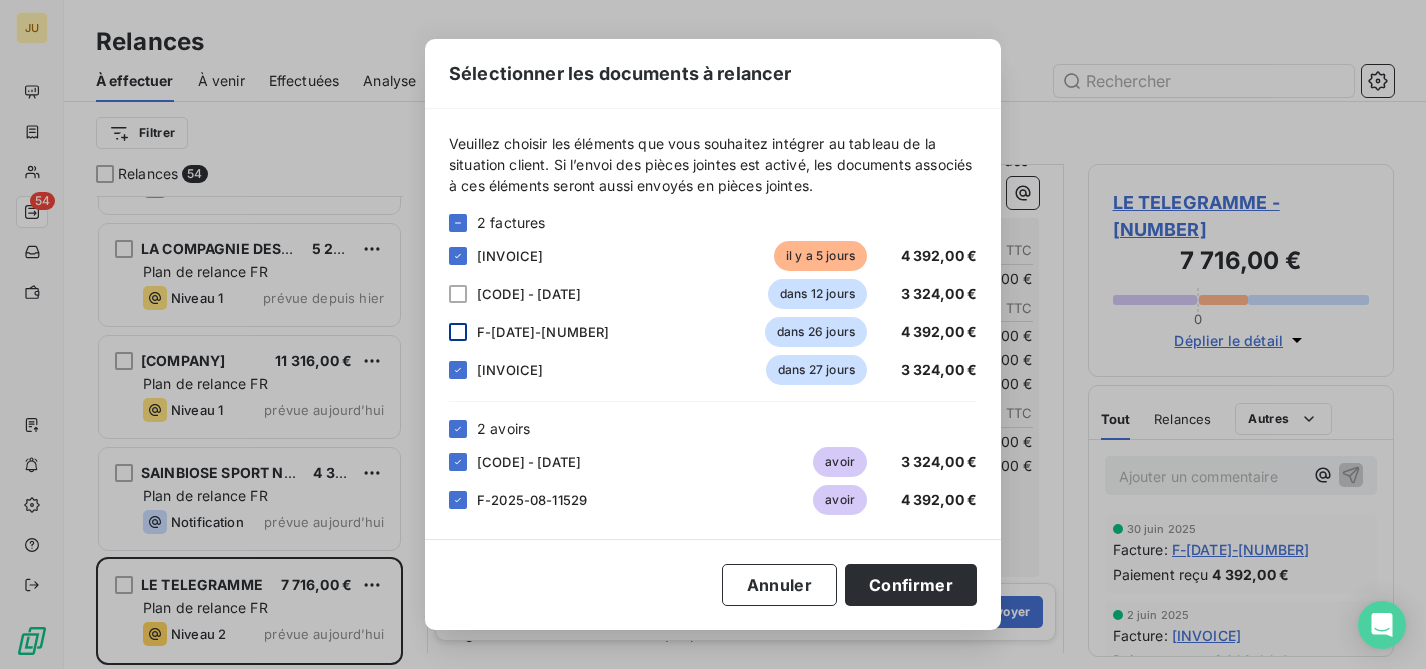 click on "[INVOICE] avoir [CURRENCY]" at bounding box center (713, 462) 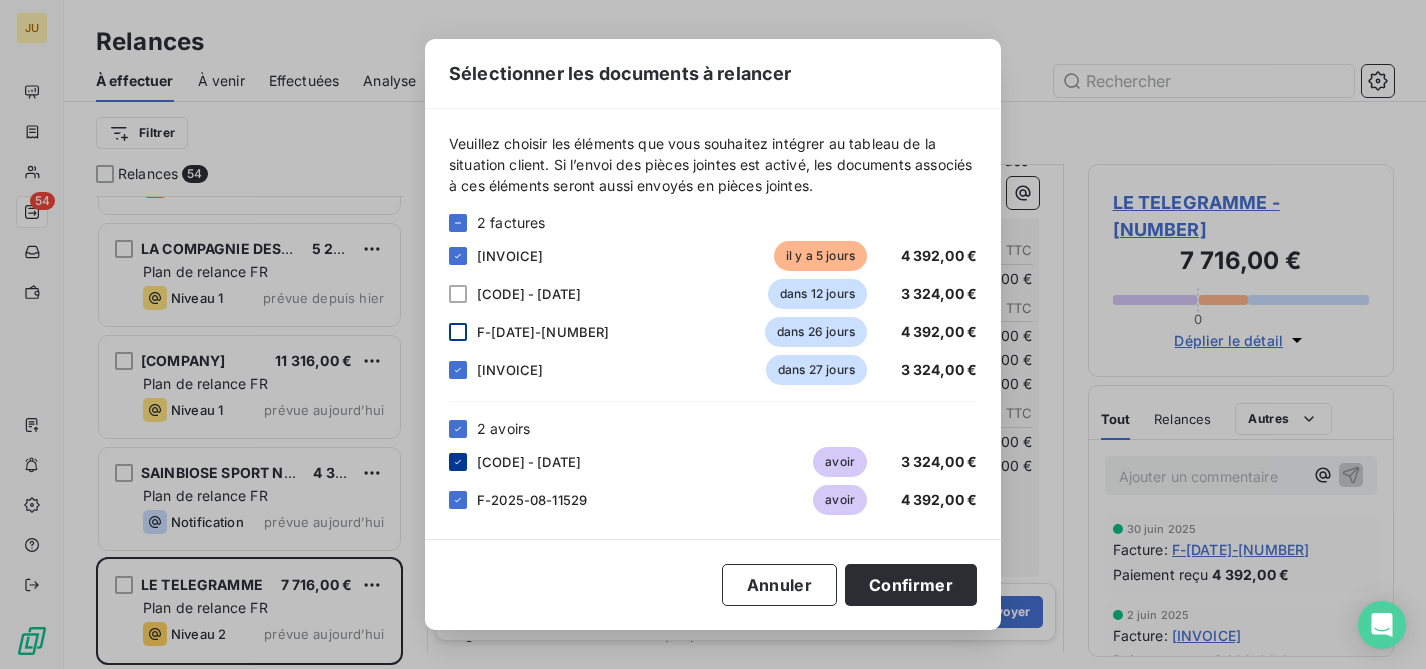 click 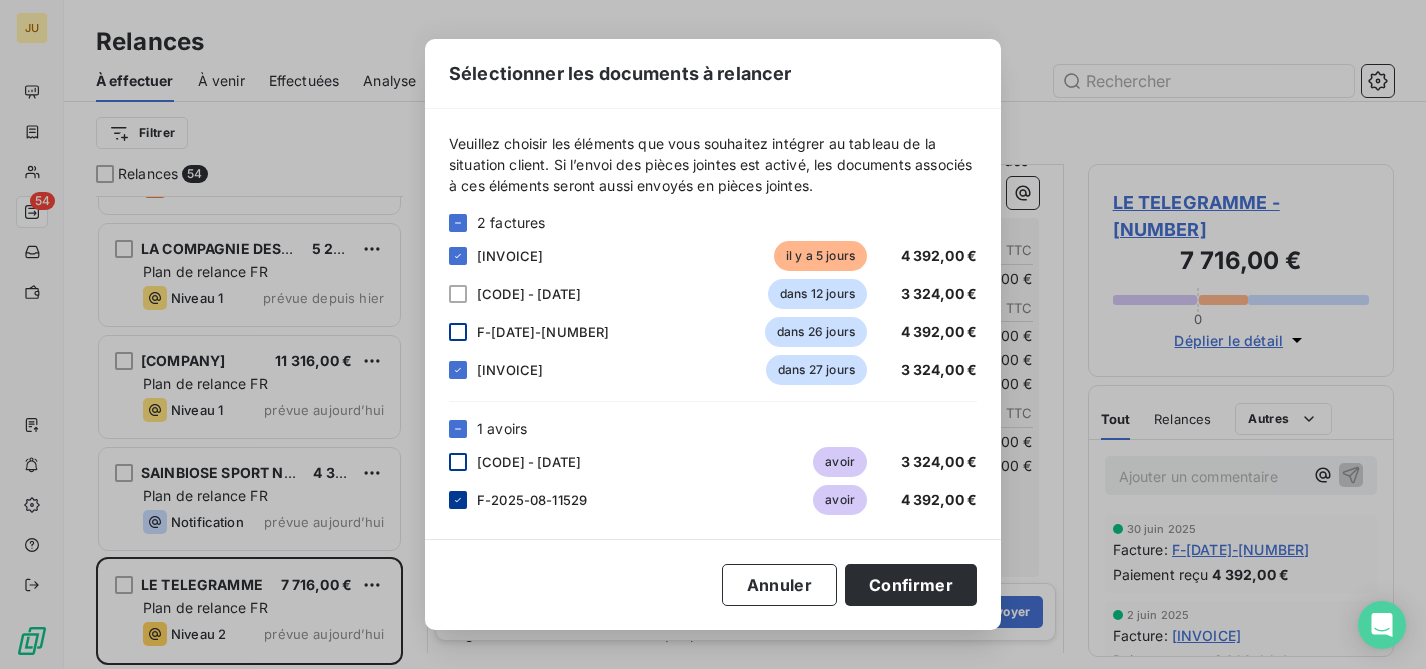 click 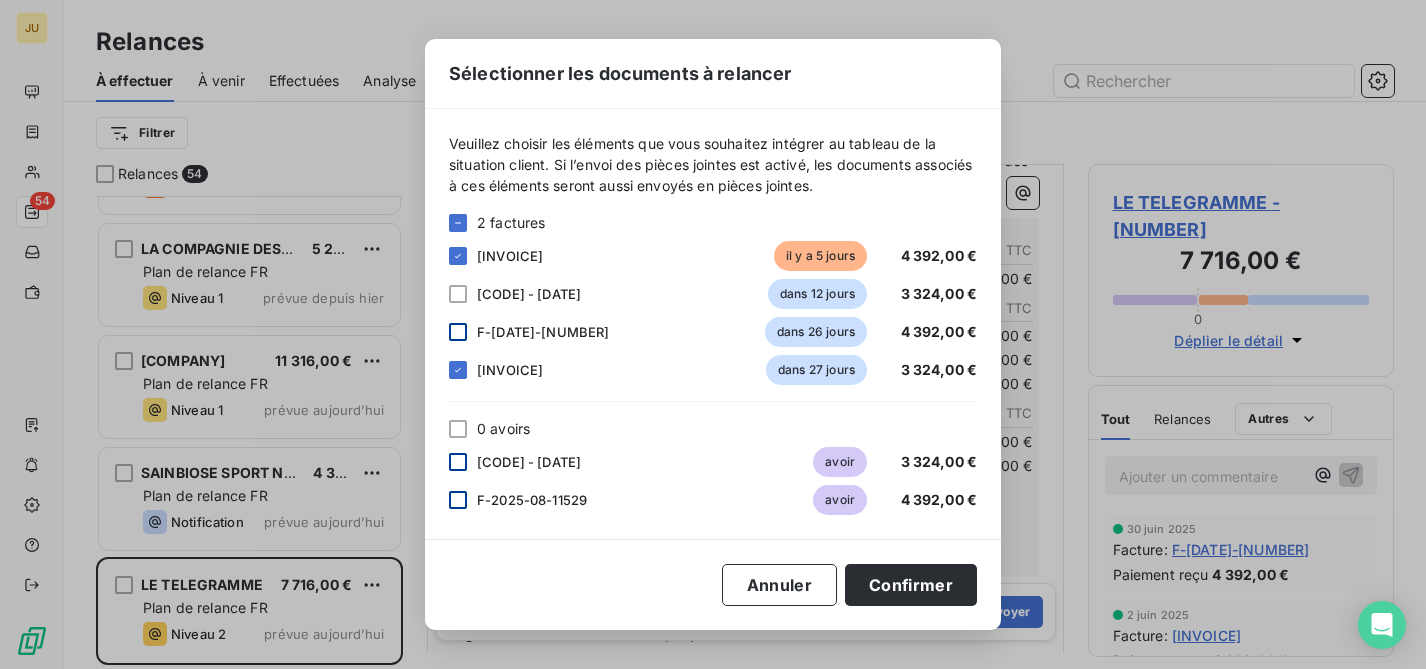click on "Sélectionner les documents à relancer Veuillez choisir les éléments que vous souhaitez intégrer au tableau de la situation client. Si l’envoi des pièces jointes est activé, les documents associés à ces éléments seront aussi envoyés en pièces jointes. 2 factures [DOCUMENT_ID] il y a 5 jours   4 392,00 € [DOCUMENT_ID] dans 12 jours   3 324,00 € [DOCUMENT_ID] dans 26 jours   4 392,00 € [DOCUMENT_ID] dans 27 jours   3 324,00 € 0 avoirs [DOCUMENT_ID] avoir 3 324,00 € [DOCUMENT_ID] avoir 4 392,00 € Annuler Confirmer" at bounding box center (713, 334) 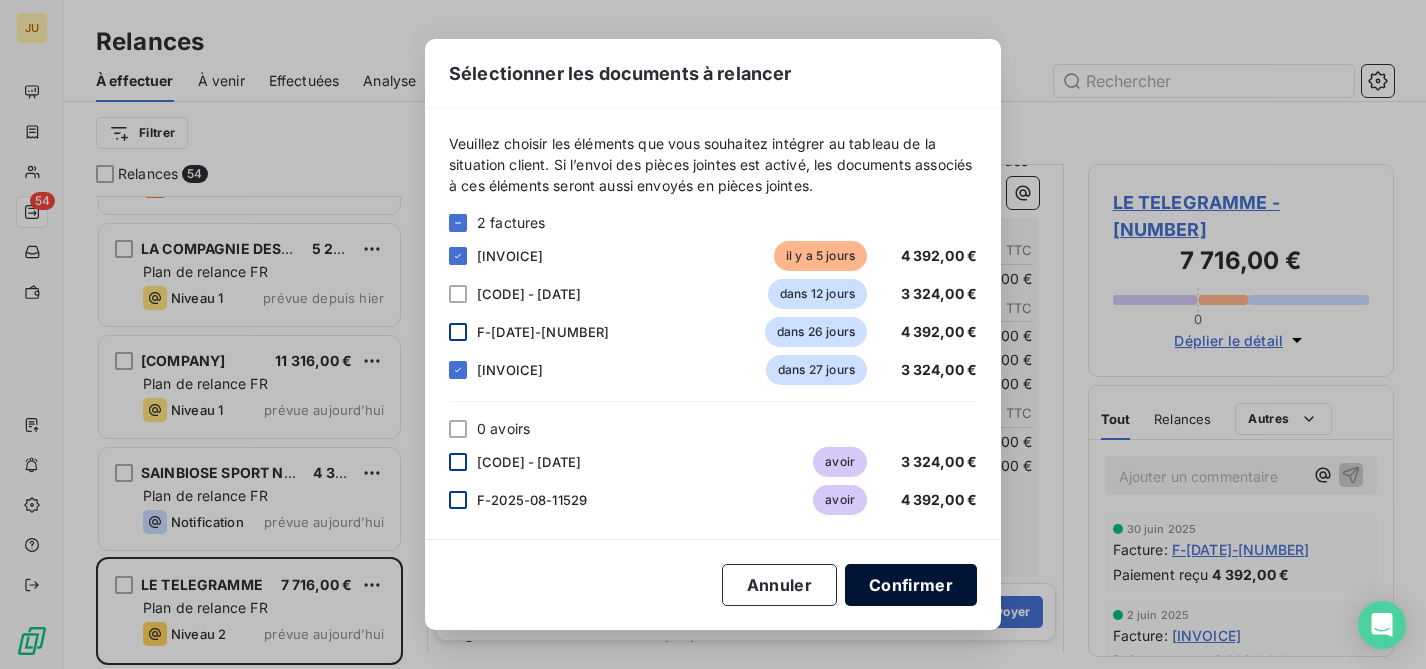 click on "Confirmer" at bounding box center (911, 585) 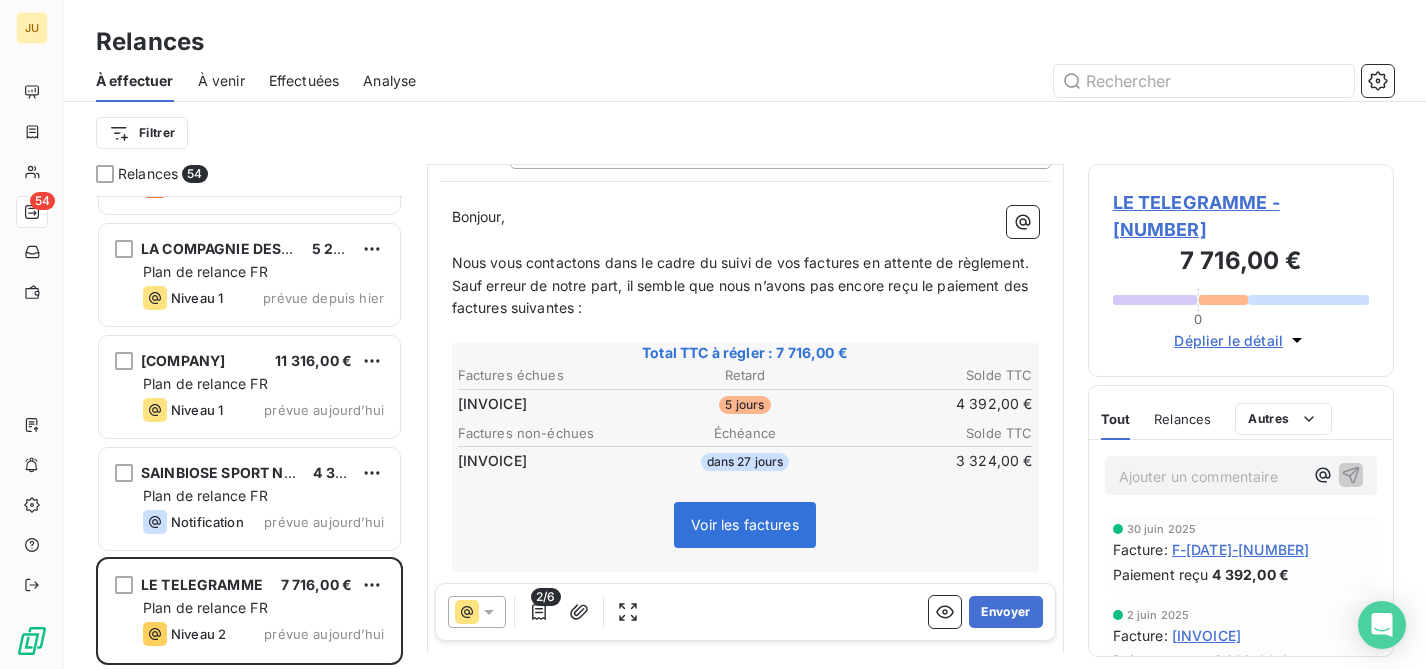 scroll, scrollTop: 0, scrollLeft: 0, axis: both 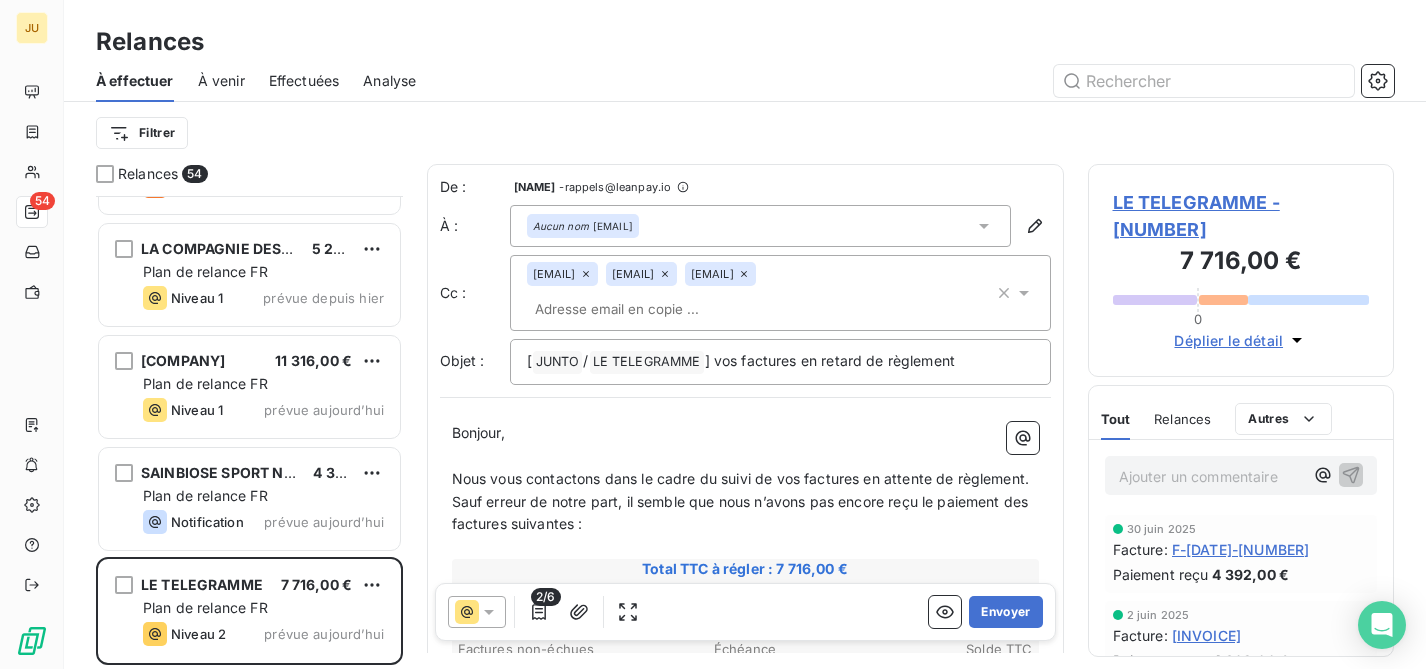 click at bounding box center (642, 309) 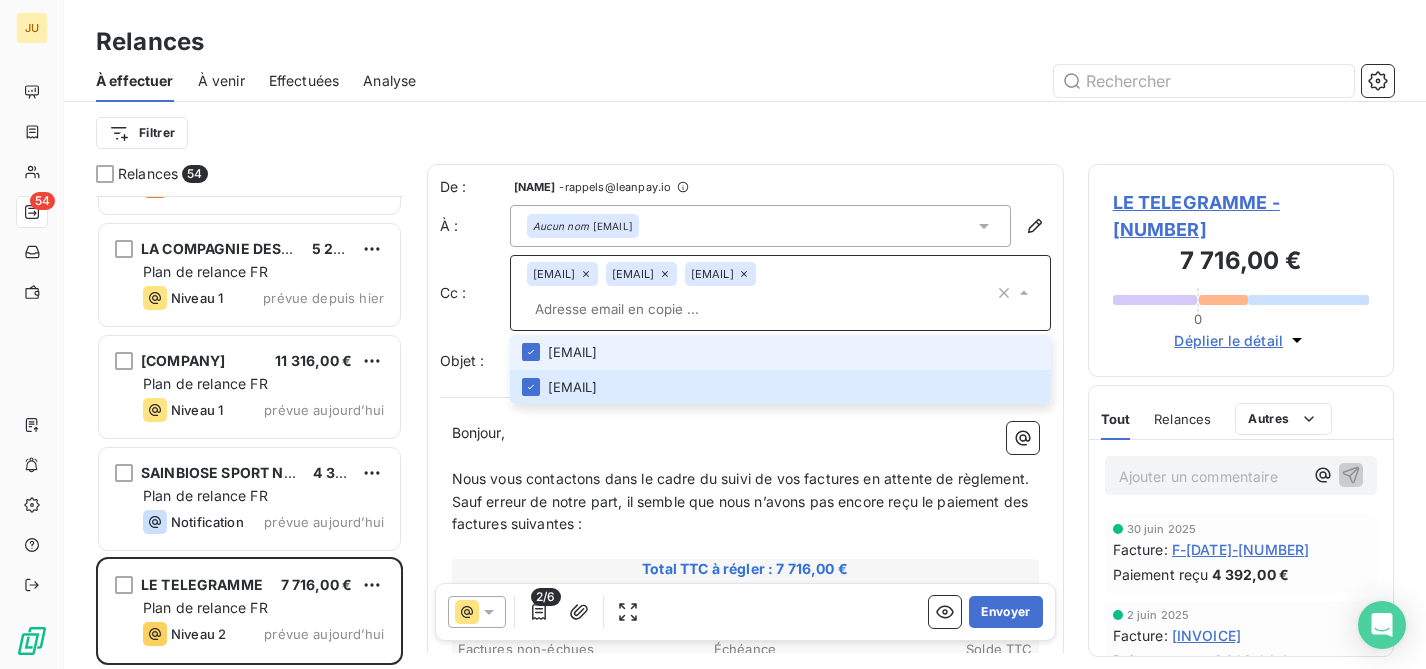 paste on "[EMAIL]" 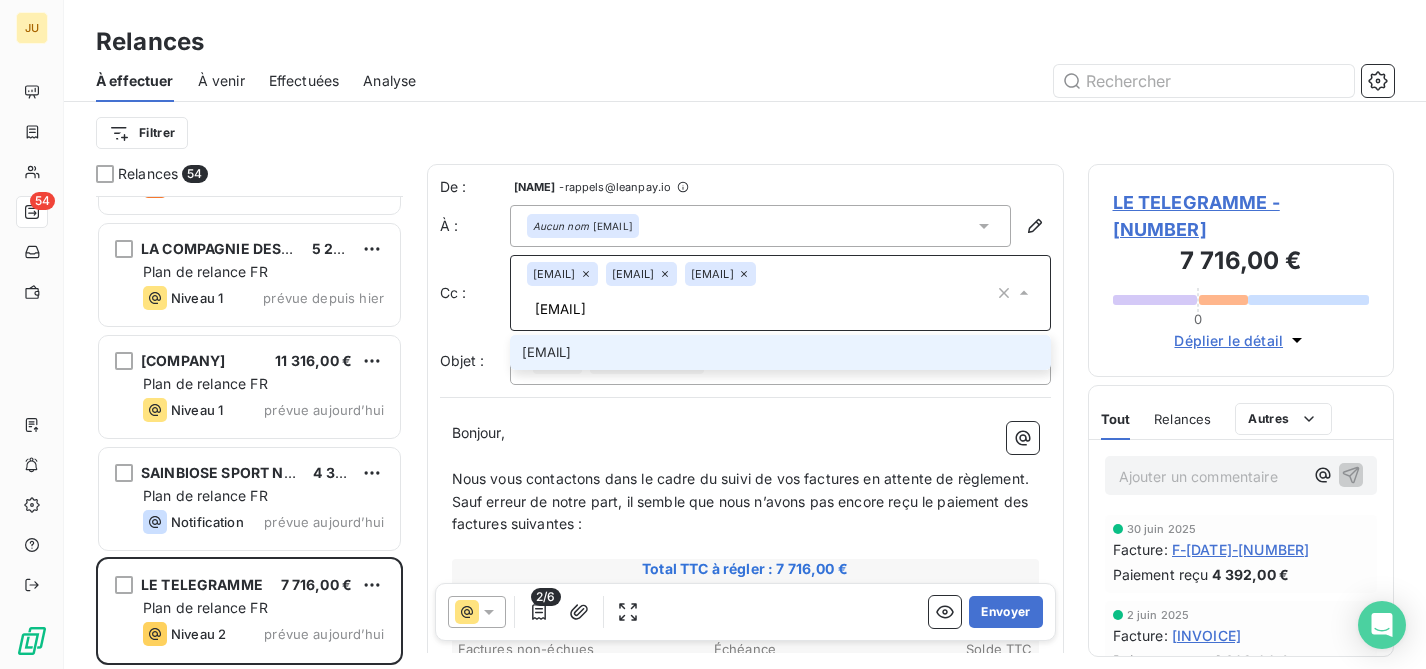 type on "[EMAIL]" 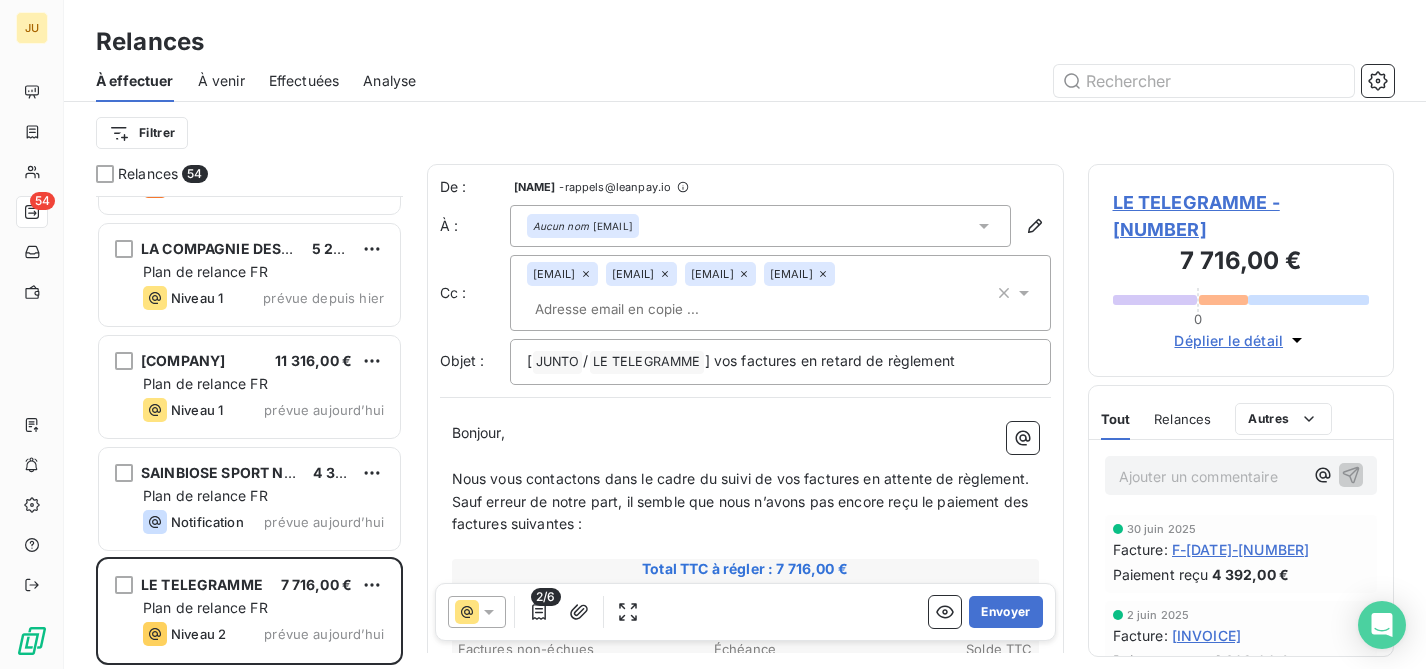 click on "Bonjour," at bounding box center (745, 433) 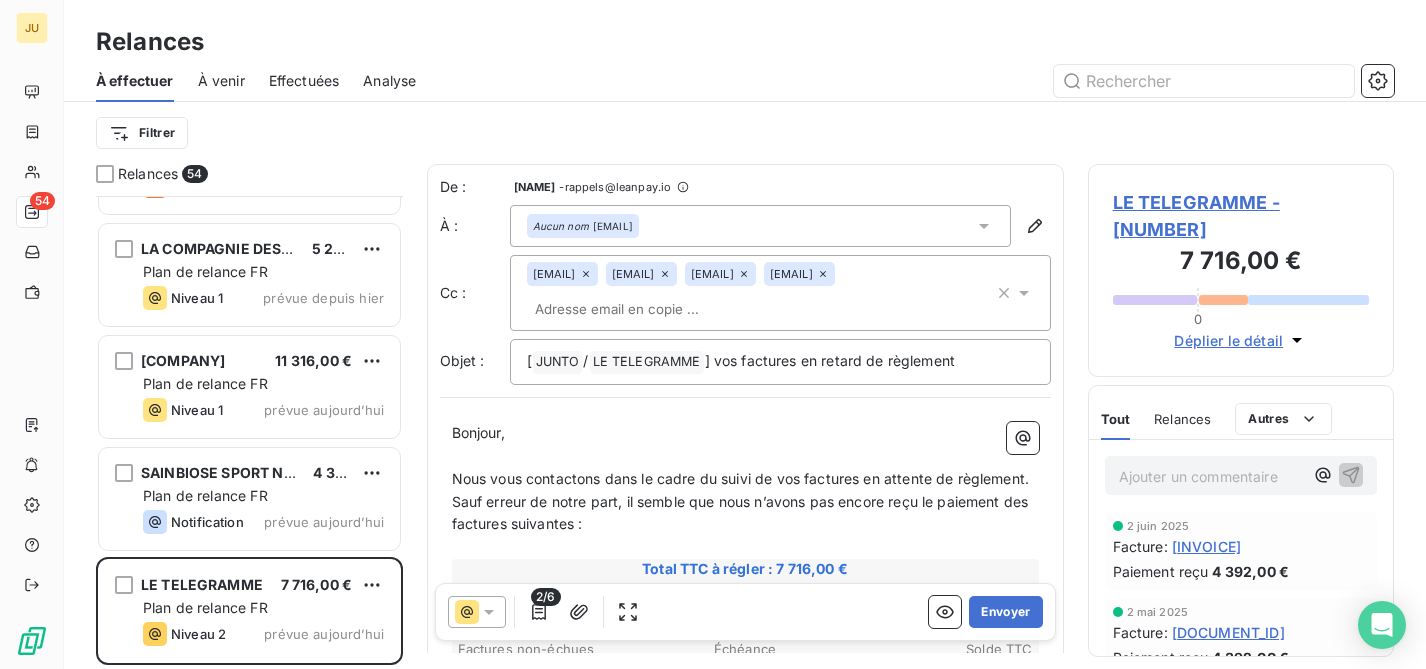 scroll, scrollTop: 0, scrollLeft: 0, axis: both 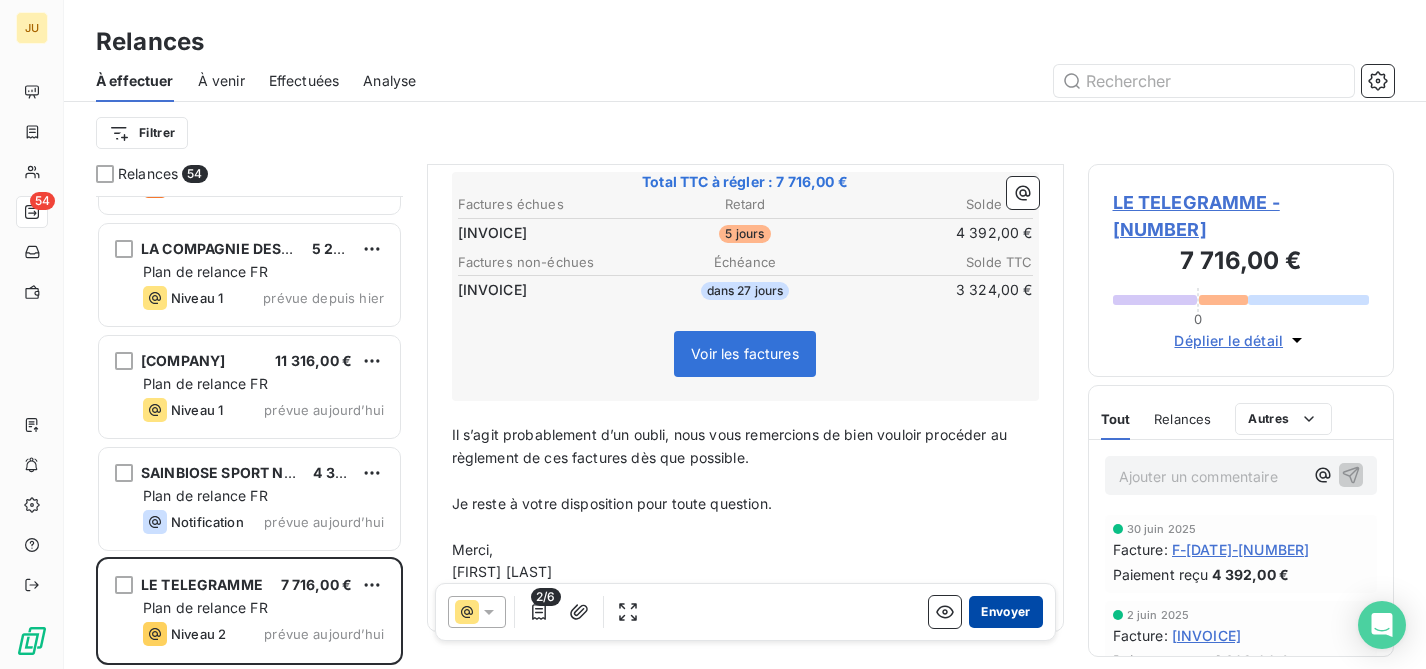 click on "Envoyer" at bounding box center (1005, 612) 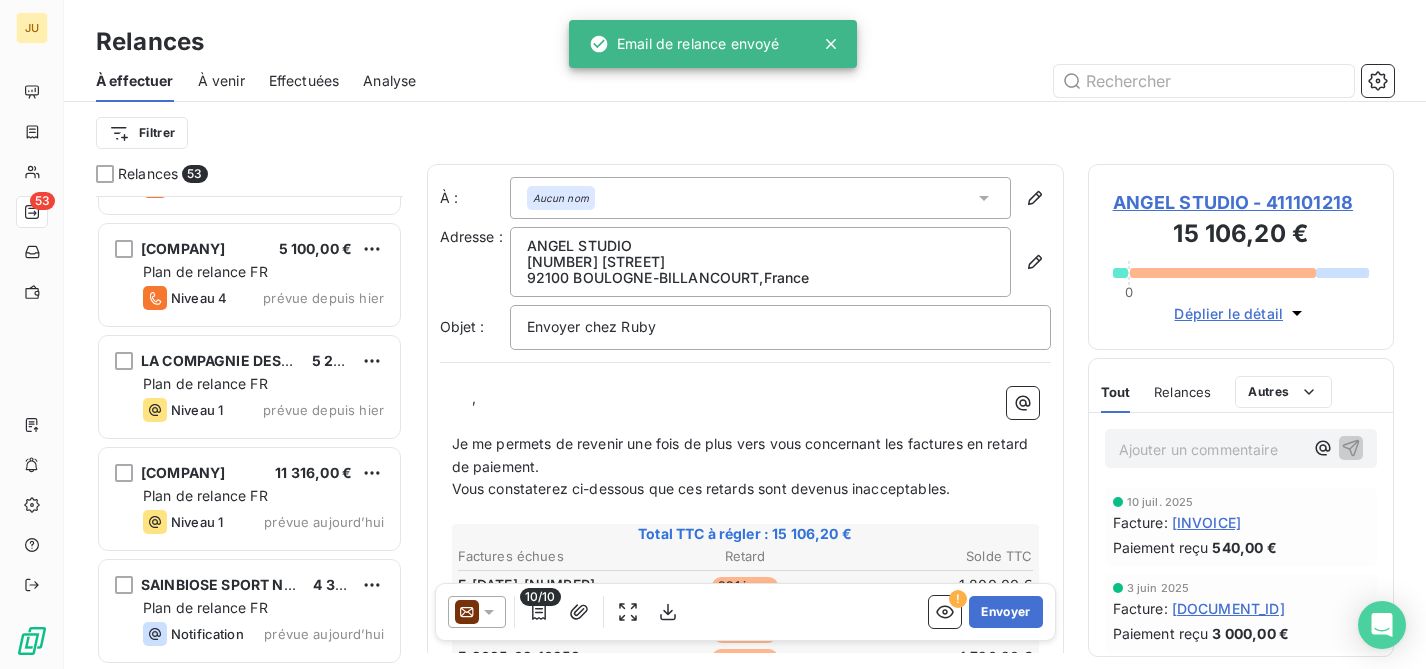 scroll, scrollTop: 5463, scrollLeft: 0, axis: vertical 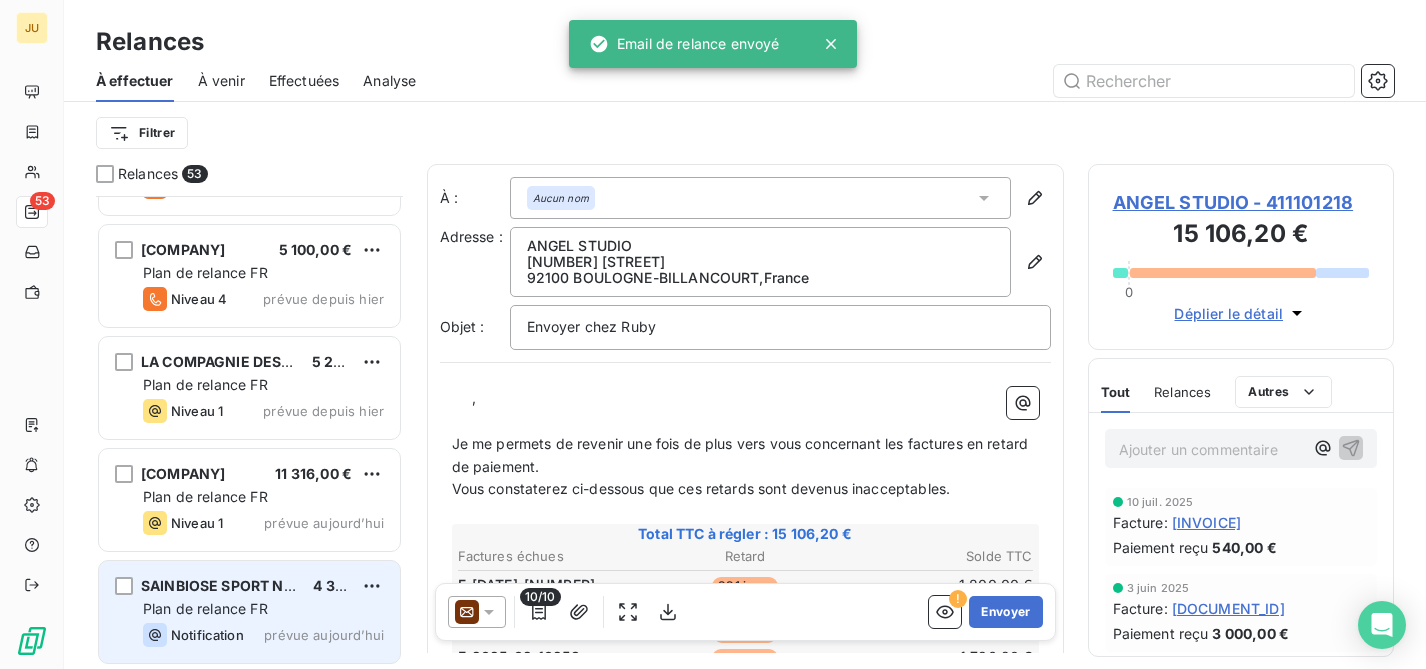 click on "Plan de relance FR" at bounding box center (263, 609) 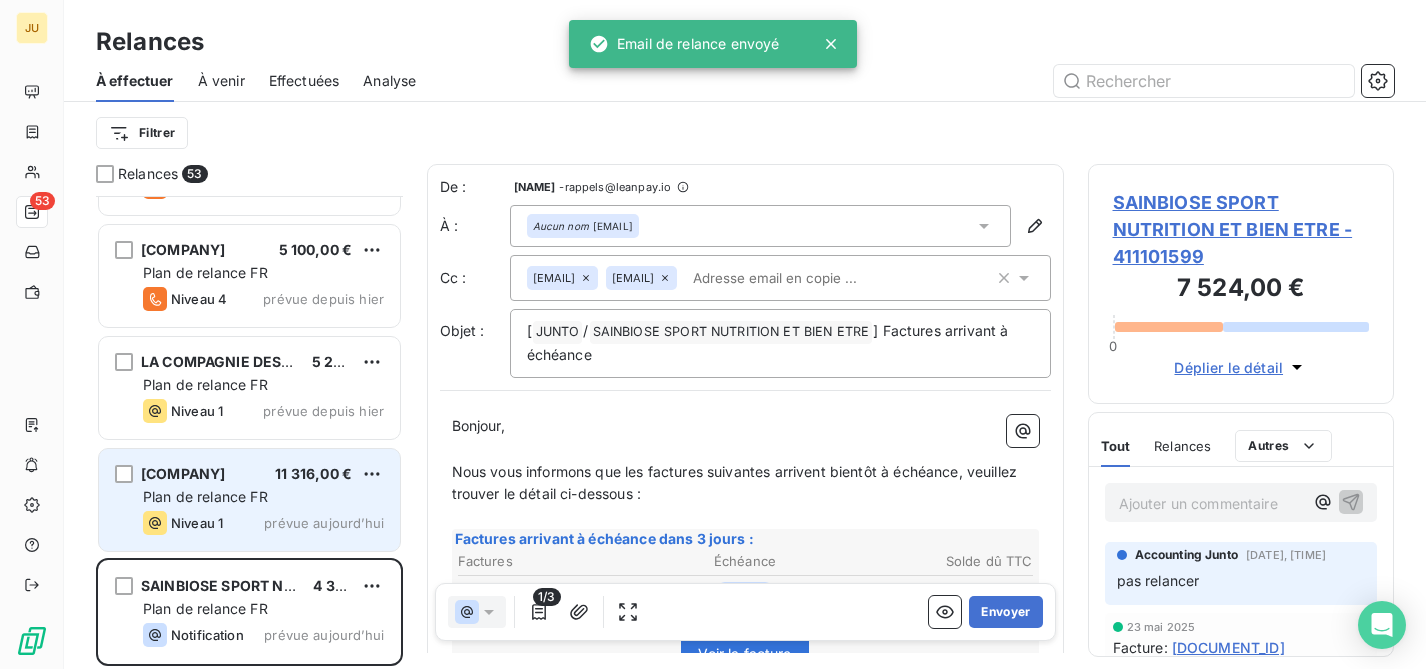 click on "Niveau 1 prévue aujourd’hui" at bounding box center [263, 523] 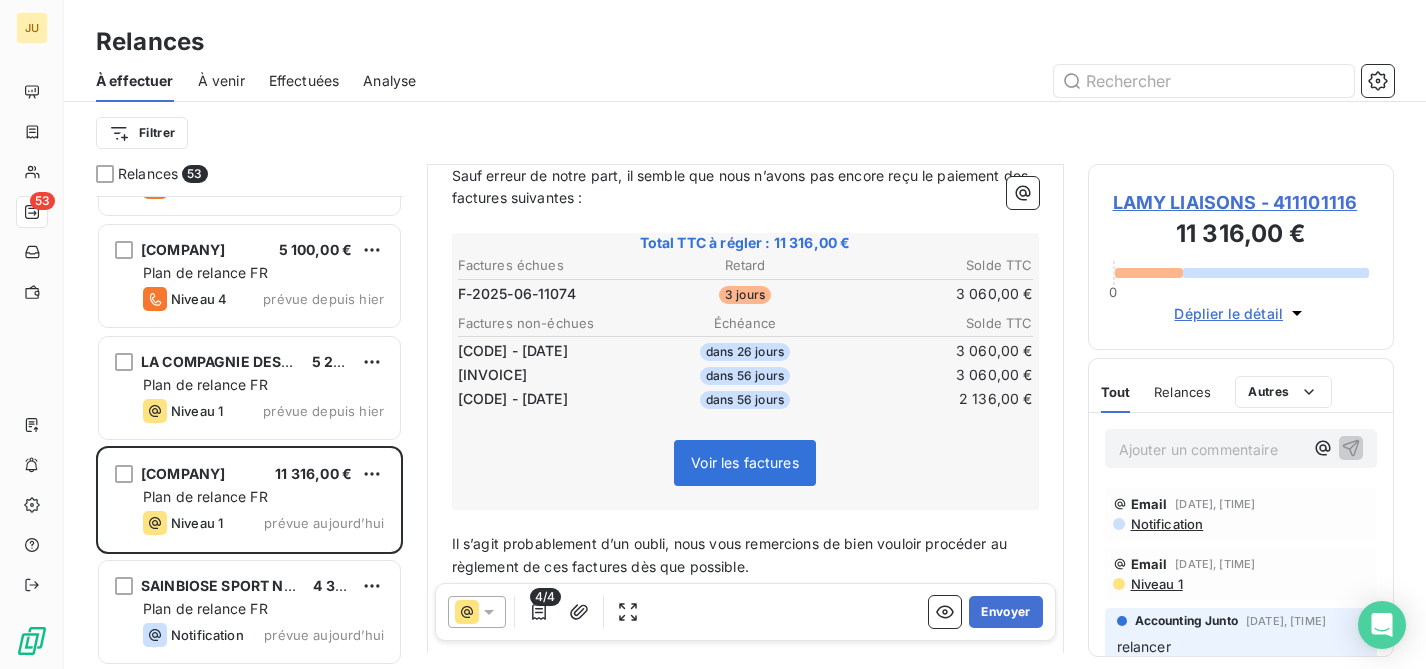 scroll, scrollTop: 326, scrollLeft: 0, axis: vertical 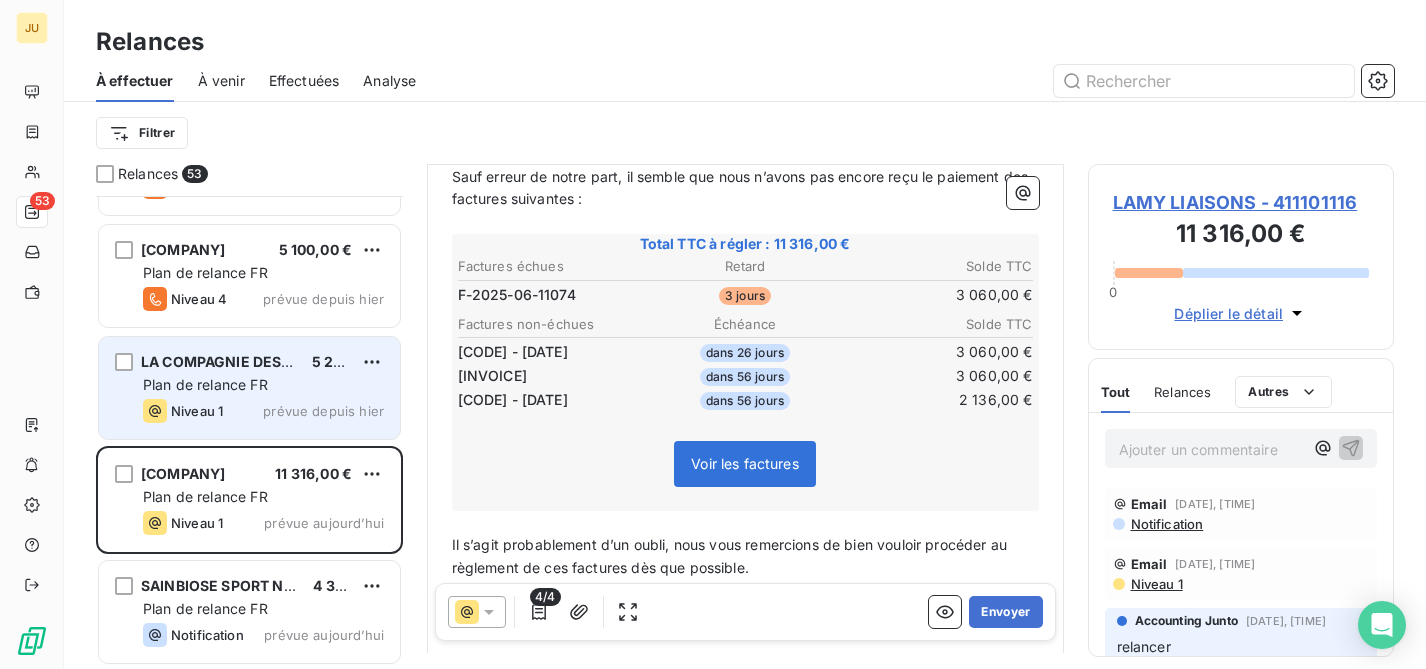click on "Niveau 1 prévue depuis hier" at bounding box center [263, 411] 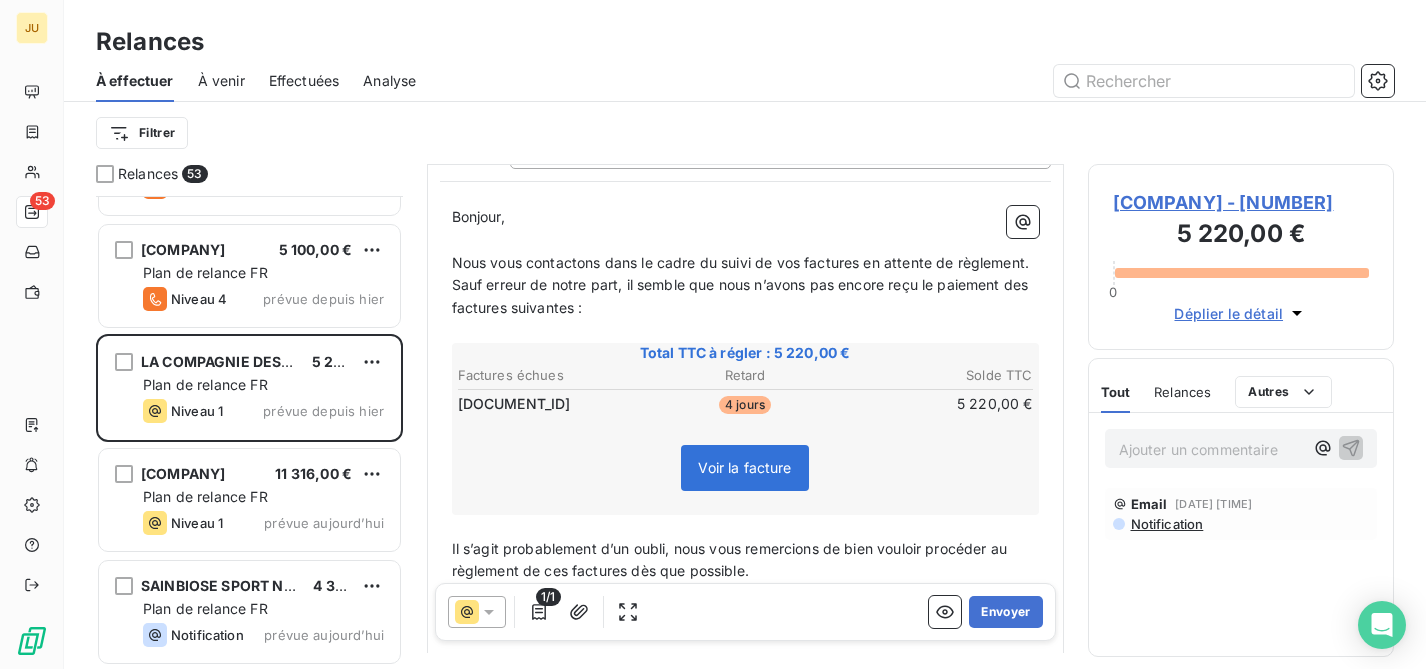 scroll, scrollTop: 0, scrollLeft: 0, axis: both 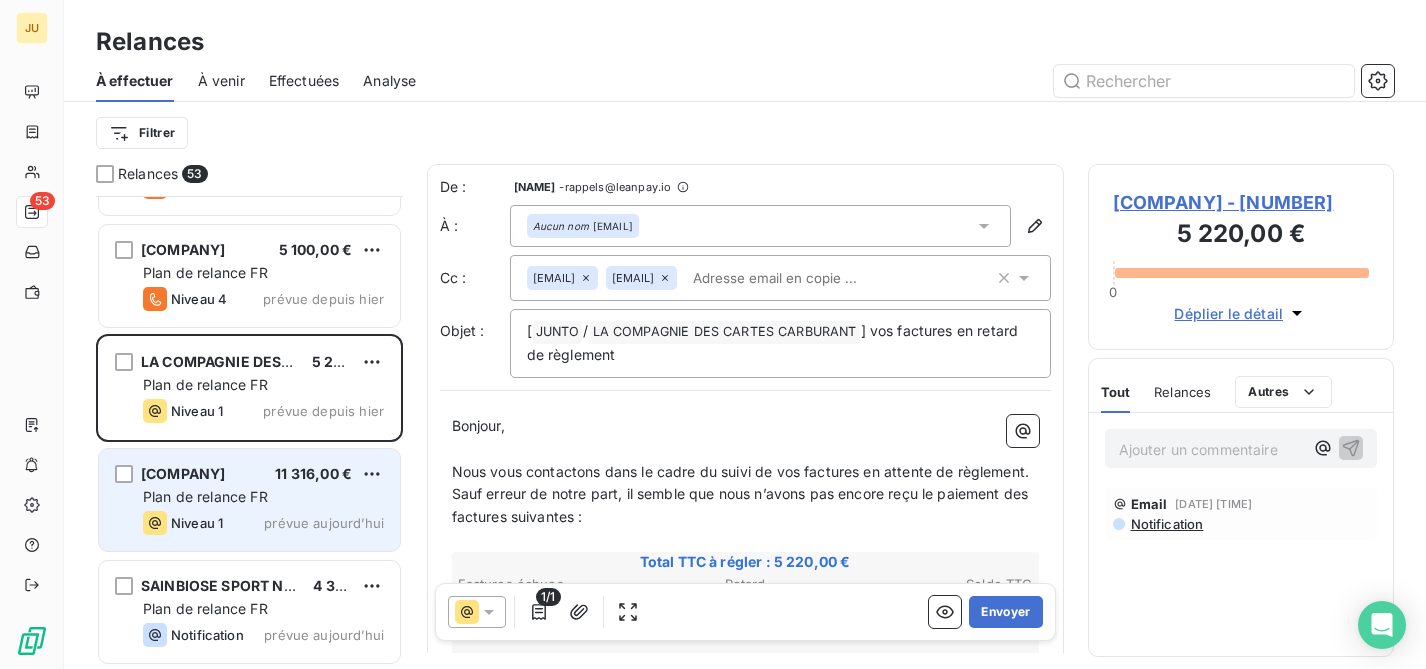 click on "Plan de relance FR" at bounding box center [263, 497] 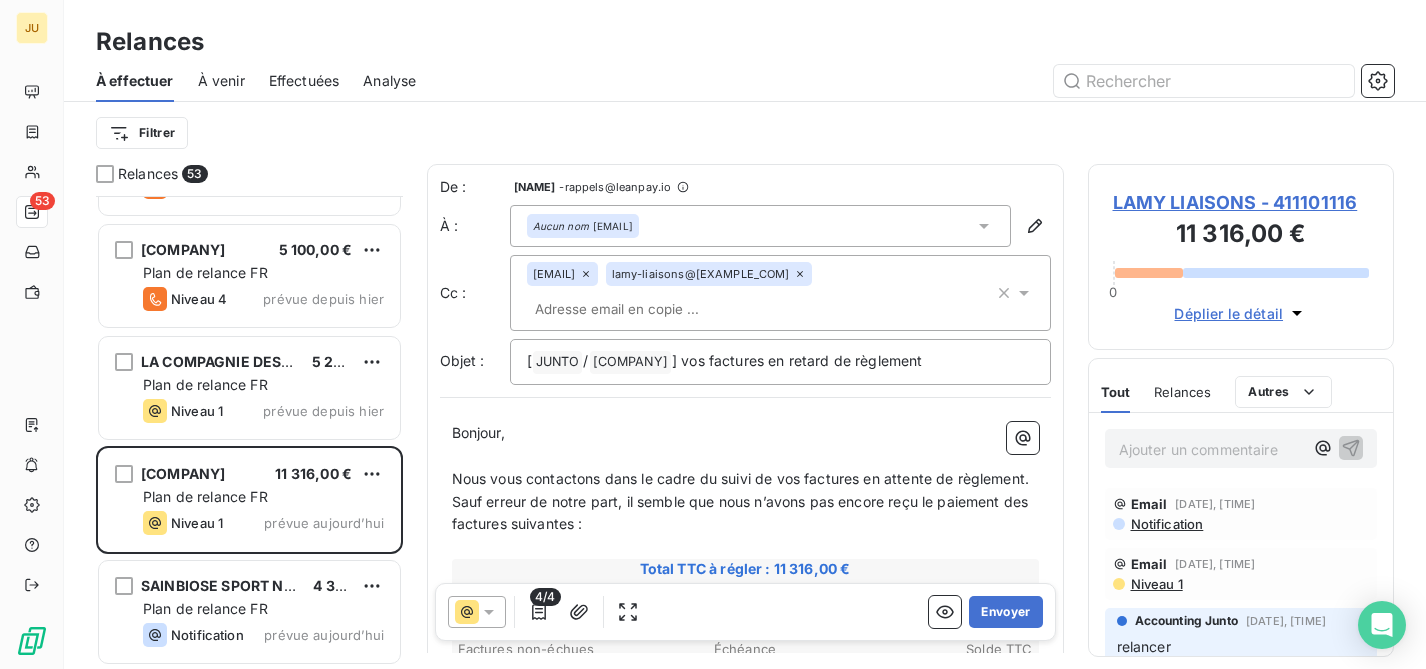 click on "Ajouter un commentaire ﻿" at bounding box center (1211, 449) 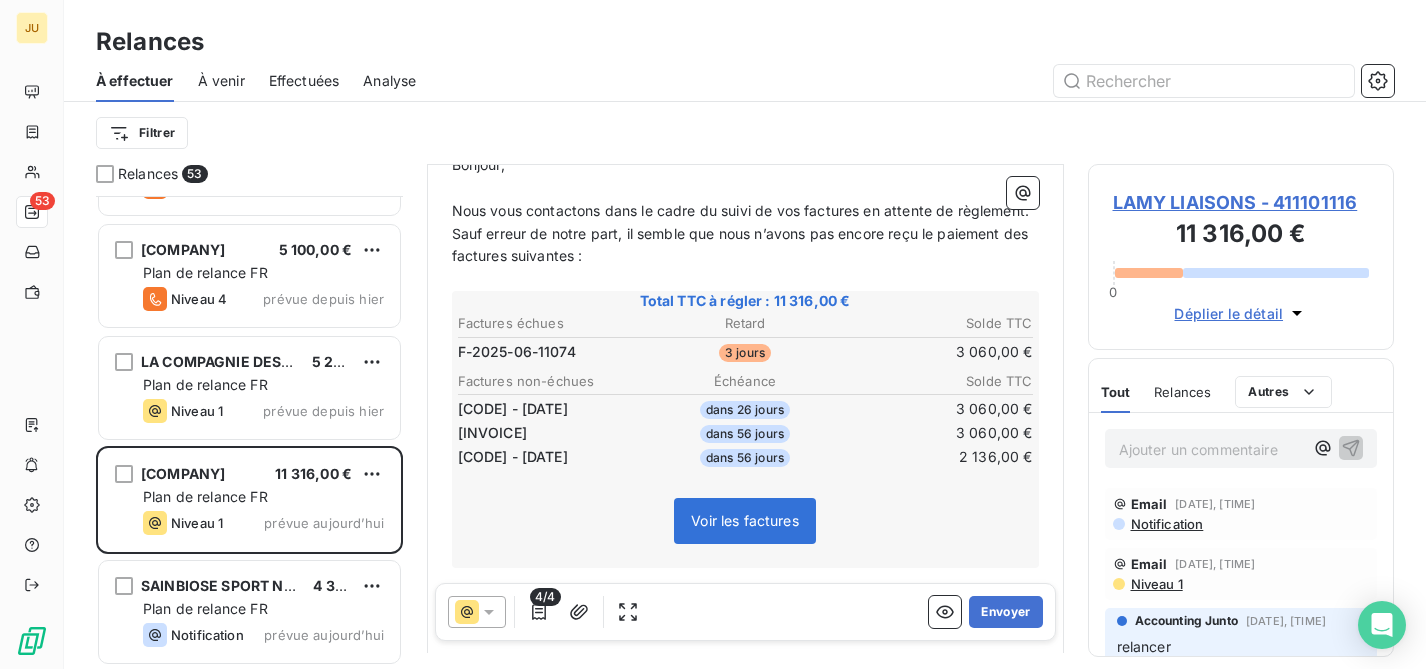 scroll, scrollTop: 272, scrollLeft: 0, axis: vertical 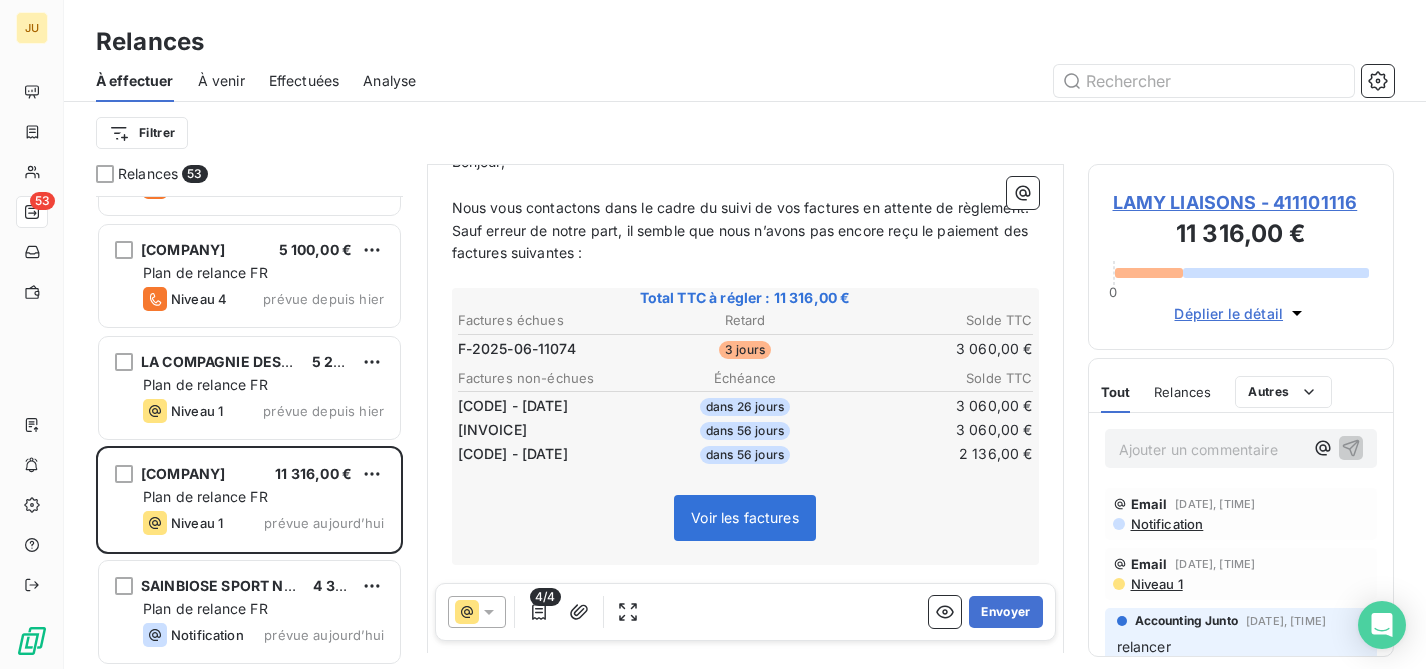 click on "Ajouter un commentaire ﻿" at bounding box center [1211, 449] 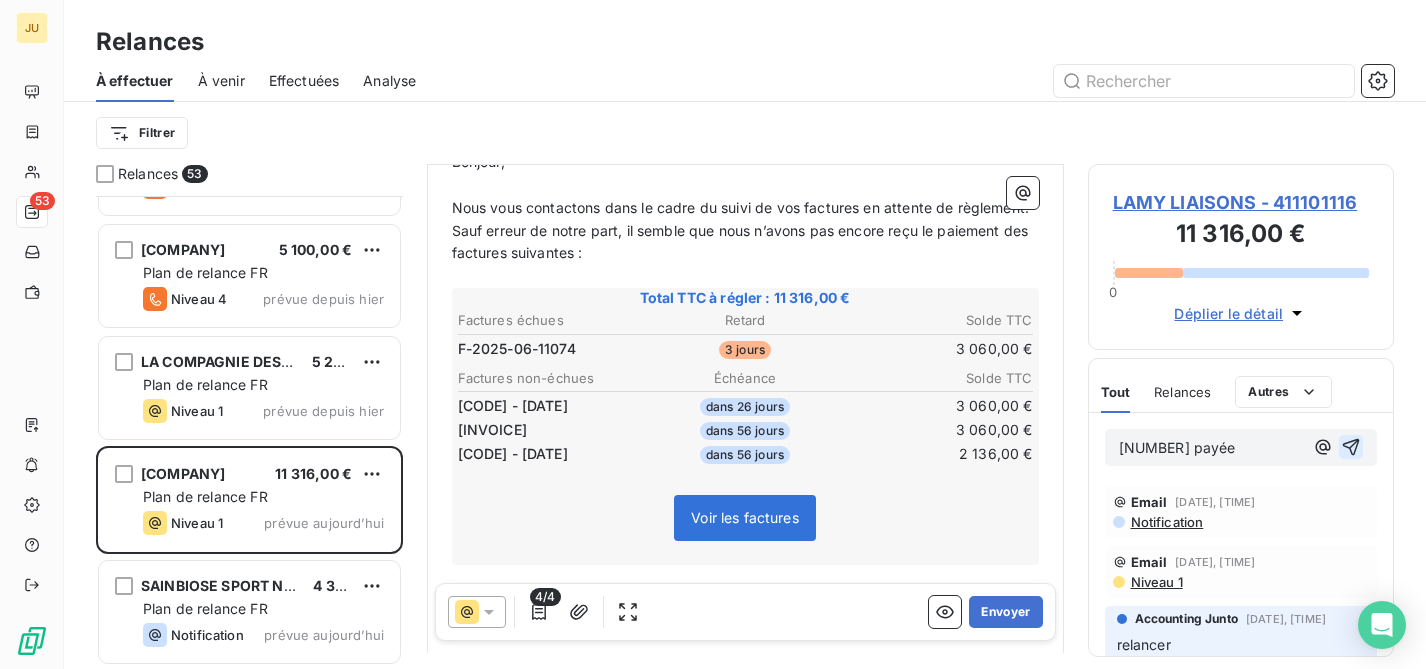 click 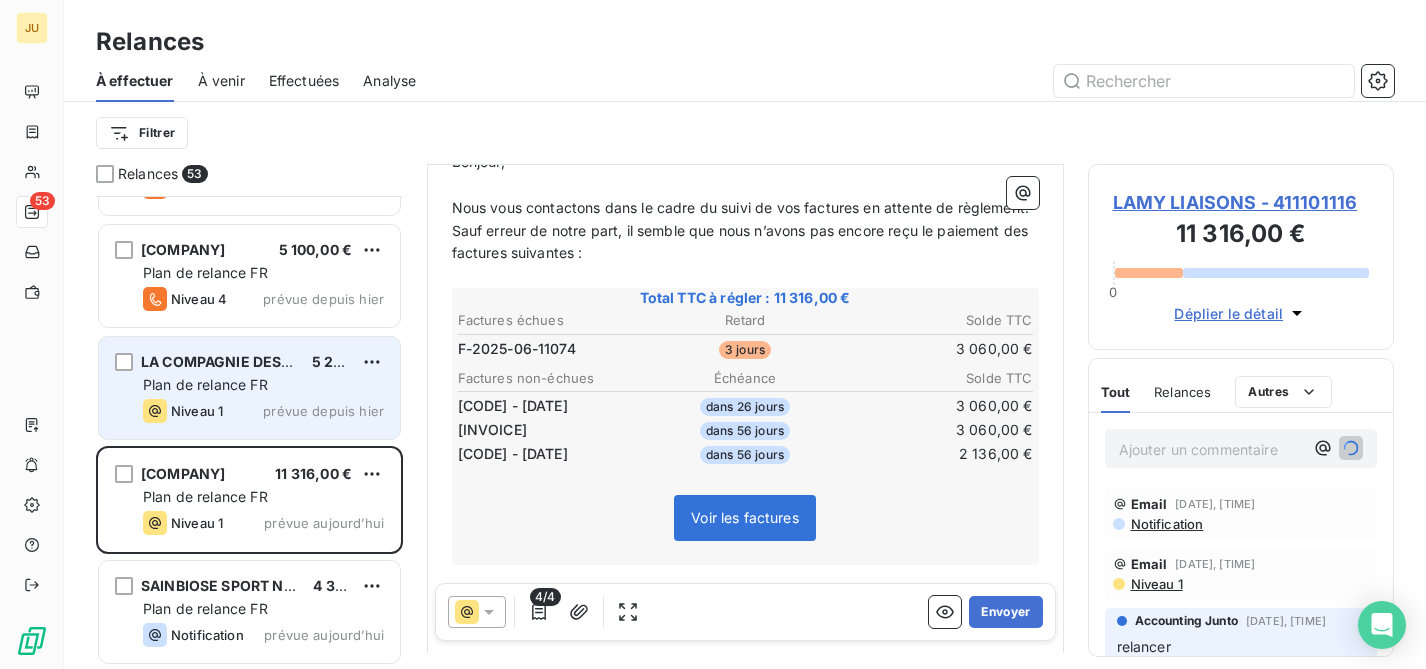 click on "prévue depuis hier" at bounding box center [323, 411] 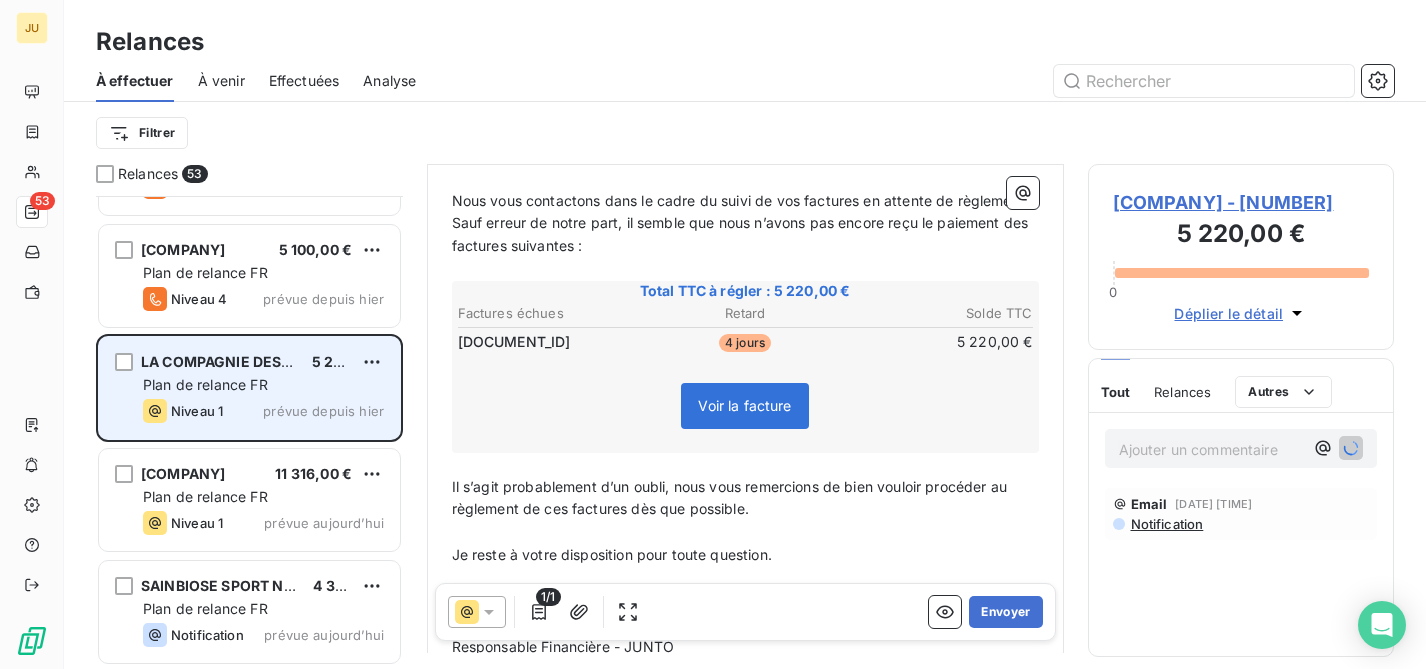 scroll, scrollTop: 195, scrollLeft: 0, axis: vertical 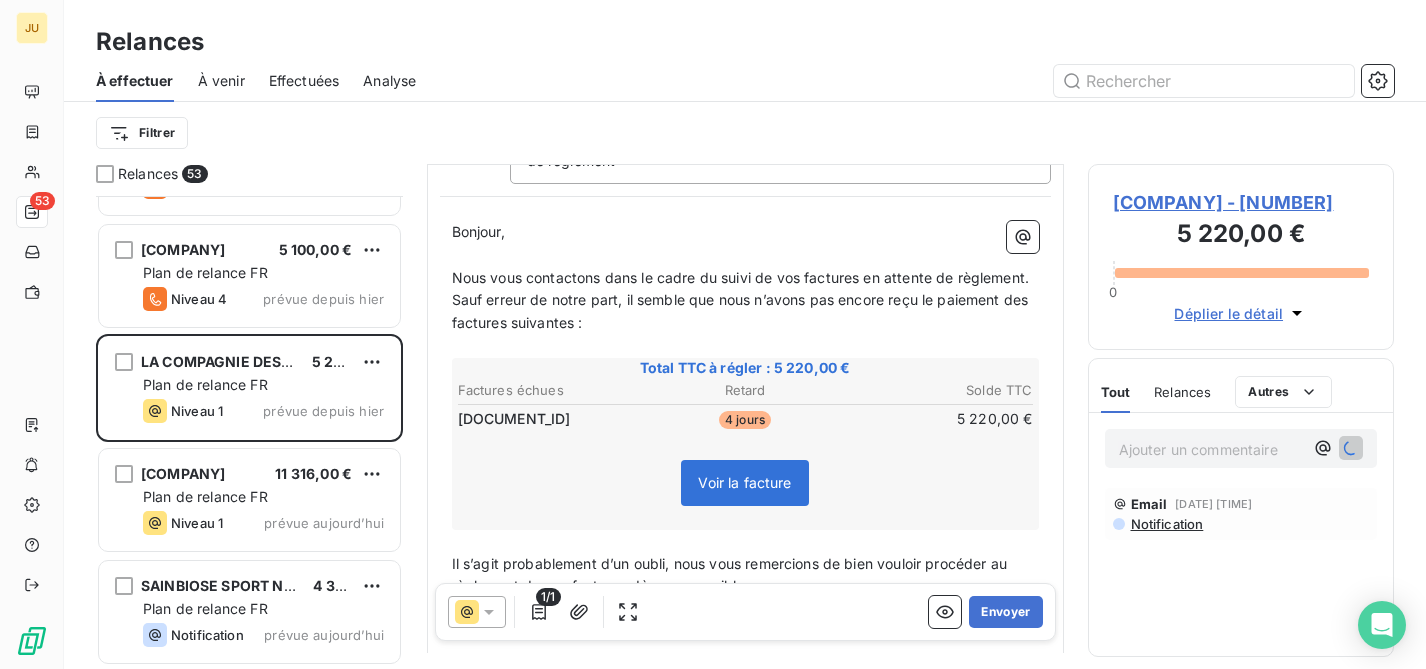click on "Ajouter un commentaire ﻿" at bounding box center [1211, 449] 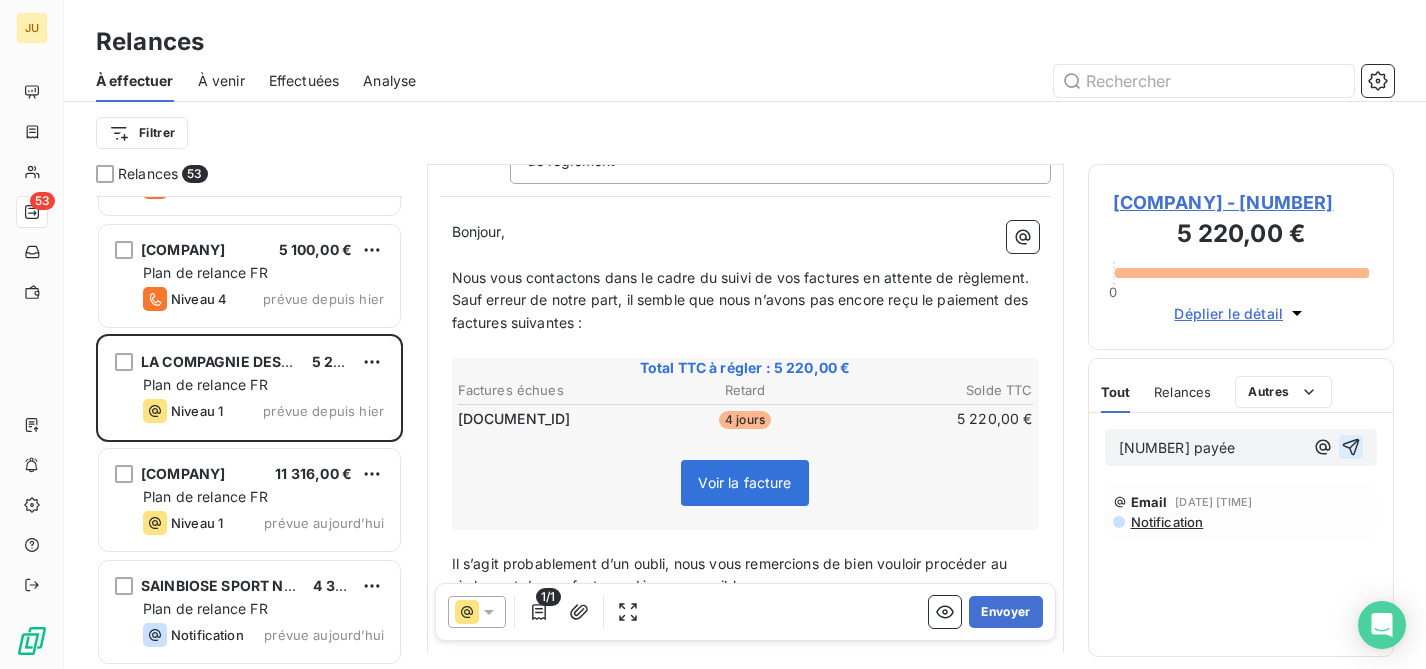 click 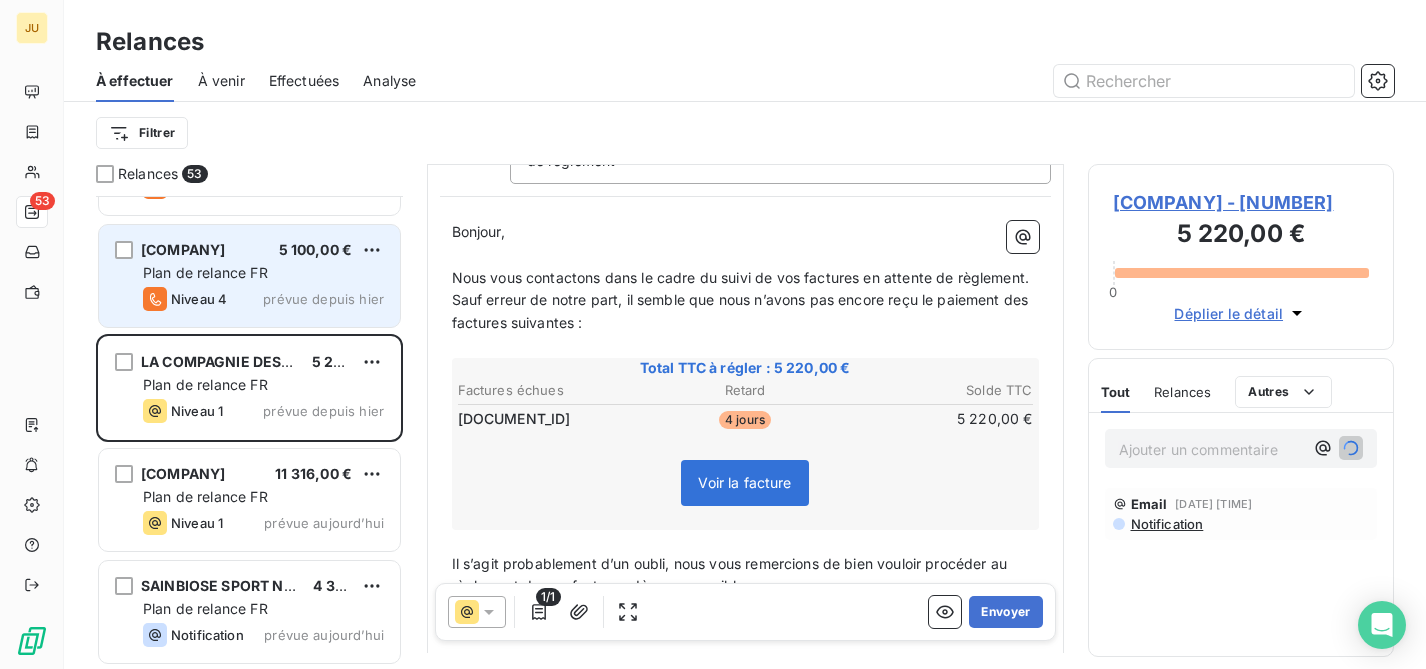 click on "[COMPANY]" at bounding box center [183, 249] 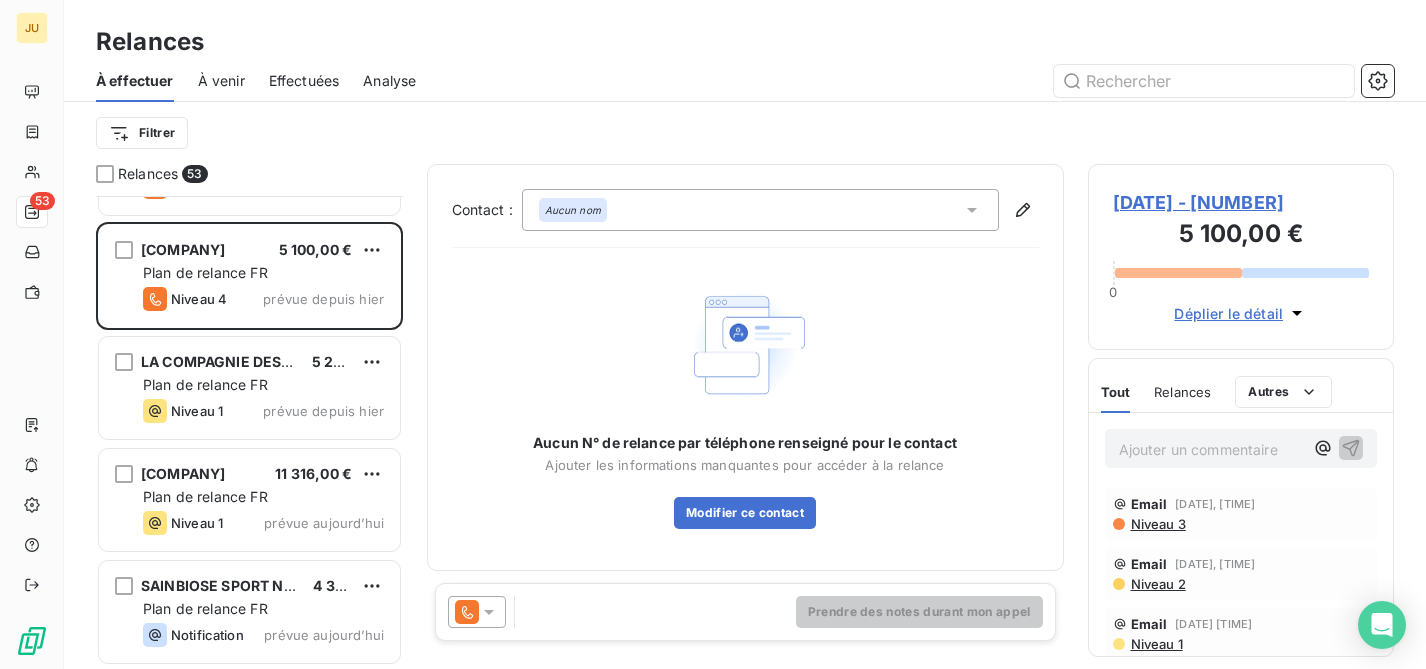 click 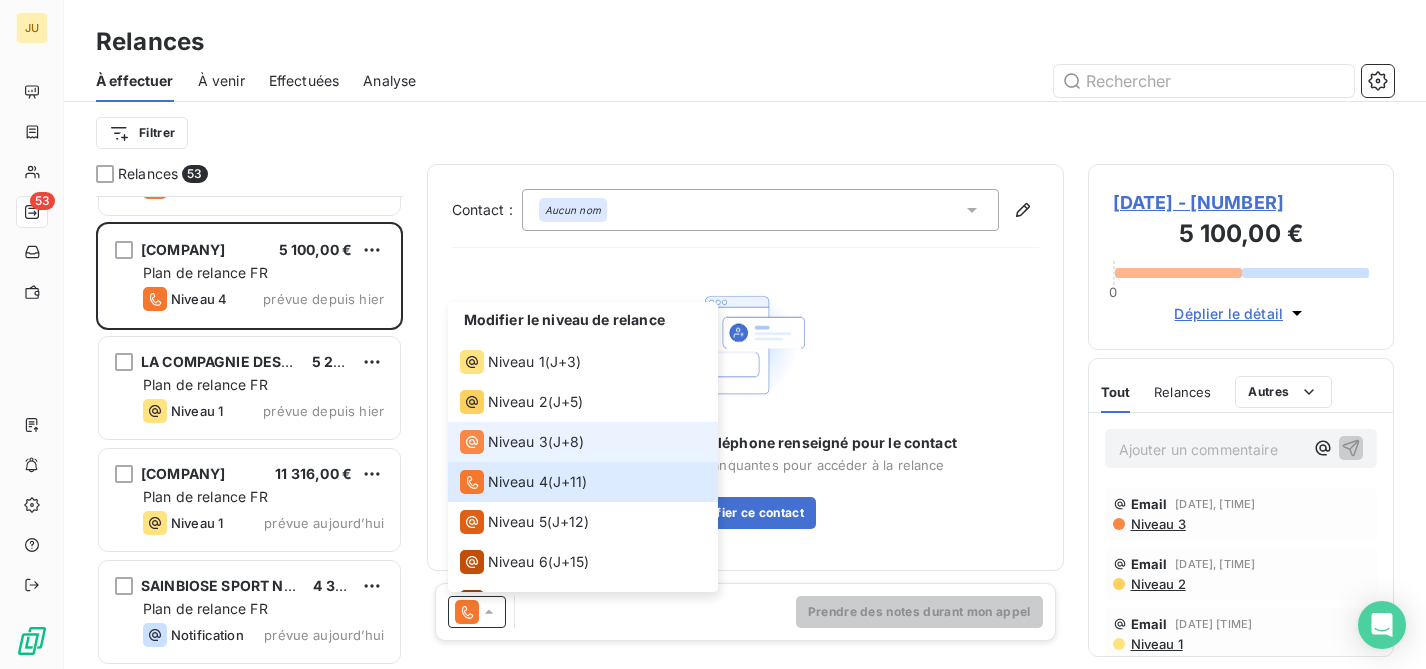 click on "Niveau 3" at bounding box center (518, 442) 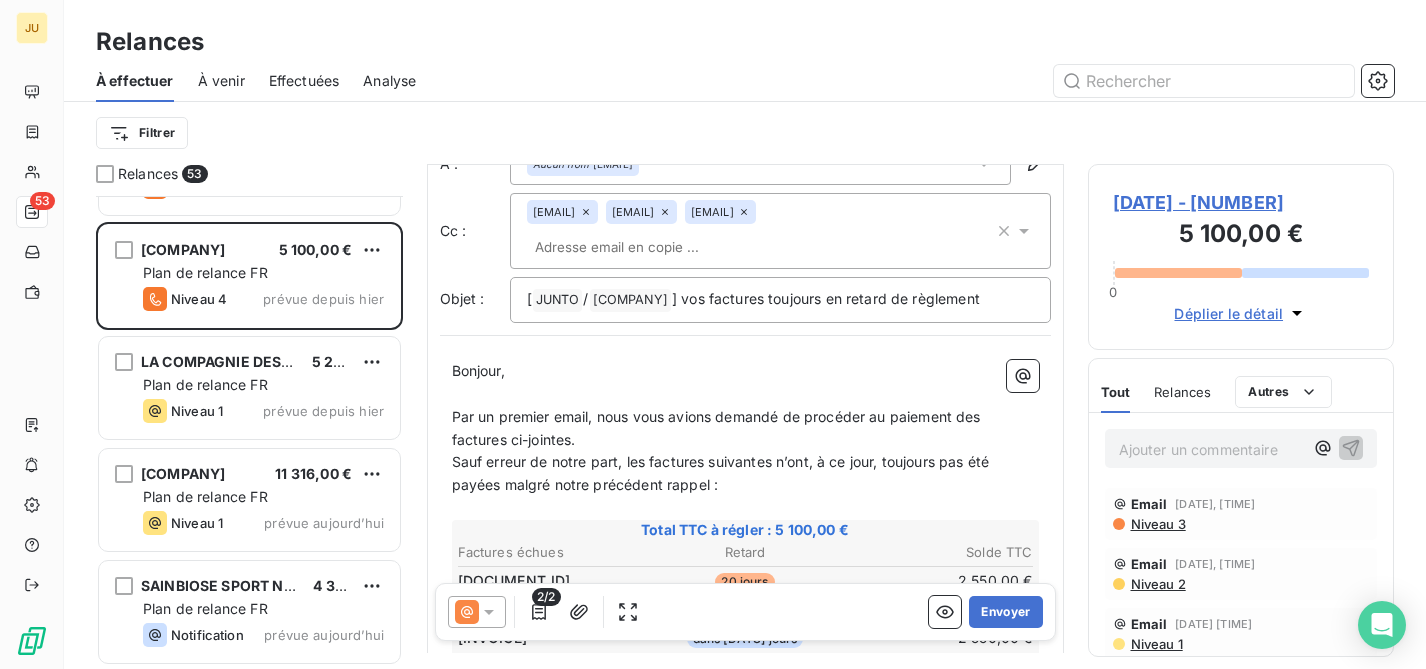 scroll, scrollTop: 0, scrollLeft: 0, axis: both 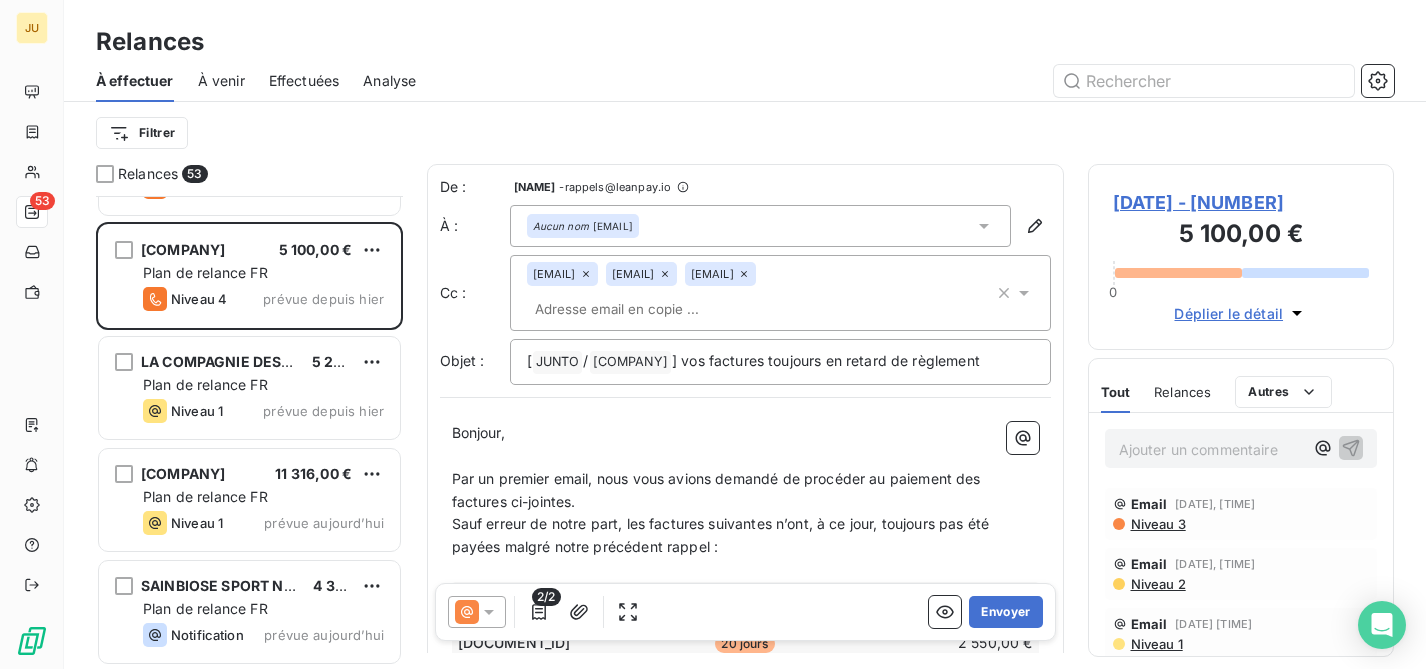 click on "[EMAIL] [EMAIL] [EMAIL]" at bounding box center (760, 293) 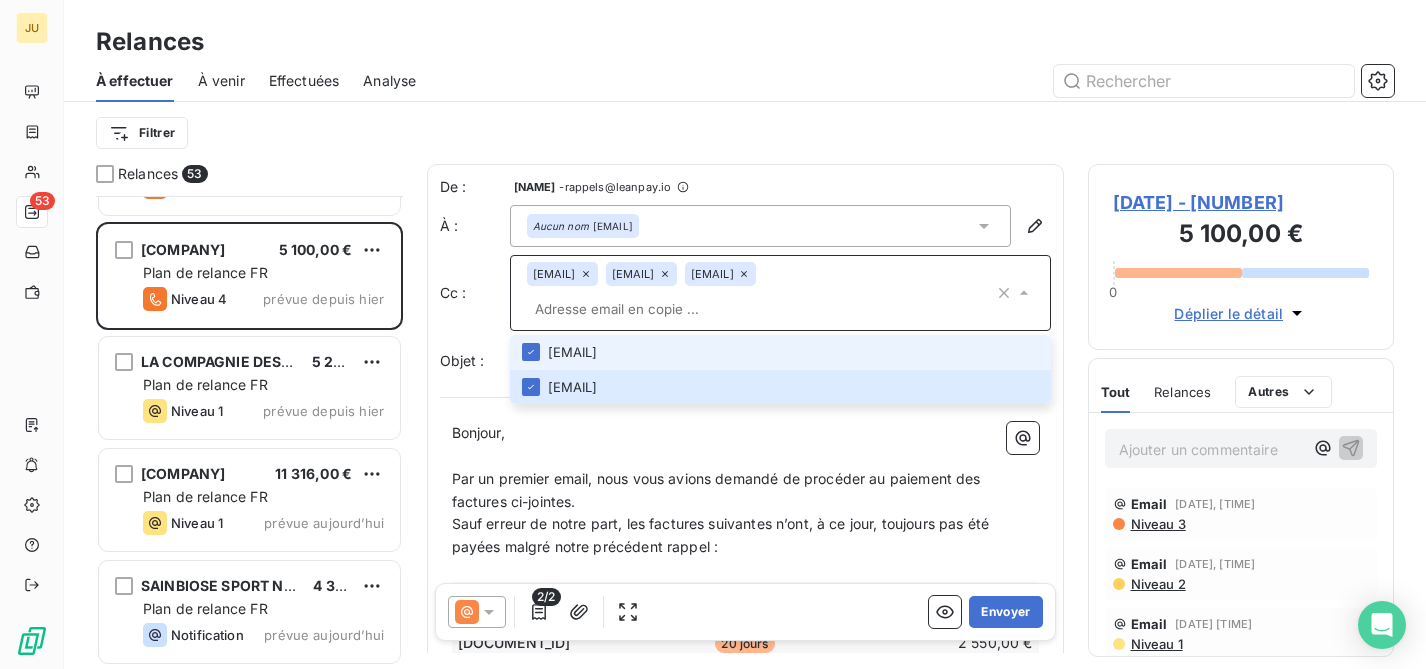 paste on "[EMAIL]" 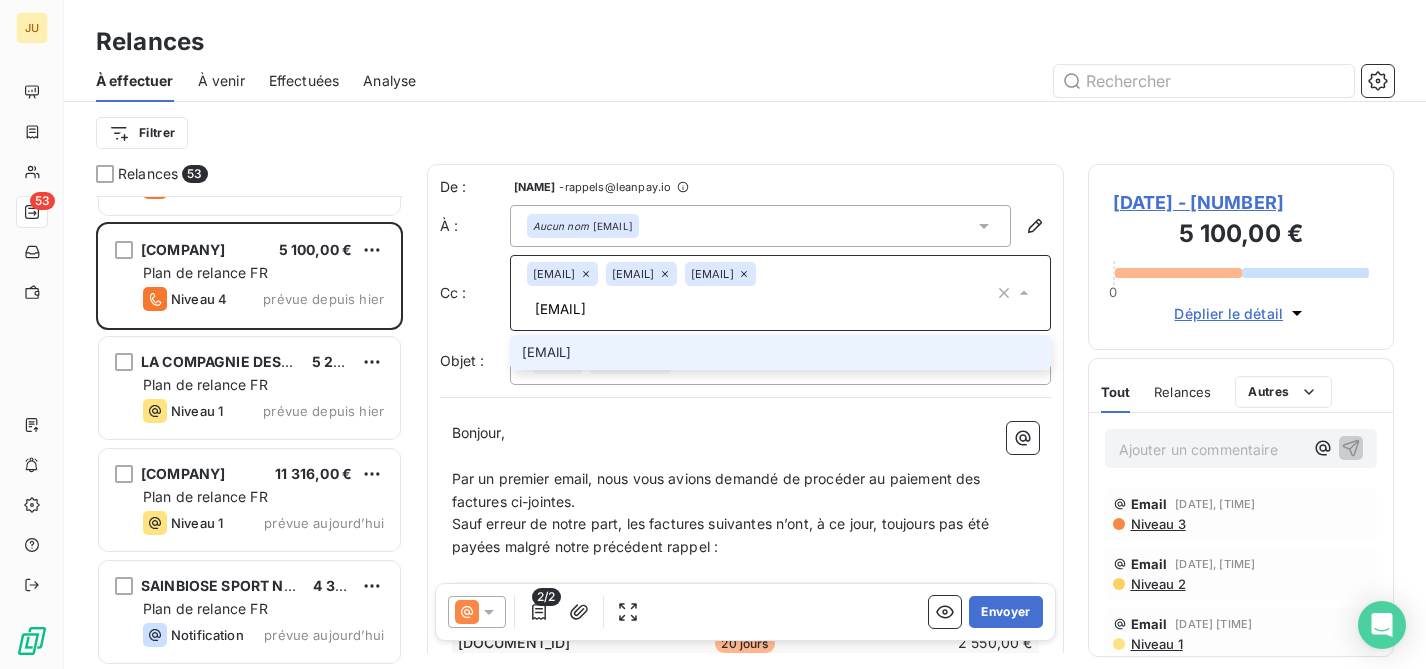 type on "[EMAIL]" 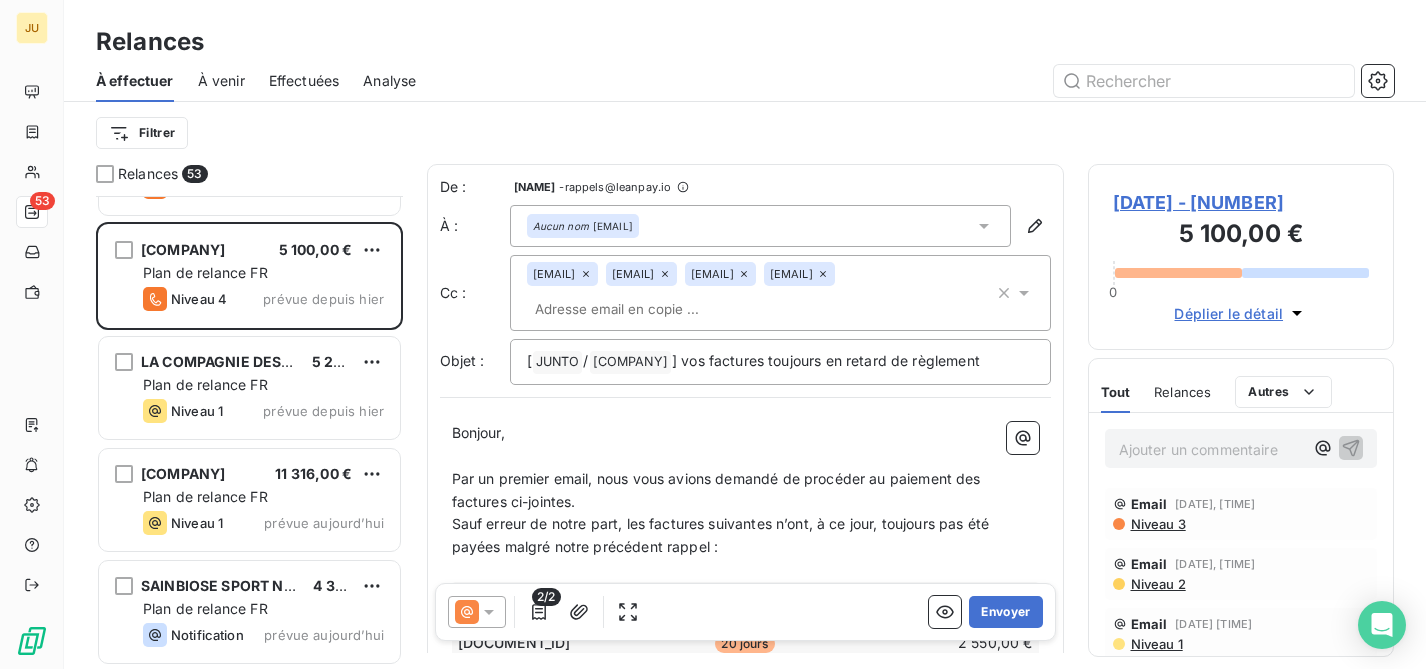 paste on "[EMAIL]" 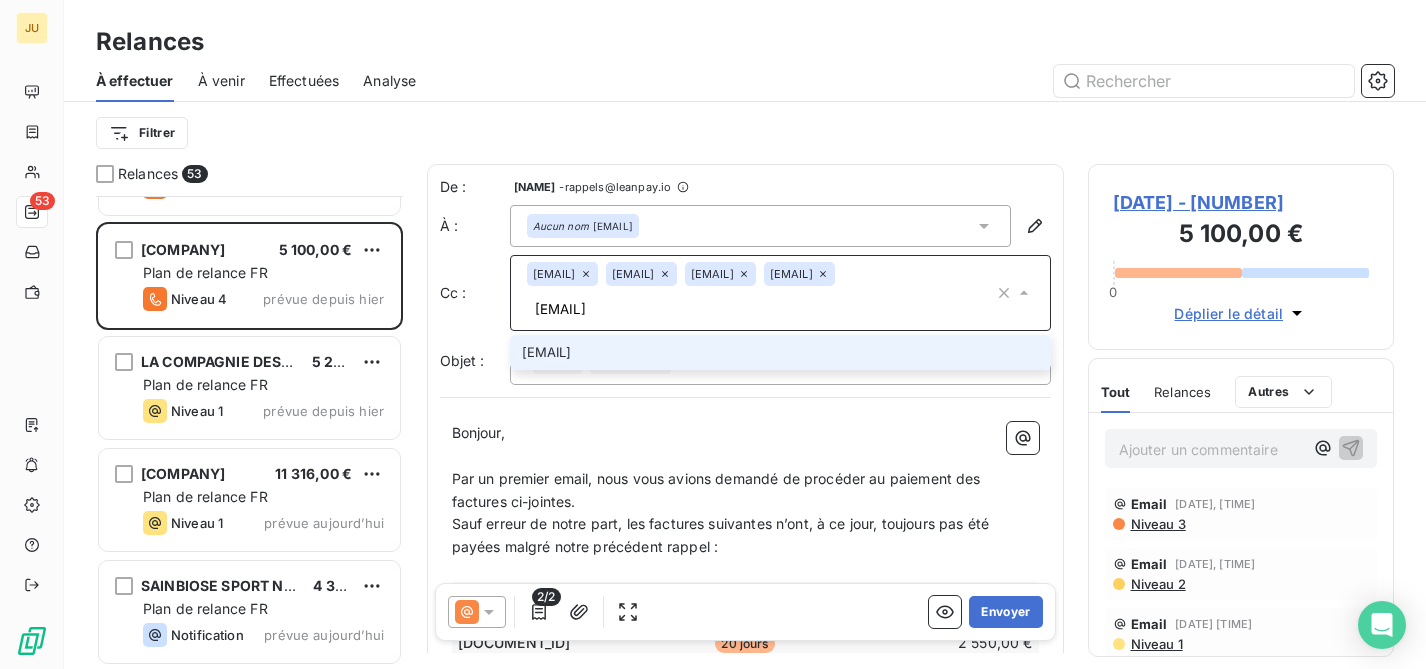 type on "[EMAIL]" 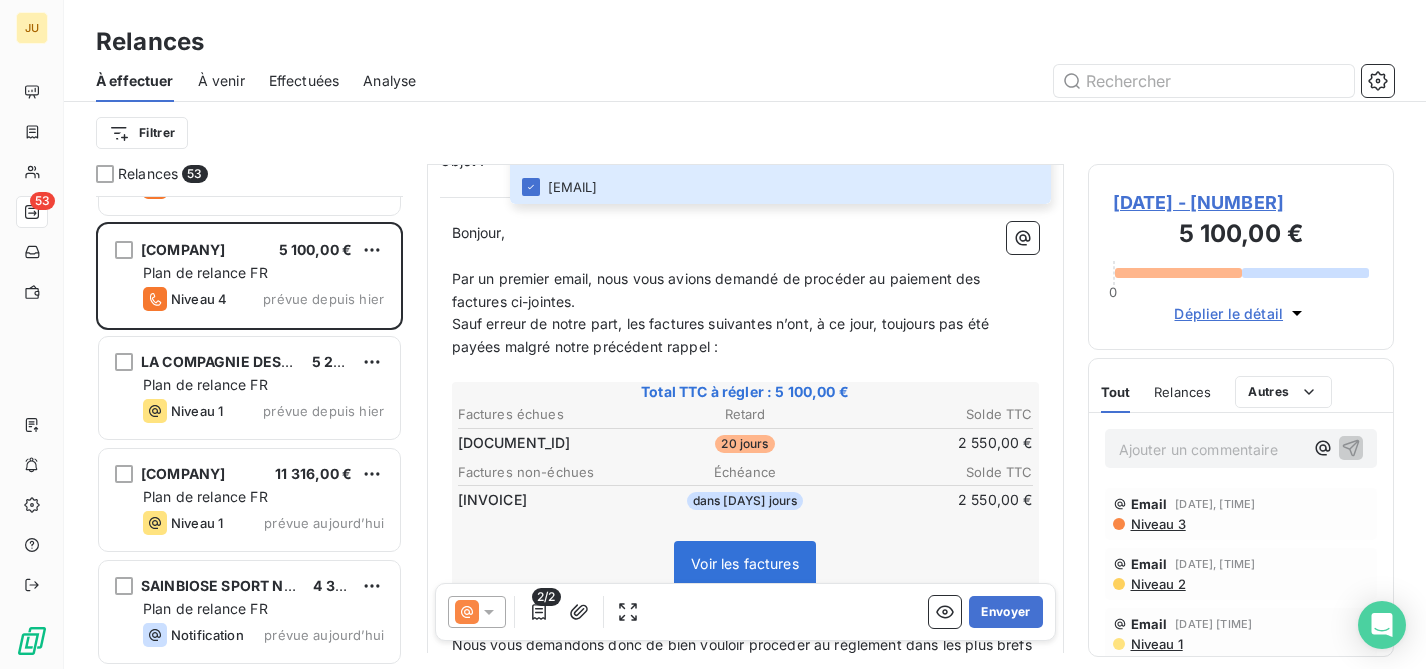 scroll, scrollTop: 402, scrollLeft: 0, axis: vertical 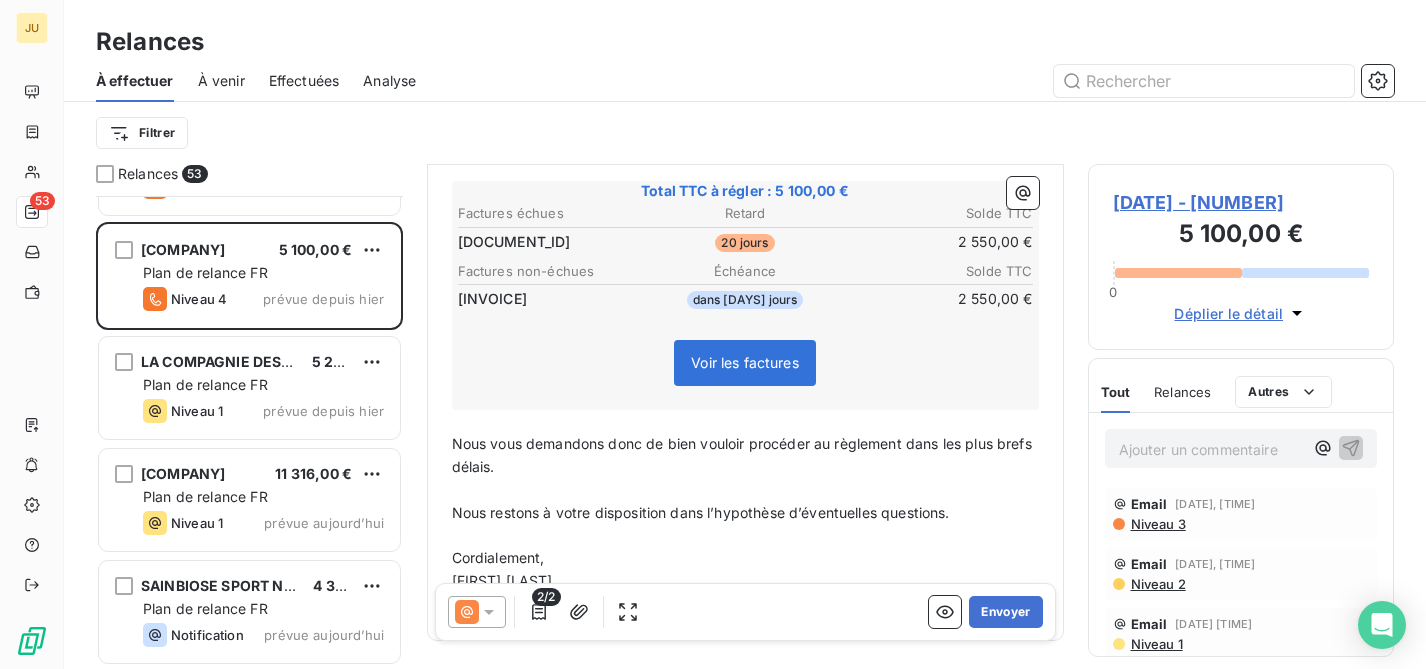 click 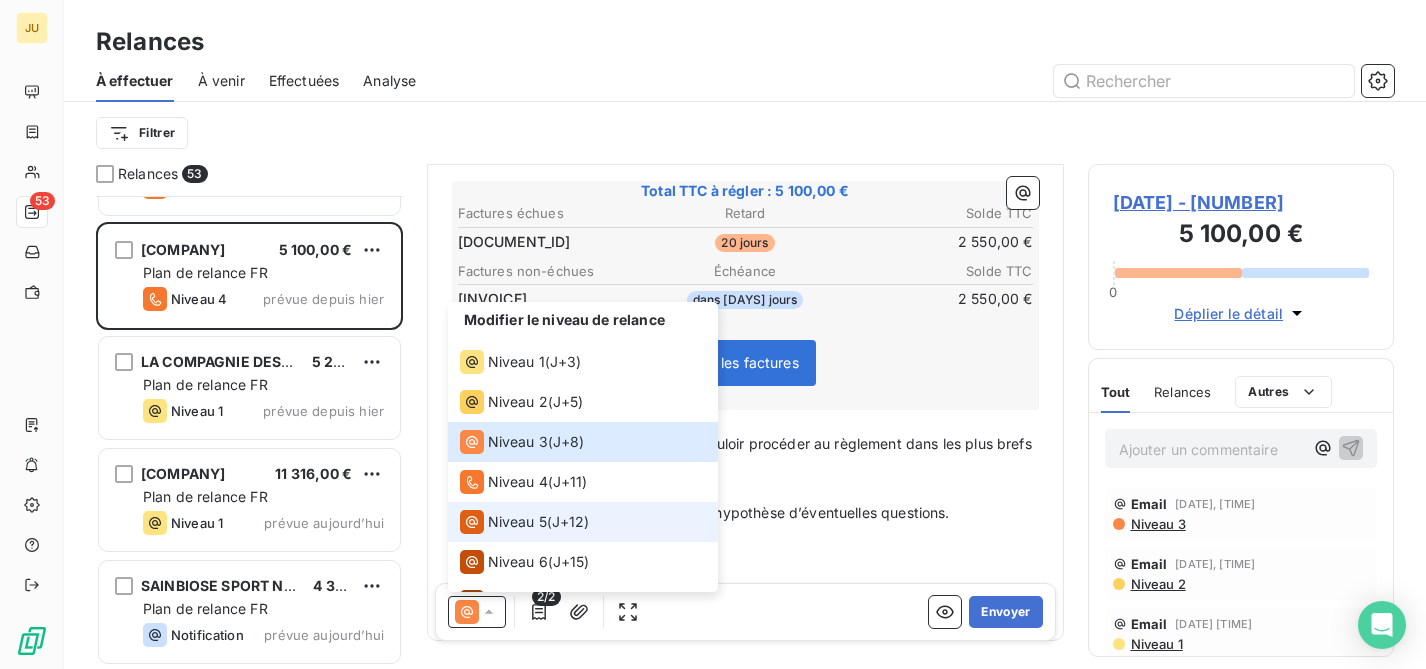 click on "Niveau 5  ( J+12 )" at bounding box center (583, 522) 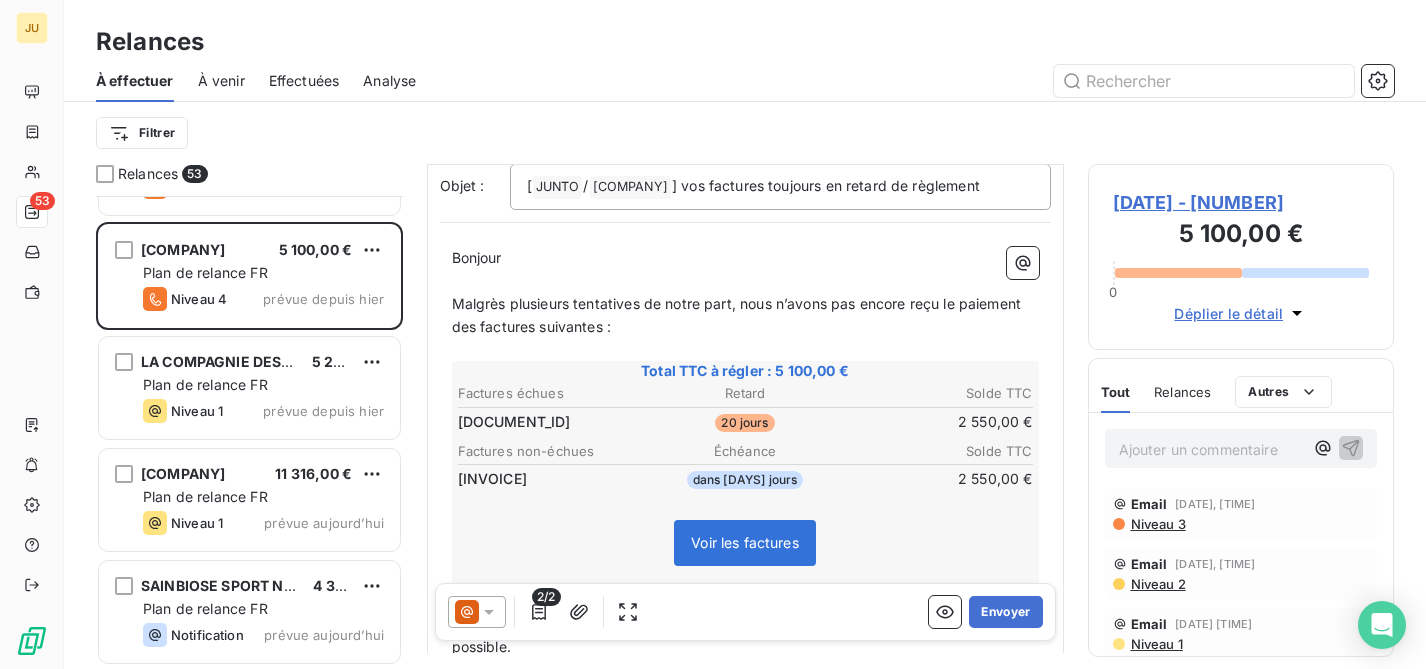 scroll, scrollTop: 0, scrollLeft: 0, axis: both 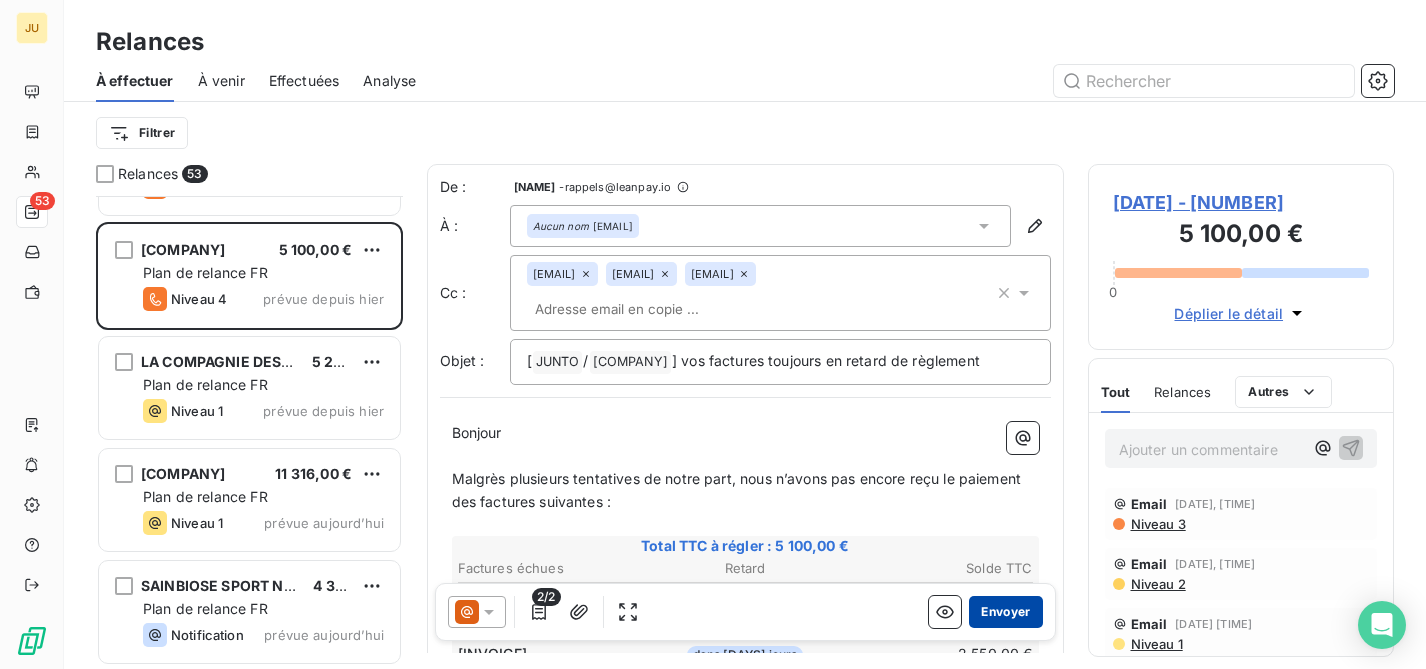 click on "Envoyer" at bounding box center [1005, 612] 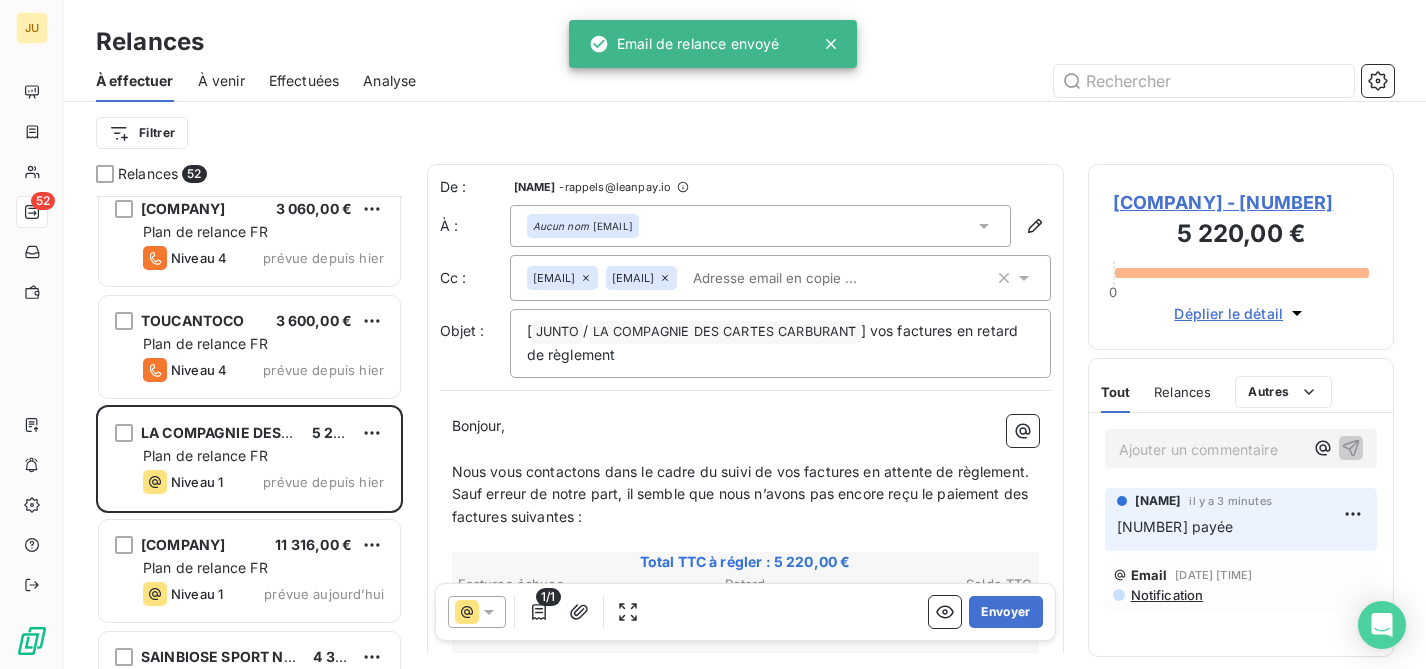 scroll, scrollTop: 5251, scrollLeft: 0, axis: vertical 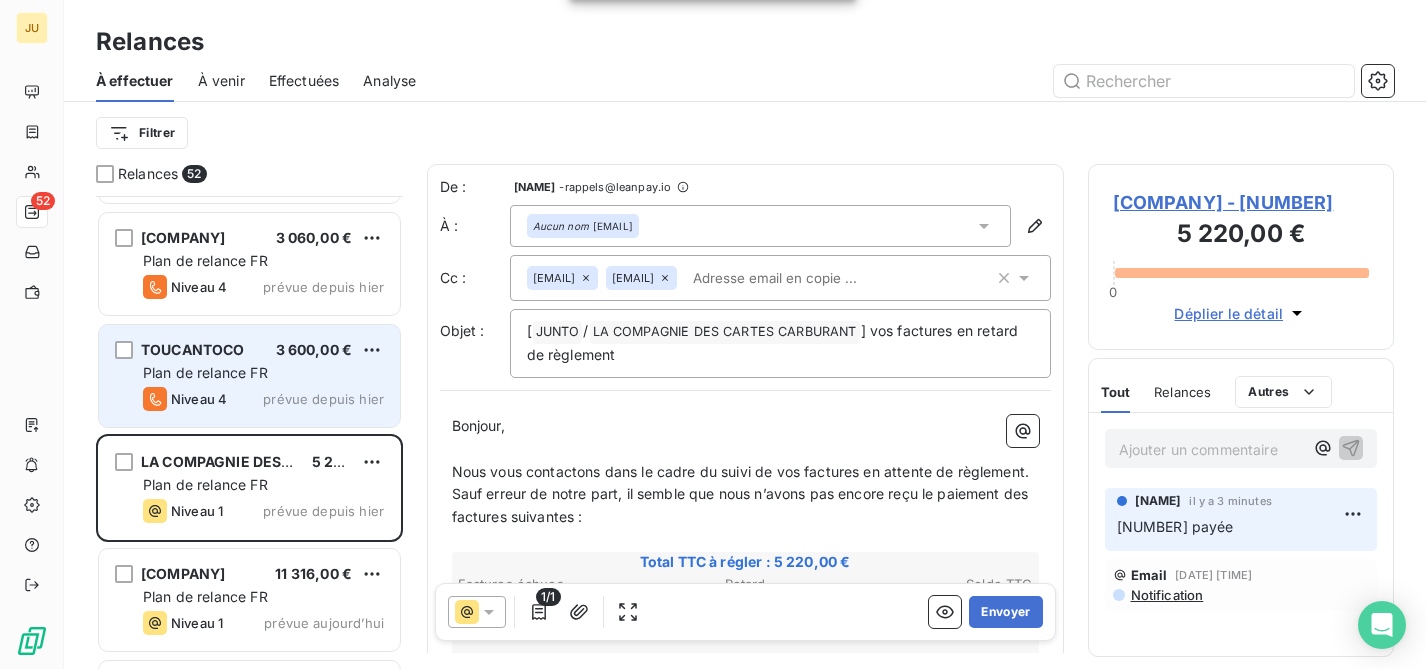 click on "Plan de relance FR" at bounding box center [263, 373] 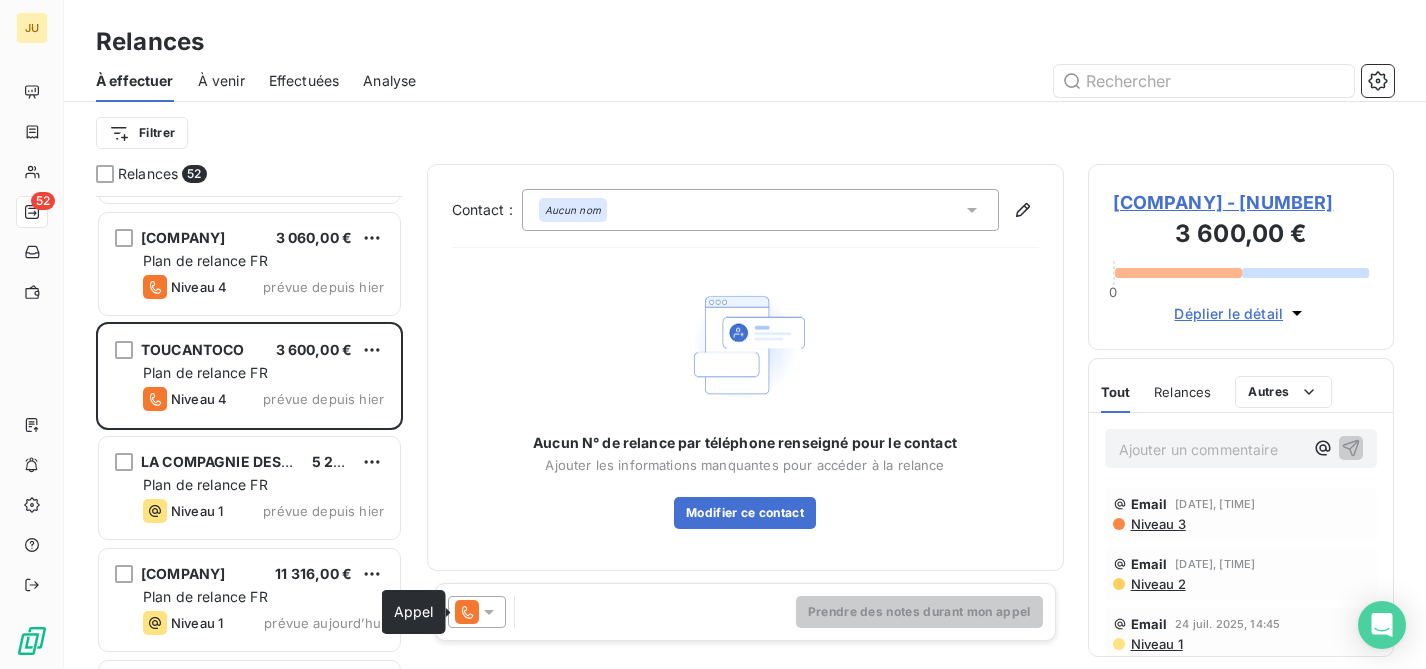 click 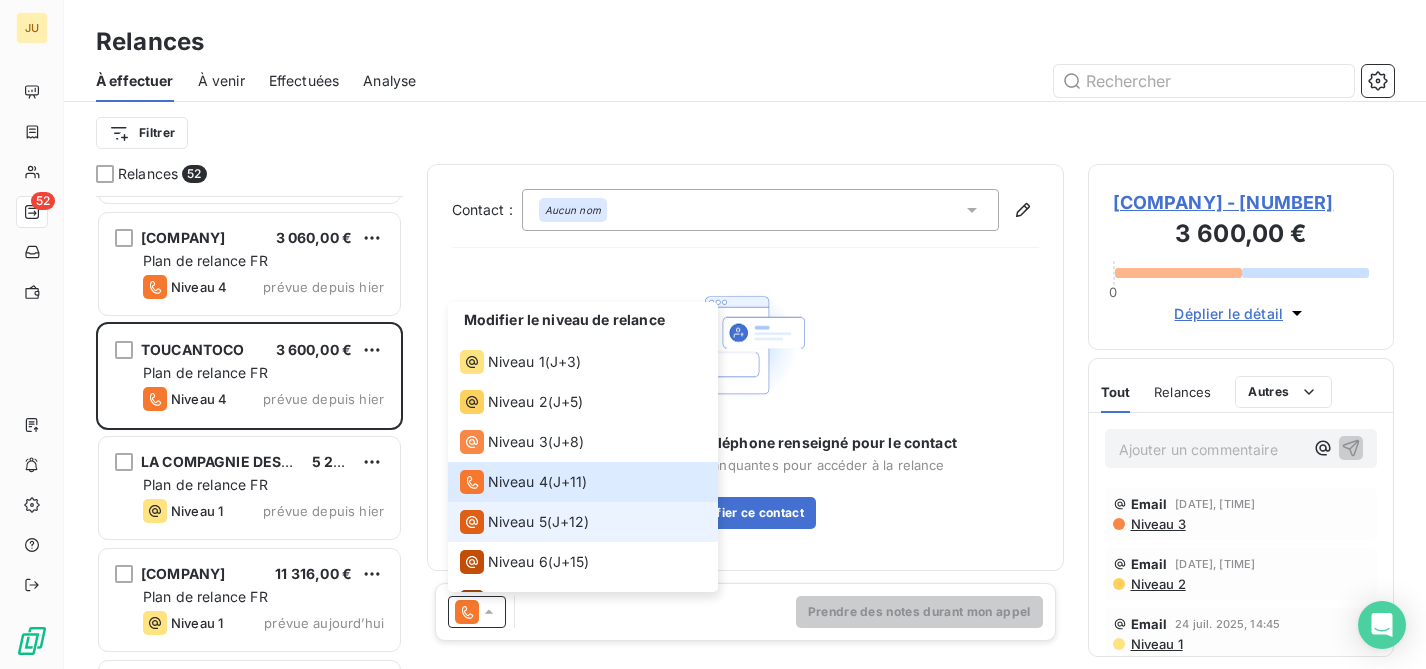 click on "Niveau 5" at bounding box center (517, 522) 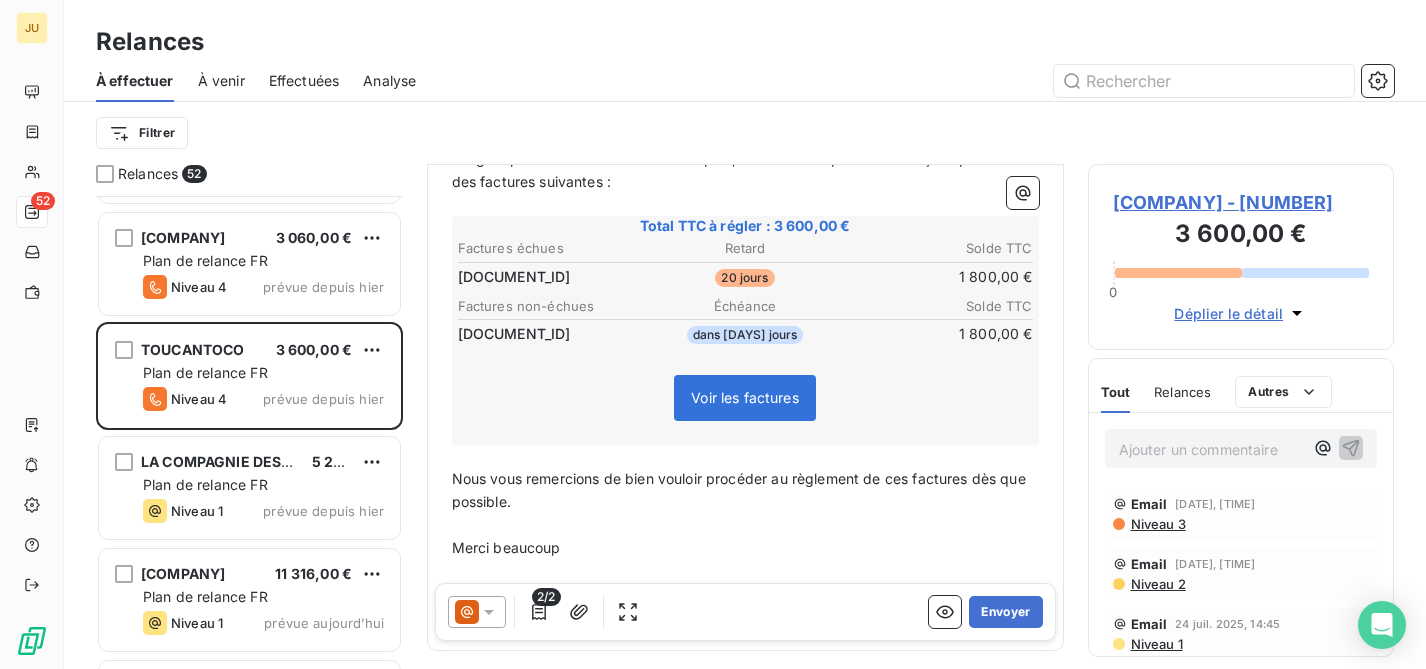 scroll, scrollTop: 370, scrollLeft: 0, axis: vertical 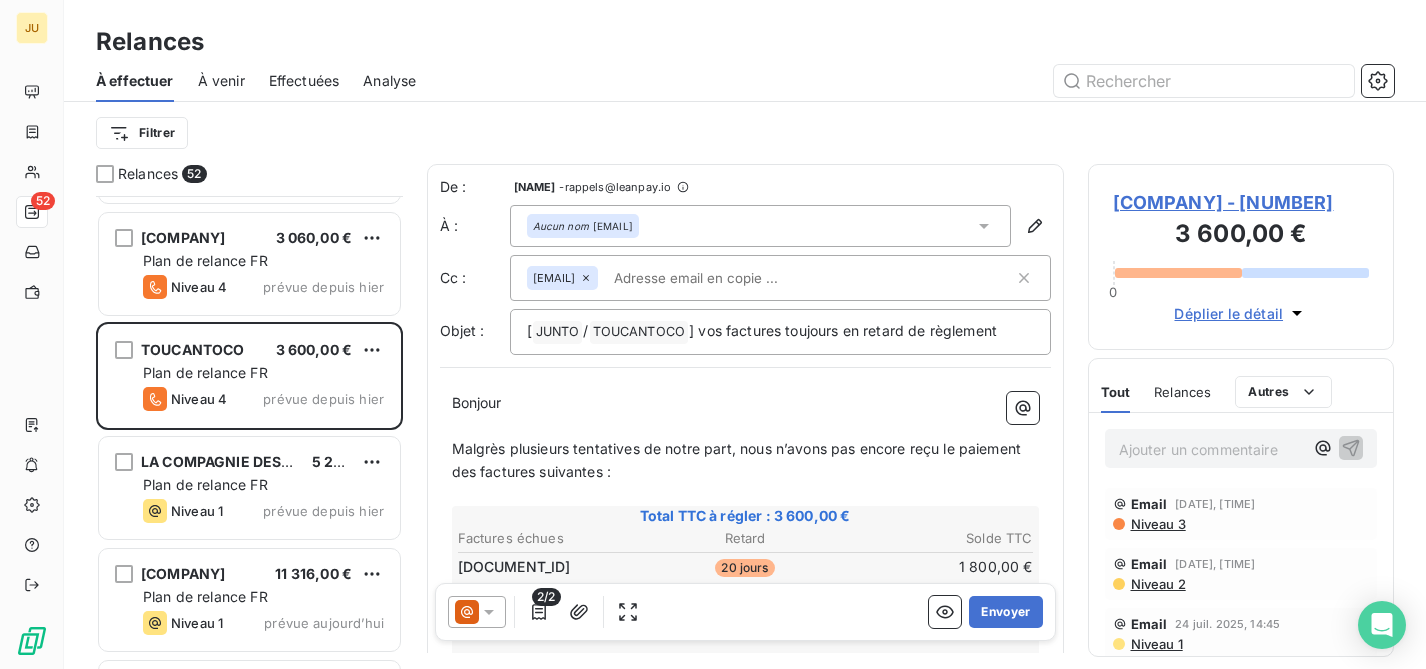click at bounding box center (721, 278) 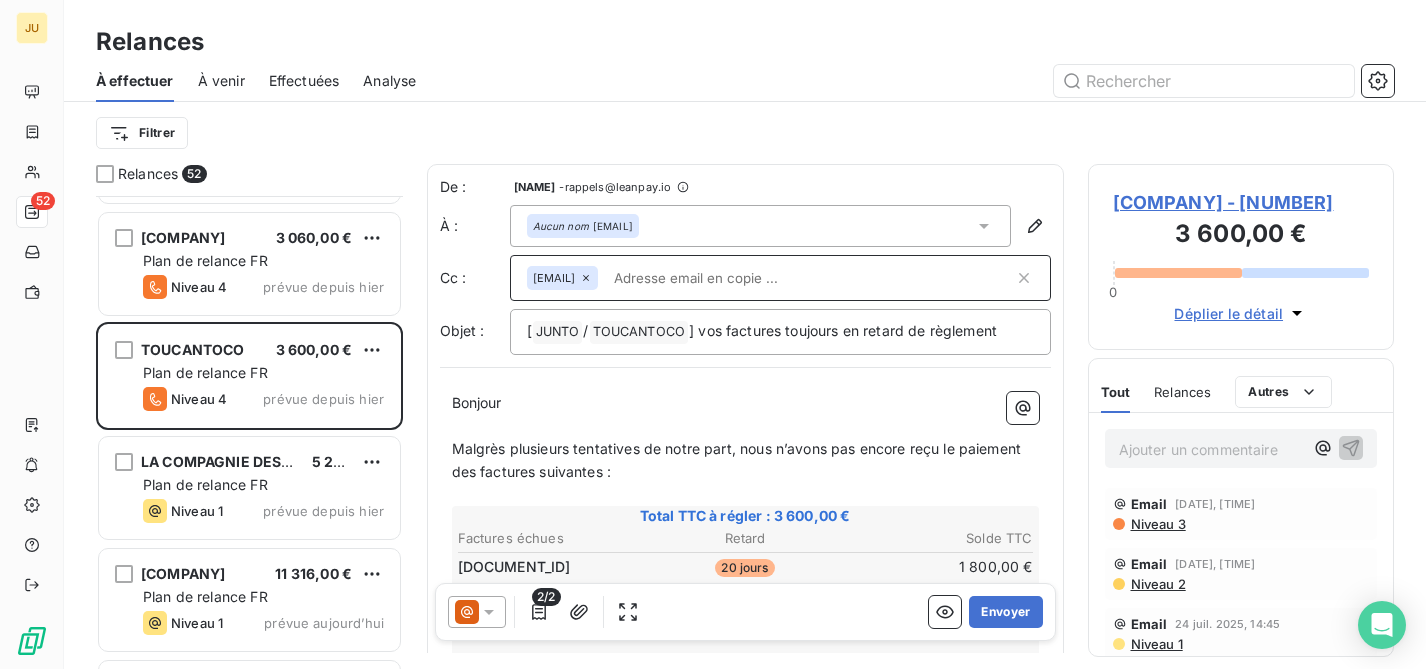 paste on "[EMAIL]" 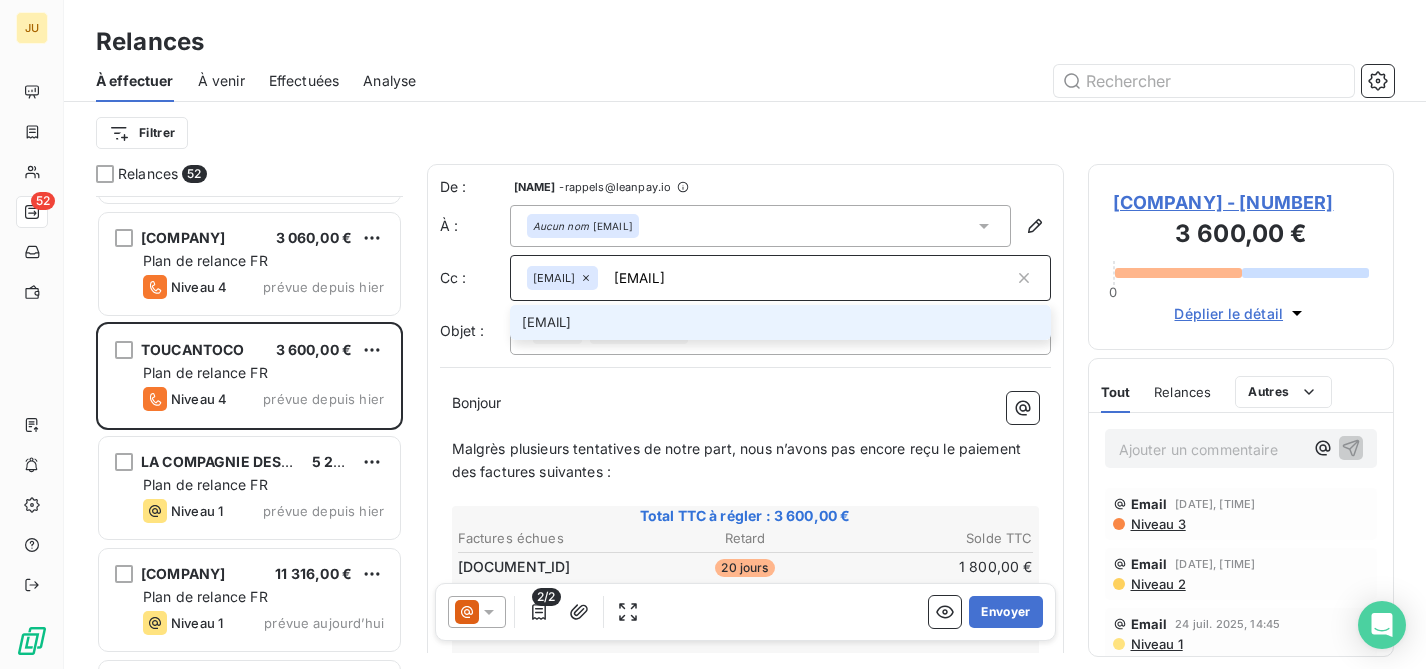 type on "[EMAIL]" 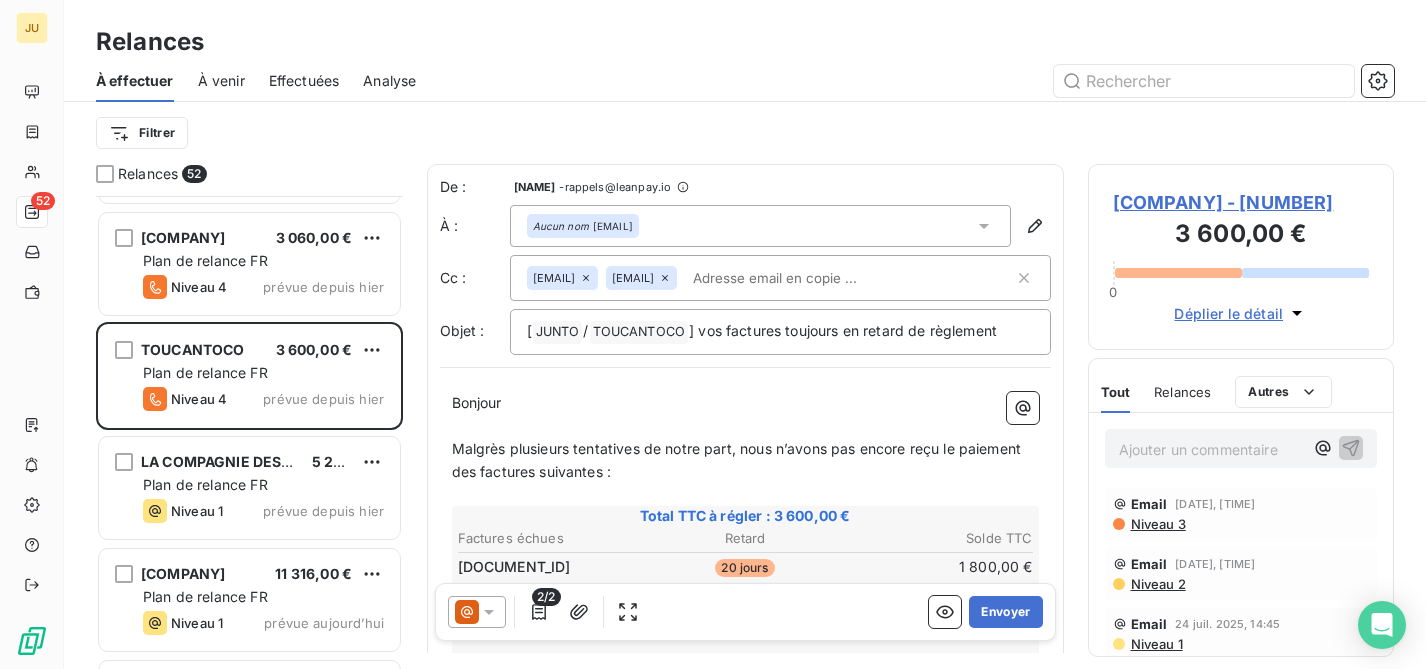 click on "[EMAIL] [EMAIL]" at bounding box center [770, 278] 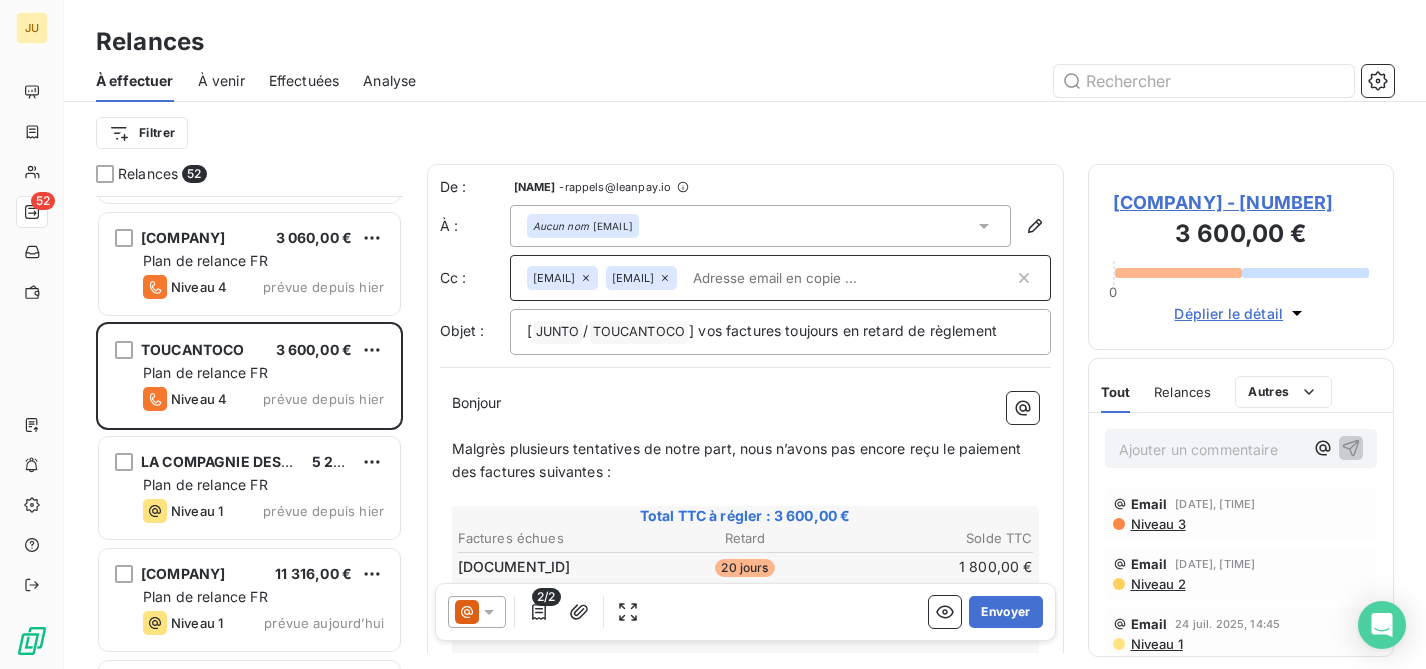 paste on "[EMAIL]" 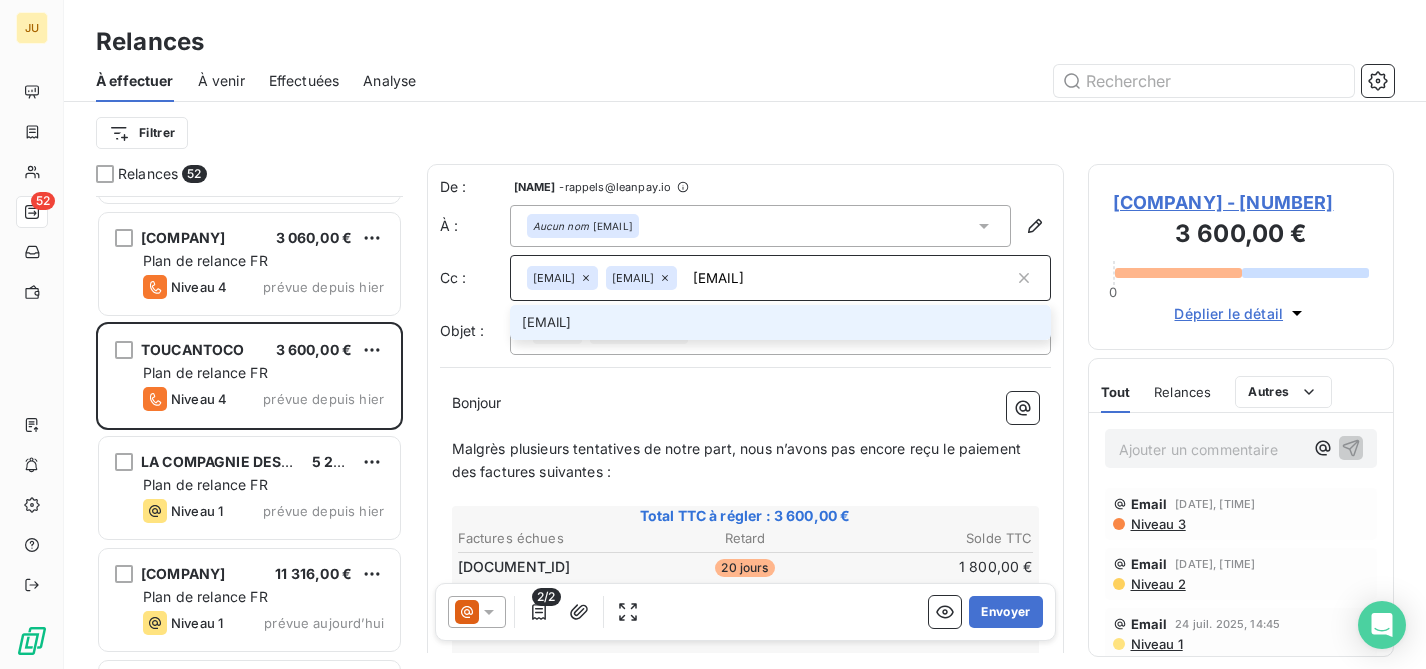 type on "[EMAIL]" 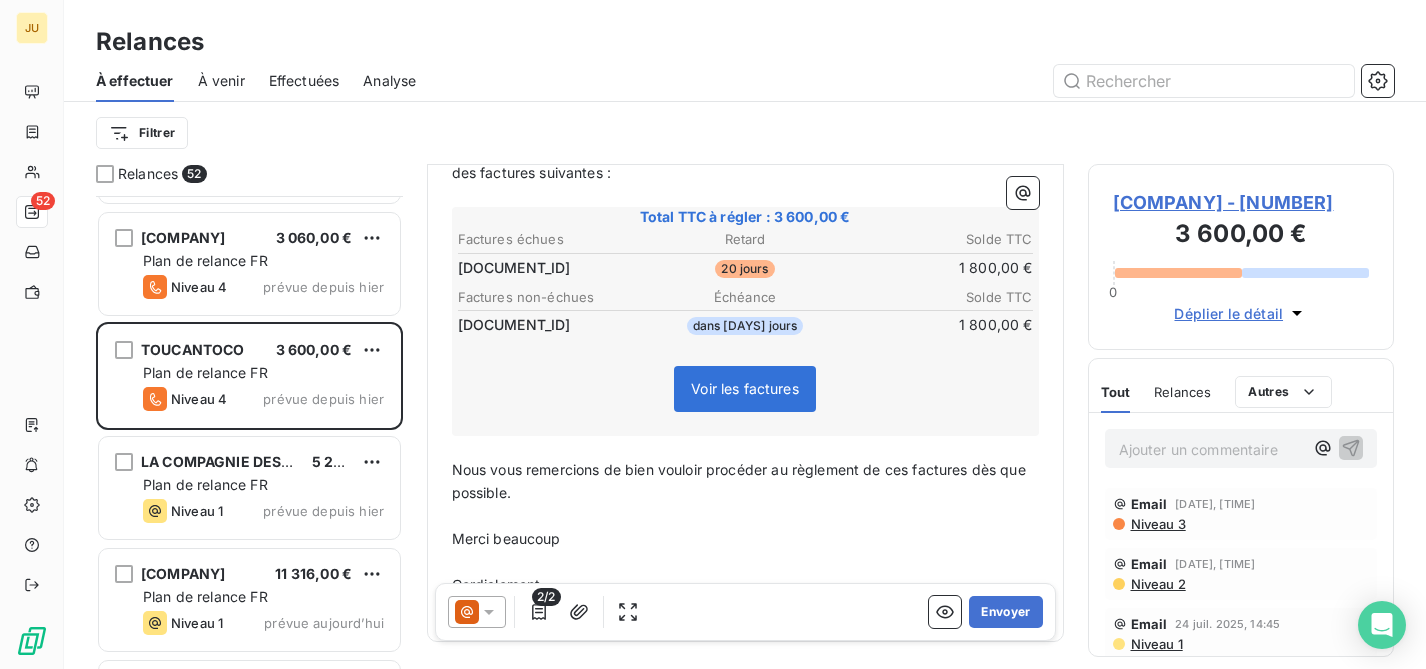 scroll, scrollTop: 400, scrollLeft: 0, axis: vertical 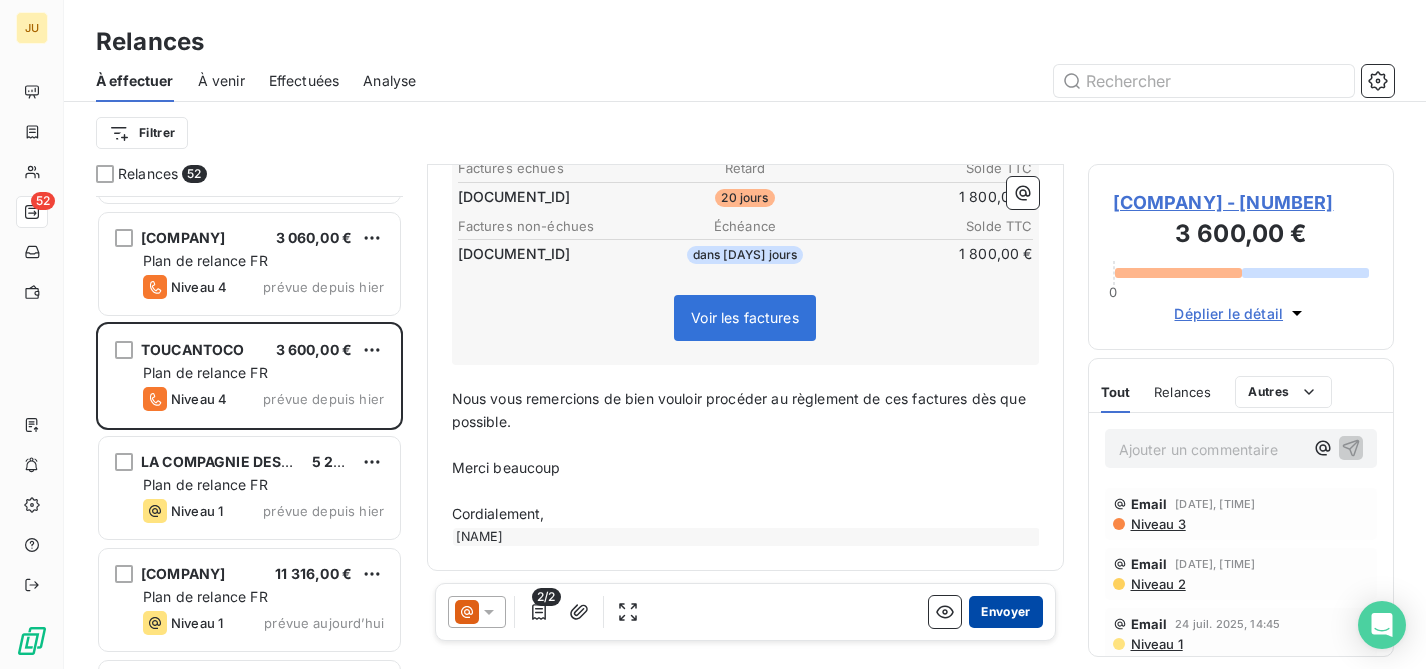 click on "Envoyer" at bounding box center [1005, 612] 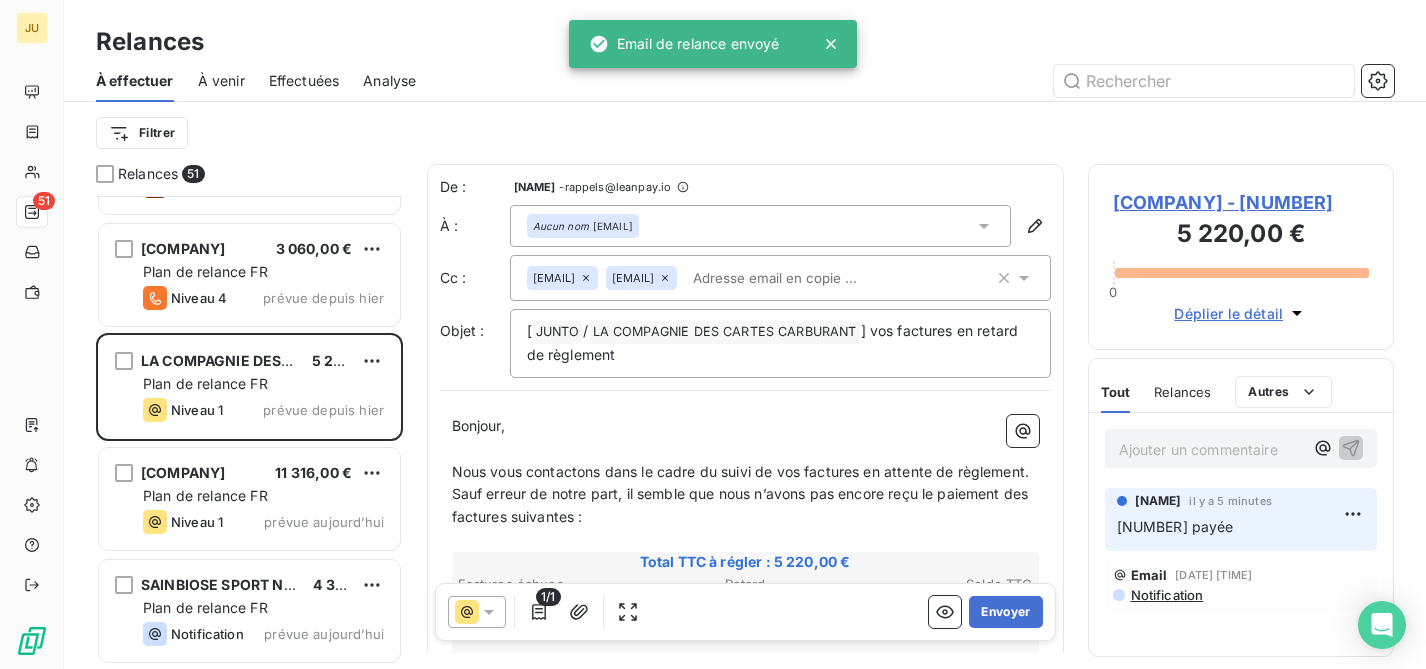 scroll, scrollTop: 5239, scrollLeft: 0, axis: vertical 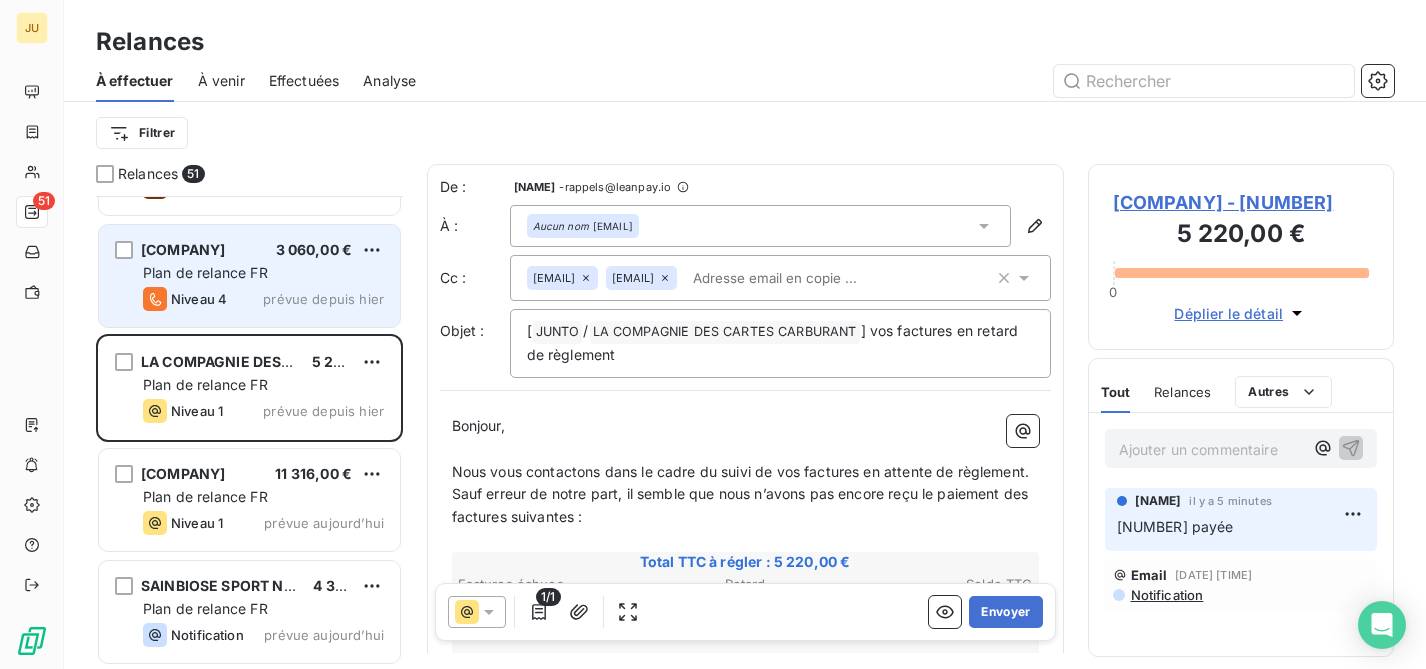 click on "Plan de relance FR" at bounding box center [263, 273] 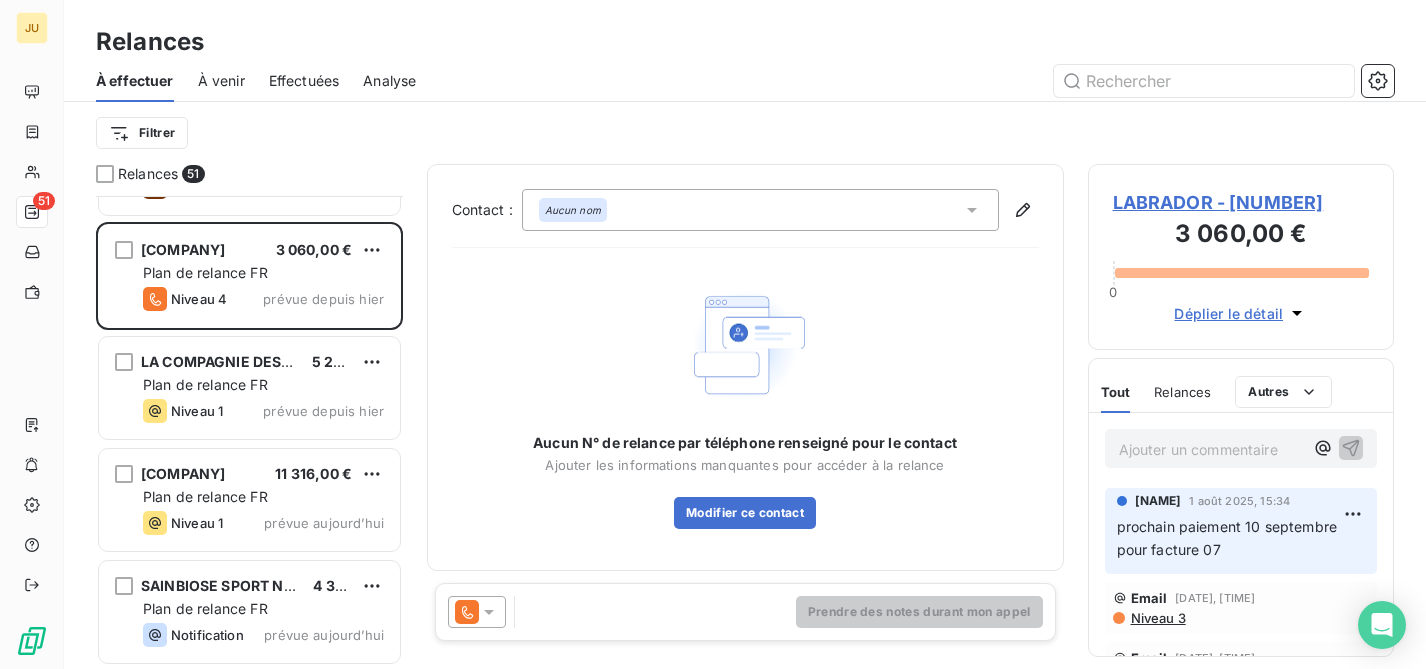 click 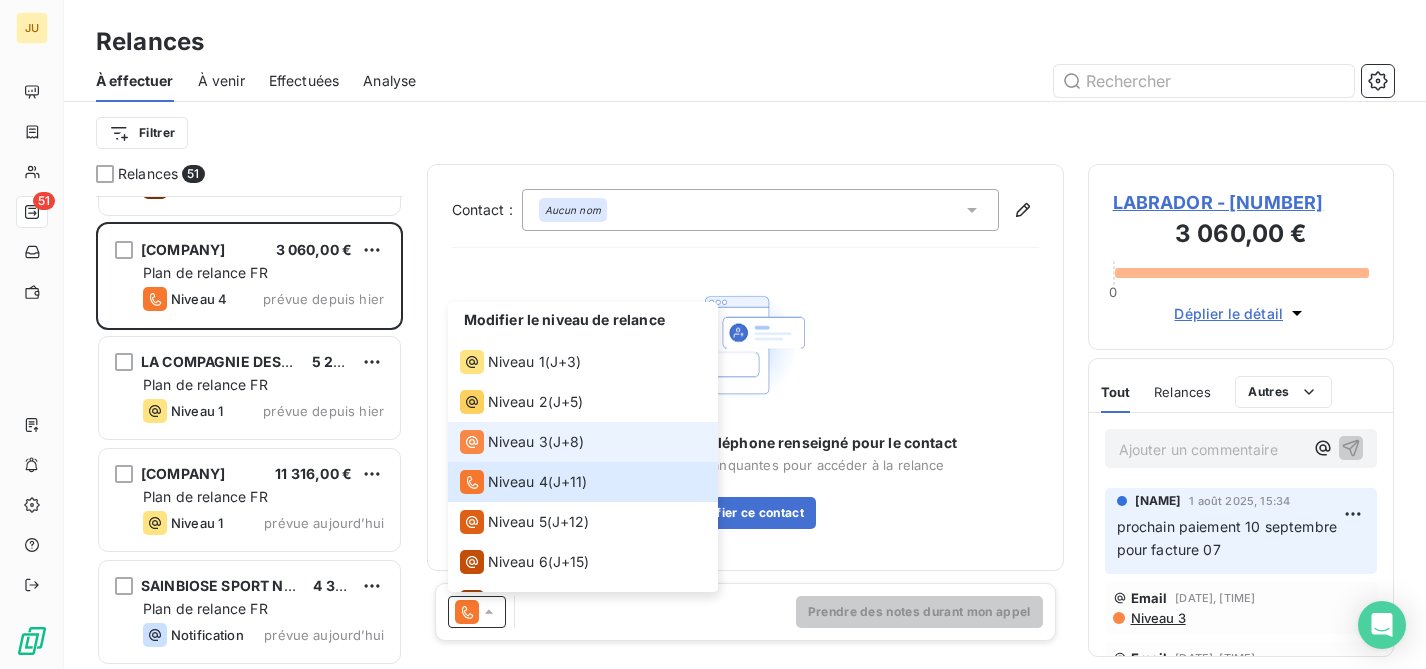click on "Niveau 3" at bounding box center [518, 442] 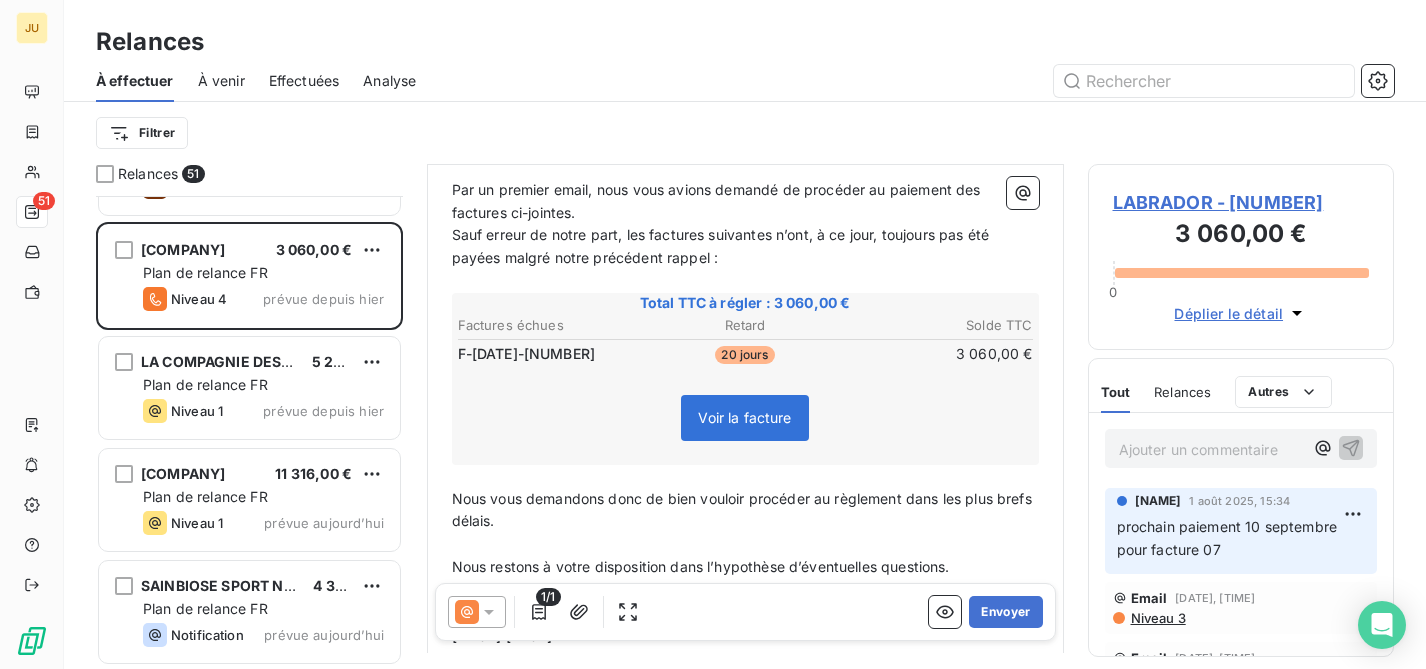 scroll, scrollTop: 273, scrollLeft: 0, axis: vertical 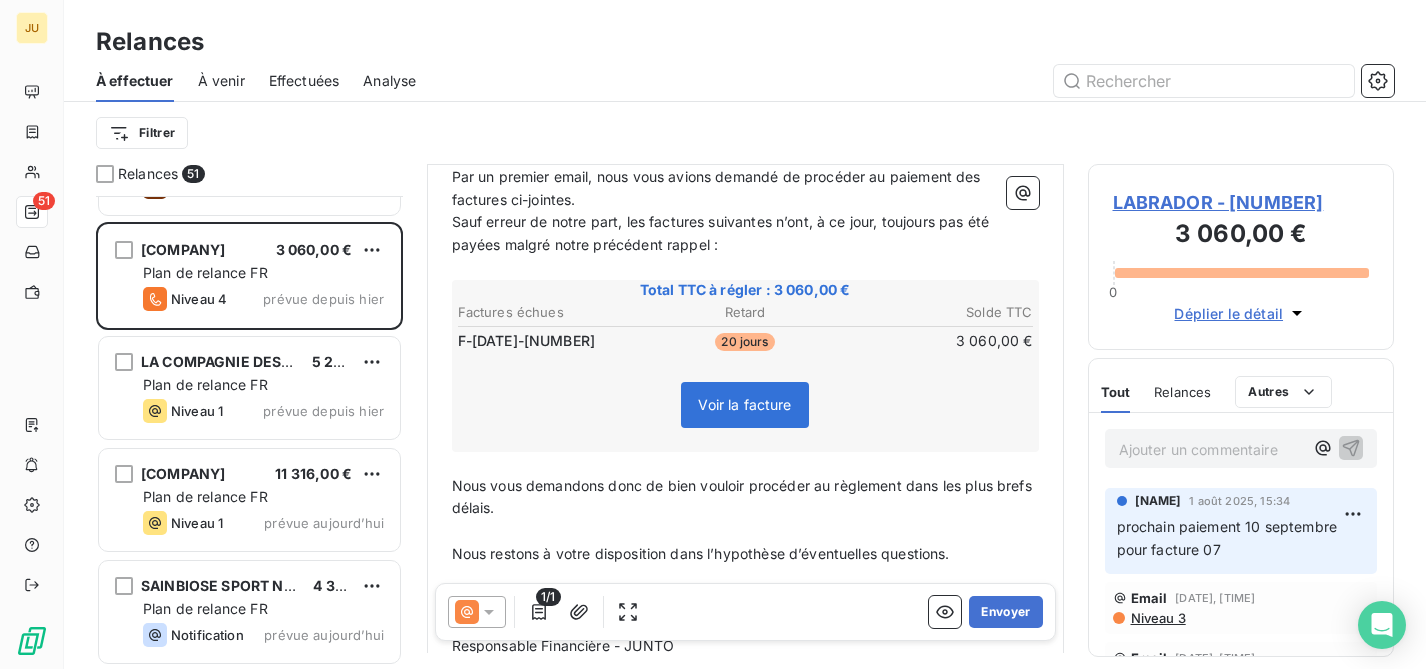 click on "Ajouter un commentaire ﻿" at bounding box center [1211, 449] 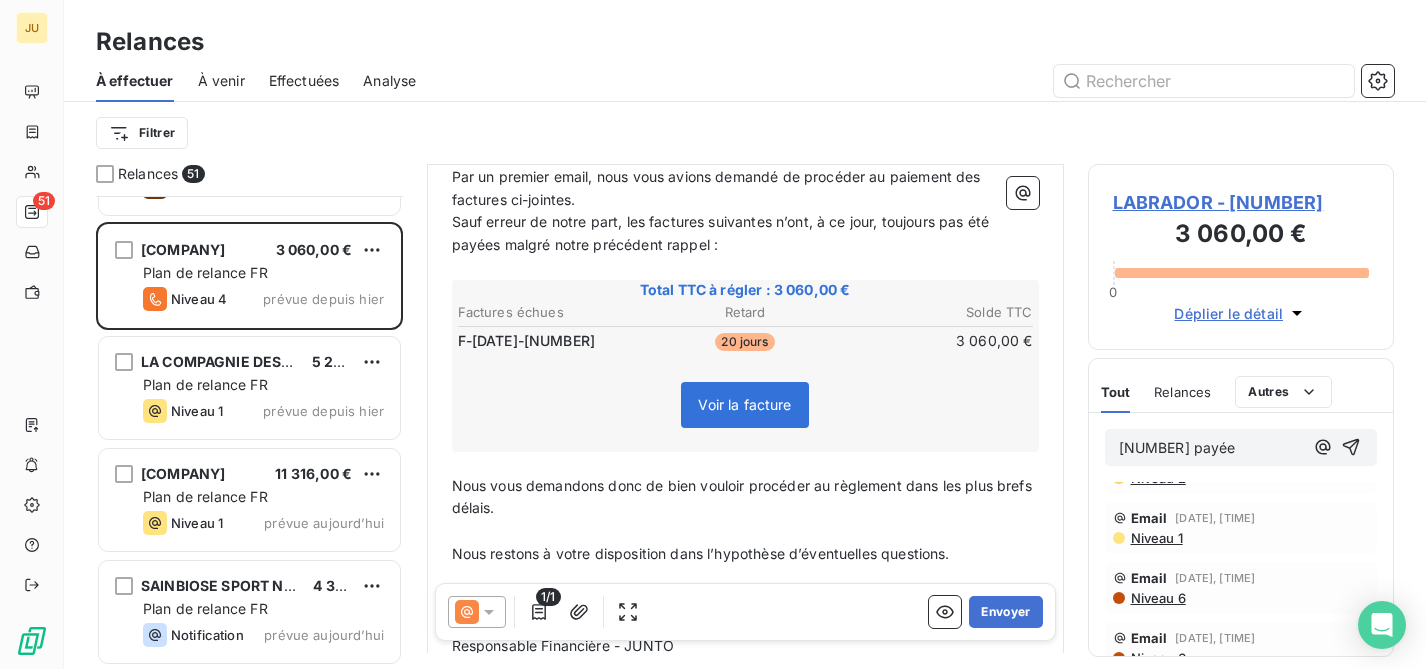 scroll, scrollTop: 0, scrollLeft: 0, axis: both 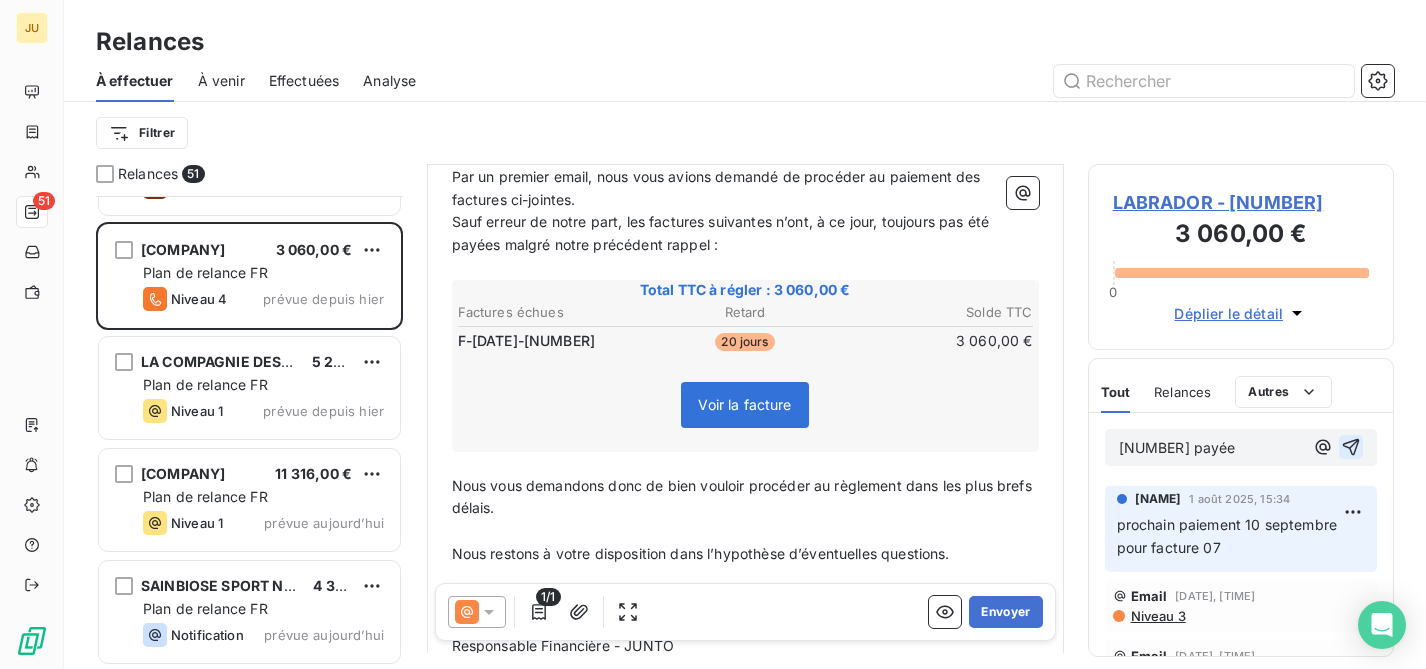 click 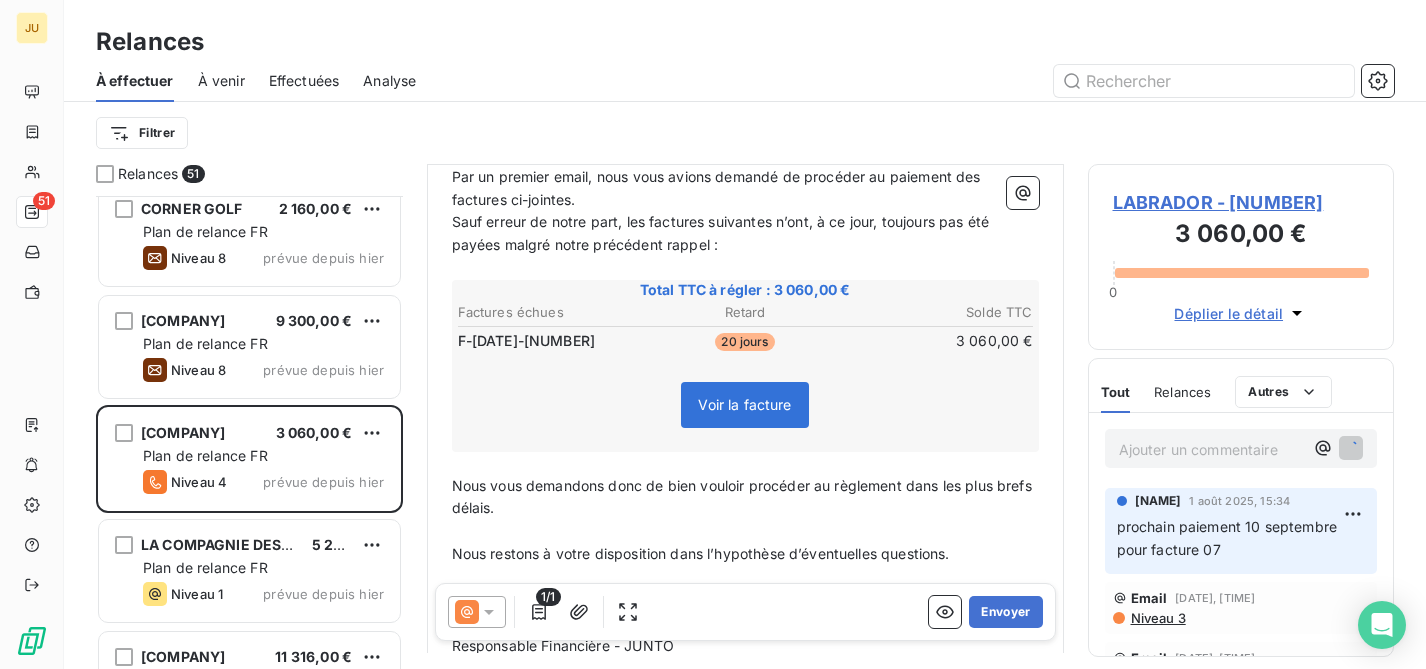 scroll, scrollTop: 5050, scrollLeft: 0, axis: vertical 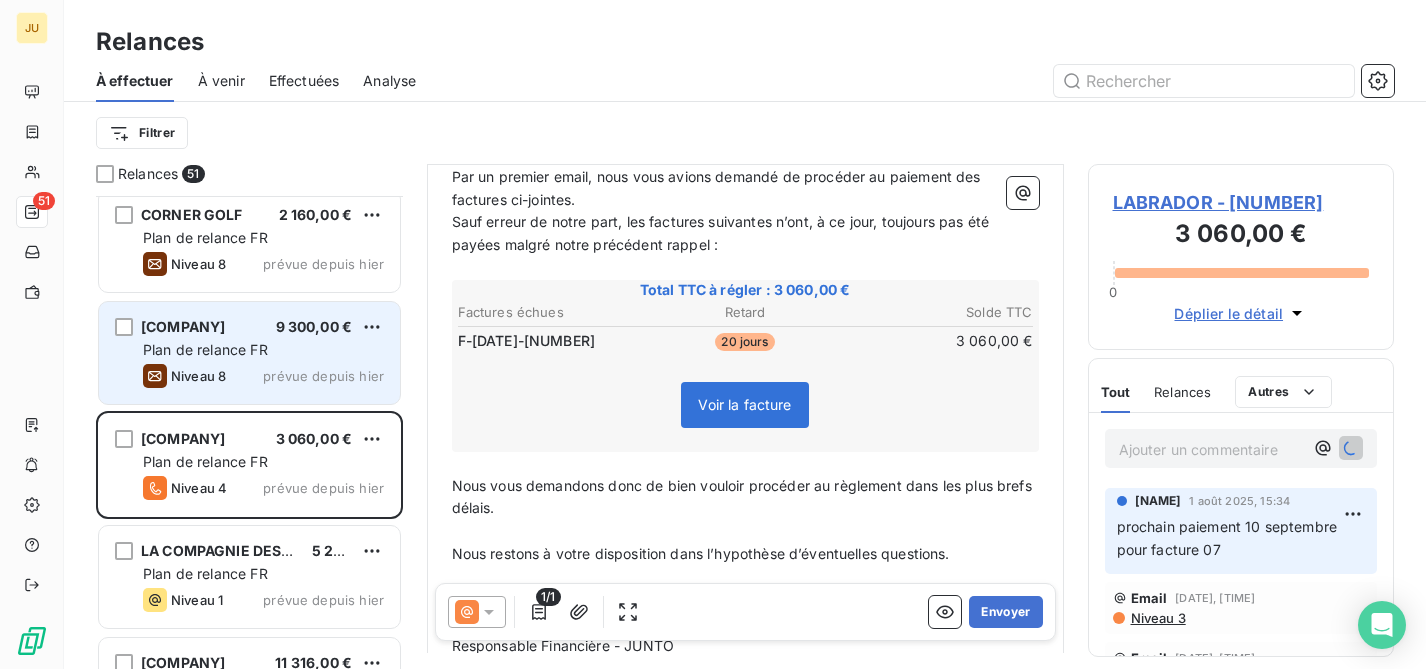 click on "NETENDERS HOLDING S.L 9 300,00 € Plan de relance FR Niveau 8 prévue depuis hier" at bounding box center [249, 353] 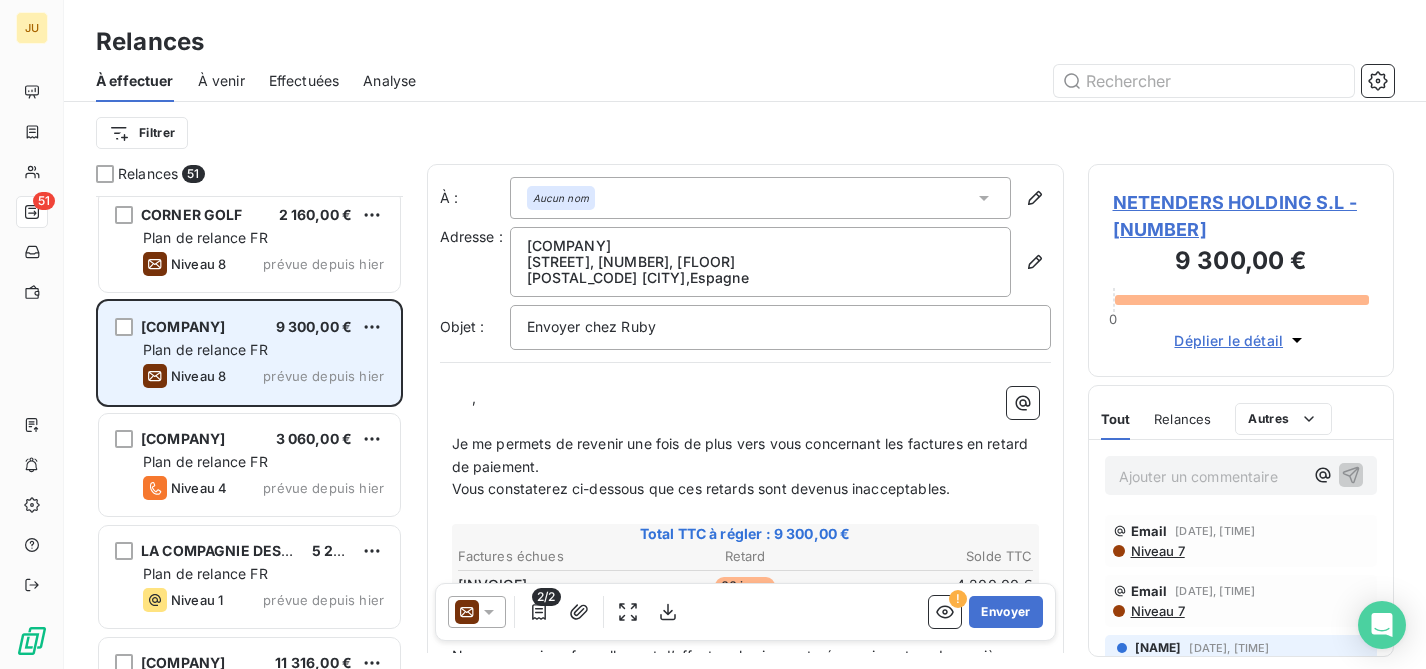 click on "Plan de relance FR" at bounding box center (263, 350) 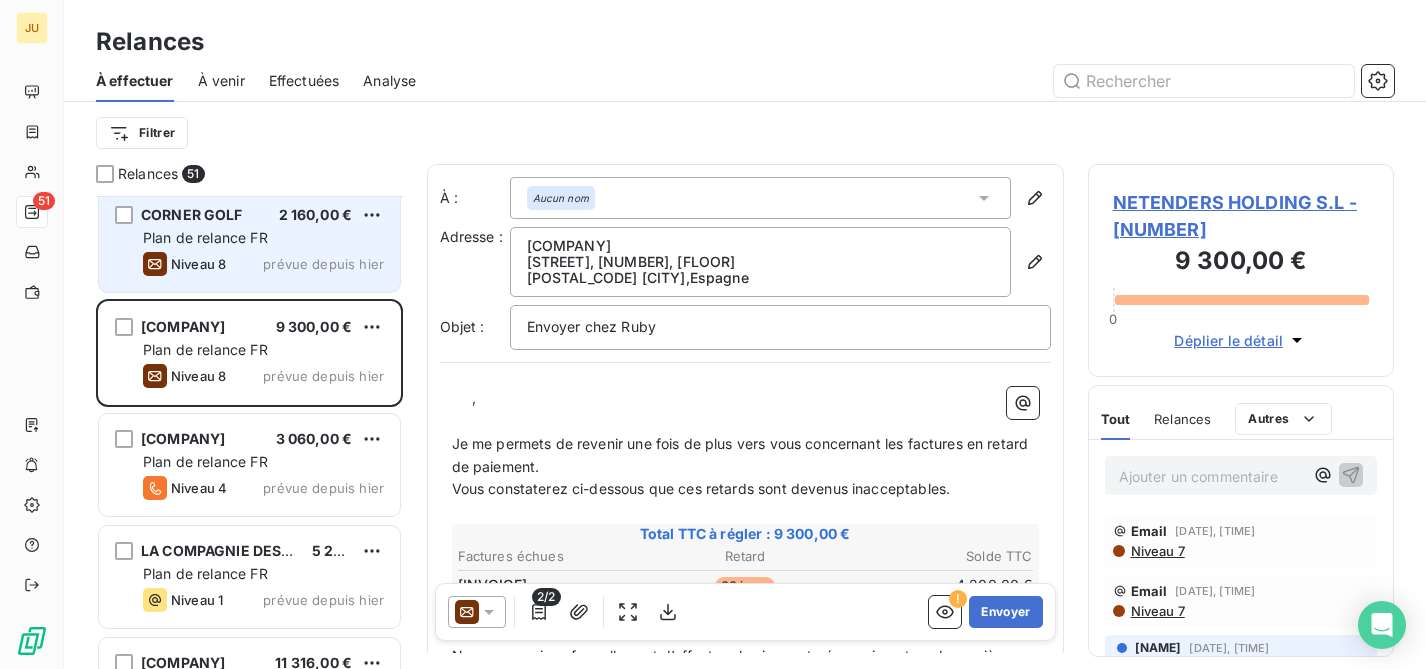 click on "[COMPANY] [CURRENCY] Plan de relance FR Niveau [NUMBER] prévue depuis [TIME]" at bounding box center [249, 241] 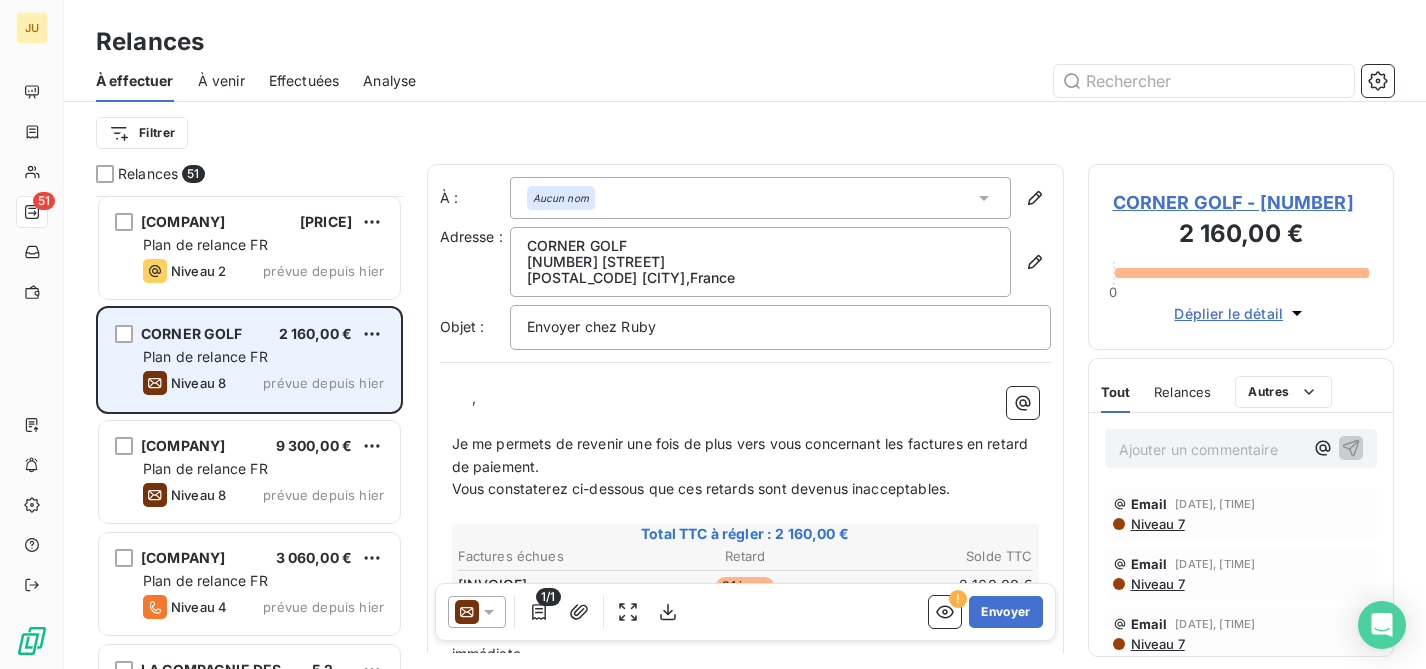 scroll, scrollTop: 4924, scrollLeft: 0, axis: vertical 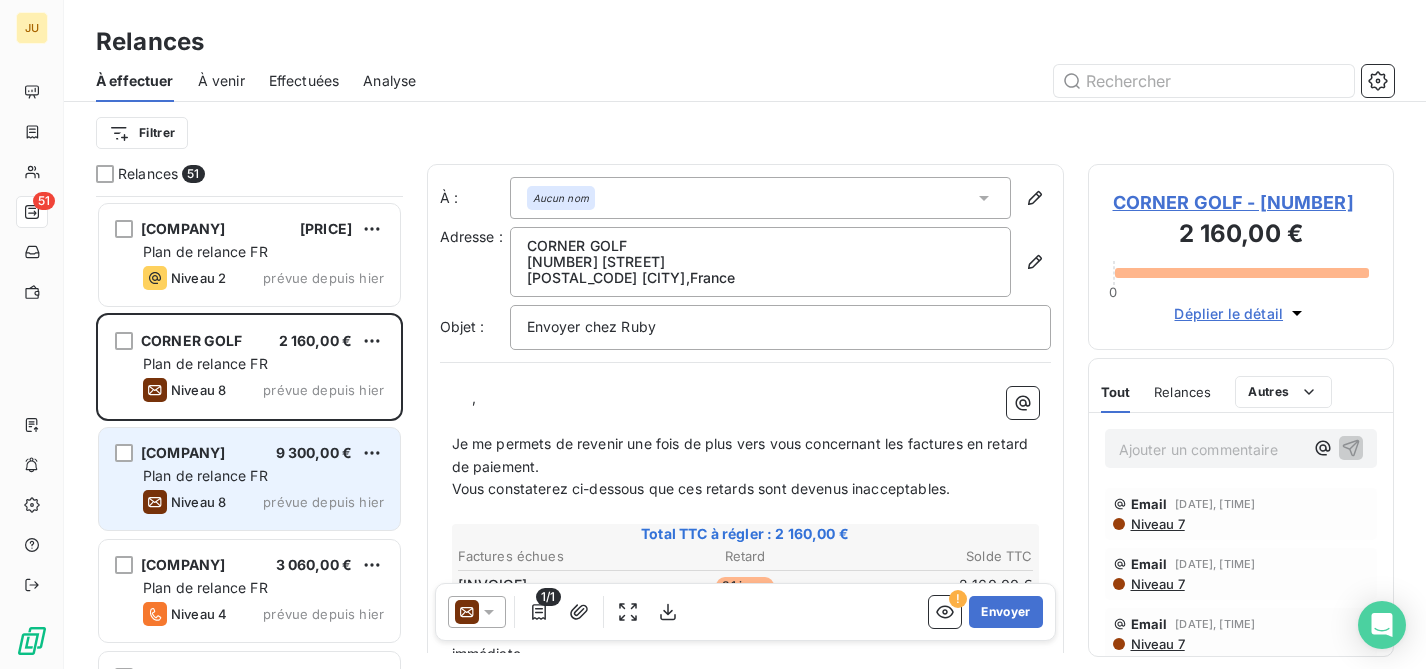 click on "Plan de relance FR" at bounding box center [263, 476] 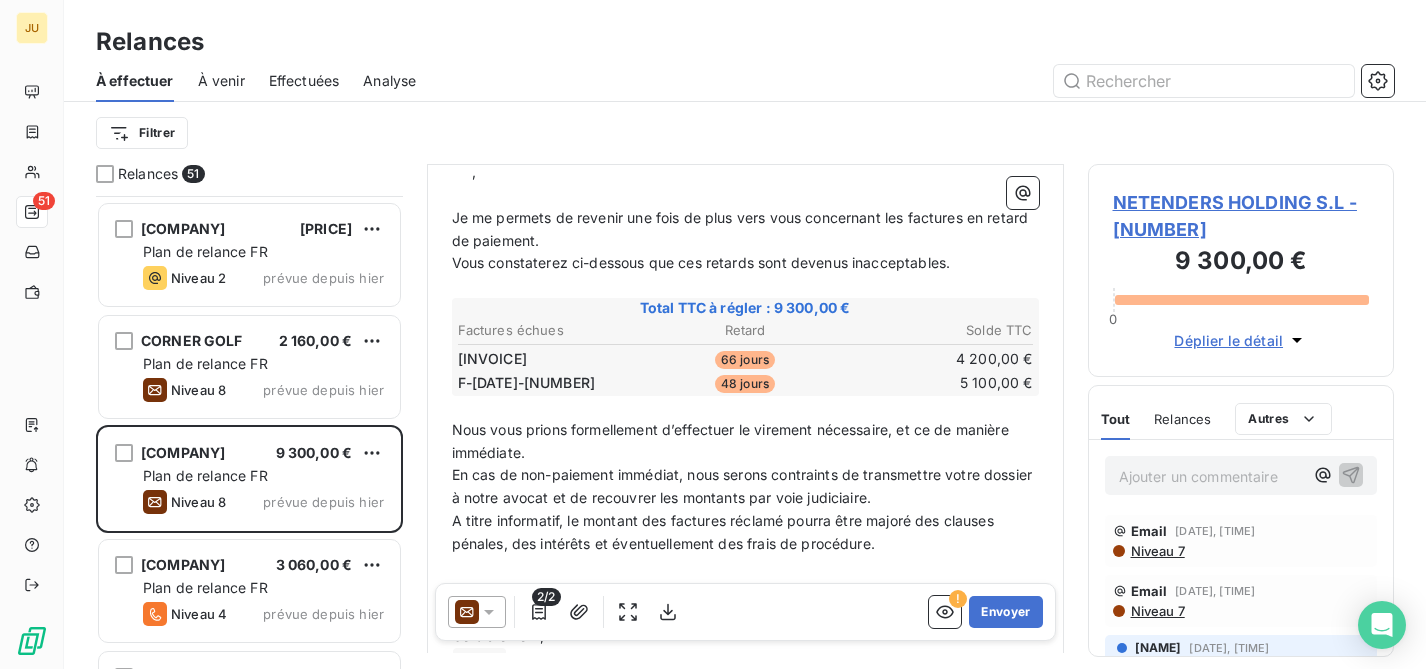 scroll, scrollTop: 348, scrollLeft: 0, axis: vertical 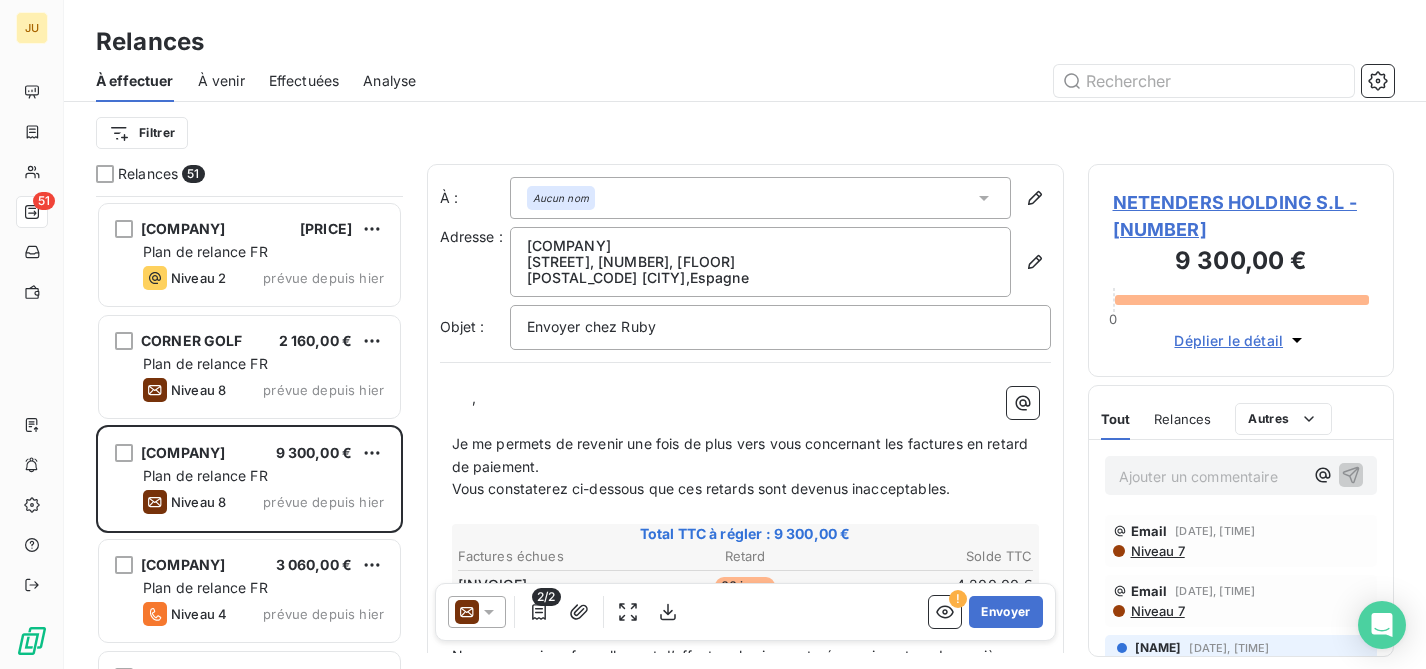 click at bounding box center [477, 612] 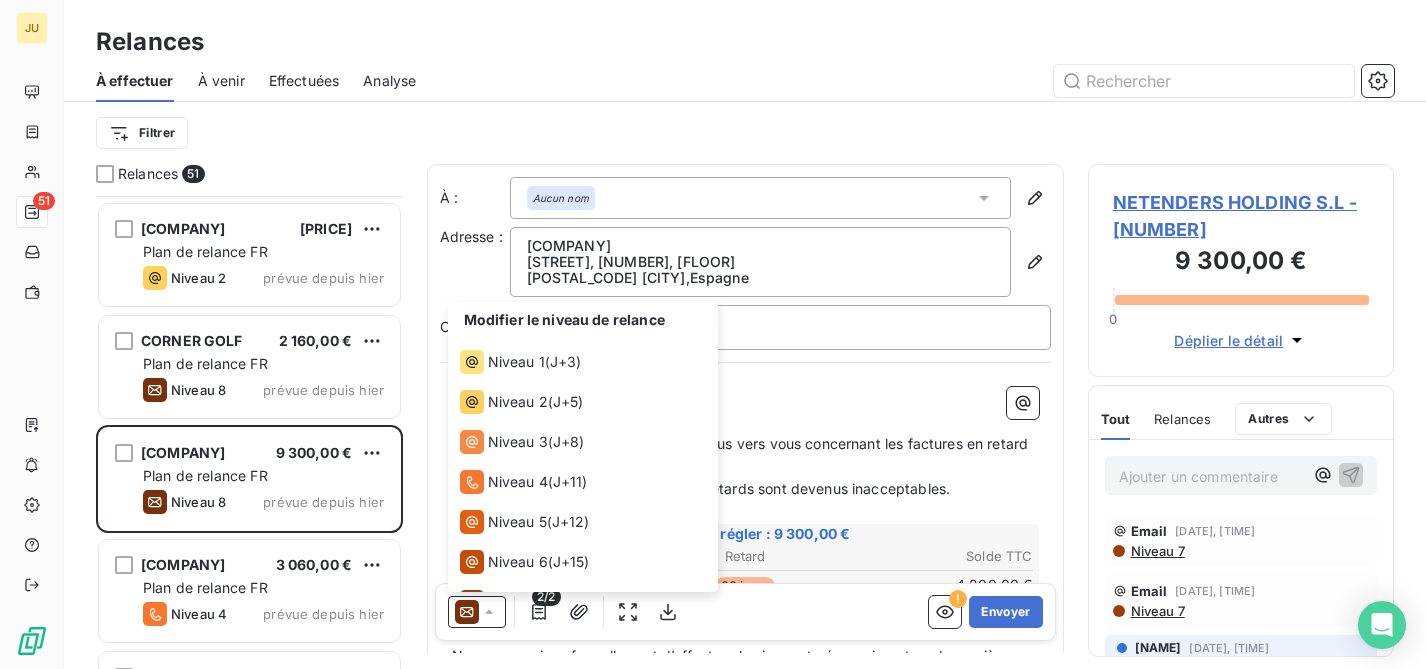 scroll, scrollTop: 70, scrollLeft: 0, axis: vertical 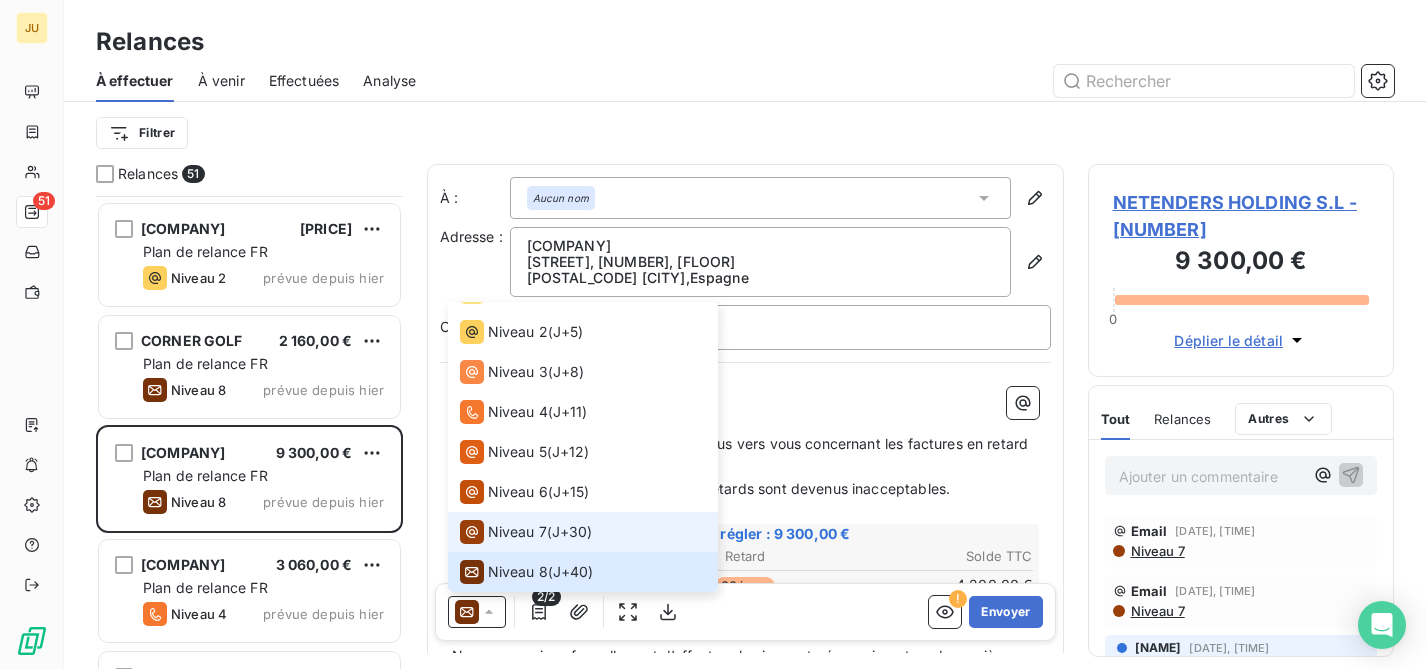click on "Niveau 7  ( J+30 )" at bounding box center [583, 532] 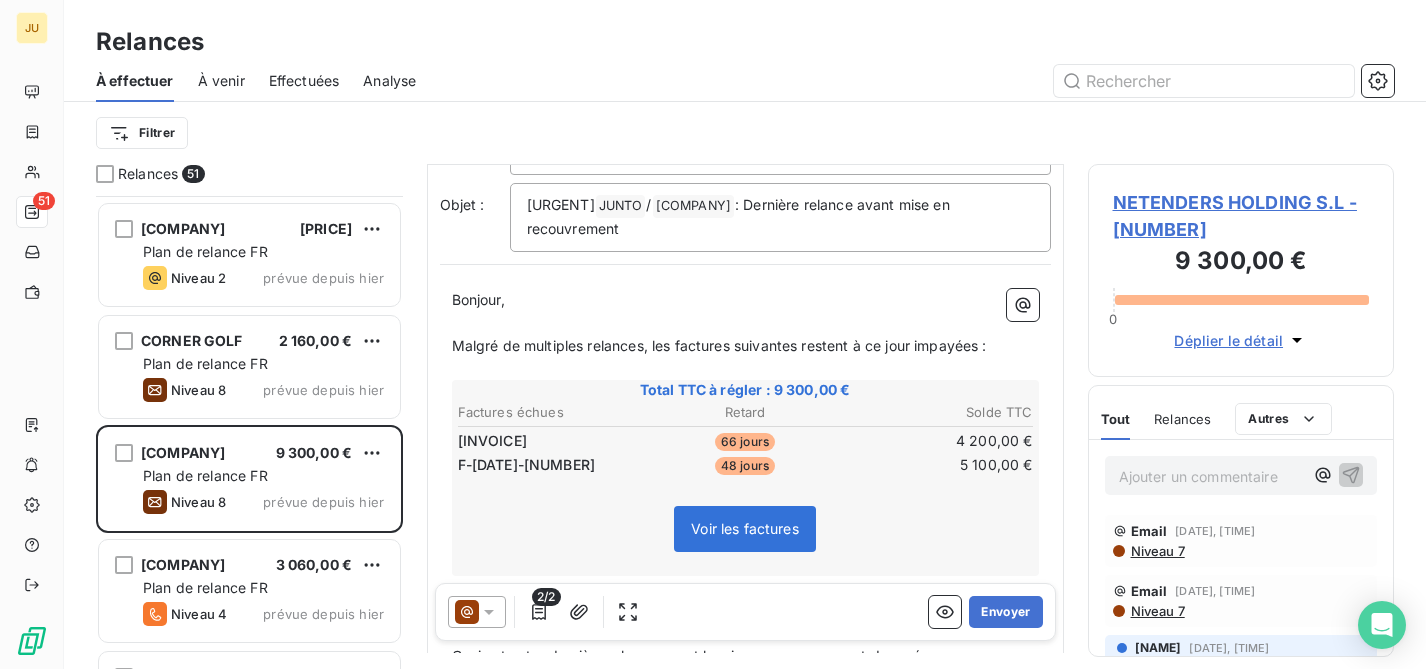 scroll, scrollTop: 0, scrollLeft: 0, axis: both 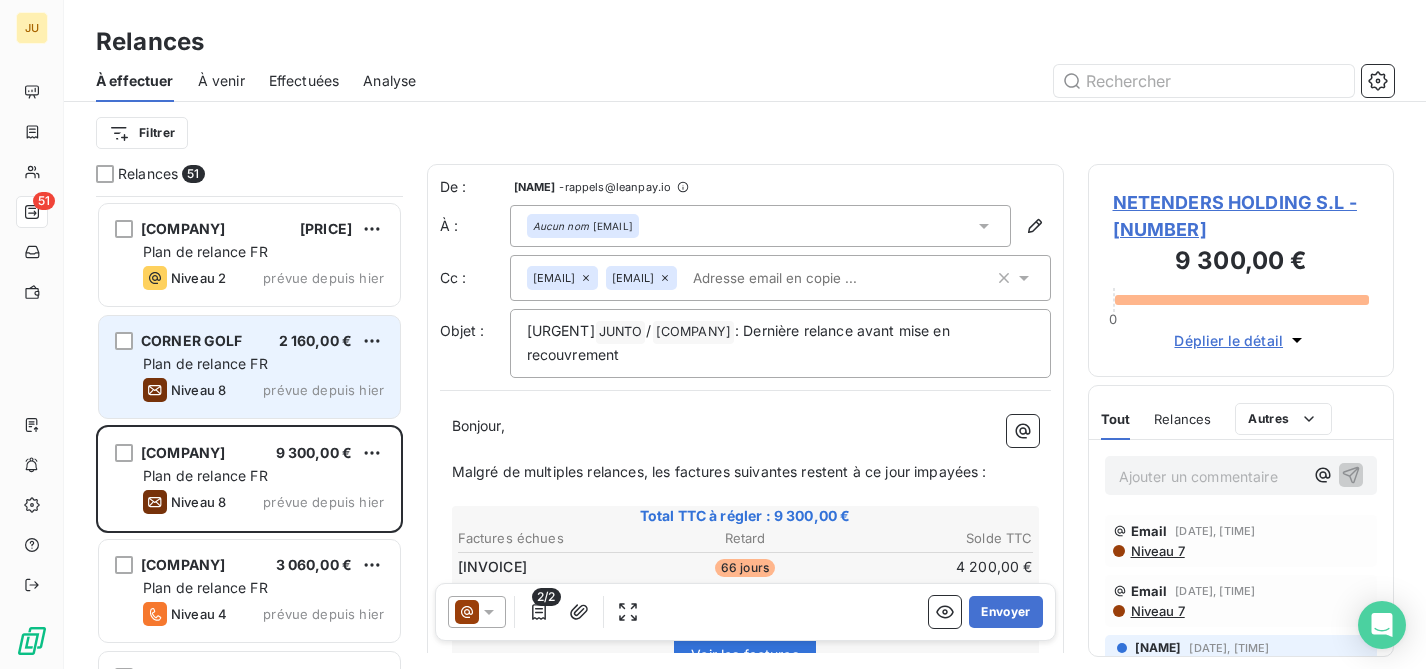 click on "[COMPANY] [CURRENCY] Plan de relance FR Niveau [NUMBER] prévue depuis [TIME]" at bounding box center (249, 367) 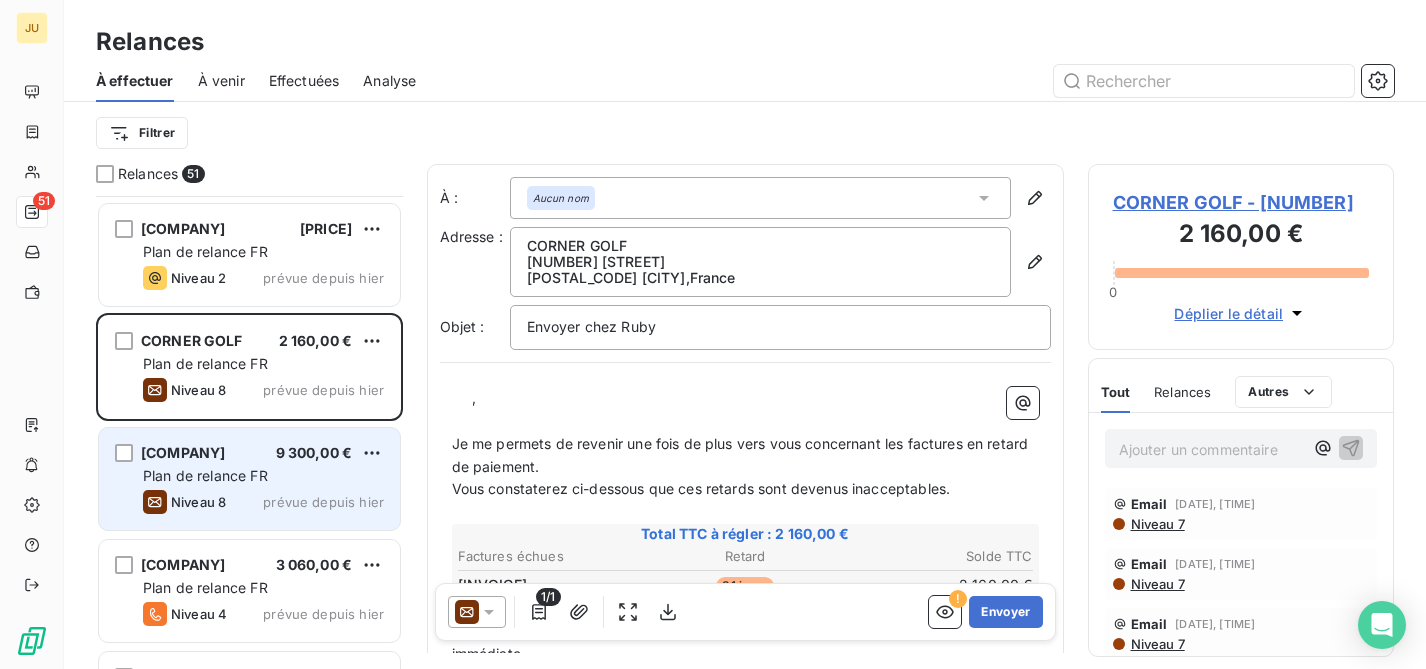 click on "NETENDERS HOLDING S.L 9 300,00 € Plan de relance FR Niveau 8 prévue depuis hier" at bounding box center (249, 479) 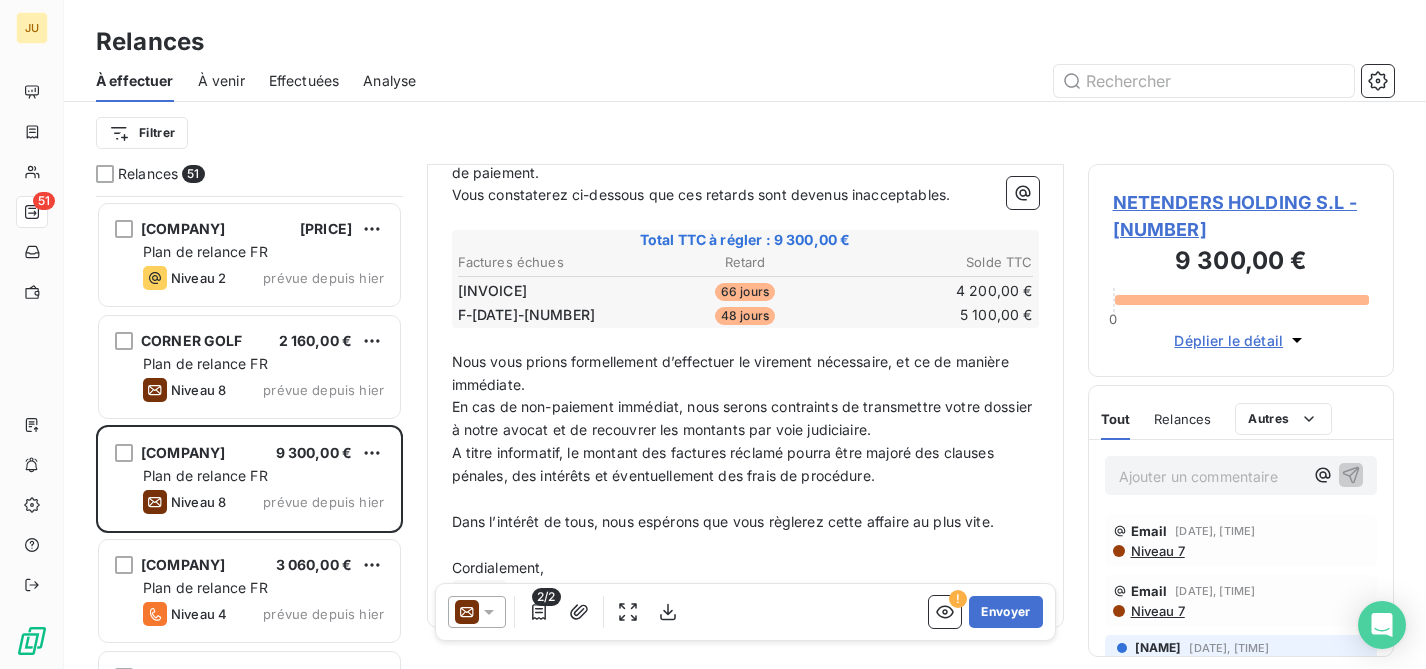 scroll, scrollTop: 275, scrollLeft: 0, axis: vertical 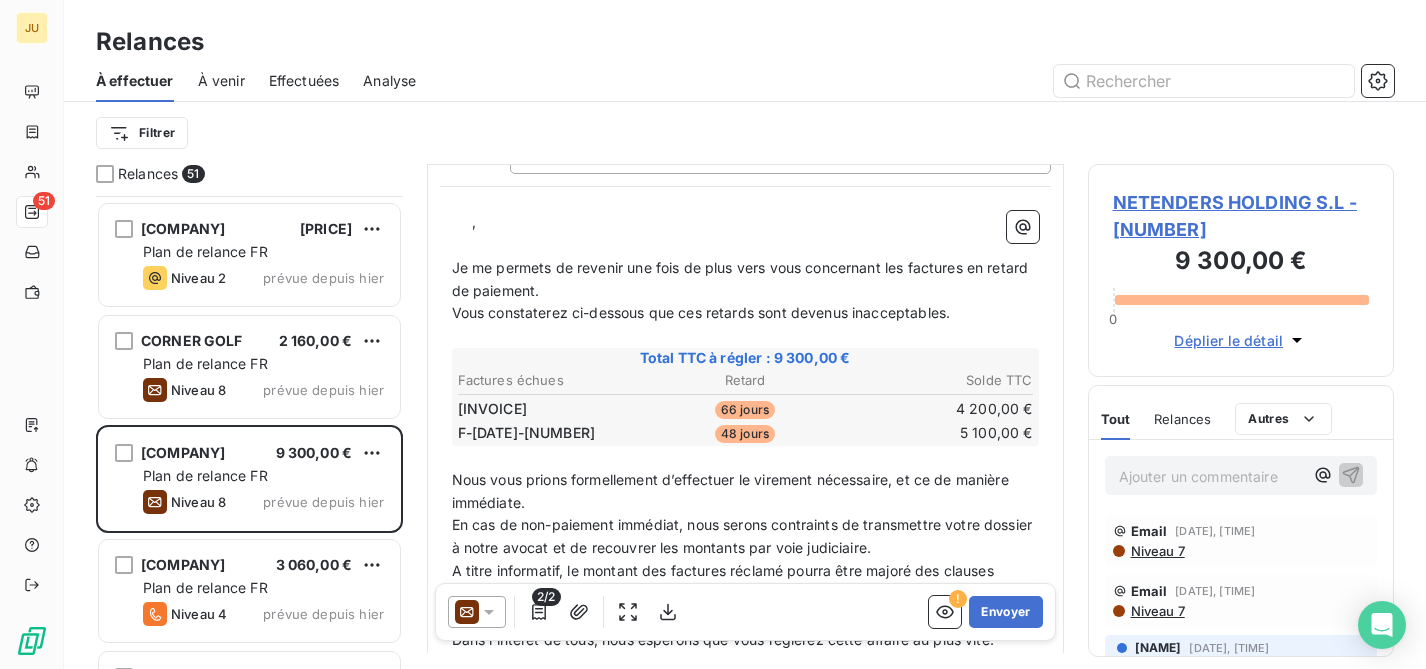 click 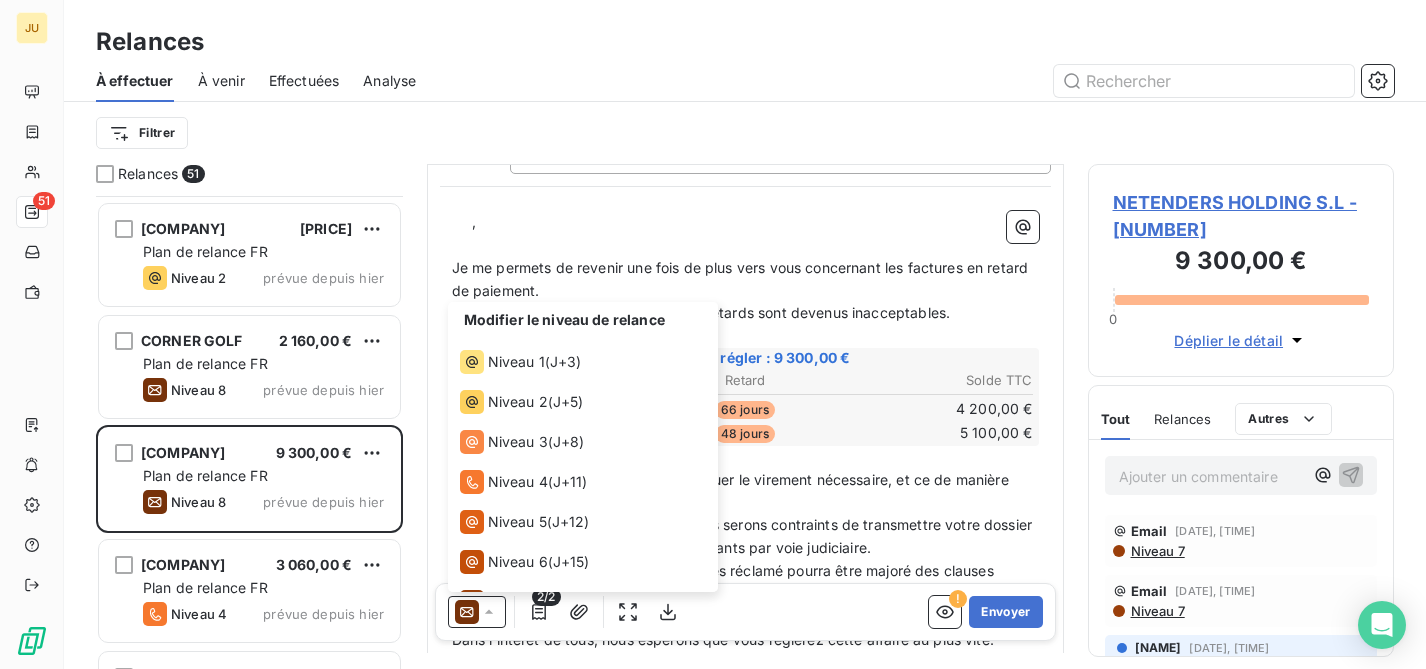 scroll, scrollTop: 70, scrollLeft: 0, axis: vertical 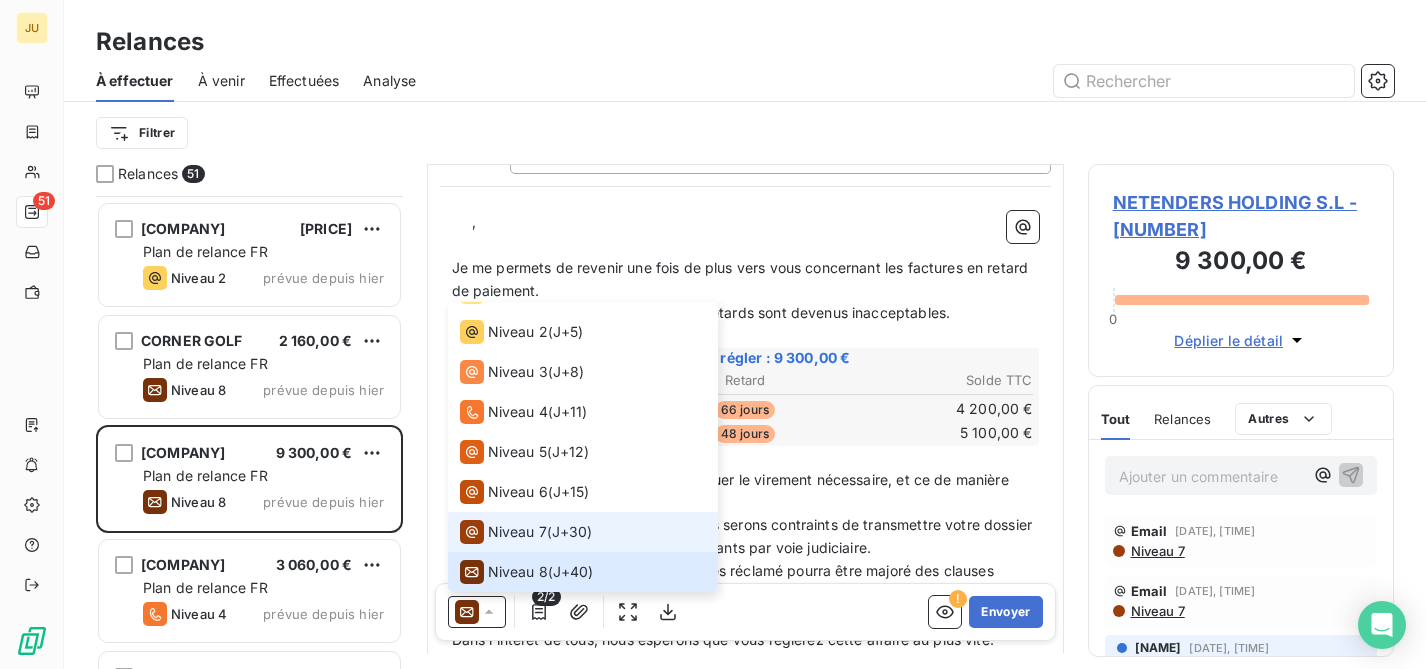 click on "Niveau 7" at bounding box center (517, 532) 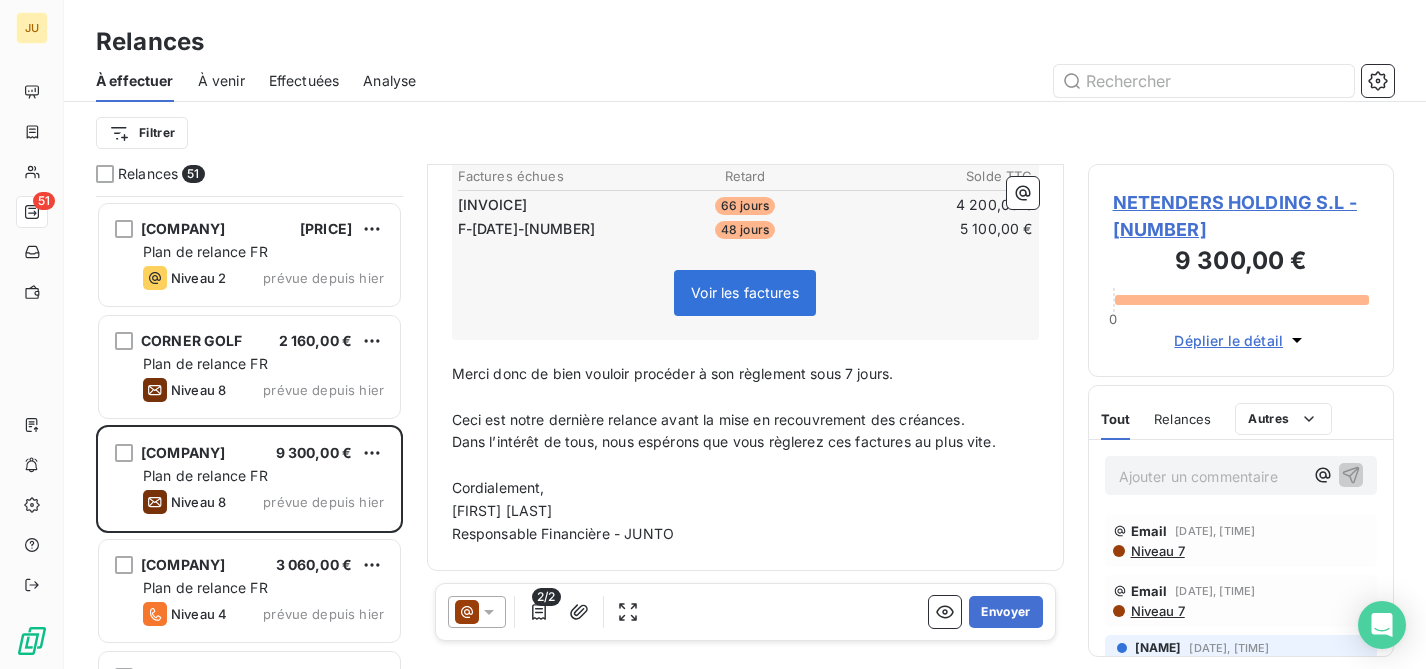scroll, scrollTop: 0, scrollLeft: 0, axis: both 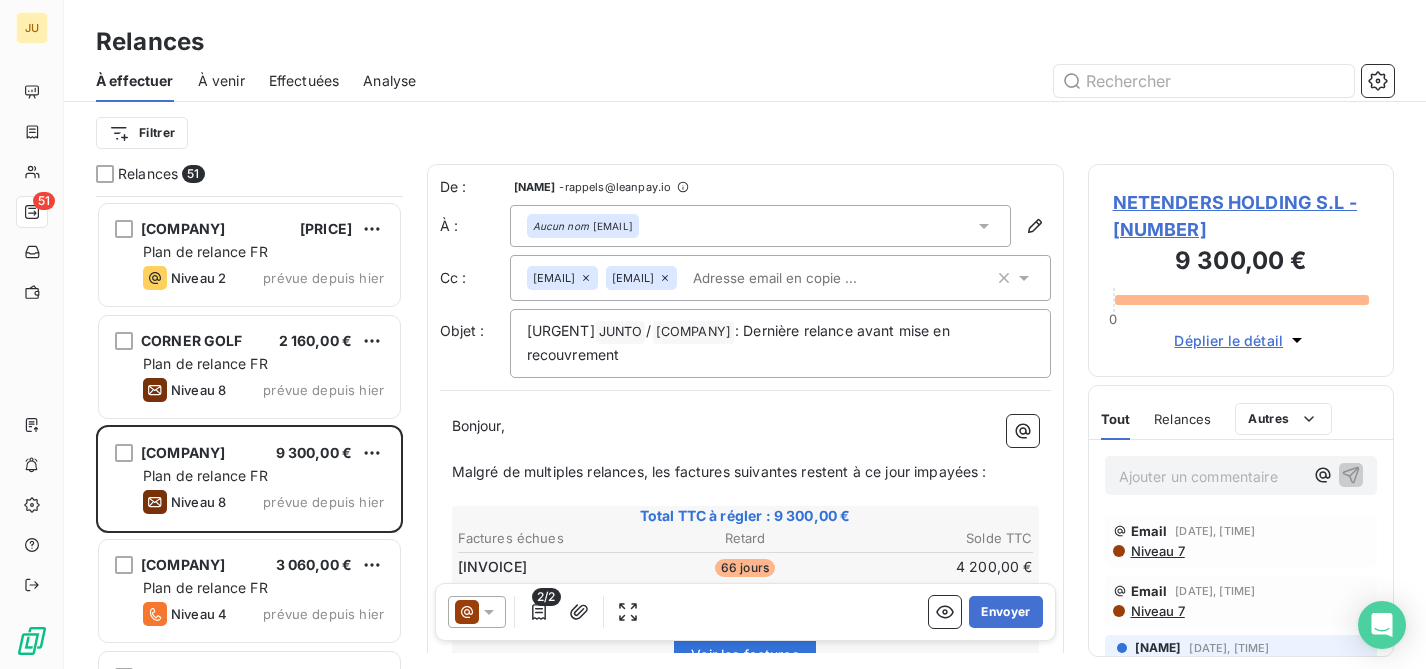 click at bounding box center (800, 278) 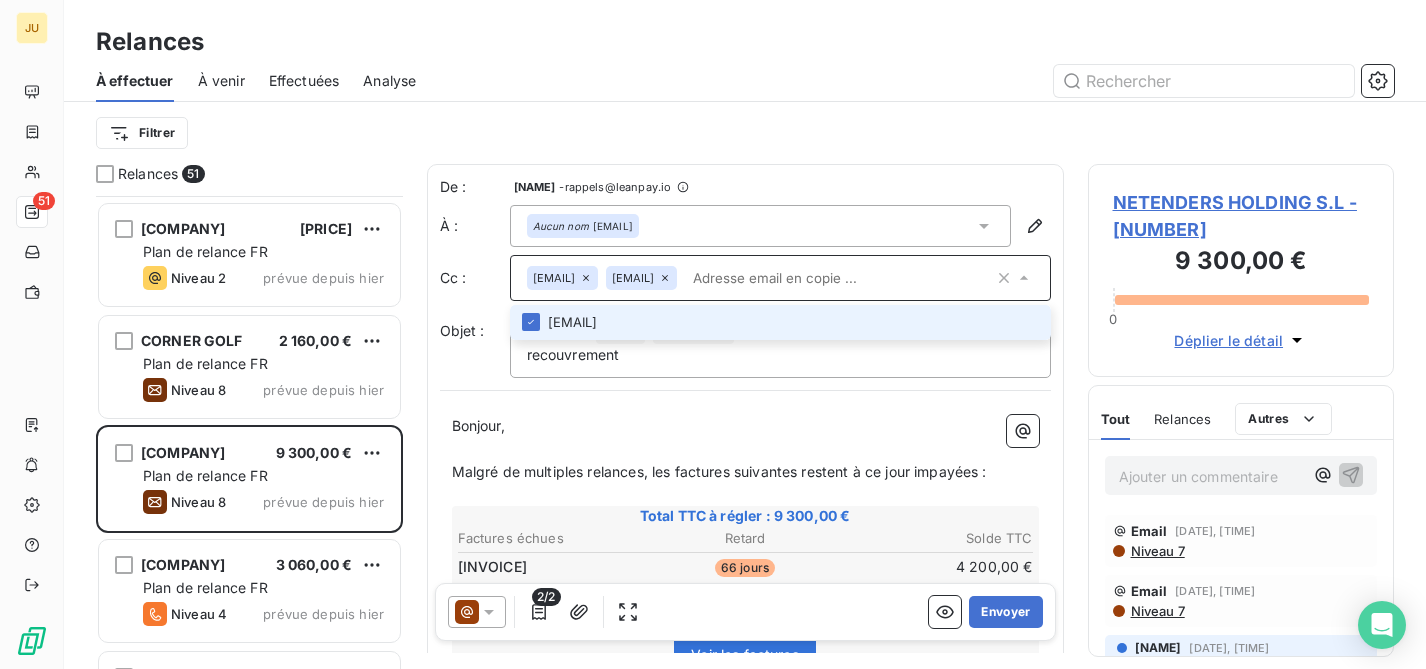paste on "[EMAIL]" 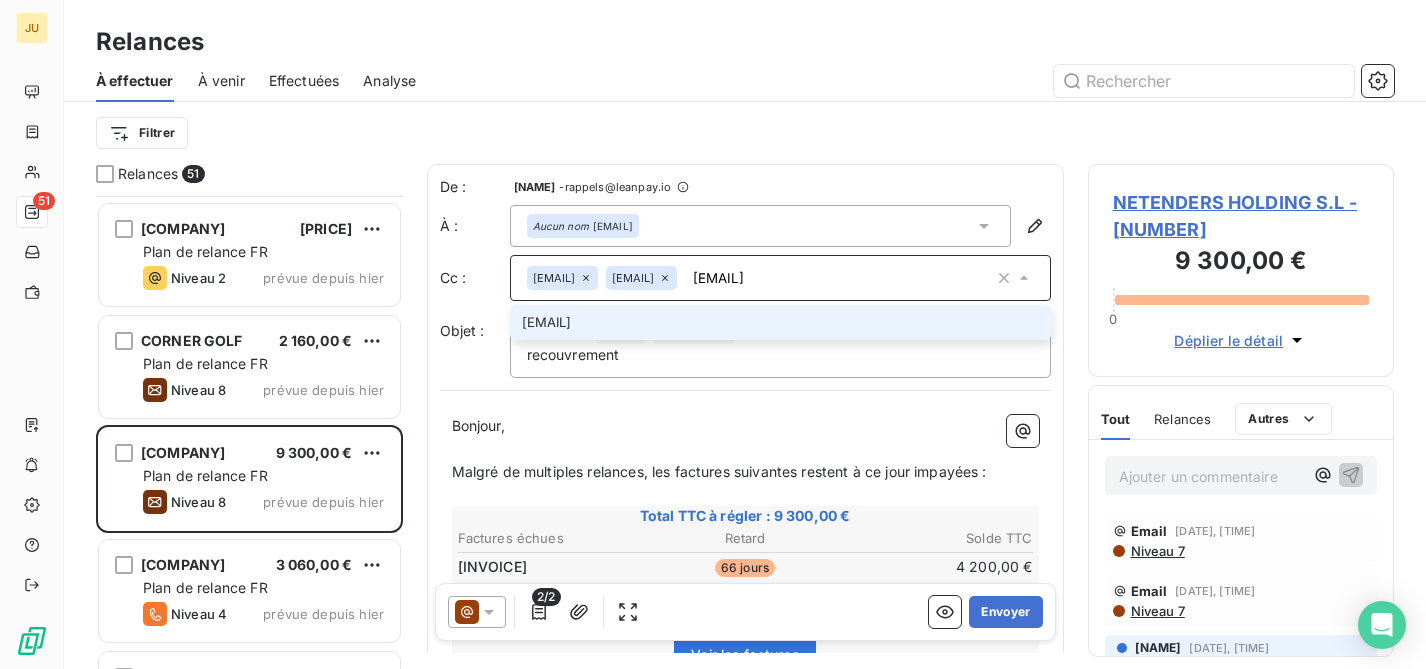 type on "[EMAIL]" 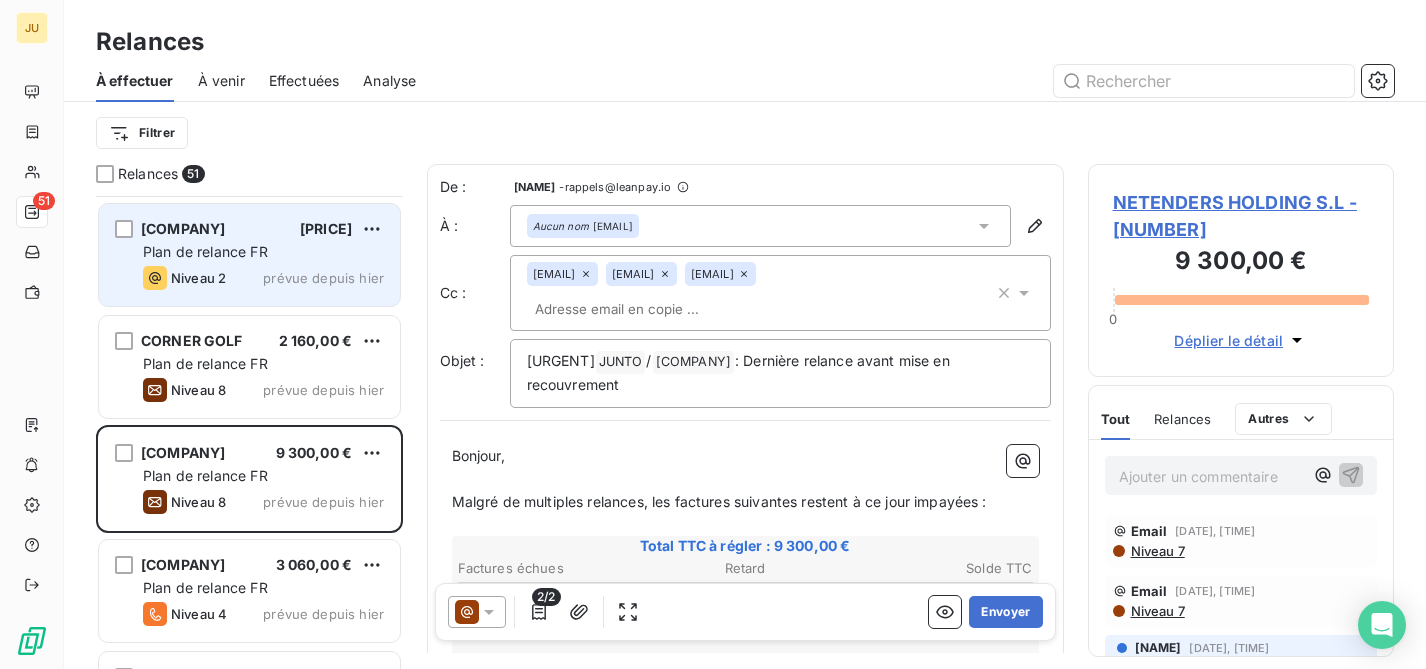 scroll, scrollTop: 392, scrollLeft: 0, axis: vertical 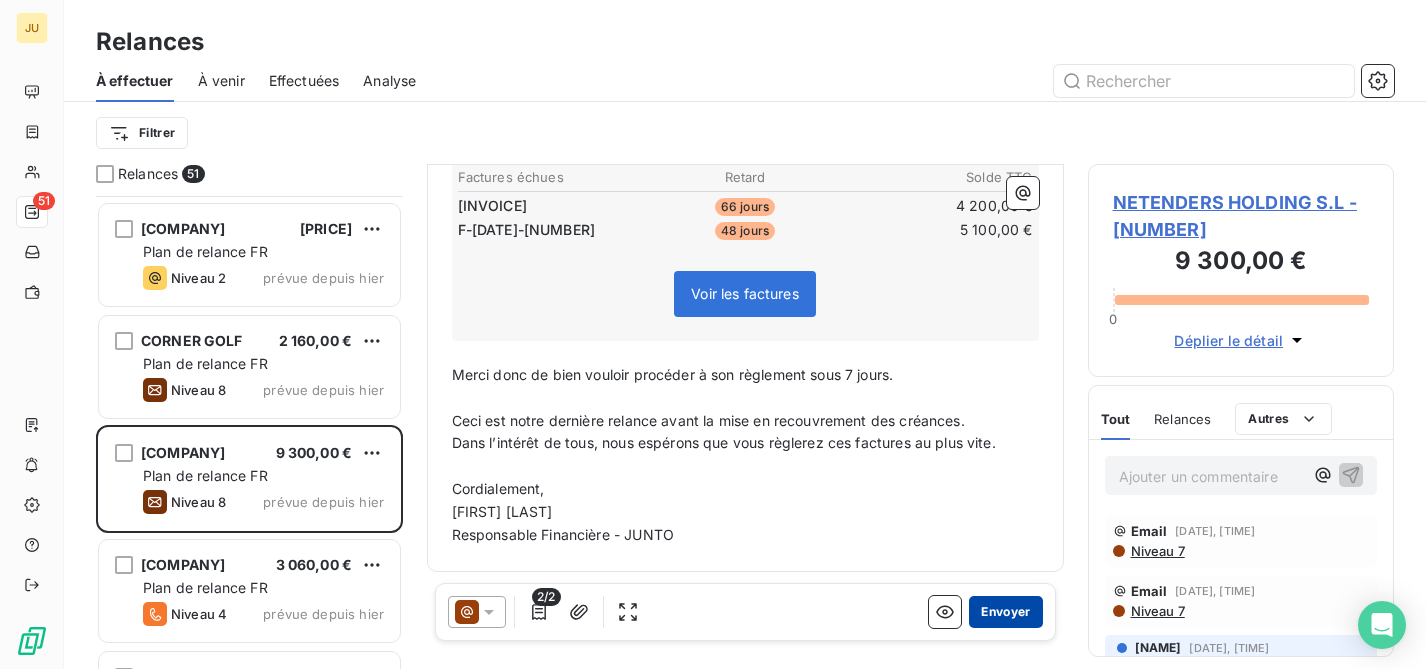 click on "Envoyer" at bounding box center (1005, 612) 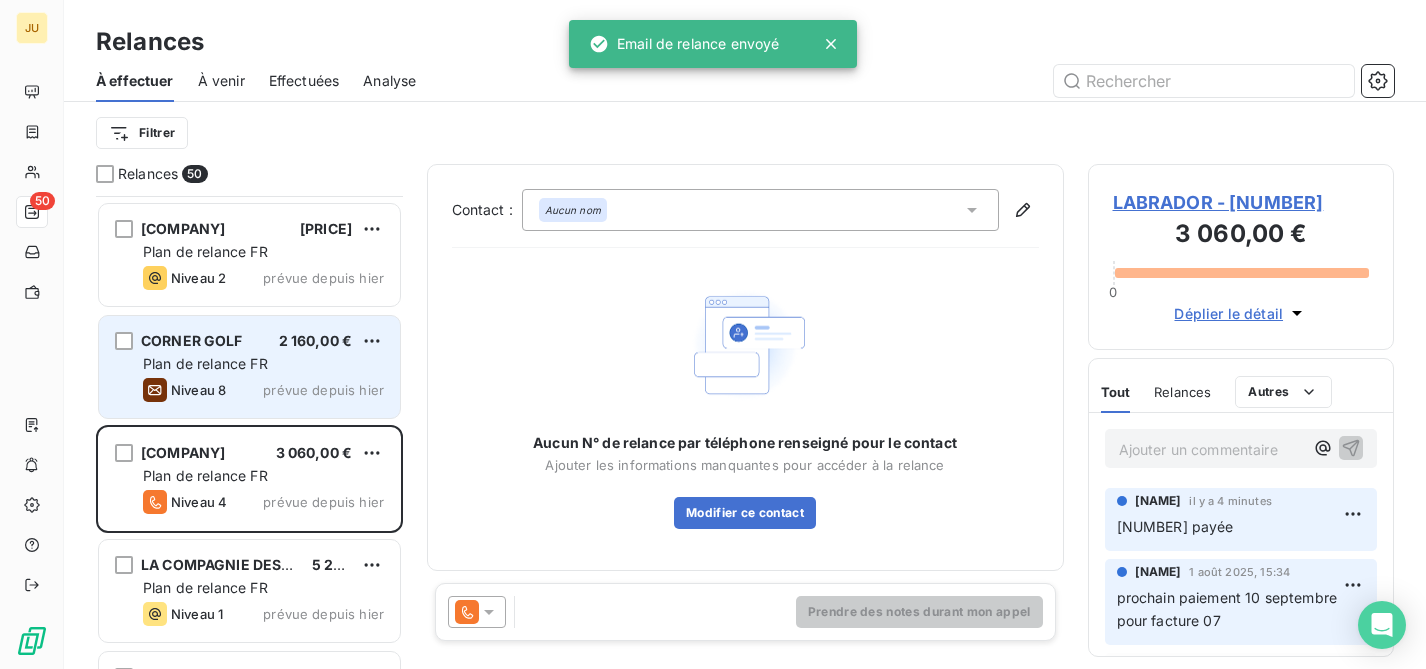 click on "Plan de relance FR" at bounding box center [205, 363] 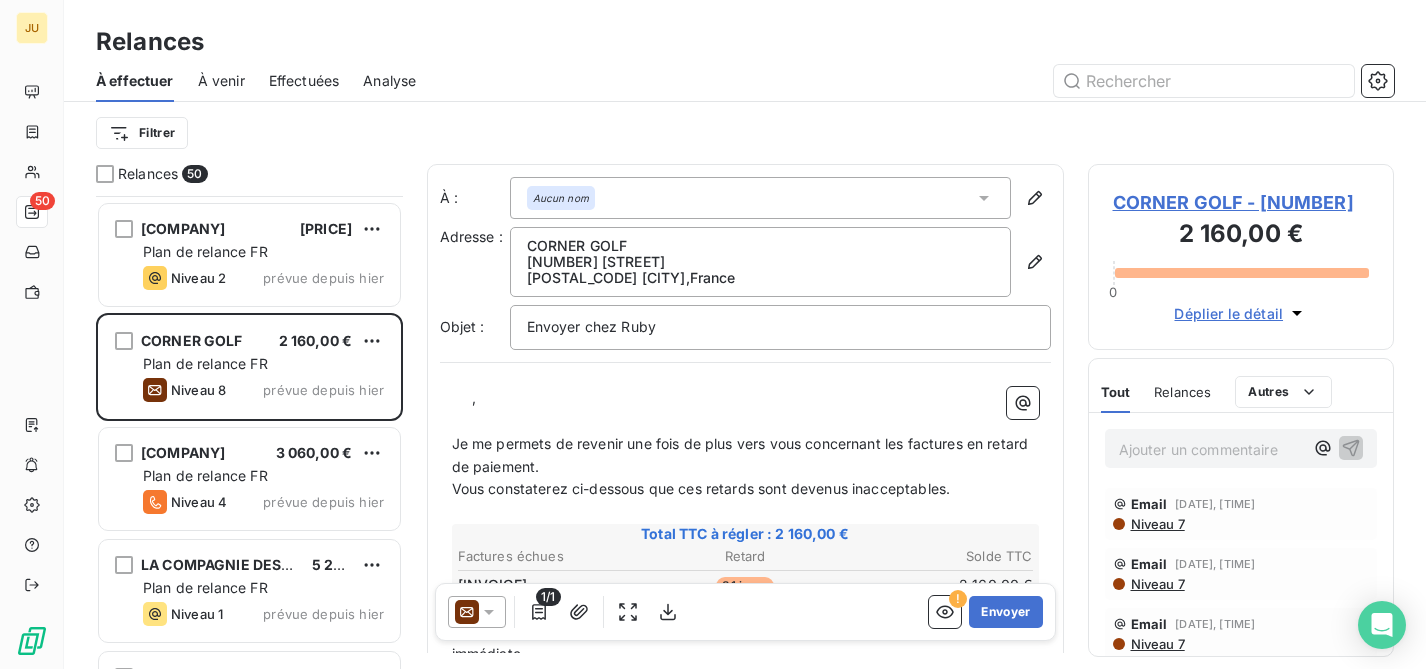 click 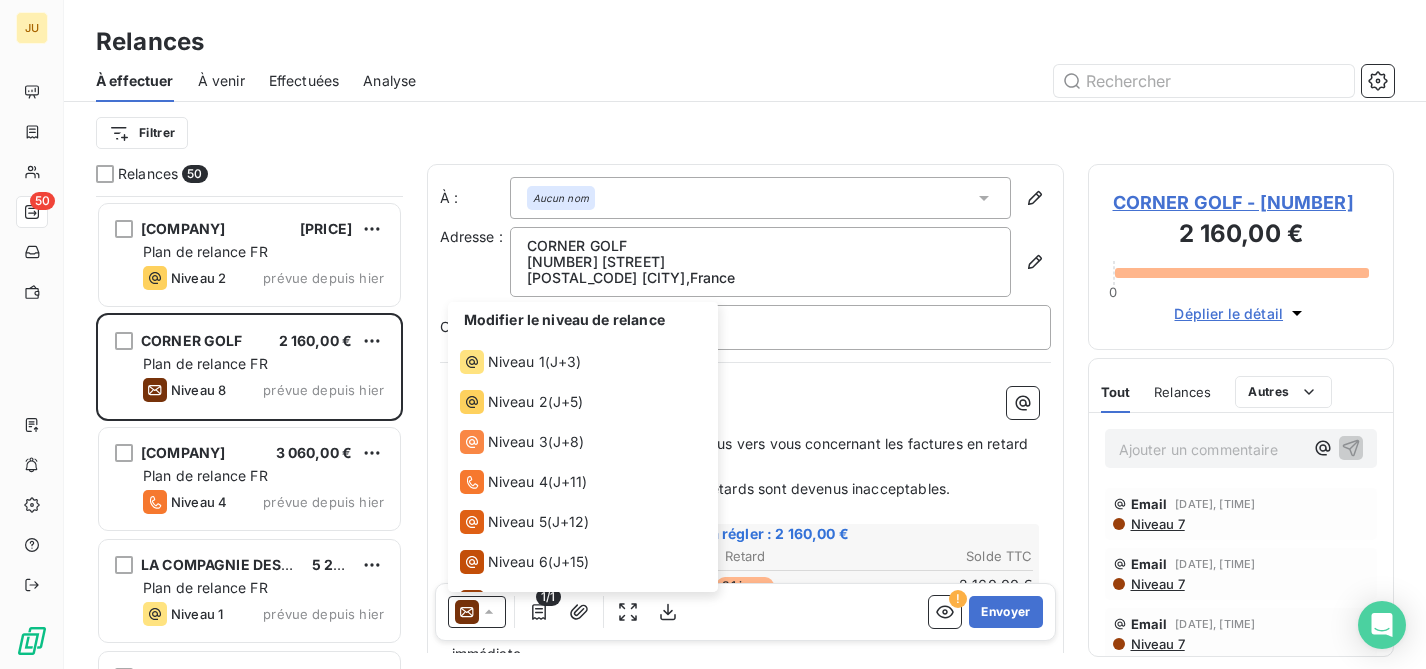 scroll, scrollTop: 70, scrollLeft: 0, axis: vertical 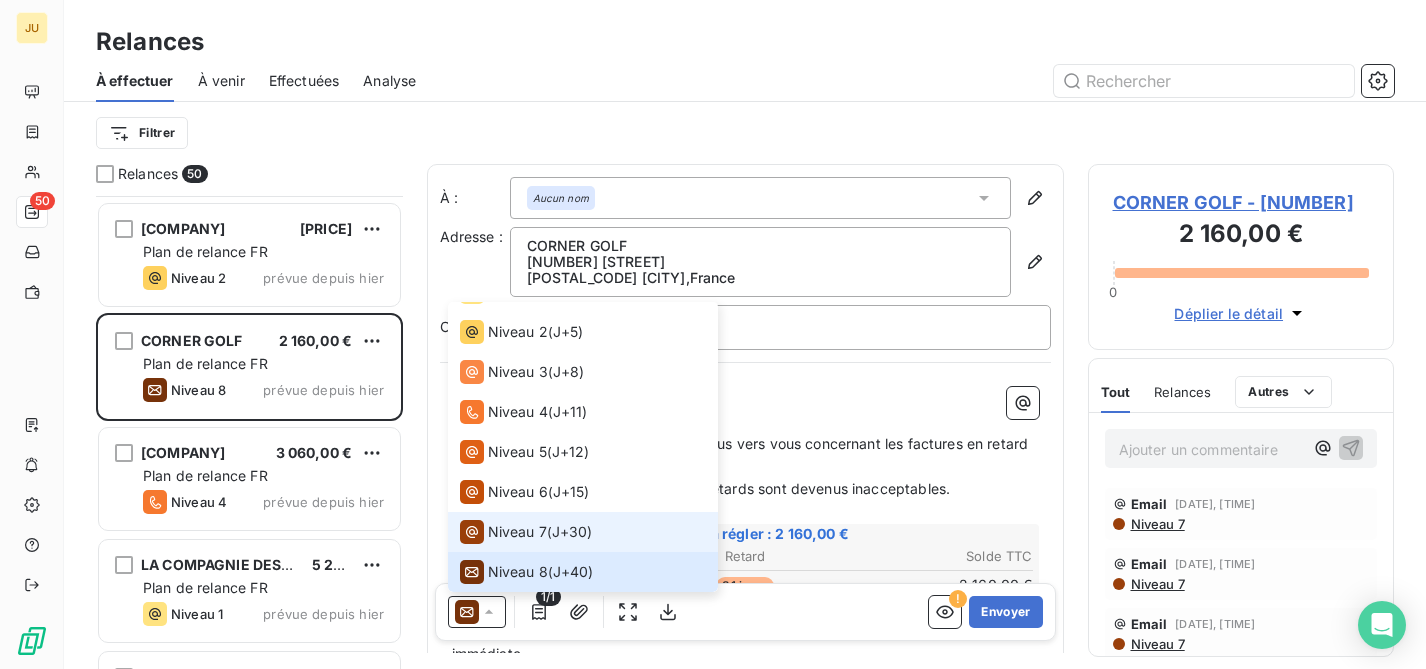 click on "Niveau 7" at bounding box center [517, 532] 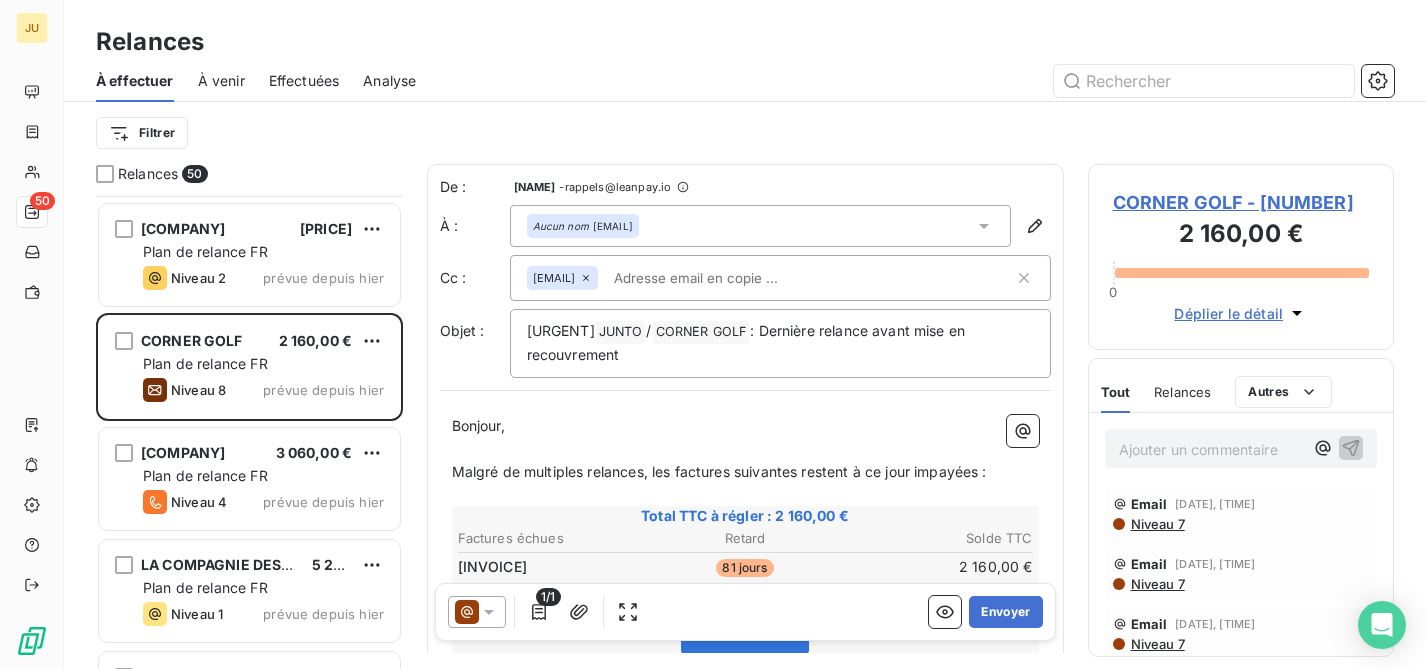 click at bounding box center [721, 278] 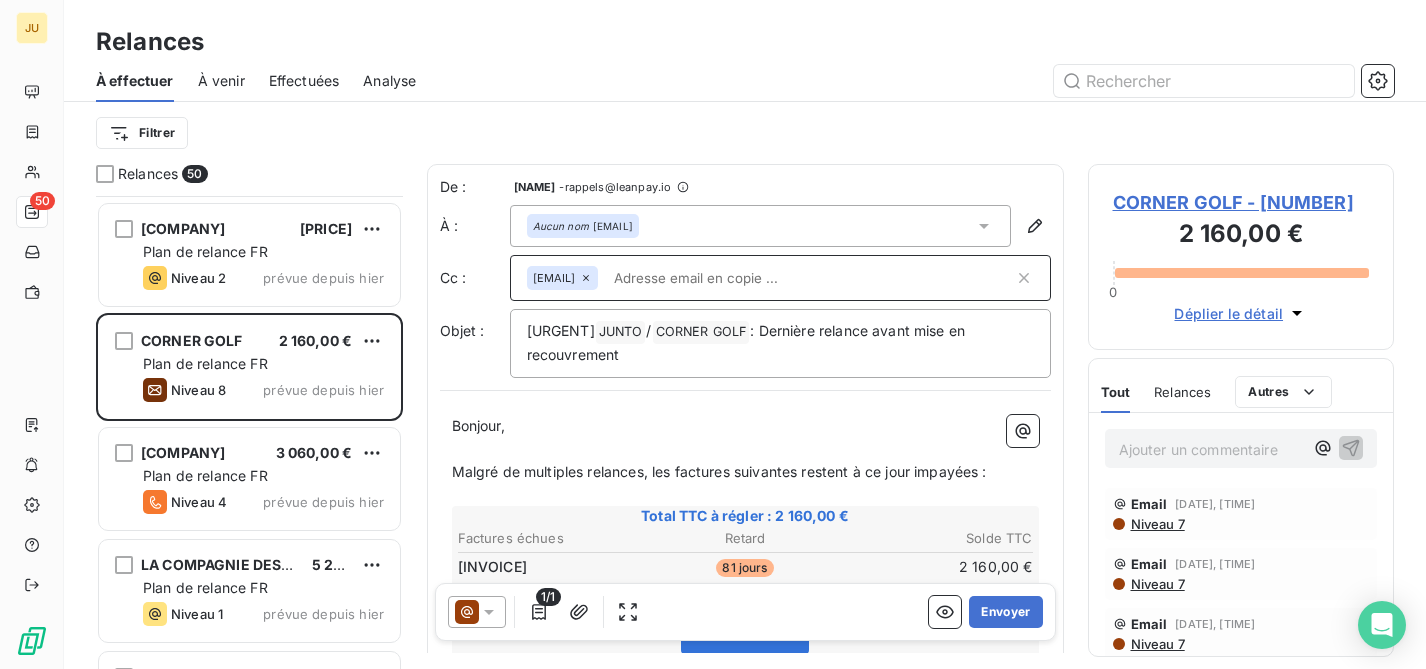 paste on "[FIRST] [LAST]" 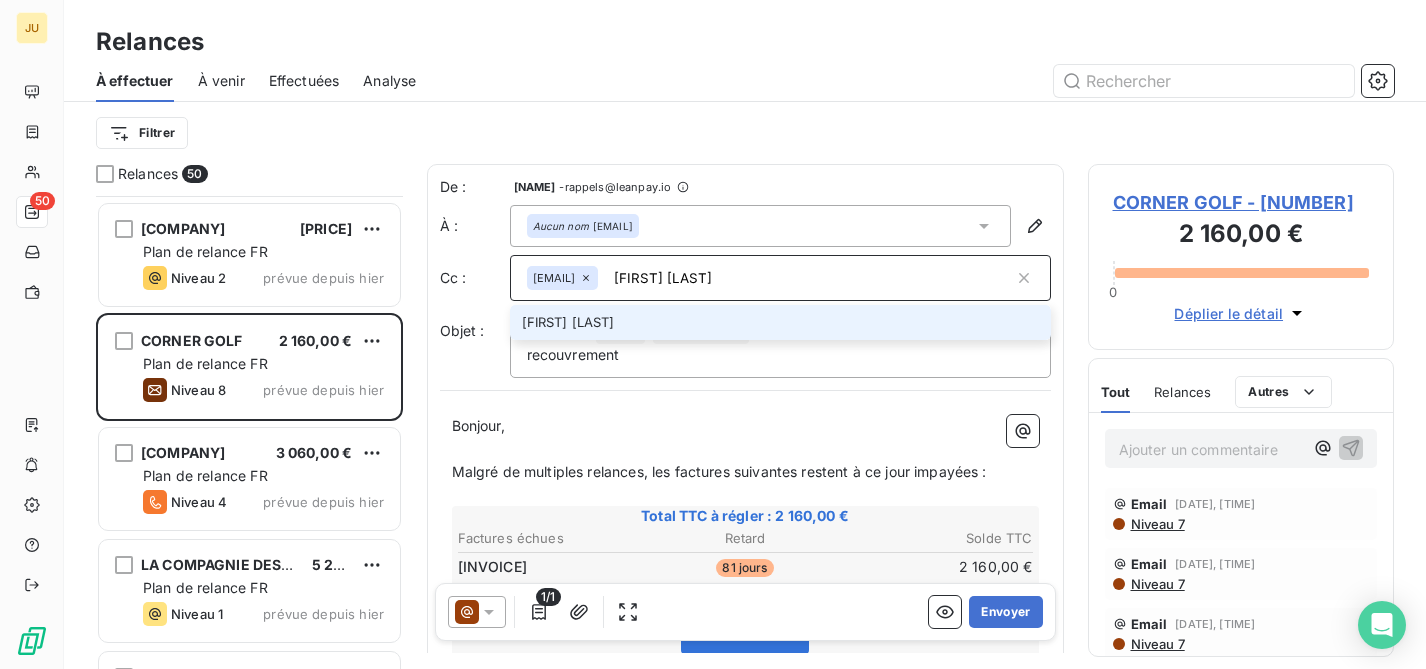 type on "[FIRST] [LAST]" 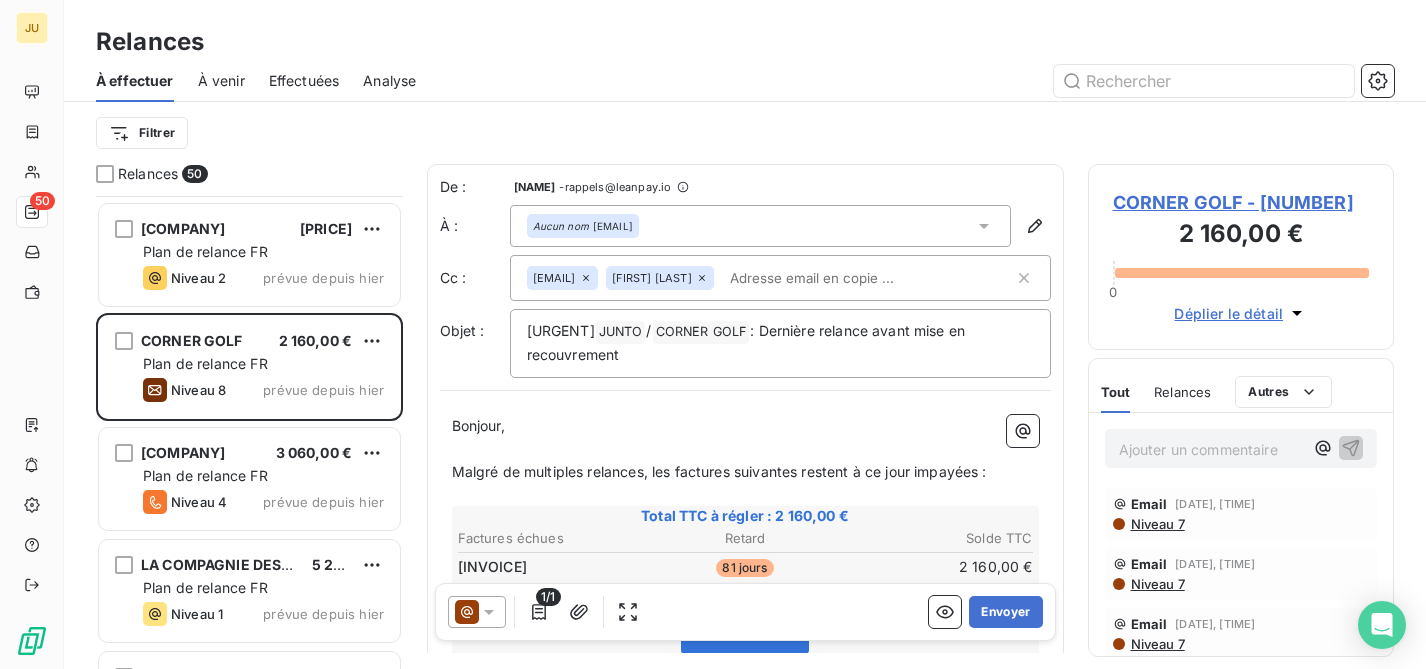 click on "audrey.araminthe@[EXAMPLE_COM] nicolas.martin@[EXAMPLE_COM]" at bounding box center [770, 278] 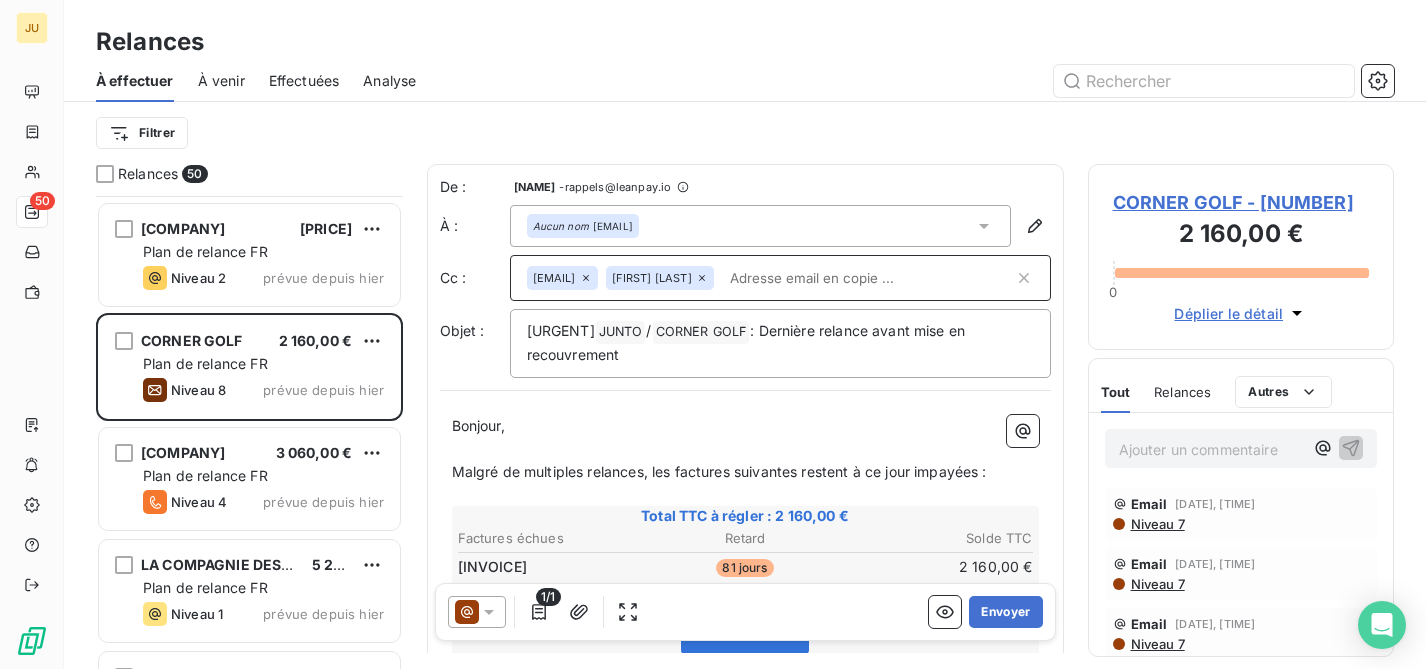 paste on "[EMAIL]" 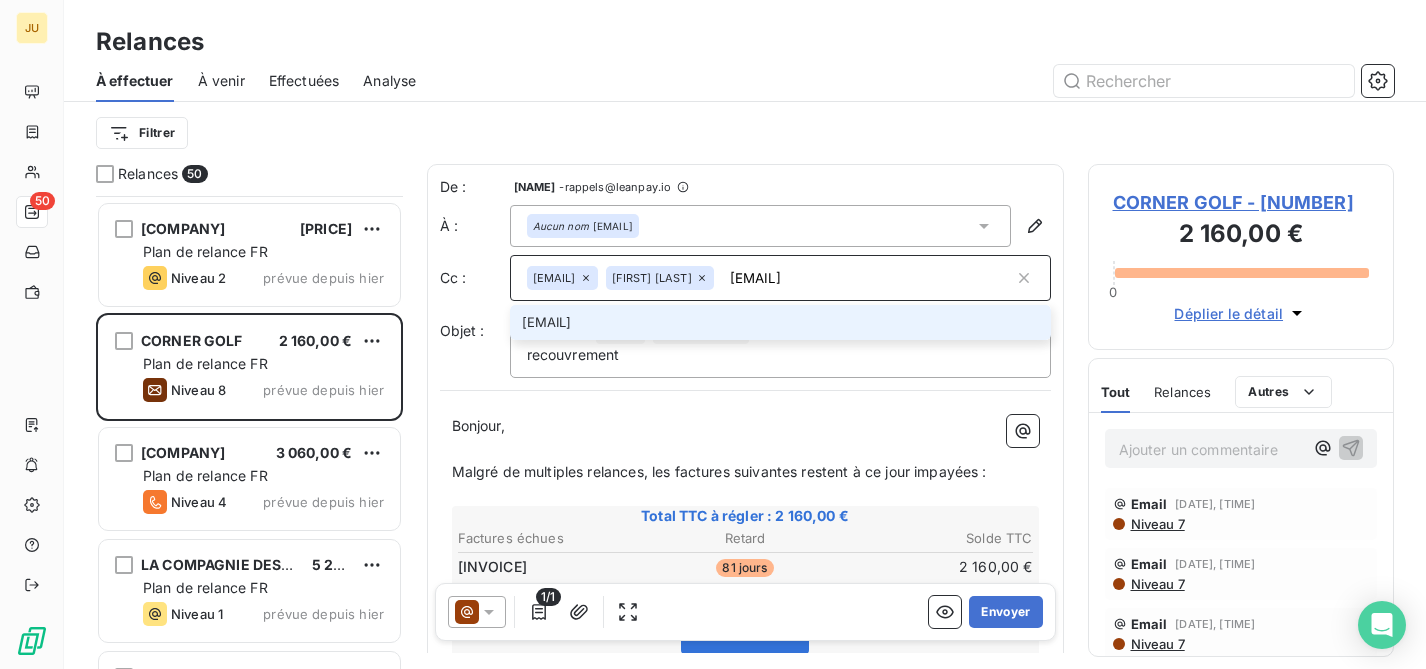 type on "[EMAIL]" 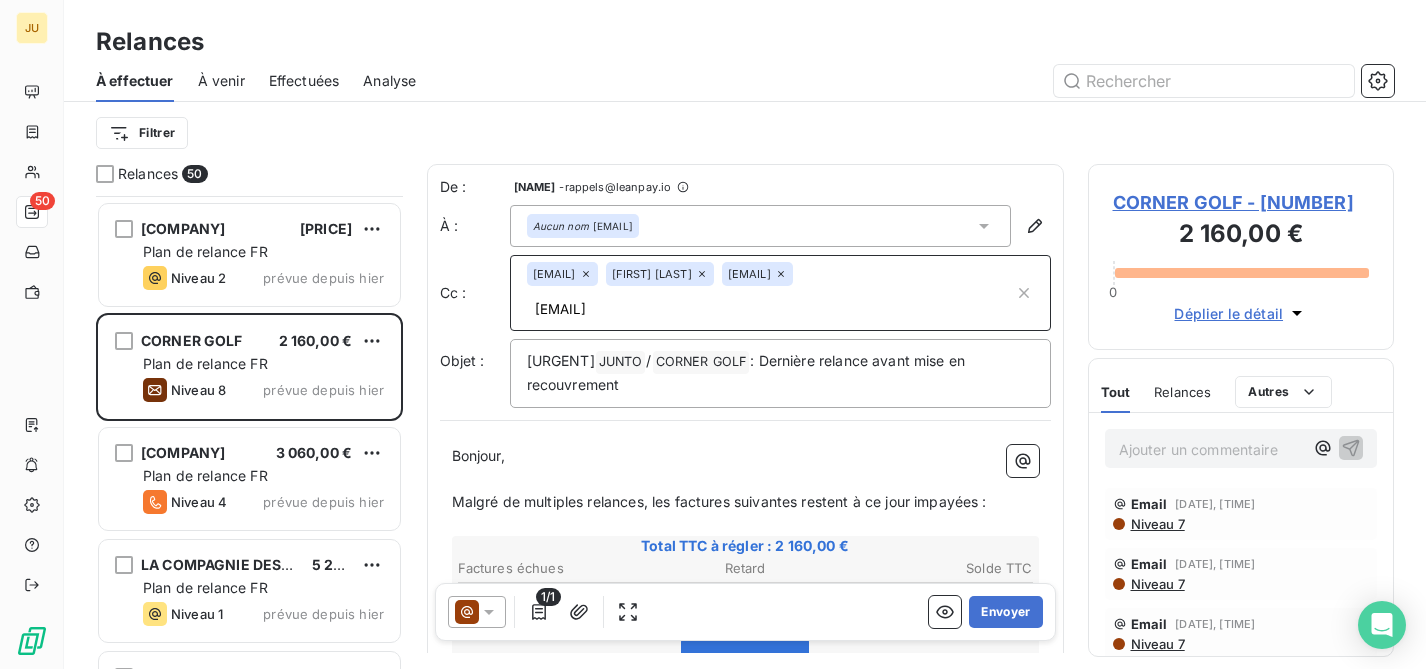 type 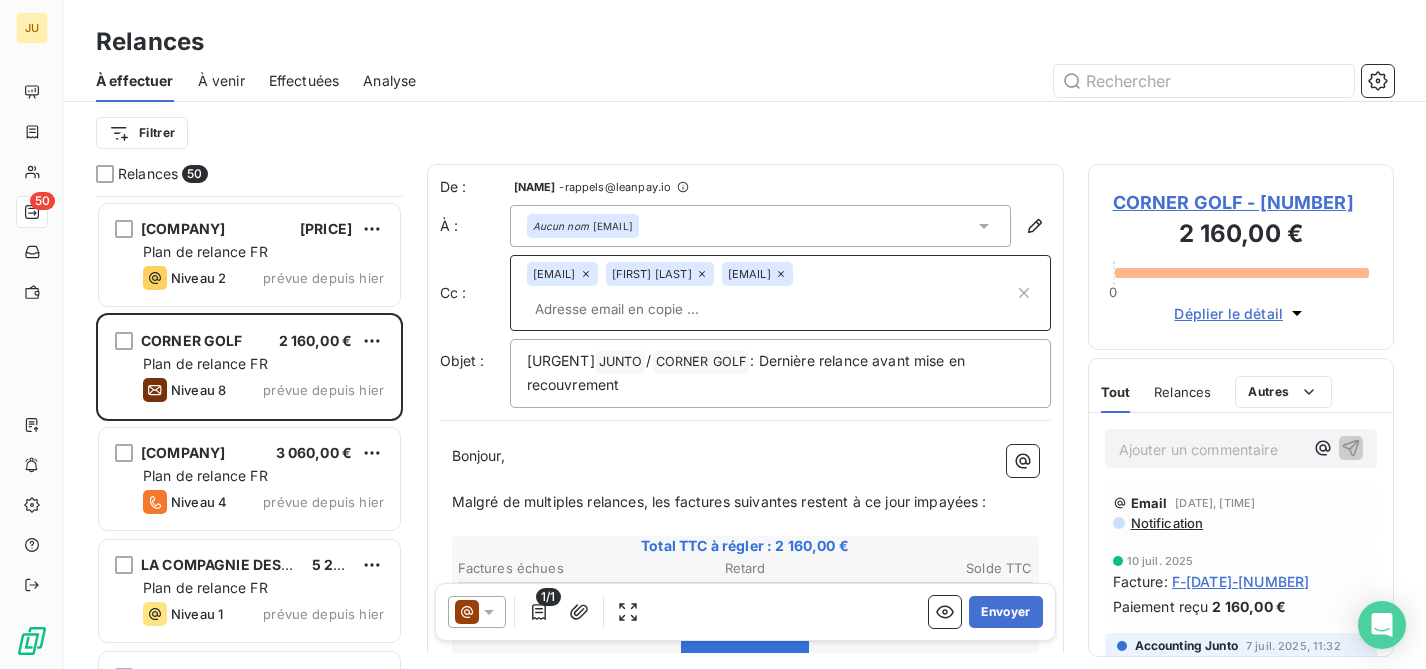 scroll, scrollTop: 0, scrollLeft: 0, axis: both 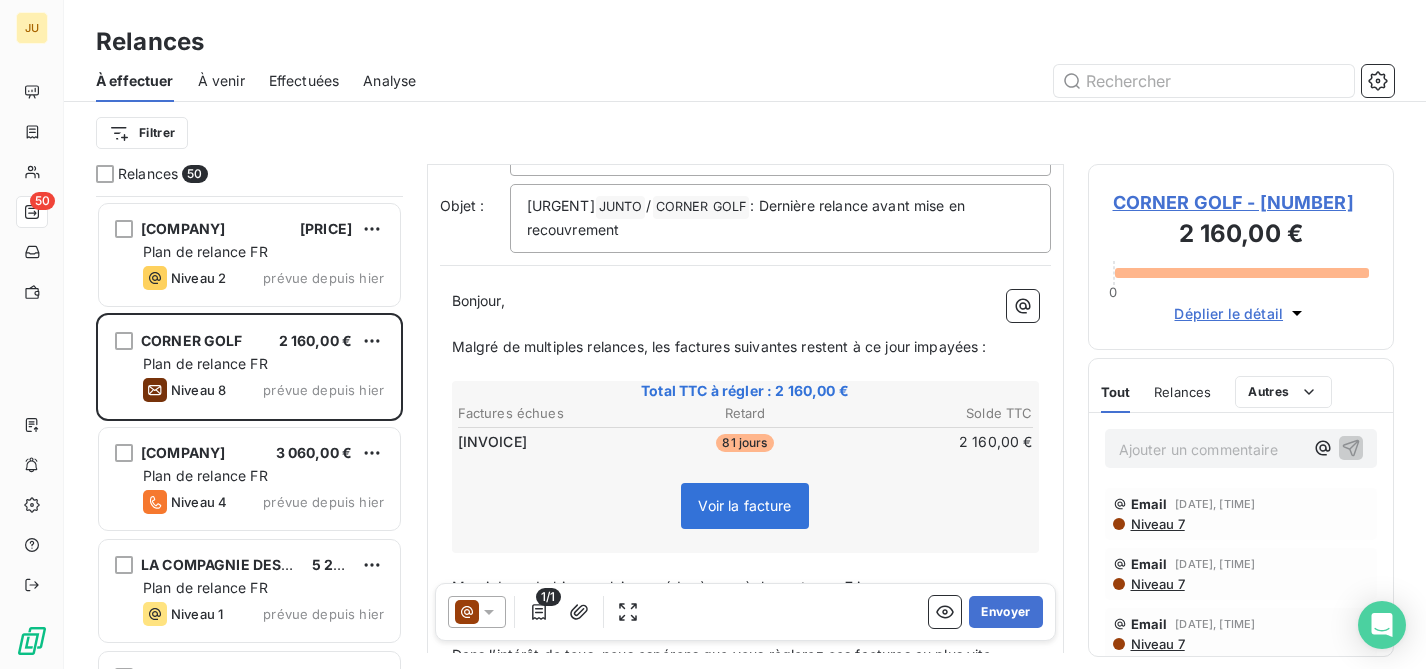 click at bounding box center [477, 612] 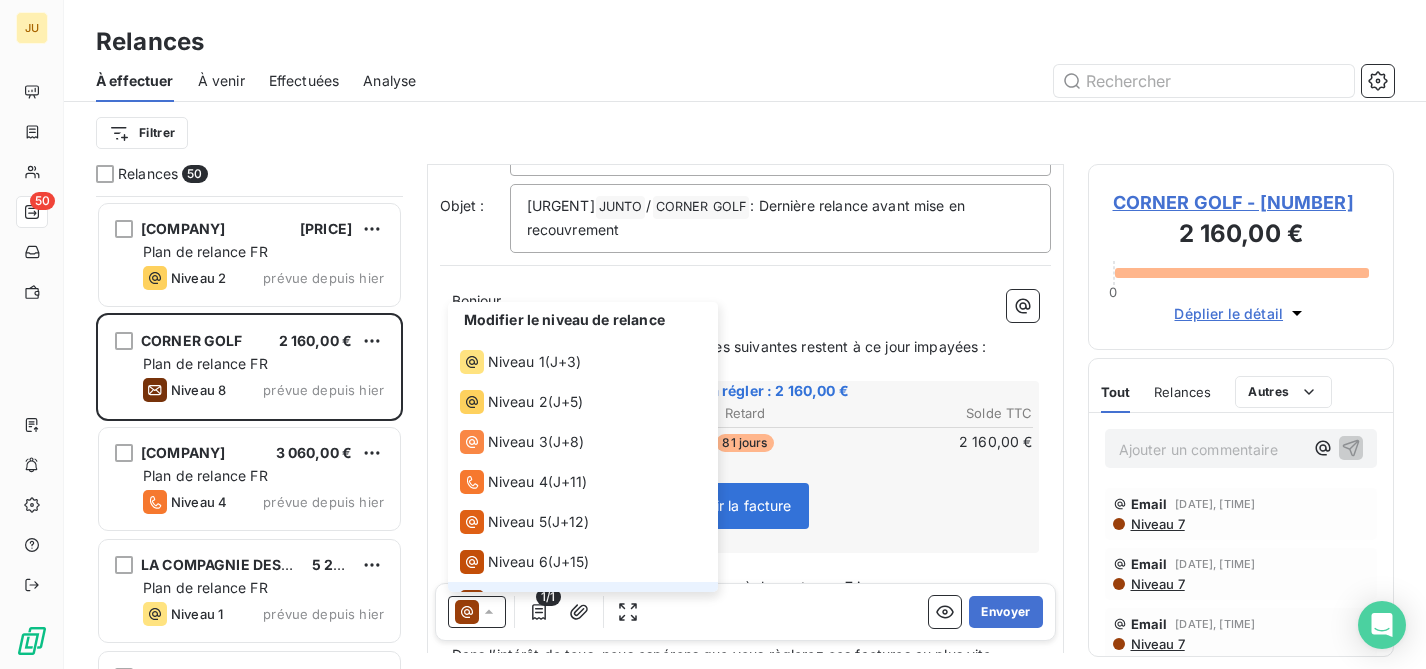 scroll, scrollTop: 30, scrollLeft: 0, axis: vertical 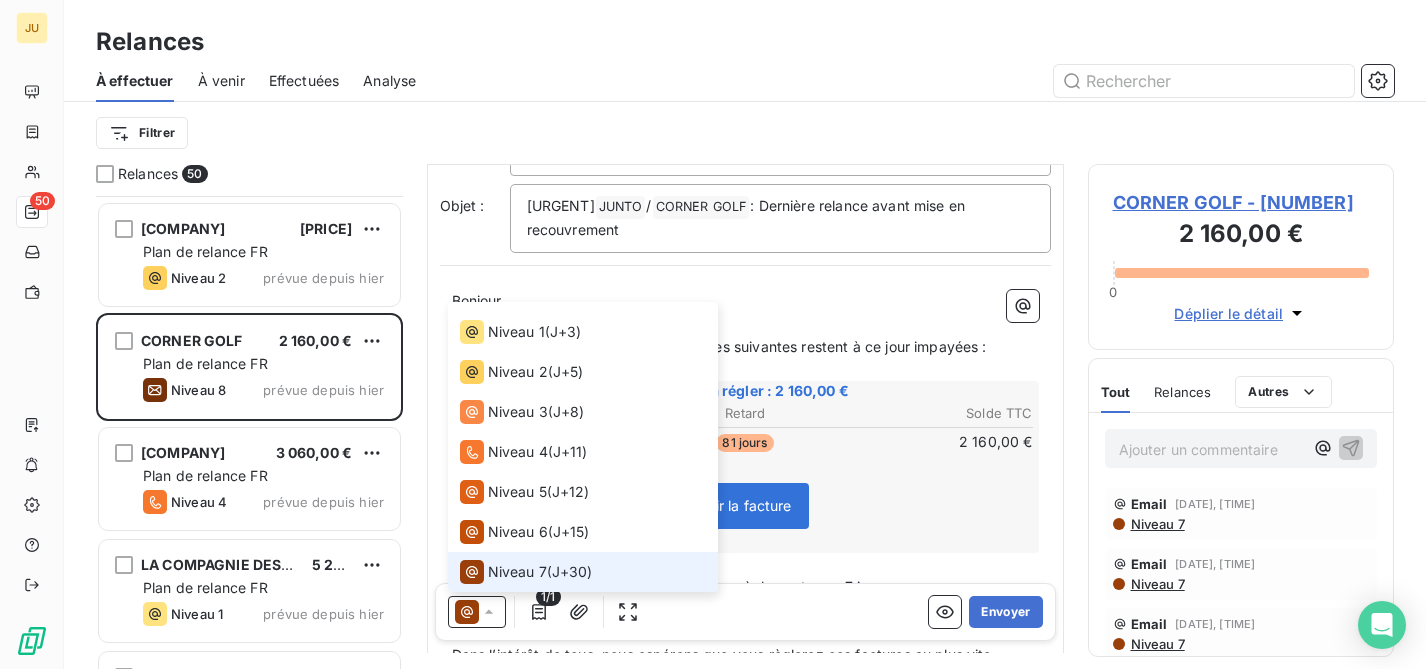 click on "Relances 50 LION SNAKES [PRICE] Plan de relance FR Niveau 1 prévue depuis [DAYS] jours MR HELP [PRICE] Plan de relance FR Niveau 6 prévue depuis hier QUALITEL SOLUTIONS [PRICE] Plan de relance FR Niveau 1 prévue depuis hier INGENIUM ANIMALIS [PRICE] Plan de relance FR Niveau 6 prévue depuis hier LEASE A BIKE FRANCE [PRICE] Plan de relance FR Niveau 3 prévue depuis hier CENTRALESUPELEC EXED [PRICE] Plan de relance FR Niveau 4 prévue depuis hier LEMONWAY [PRICE] Plan de relance FR Niveau 4 prévue depuis hier UNI-MEDIAS [PRICE] Plan de relance FR Niveau 1 prévue depuis hier REWORLD MEDIA MAGAZINES [PRICE] Plan de relance FR Niveau 8 prévue depuis hier ASSOCIATION EDHEC BUSINESS SCHOOL, ASSOCIATION LOI 1901 [PRICE] Plan de relance FR Niveau 4 prévue depuis hier ALTARES - D & B [PRICE] Plan de relance FR Niveau 4 prévue depuis hier CAMATEL [PRICE] Plan de relance FR Niveau 2 prévue depuis hier CORNER GOLF [PRICE]" at bounding box center (745, 416) 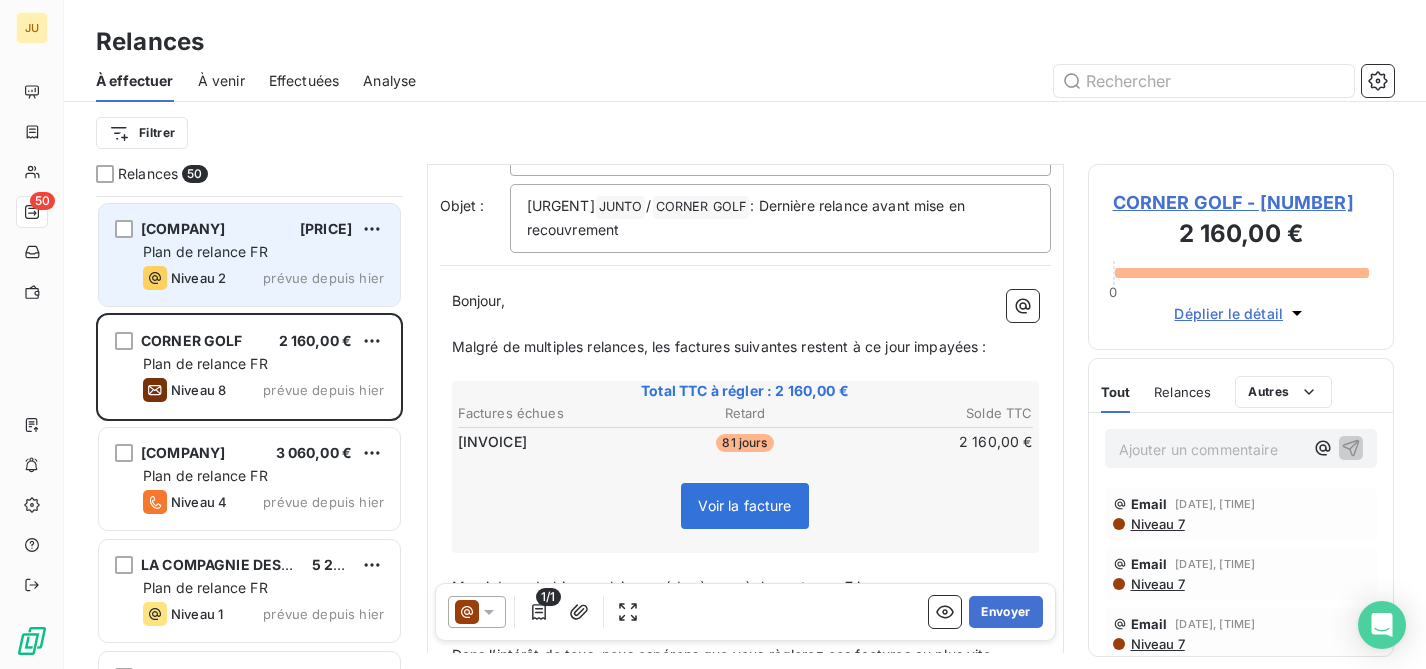click on "CAMATEL [PRICE] Plan de relance FR Niveau 2 prévue depuis hier" at bounding box center [249, 255] 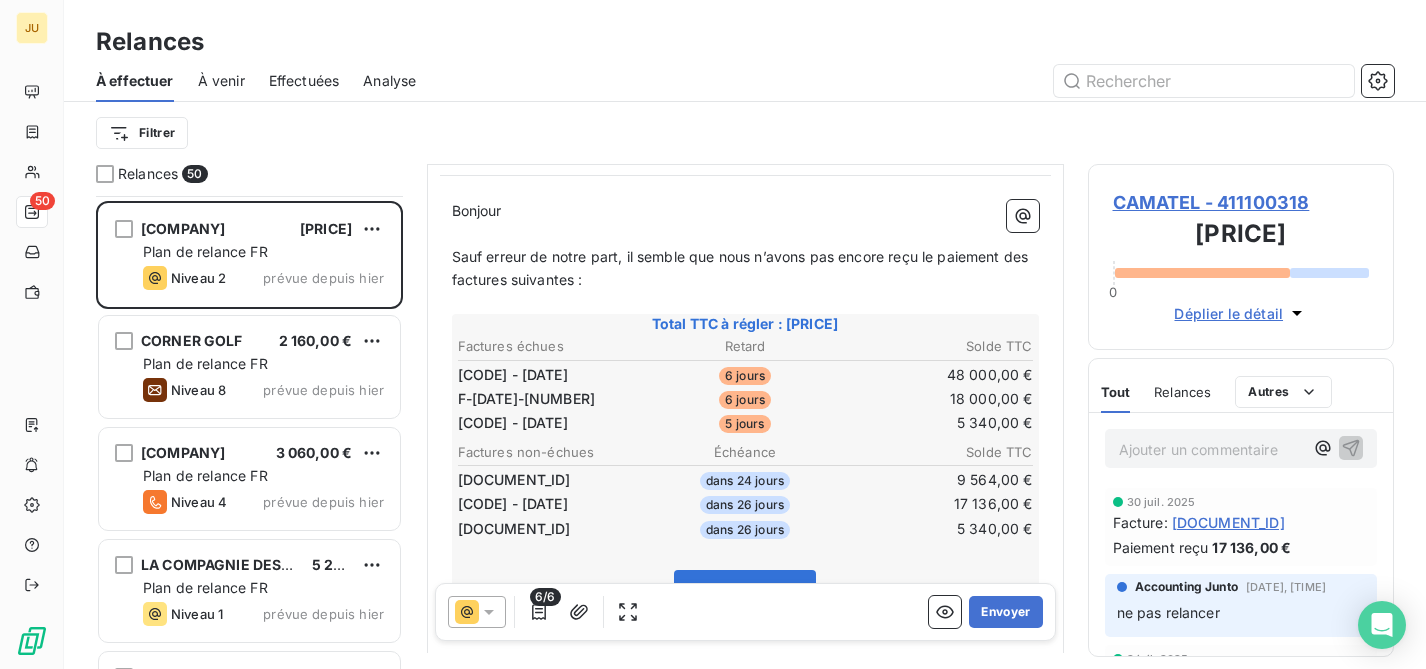scroll, scrollTop: 207, scrollLeft: 0, axis: vertical 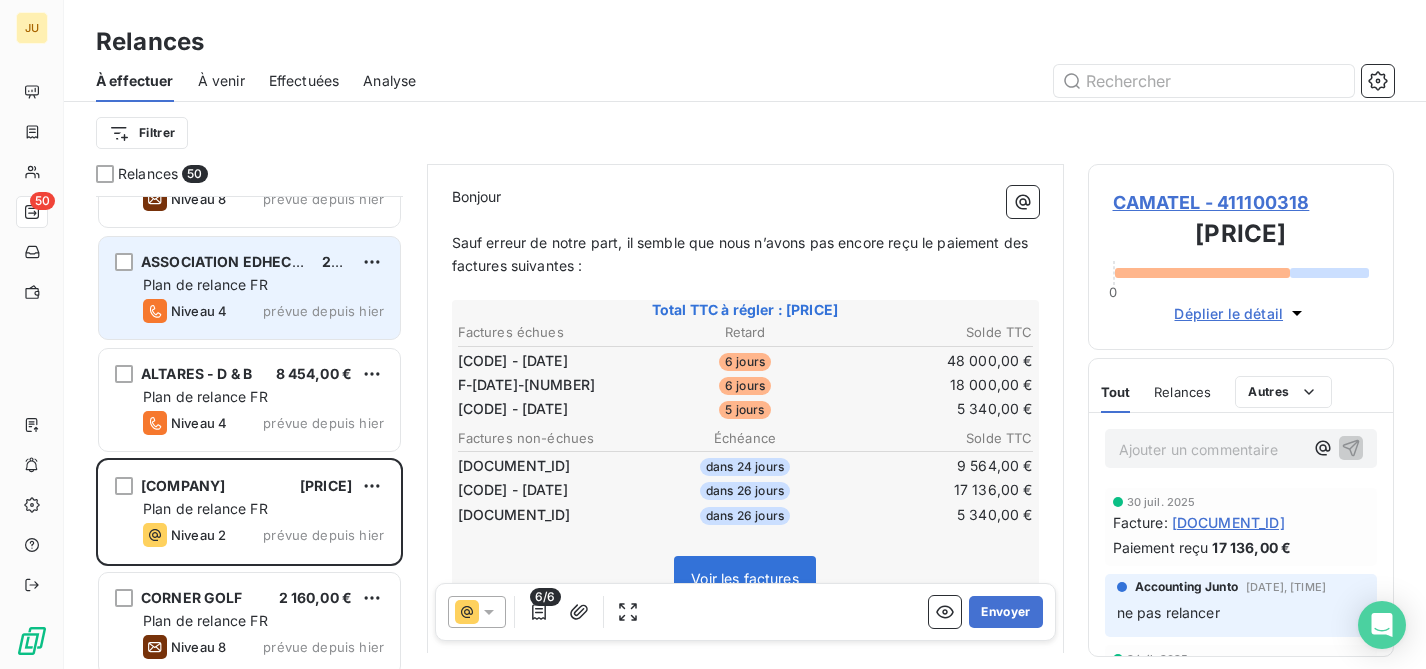 click on "Niveau 4 prévue depuis hier" at bounding box center (263, 311) 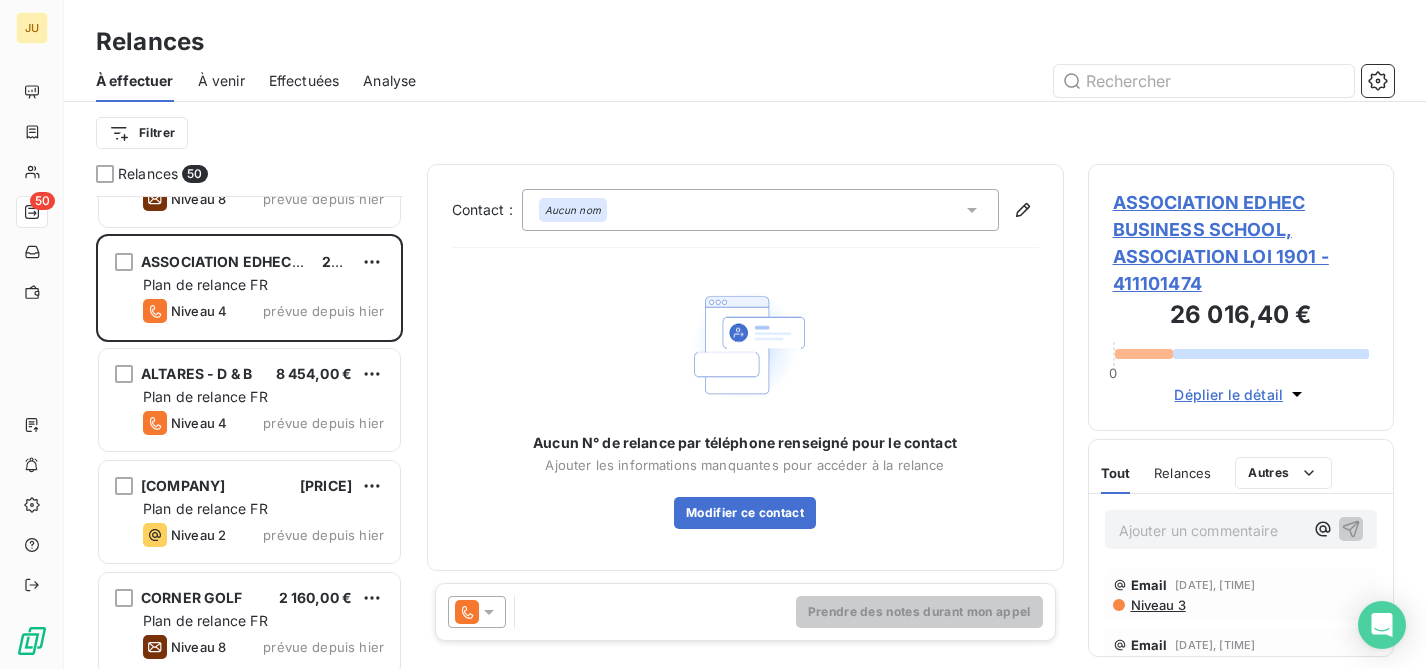 click 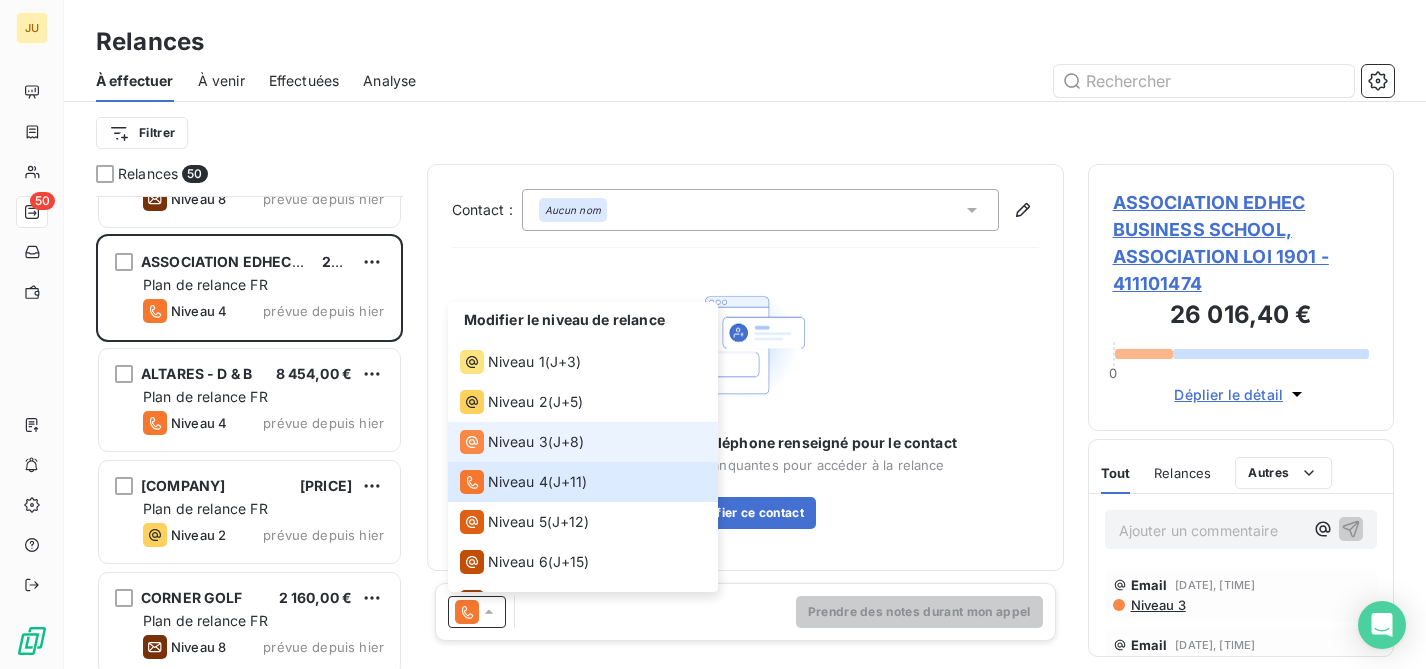click on "Niveau 3" at bounding box center [518, 442] 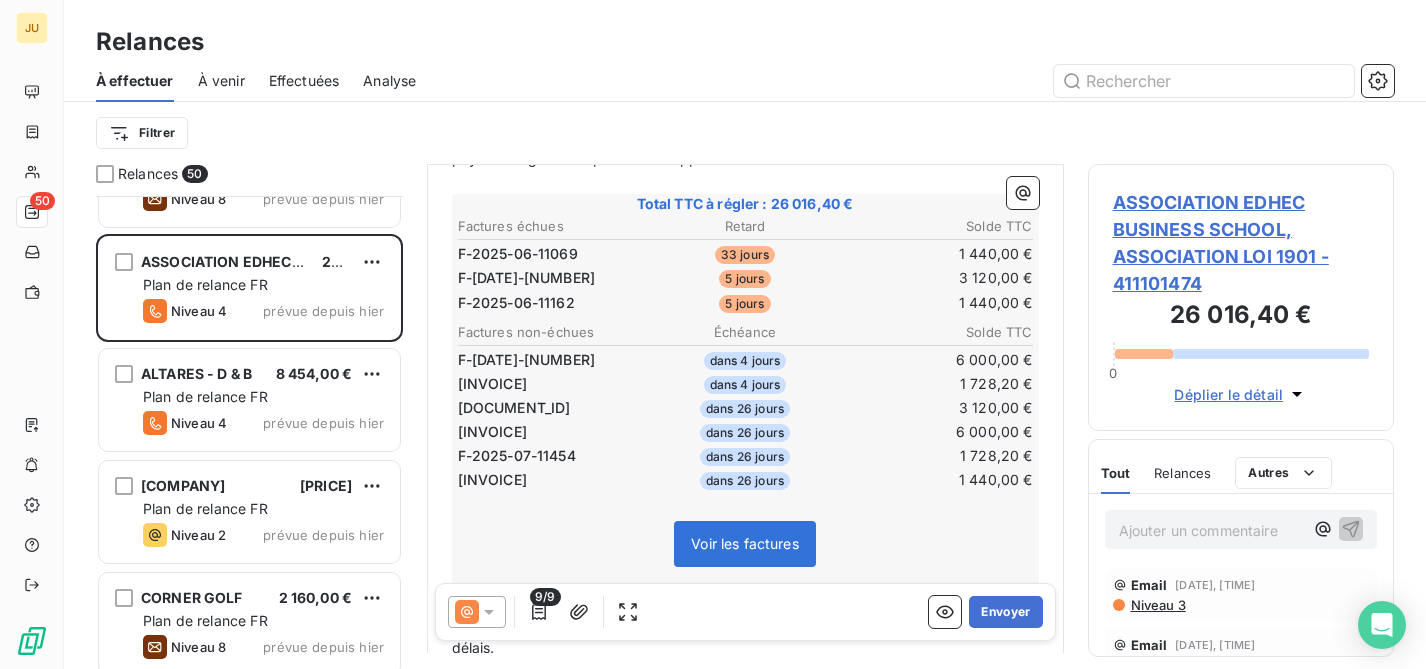 scroll, scrollTop: 415, scrollLeft: 0, axis: vertical 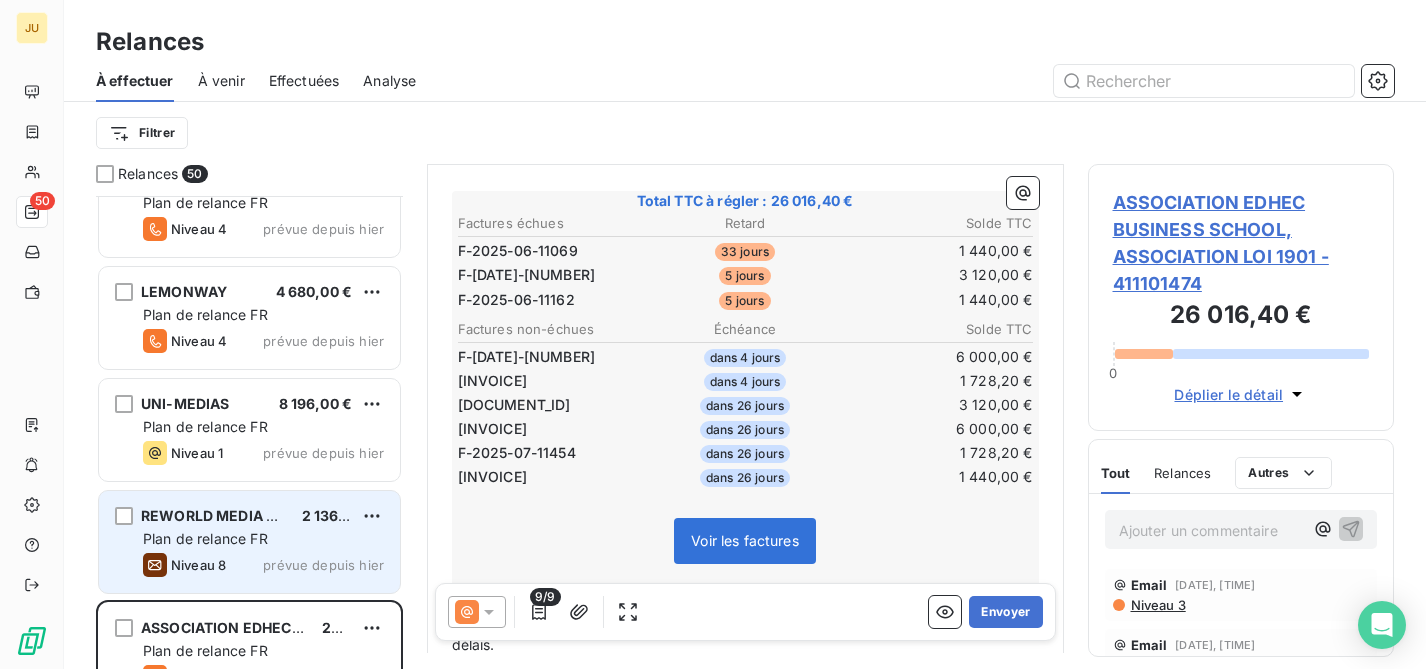 click on "Plan de relance FR" at bounding box center [263, 539] 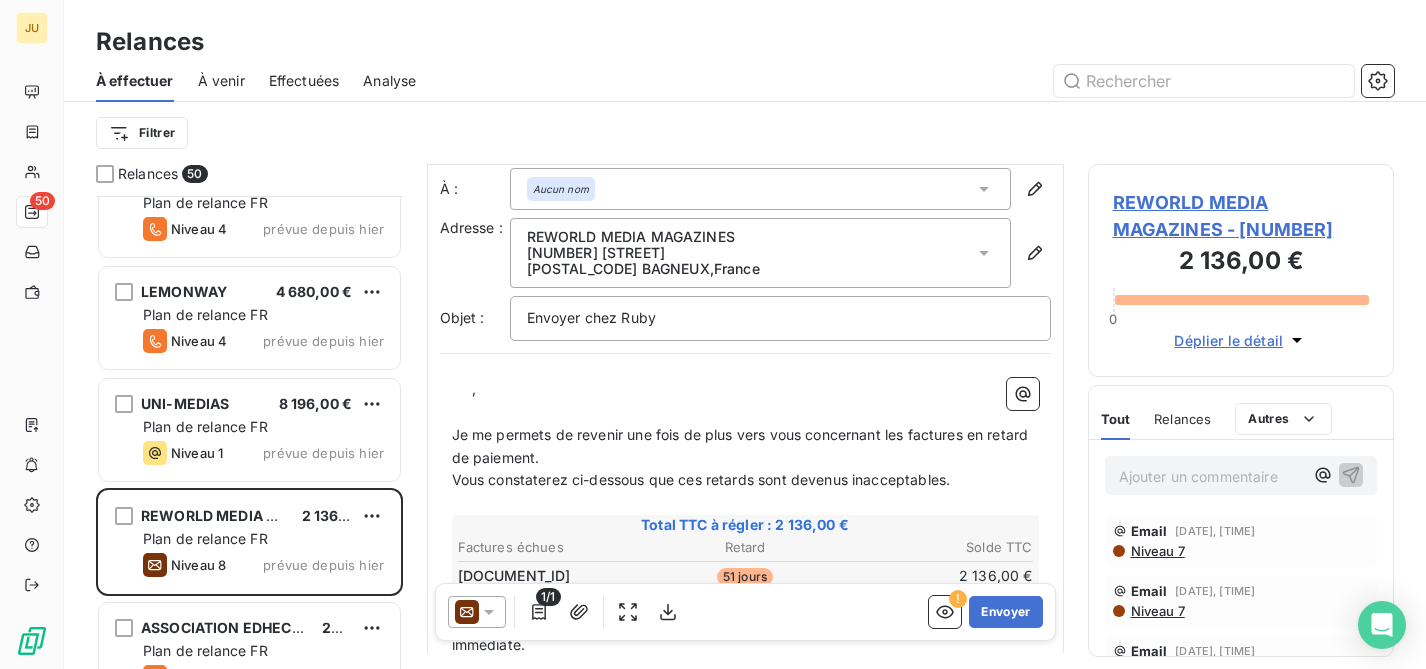 scroll, scrollTop: 35, scrollLeft: 0, axis: vertical 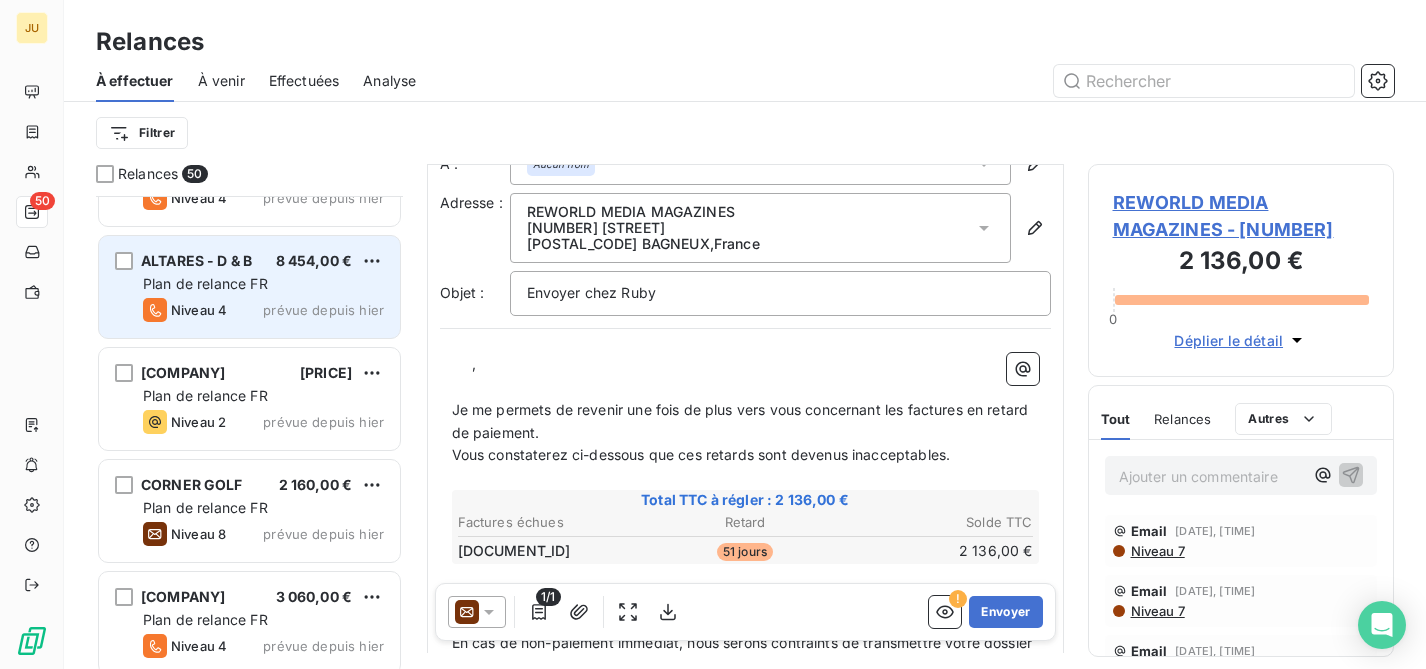 click on "prévue depuis hier" at bounding box center (323, 310) 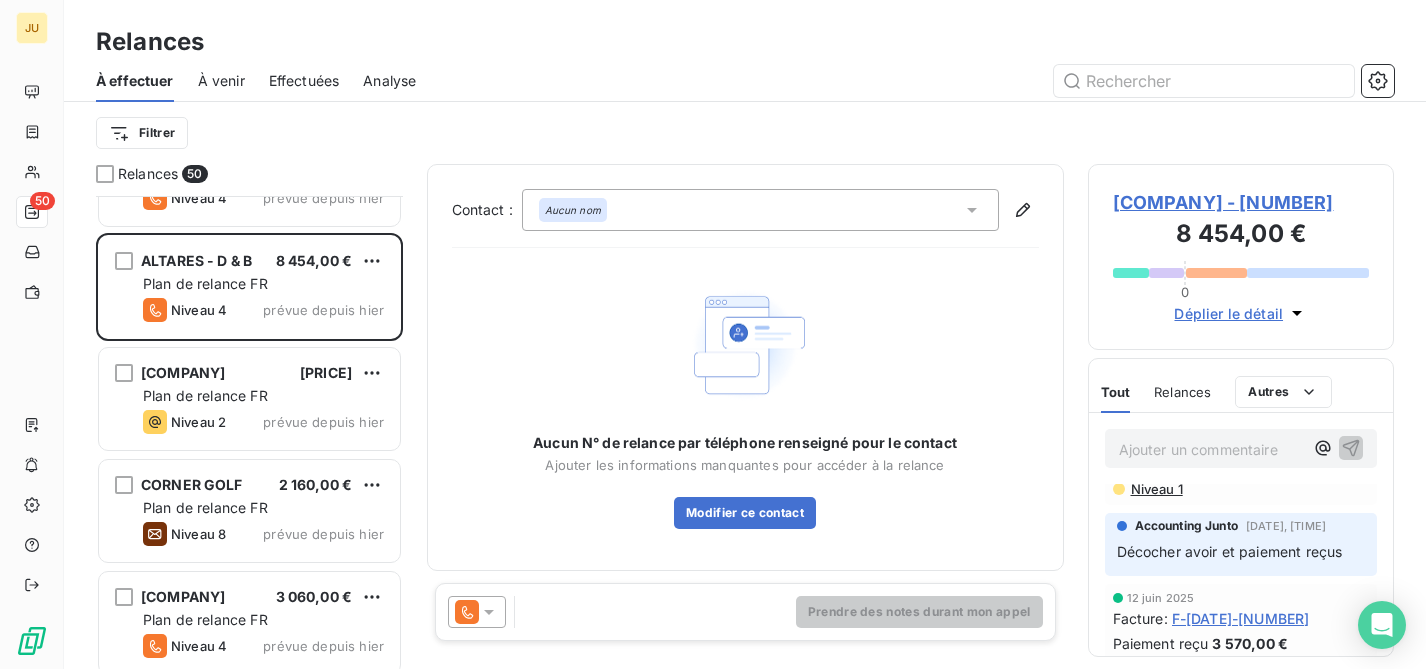 scroll, scrollTop: 157, scrollLeft: 0, axis: vertical 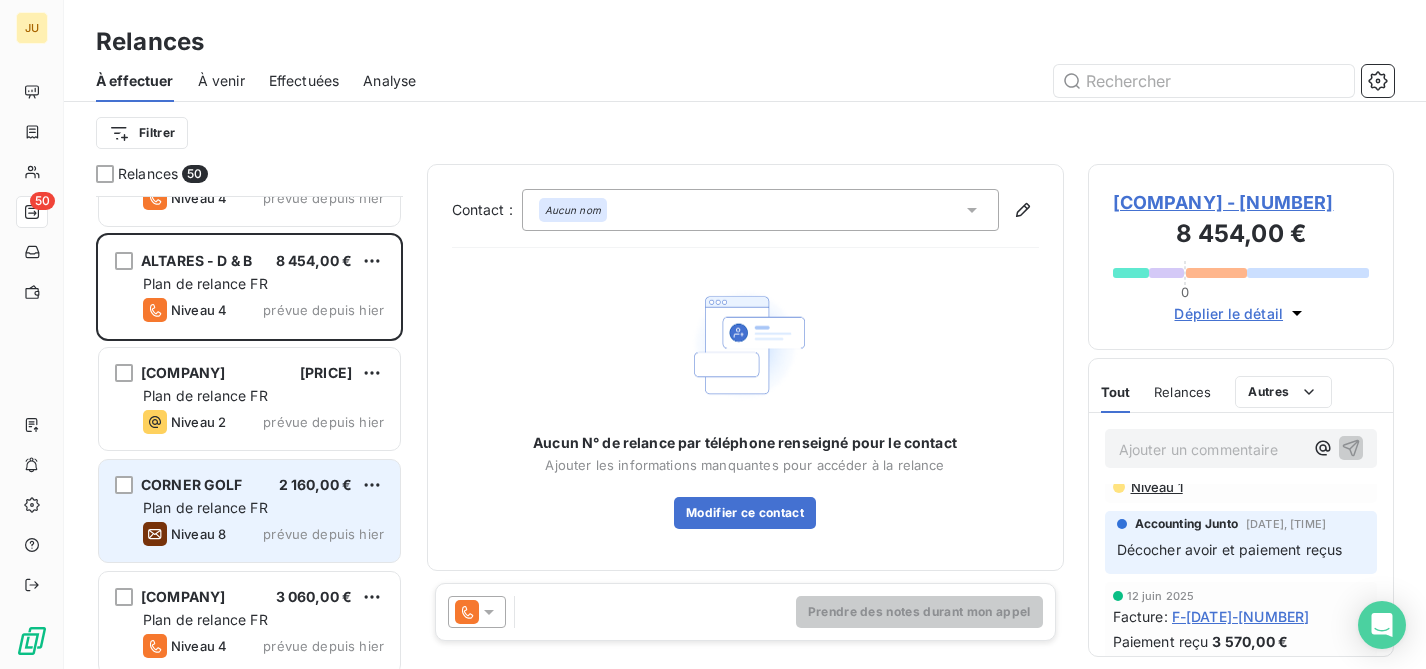 click on "Niveau 8" at bounding box center [198, 534] 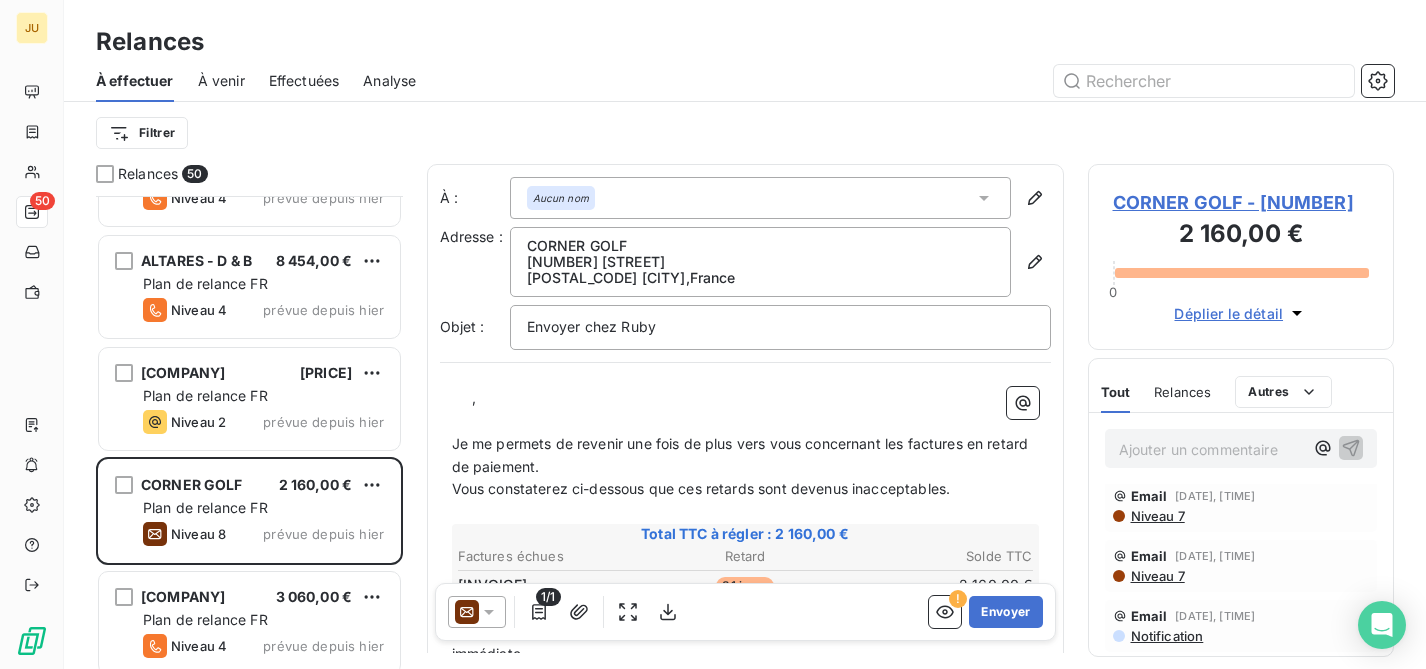 scroll, scrollTop: 214, scrollLeft: 0, axis: vertical 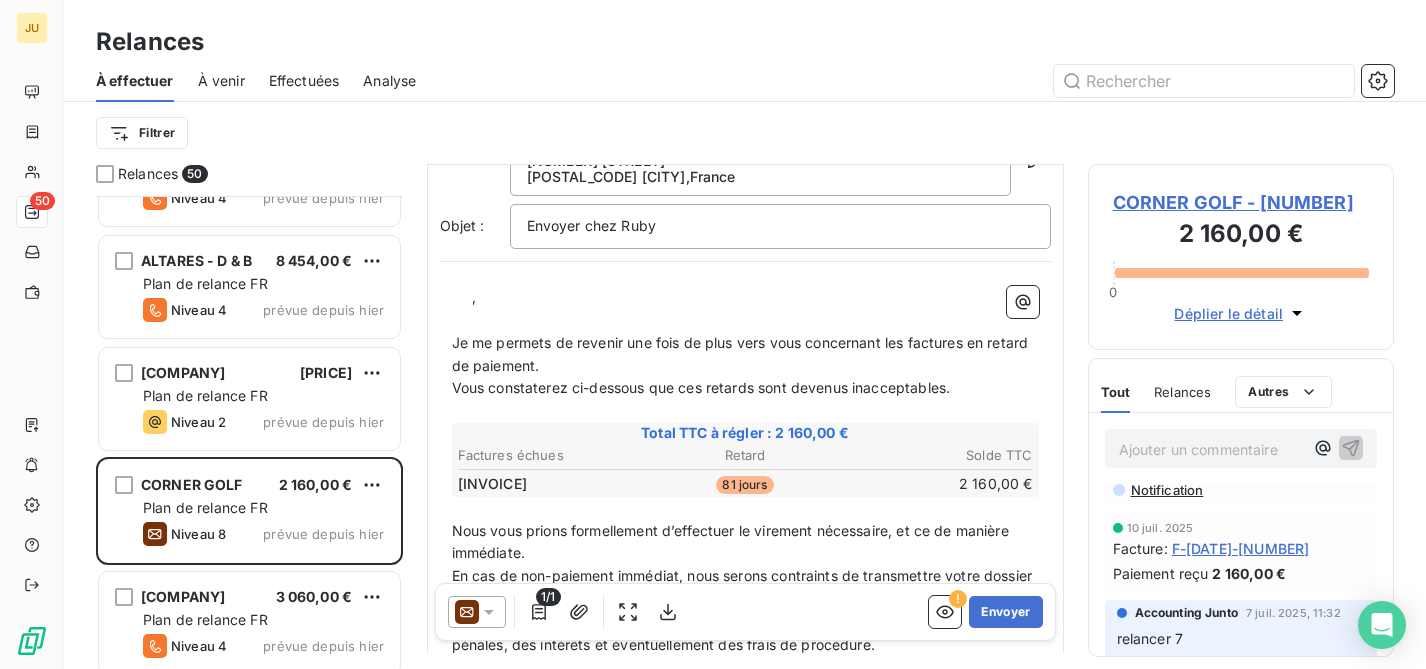 click at bounding box center (477, 612) 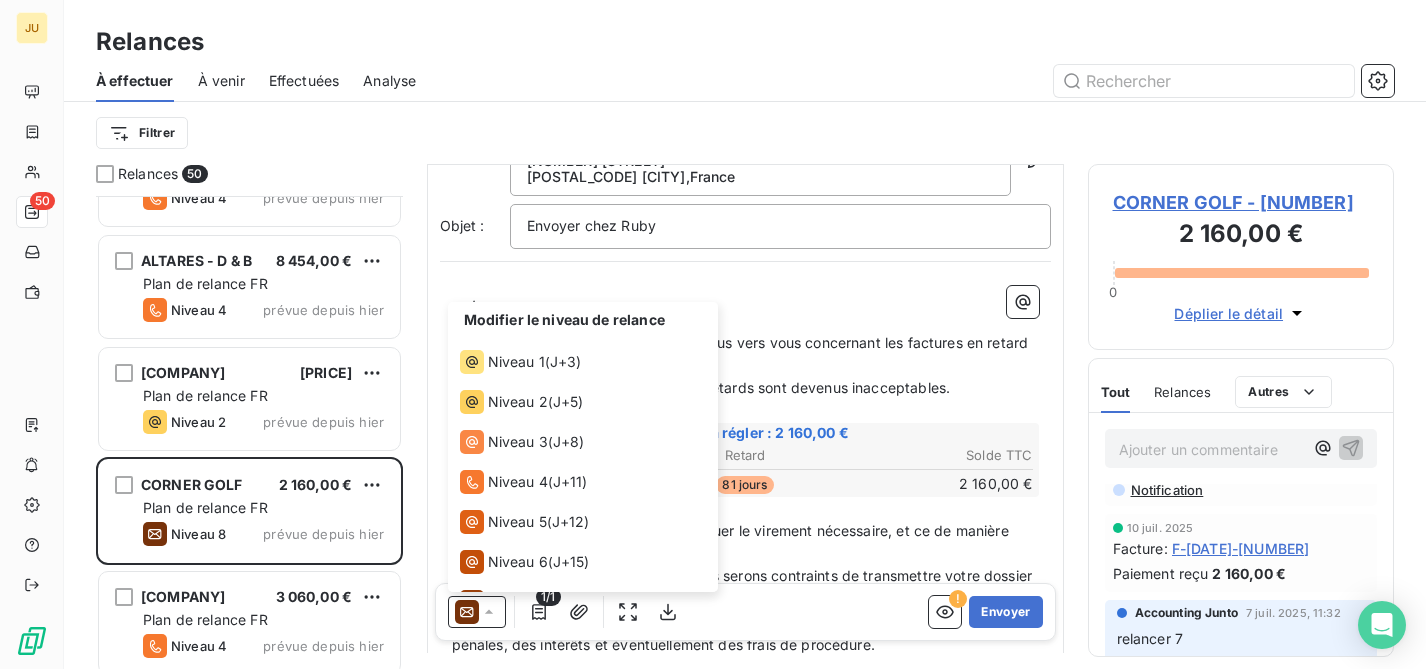 scroll, scrollTop: 70, scrollLeft: 0, axis: vertical 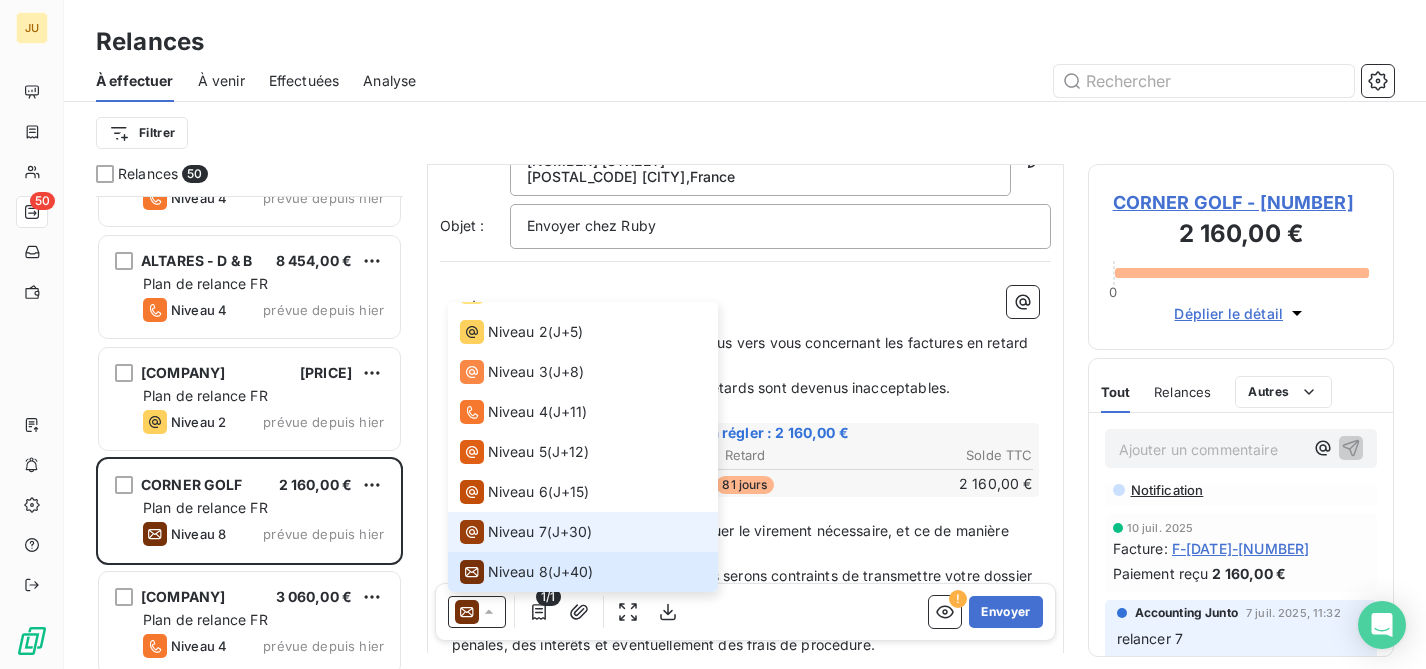 click on "Niveau 7  ( J+30 )" at bounding box center [583, 532] 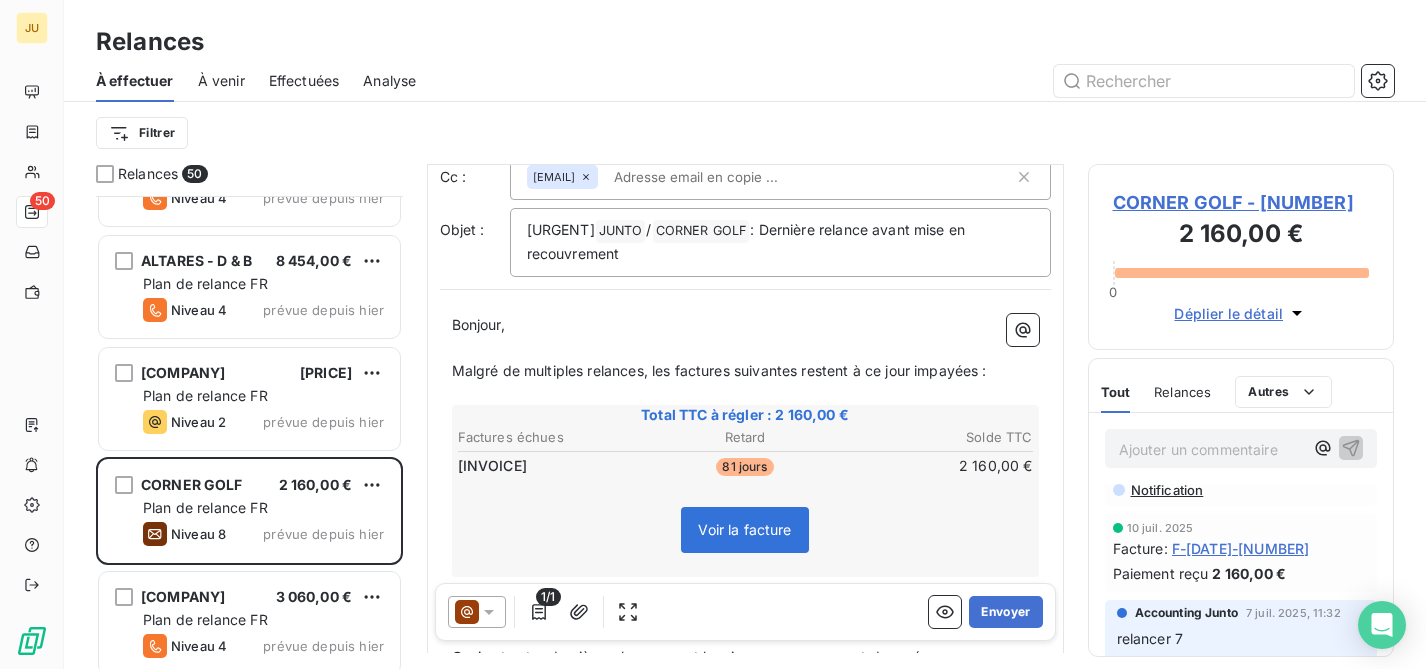 scroll, scrollTop: 30, scrollLeft: 0, axis: vertical 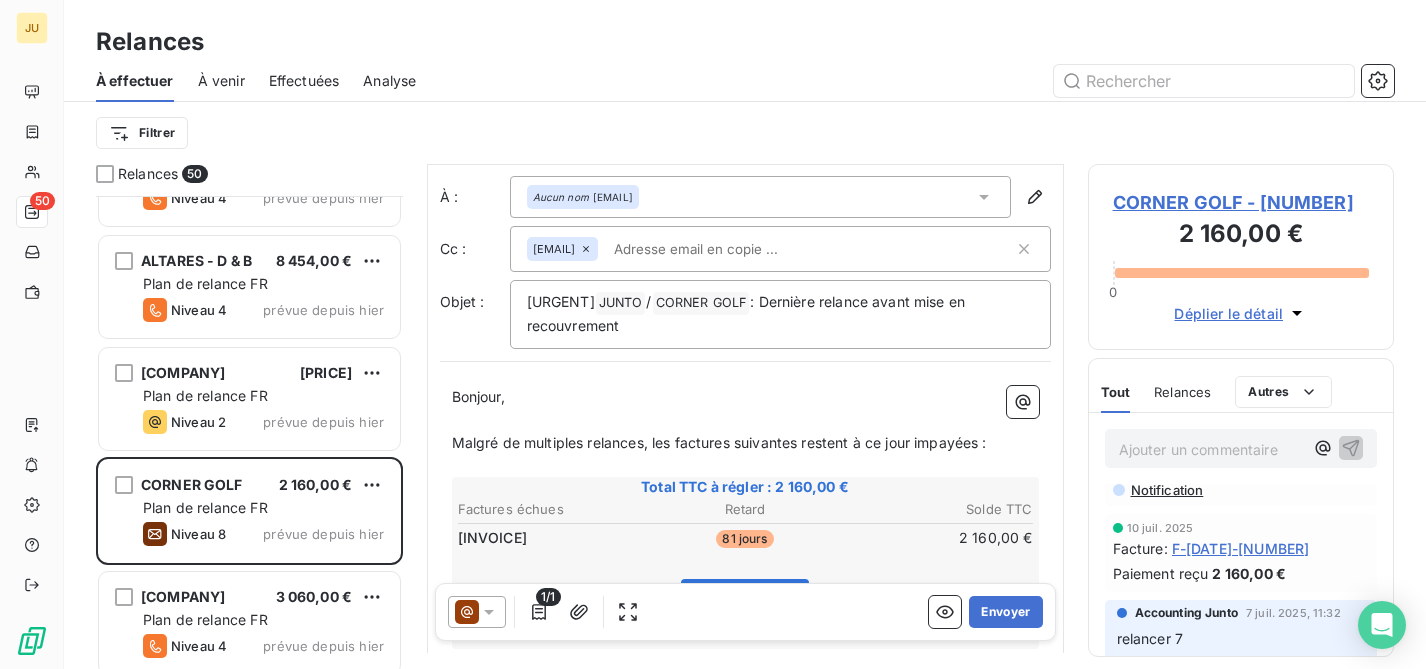 click 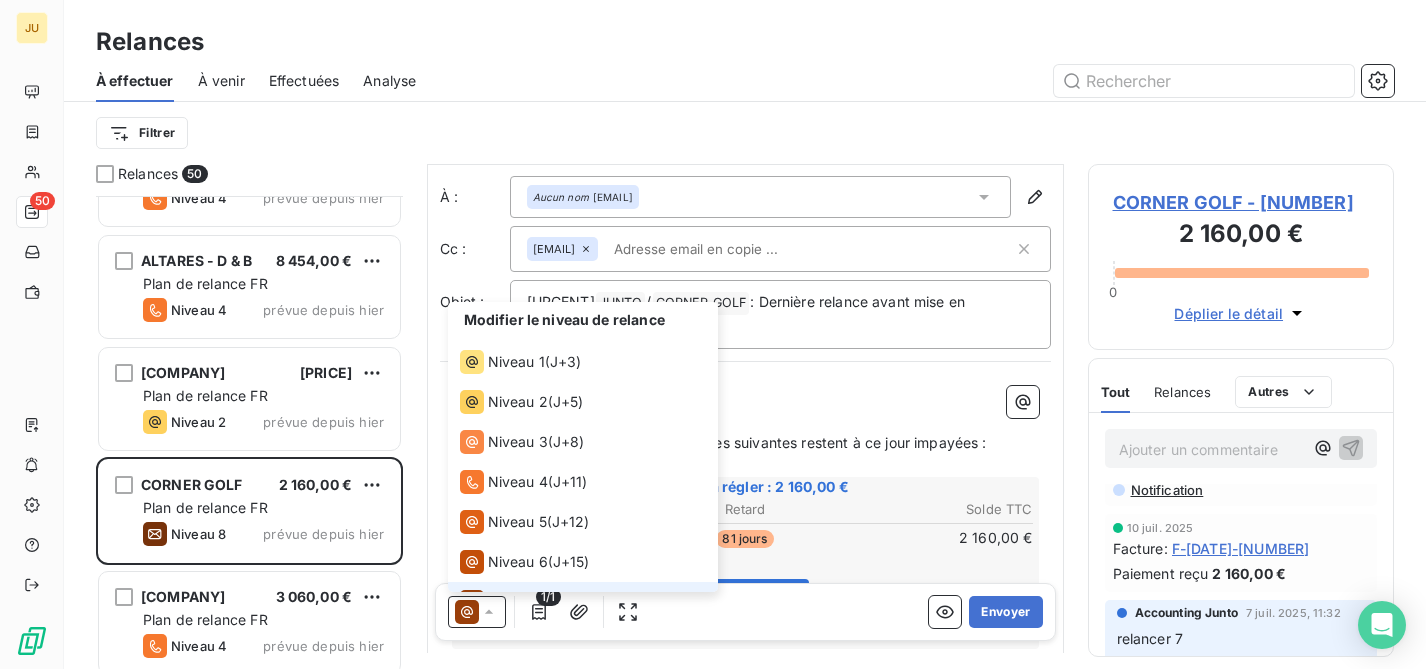 scroll, scrollTop: 30, scrollLeft: 0, axis: vertical 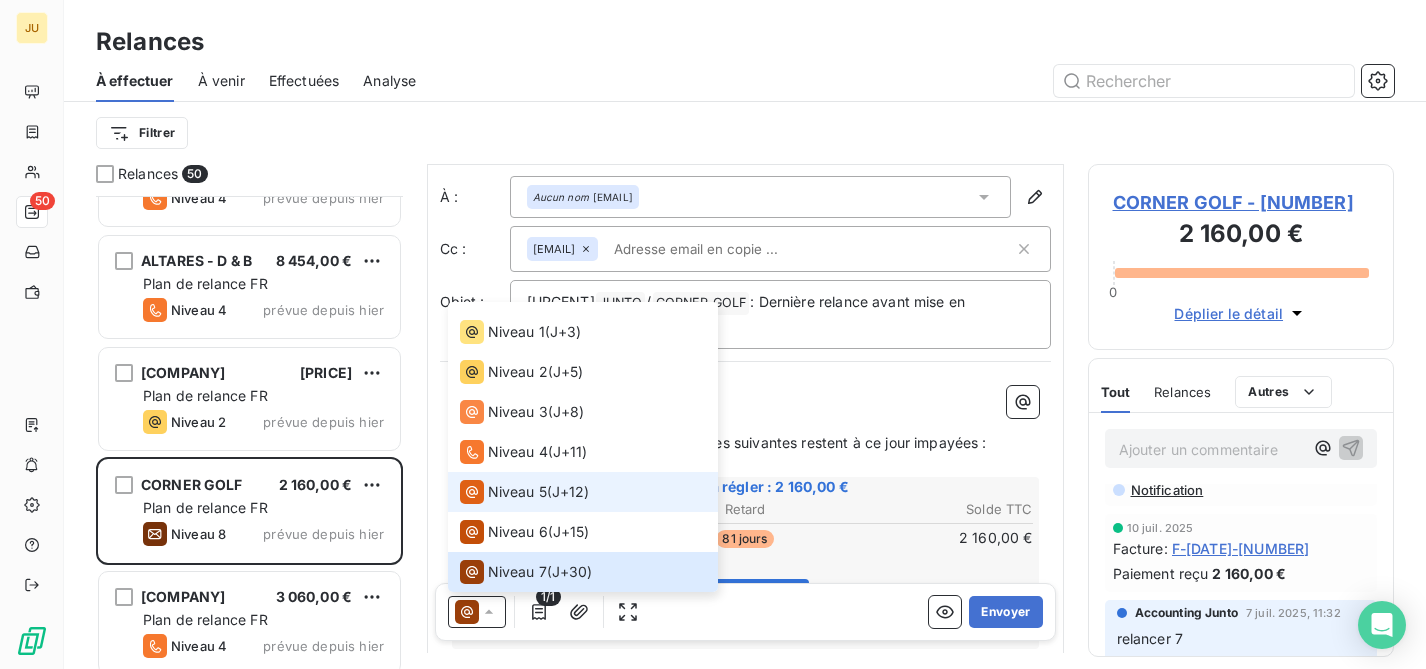 click on "Niveau 5  ( J+12 )" at bounding box center (525, 492) 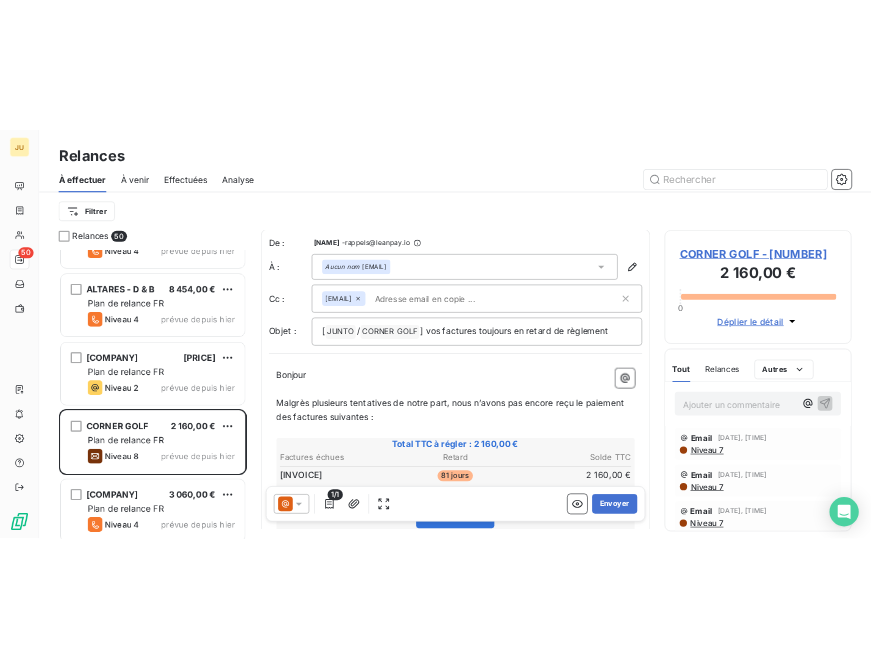 scroll, scrollTop: 0, scrollLeft: 0, axis: both 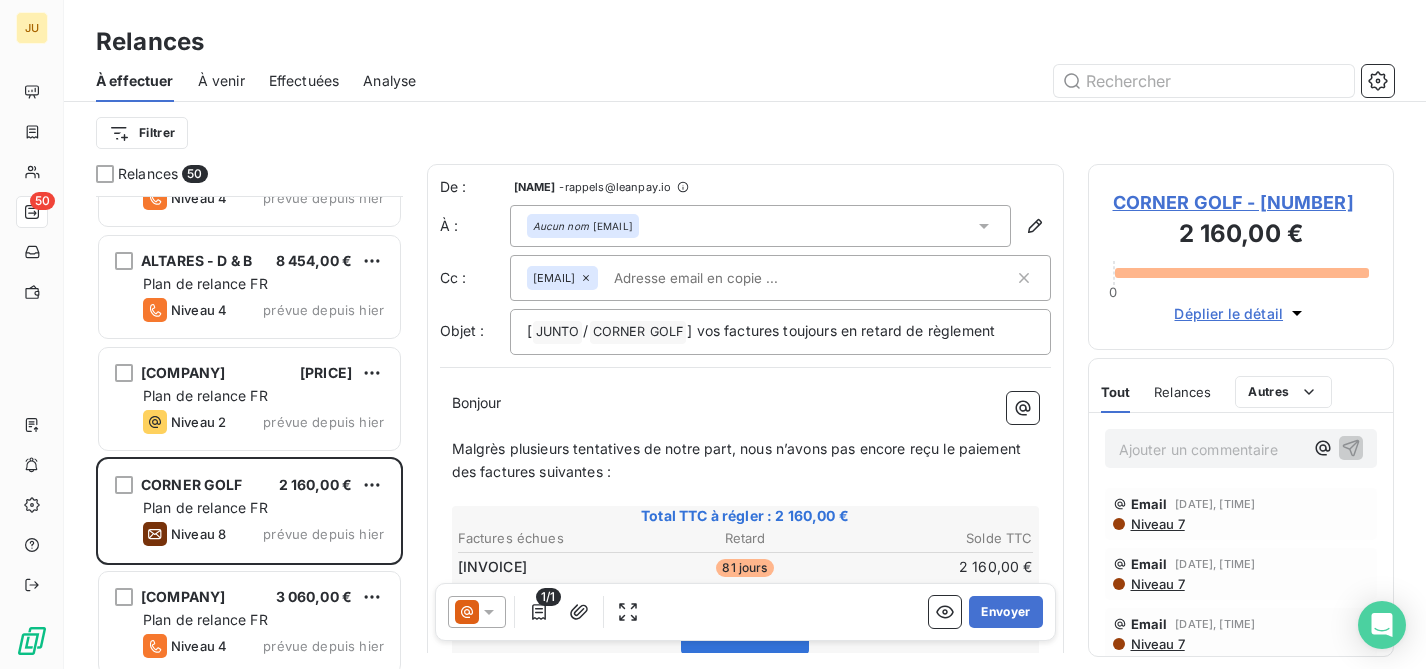 click at bounding box center (721, 278) 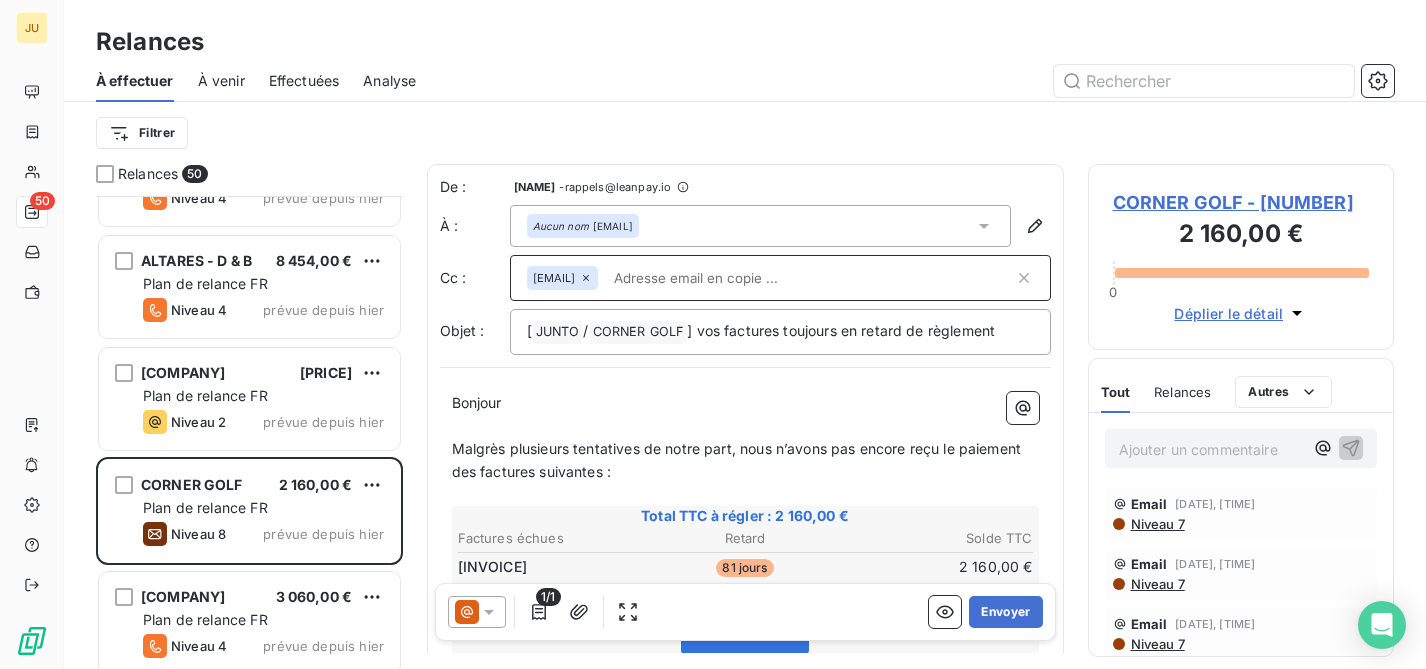 paste on "[FIRST] [LAST]" 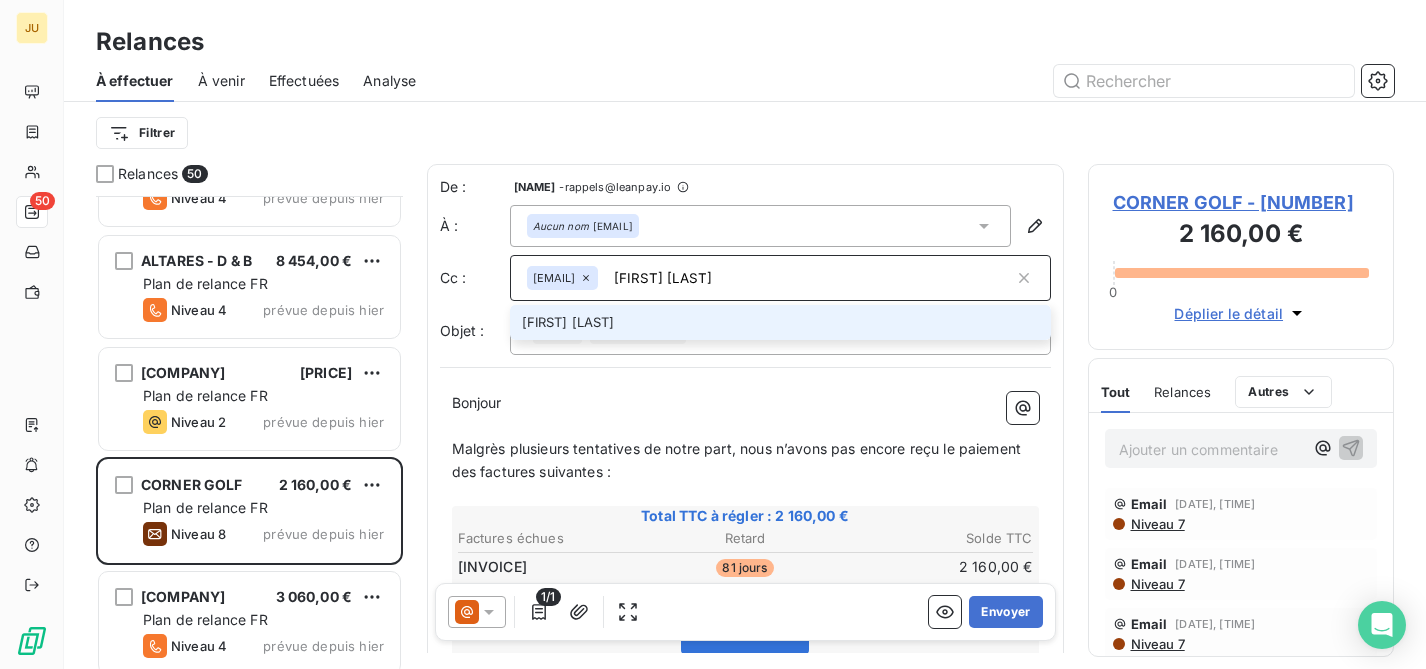 type on "[FIRST] [LAST]" 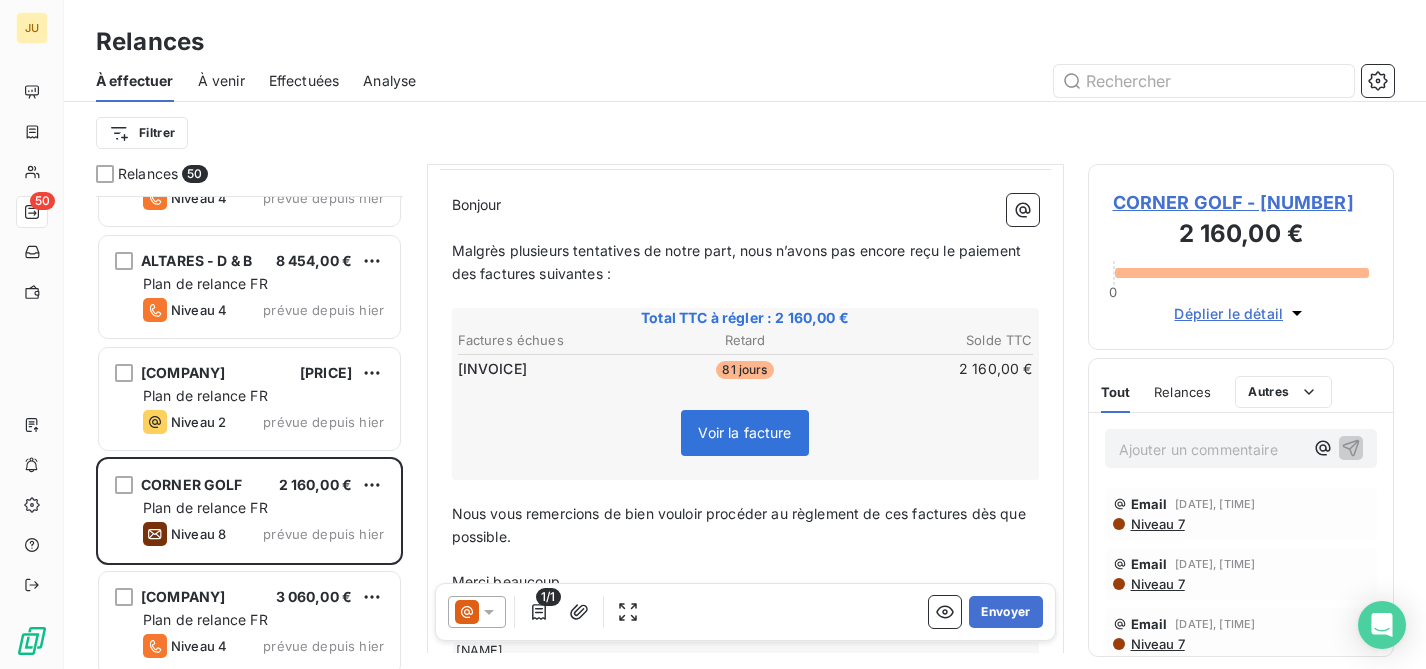 scroll, scrollTop: 342, scrollLeft: 0, axis: vertical 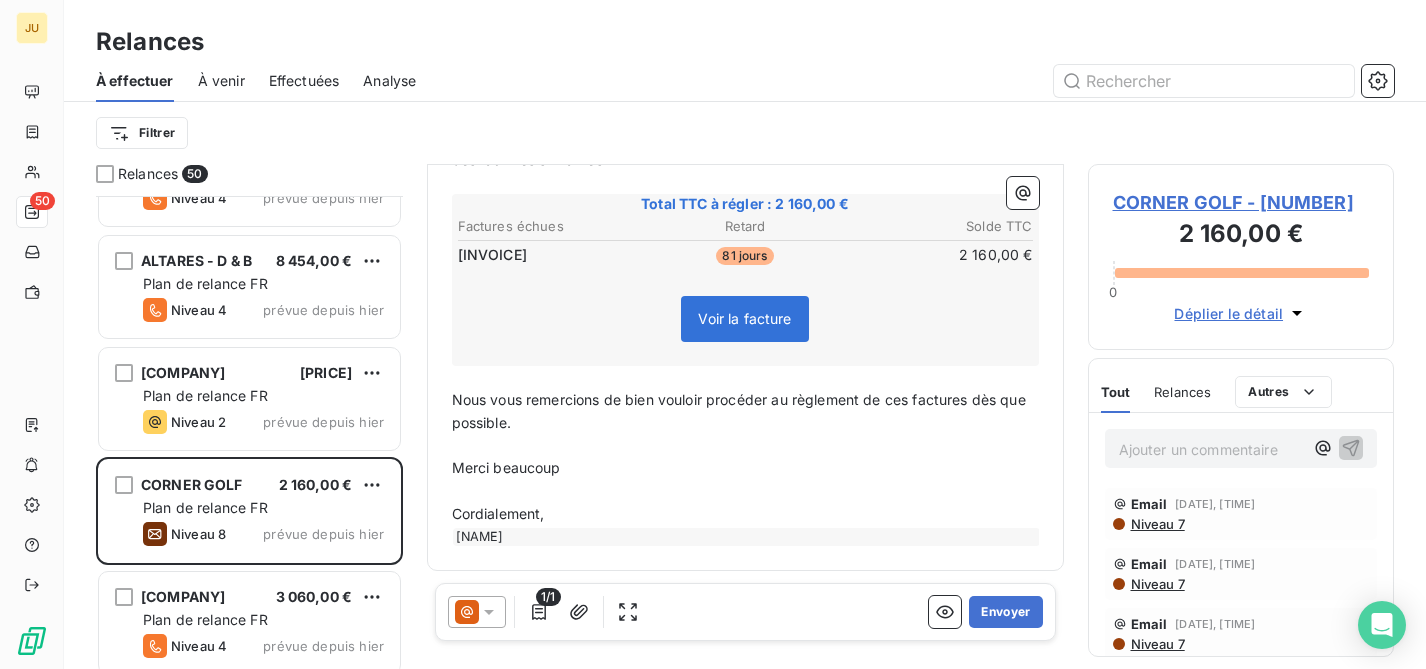 click 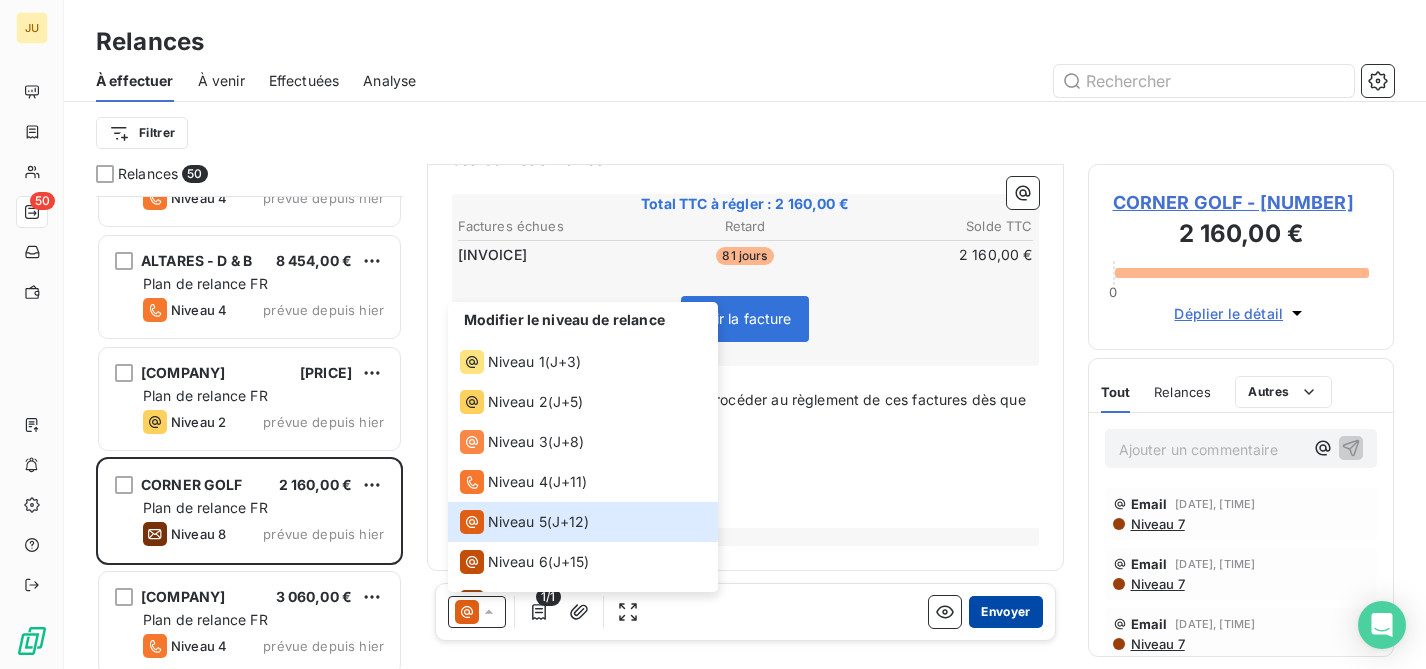 click on "Envoyer" at bounding box center [1005, 612] 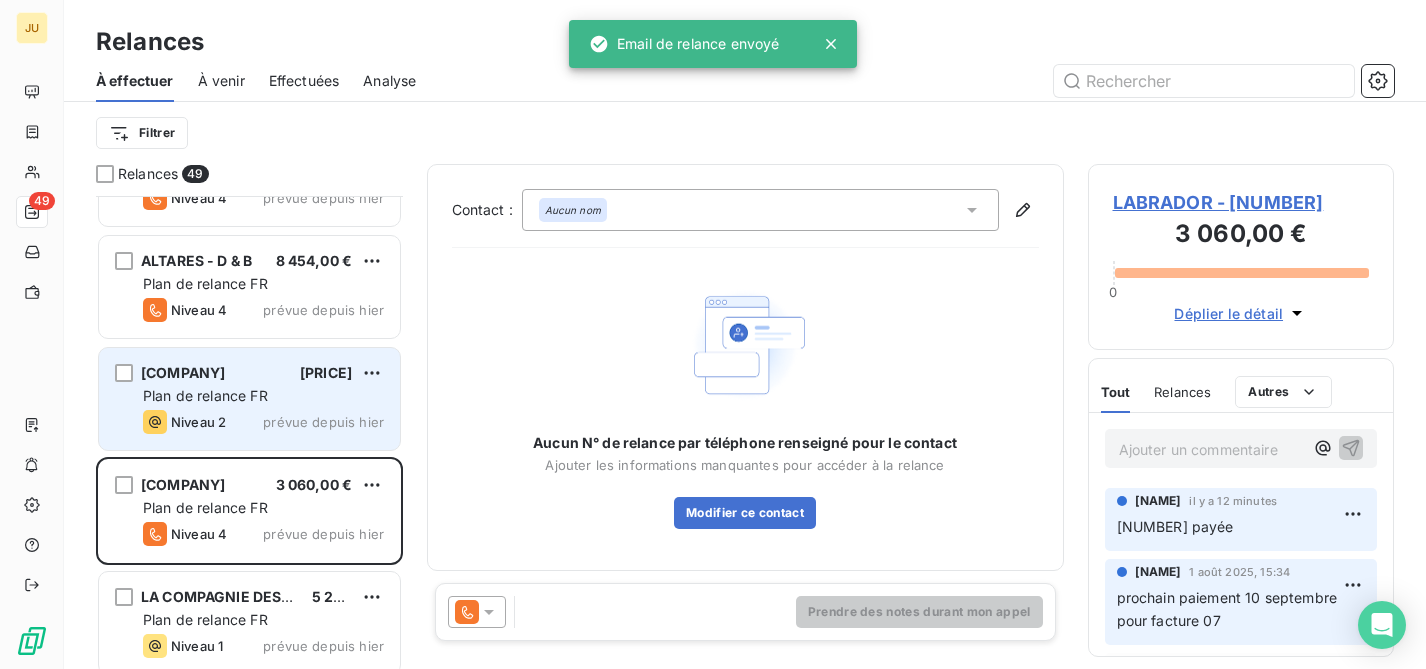 click on "Plan de relance FR" at bounding box center [263, 396] 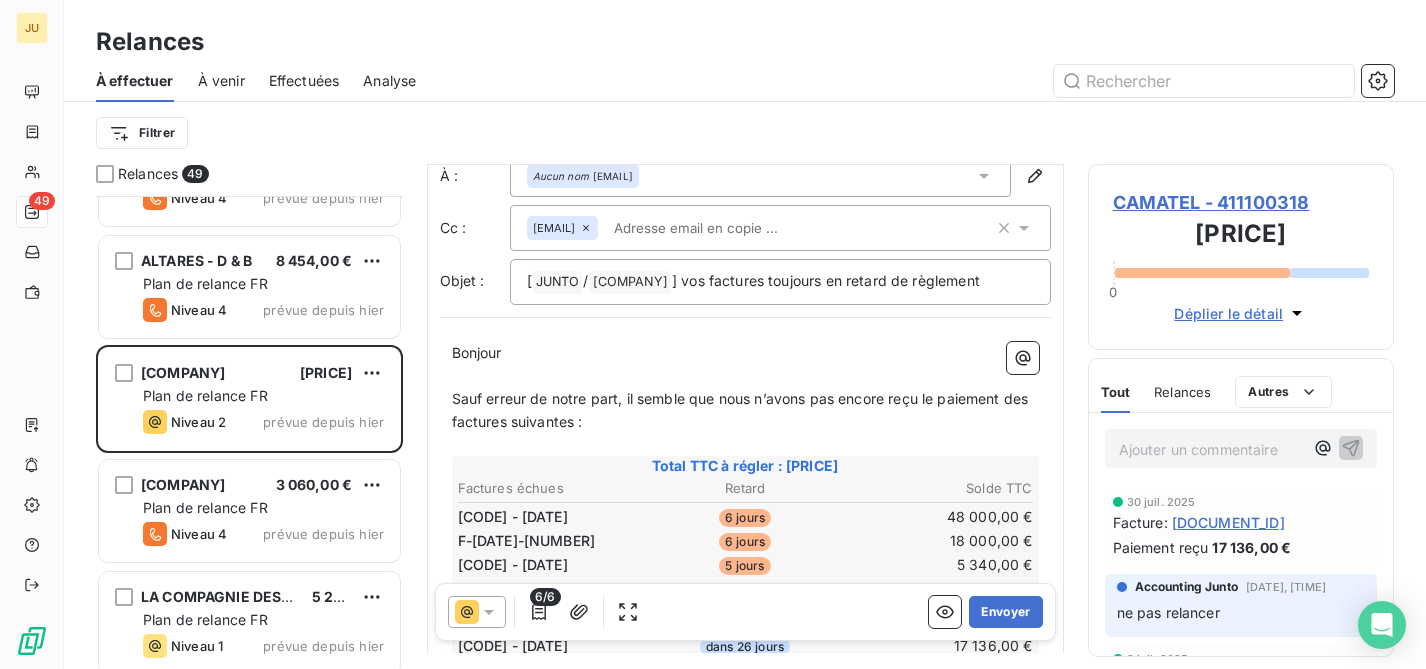scroll, scrollTop: 140, scrollLeft: 0, axis: vertical 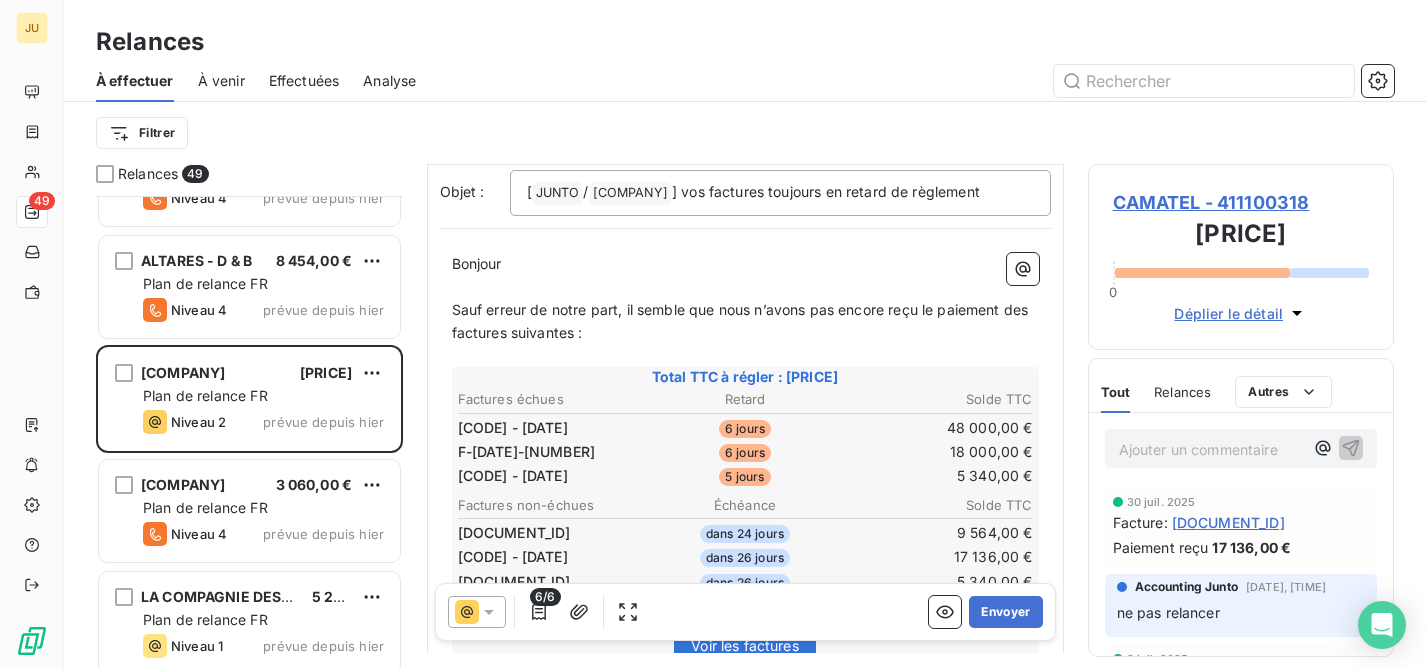 click 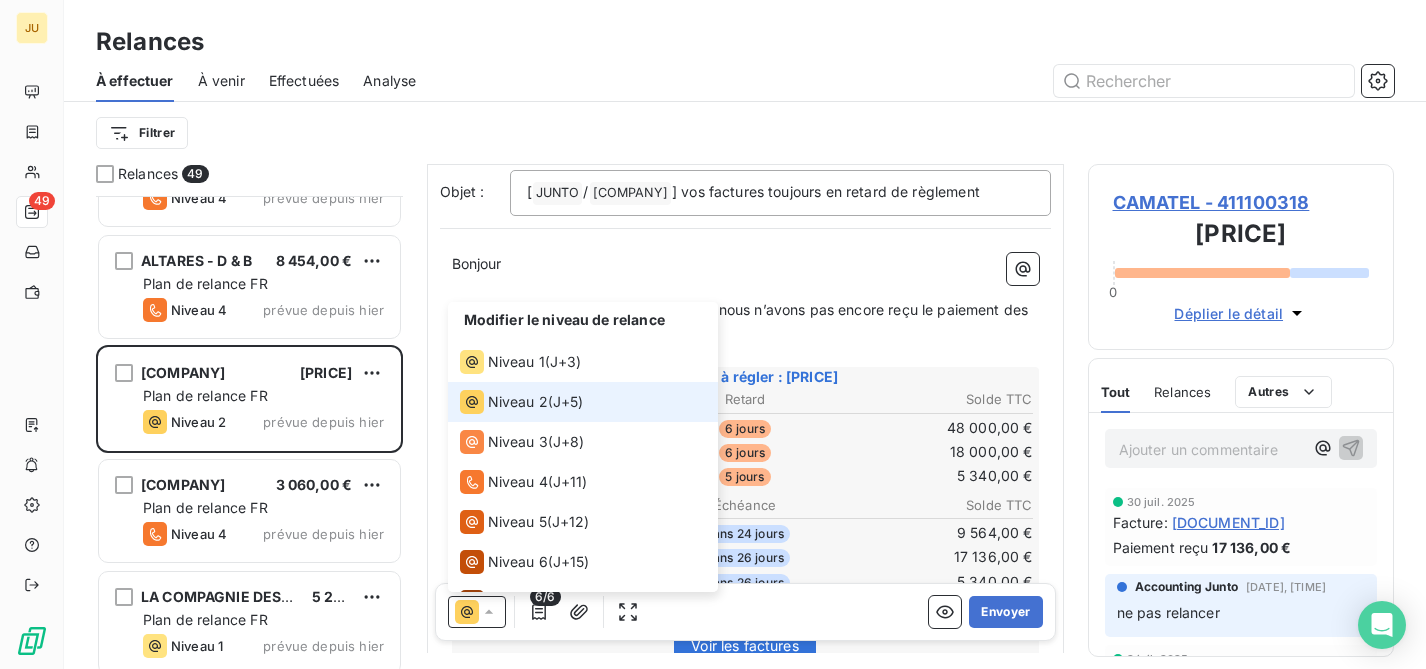 click 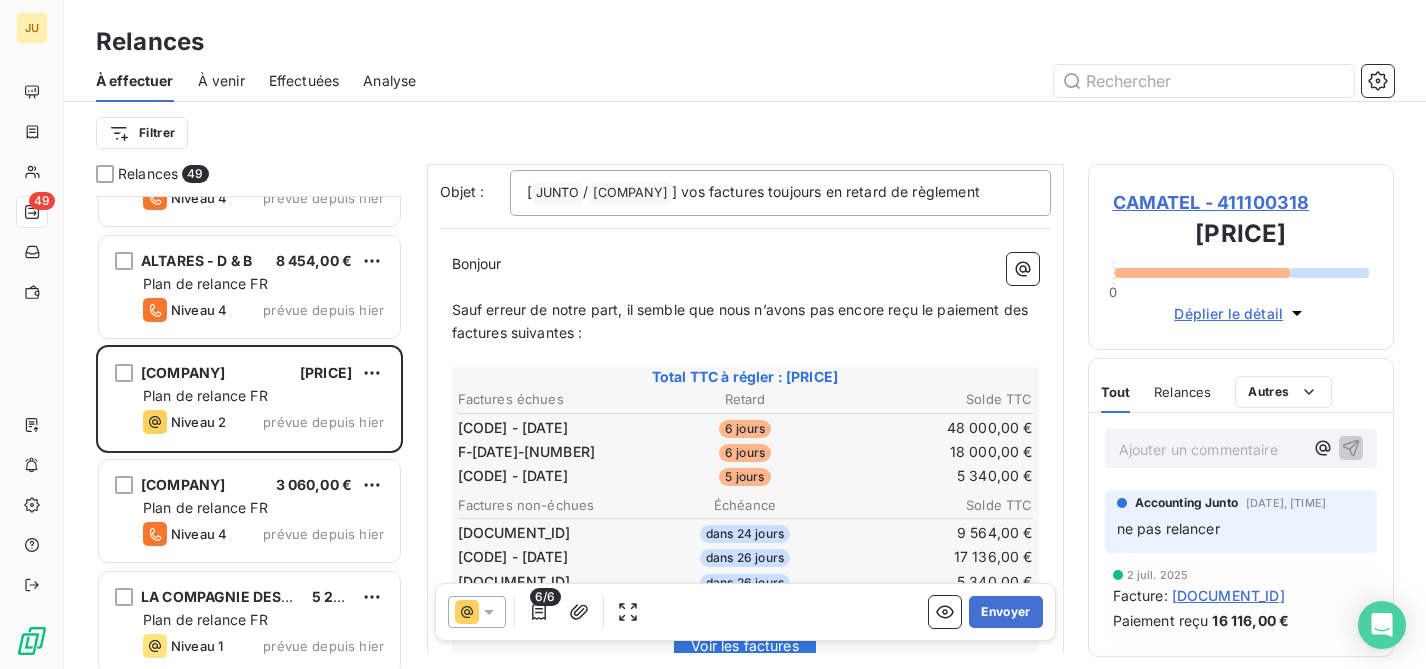 scroll, scrollTop: 0, scrollLeft: 0, axis: both 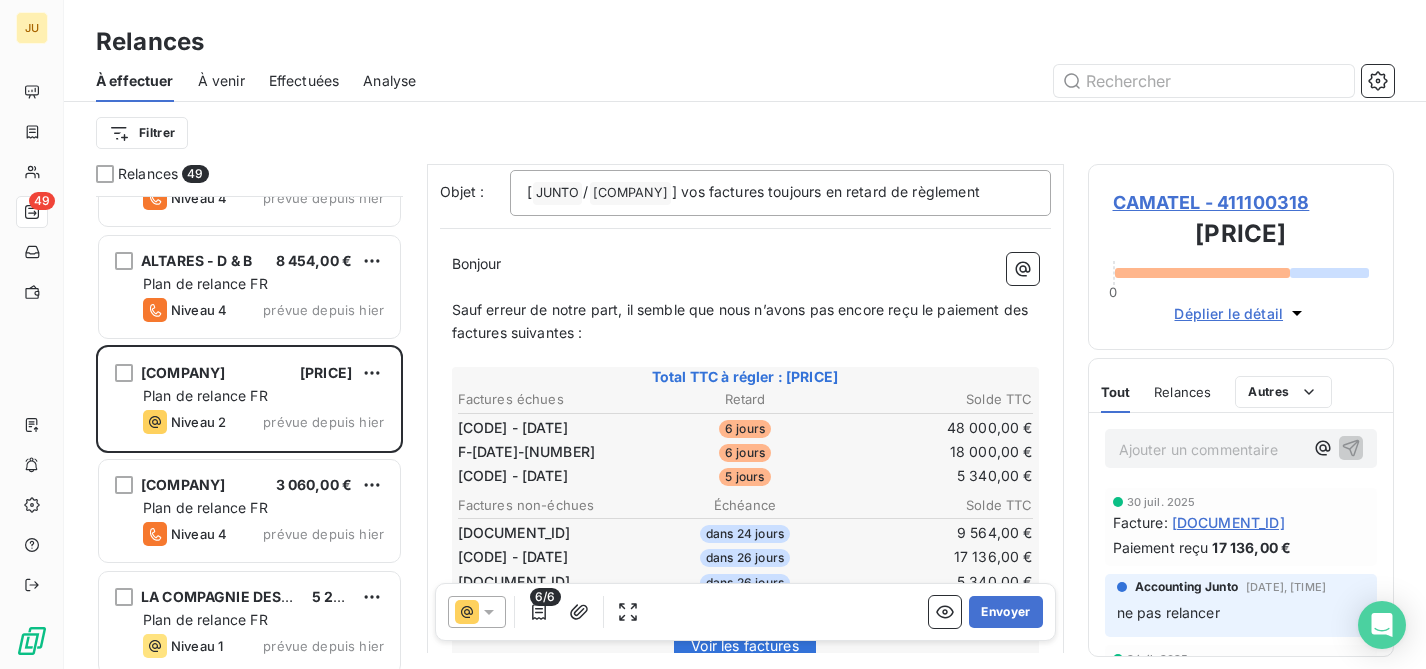 click 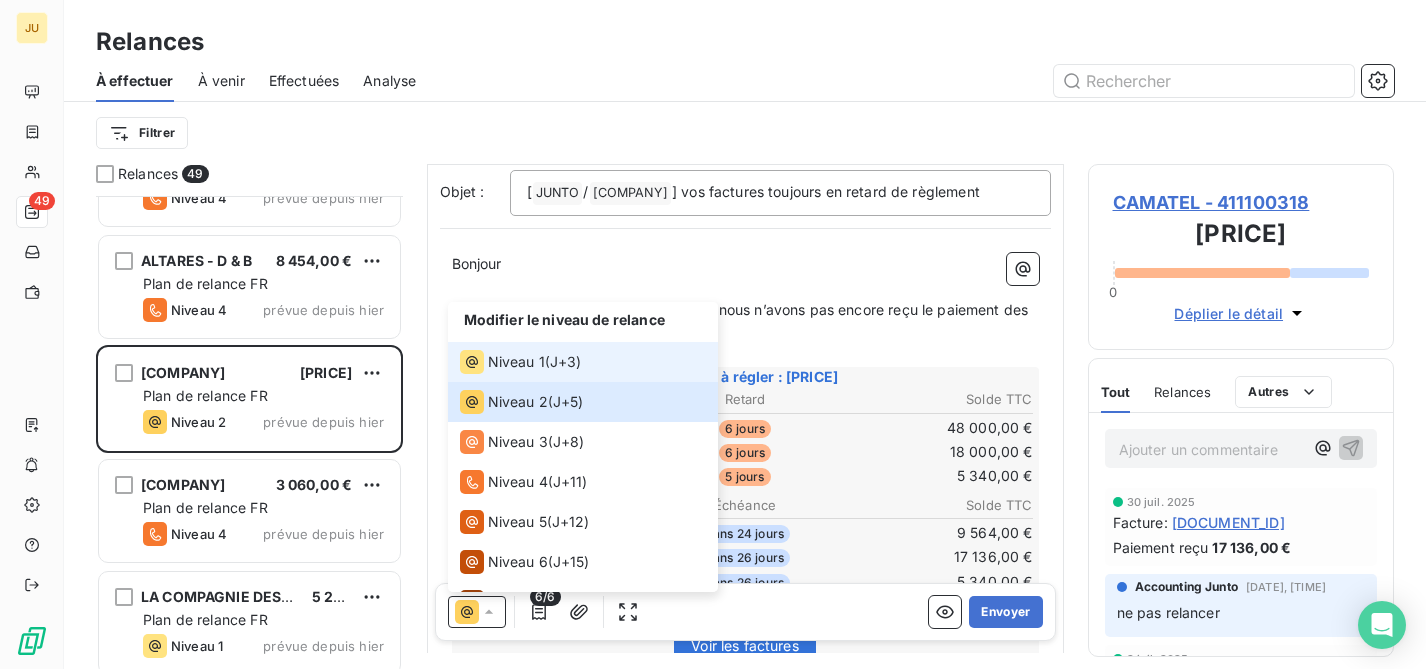 click on "Niveau 1" at bounding box center [516, 362] 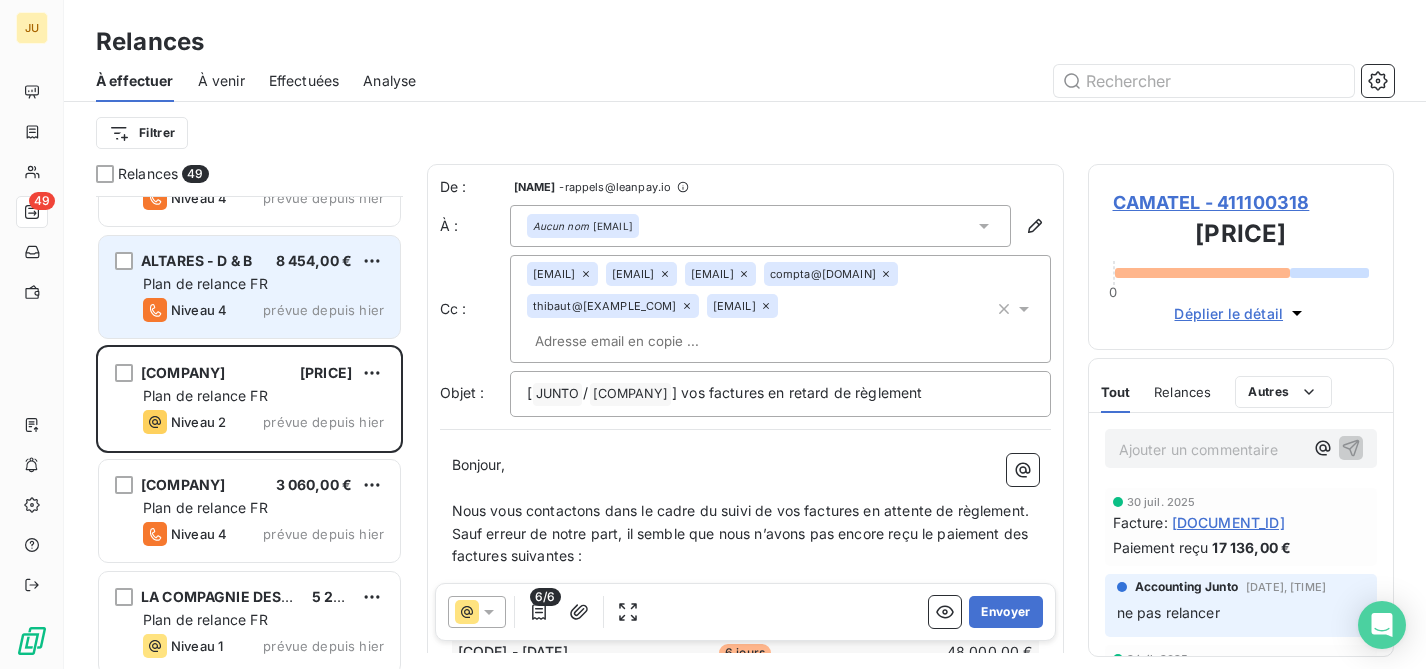 click 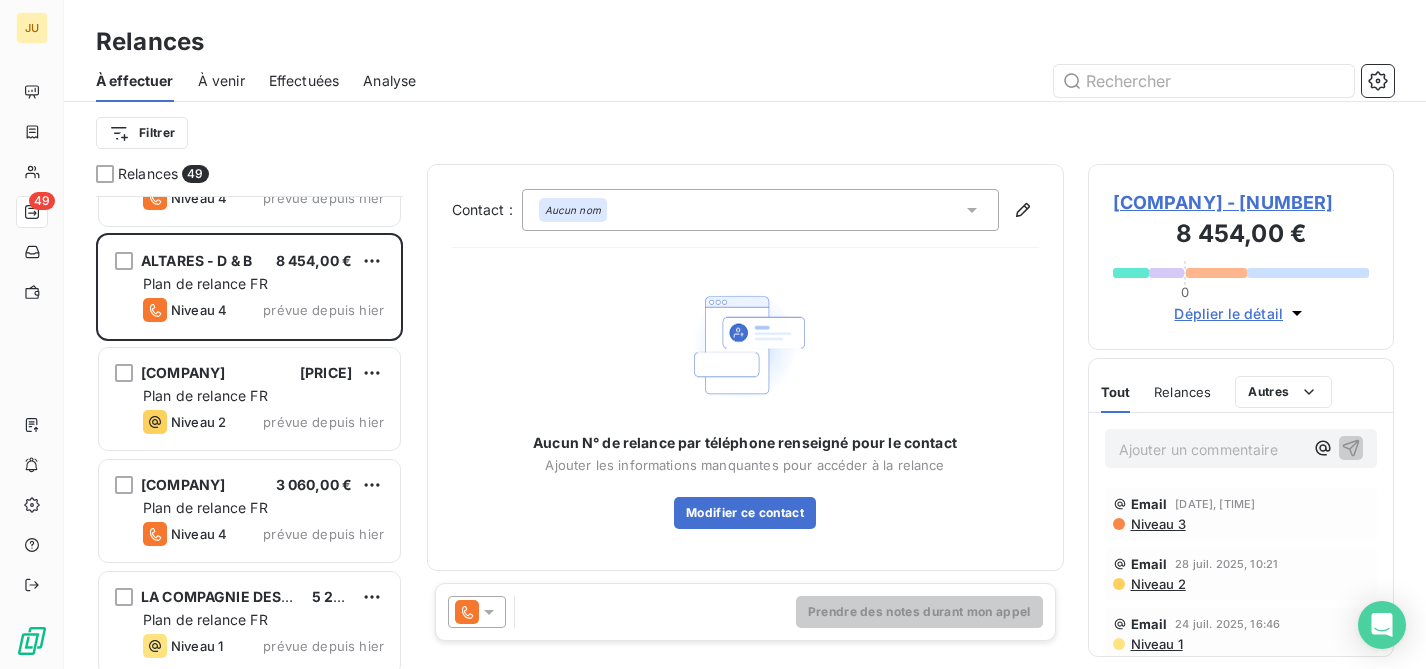 click 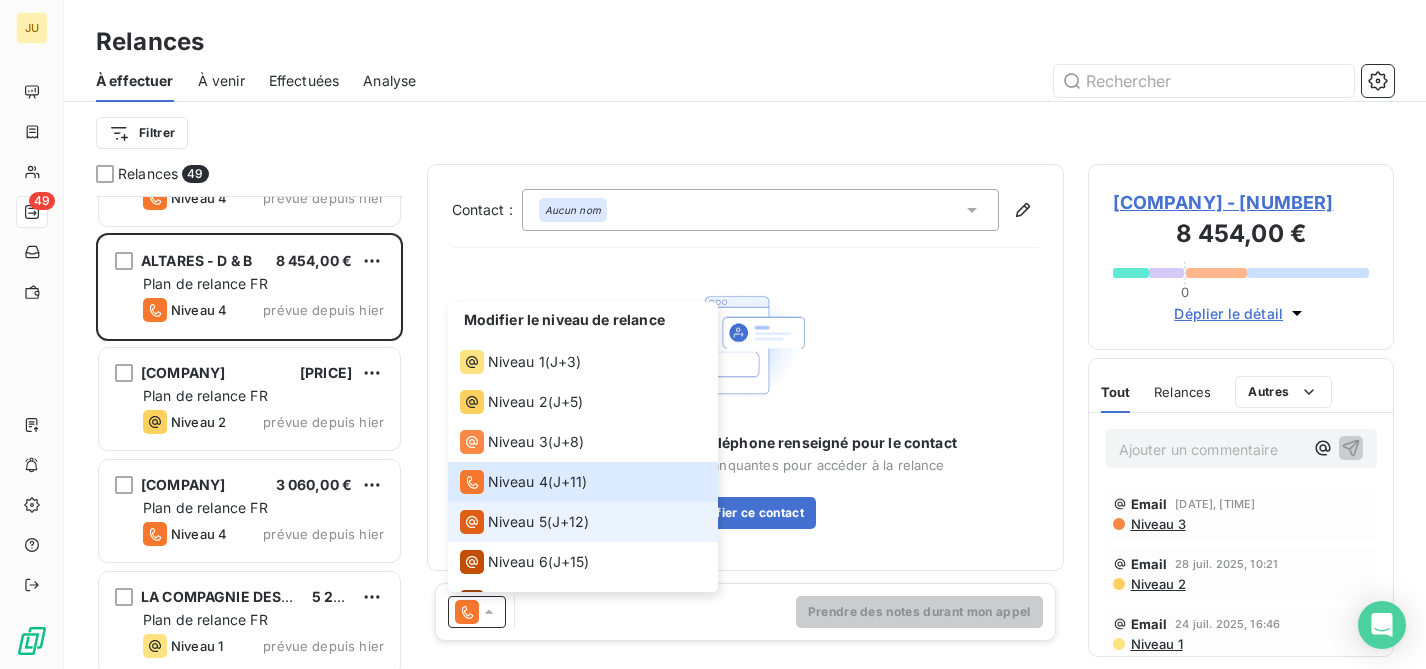 click on "Niveau 5" at bounding box center (517, 522) 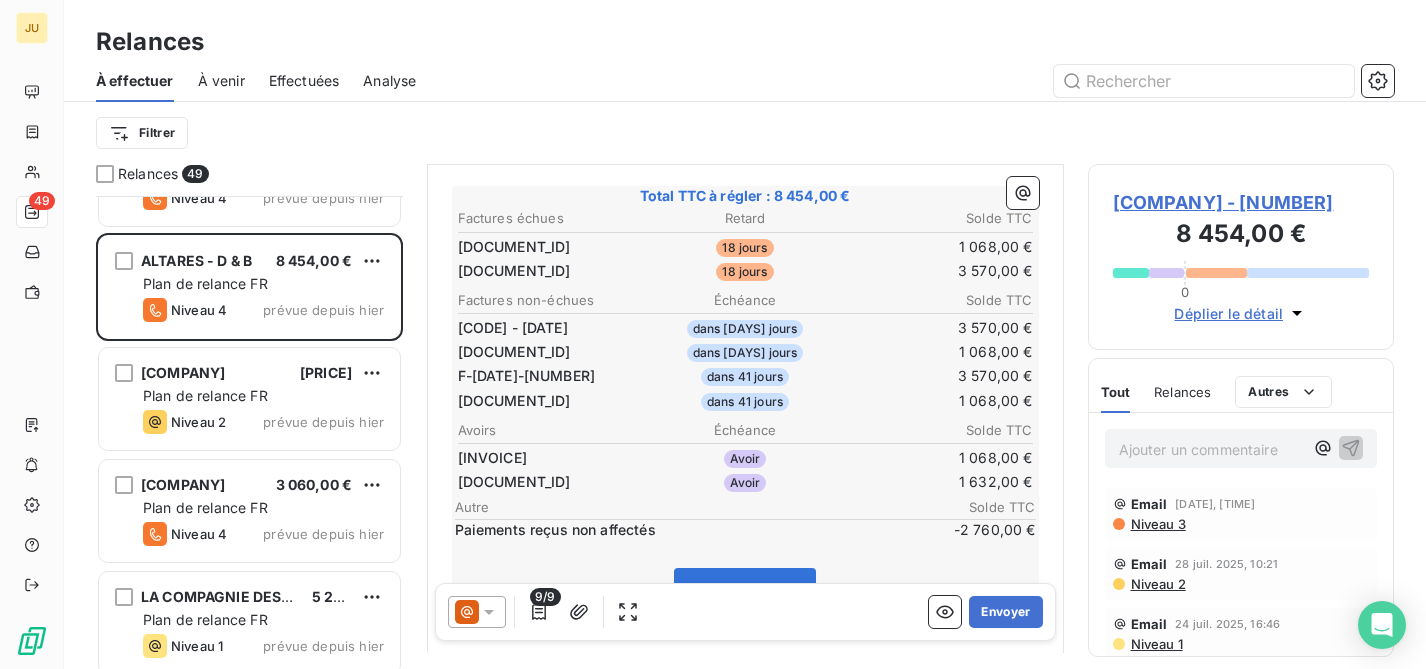 scroll, scrollTop: 322, scrollLeft: 0, axis: vertical 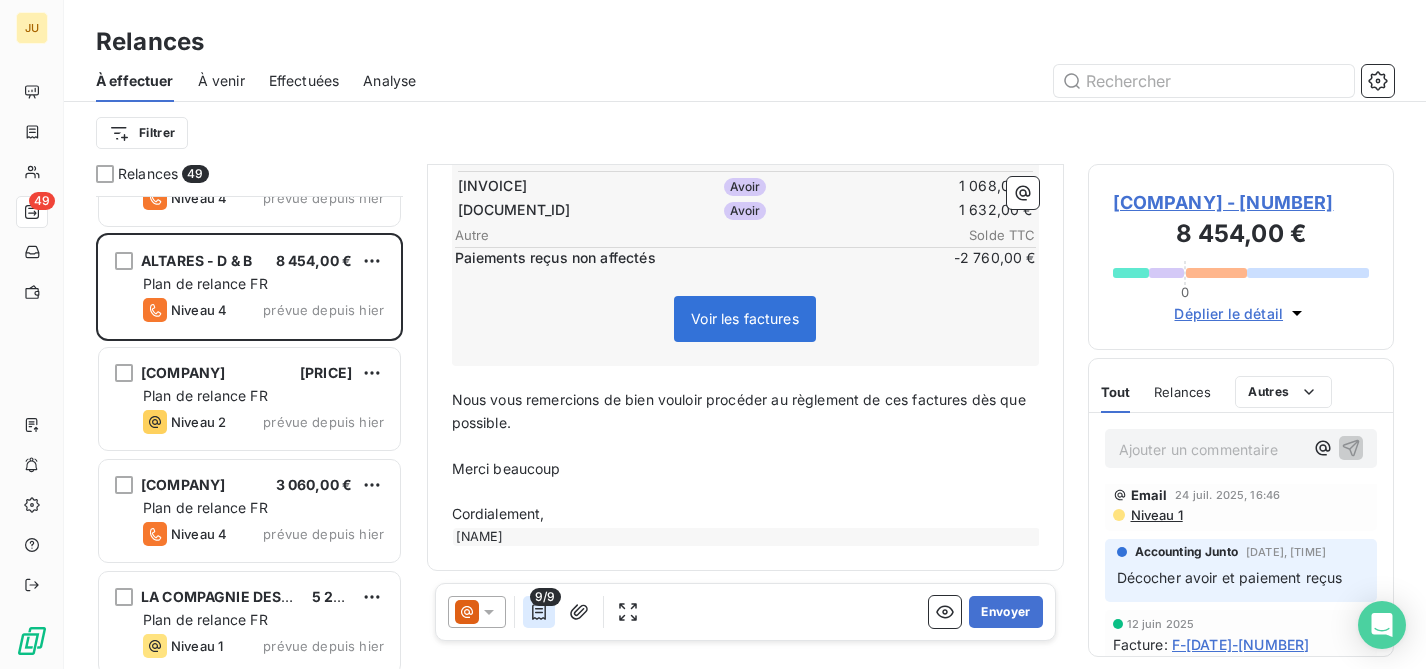 click 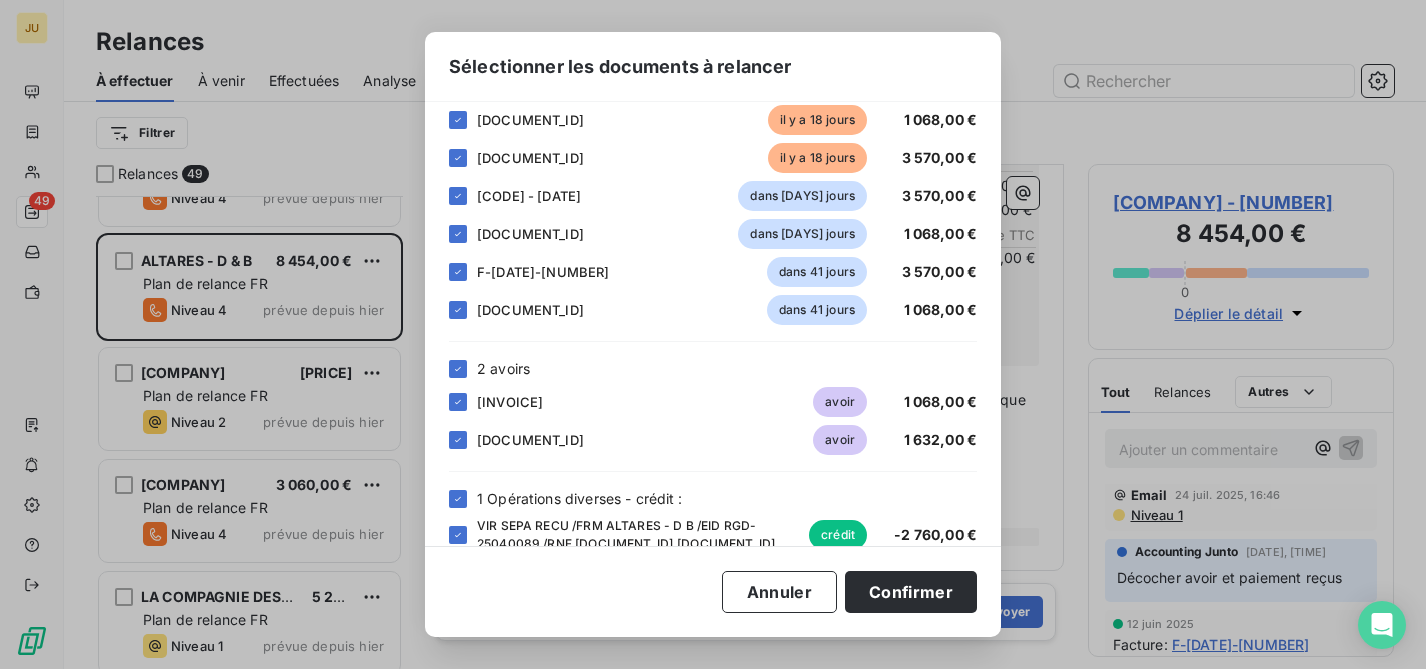 scroll, scrollTop: 178, scrollLeft: 0, axis: vertical 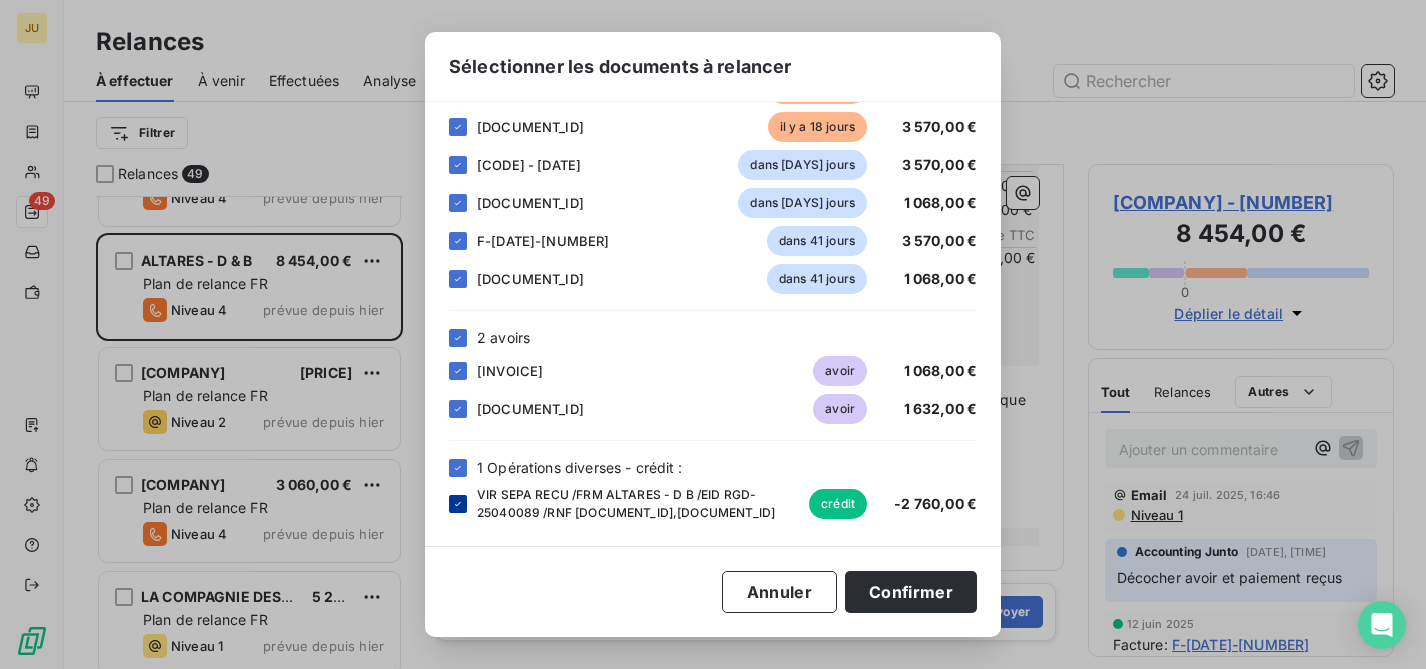 click at bounding box center [458, 504] 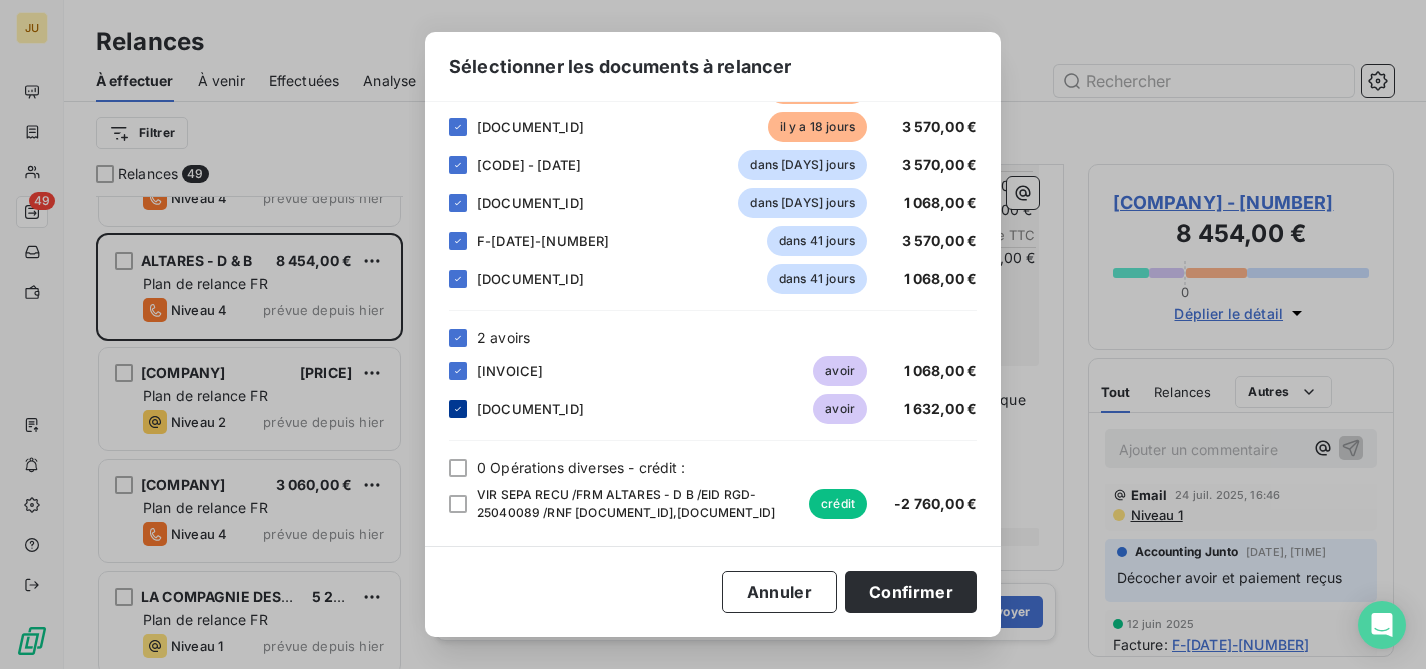 click 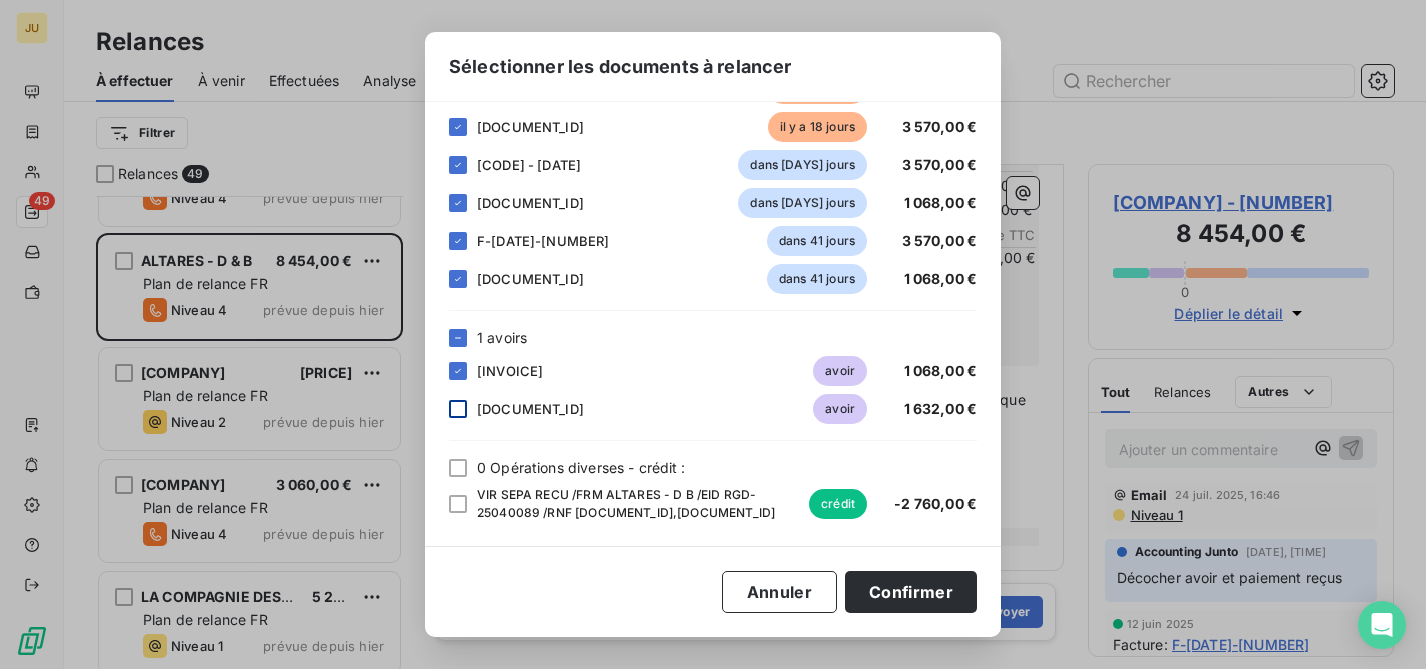 click on "F-[DATE]-[NUMBER] avoir 1 068,00 €" at bounding box center [713, 371] 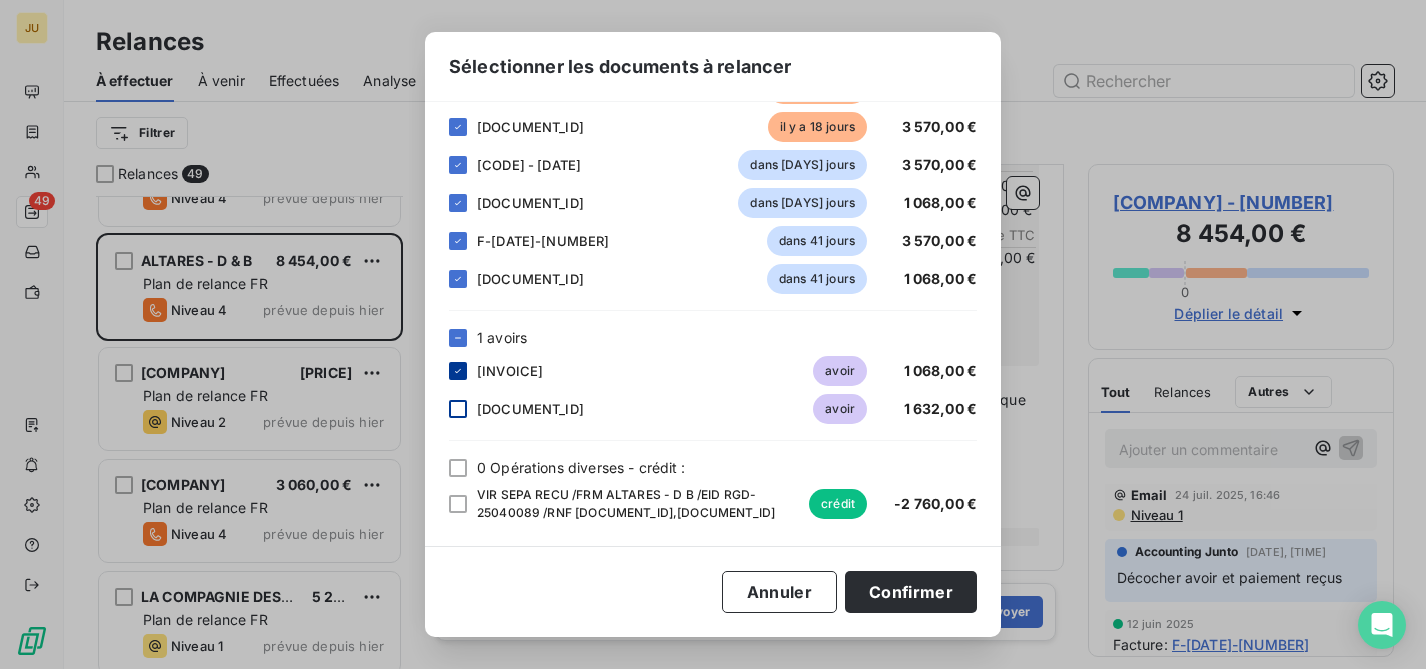 click 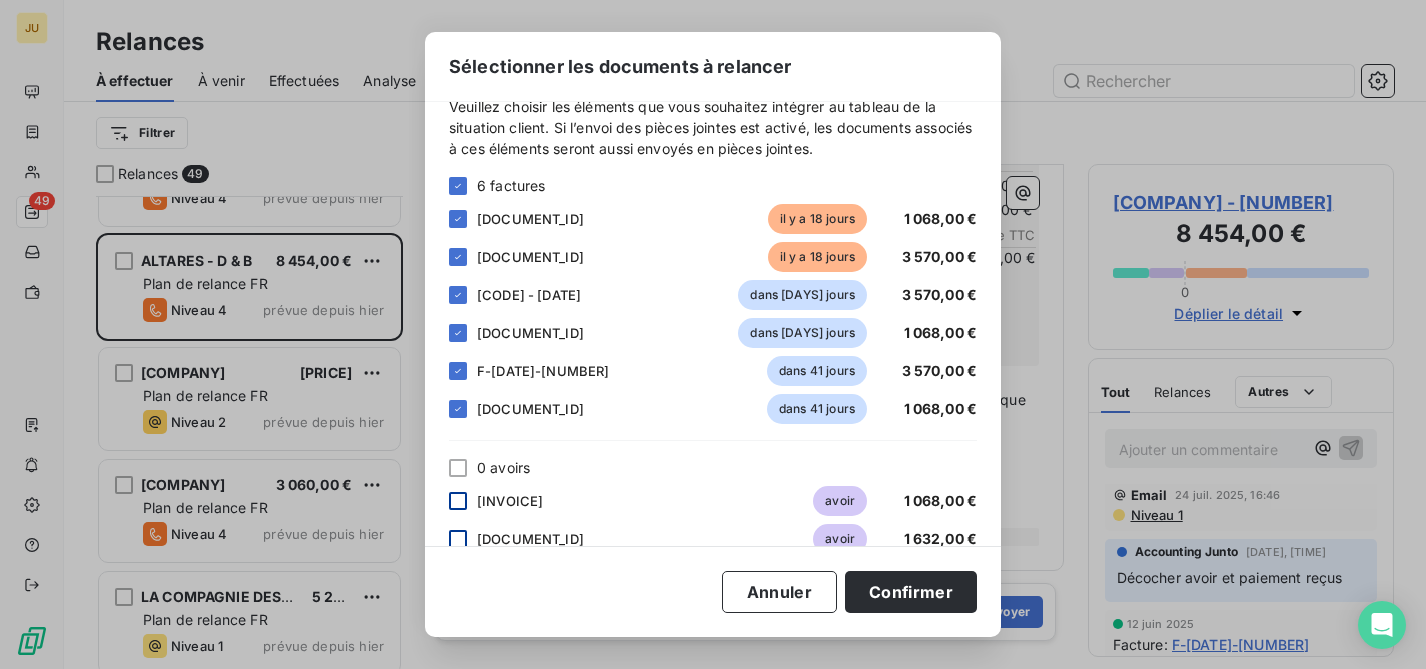 scroll, scrollTop: 0, scrollLeft: 0, axis: both 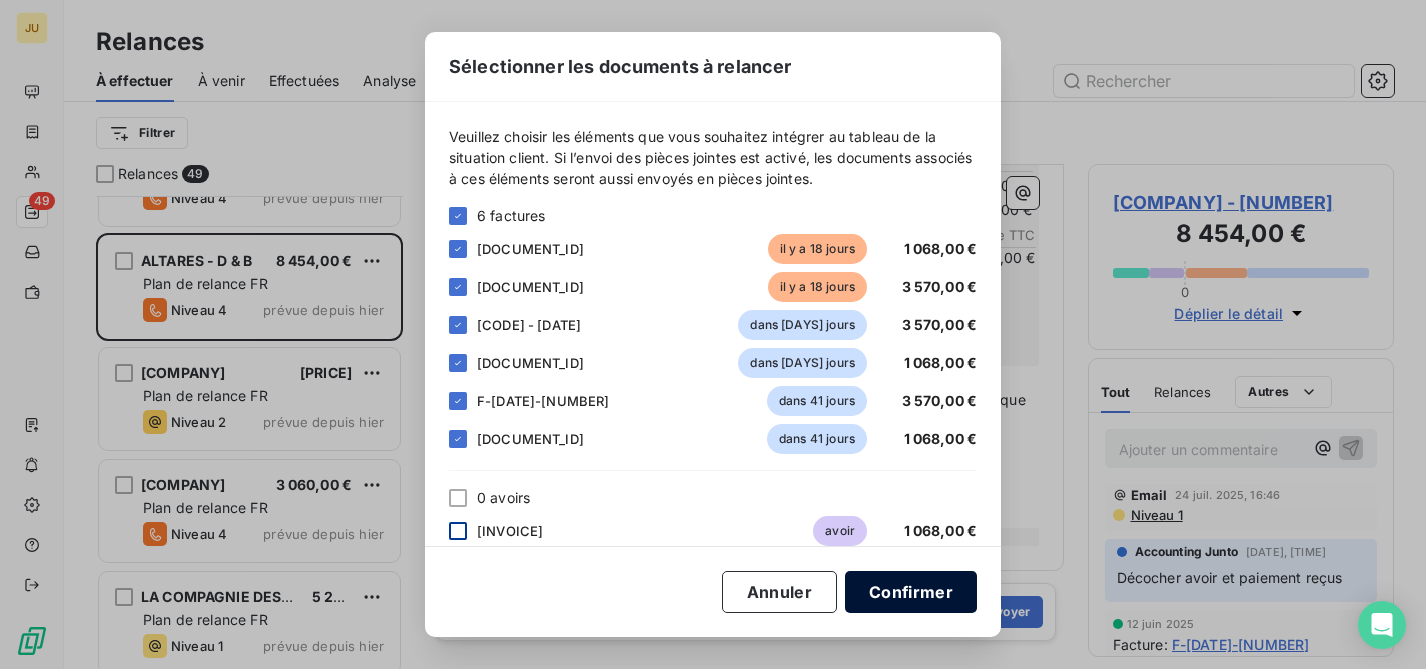 click on "Confirmer" at bounding box center [911, 592] 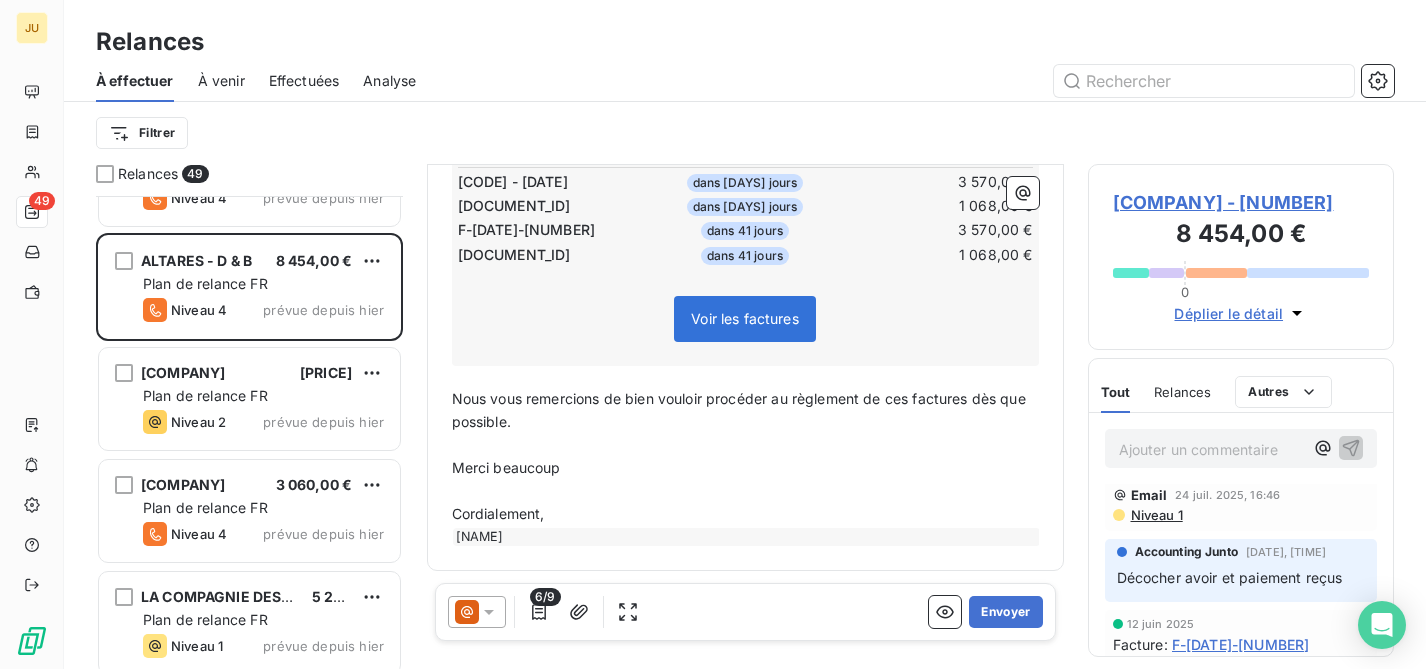 scroll, scrollTop: 466, scrollLeft: 0, axis: vertical 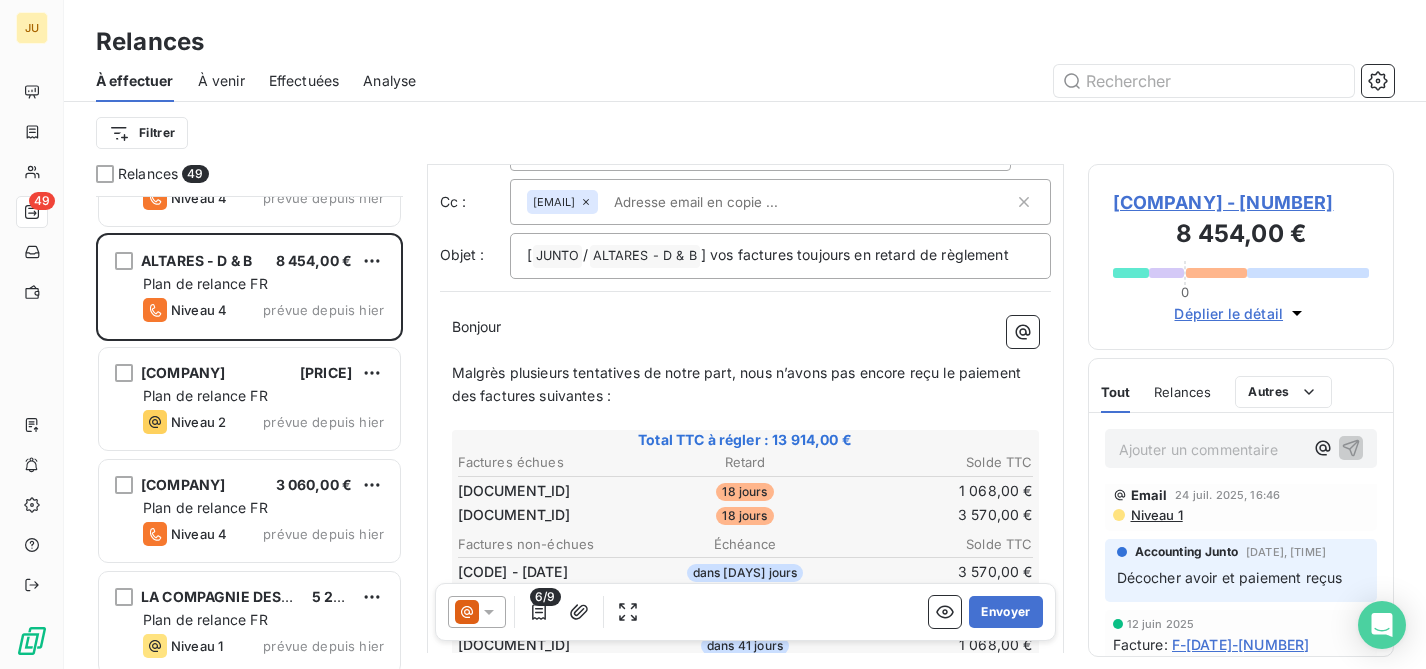 click at bounding box center (721, 202) 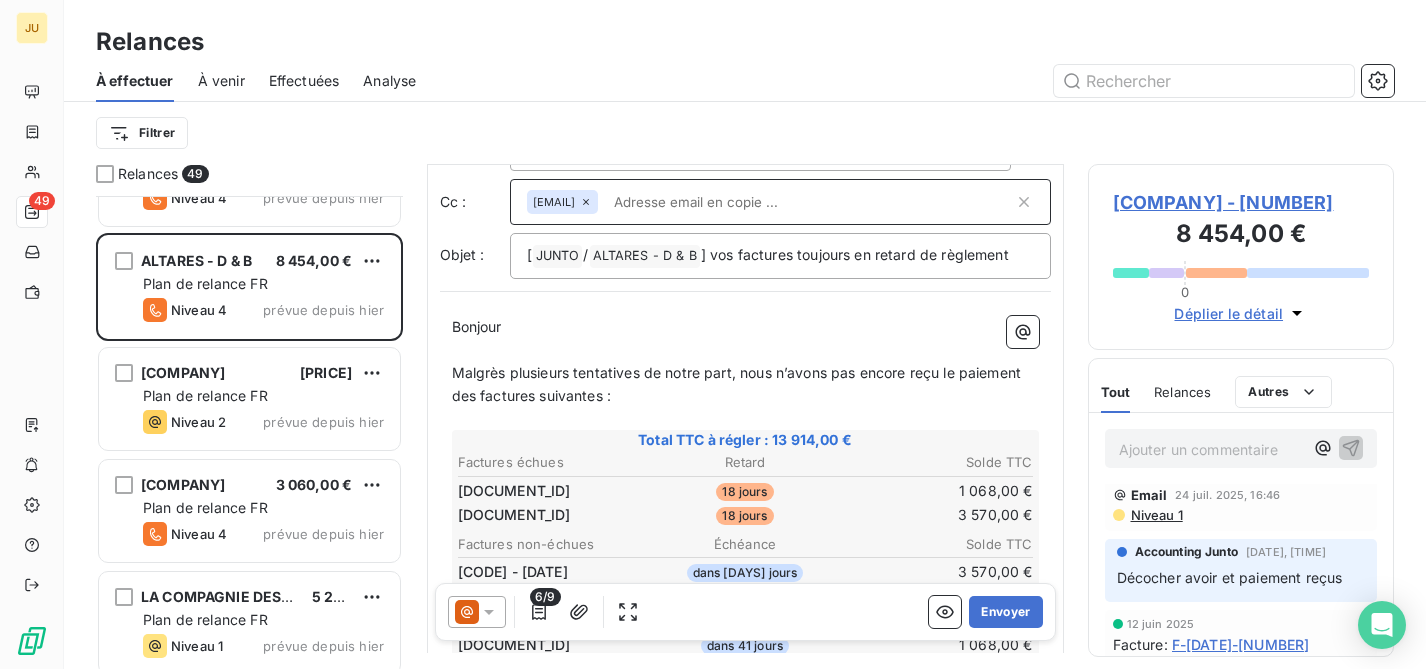 click at bounding box center (810, 202) 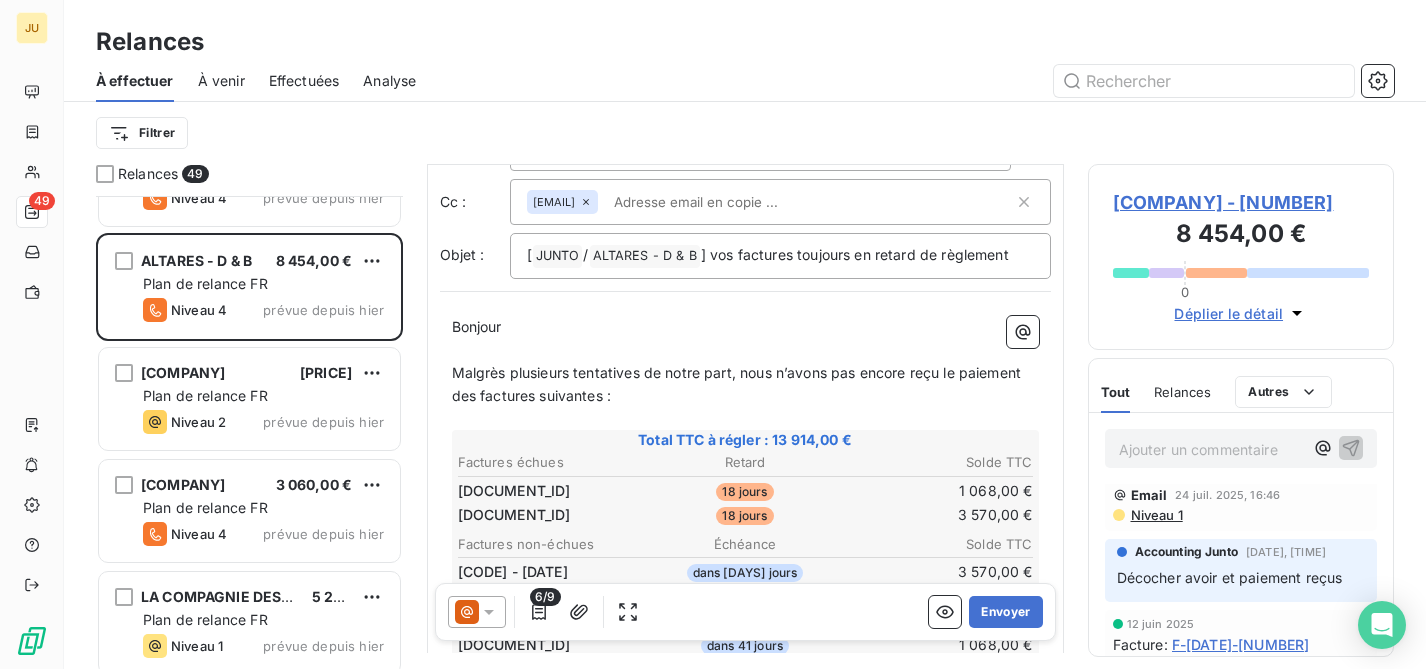 paste on "[EMAIL]" 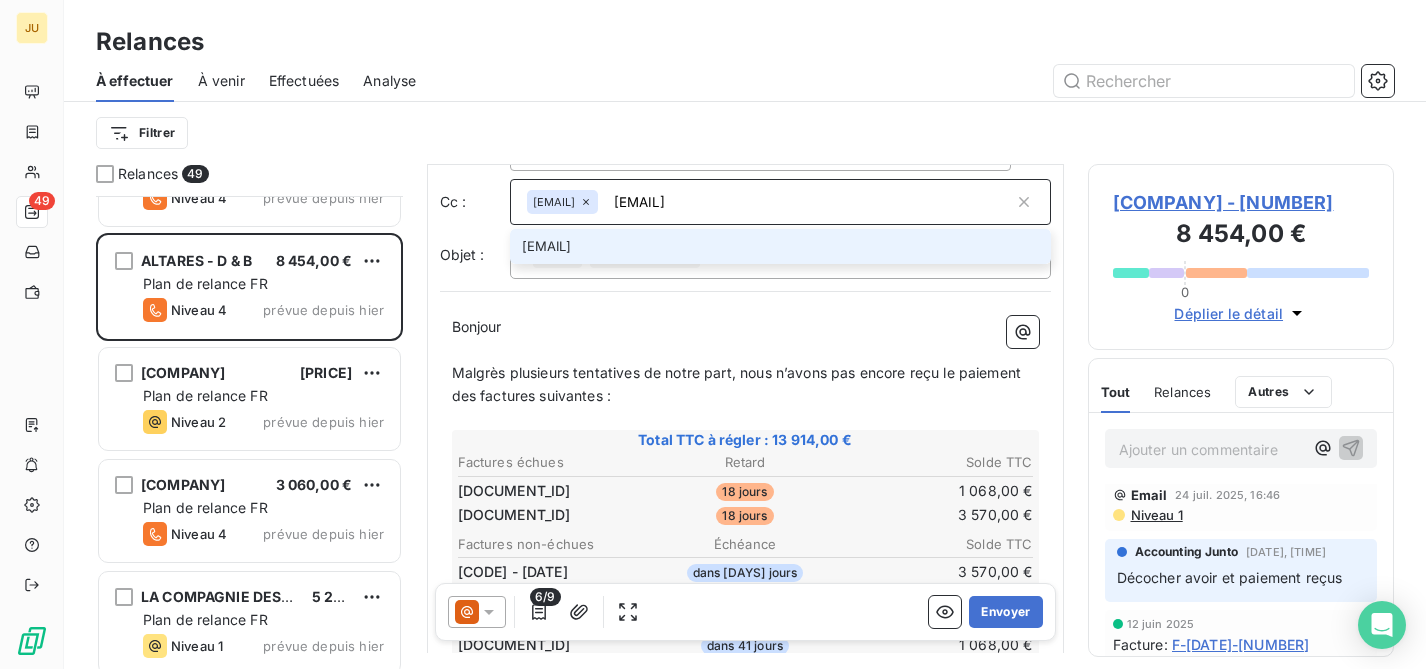type on "[EMAIL]" 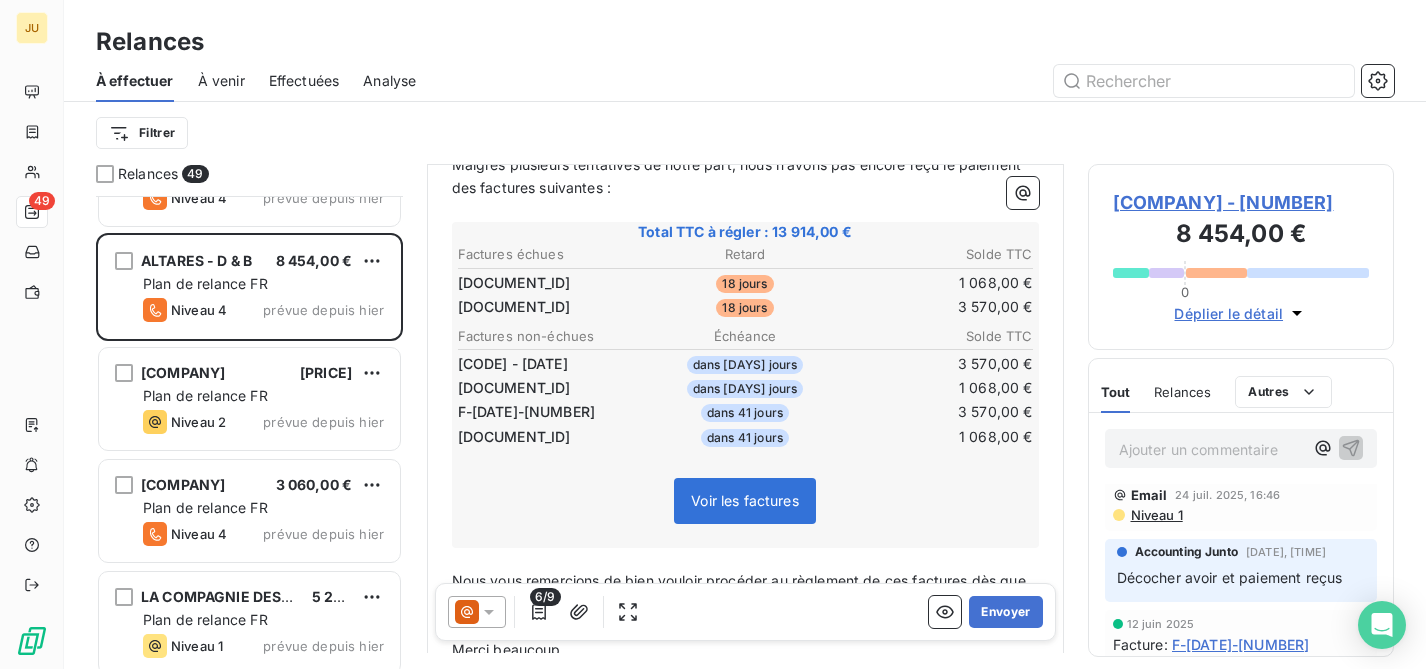 scroll, scrollTop: 496, scrollLeft: 0, axis: vertical 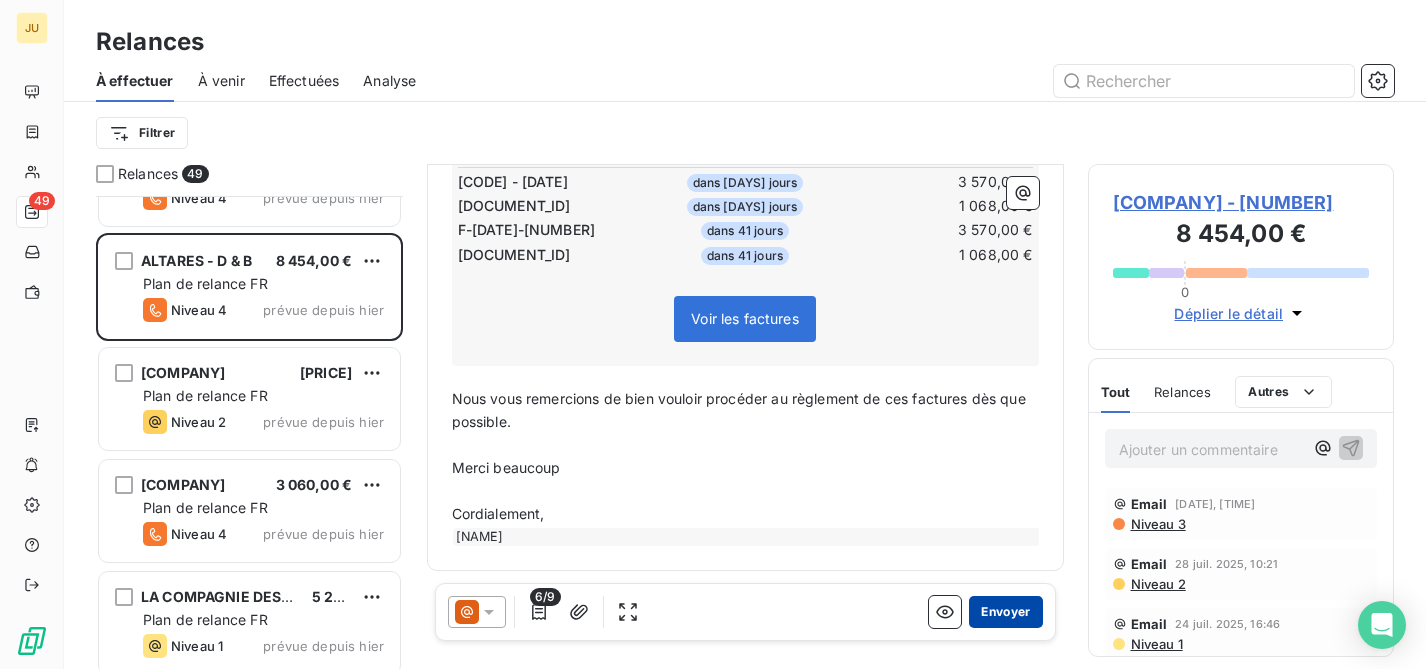 click on "Envoyer" at bounding box center [1005, 612] 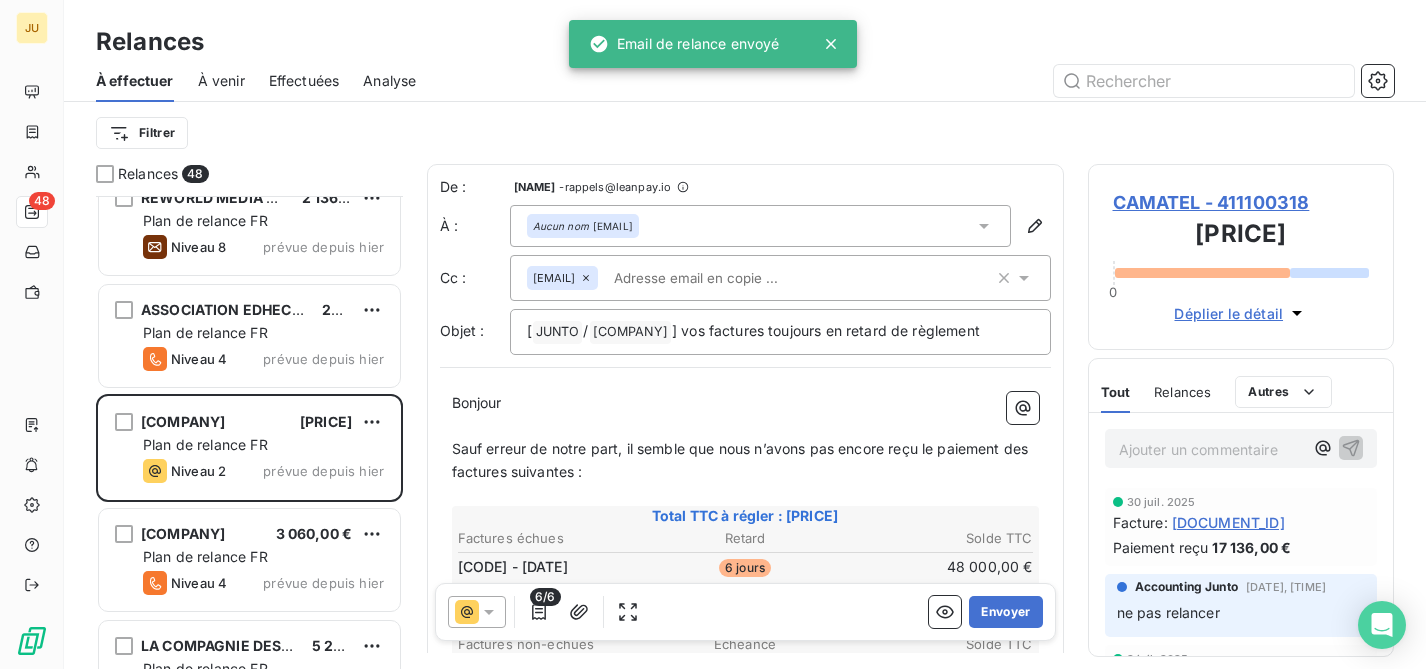 scroll, scrollTop: 4614, scrollLeft: 0, axis: vertical 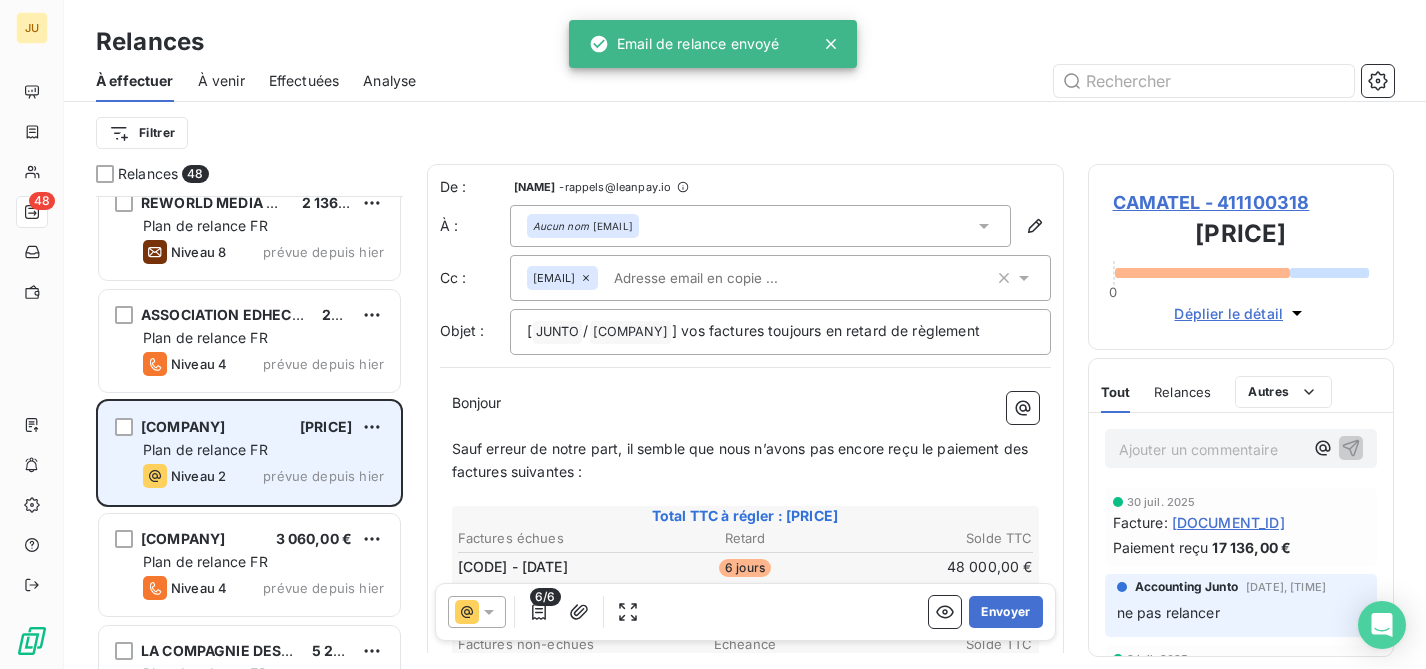 click on "Plan de relance FR" at bounding box center [263, 450] 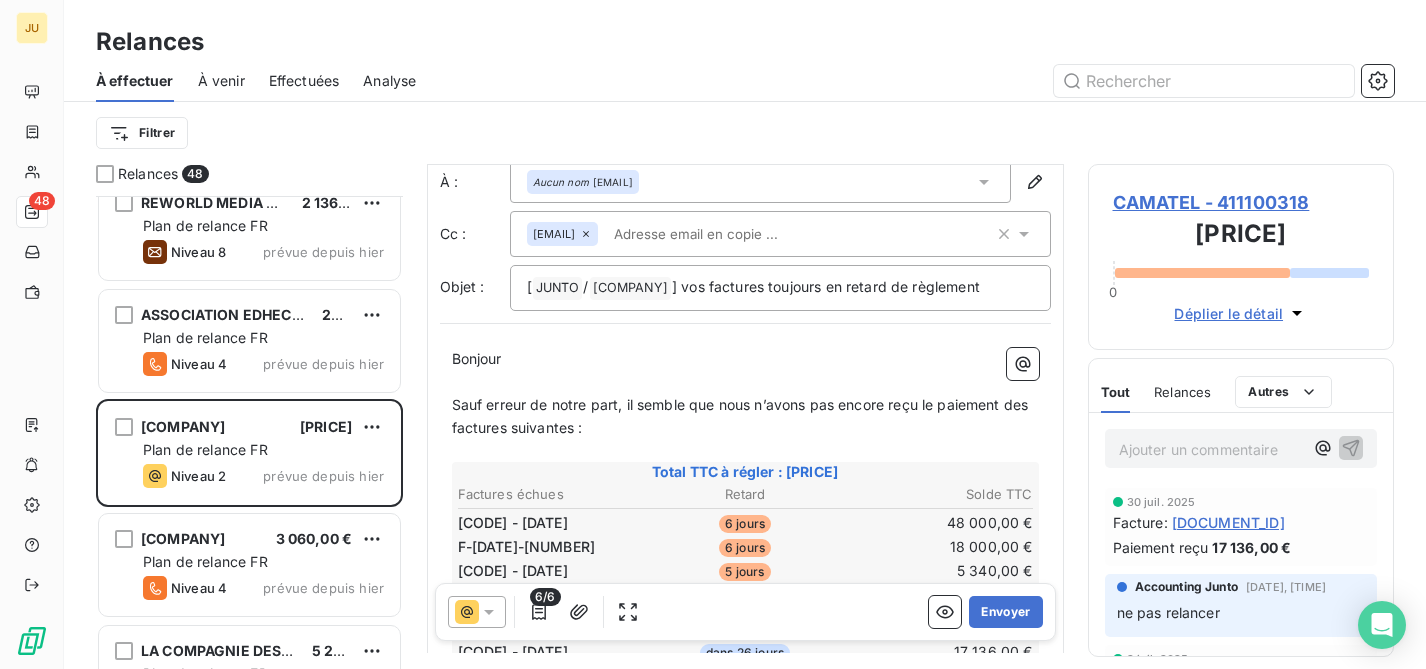 scroll, scrollTop: 158, scrollLeft: 0, axis: vertical 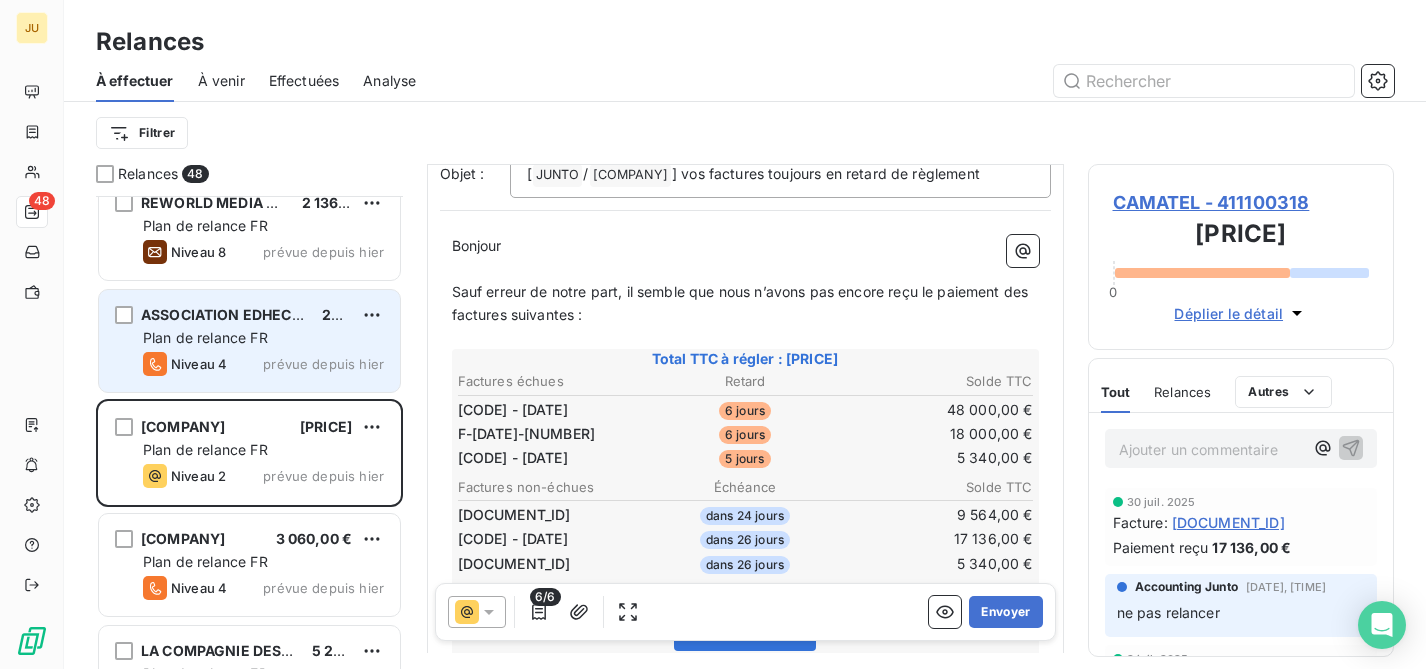 click on "Plan de relance FR" at bounding box center [263, 338] 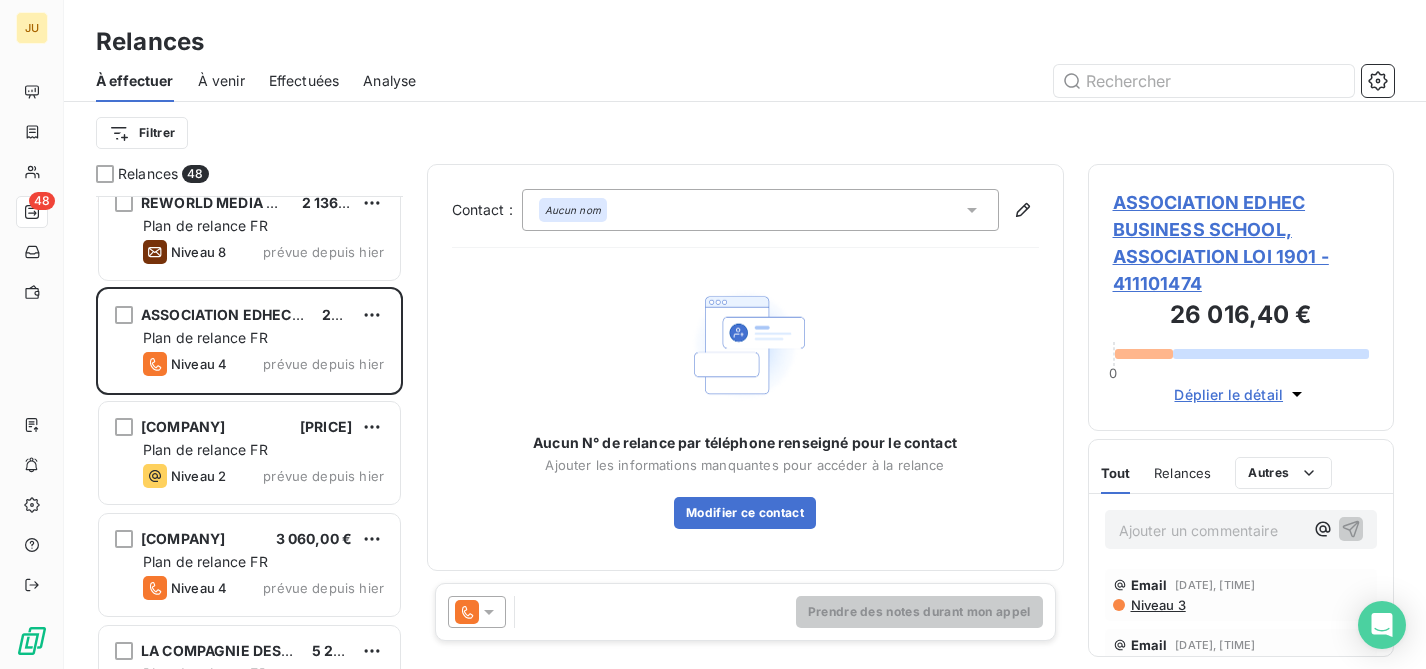 click 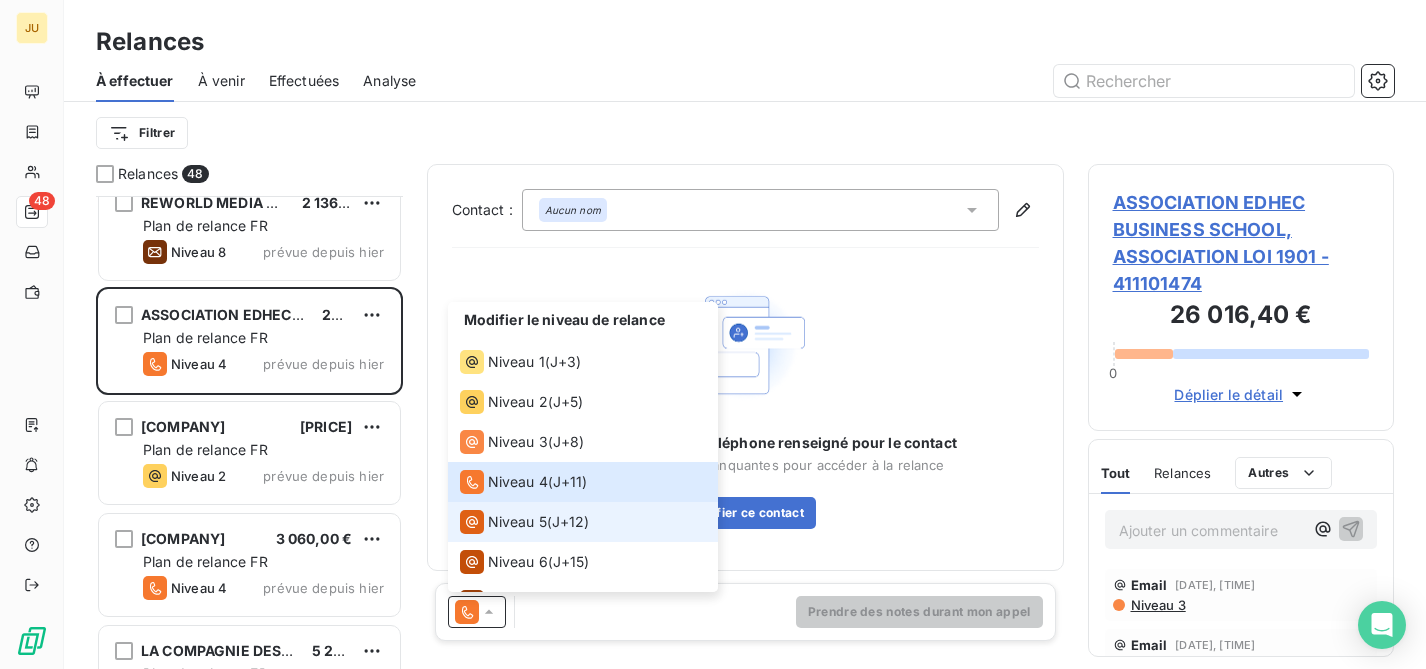 click on "Niveau 5" at bounding box center (503, 522) 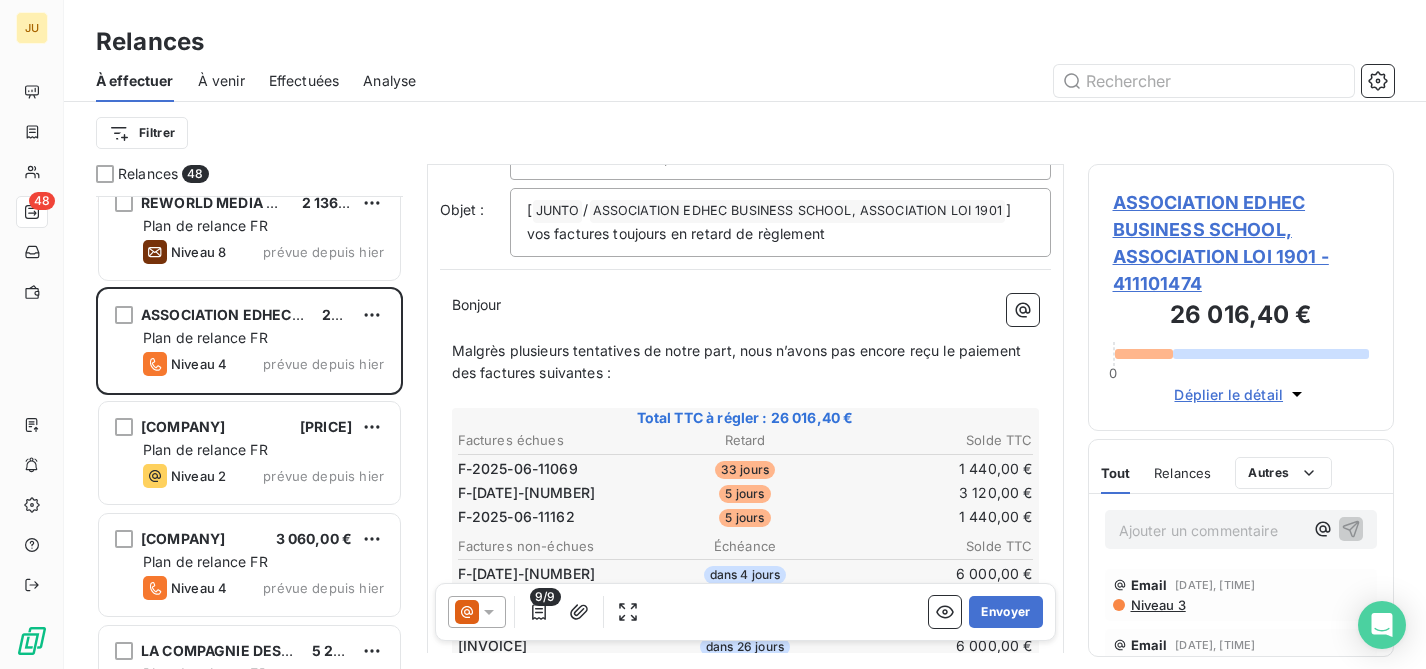 scroll, scrollTop: 165, scrollLeft: 0, axis: vertical 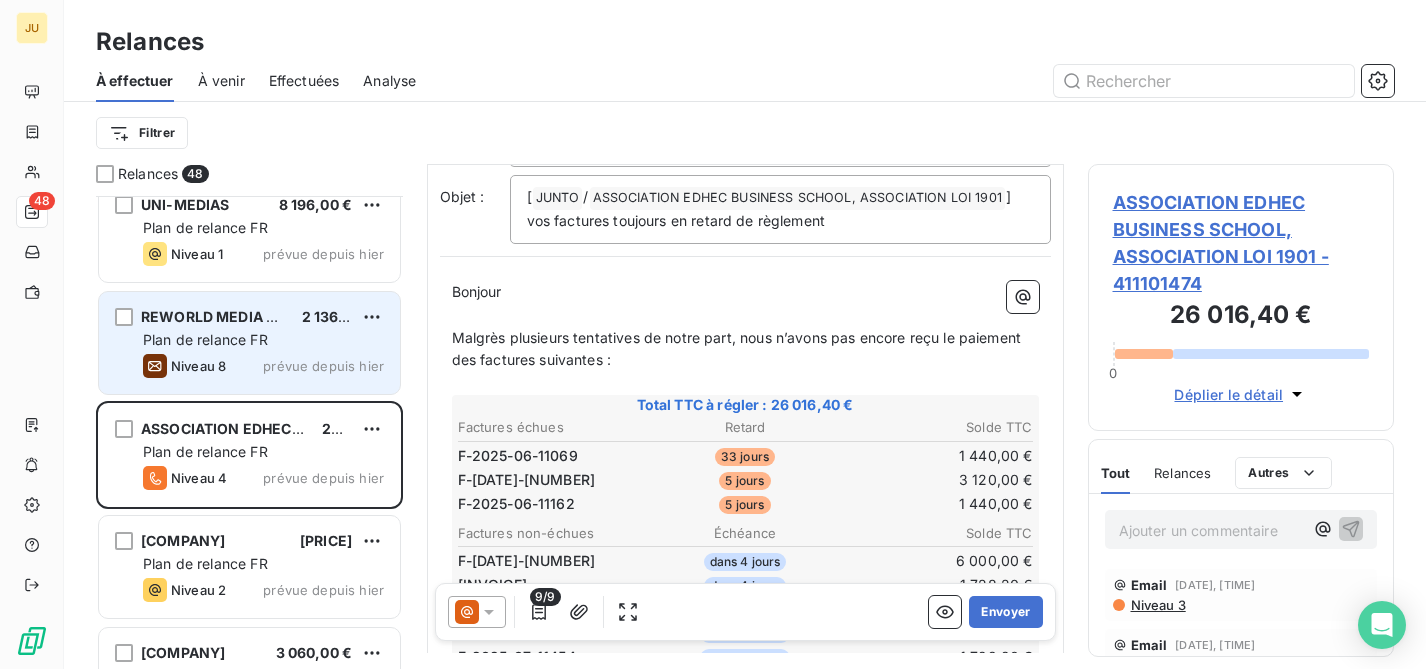 click on "REWORLD MEDIA MAGAZINES 2 136,00 € Plan de relance FR Niveau 8 prévue depuis hier" at bounding box center (249, 343) 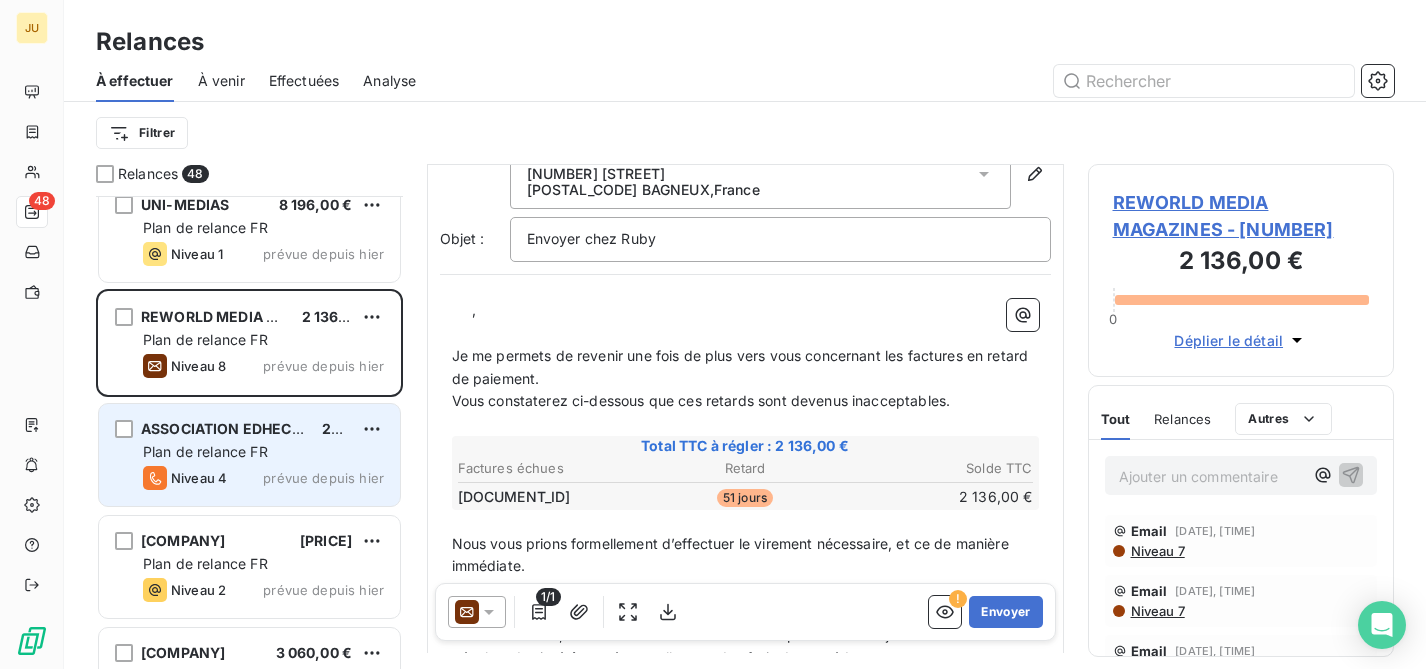 click on "Plan de relance FR" at bounding box center [263, 452] 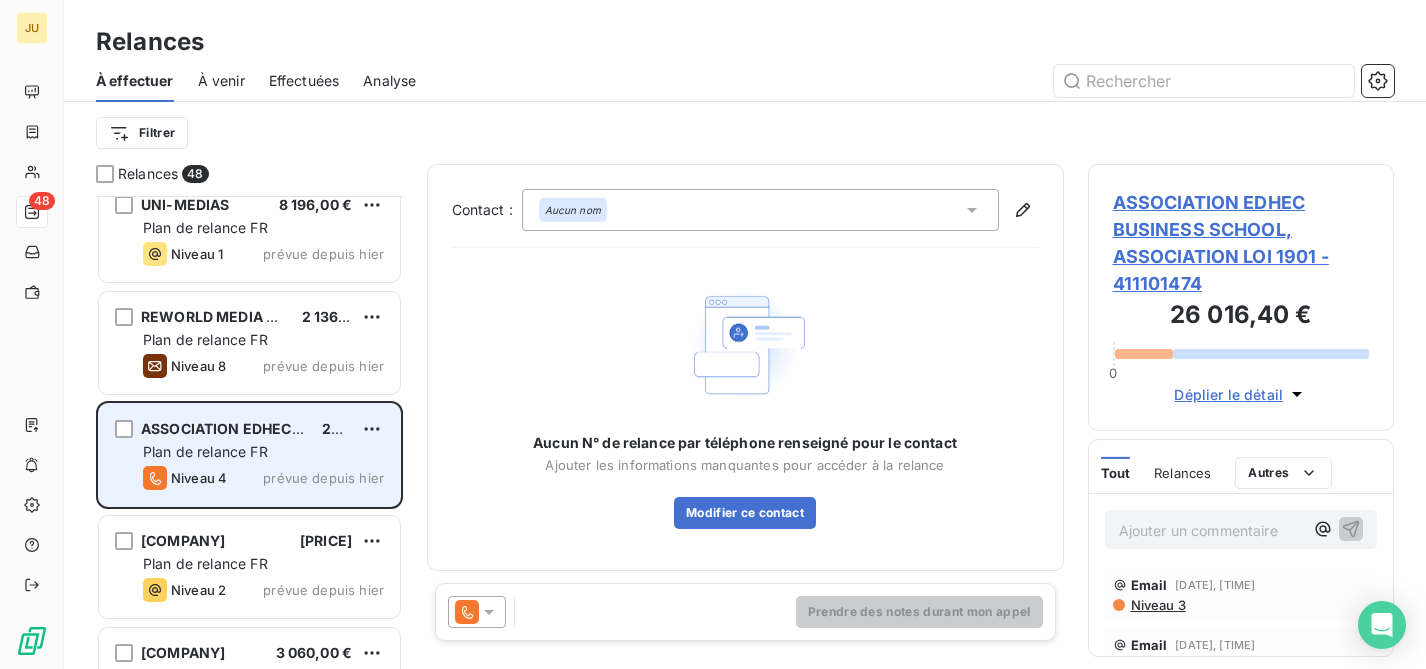 scroll, scrollTop: 0, scrollLeft: 0, axis: both 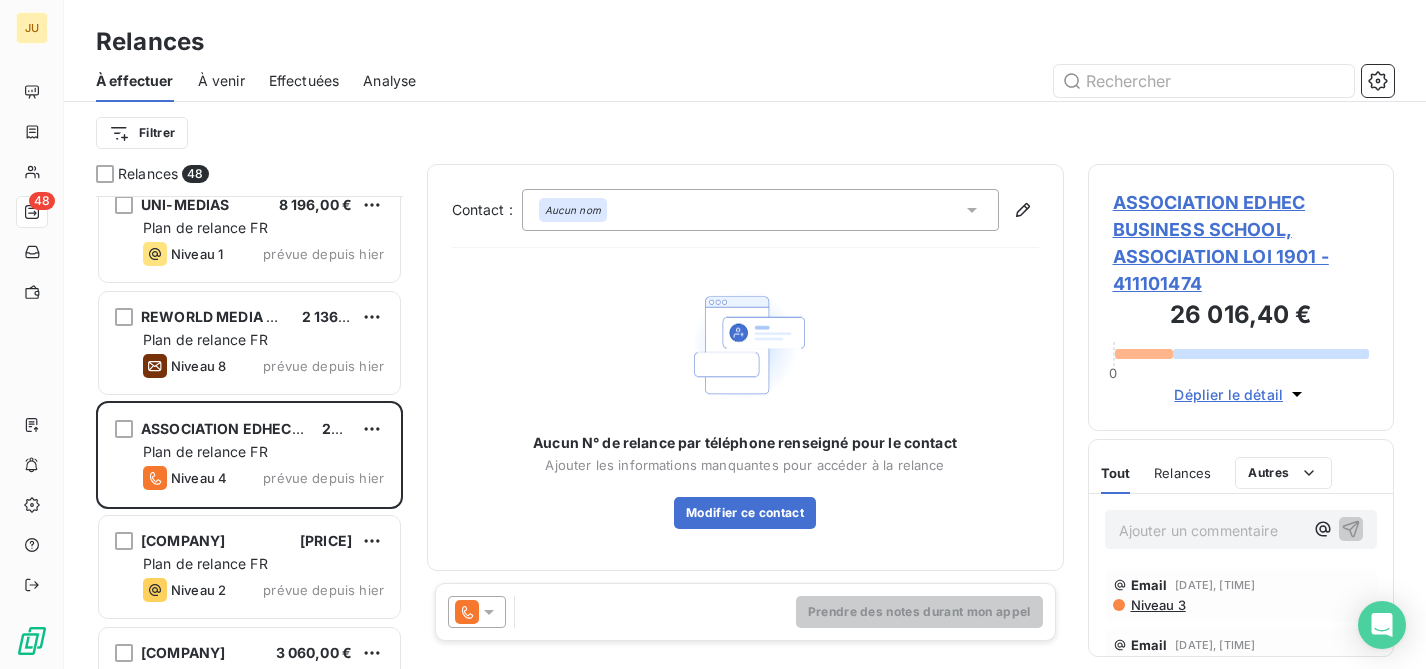 click on "Ajouter un commentaire ﻿" at bounding box center (1211, 530) 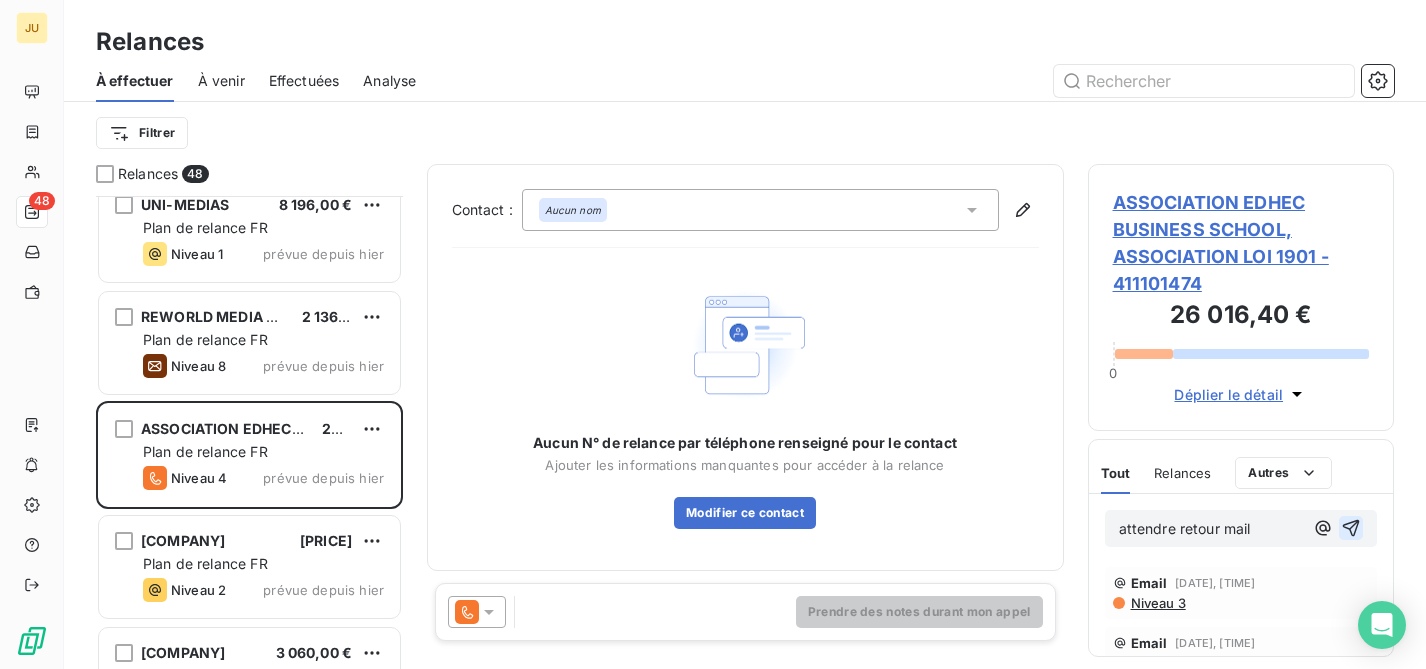click 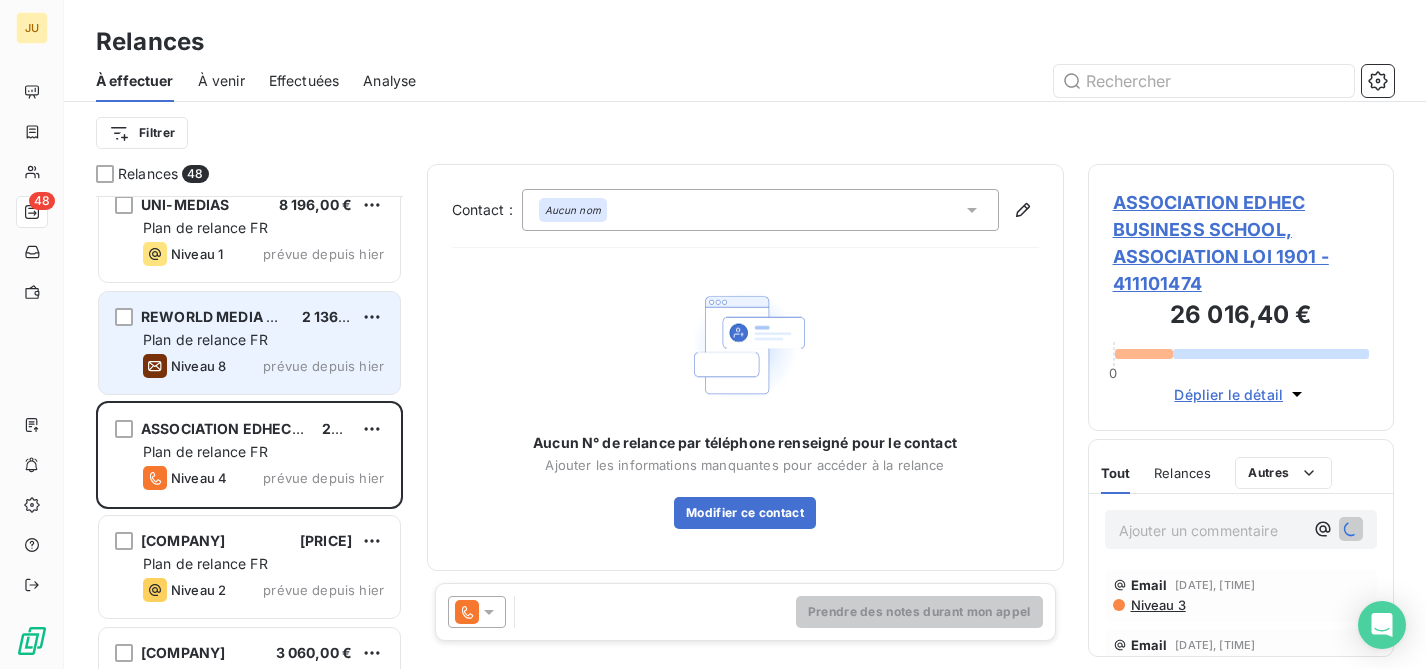 click on "Plan de relance FR" at bounding box center (263, 340) 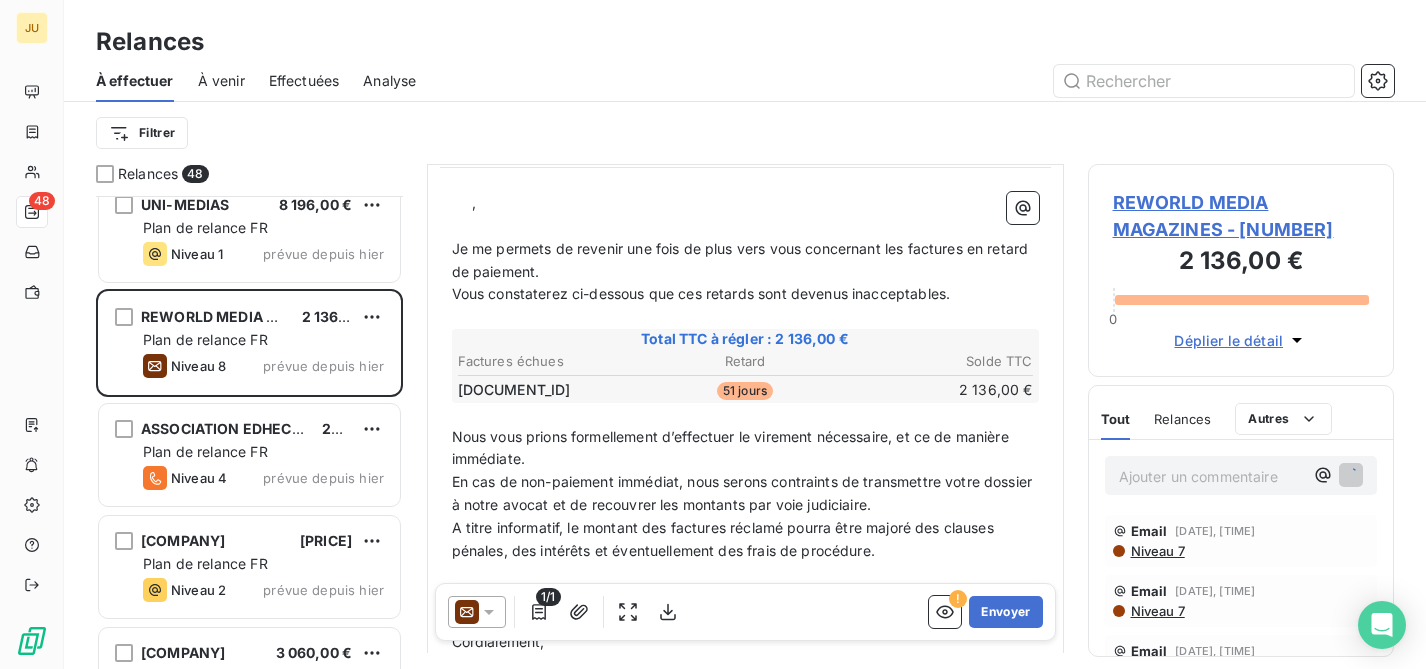 scroll, scrollTop: 324, scrollLeft: 0, axis: vertical 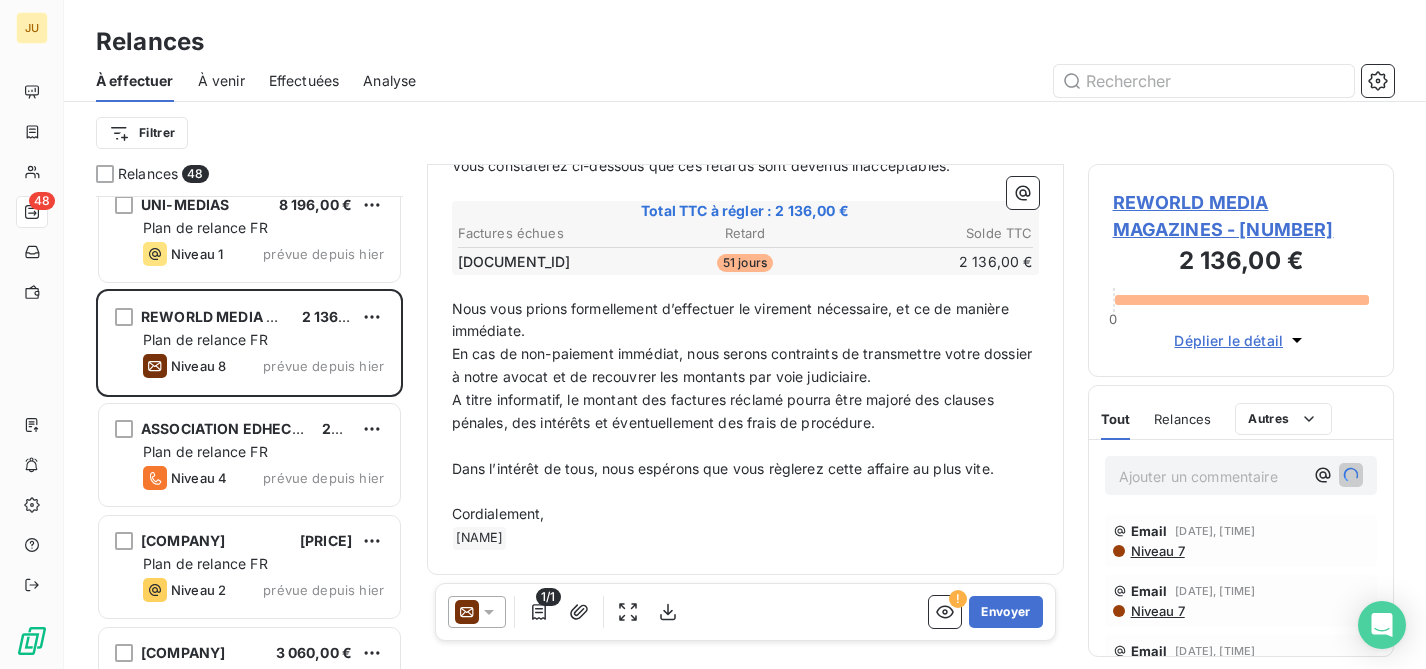 click 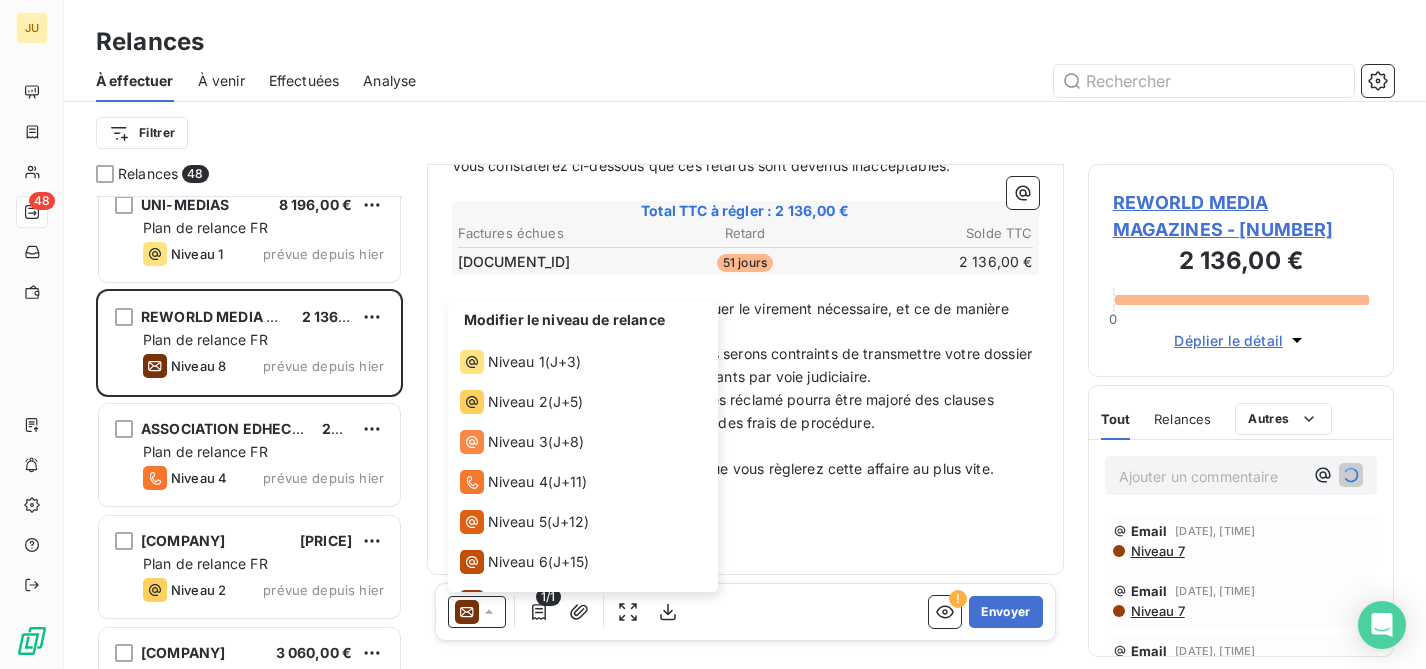 scroll, scrollTop: 70, scrollLeft: 0, axis: vertical 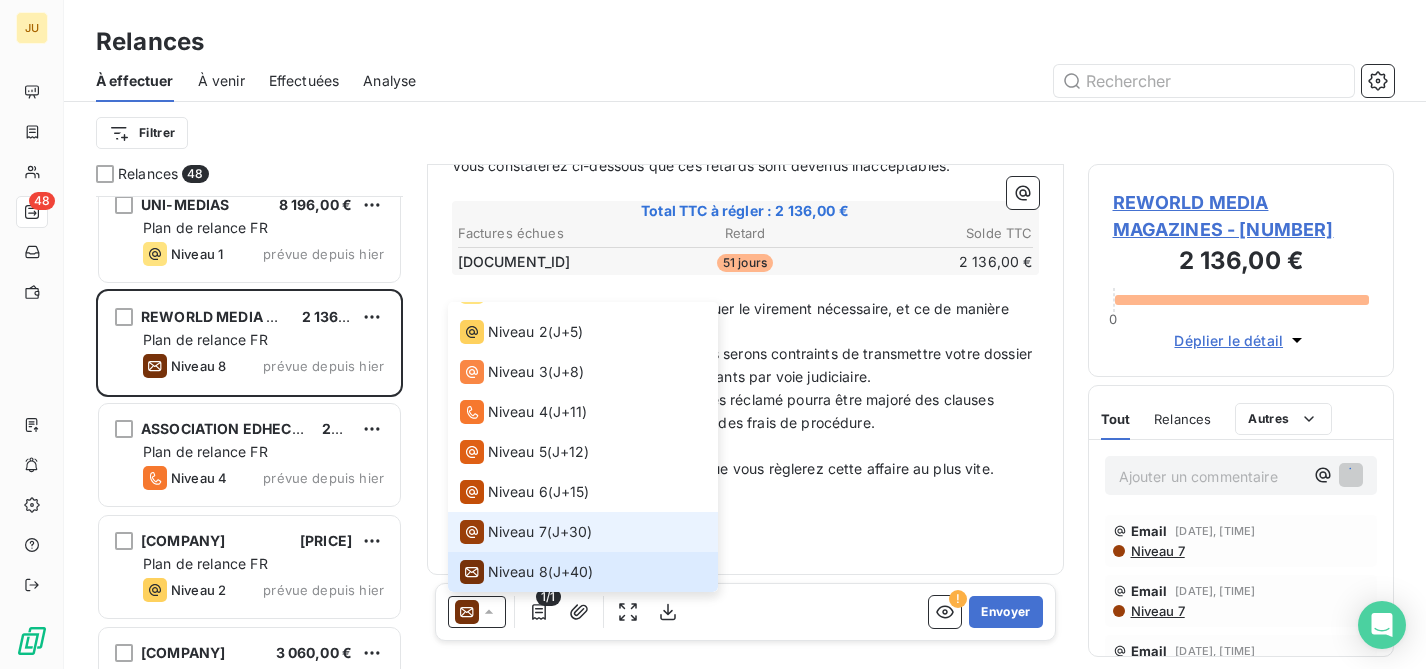 click on "Niveau 7  ( J+30 )" at bounding box center (583, 532) 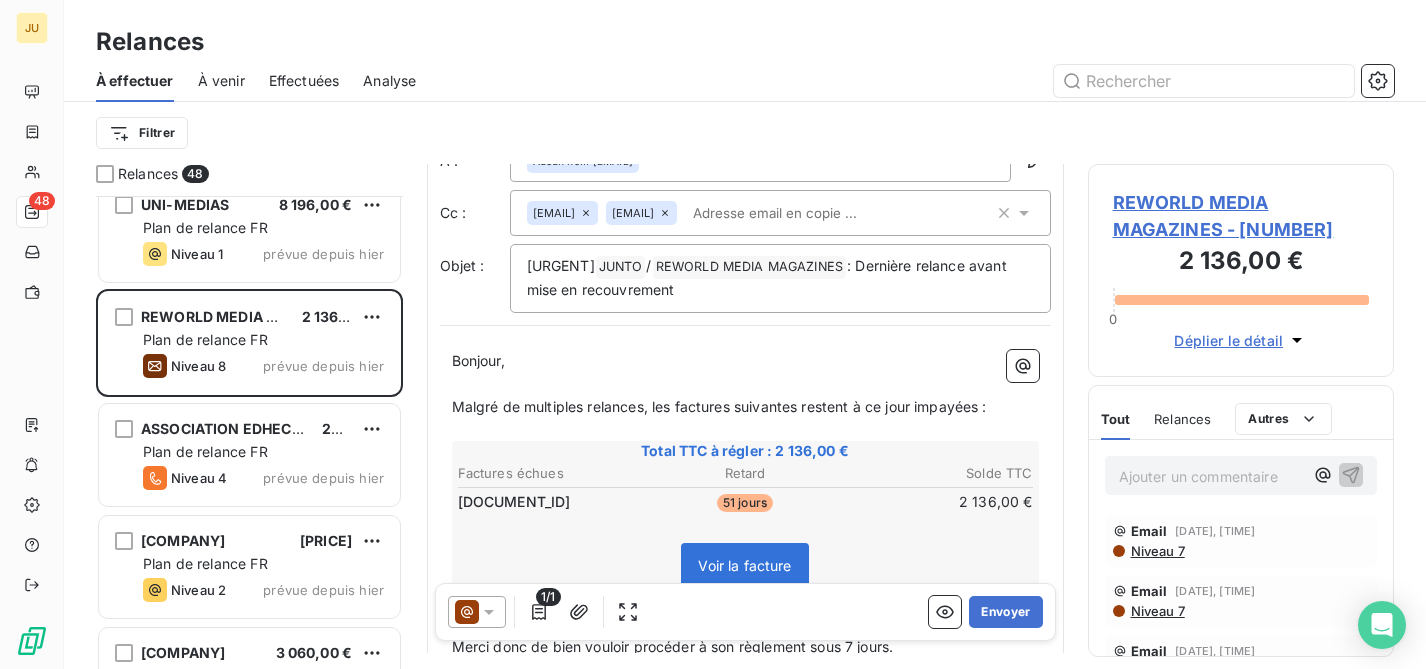 scroll, scrollTop: 0, scrollLeft: 0, axis: both 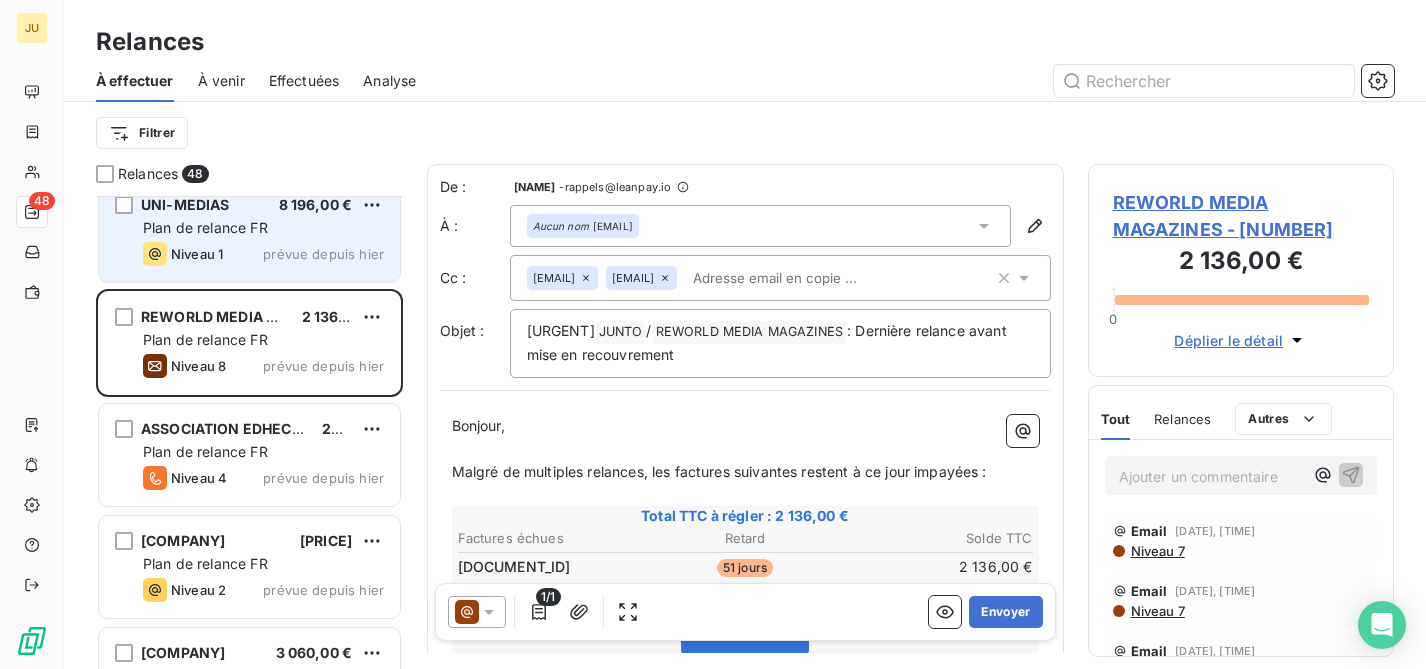 click on "UNI-MEDIAS 8 196,00 € Plan de relance FR Niveau 1 prévue depuis hier" at bounding box center [249, 231] 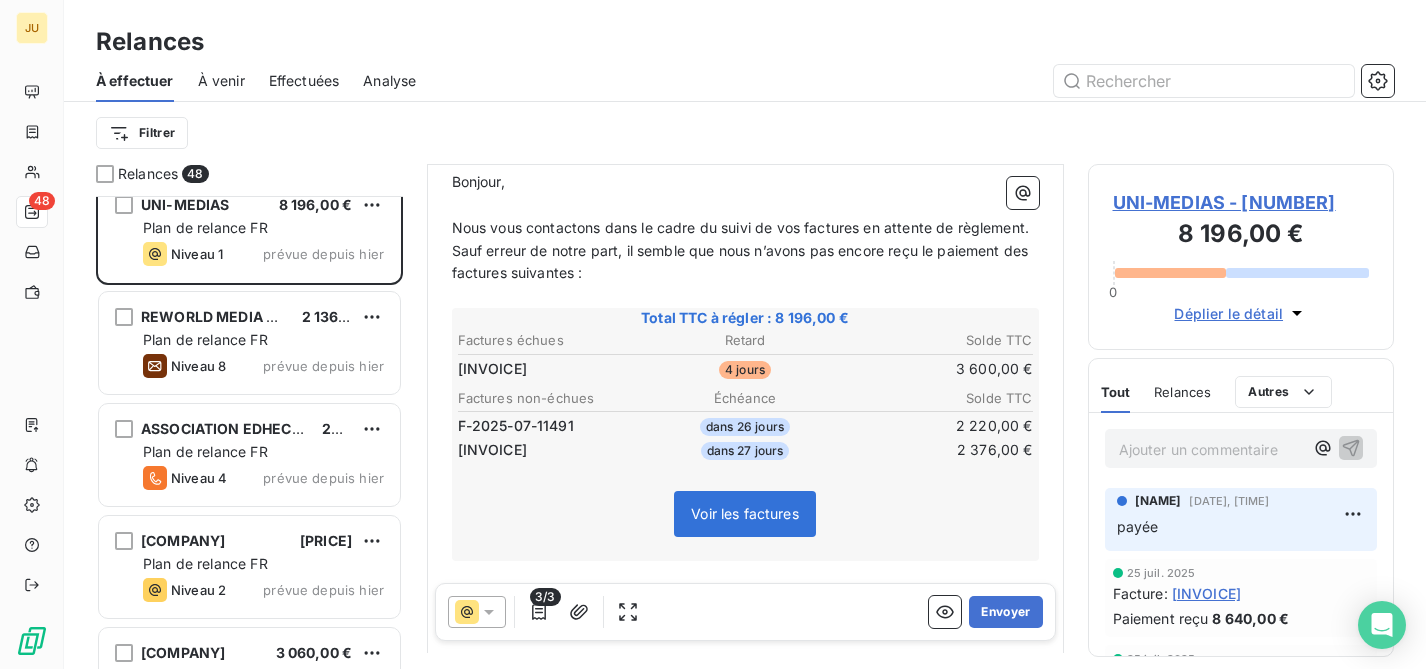 scroll, scrollTop: 223, scrollLeft: 0, axis: vertical 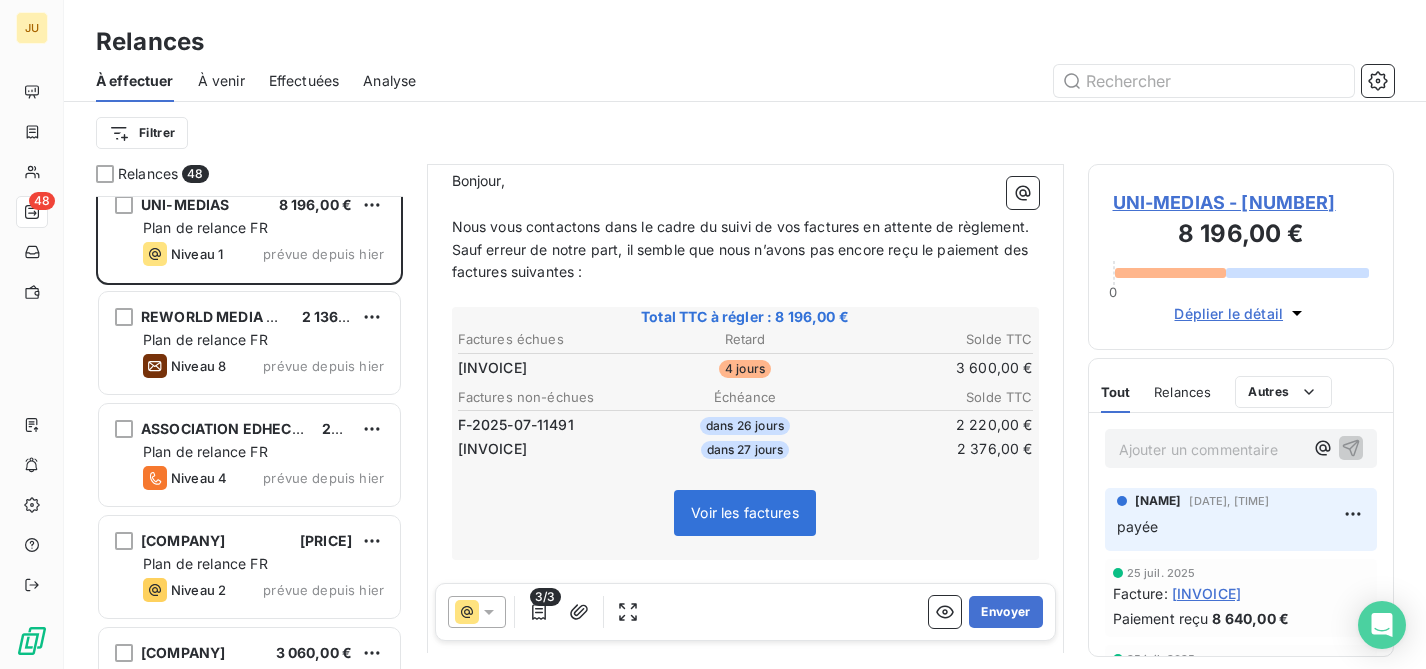 click 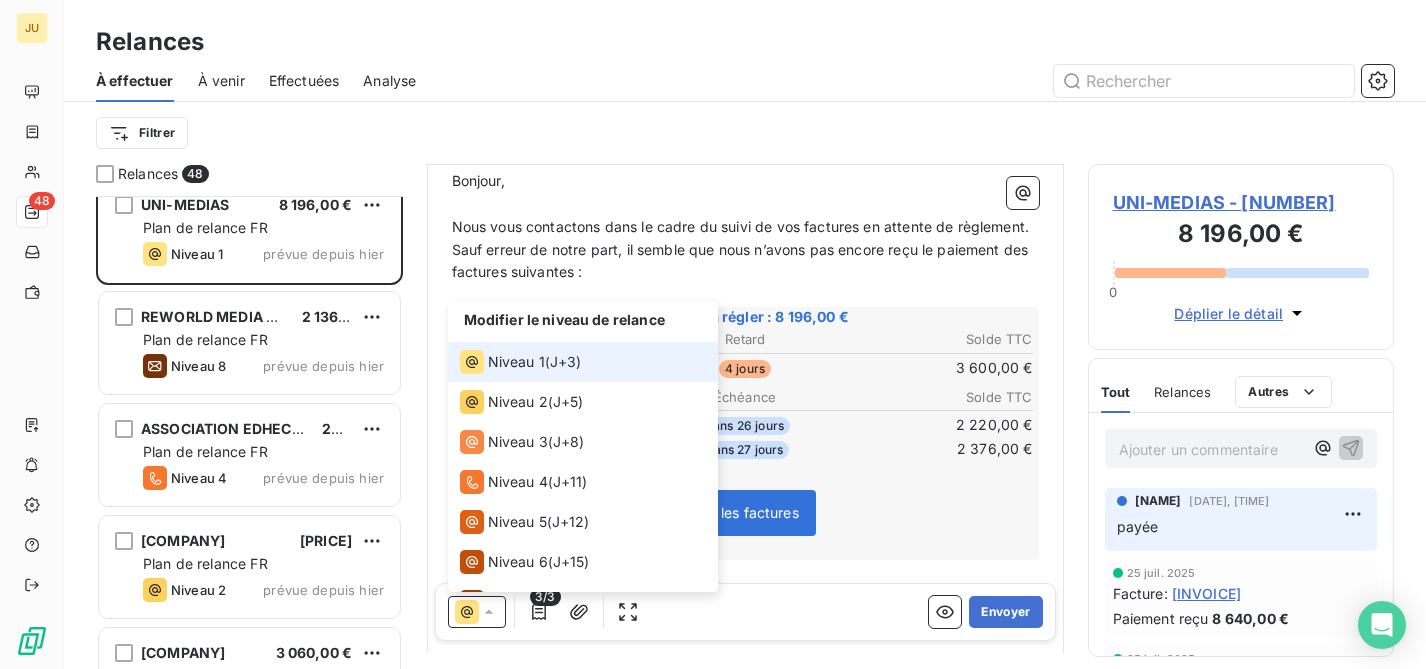 click 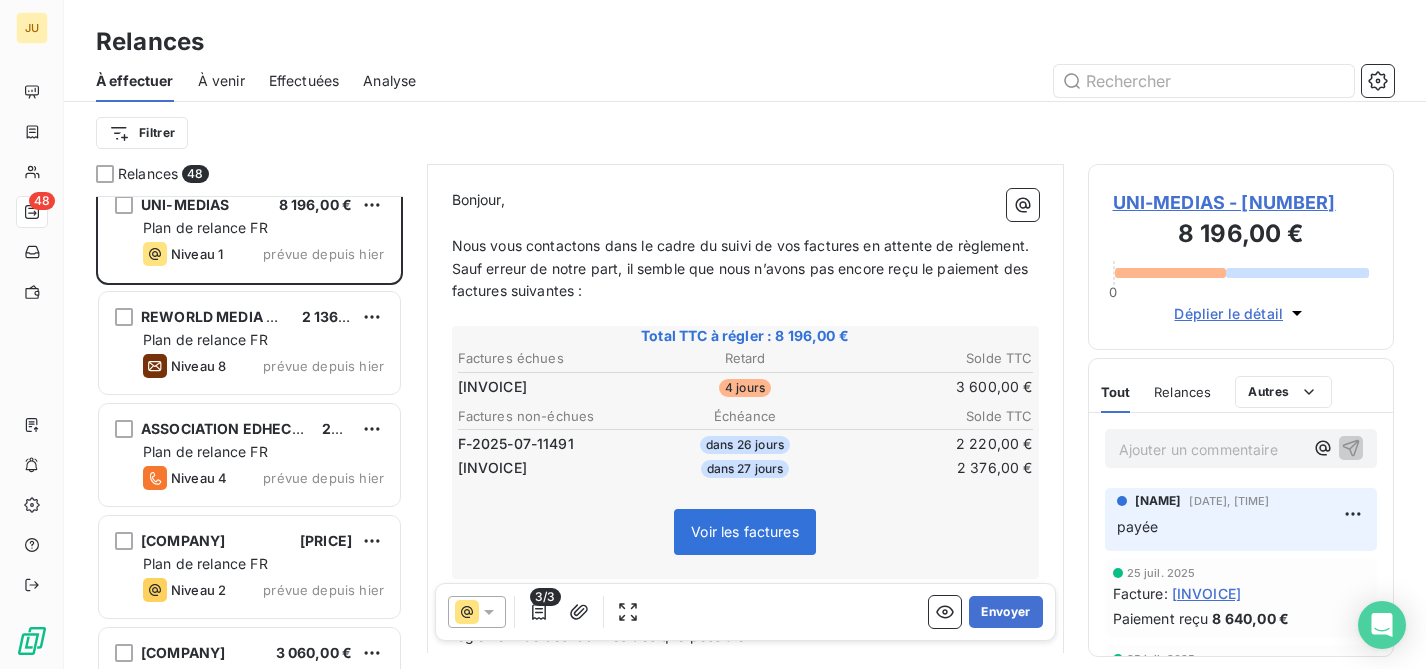 scroll, scrollTop: 60, scrollLeft: 0, axis: vertical 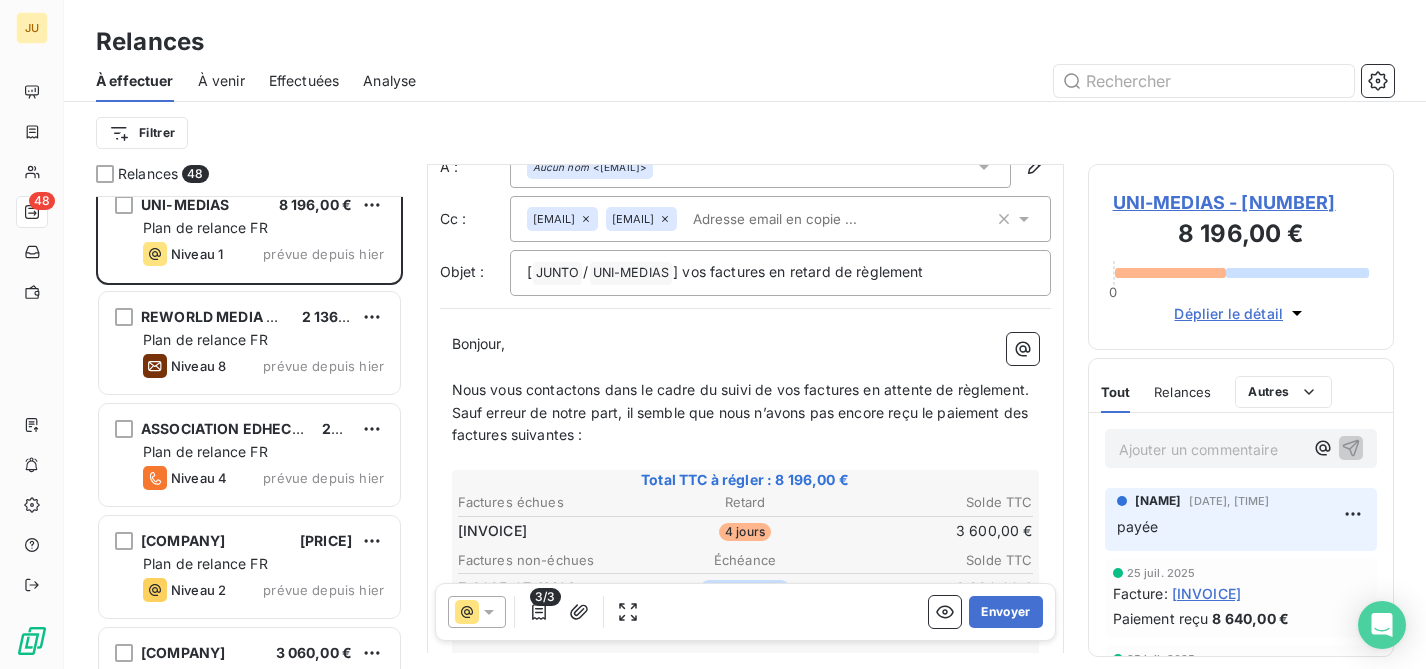click at bounding box center [477, 612] 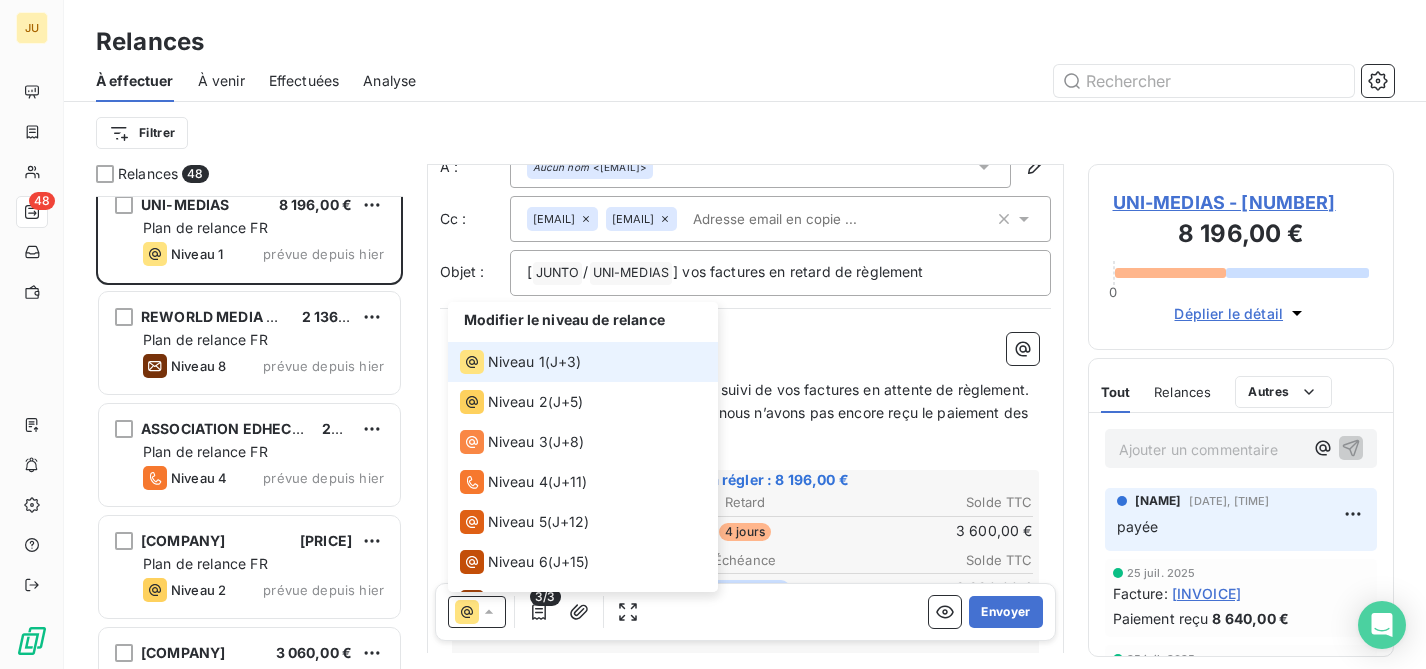 click 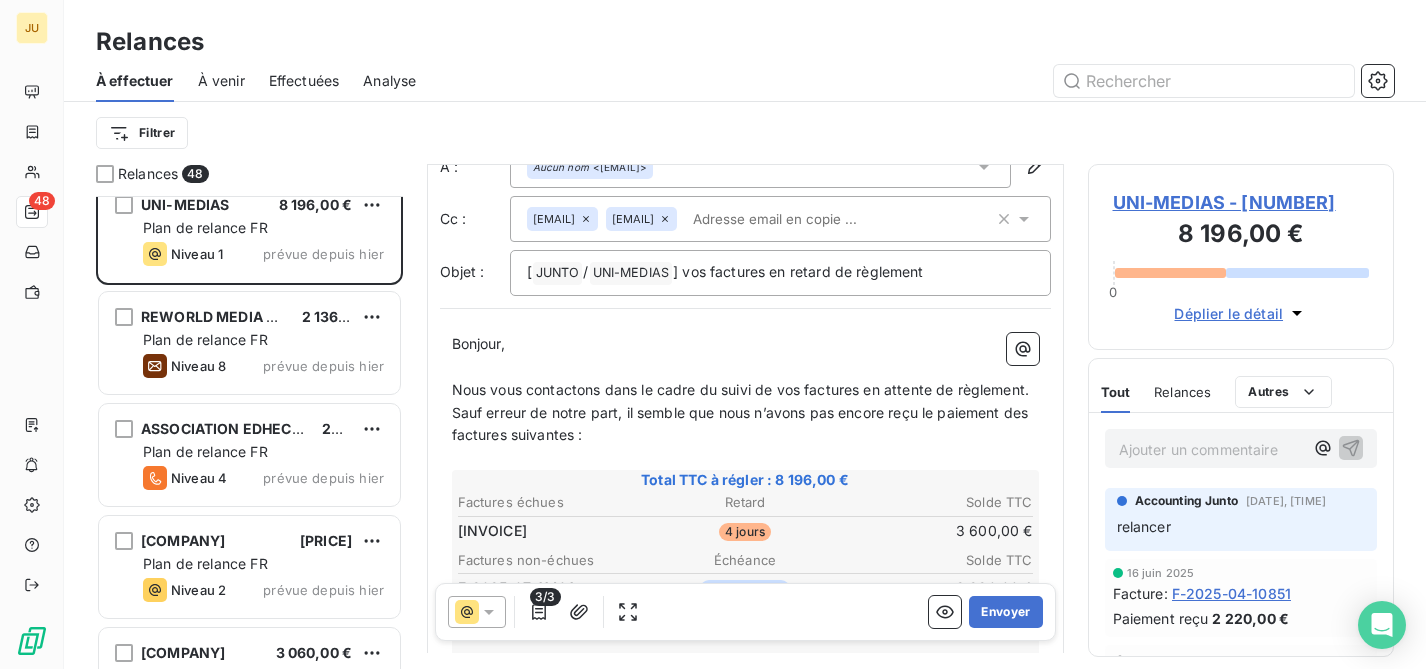 scroll, scrollTop: 0, scrollLeft: 0, axis: both 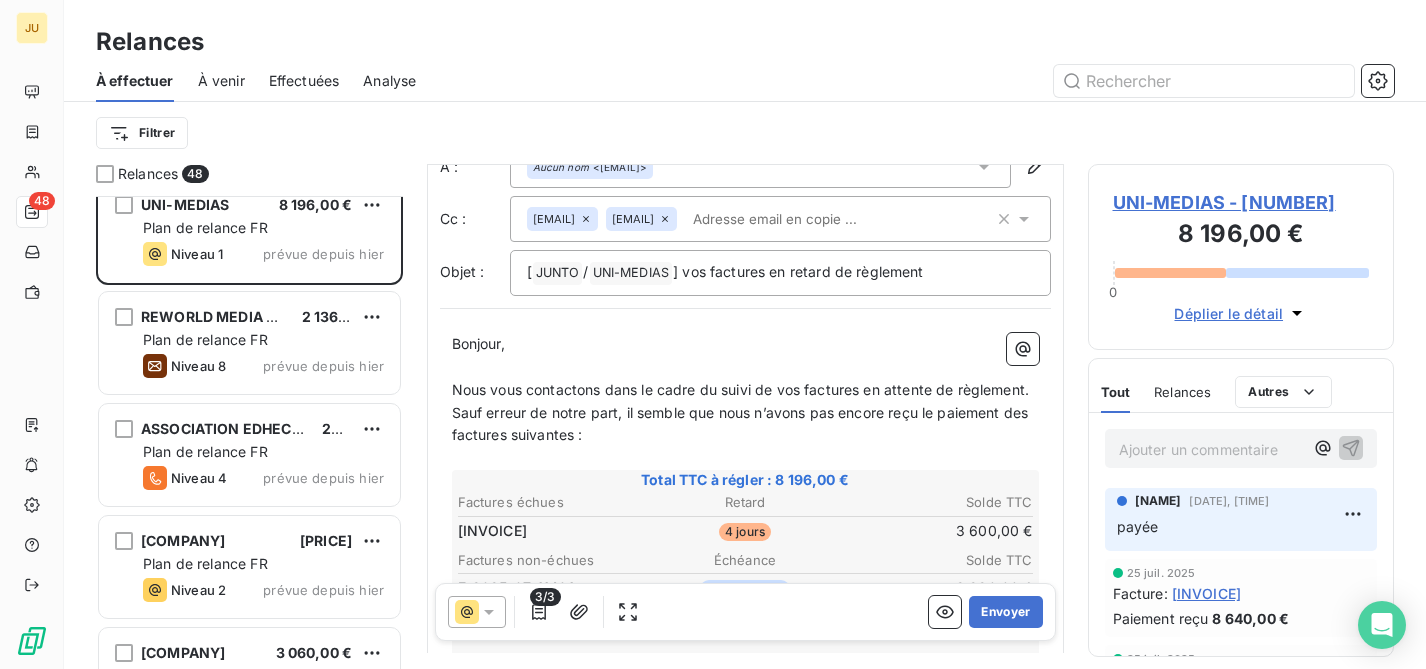 paste on "[EMAIL]" 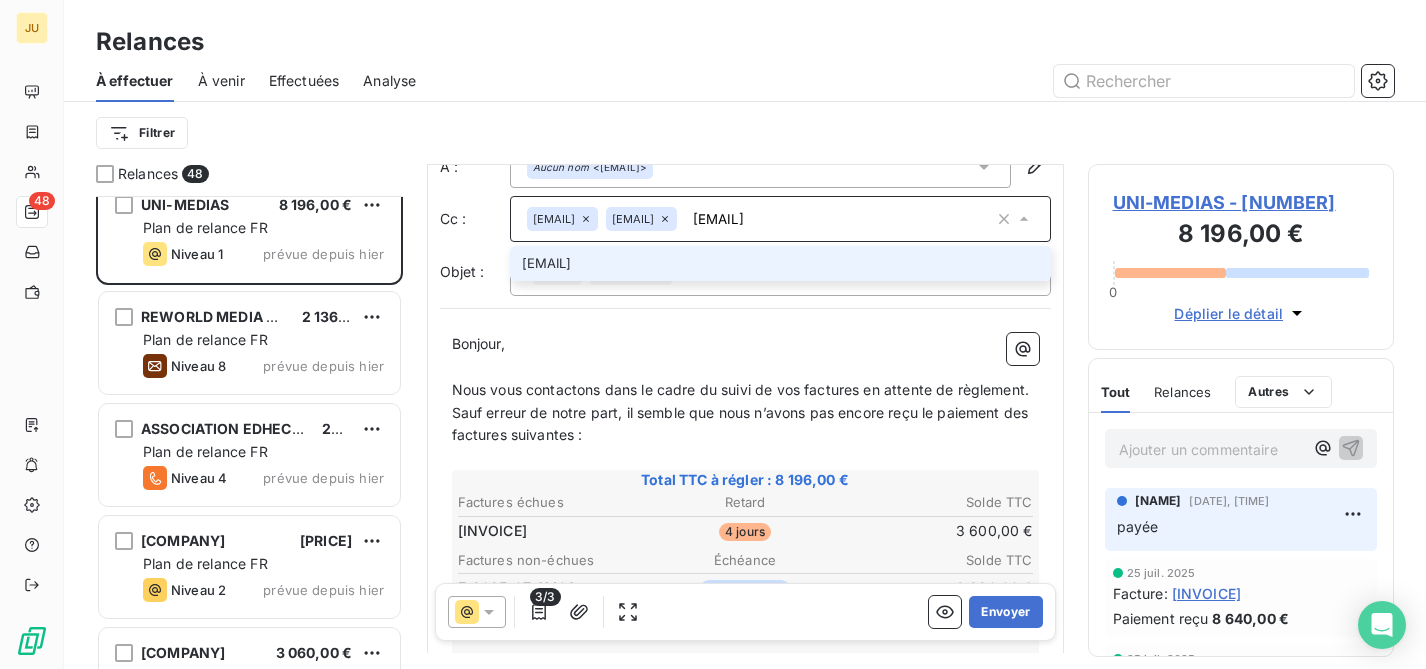 type on "[EMAIL]" 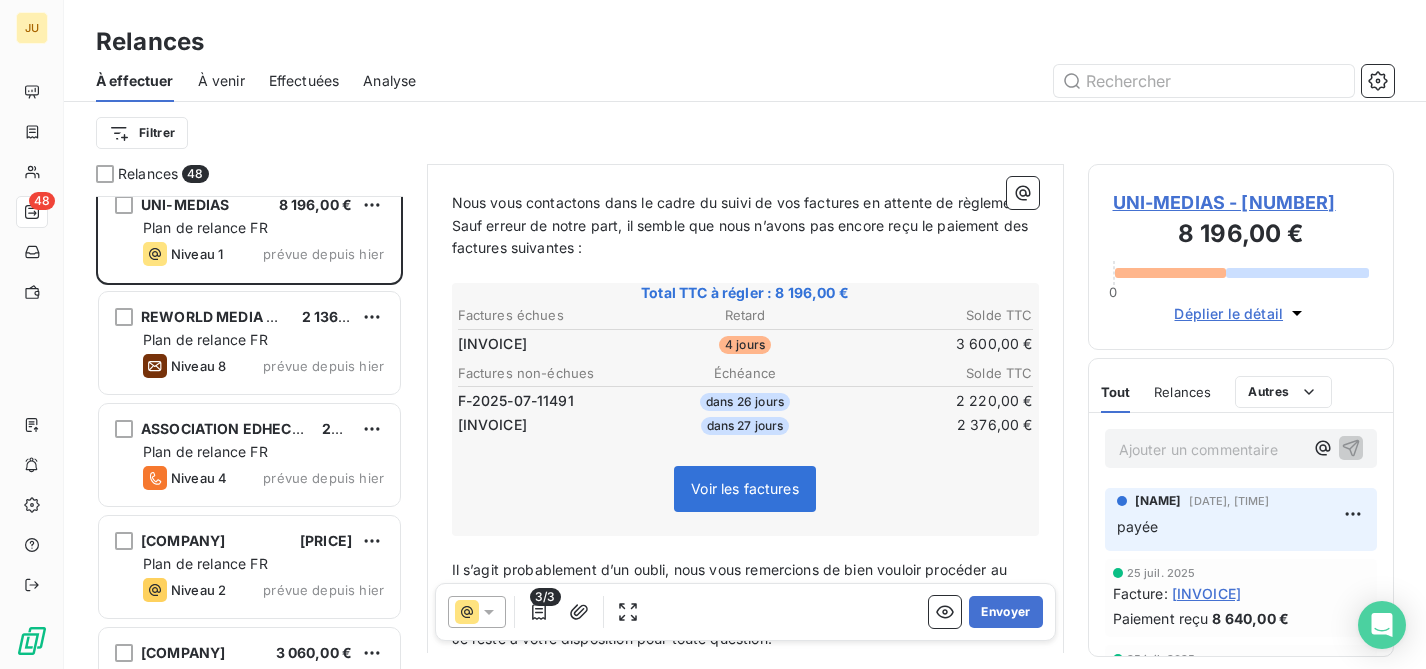 scroll, scrollTop: 496, scrollLeft: 0, axis: vertical 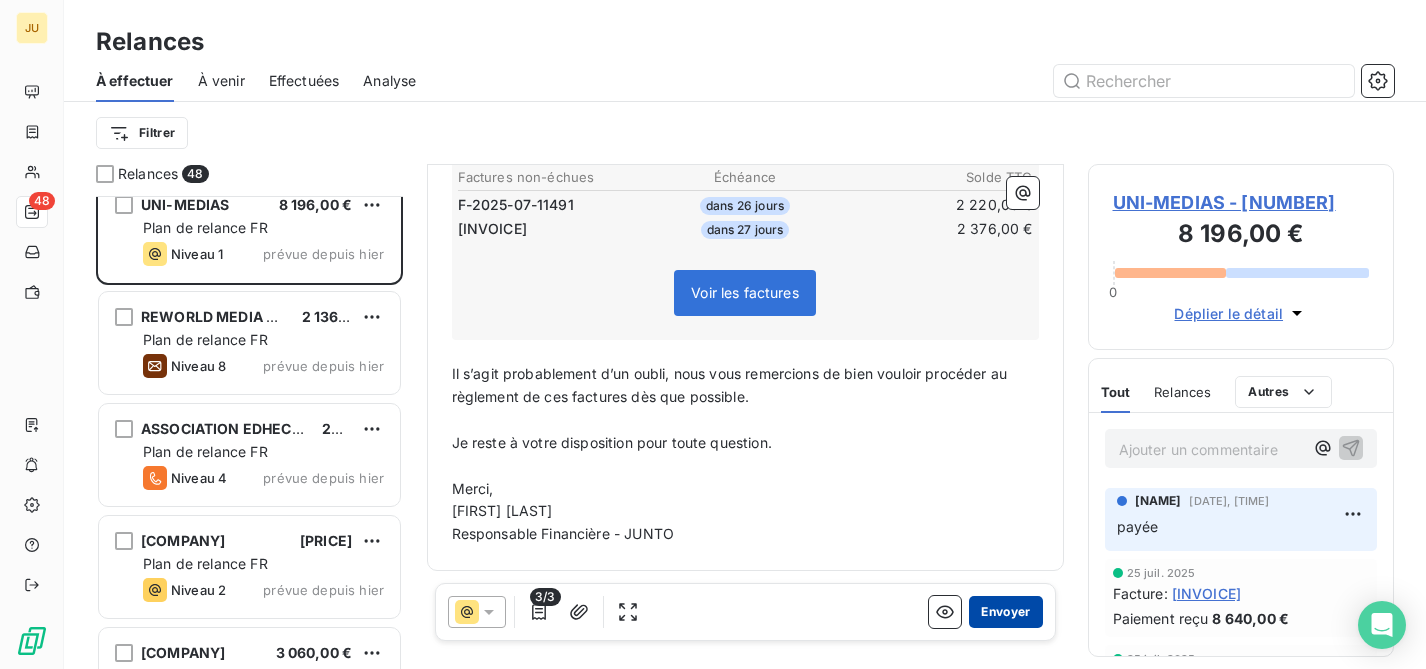 click on "Envoyer" at bounding box center [1005, 612] 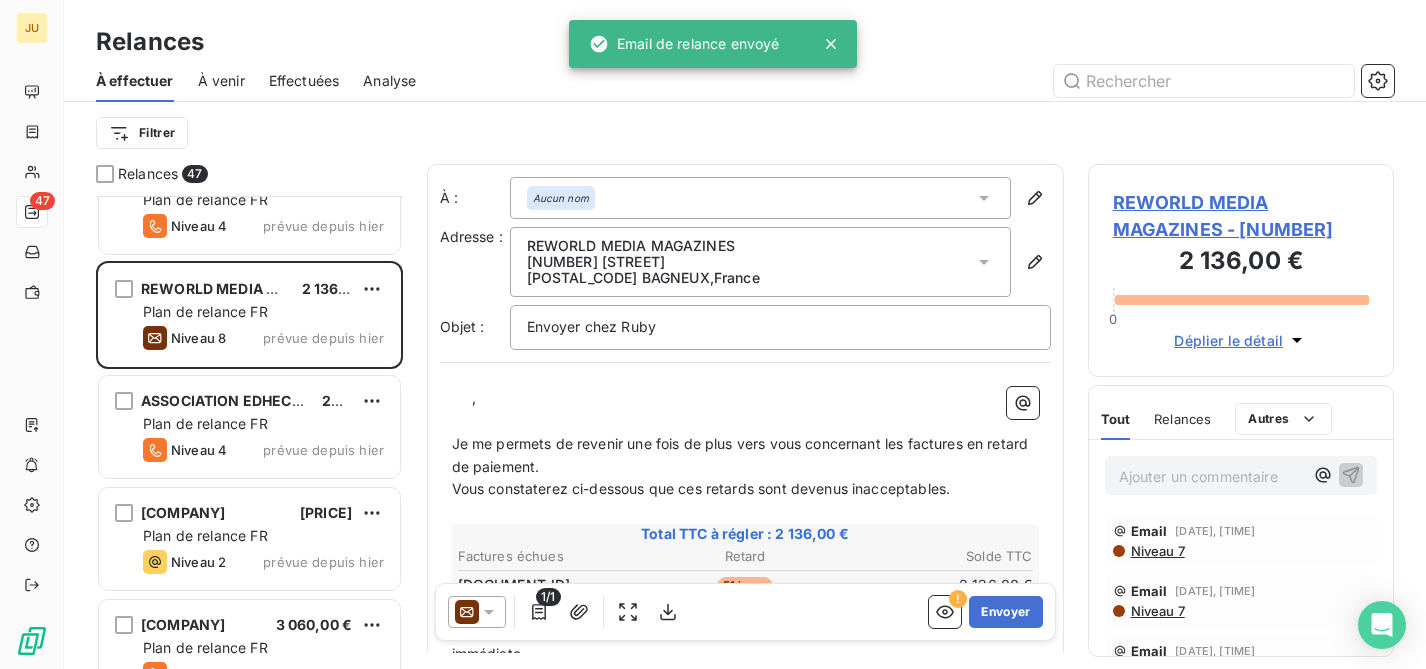 scroll, scrollTop: 4308, scrollLeft: 0, axis: vertical 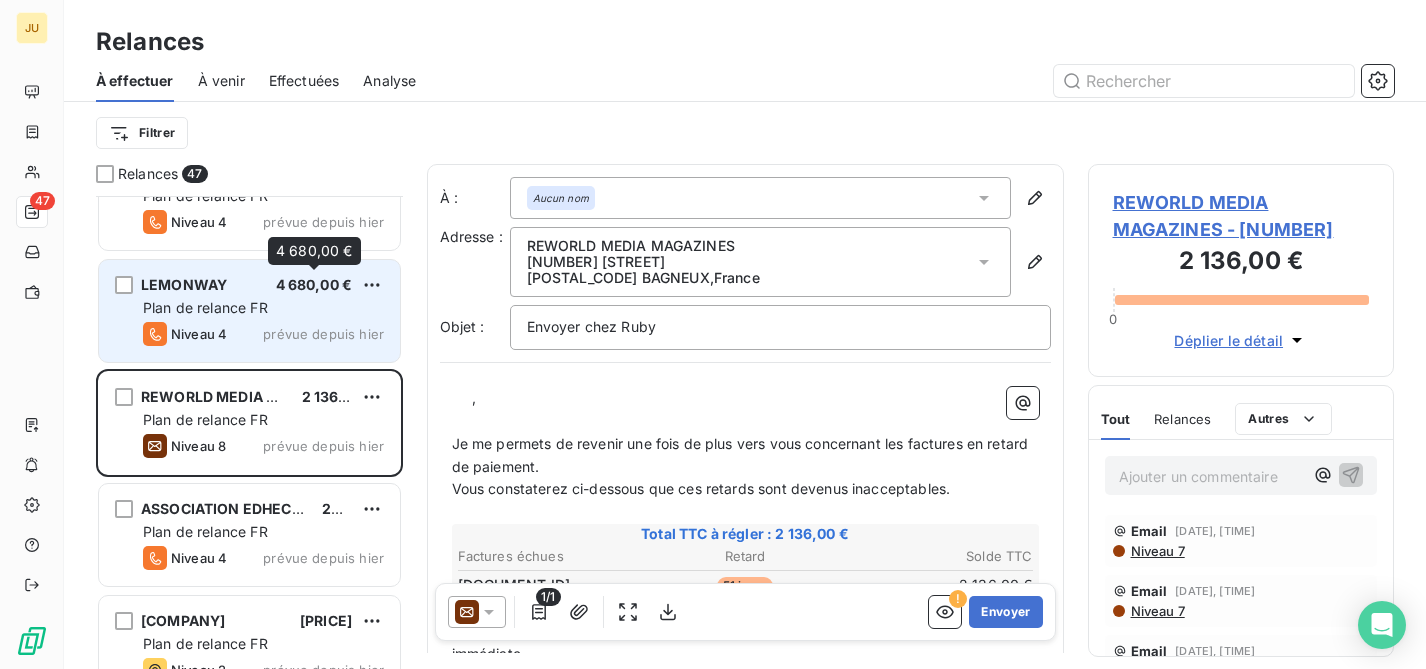click on "4 680,00 €" at bounding box center (314, 285) 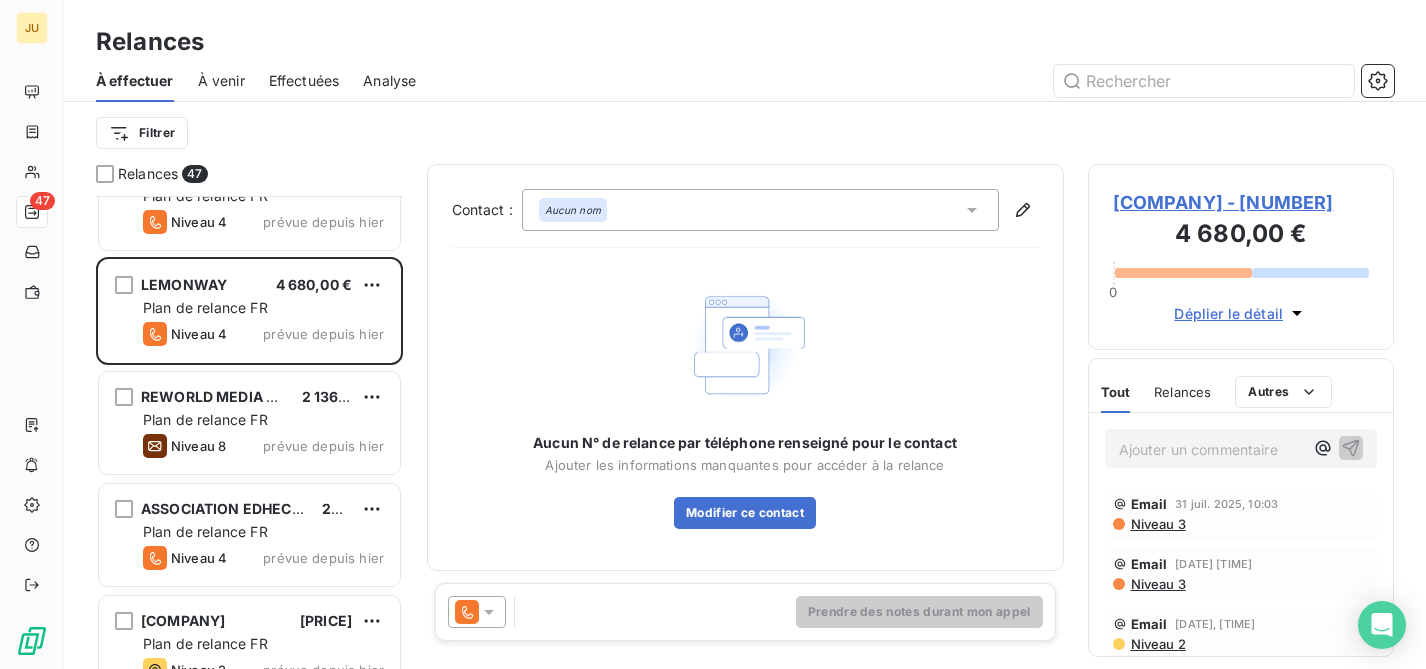 click at bounding box center [477, 612] 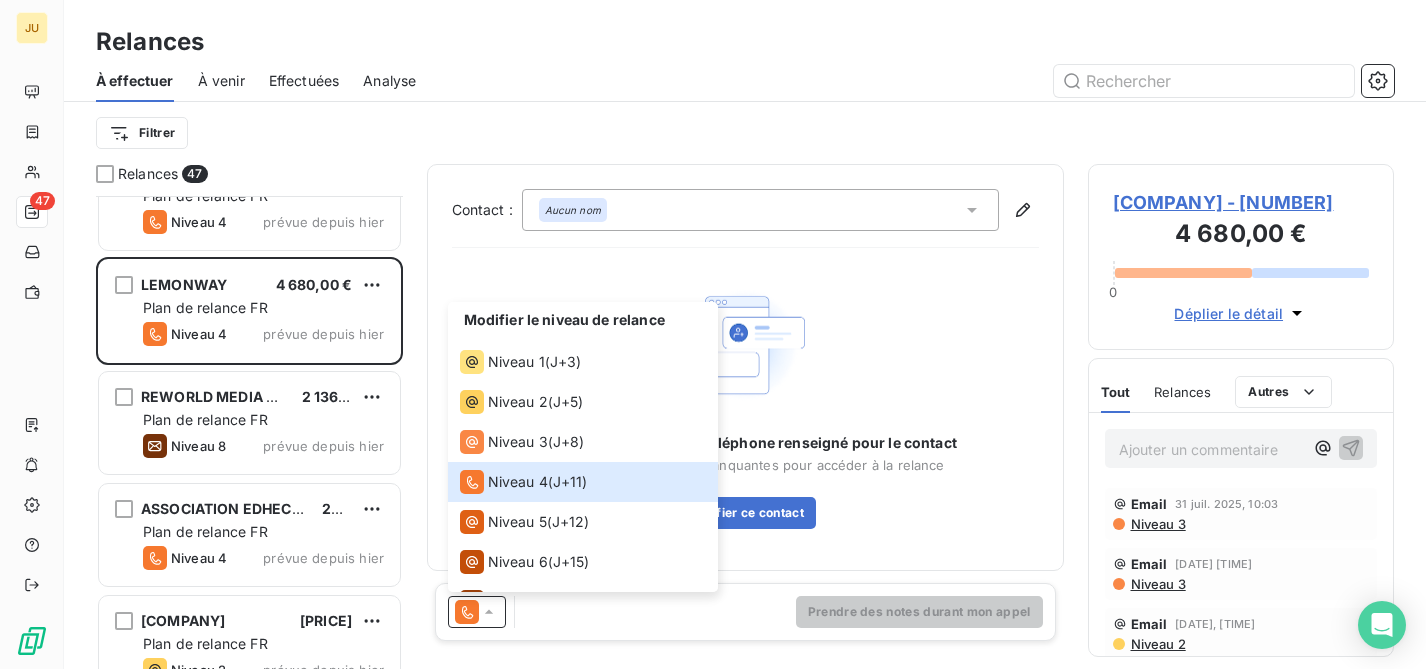 click on "Aucun N° de relance par téléphone renseigné pour le contact Ajouter les informations manquantes pour accéder à la relance Modifier ce contact" at bounding box center [745, 405] 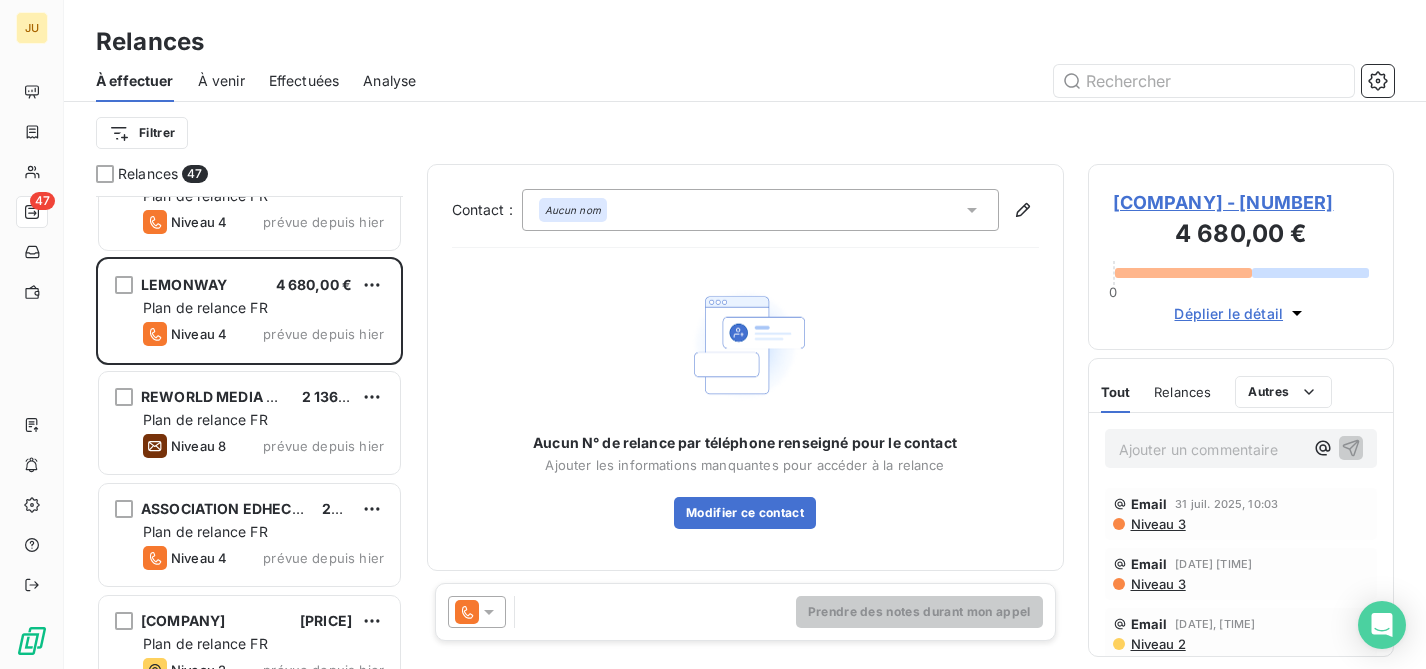 click at bounding box center (477, 612) 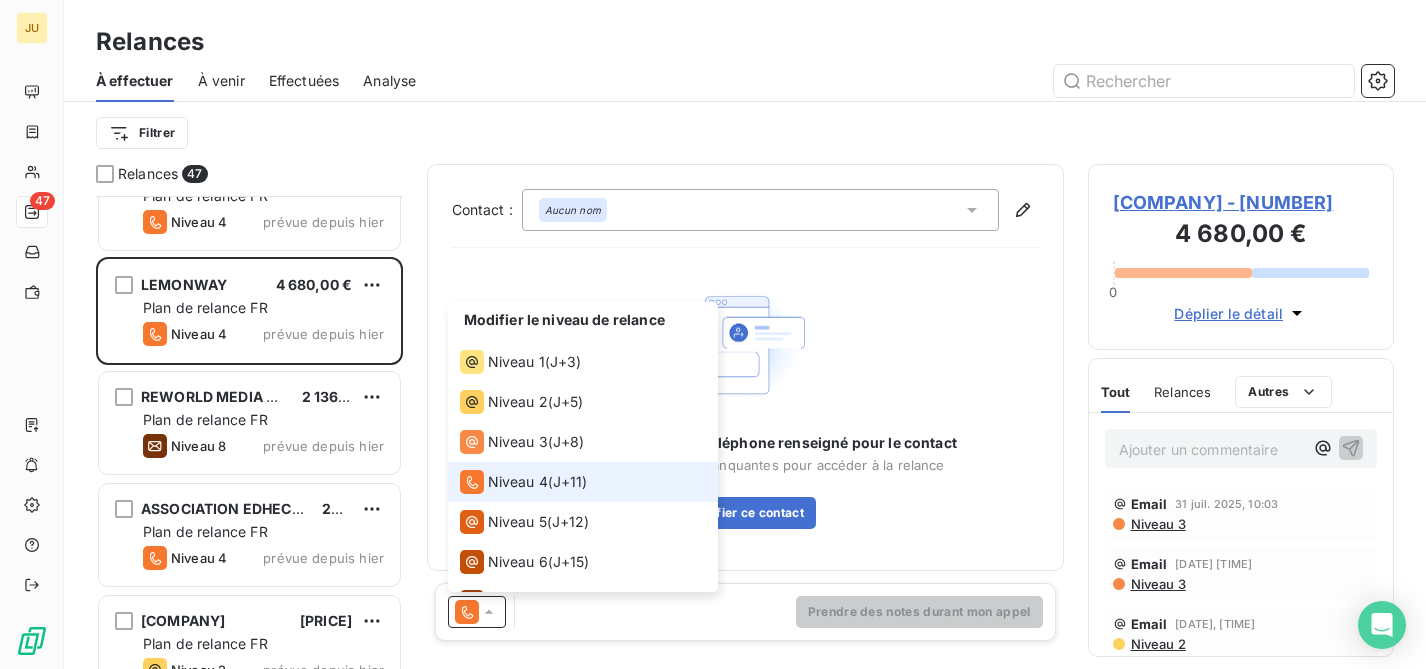 click 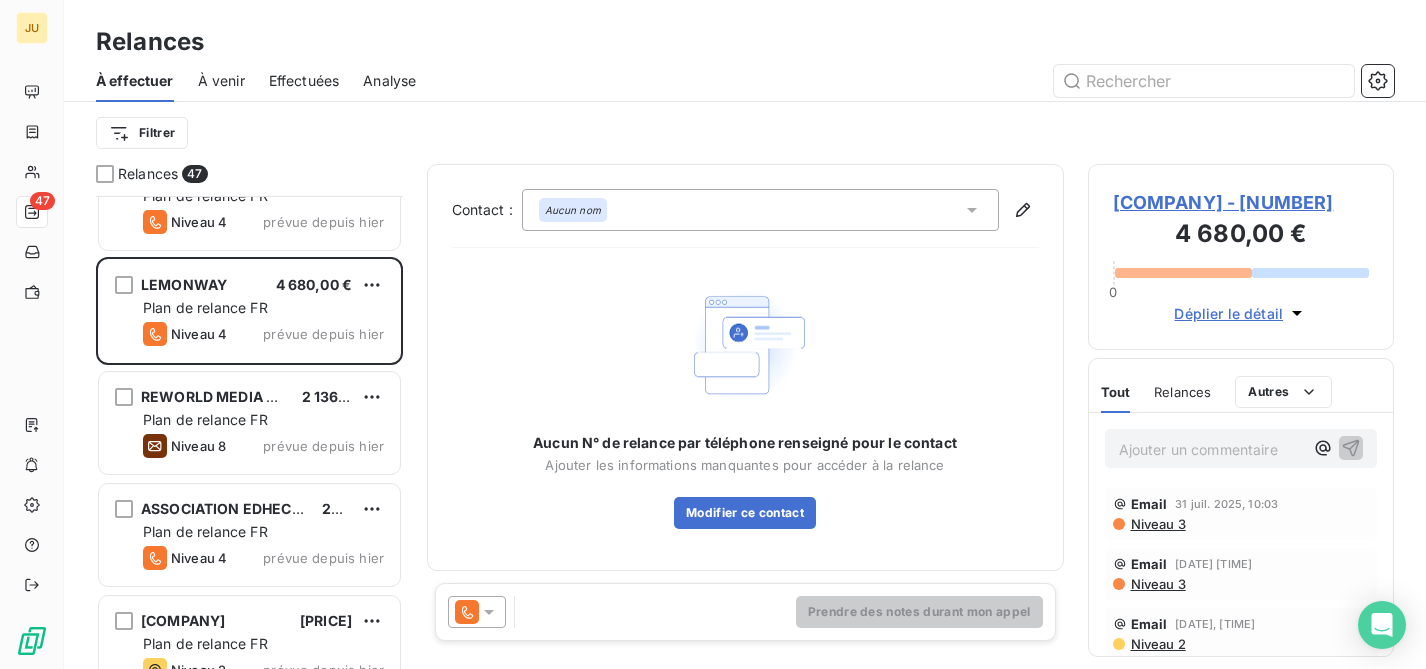 click 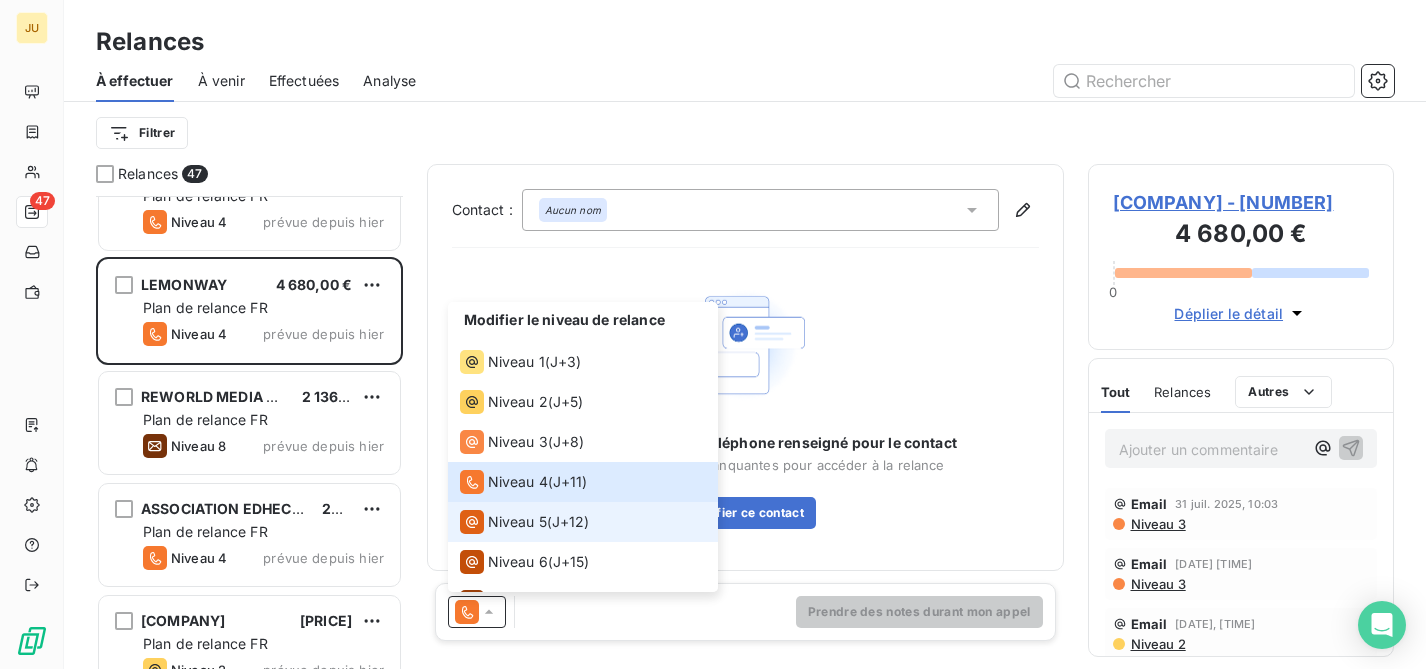 click on "Niveau 5" at bounding box center (517, 522) 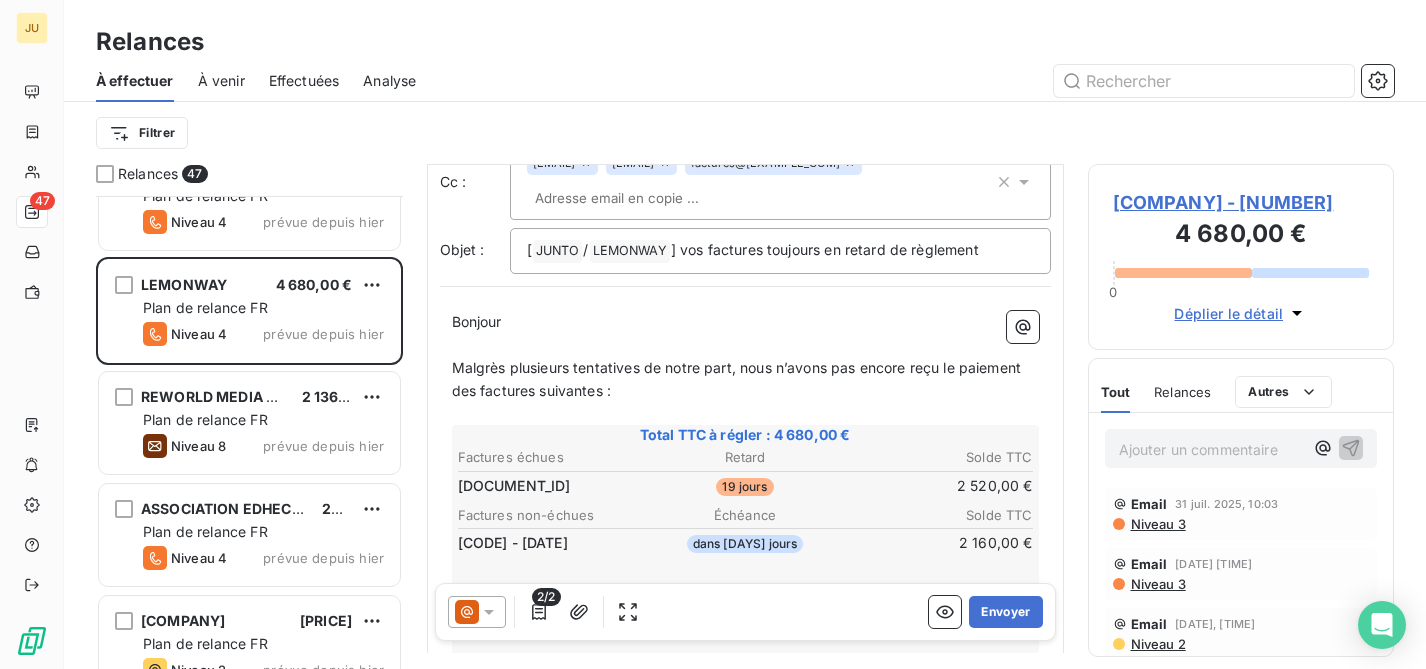 scroll, scrollTop: 0, scrollLeft: 0, axis: both 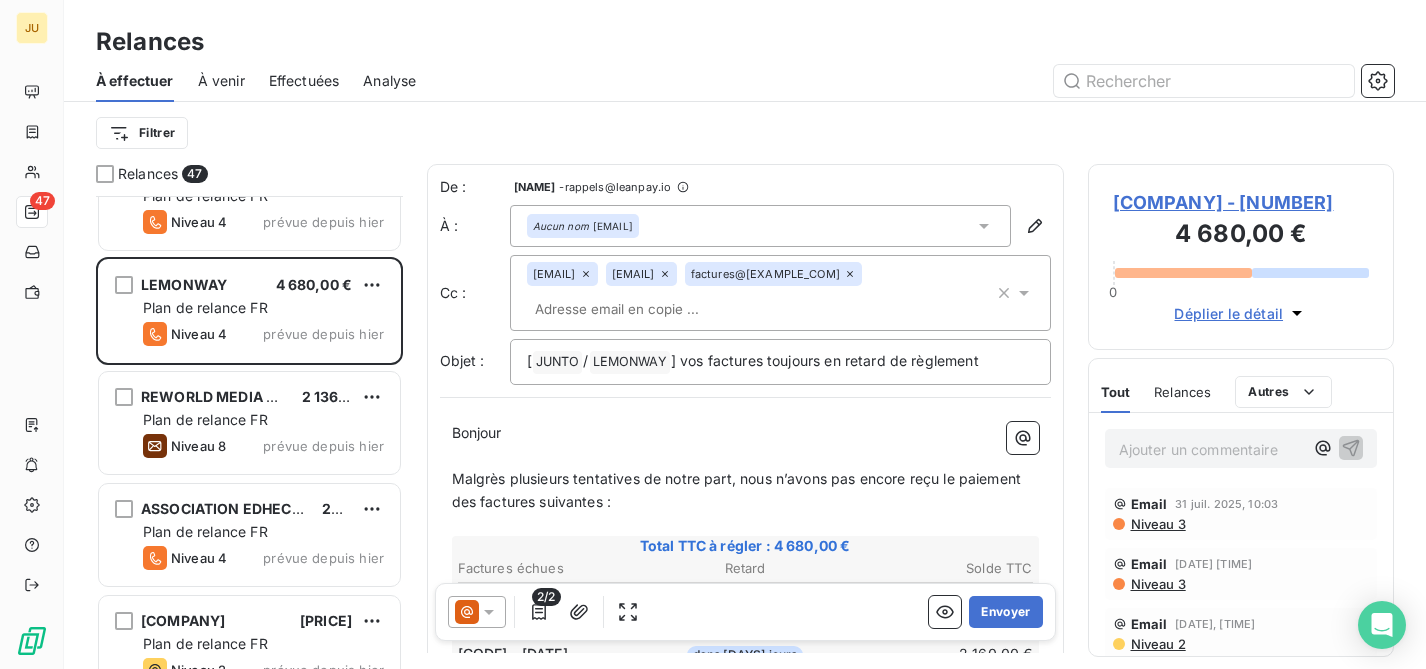 paste on "[EMAIL]" 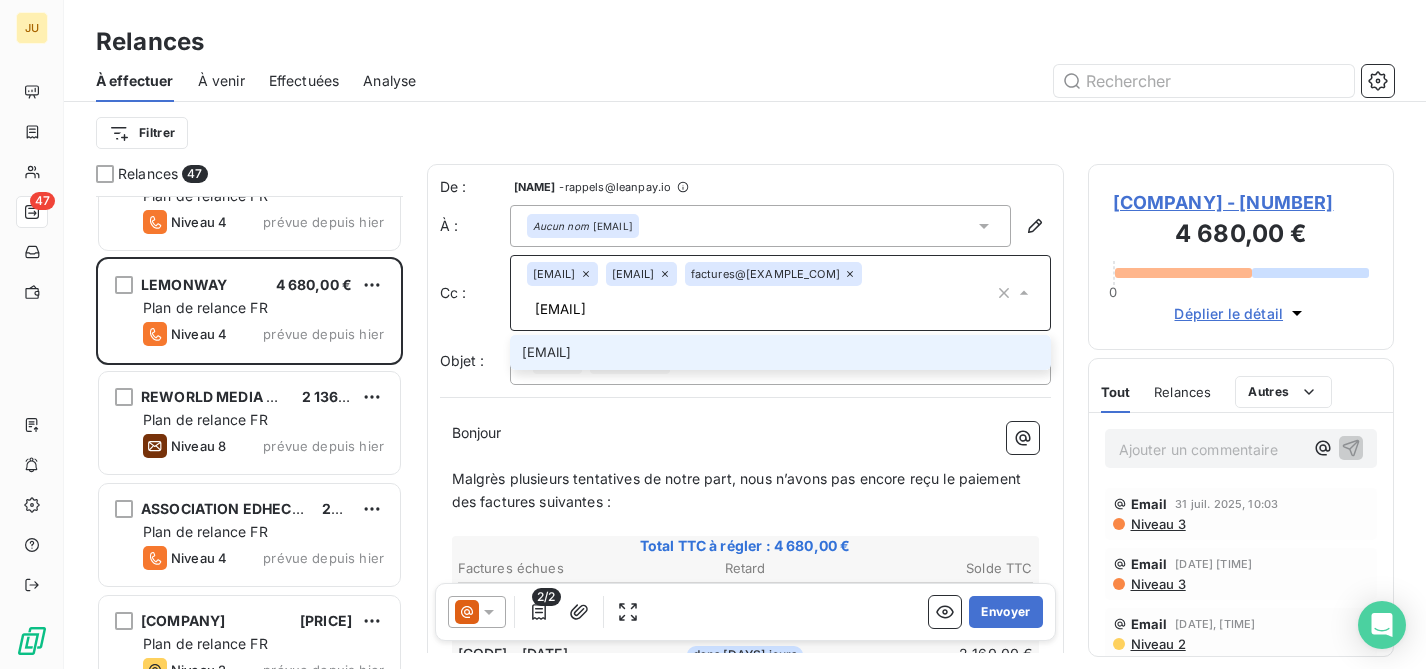 type on "[EMAIL]" 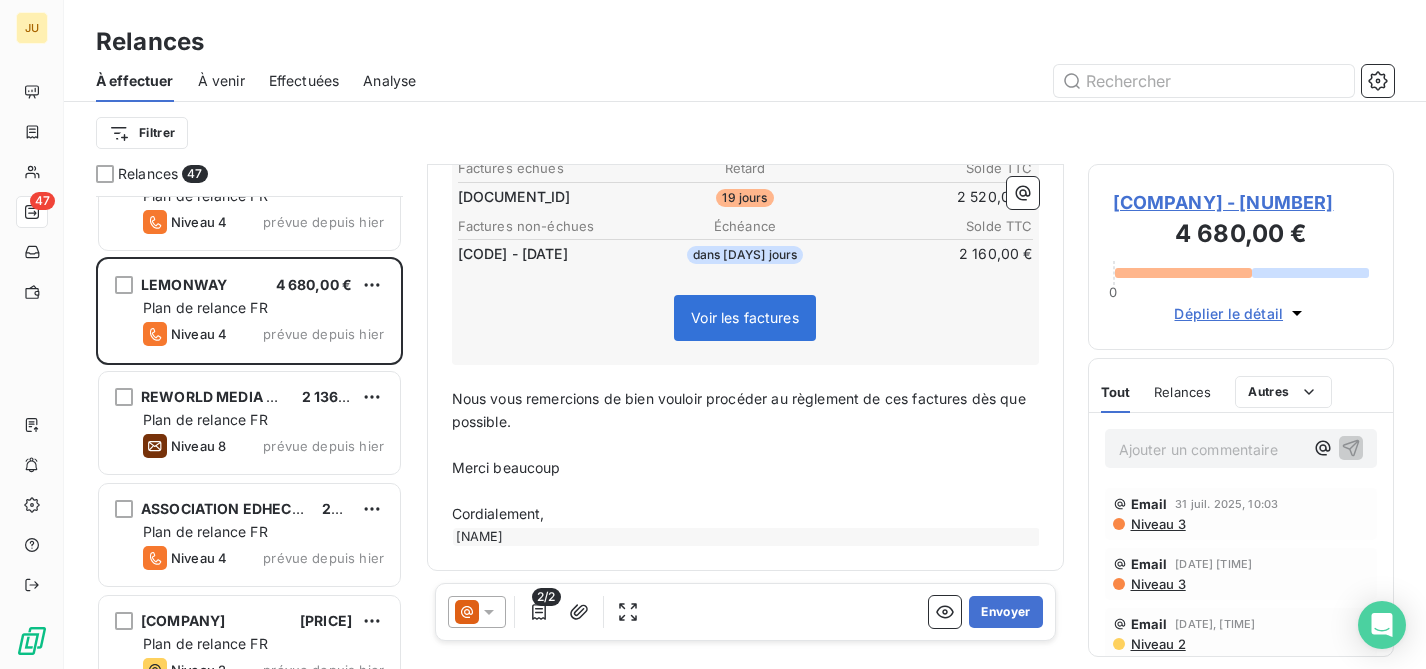 scroll, scrollTop: 285, scrollLeft: 0, axis: vertical 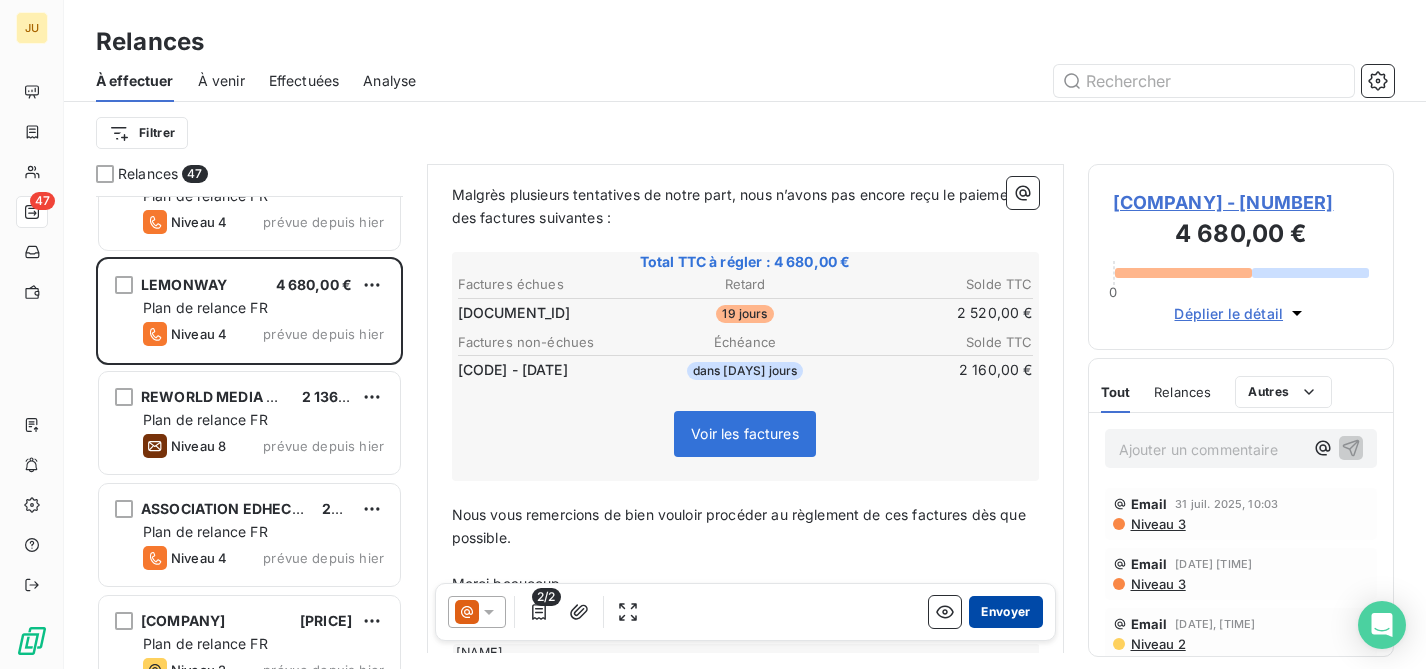 click on "Envoyer" at bounding box center (1005, 612) 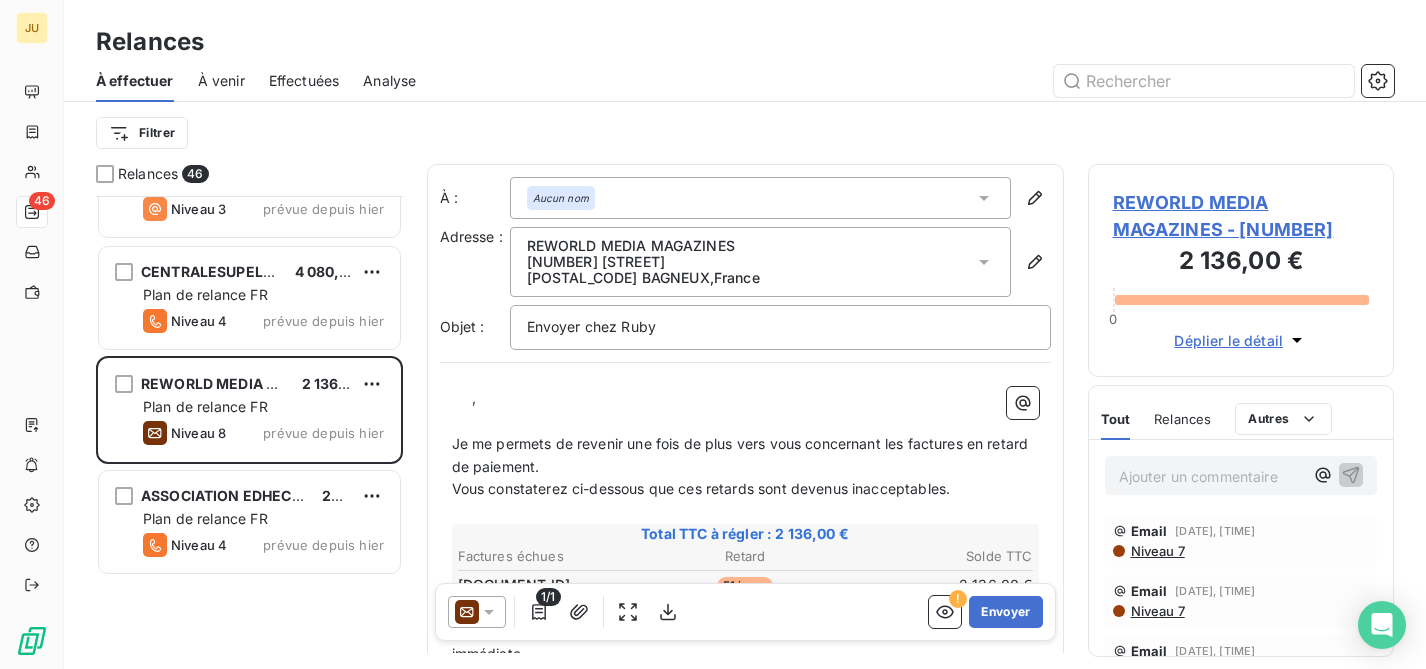 scroll, scrollTop: 3918, scrollLeft: 0, axis: vertical 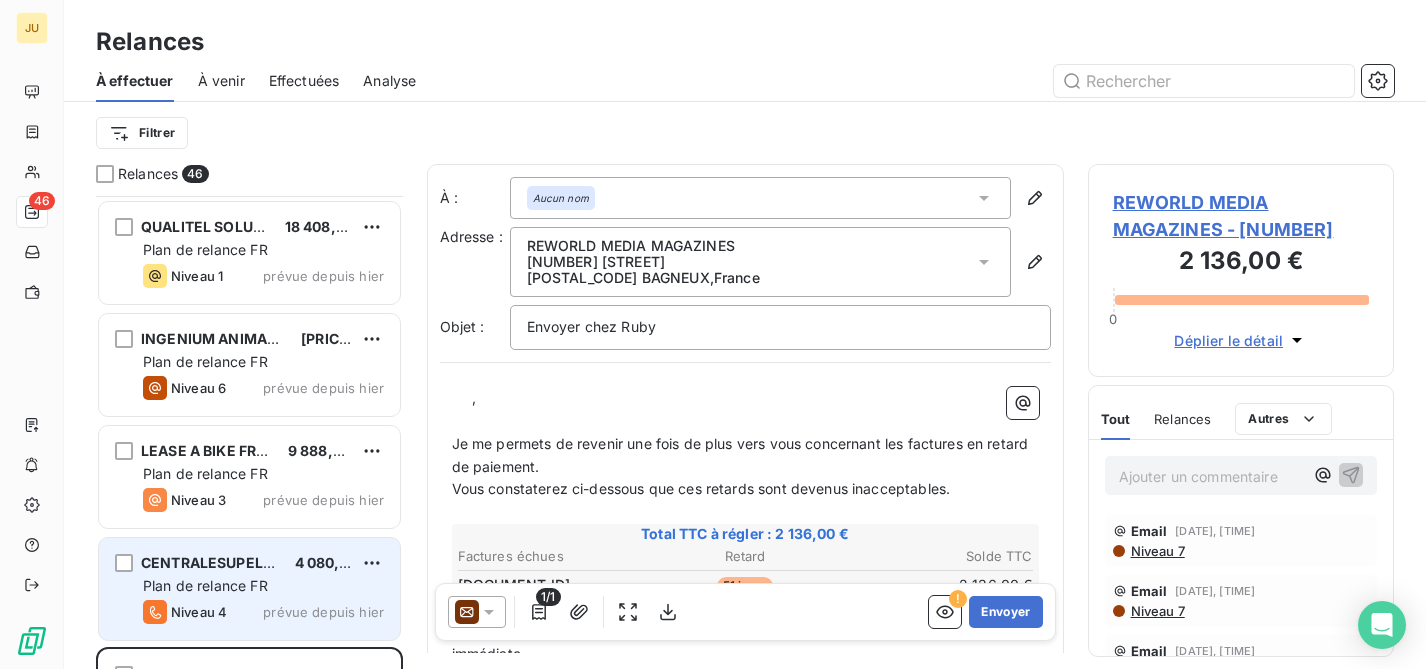 click on "CENTRALESUPELEC EXED 4 080,00 € Plan de relance FR Niveau 4 prévue depuis hier" at bounding box center [249, 589] 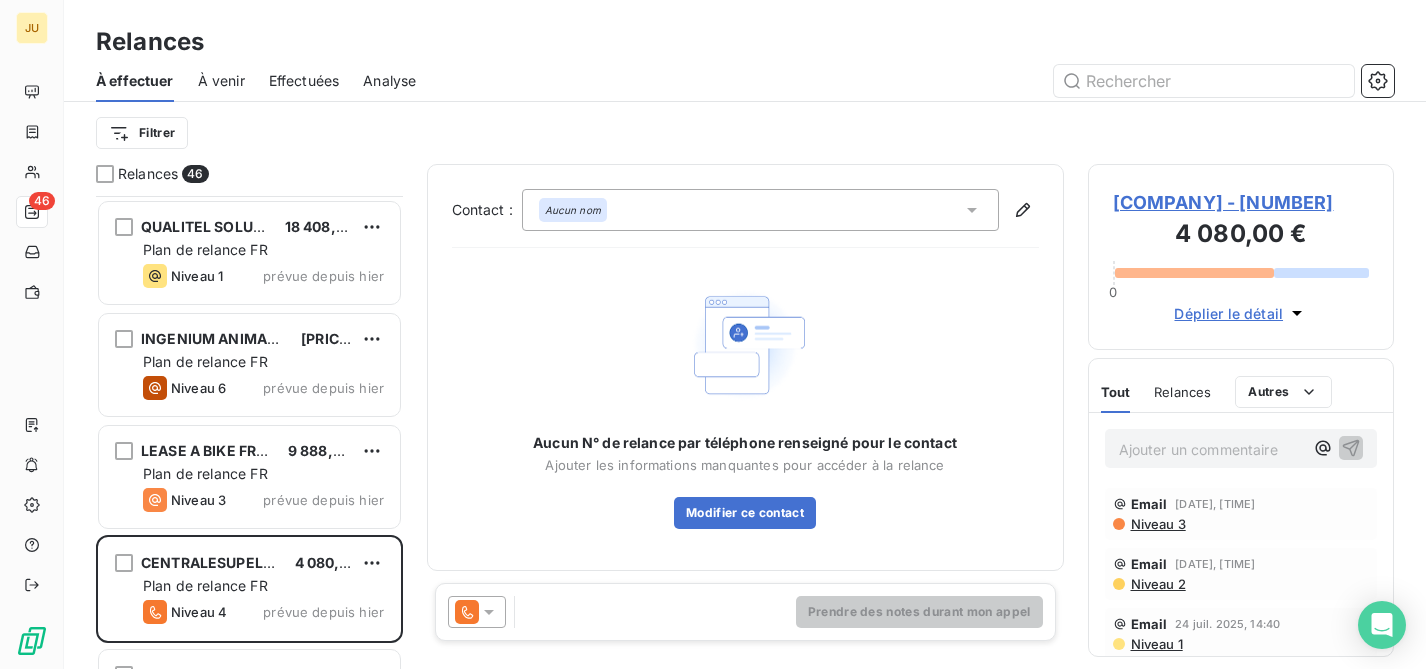 click 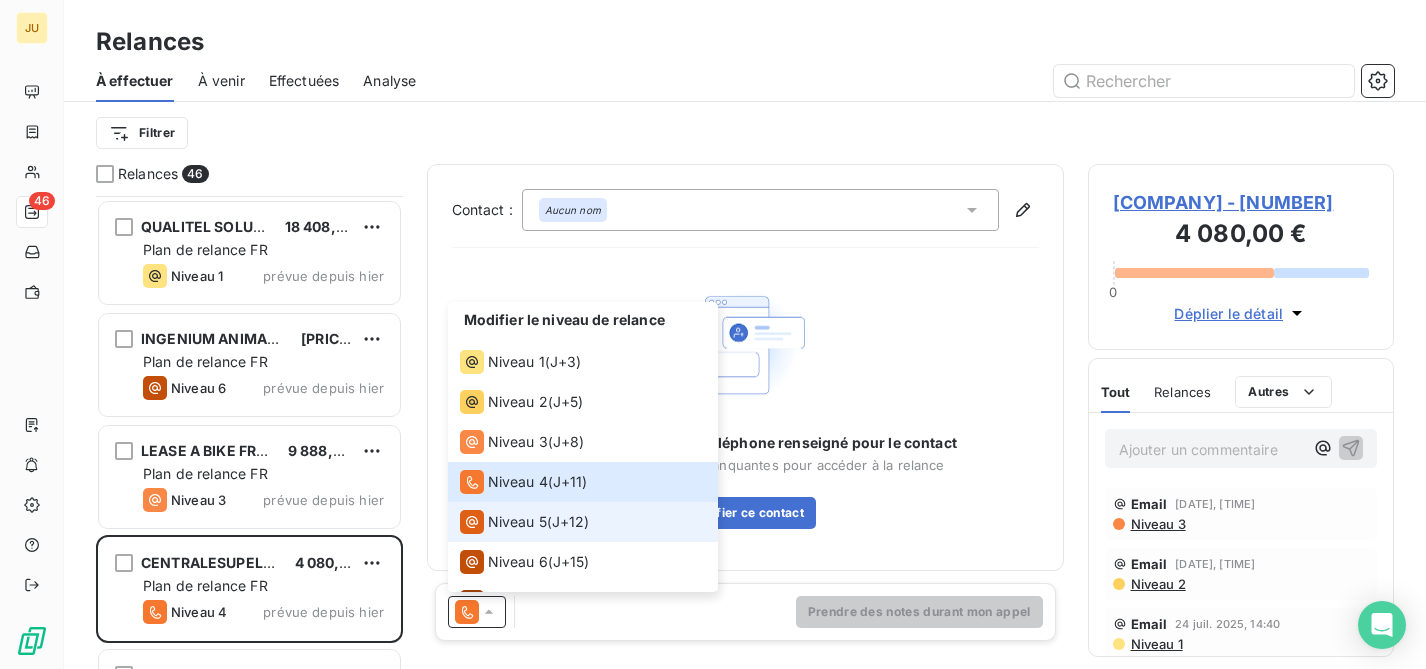 click on "Niveau 5" at bounding box center [517, 522] 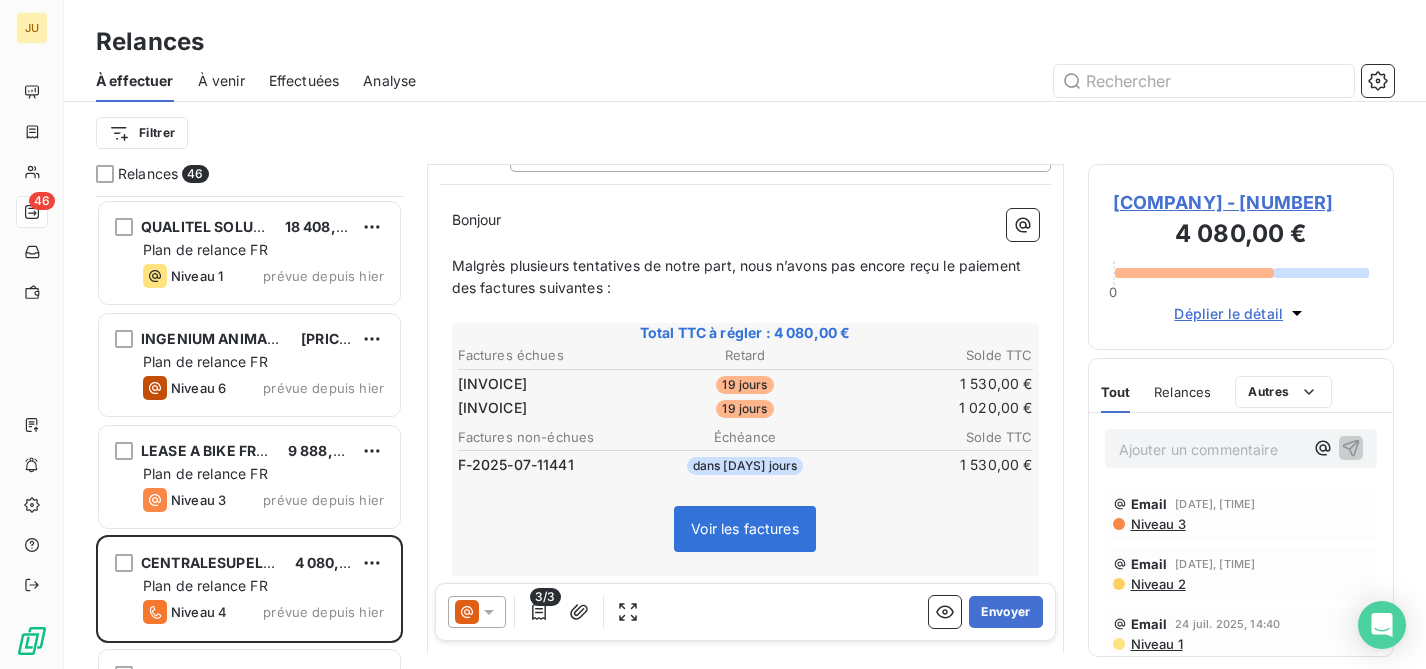 scroll, scrollTop: 319, scrollLeft: 0, axis: vertical 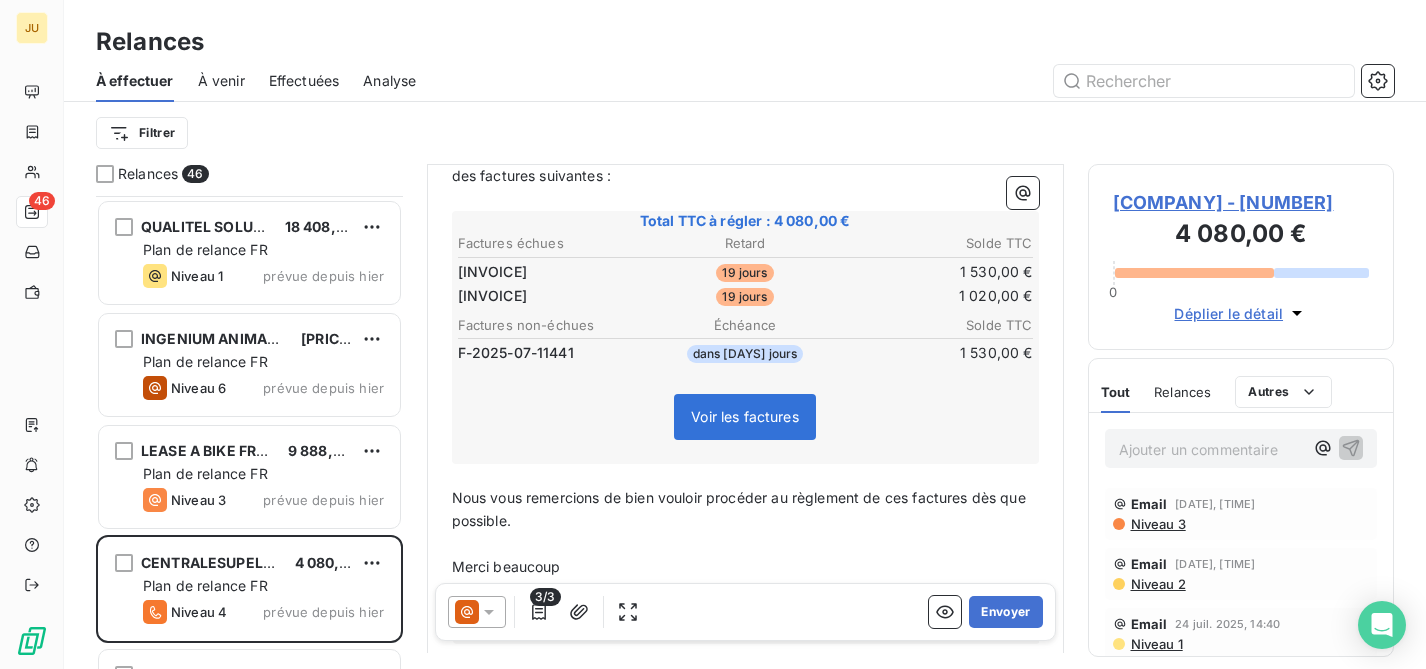 click on "Ajouter un commentaire ﻿" at bounding box center (1211, 449) 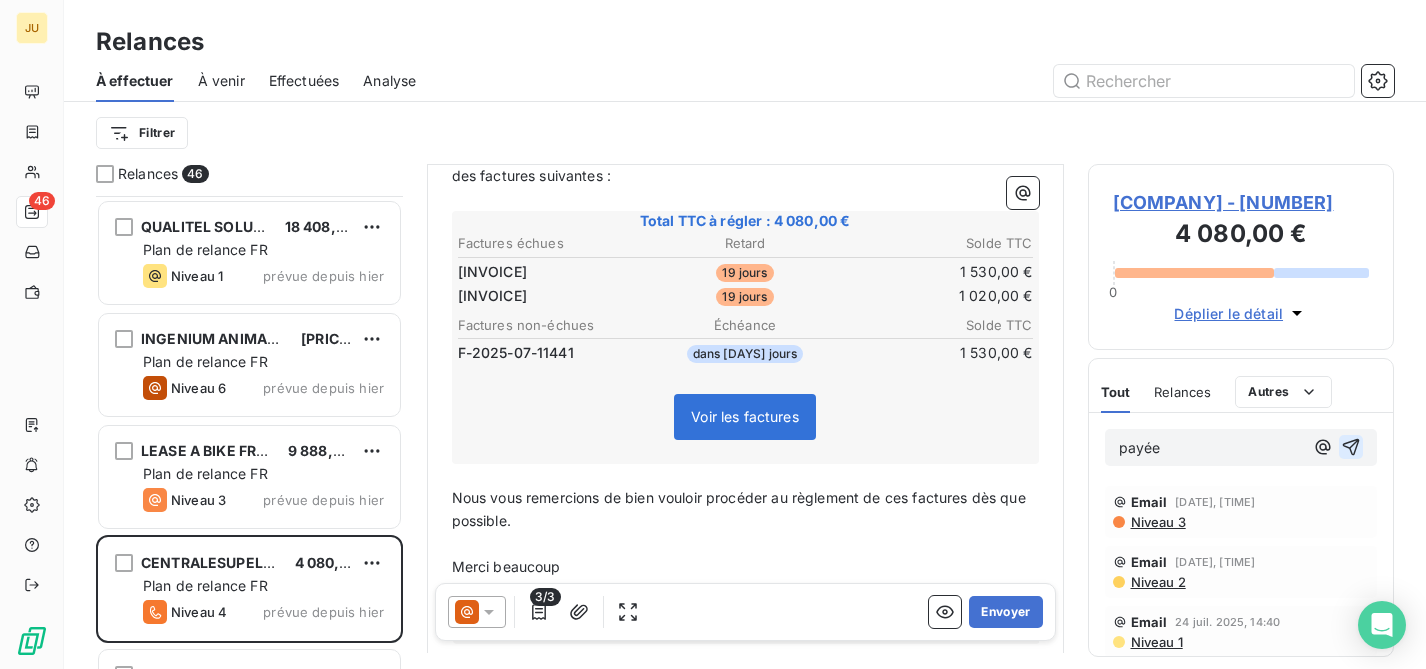 click 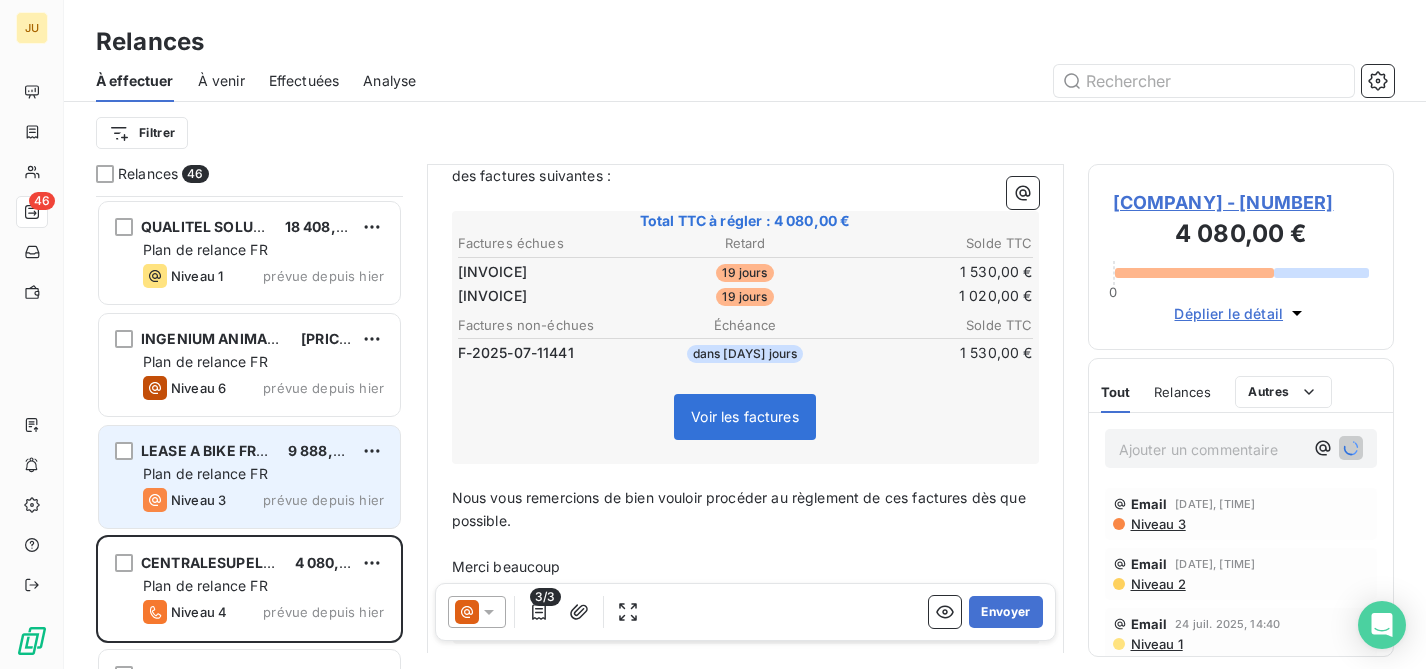 click on "Plan de relance FR" at bounding box center (205, 473) 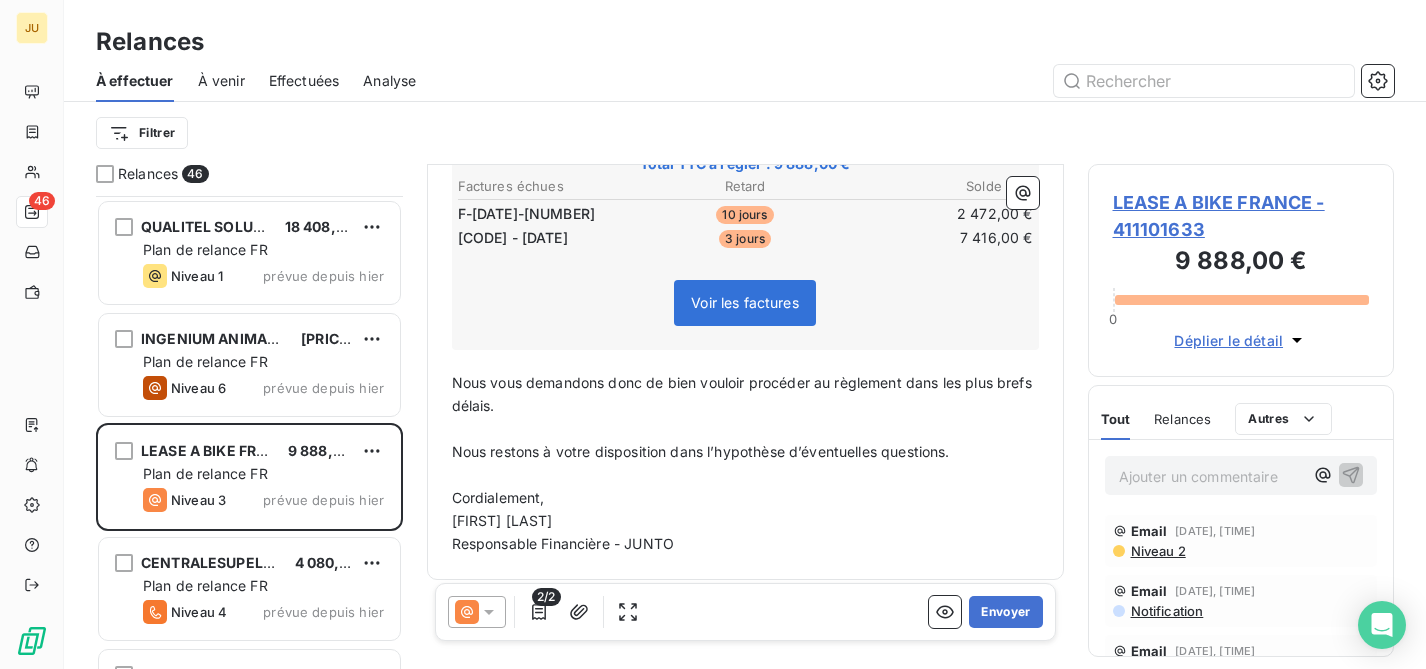 scroll, scrollTop: 45, scrollLeft: 0, axis: vertical 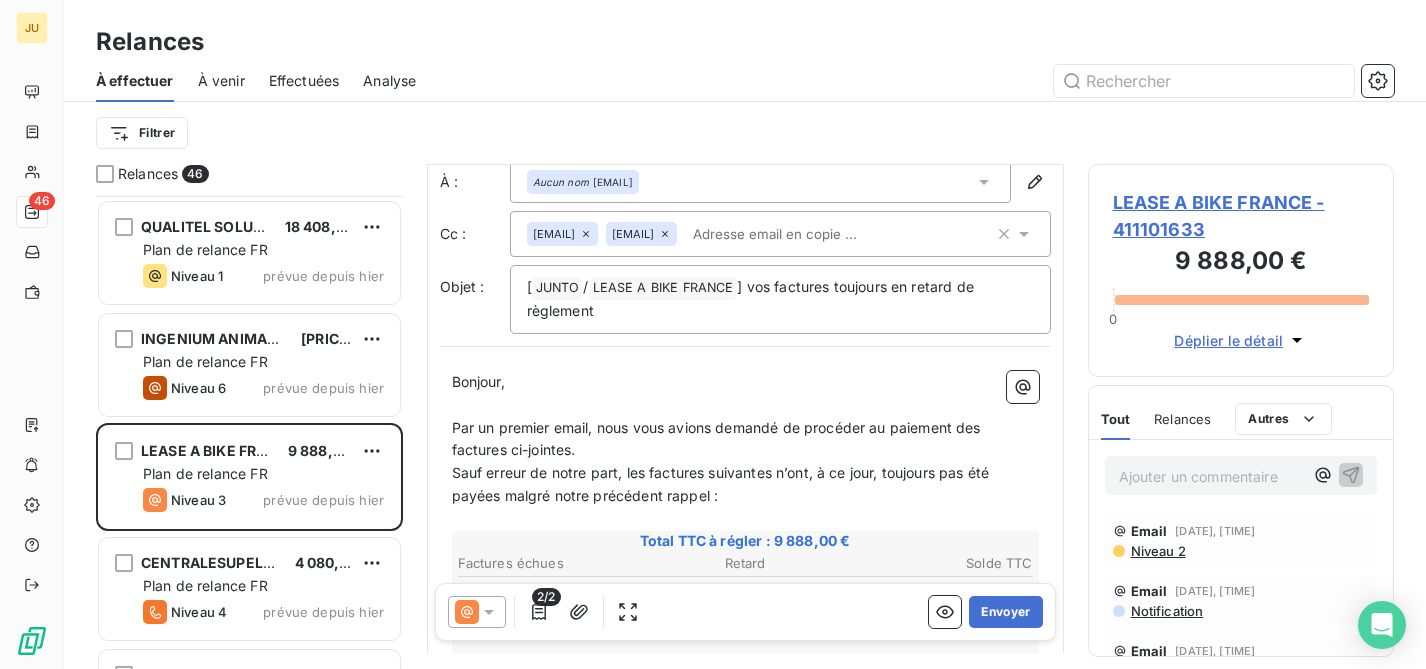 click at bounding box center (800, 234) 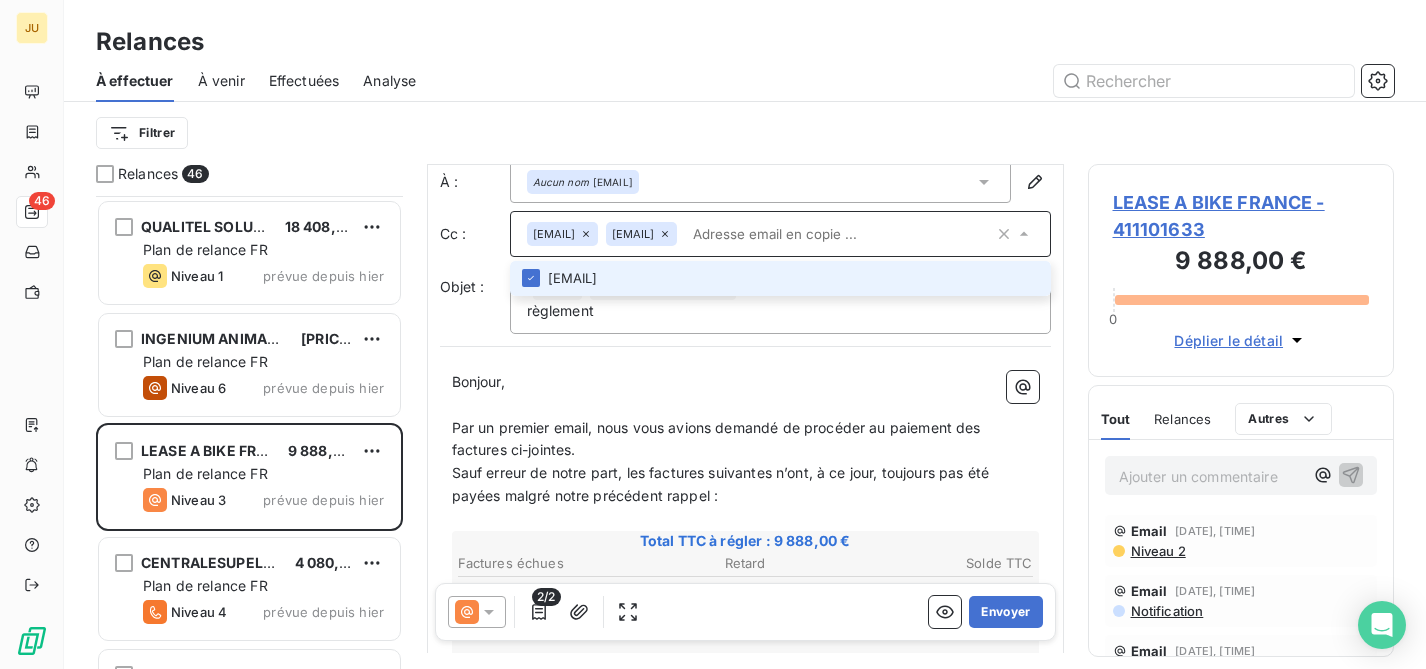 paste on "[FIRST] [LAST]" 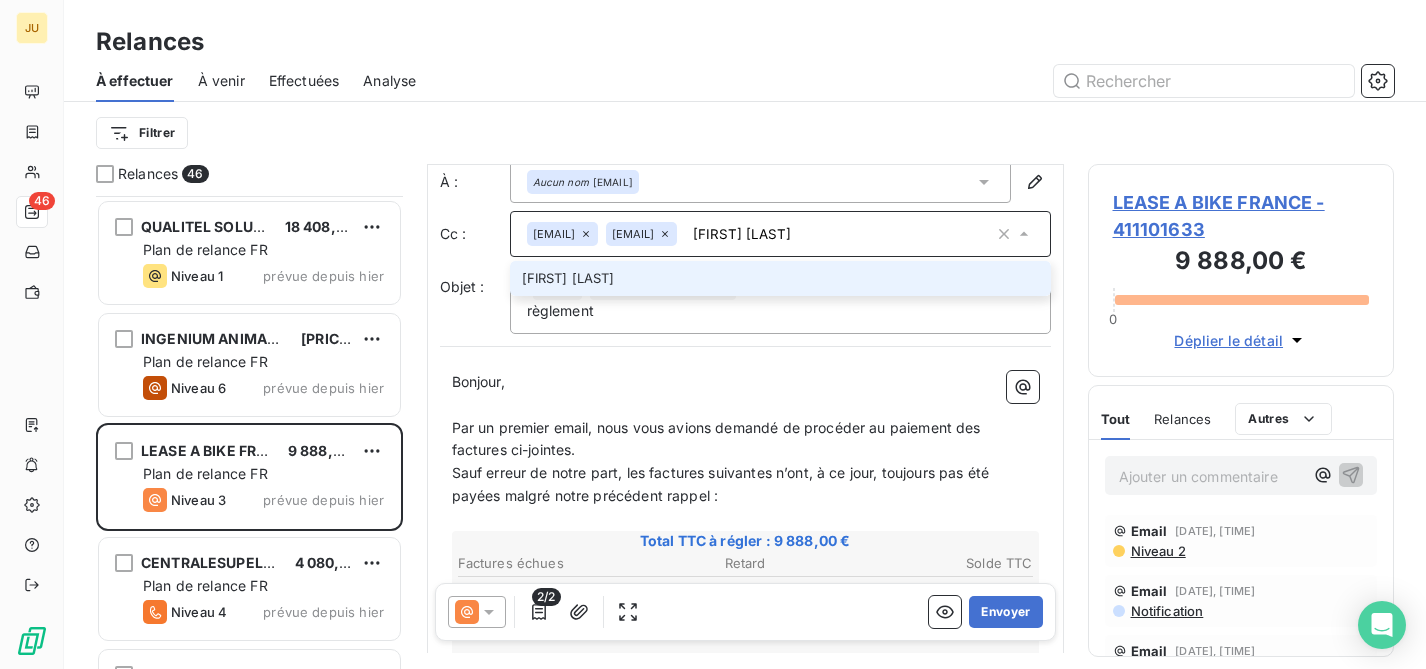 type on "[FIRST] [LAST]" 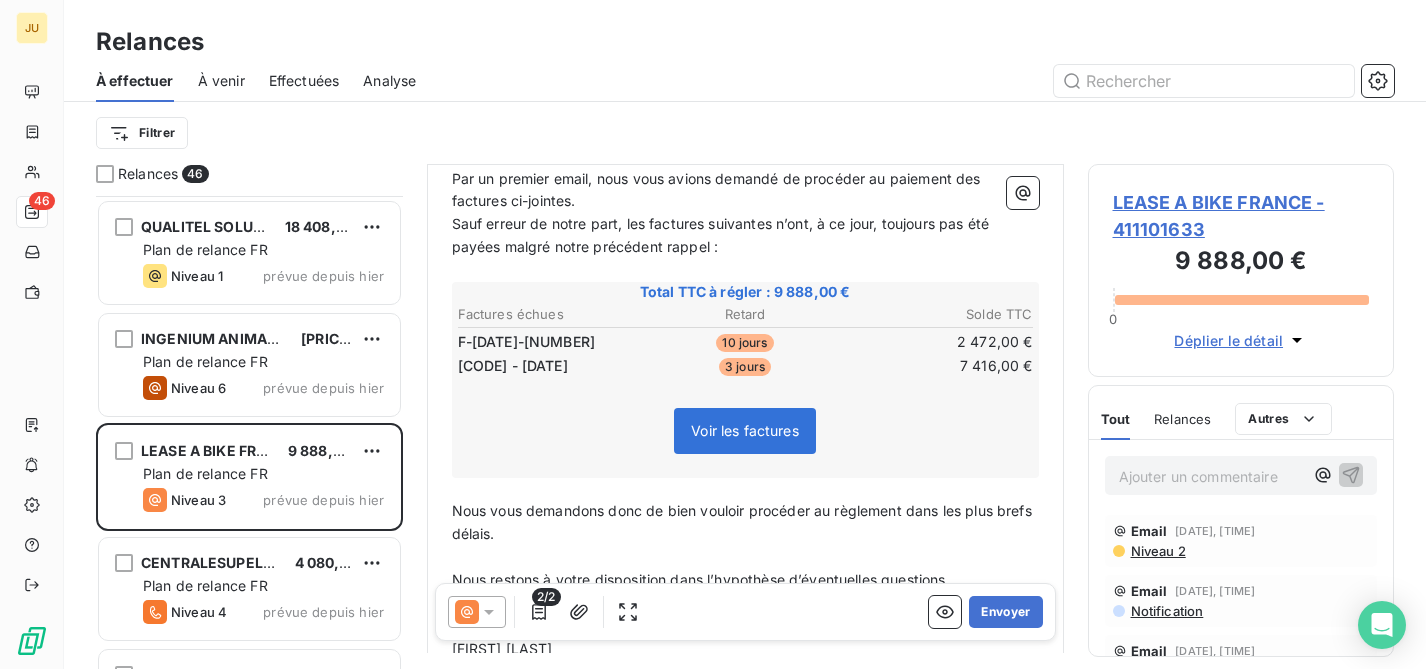 scroll, scrollTop: 461, scrollLeft: 0, axis: vertical 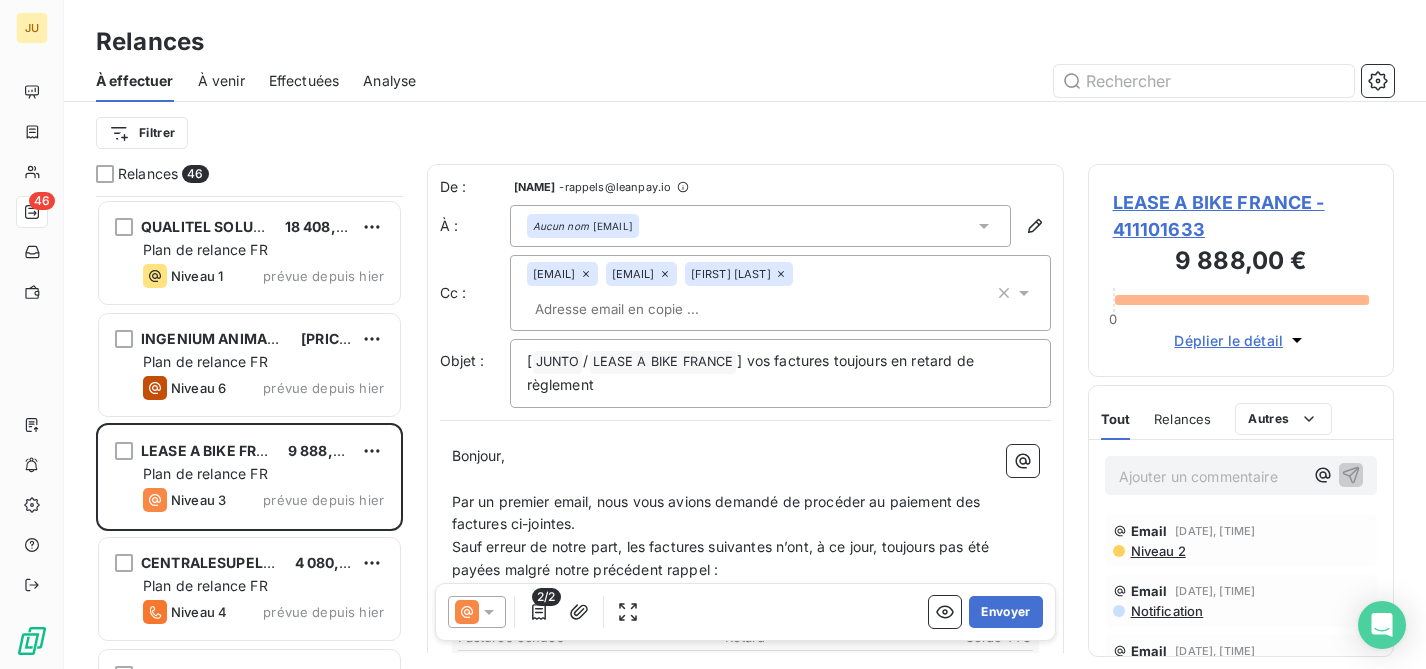click at bounding box center (642, 309) 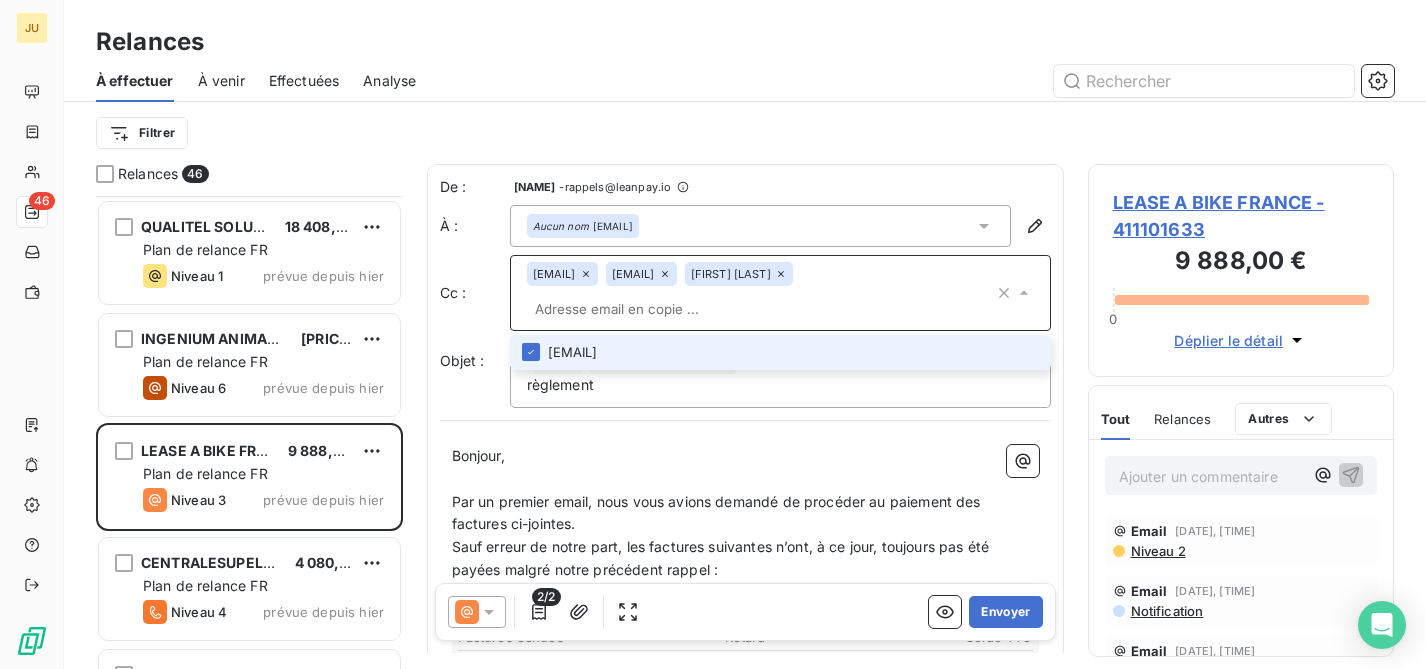 paste on "[EMAIL]" 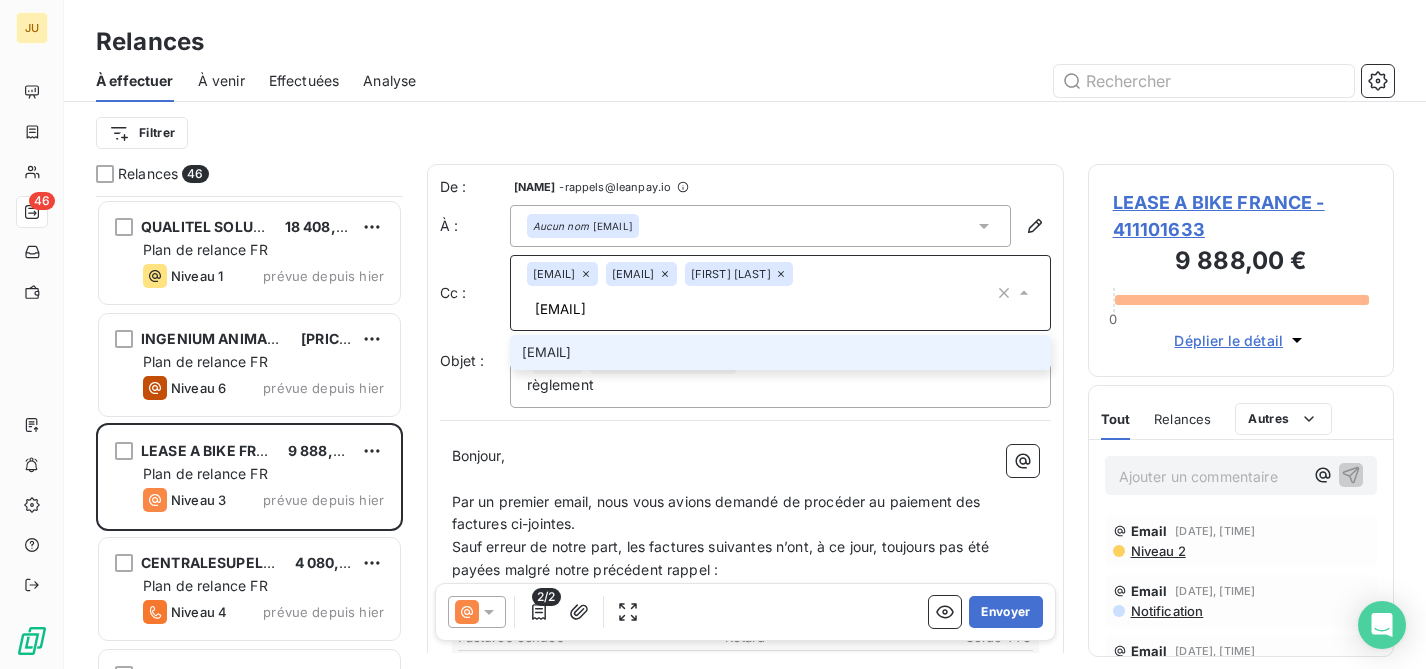 type on "[EMAIL]" 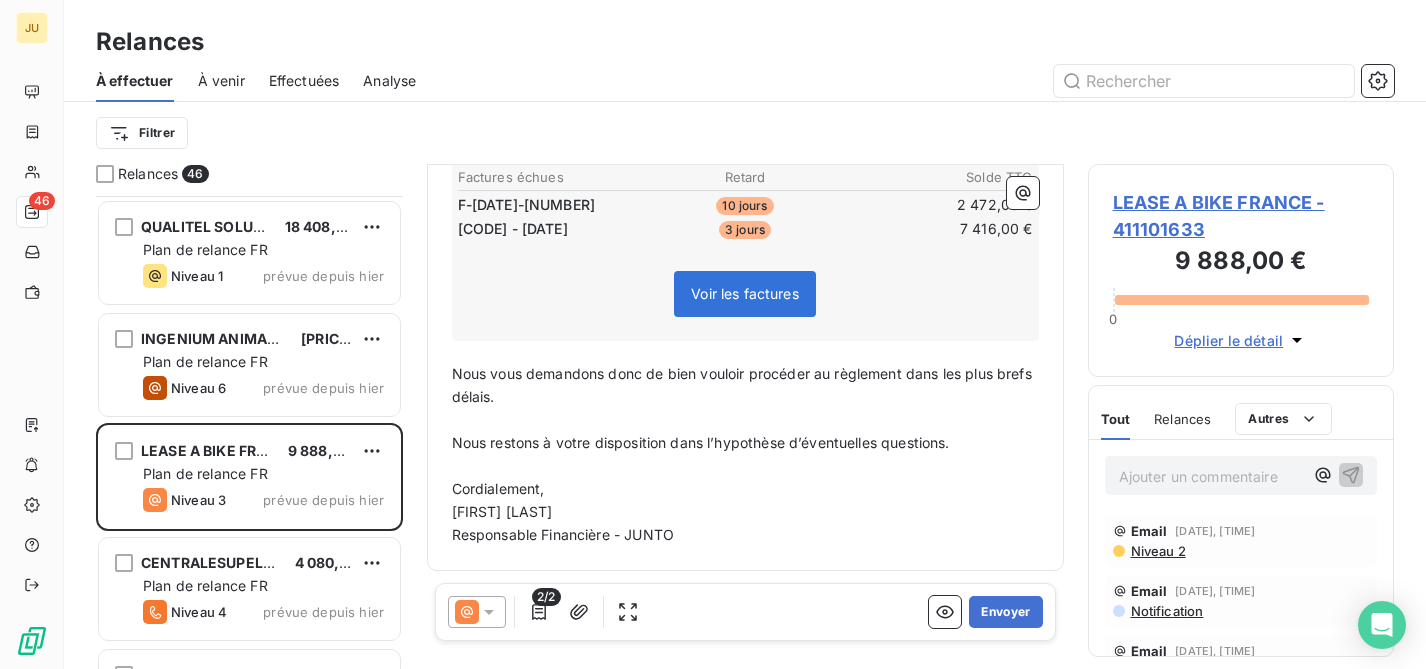 scroll, scrollTop: 493, scrollLeft: 0, axis: vertical 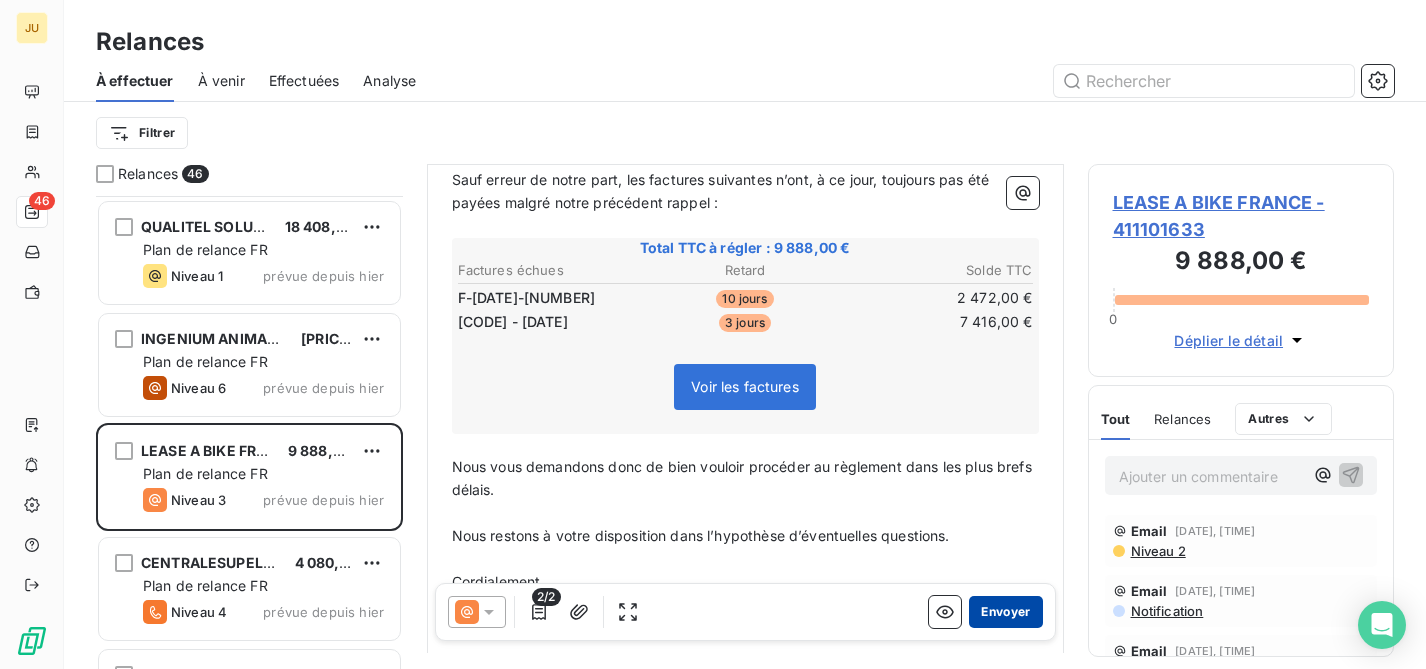 click on "Envoyer" at bounding box center [1005, 612] 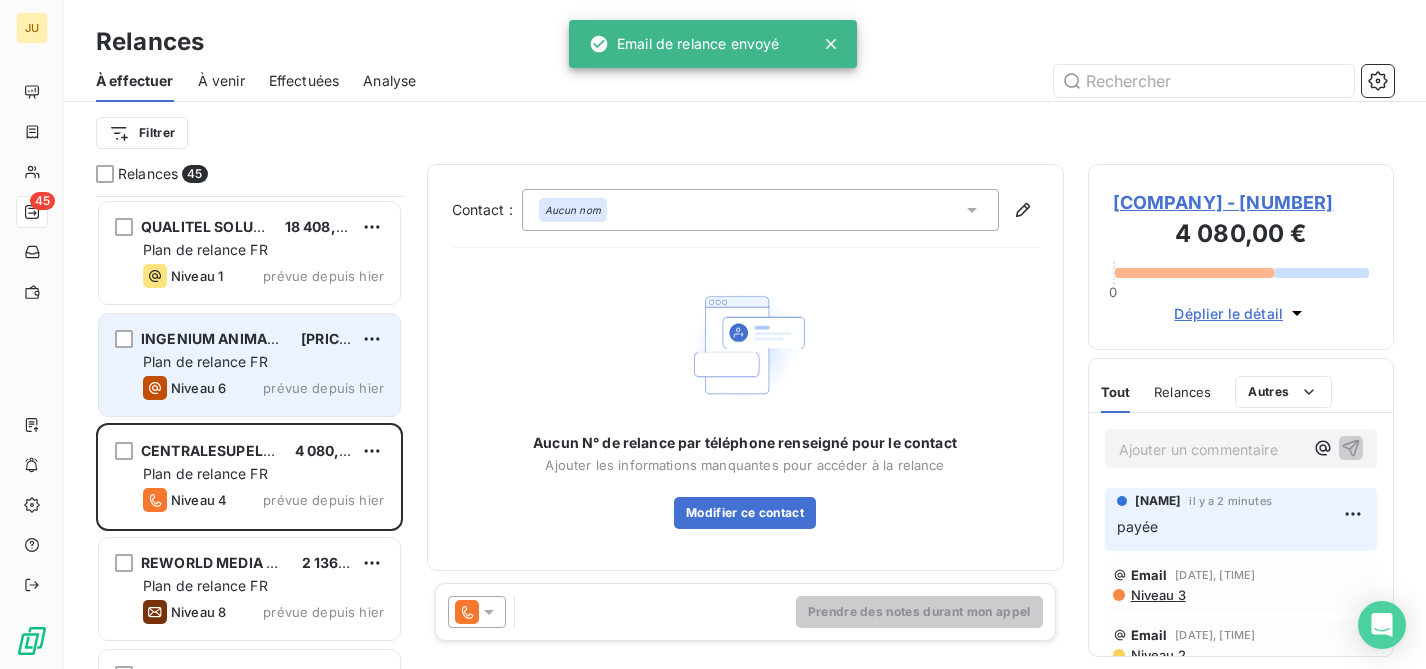 click on "Plan de relance FR" at bounding box center (263, 362) 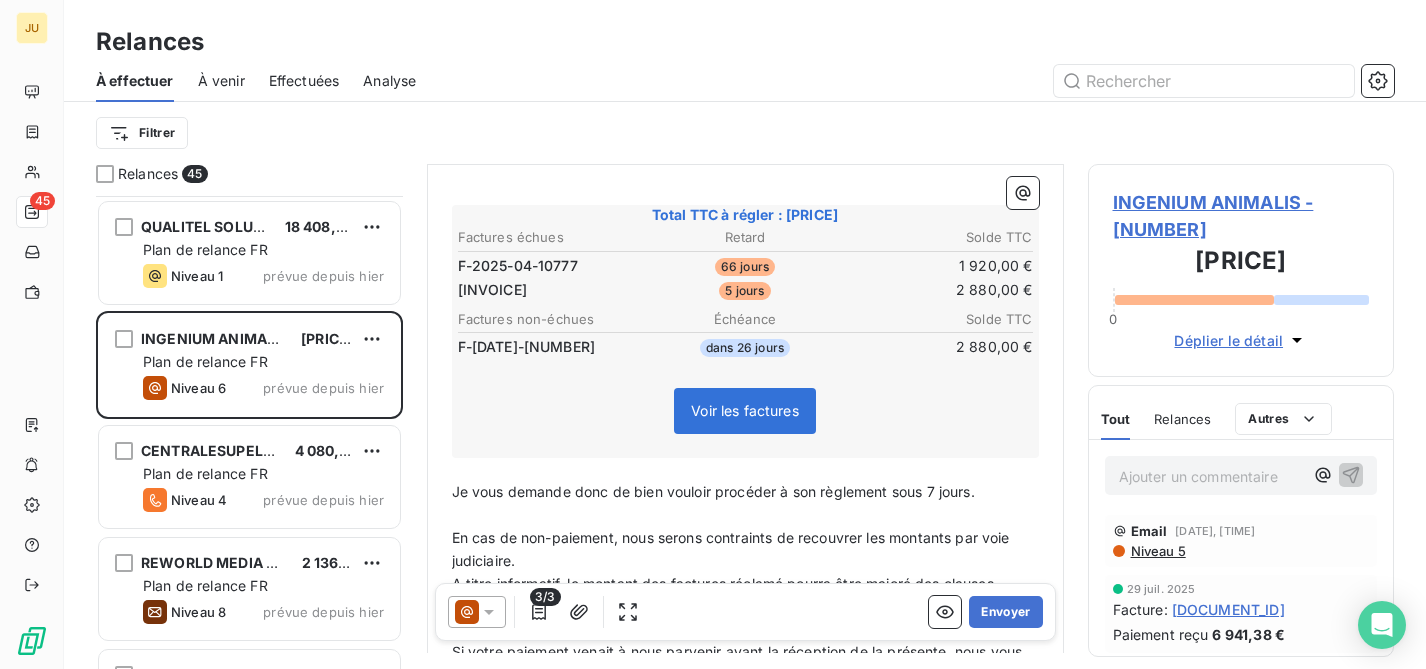 scroll, scrollTop: 380, scrollLeft: 0, axis: vertical 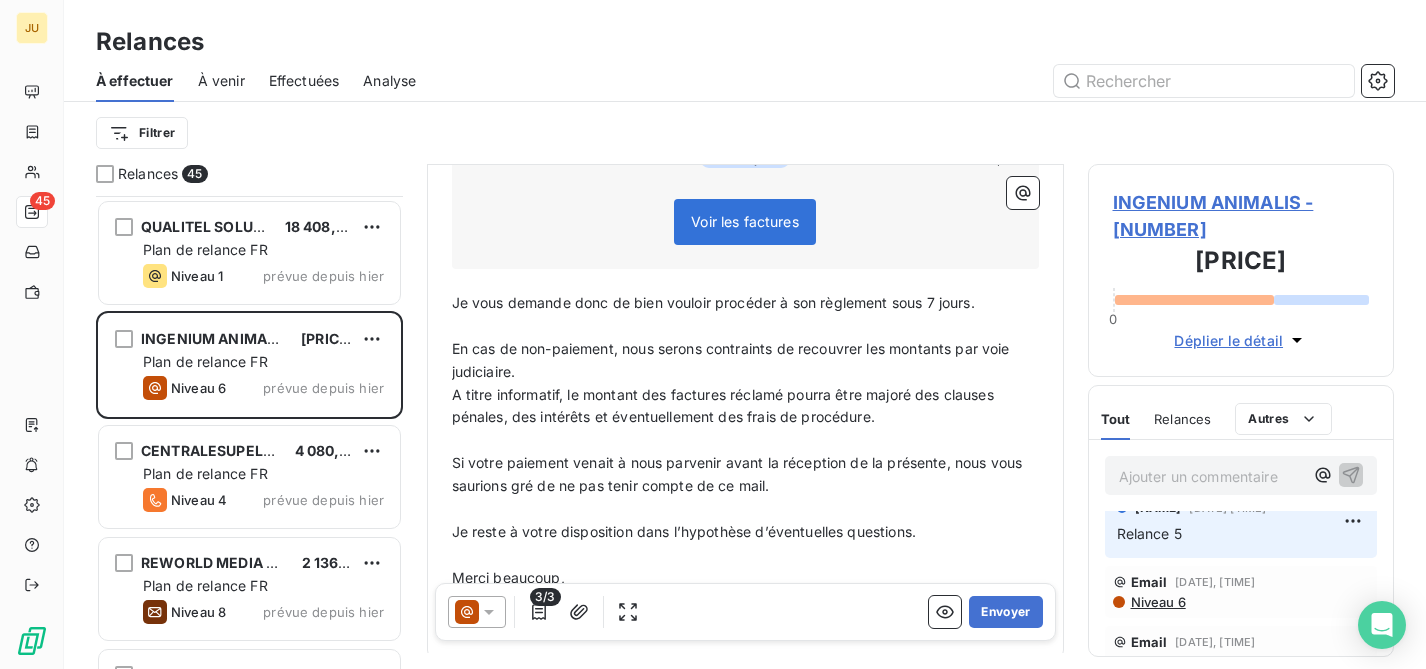 click at bounding box center (477, 612) 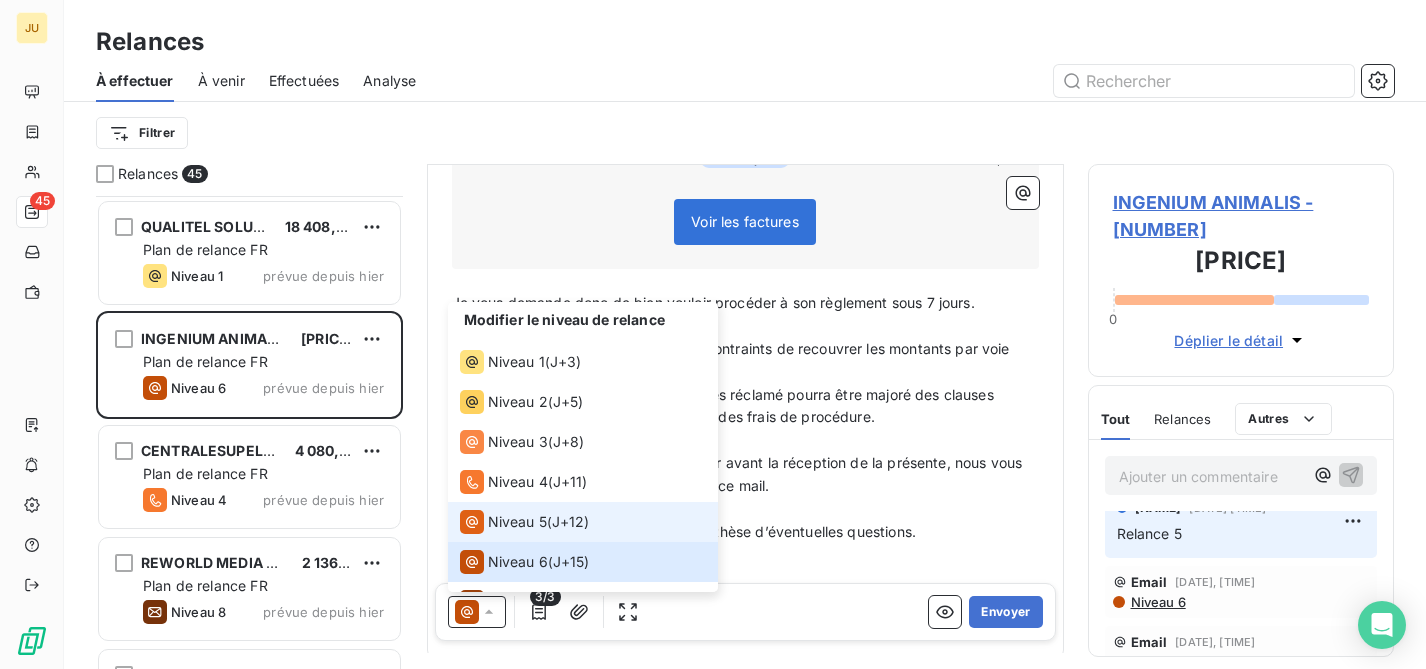 click on "Niveau 5" at bounding box center (517, 522) 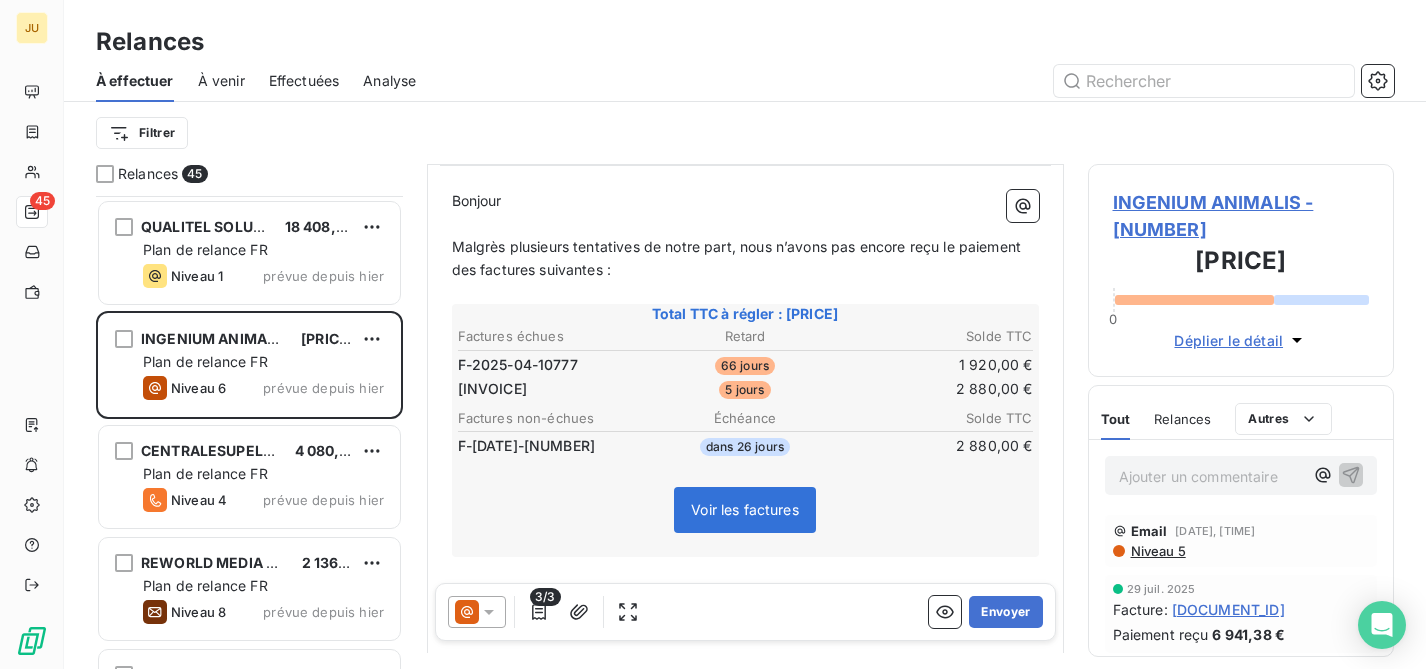 scroll, scrollTop: 203, scrollLeft: 0, axis: vertical 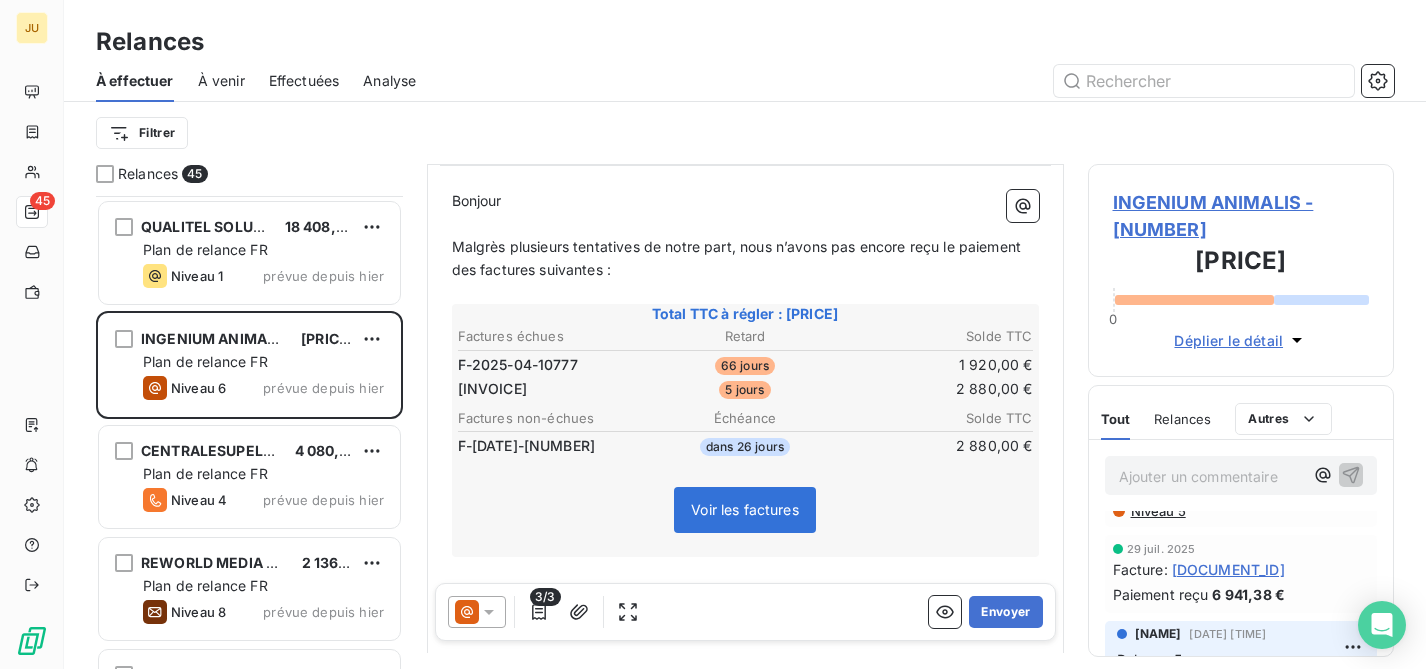 click 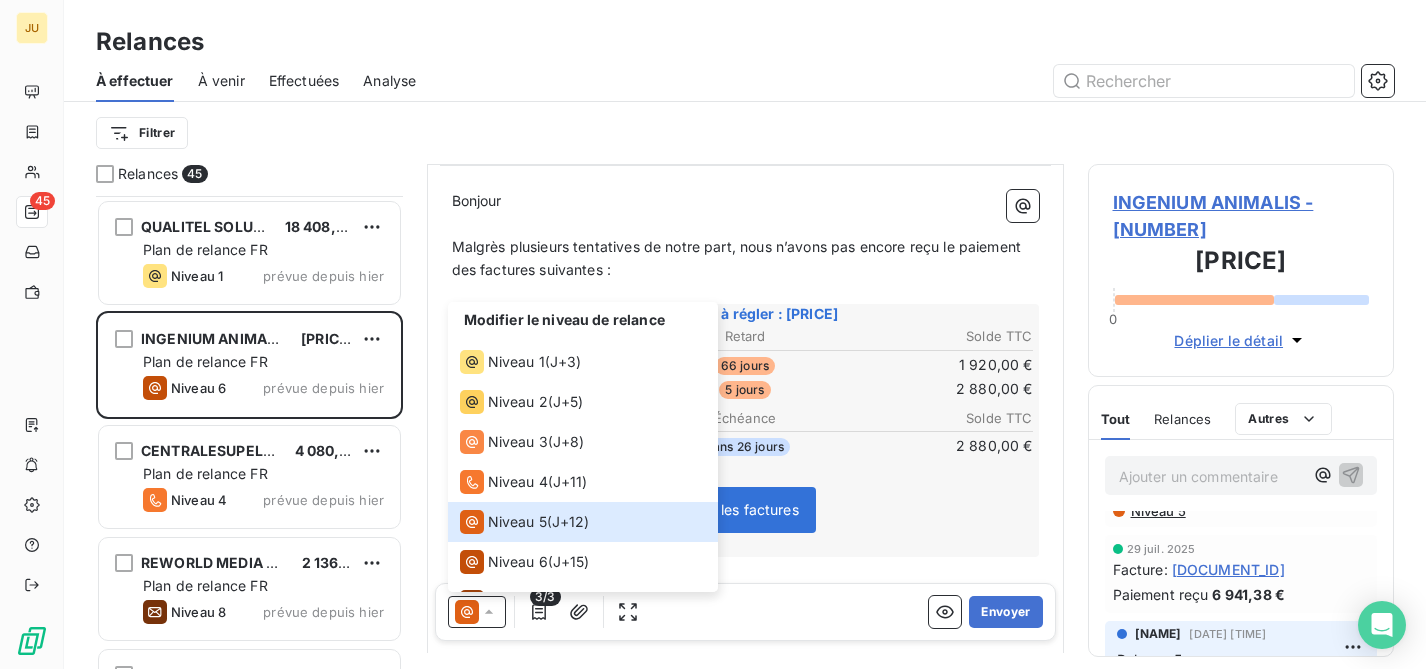 click on "Factures non-échues Échéance Solde TTC F-2025-07-11445 dans 26 jours 2 880,00 €" at bounding box center [745, 433] 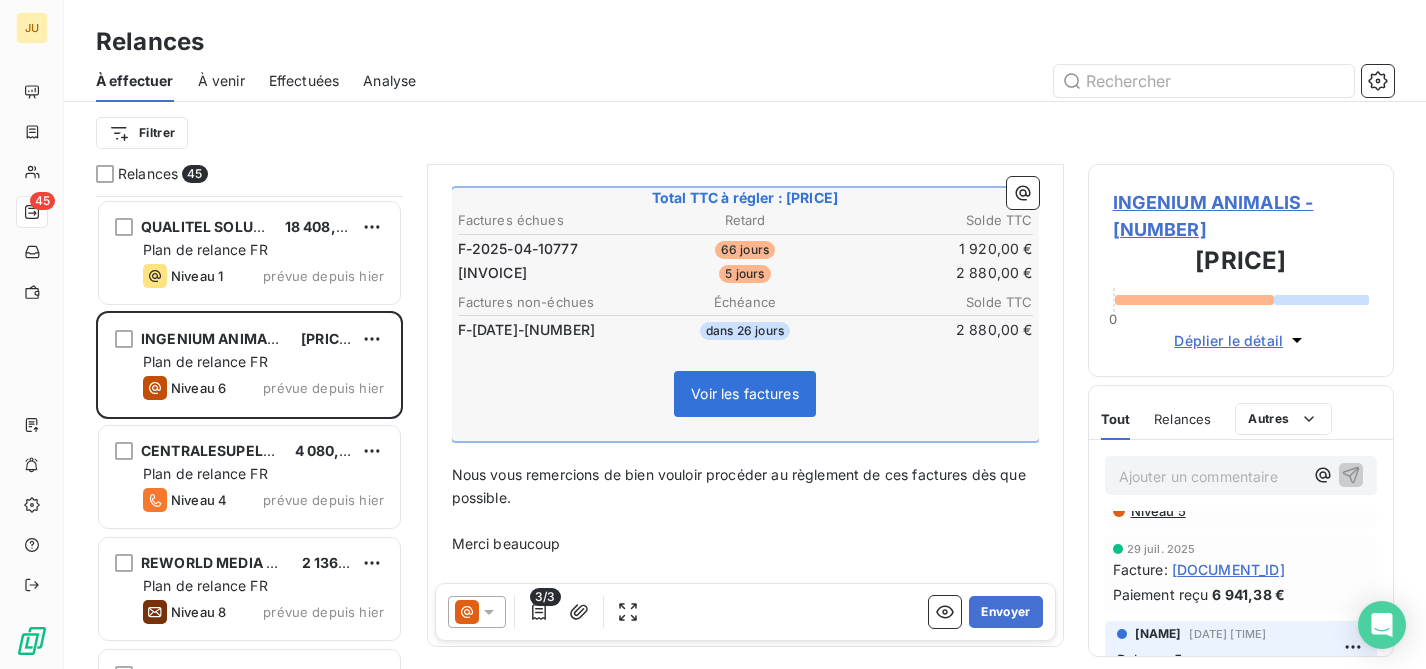scroll, scrollTop: 271, scrollLeft: 0, axis: vertical 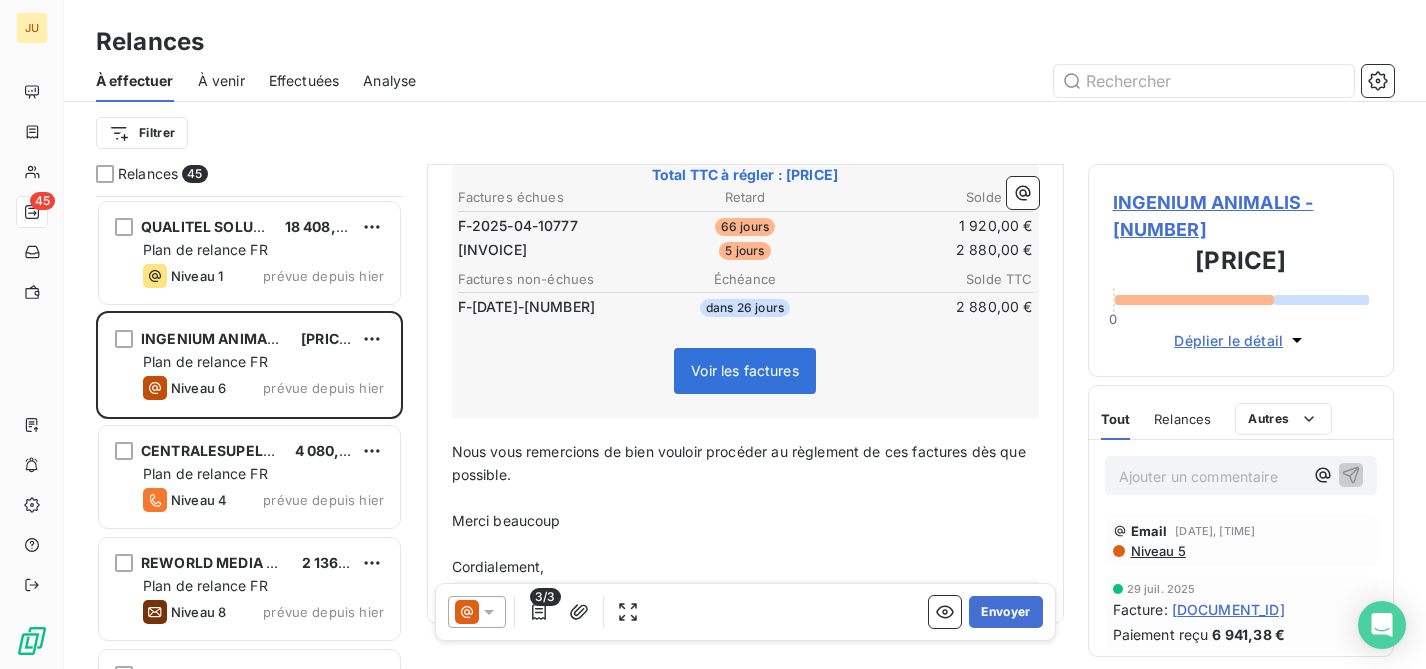 click 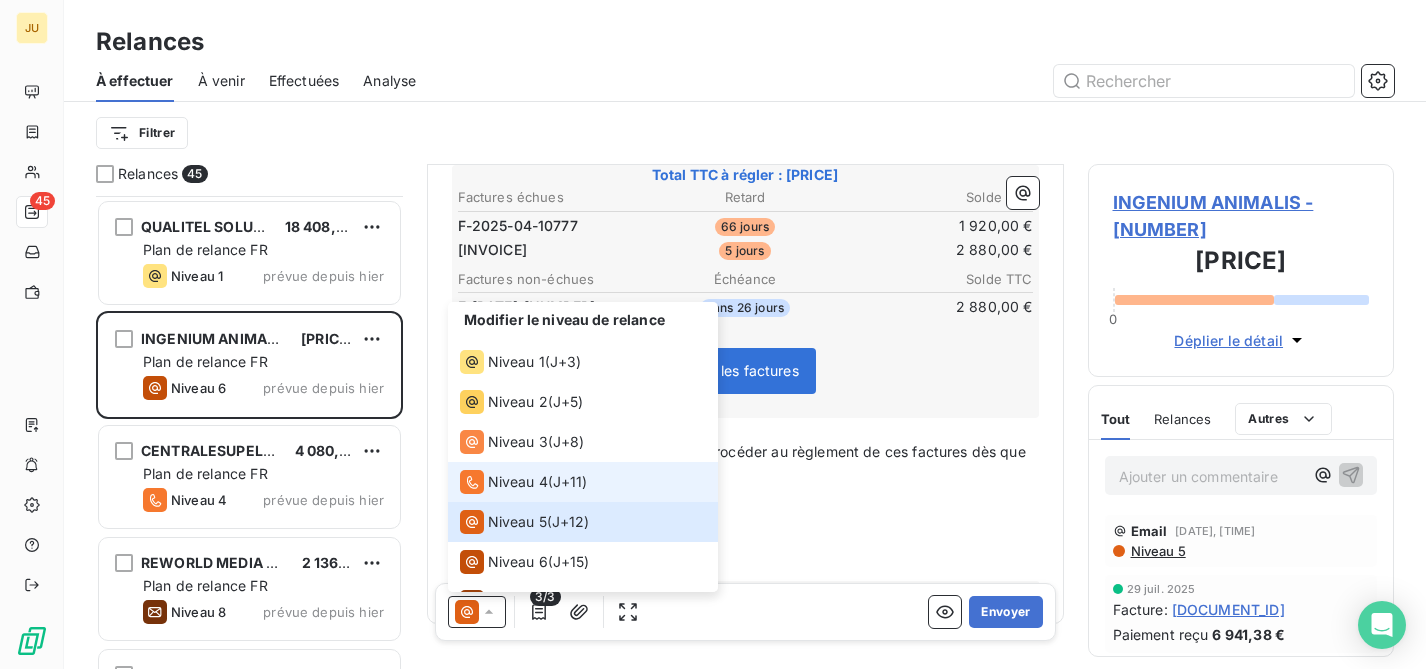 click on "Niveau 4  ( J+[DAYS] )" at bounding box center (524, 482) 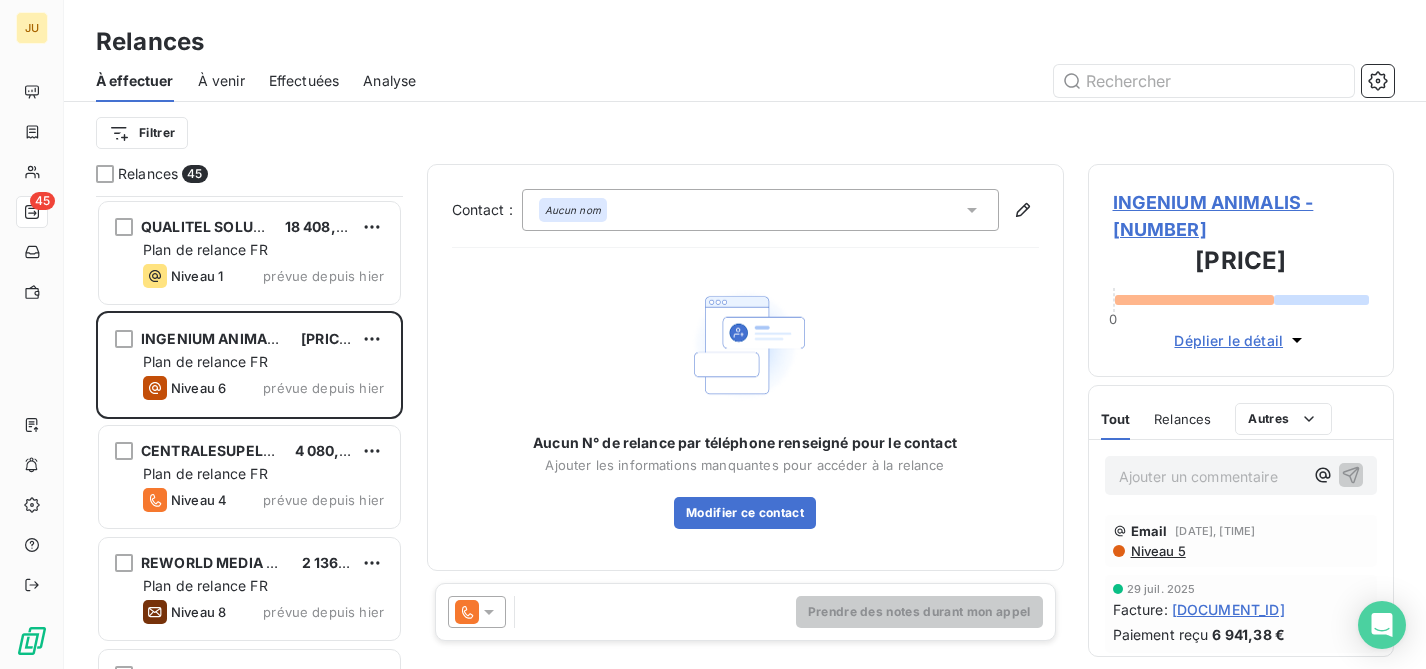 click 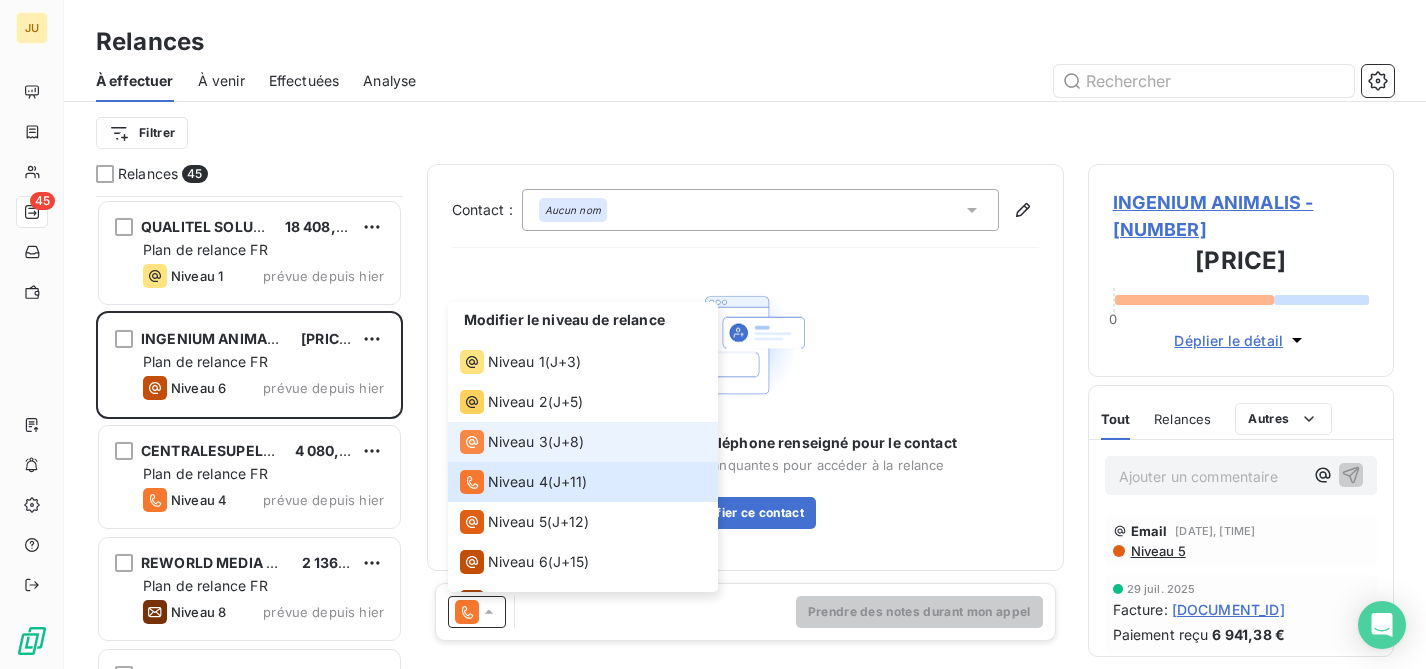 click on "J+[DAYS] )" at bounding box center [569, 442] 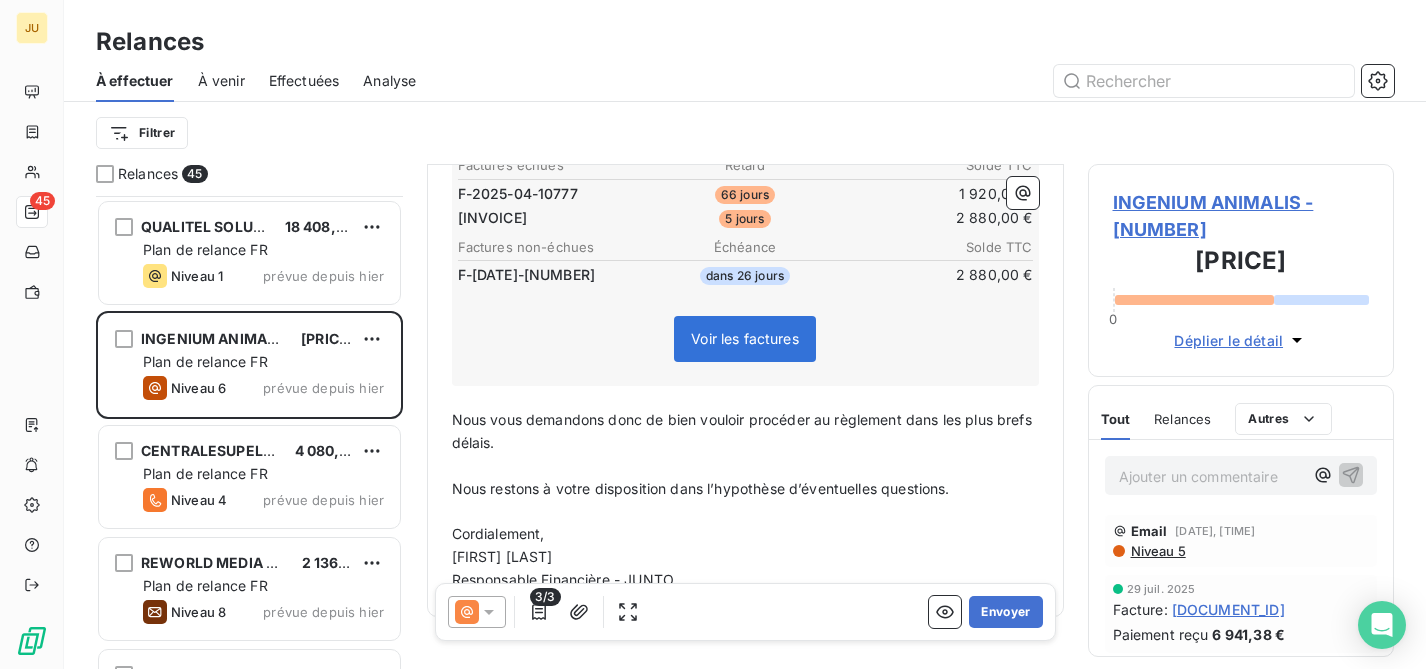 scroll, scrollTop: 518, scrollLeft: 0, axis: vertical 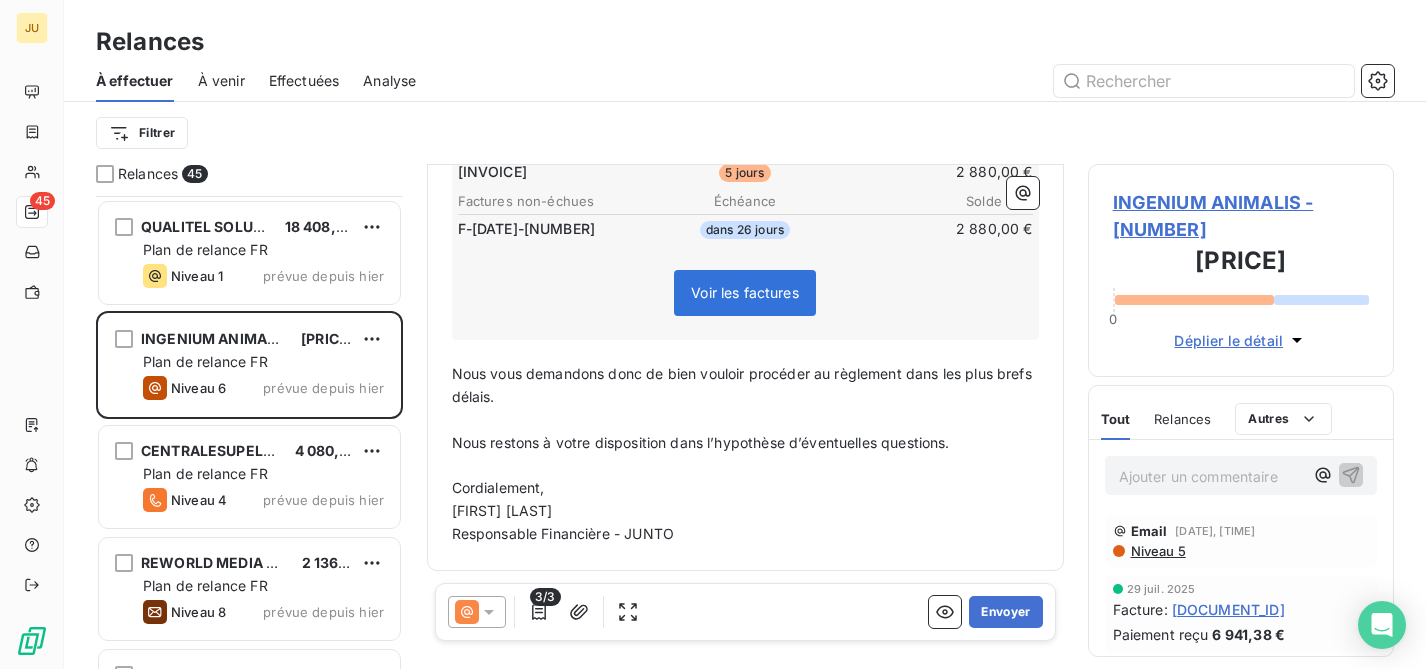 click on "3/3 Envoyer" at bounding box center (745, 612) 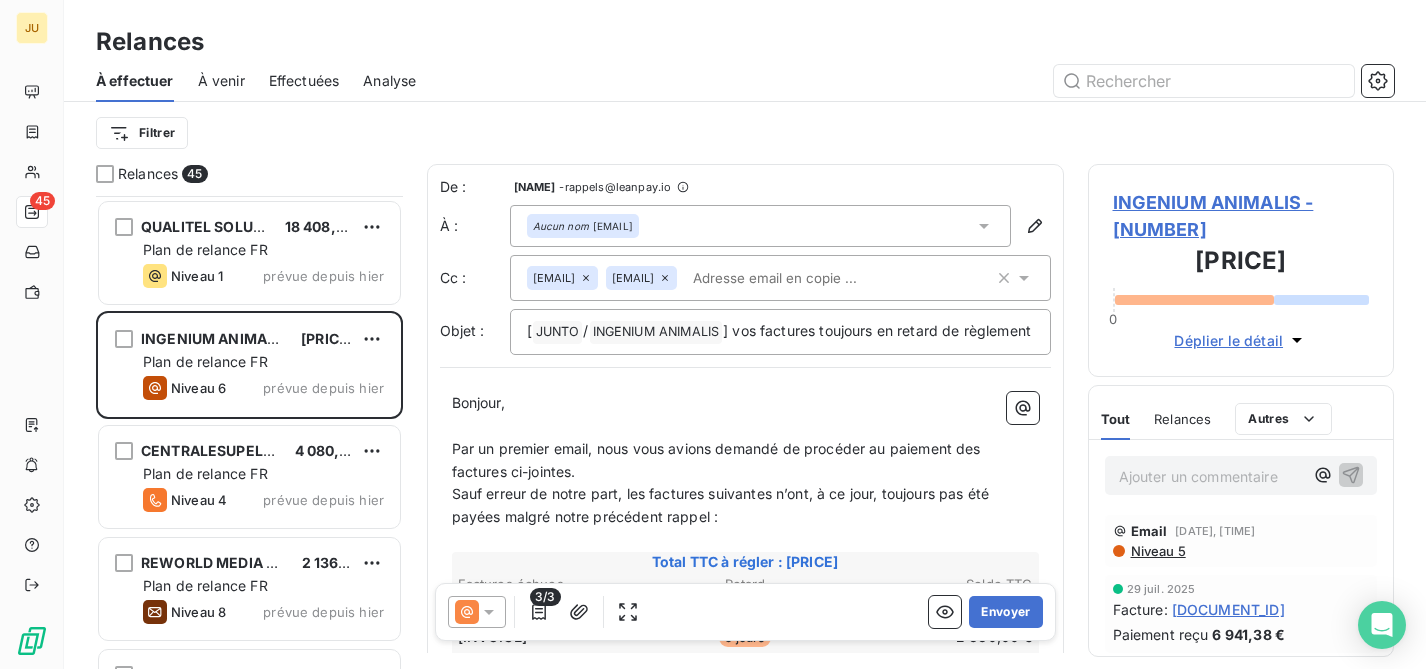 click on "[EMAIL] [EMAIL]" at bounding box center (760, 278) 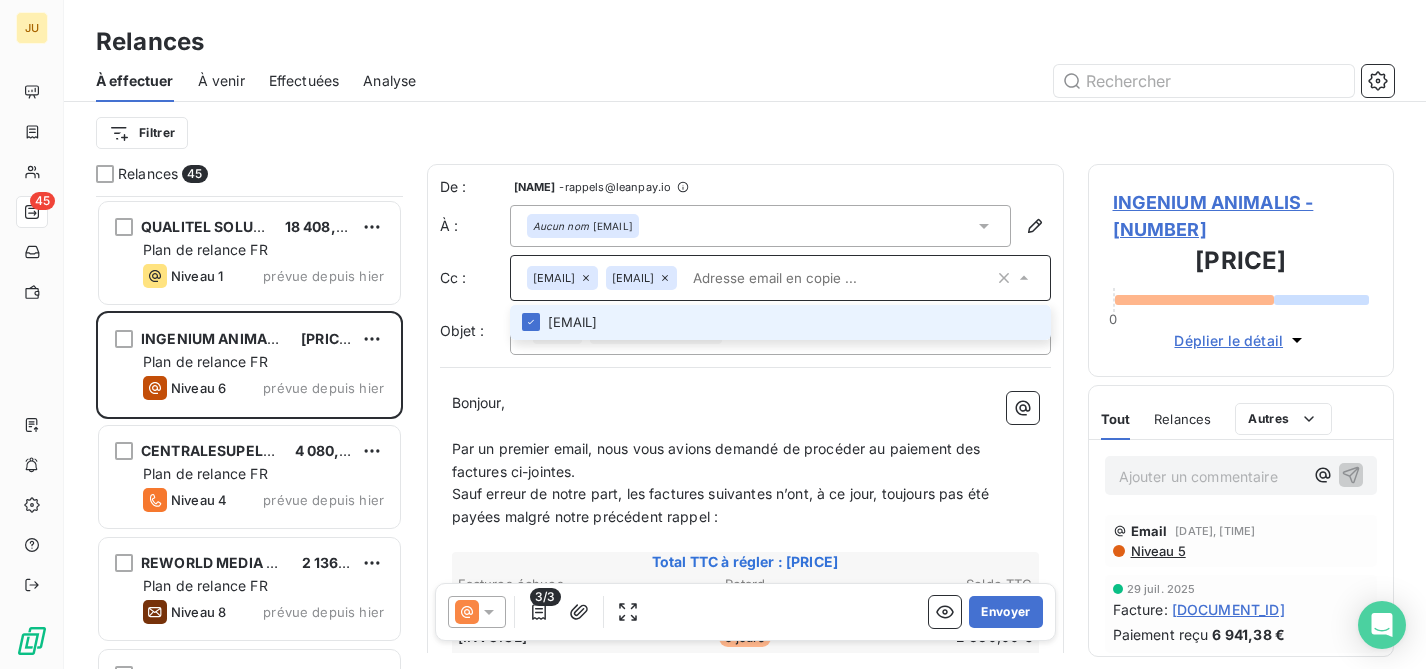 paste on "[FIRST] [LAST] [EMAIL]" 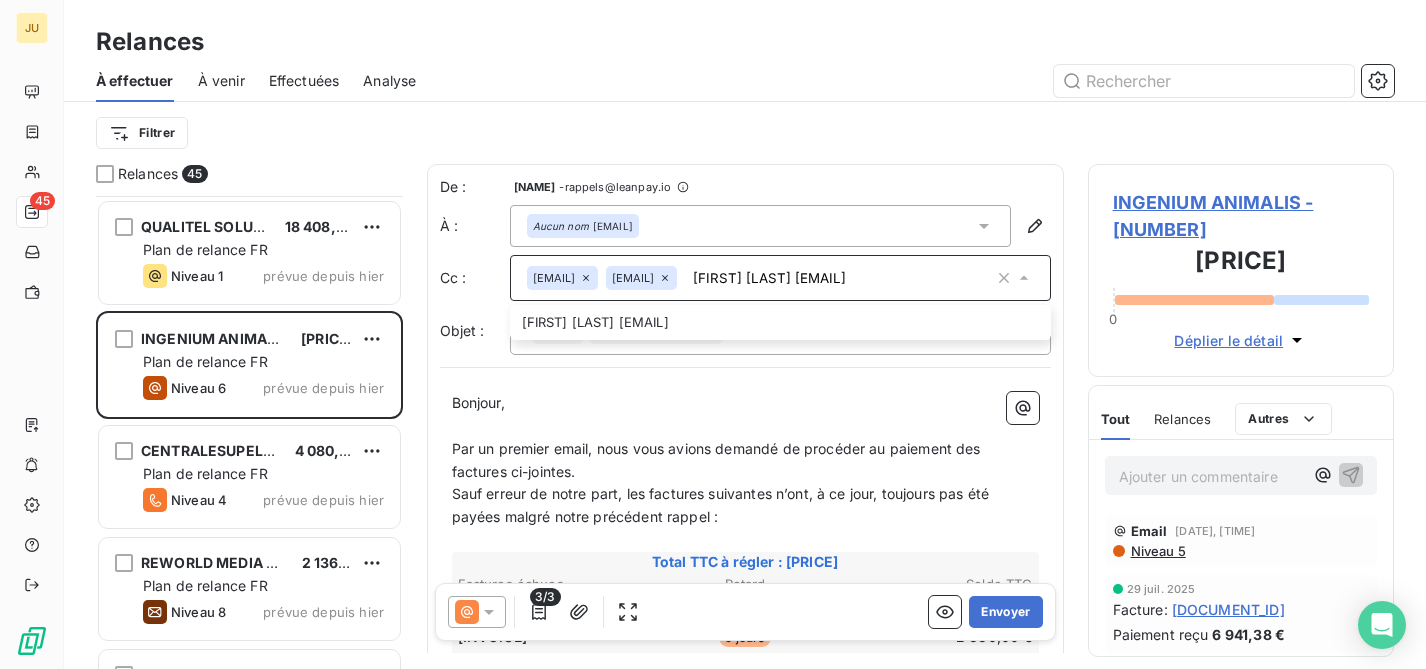 drag, startPoint x: 673, startPoint y: 310, endPoint x: 512, endPoint y: 312, distance: 161.01242 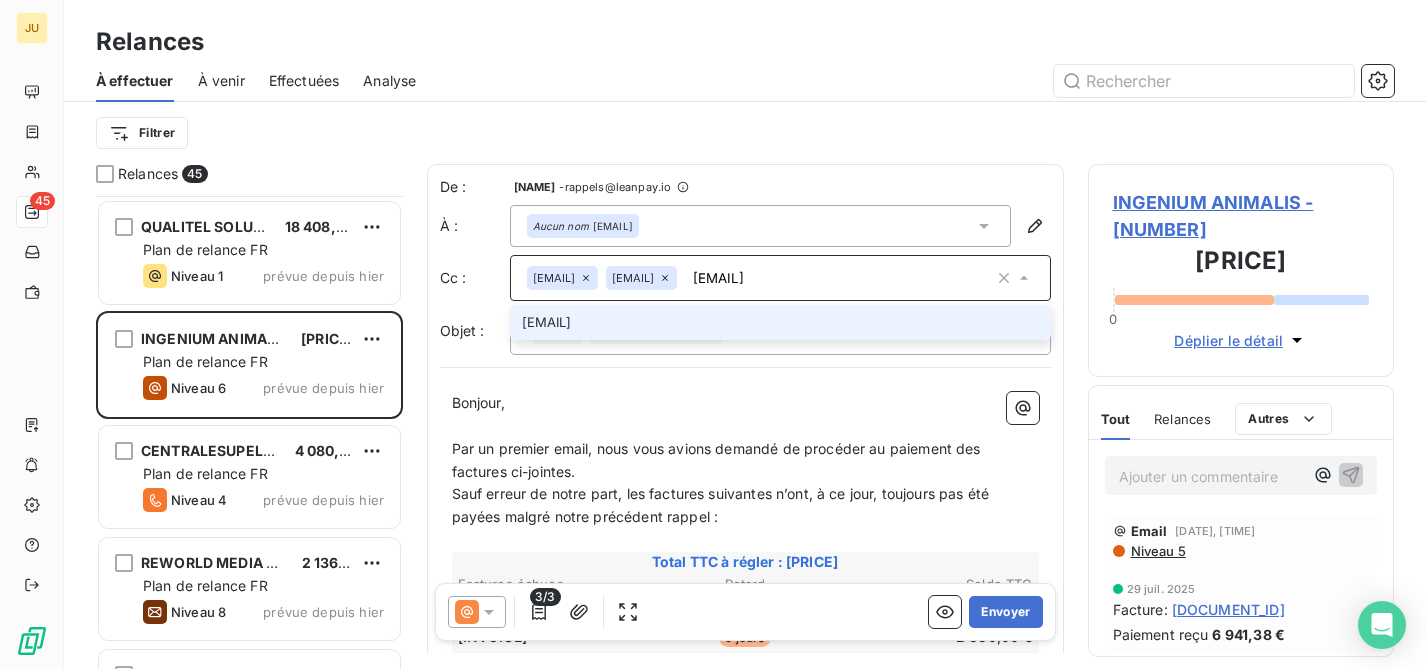 click on "[EMAIL]" at bounding box center [839, 278] 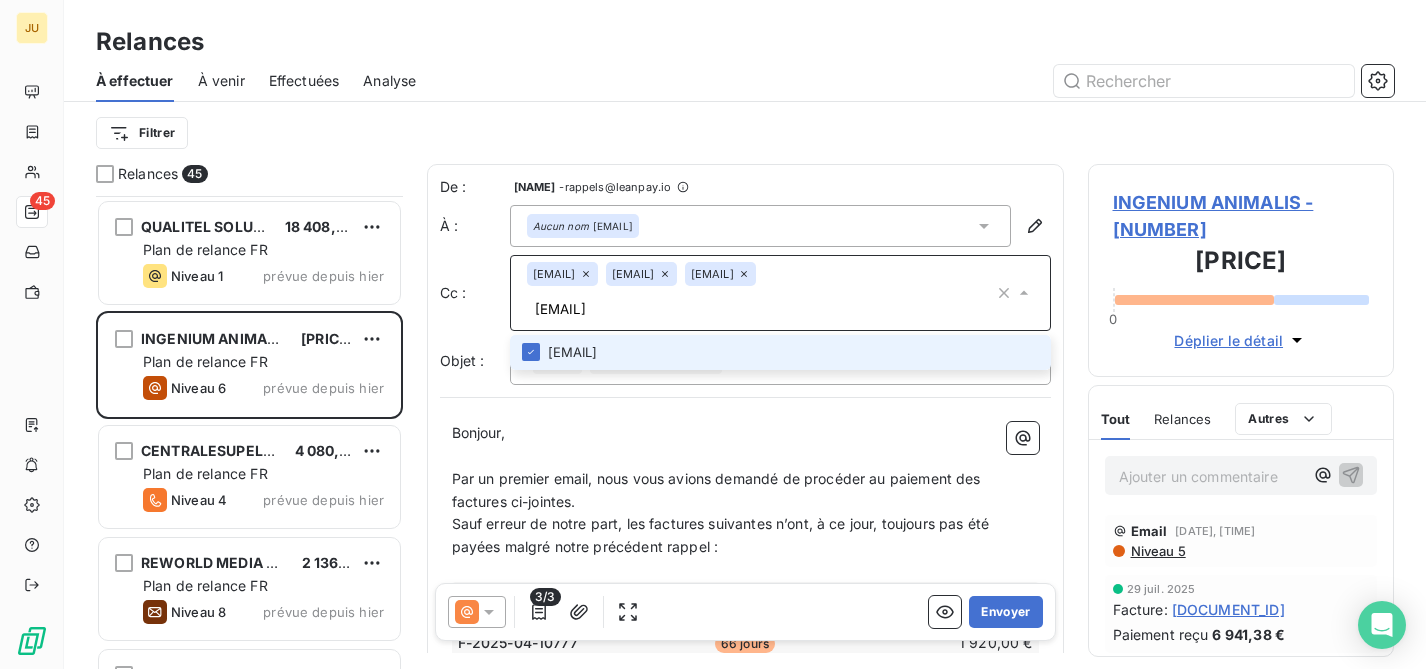 type 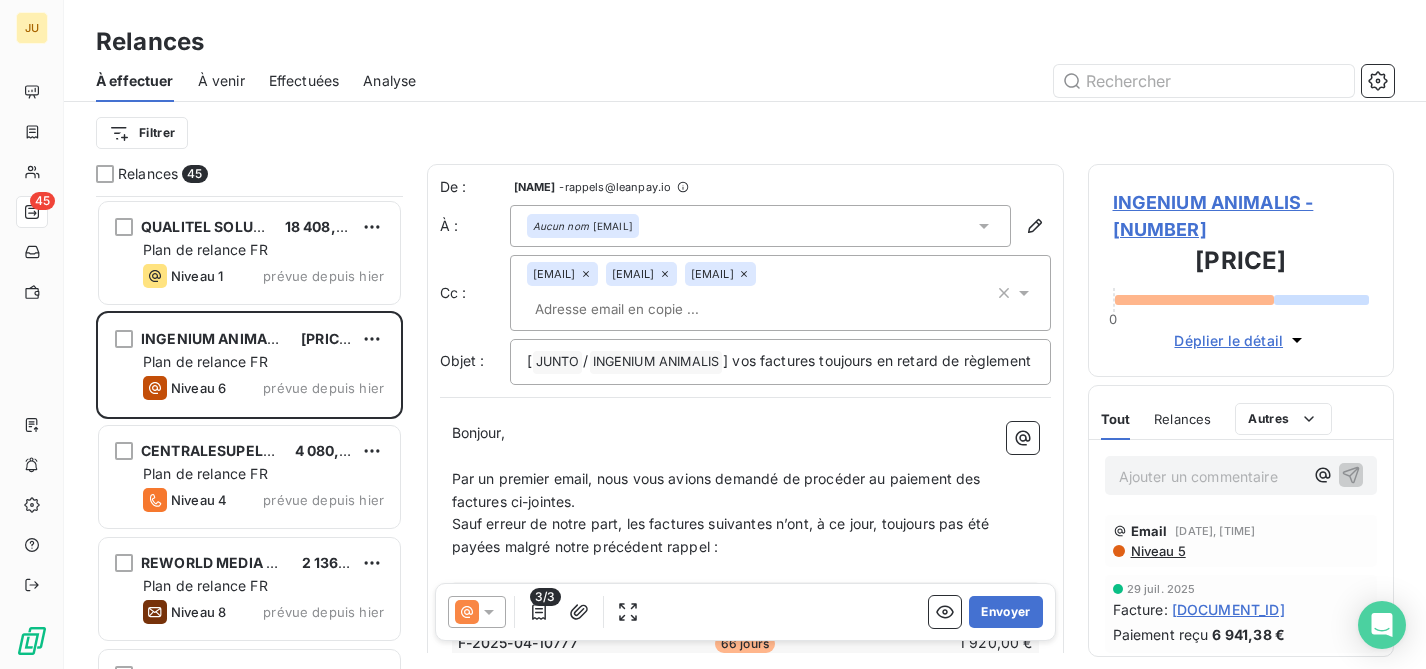 click 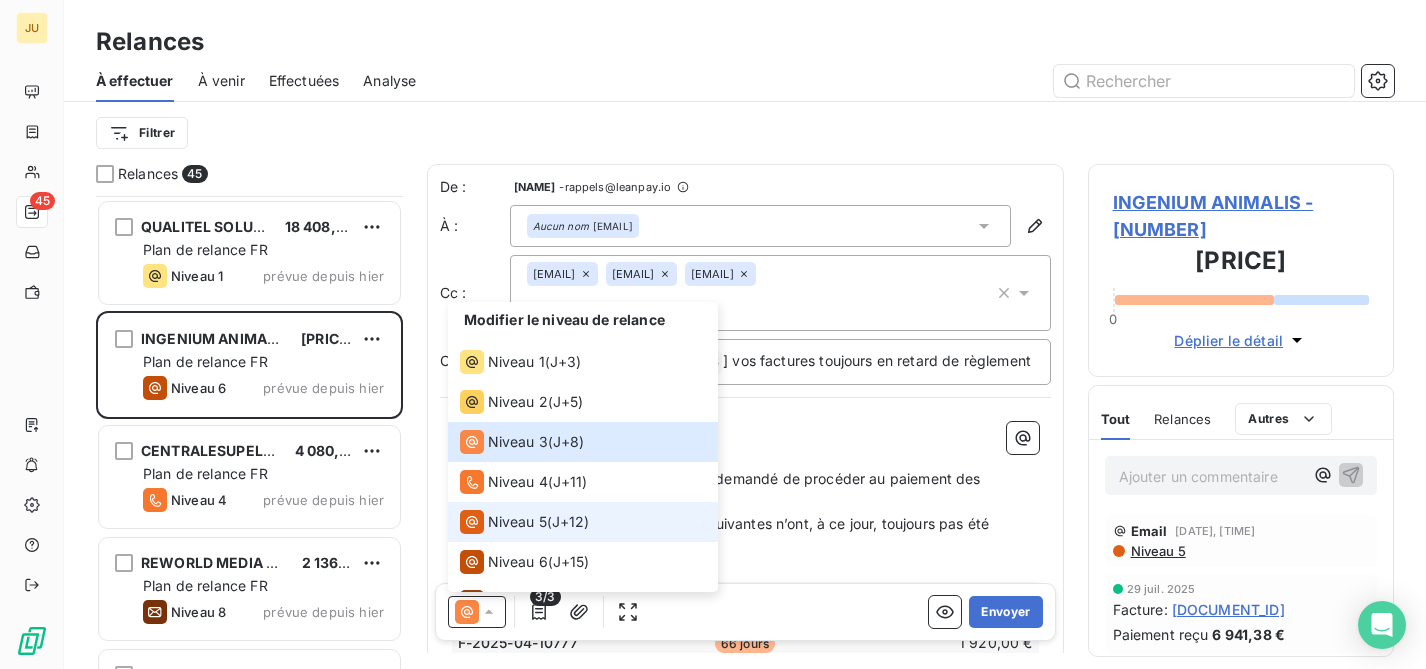 click on "Niveau 5  ( J+12 )" at bounding box center [525, 522] 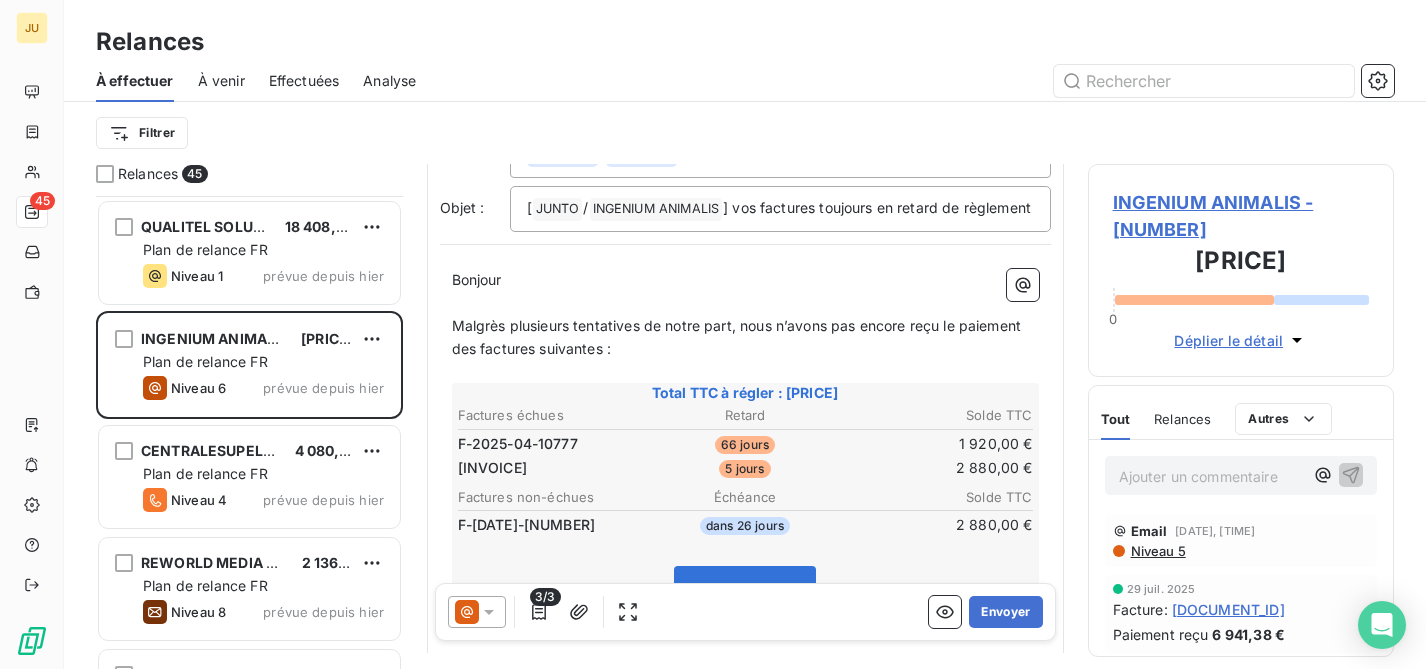scroll, scrollTop: 0, scrollLeft: 0, axis: both 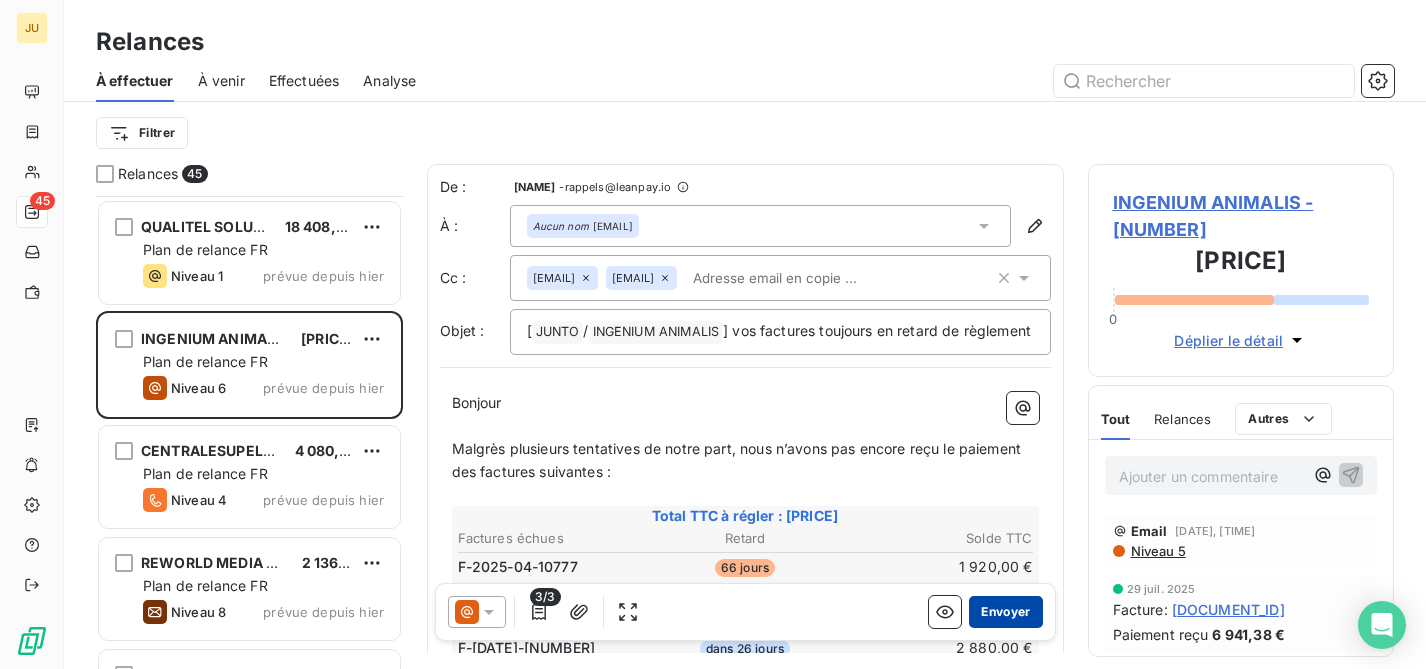 click on "Envoyer" at bounding box center (1005, 612) 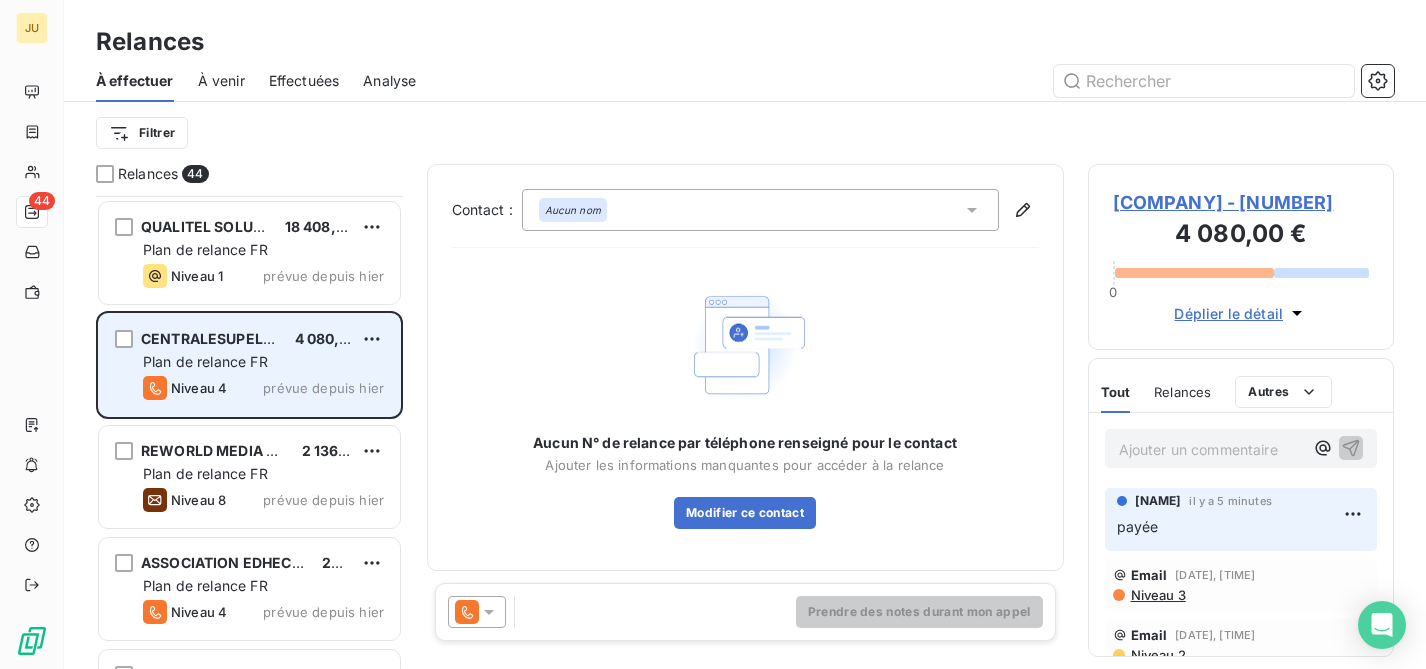 click on "Plan de relance FR" at bounding box center (263, 362) 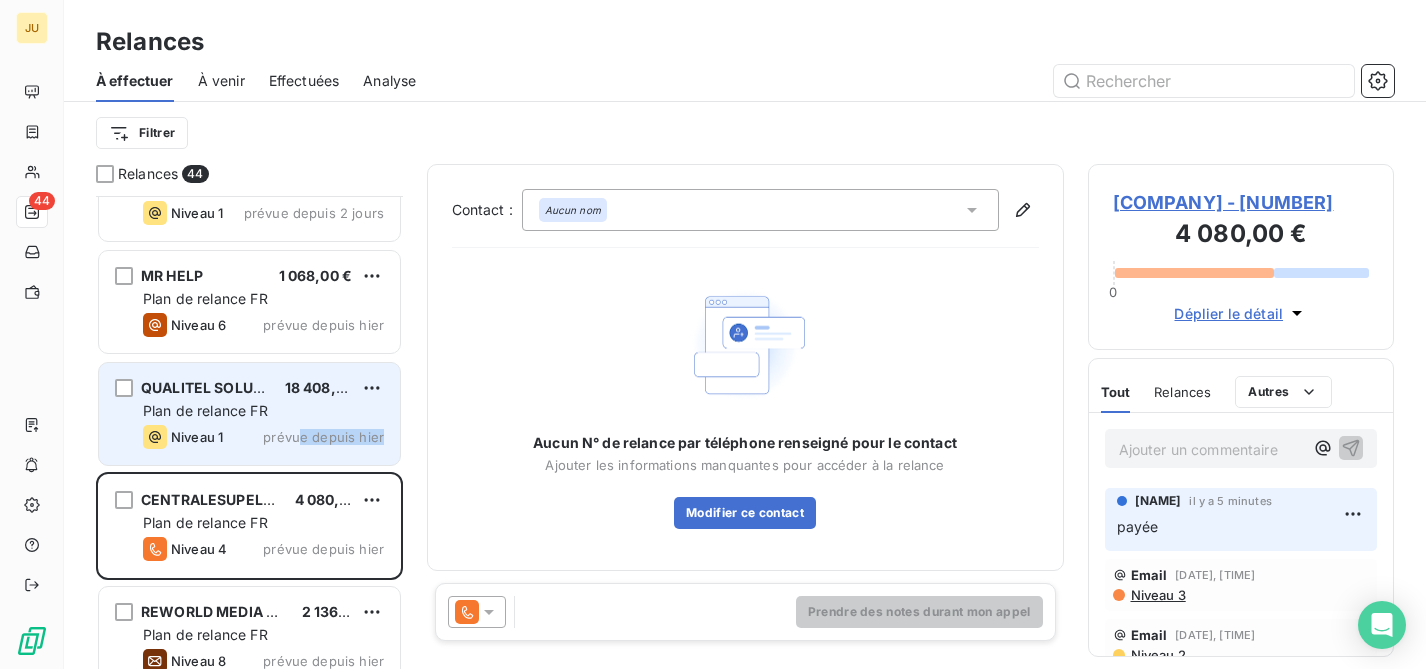 click on "Niveau 1 prévue depuis hier" at bounding box center [263, 437] 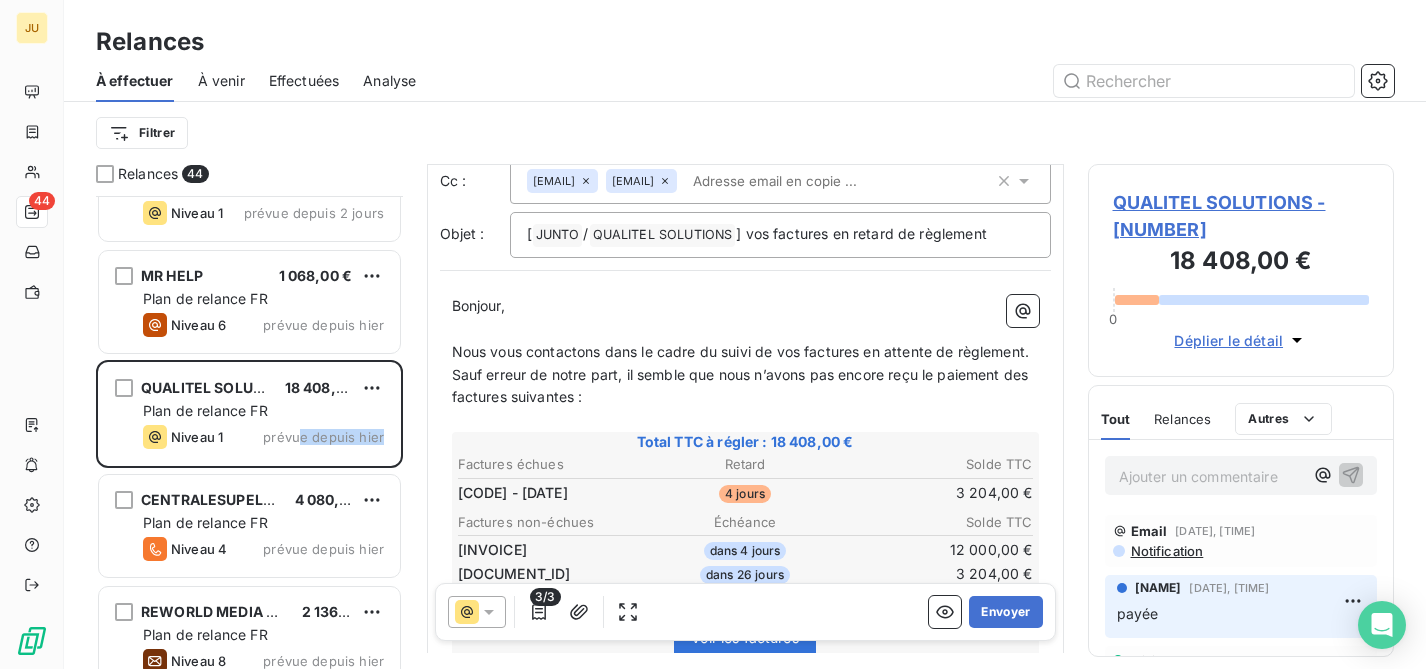 scroll, scrollTop: 274, scrollLeft: 0, axis: vertical 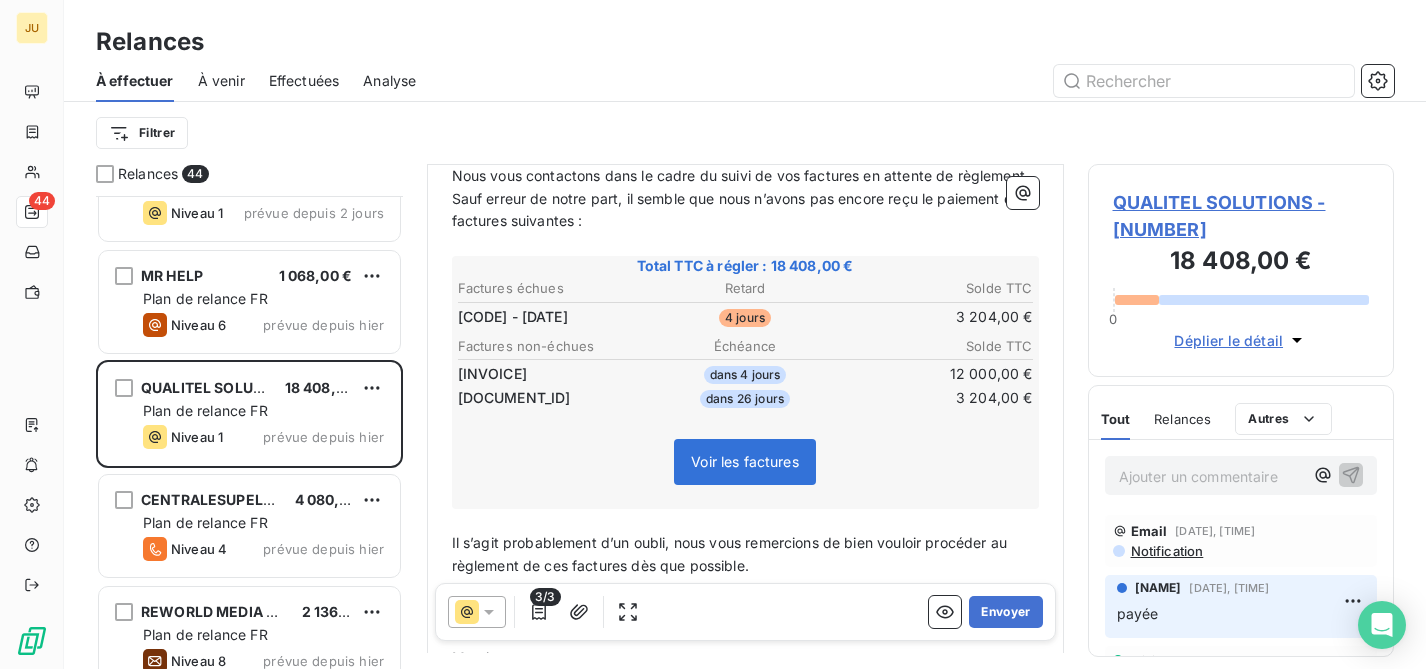 click on "Ajouter un commentaire ﻿" at bounding box center [1211, 476] 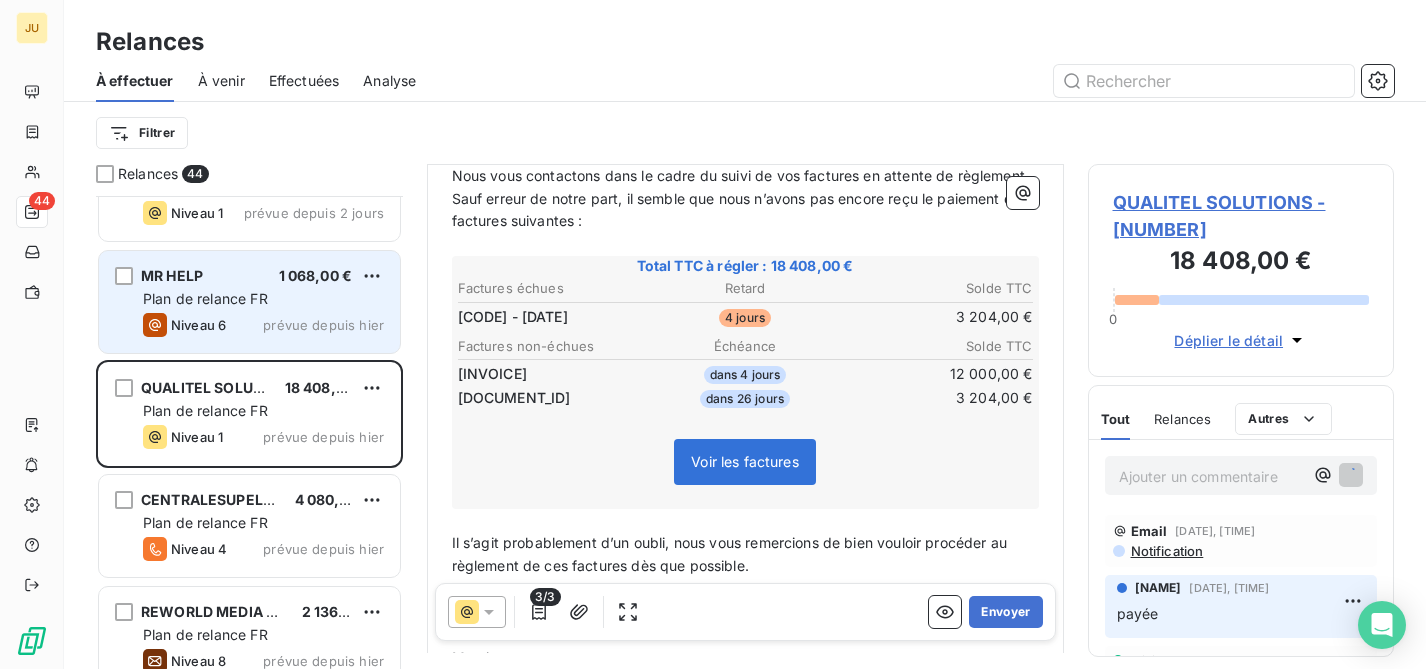 click on "Plan de relance FR" at bounding box center [263, 299] 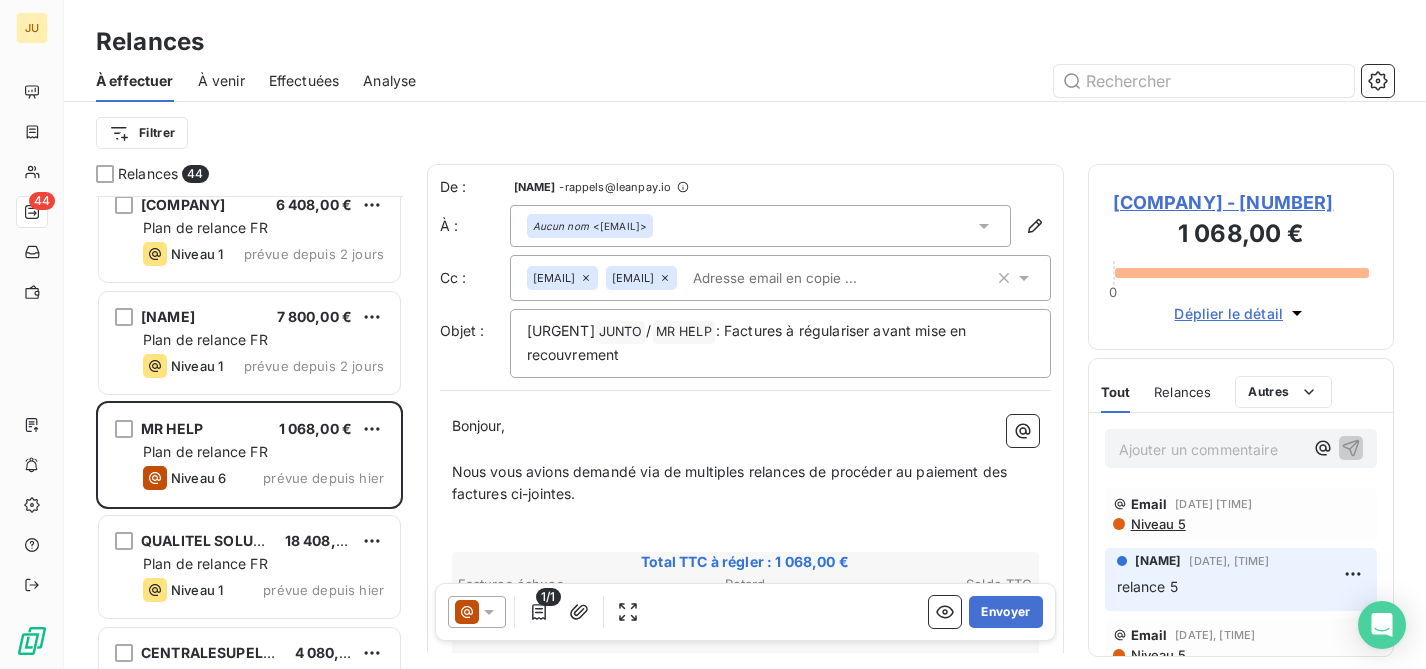 scroll, scrollTop: 3598, scrollLeft: 0, axis: vertical 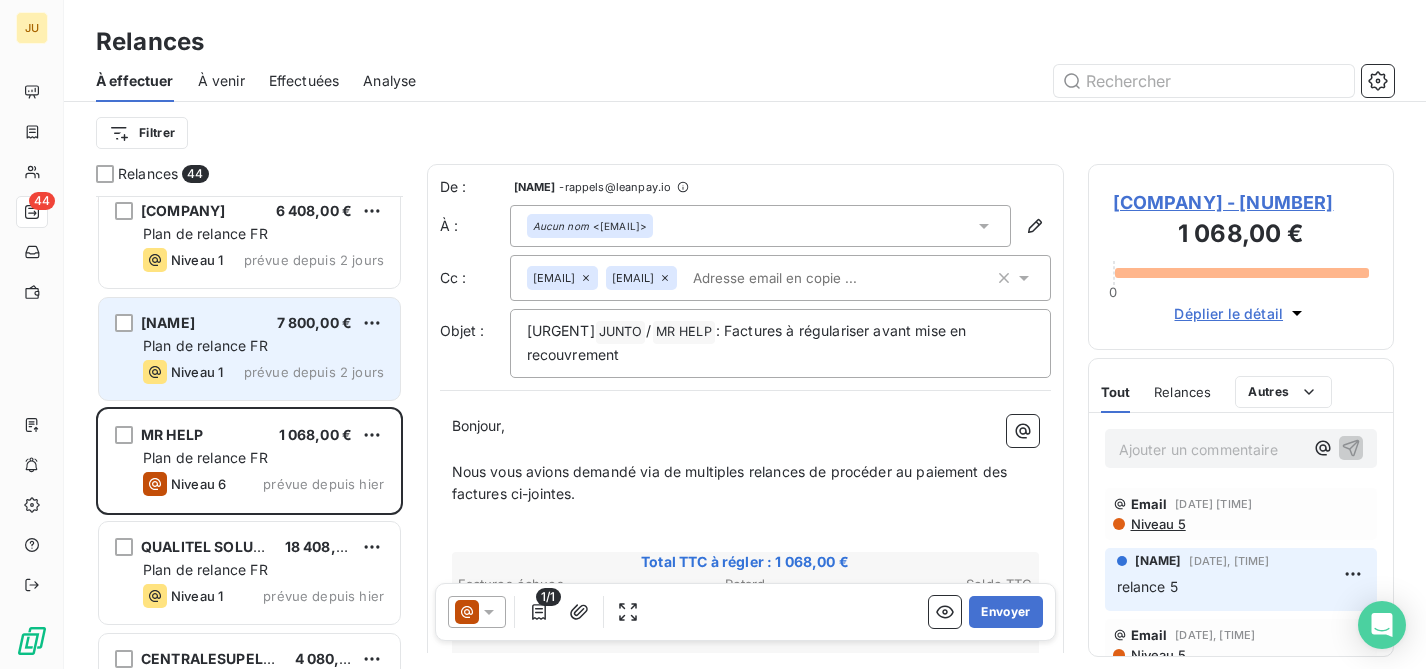 click on "prévue depuis 2 jours" at bounding box center (314, 372) 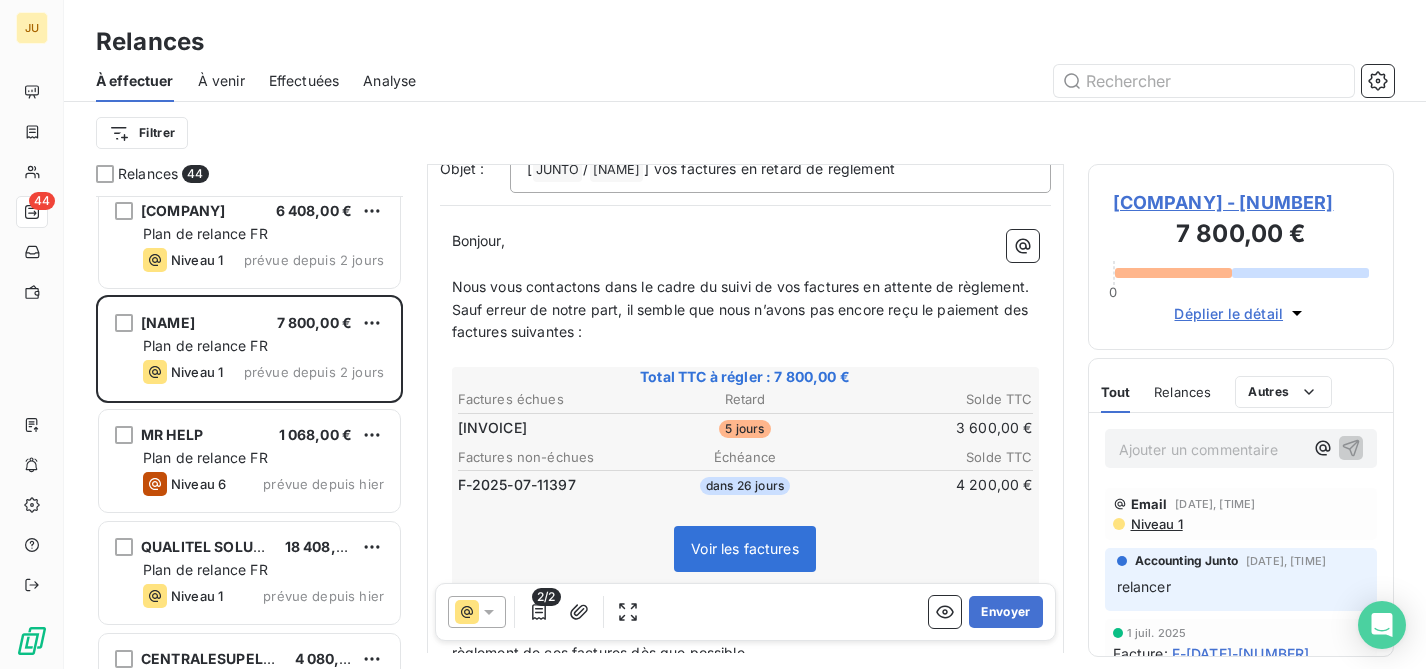 scroll, scrollTop: 170, scrollLeft: 0, axis: vertical 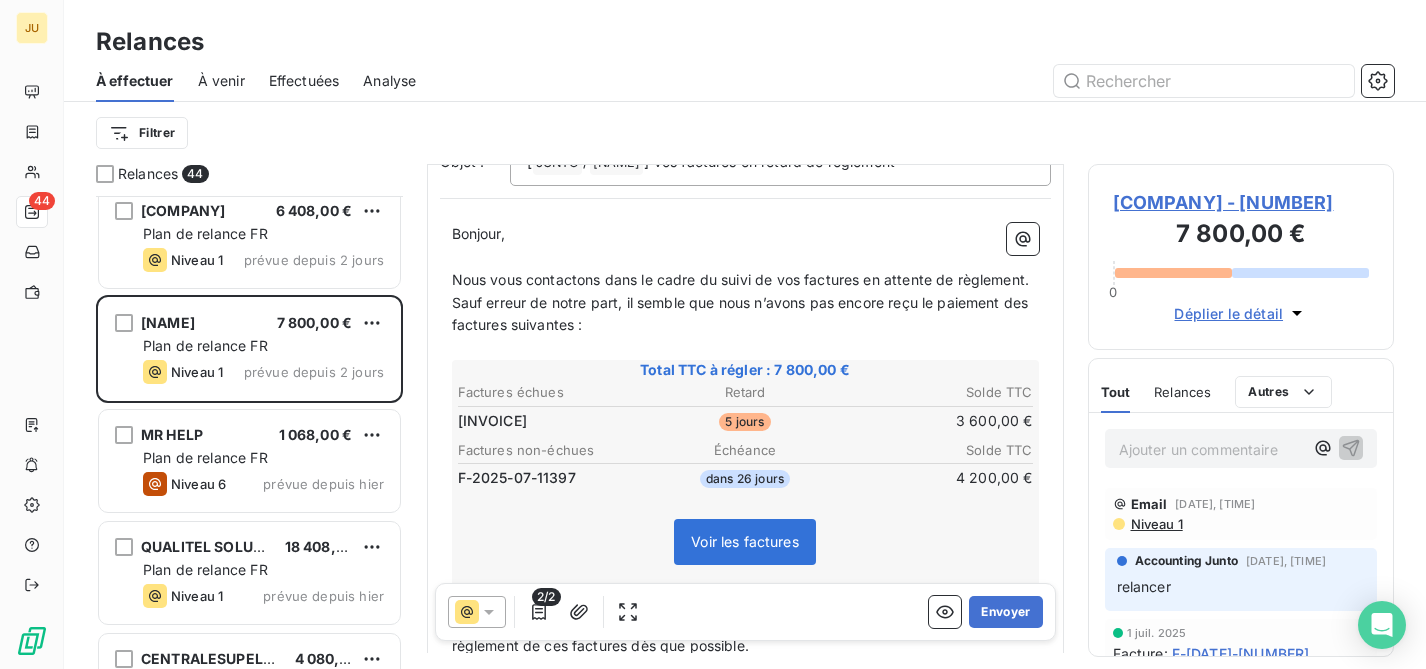 click on "Ajouter un commentaire ﻿" at bounding box center [1211, 449] 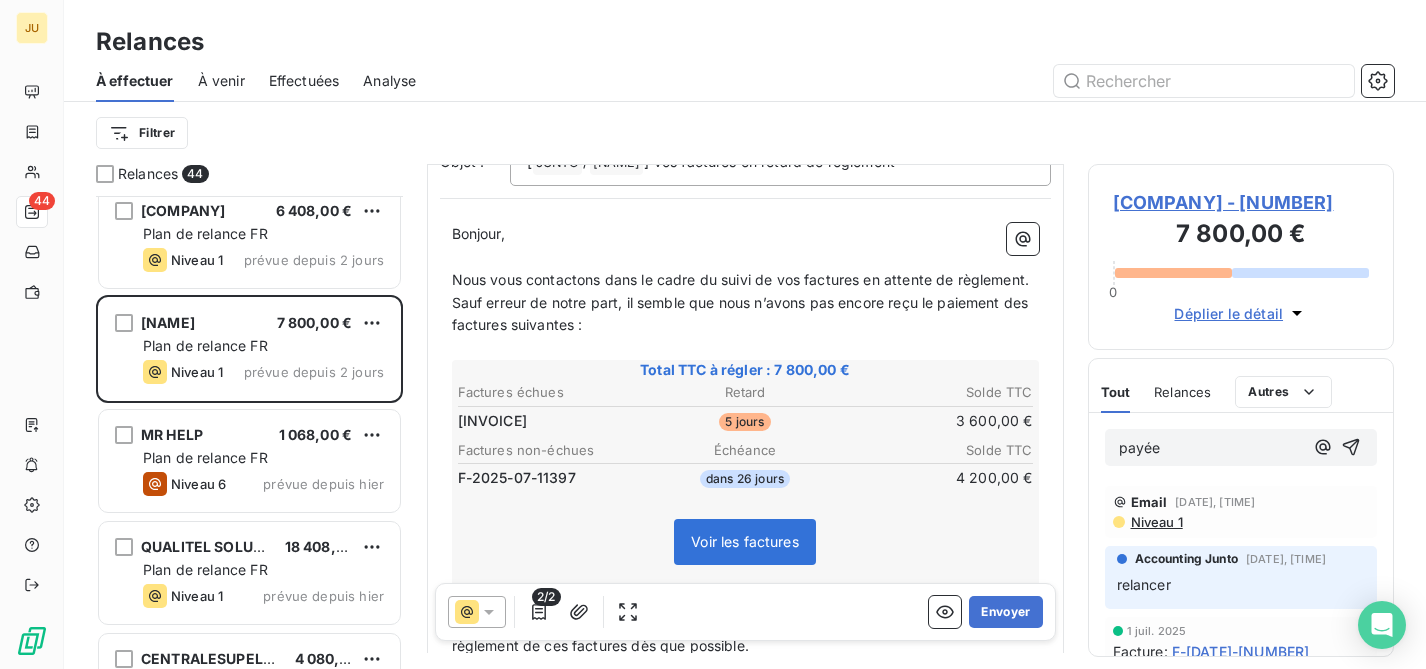 click on "payée" at bounding box center [1241, 447] 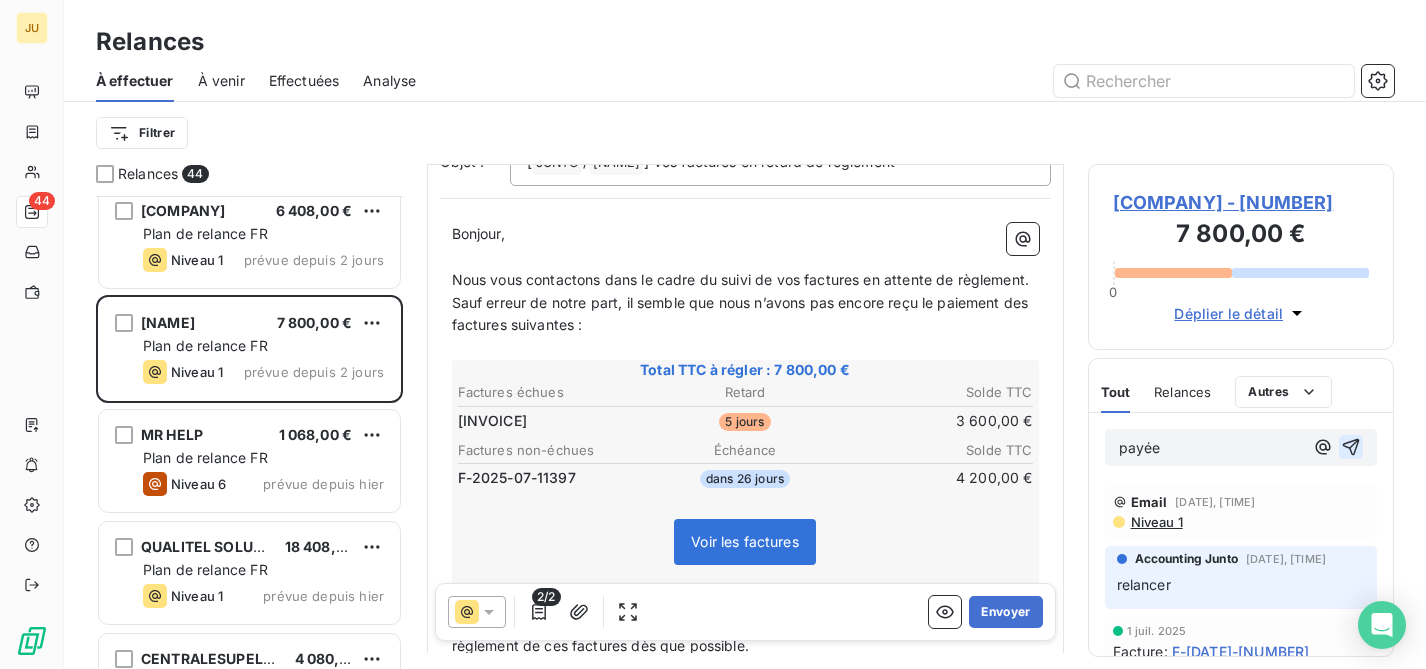 click 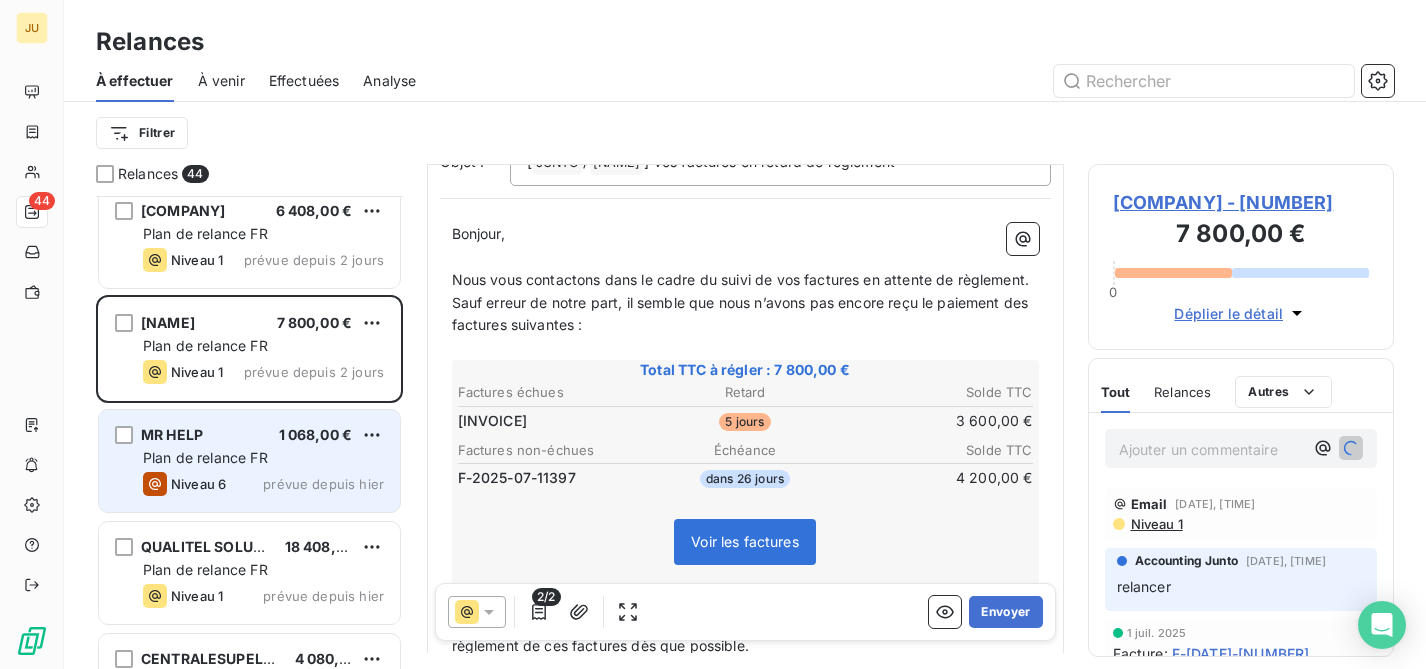 click on "Plan de relance FR" at bounding box center (263, 458) 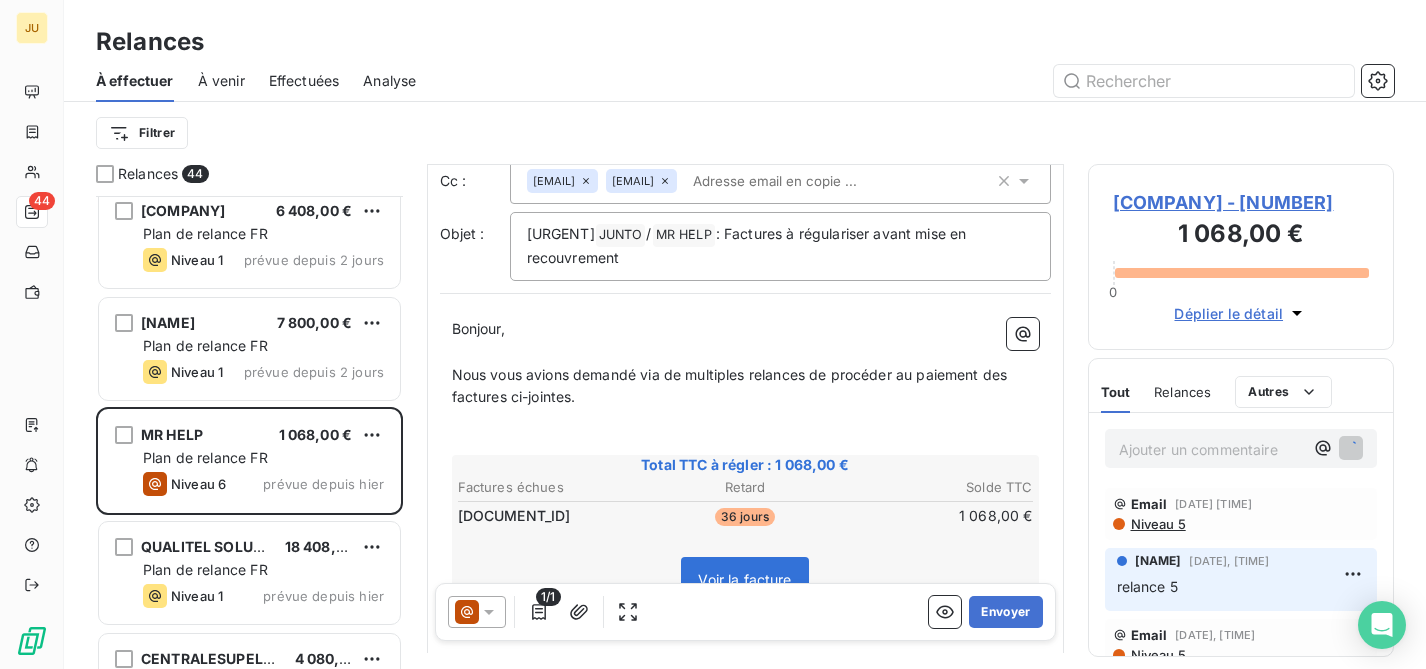 scroll, scrollTop: 574, scrollLeft: 0, axis: vertical 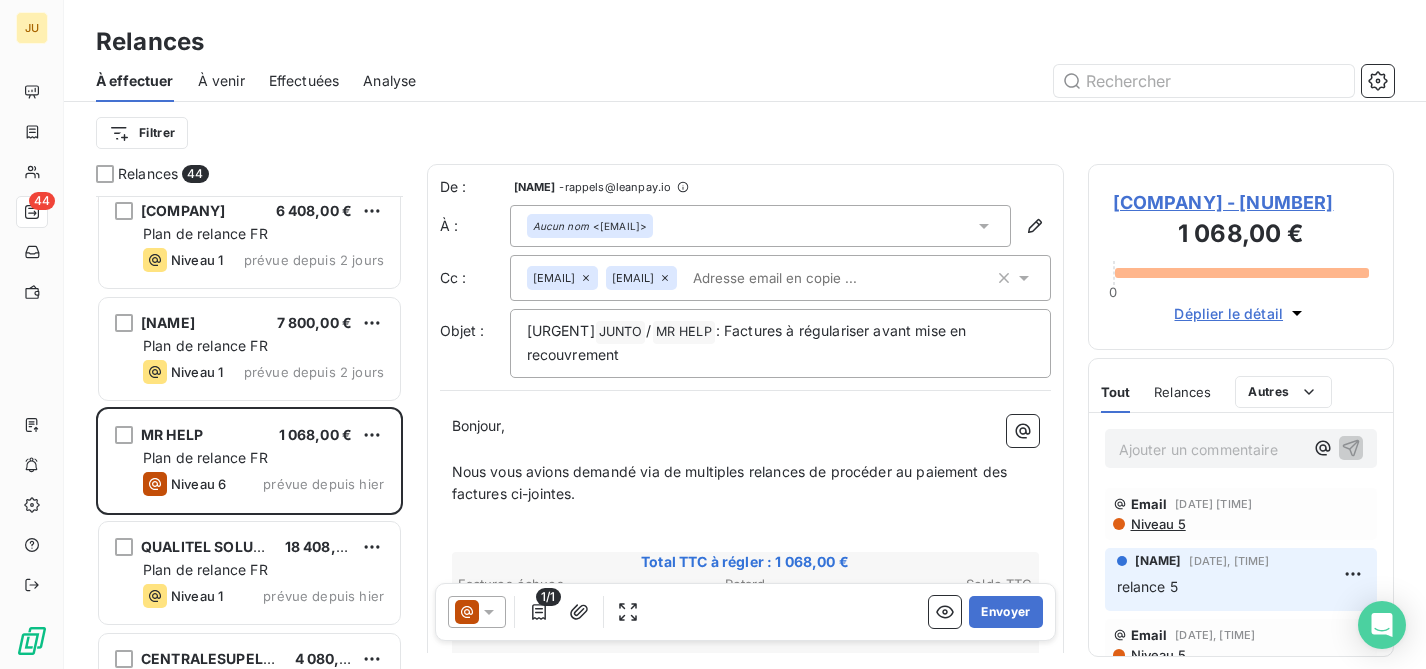 click 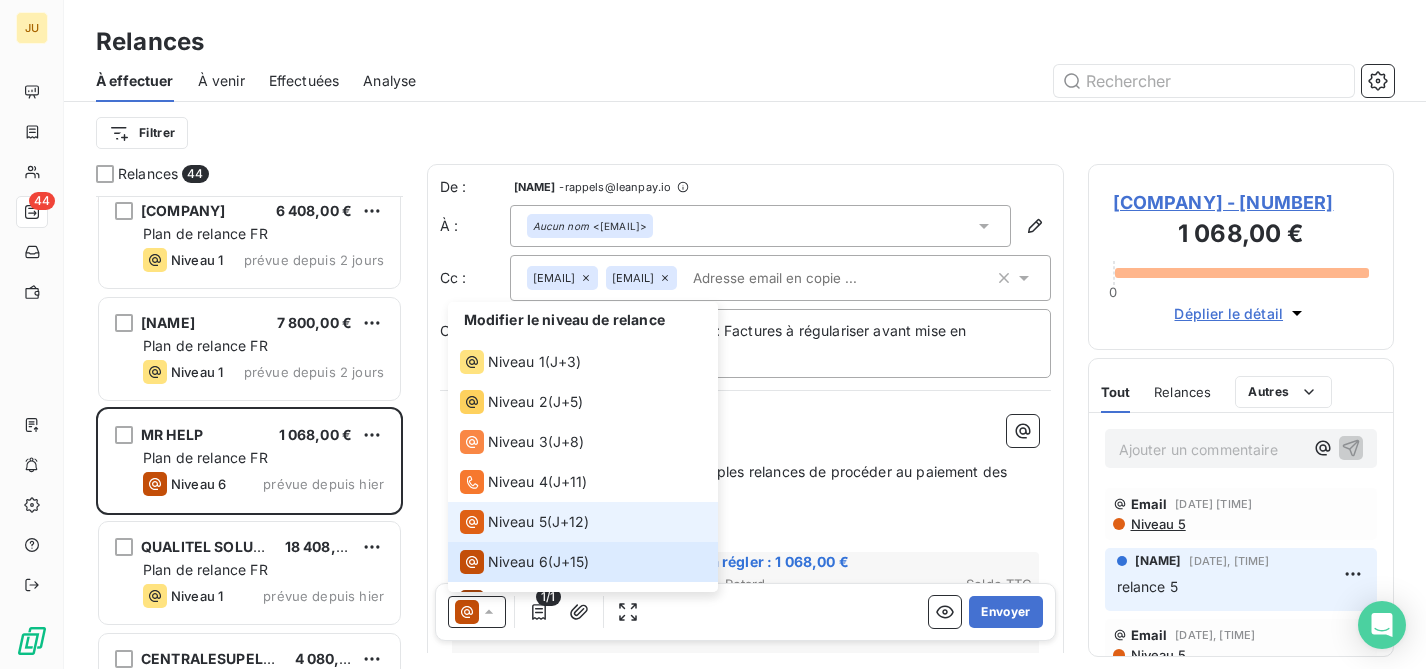 click on "Niveau 5" at bounding box center (517, 522) 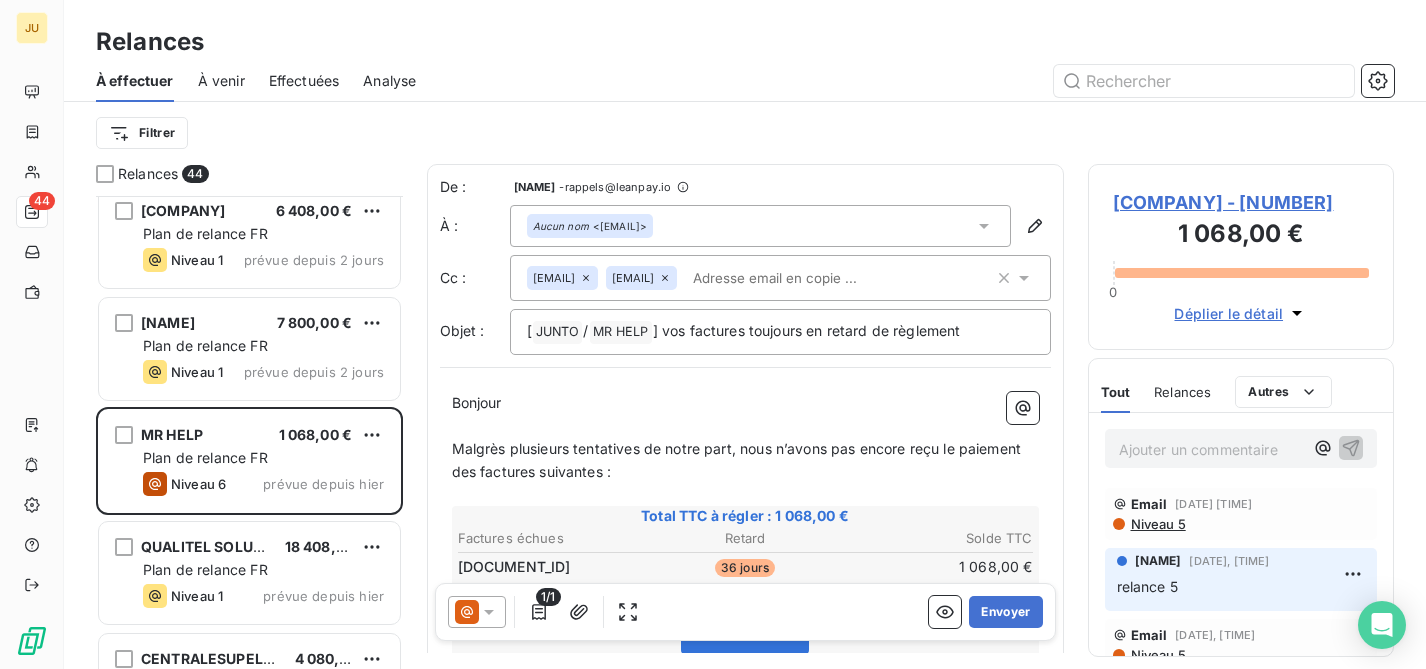 click on "[EMAIL] [EMAIL]" at bounding box center (760, 278) 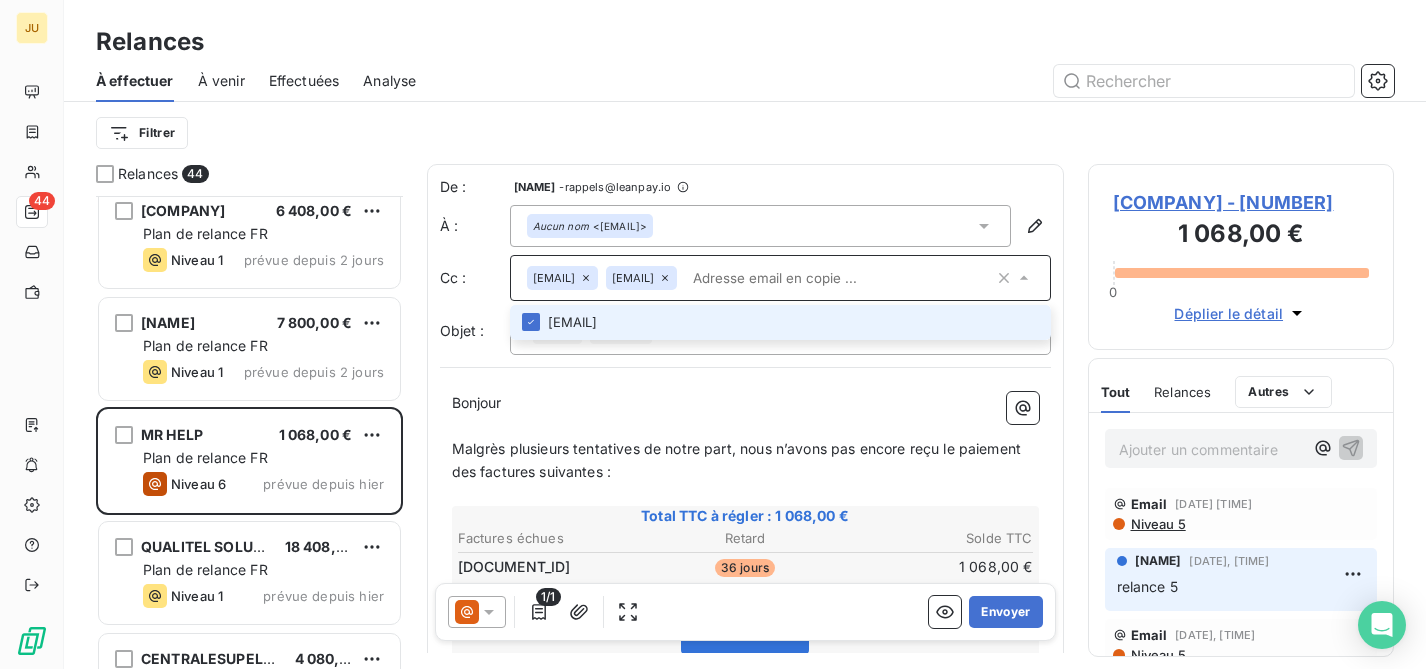 paste on "[EMAIL]" 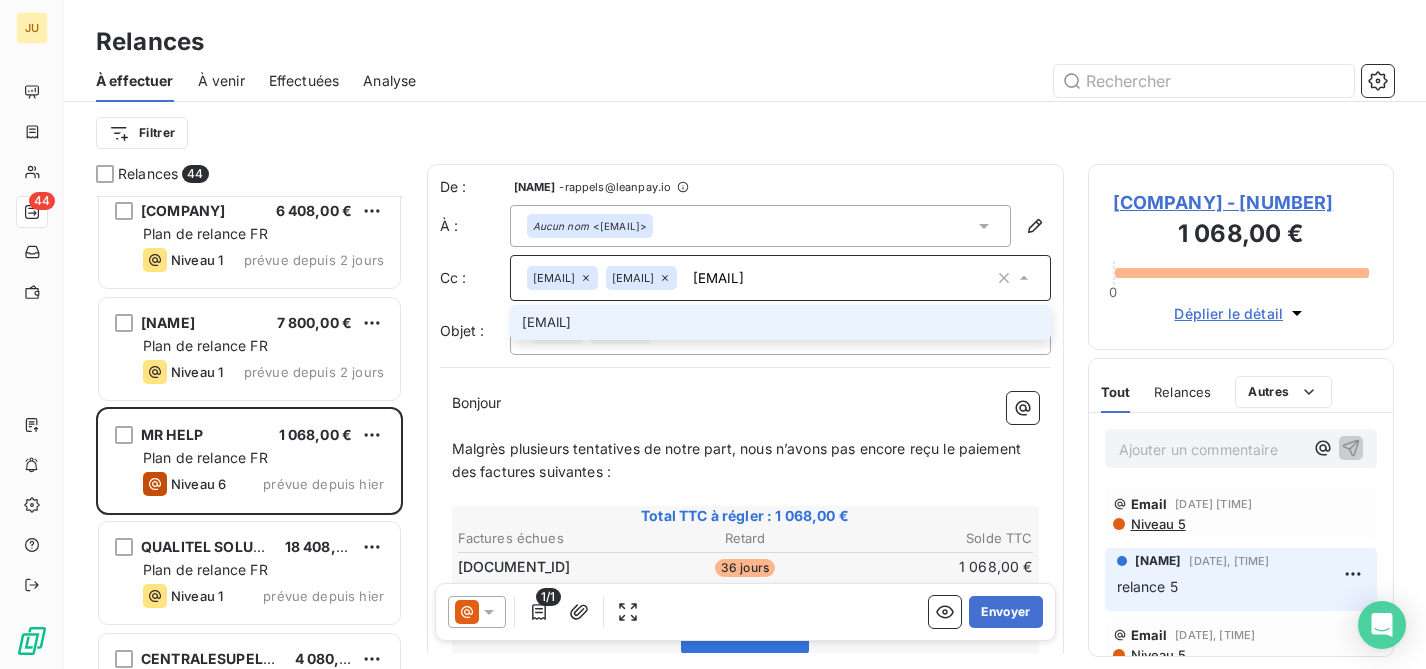 type on "[EMAIL]" 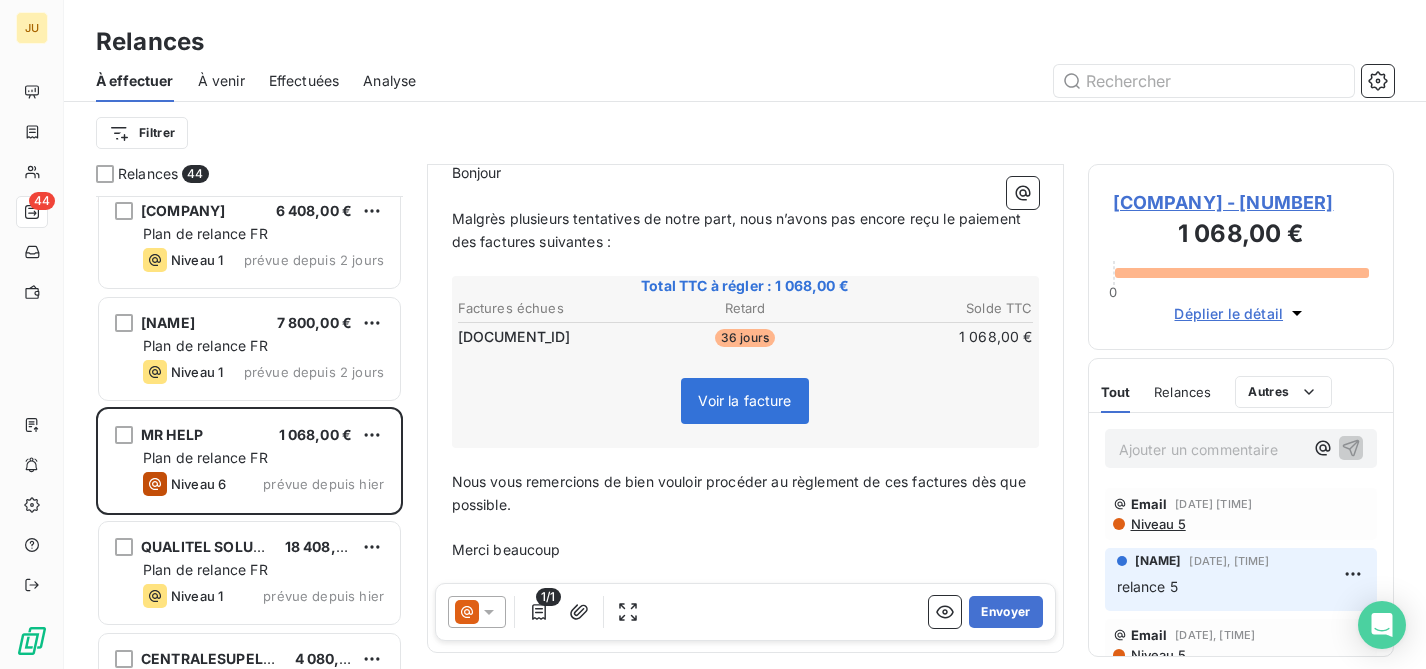 scroll, scrollTop: 342, scrollLeft: 0, axis: vertical 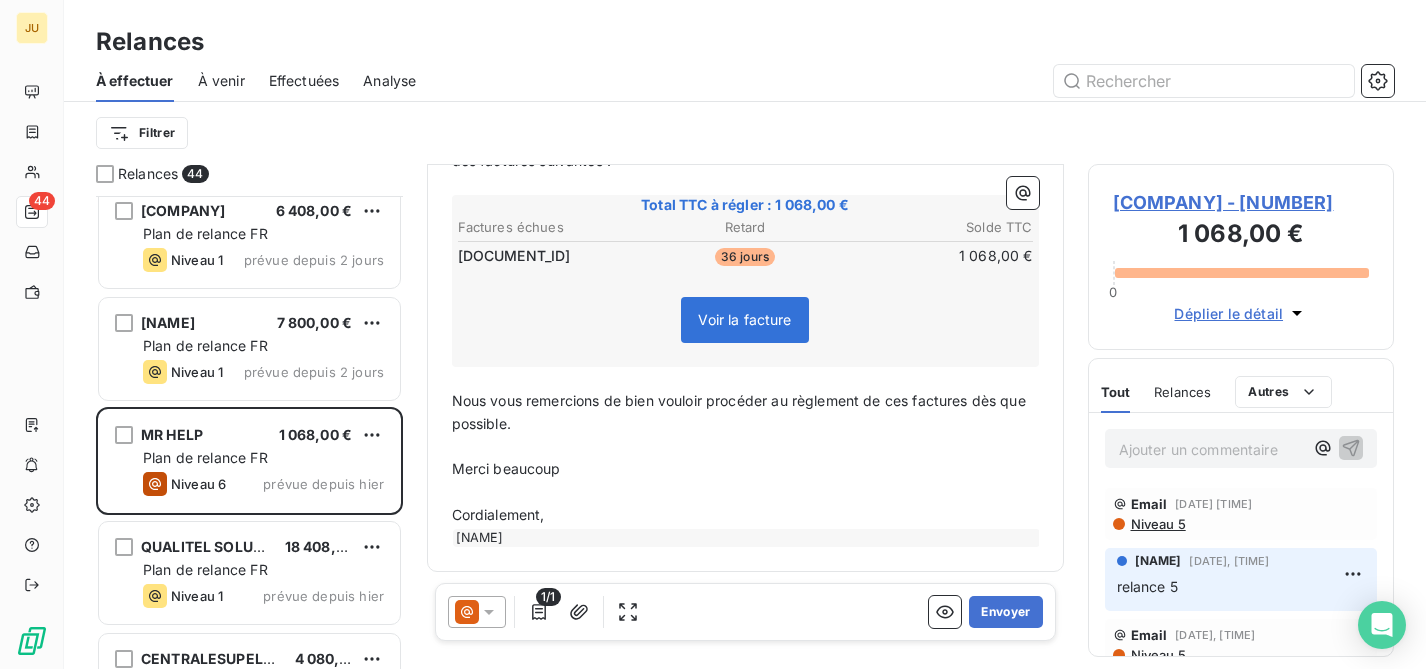 click 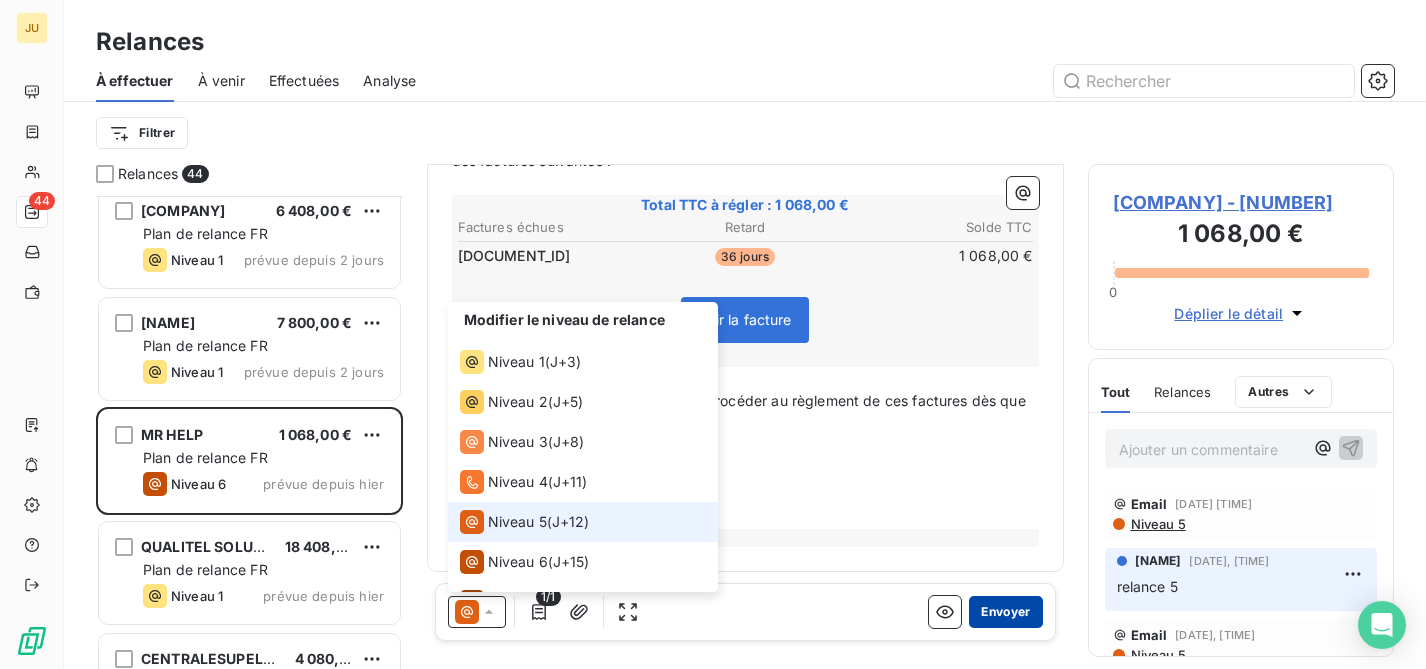 click on "Envoyer" at bounding box center [1005, 612] 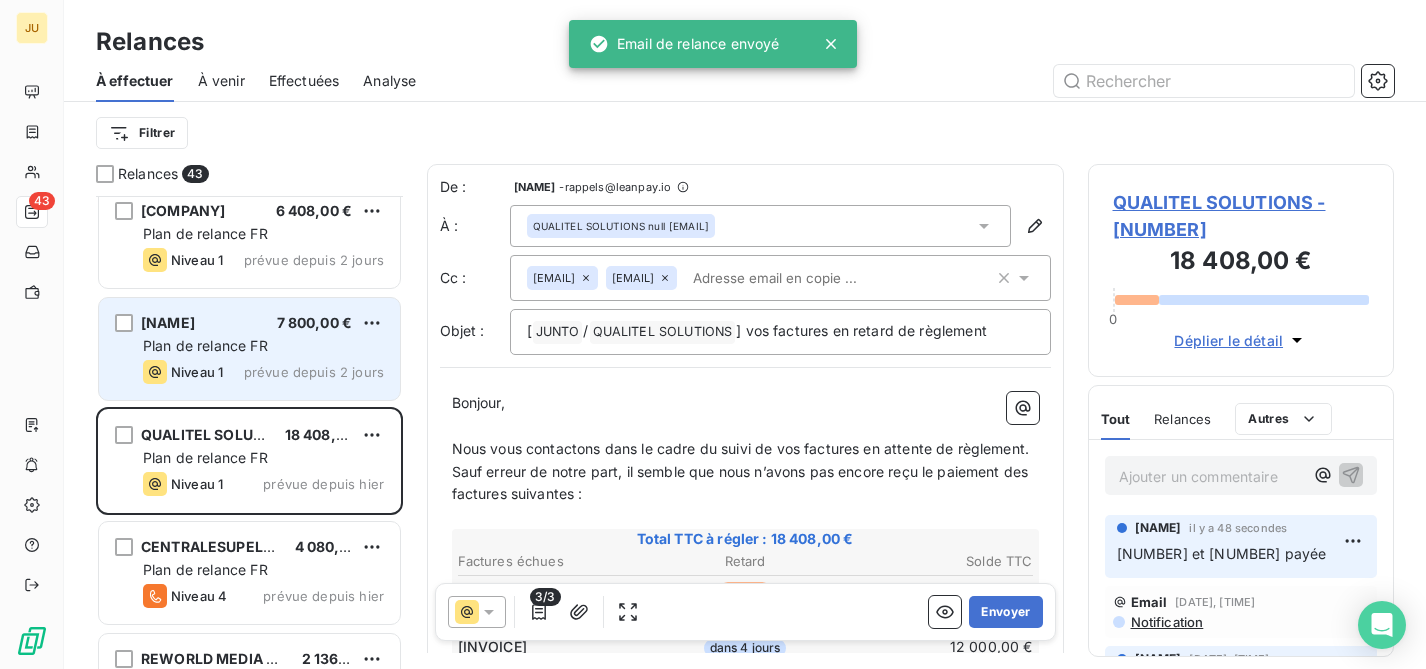 drag, startPoint x: 283, startPoint y: 315, endPoint x: 292, endPoint y: 333, distance: 20.12461 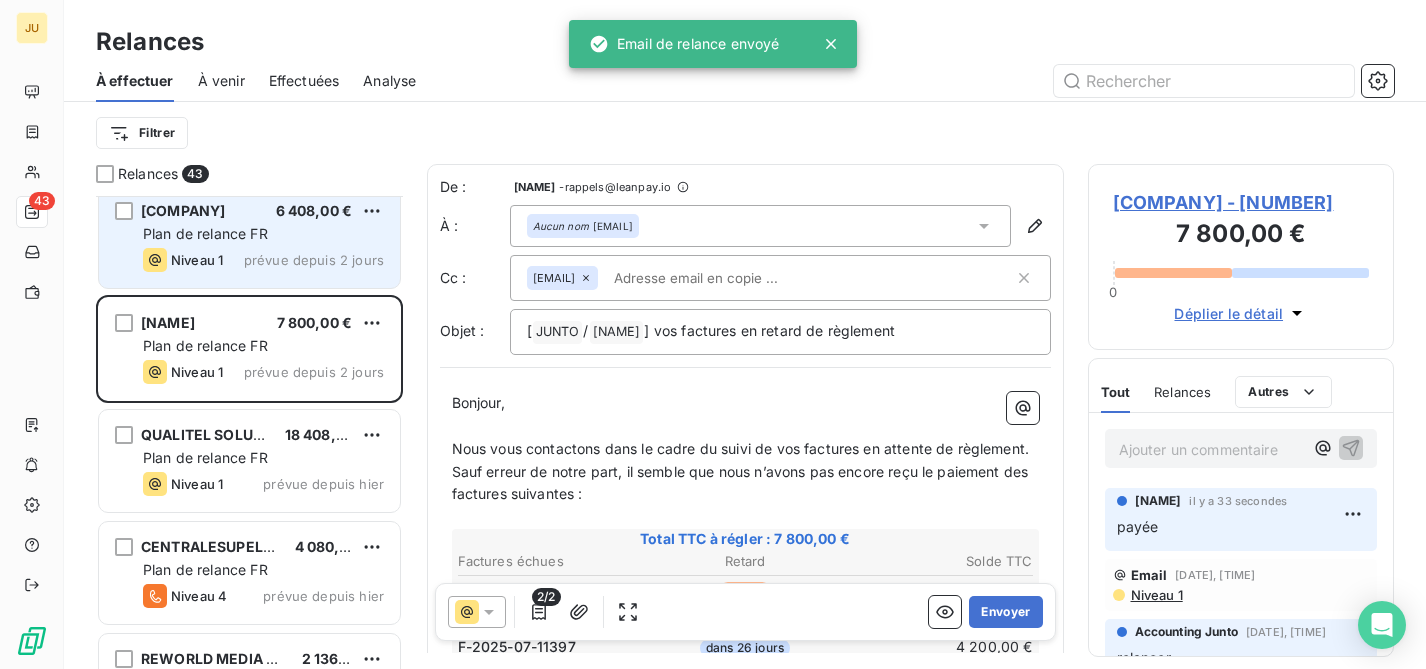 click on "prévue depuis 2 jours" at bounding box center (314, 260) 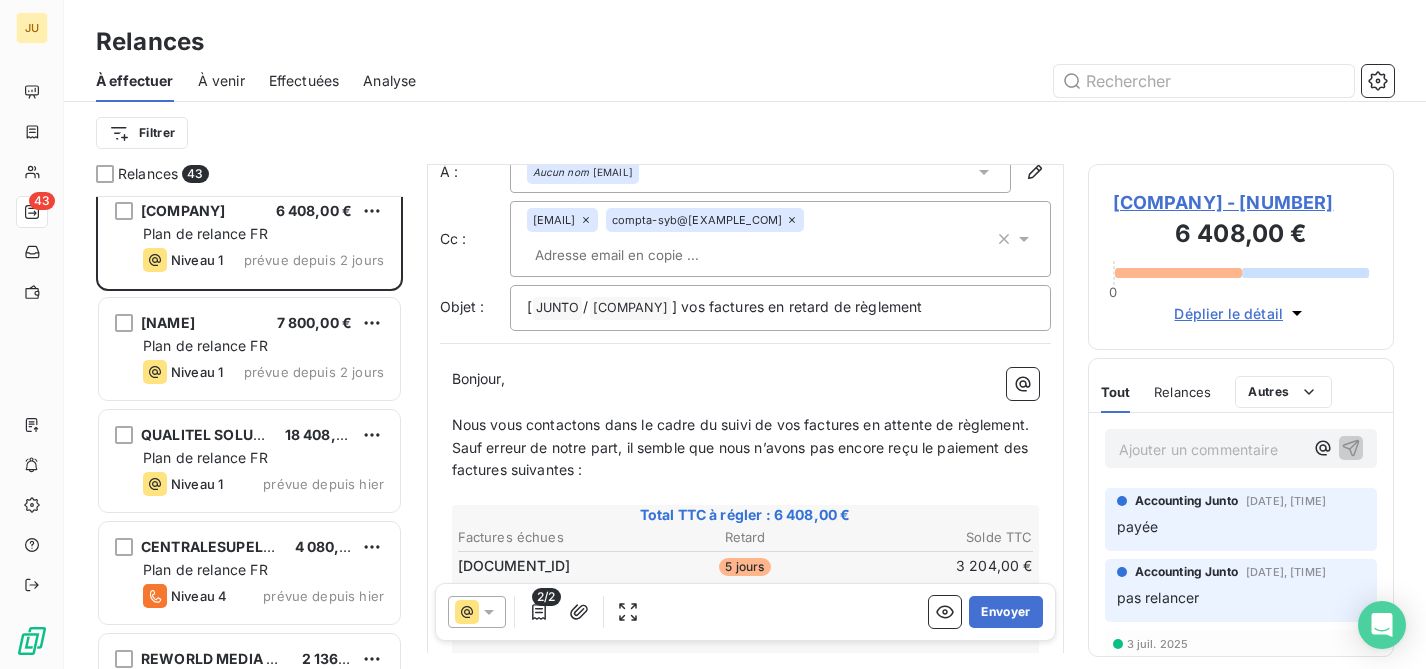 scroll, scrollTop: 341, scrollLeft: 0, axis: vertical 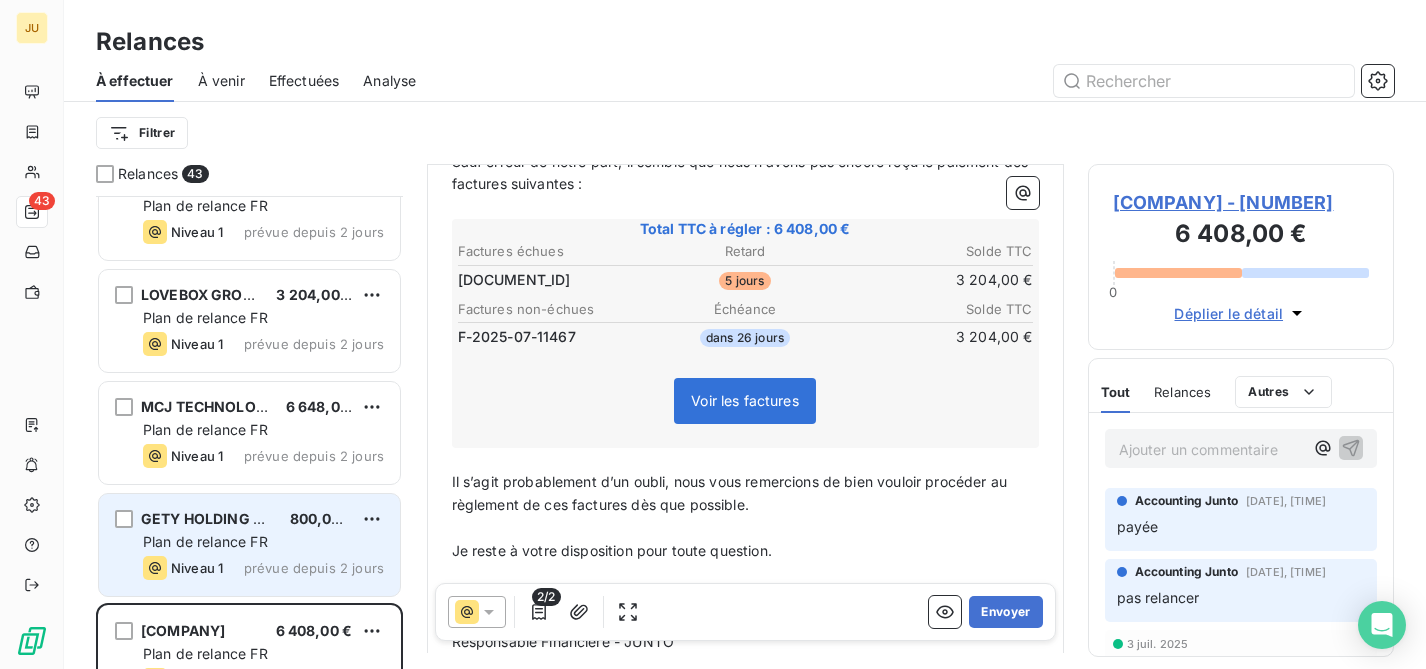 click on "Plan de relance FR" at bounding box center [263, 542] 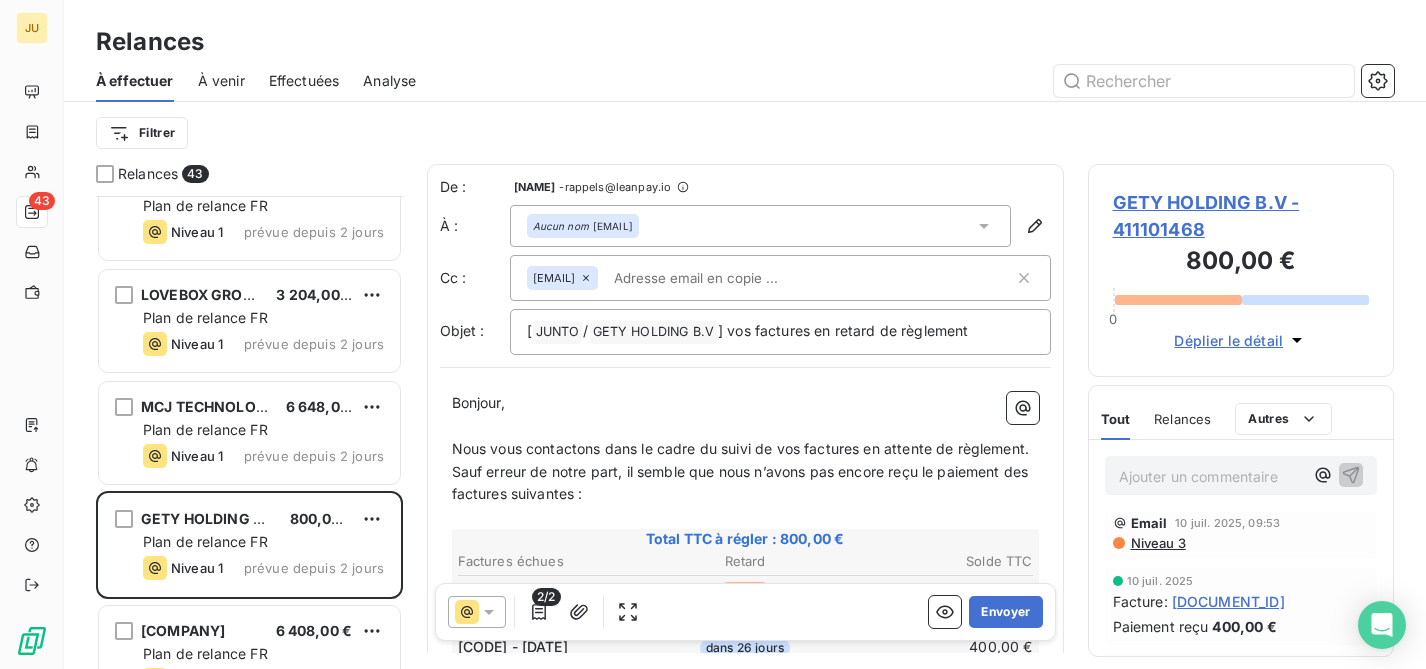 scroll, scrollTop: 27, scrollLeft: 0, axis: vertical 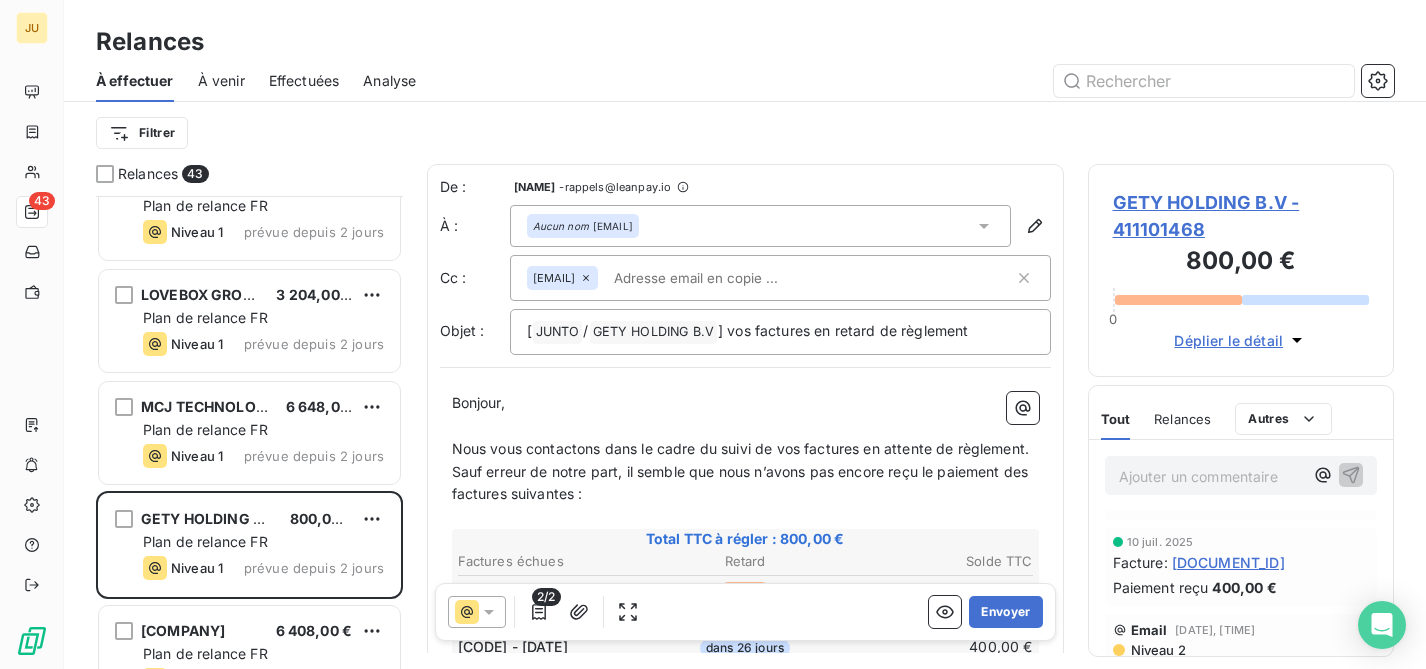click 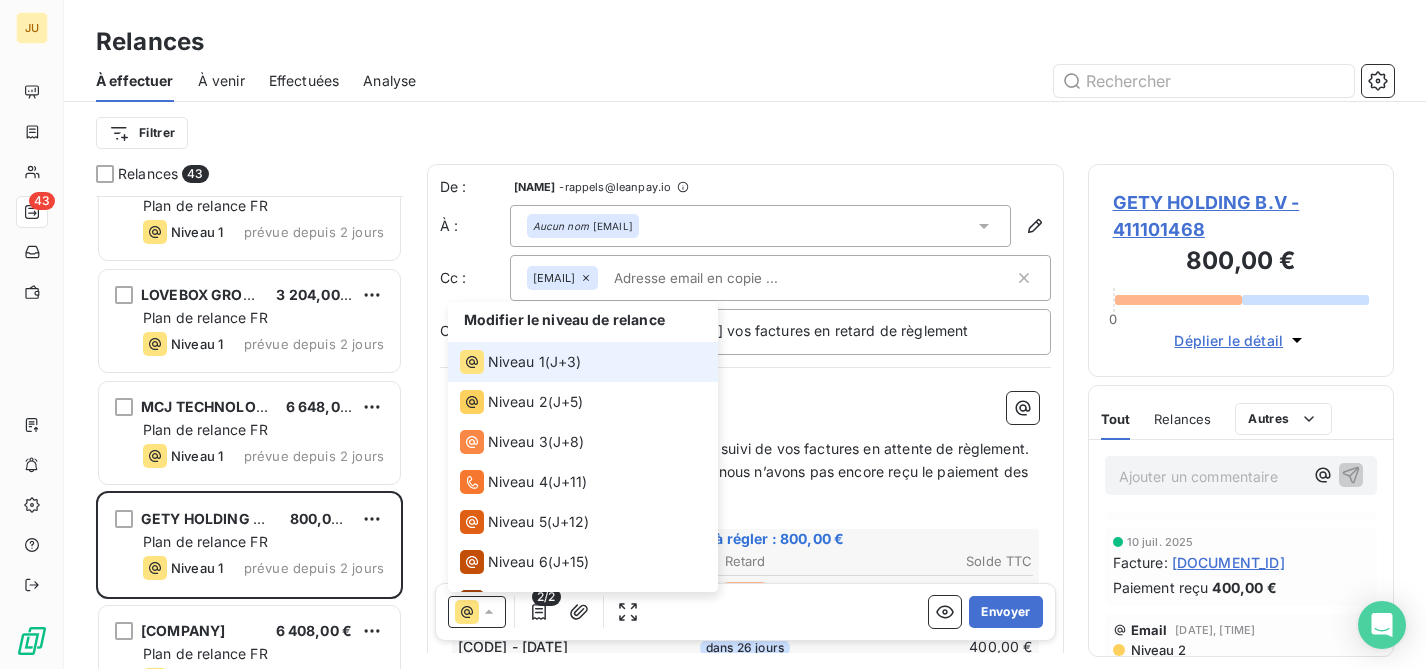 click 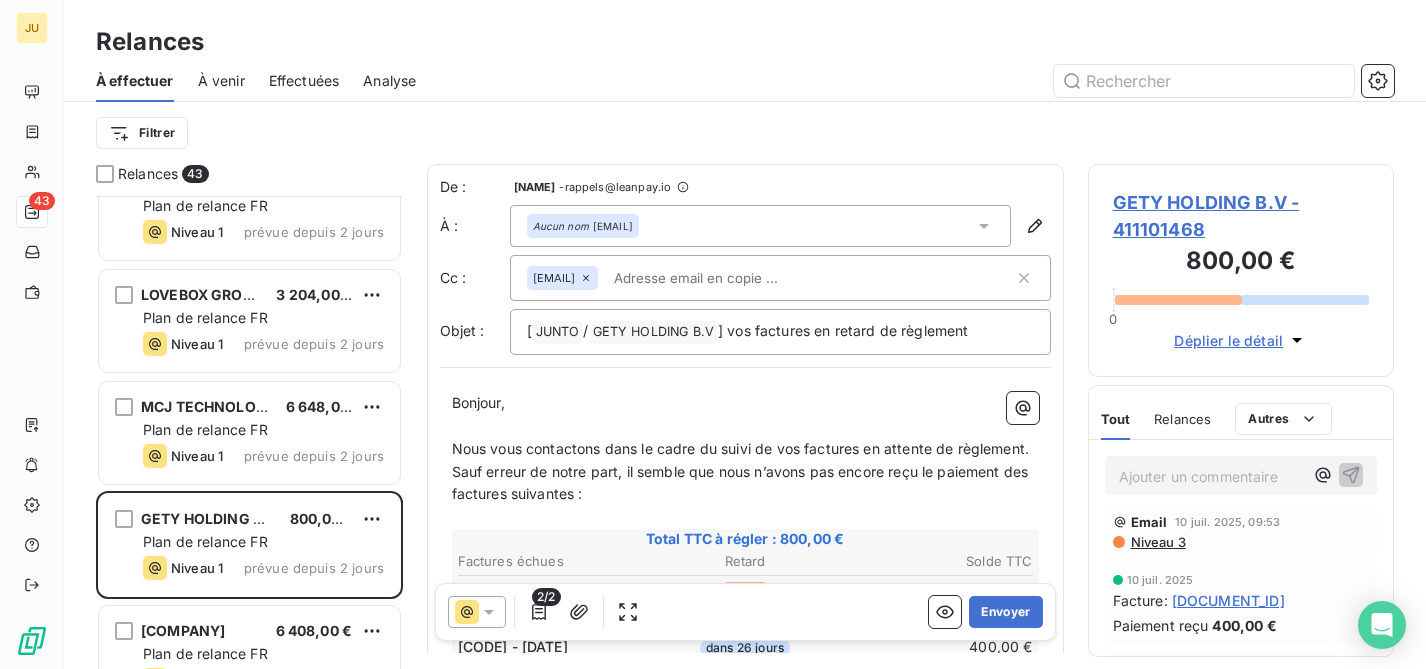 scroll, scrollTop: 0, scrollLeft: 0, axis: both 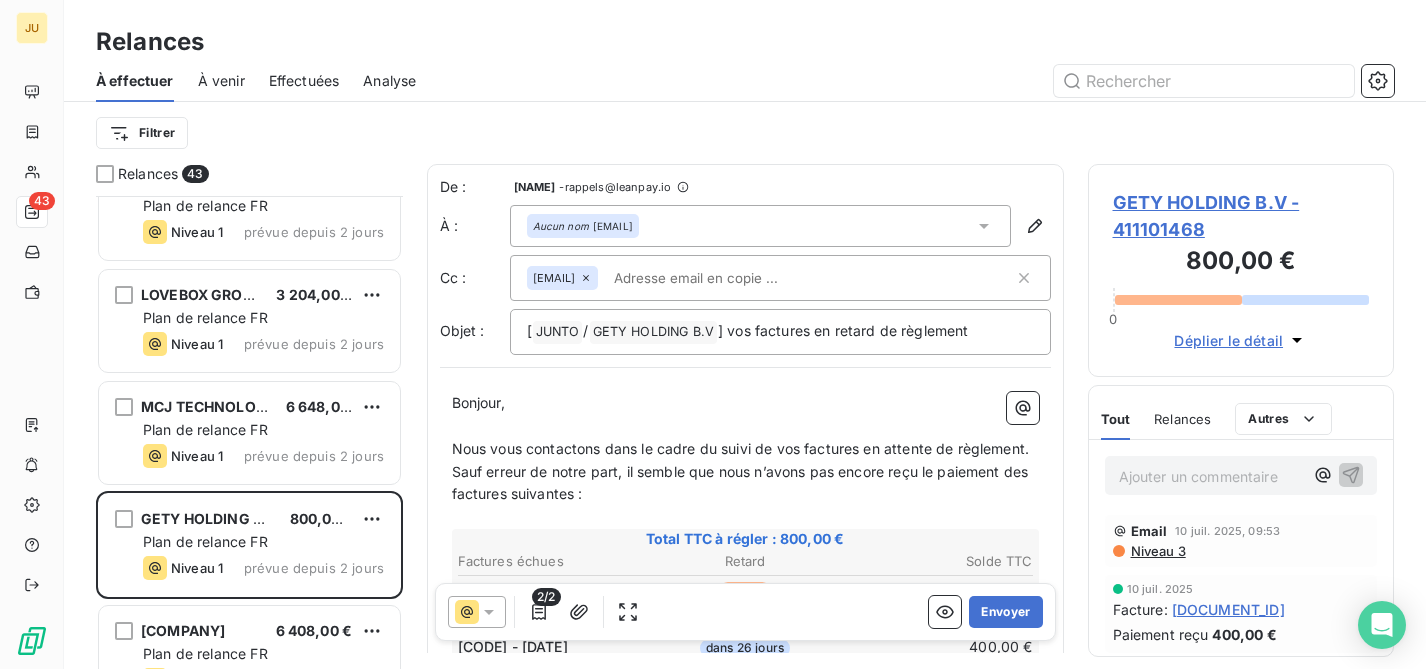 click at bounding box center [721, 278] 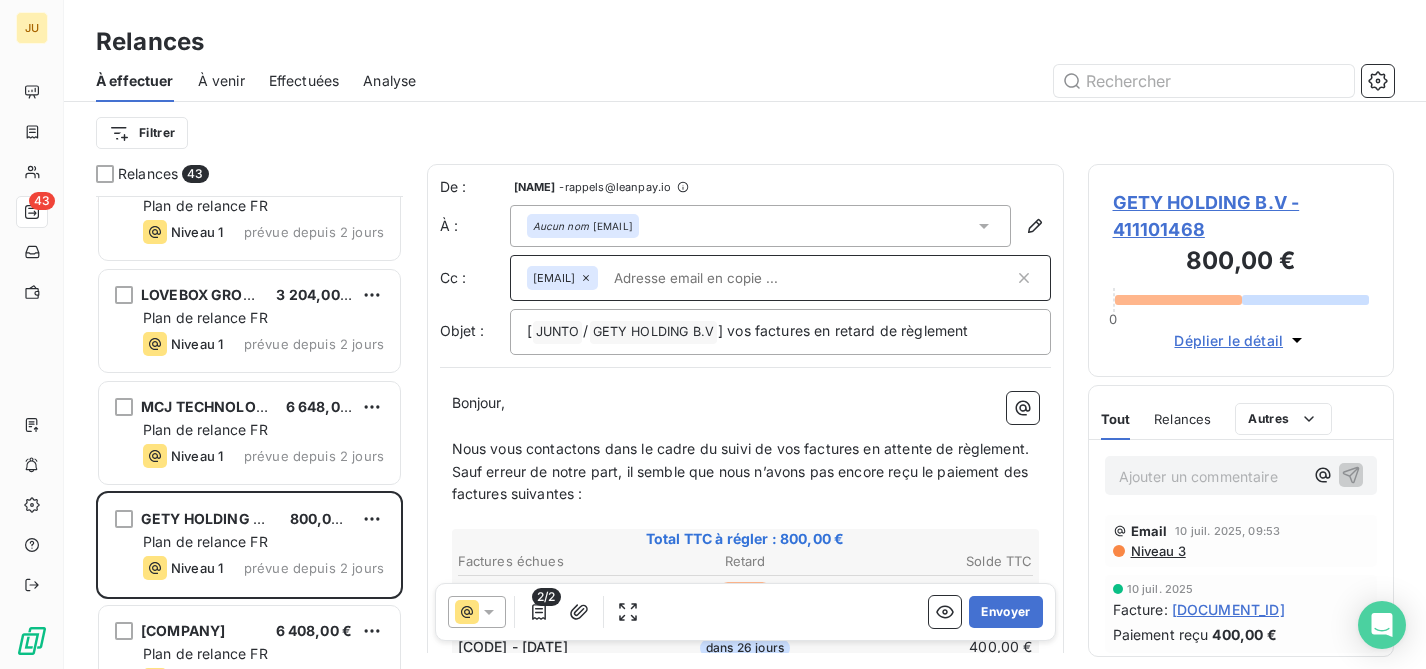 paste on "[FIRST] [LAST]" 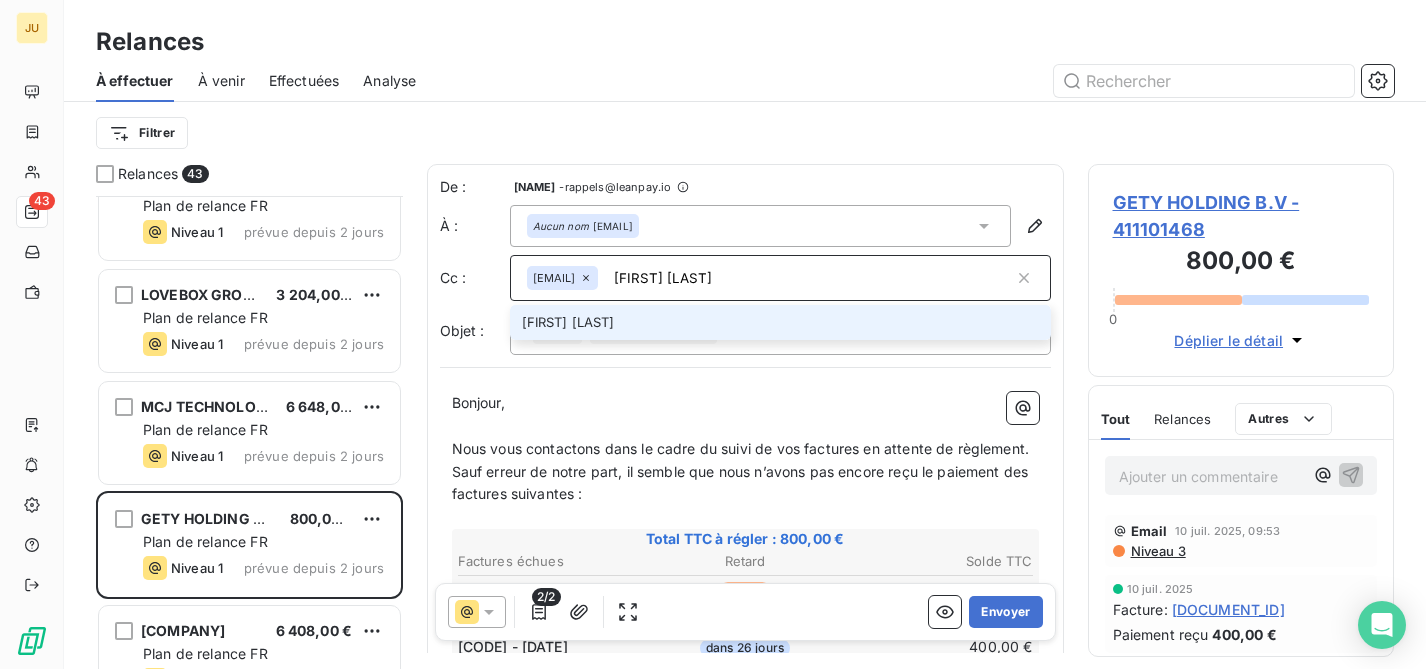 type on "[FIRST] [LAST]" 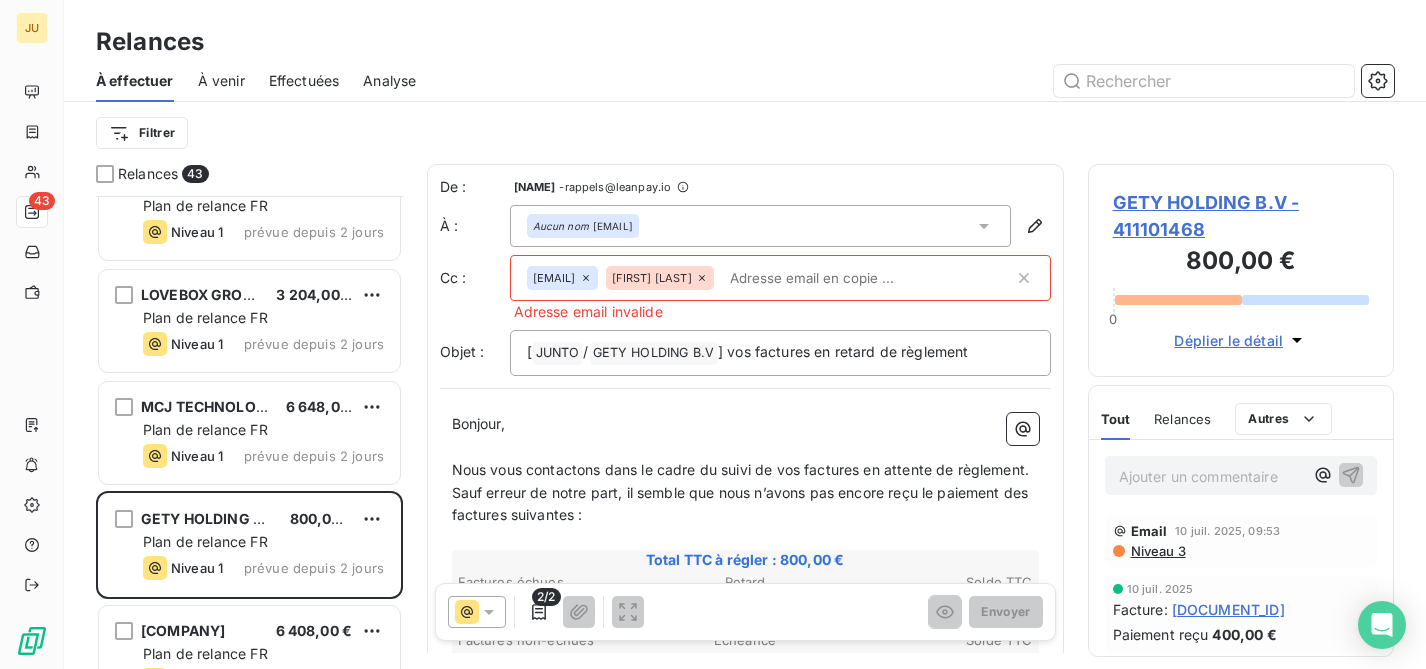 click 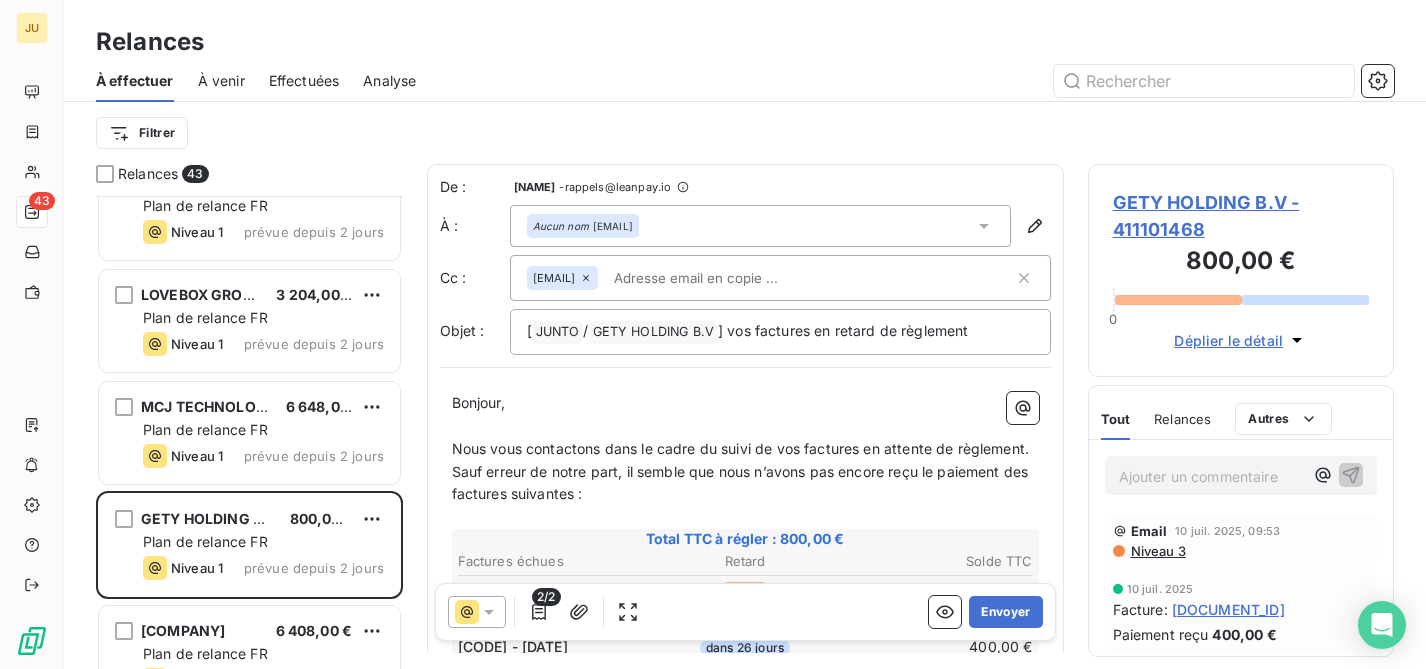 click at bounding box center (721, 278) 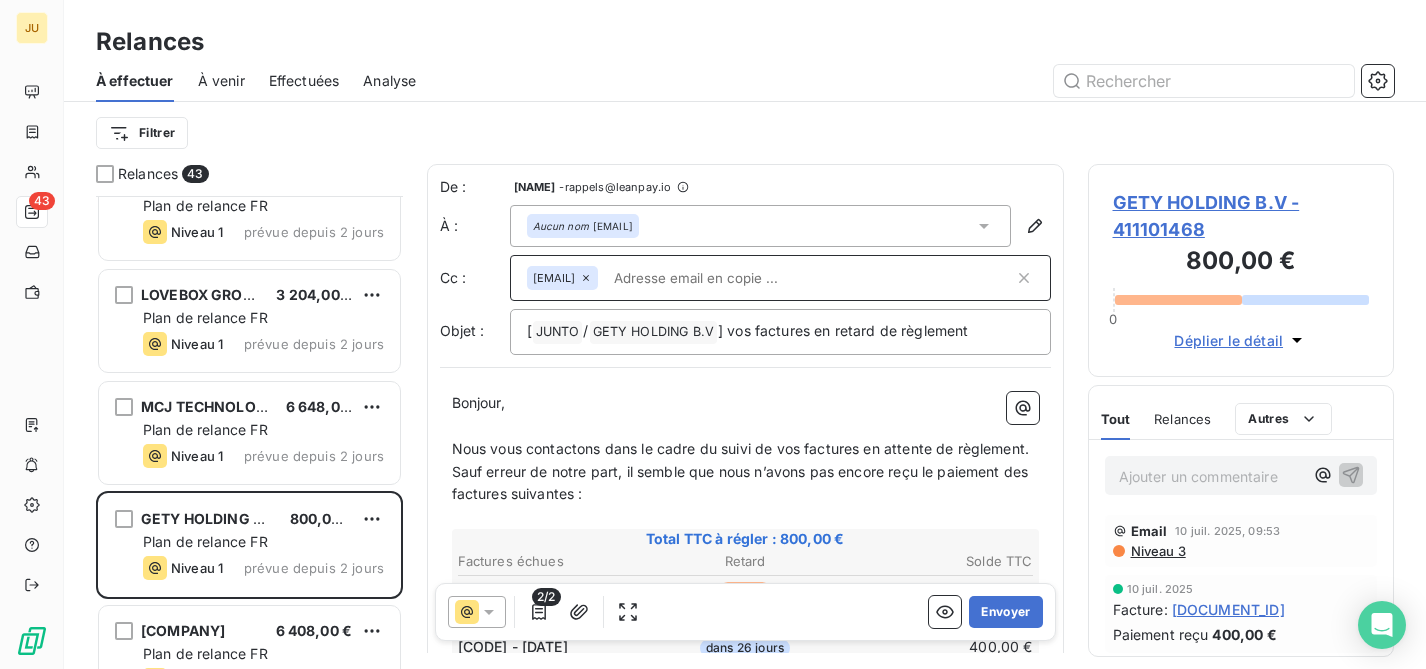 paste on "[FIRST] [LAST]" 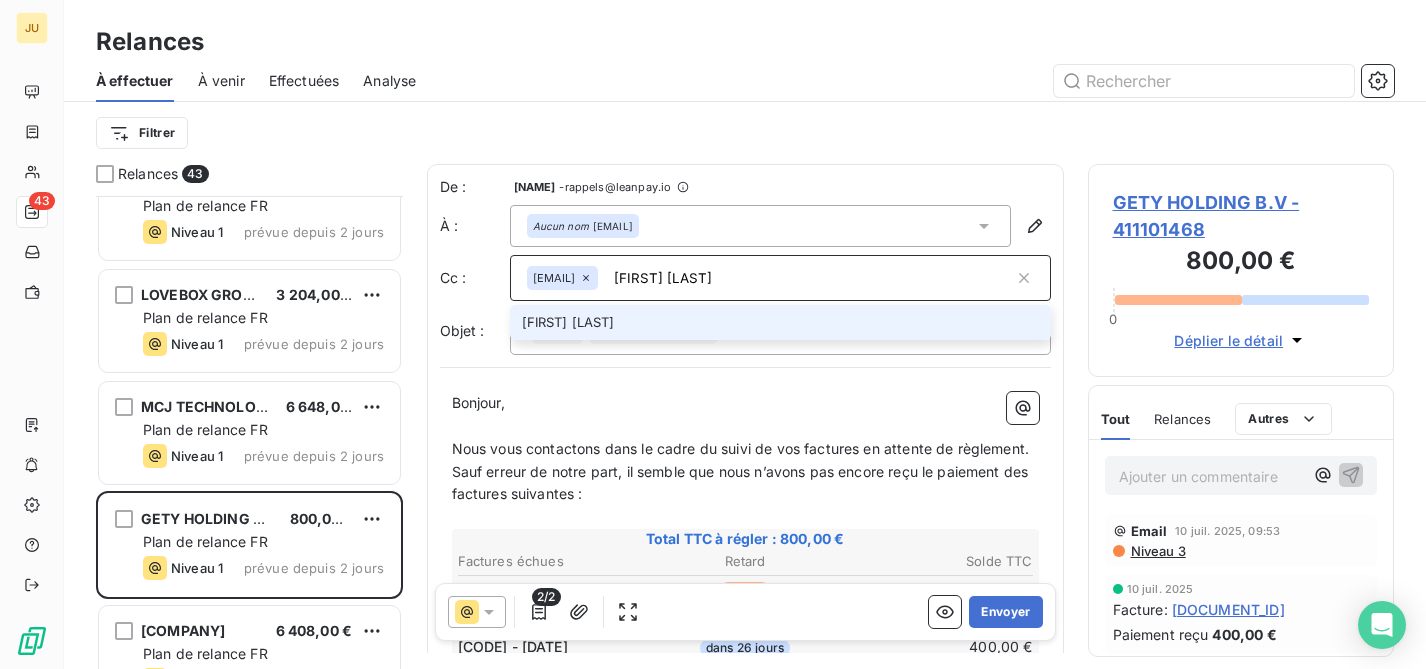 type on "[FIRST] [LAST]" 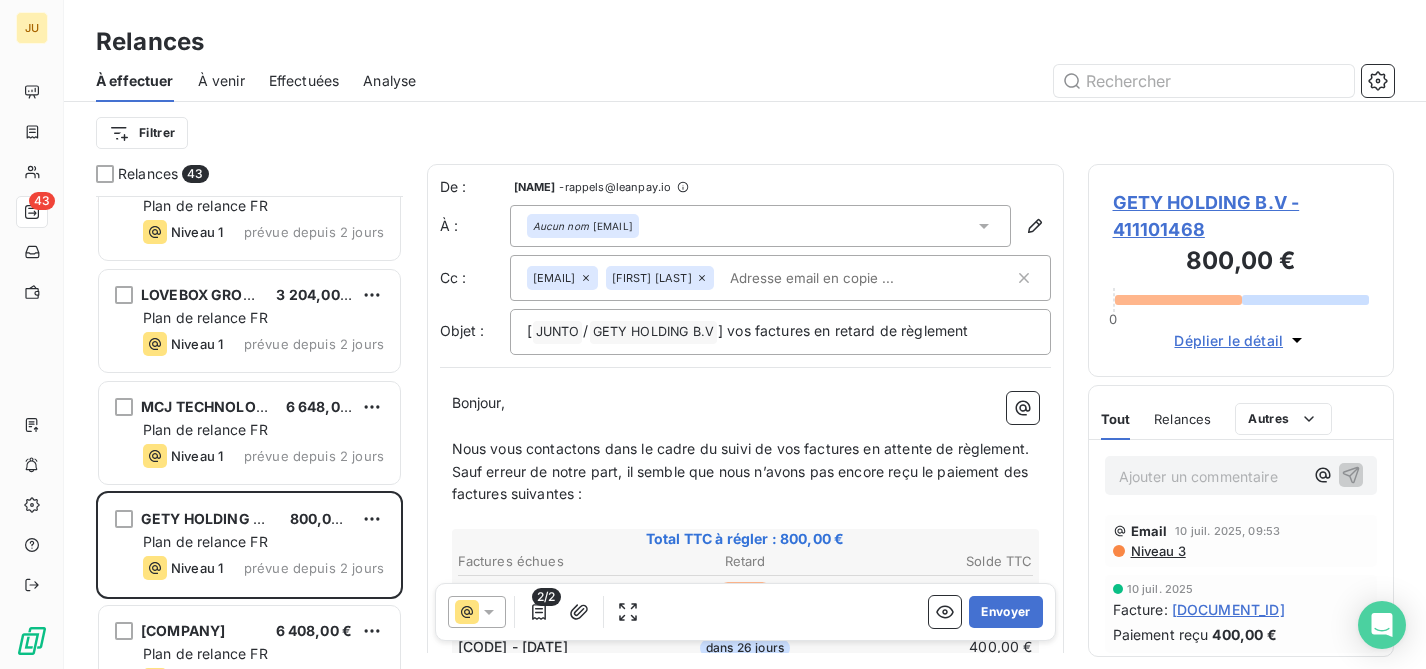 click on "audrey.araminthe@[EXAMPLE_COM] nicolas.martin@[EXAMPLE_COM]" at bounding box center (770, 278) 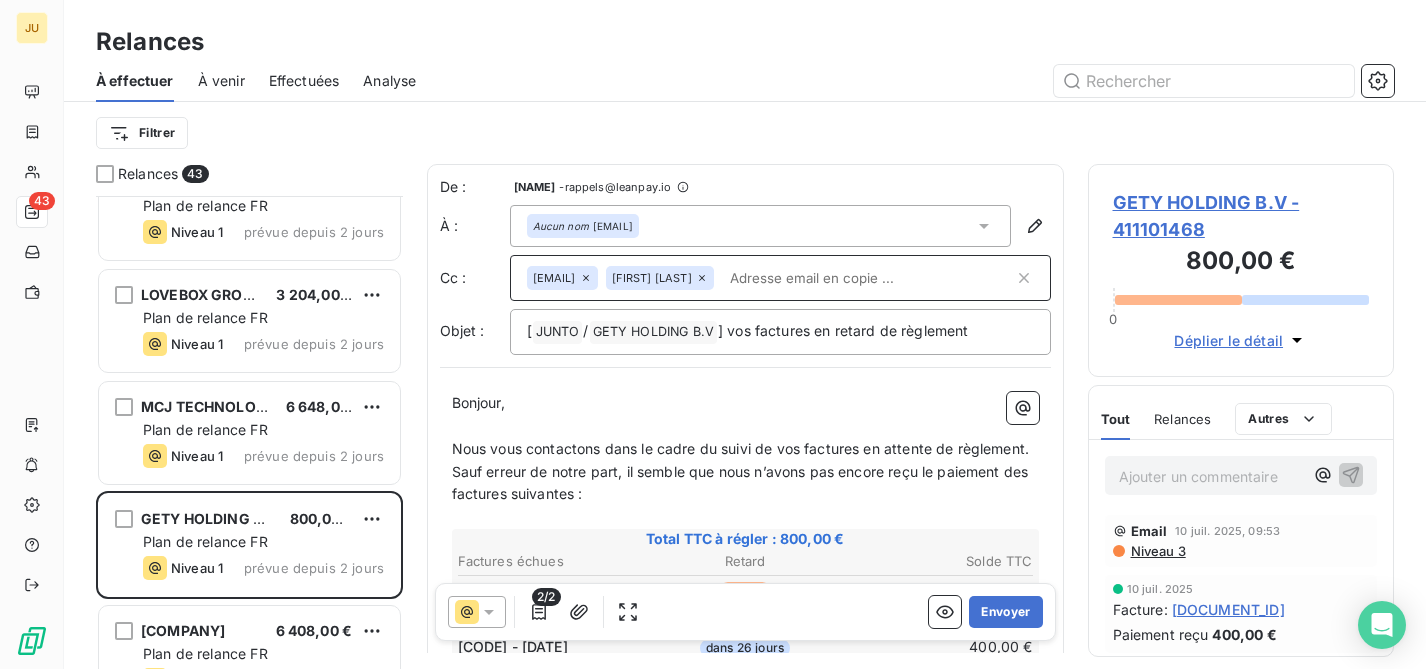 paste on "[EMAIL]" 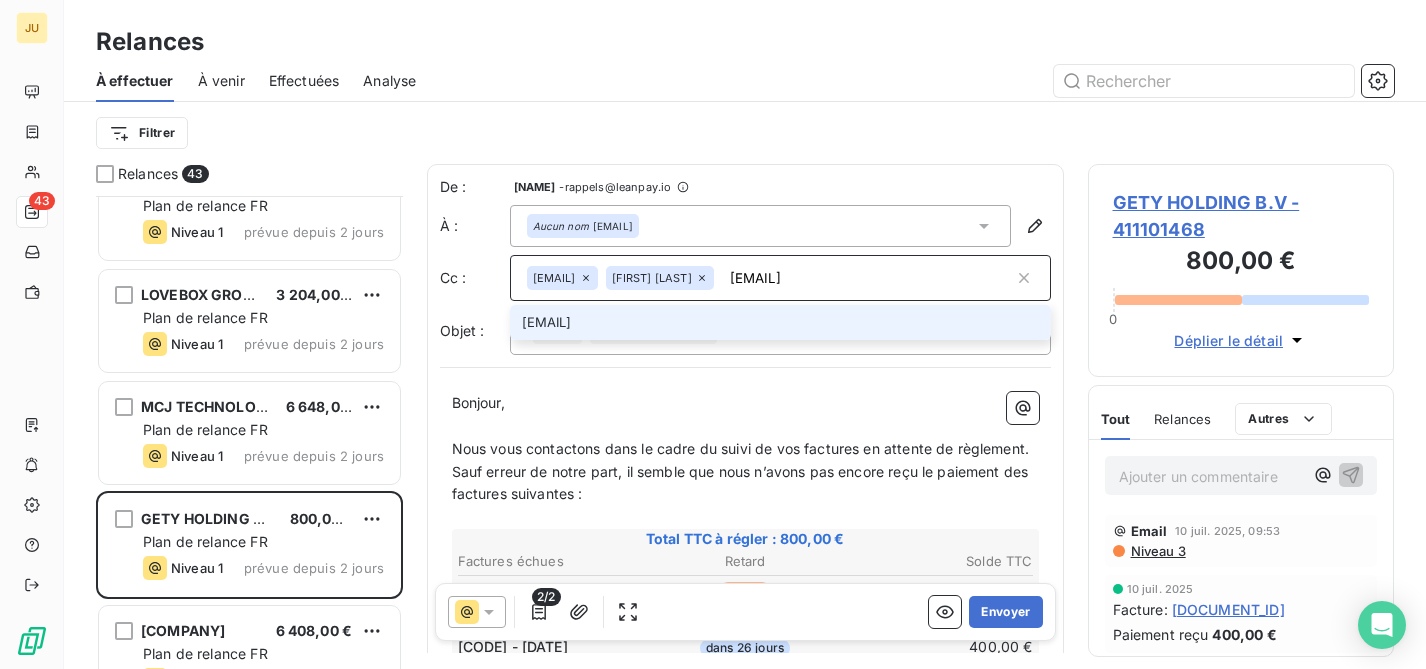 type on "[EMAIL]" 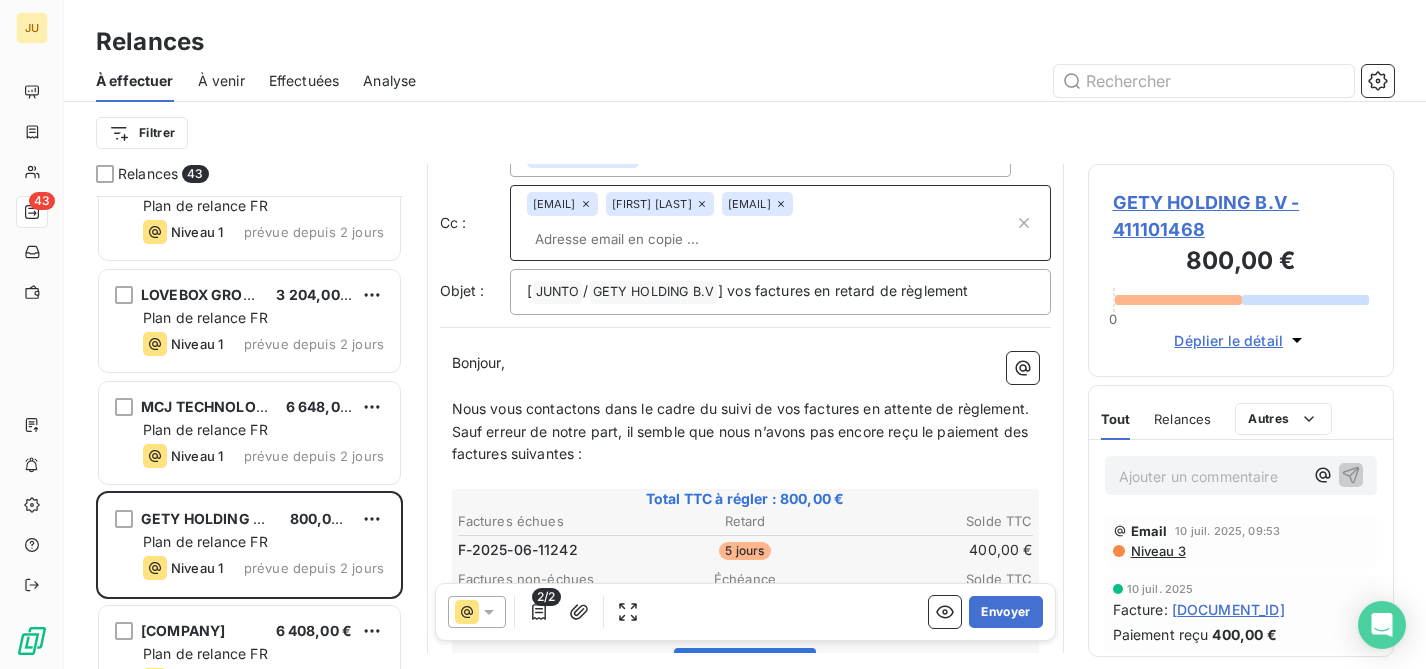 scroll, scrollTop: 0, scrollLeft: 0, axis: both 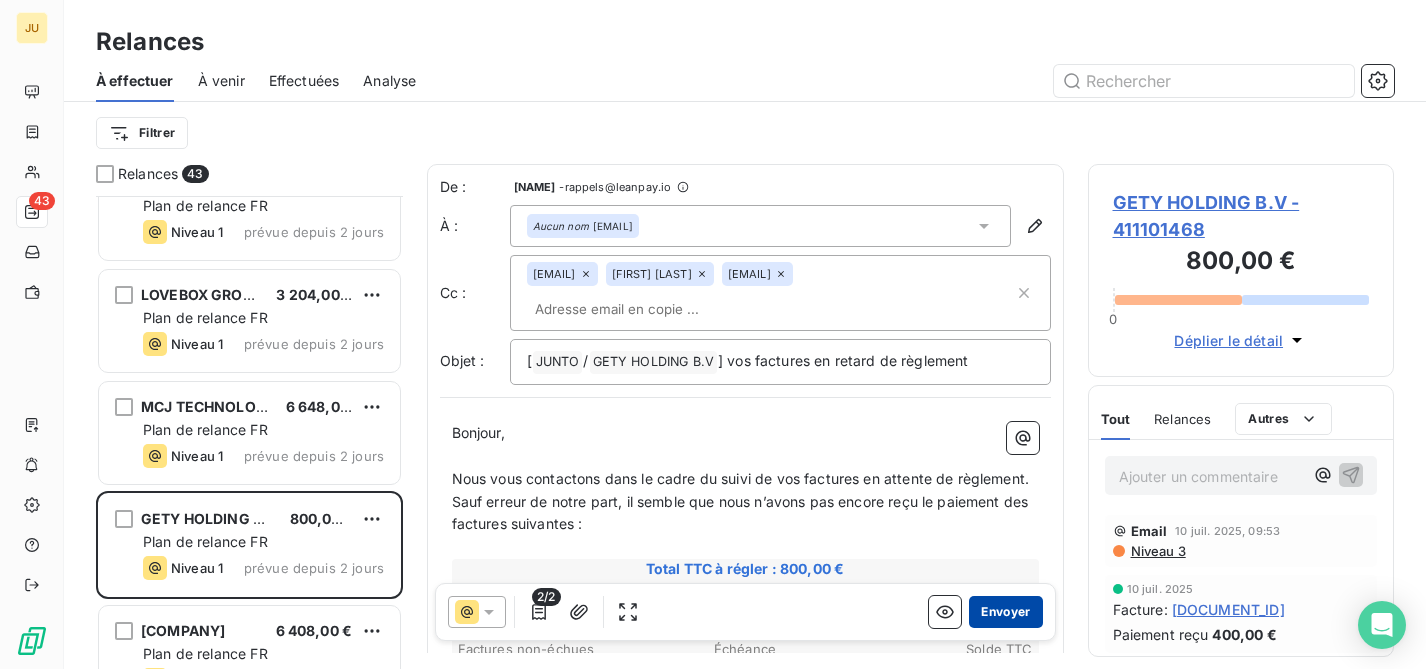 click on "Envoyer" at bounding box center [1005, 612] 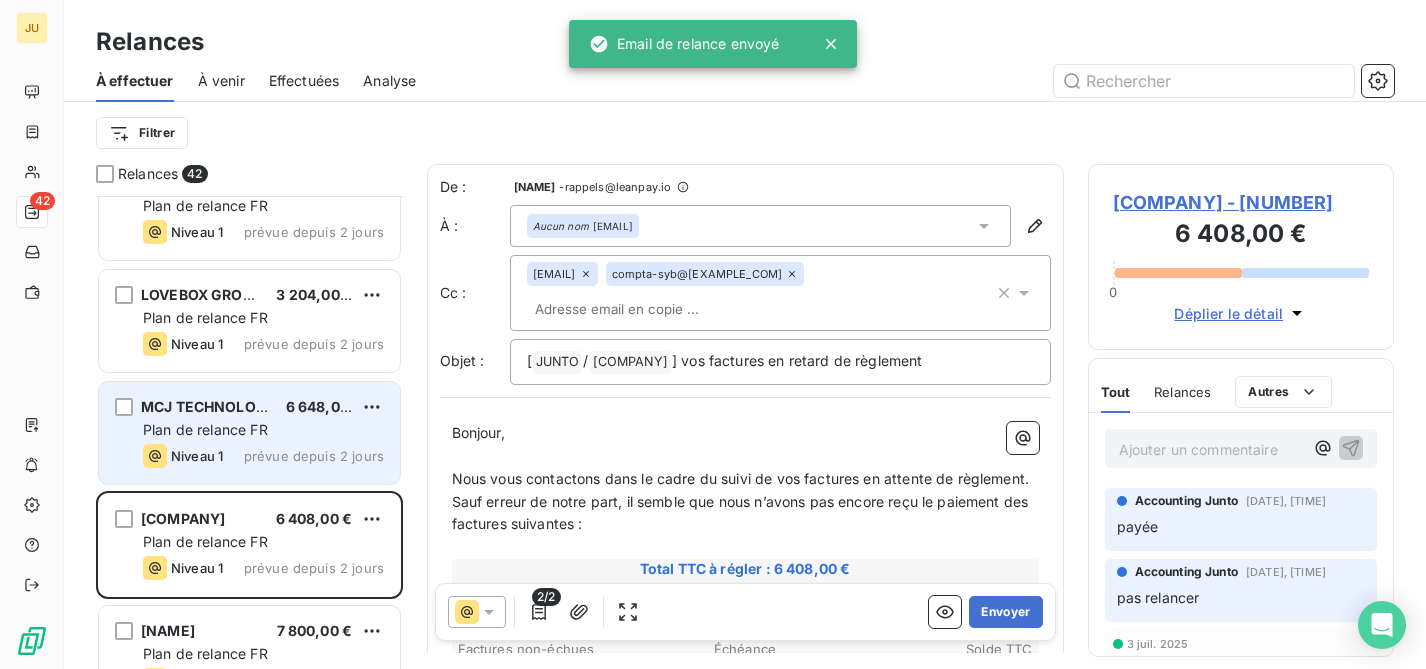 click on "prévue depuis 2 jours" at bounding box center [314, 456] 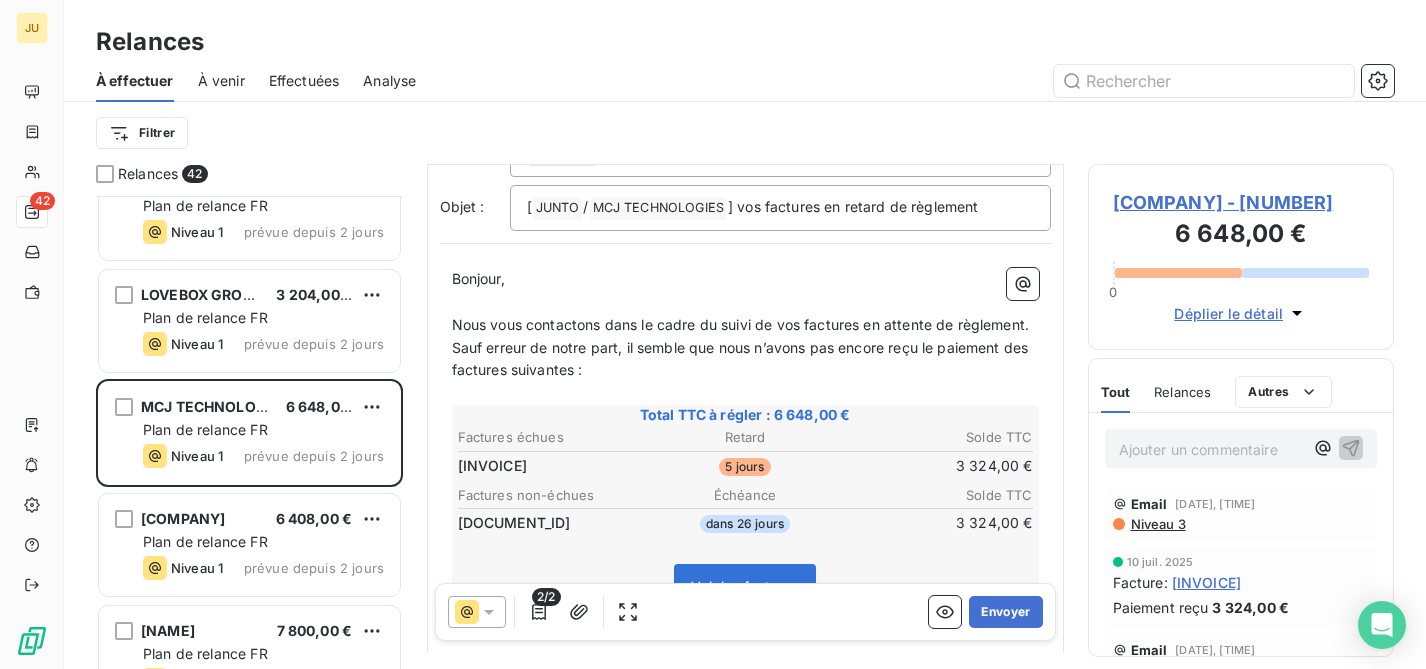 scroll, scrollTop: 99, scrollLeft: 0, axis: vertical 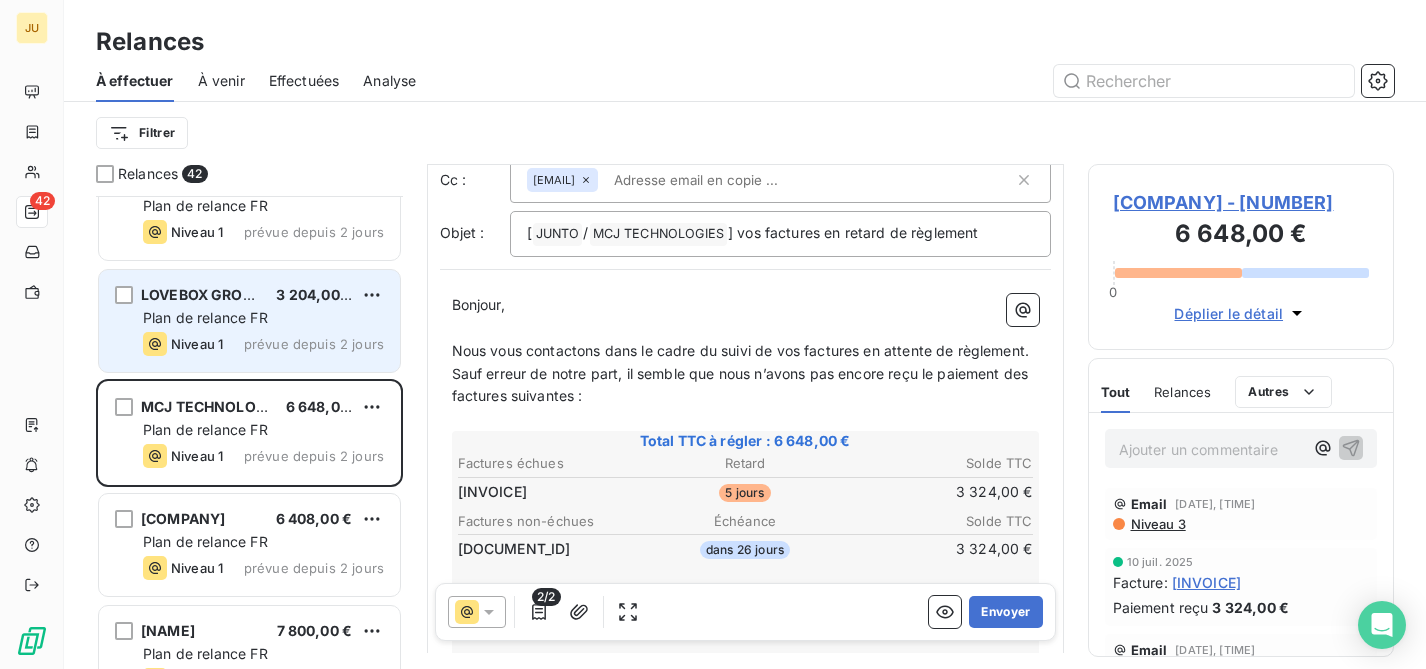 click on "LOVEBOX GROUP [PRICE] Plan de relance FR Niveau 1 prévue depuis 2 jours" at bounding box center [249, 321] 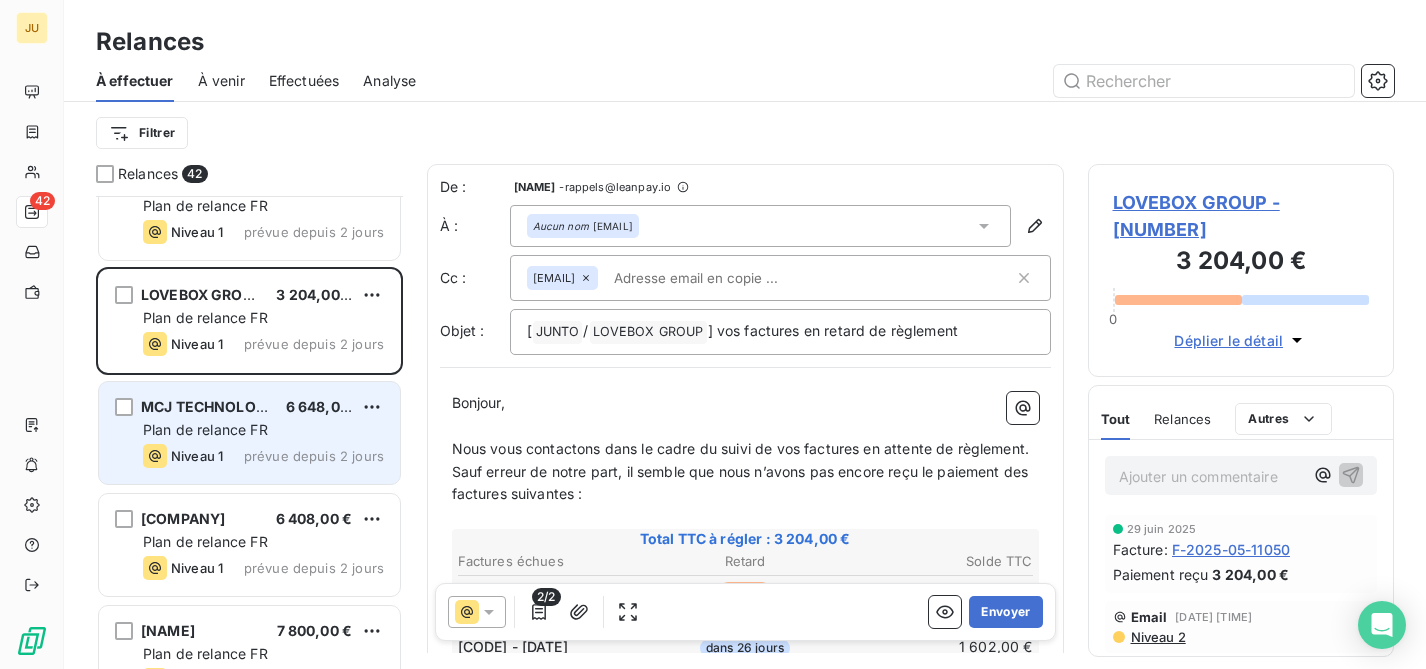 click on "Plan de relance FR" at bounding box center [263, 430] 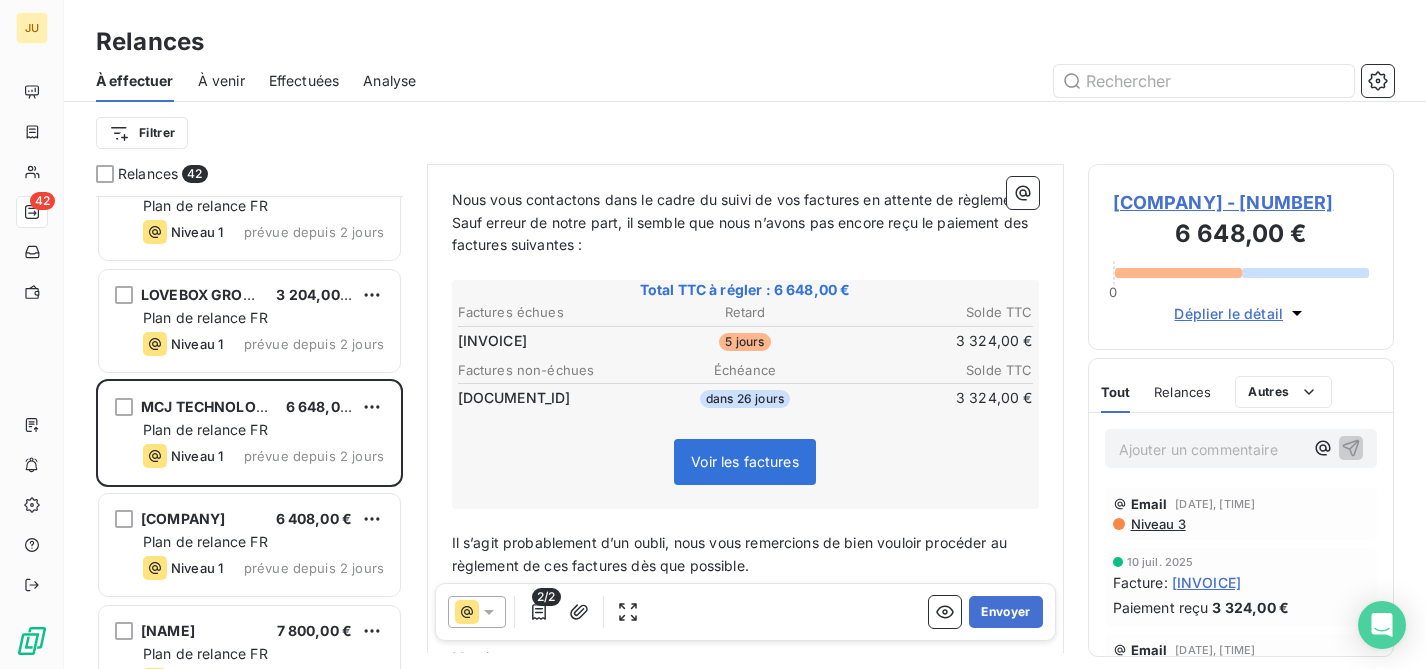 scroll, scrollTop: 250, scrollLeft: 0, axis: vertical 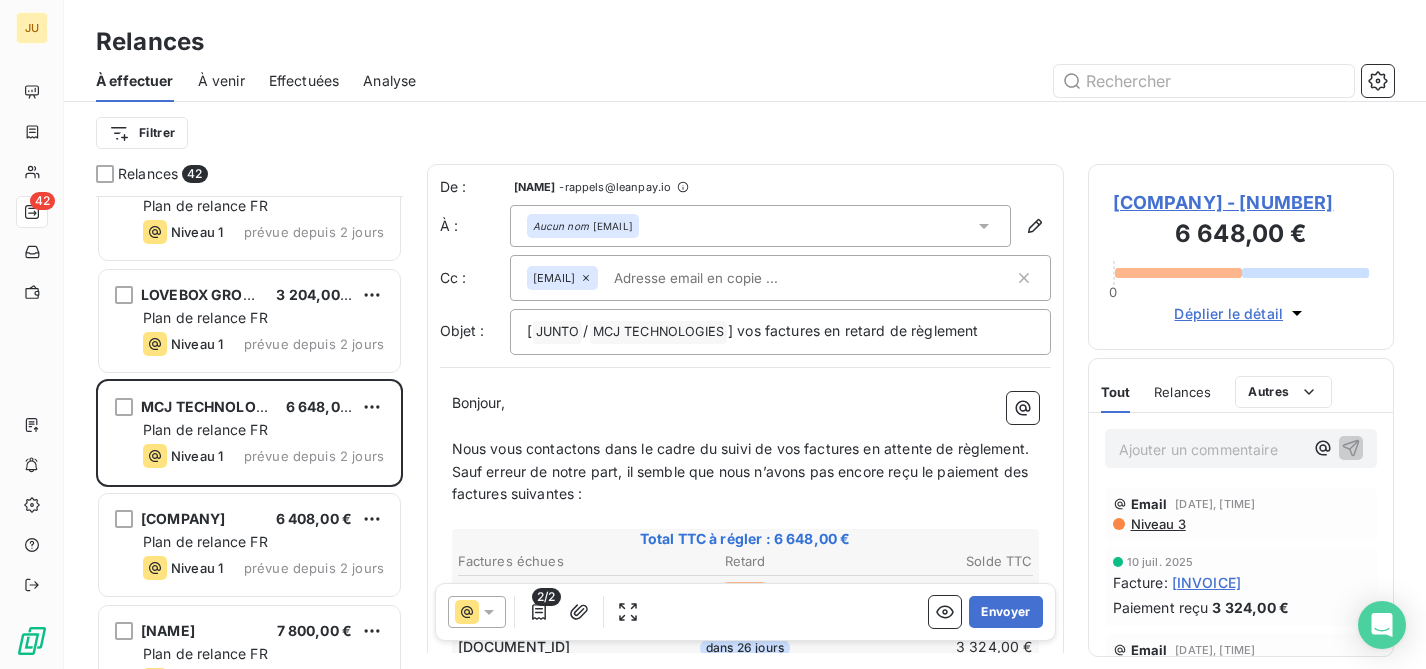 click at bounding box center (721, 278) 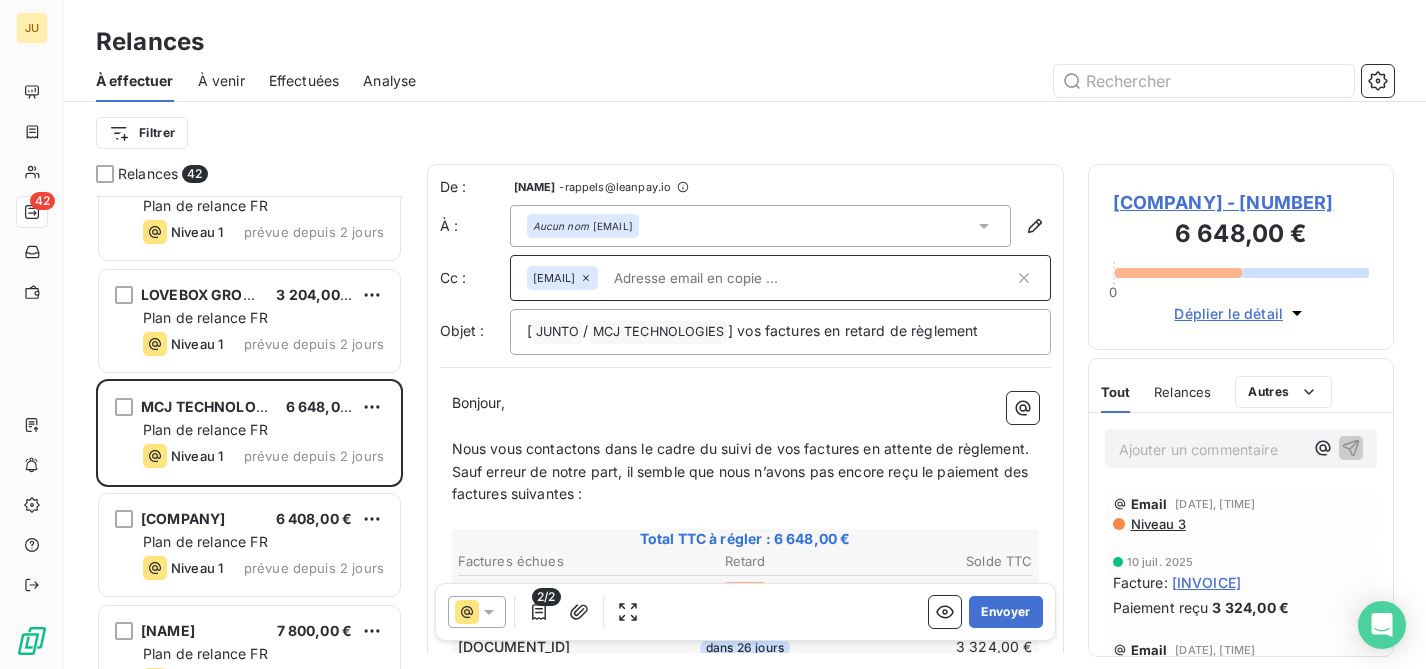 paste on "[FIRST] [LAST]" 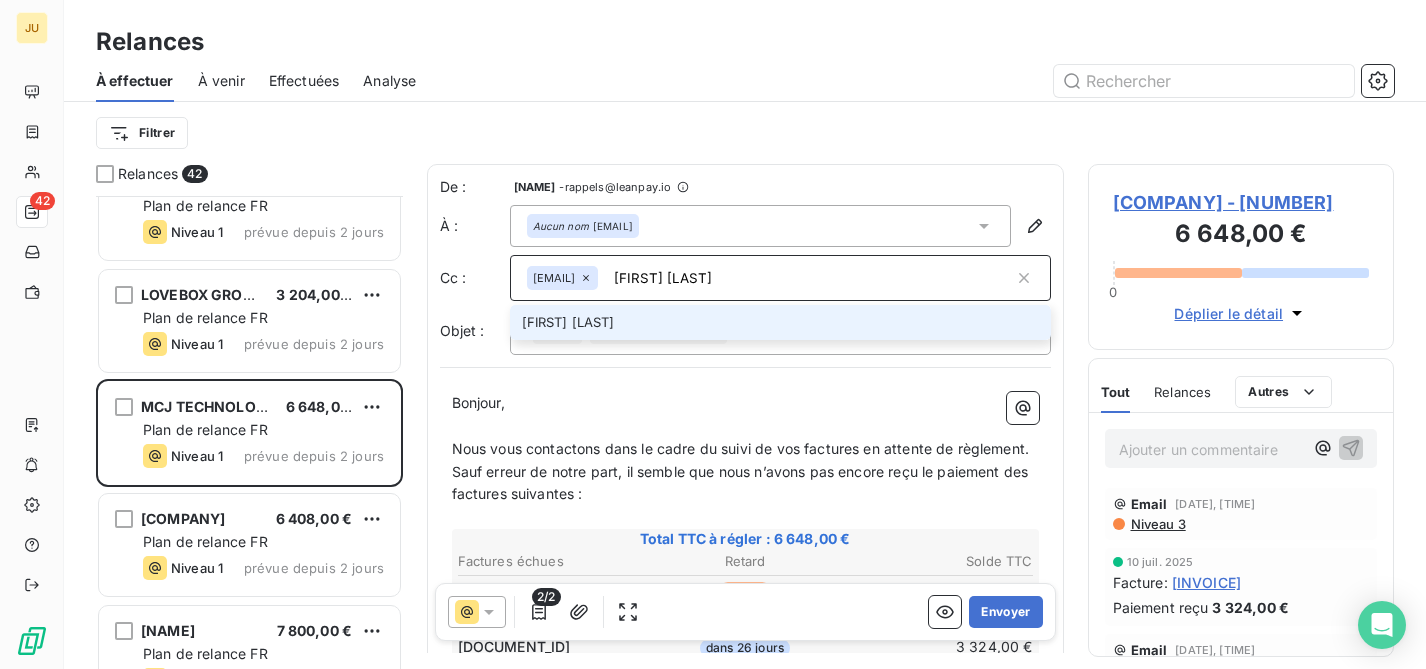 type on "[FIRST] [LAST]" 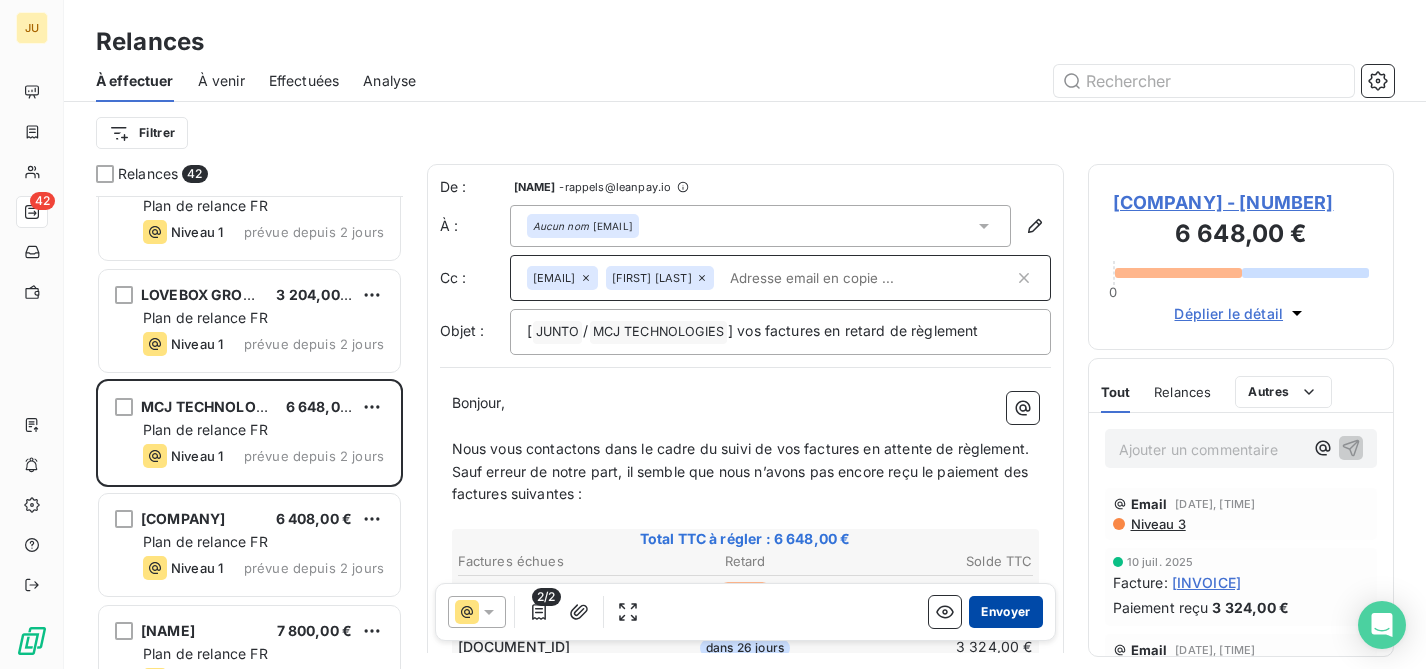 click on "Envoyer" at bounding box center [1005, 612] 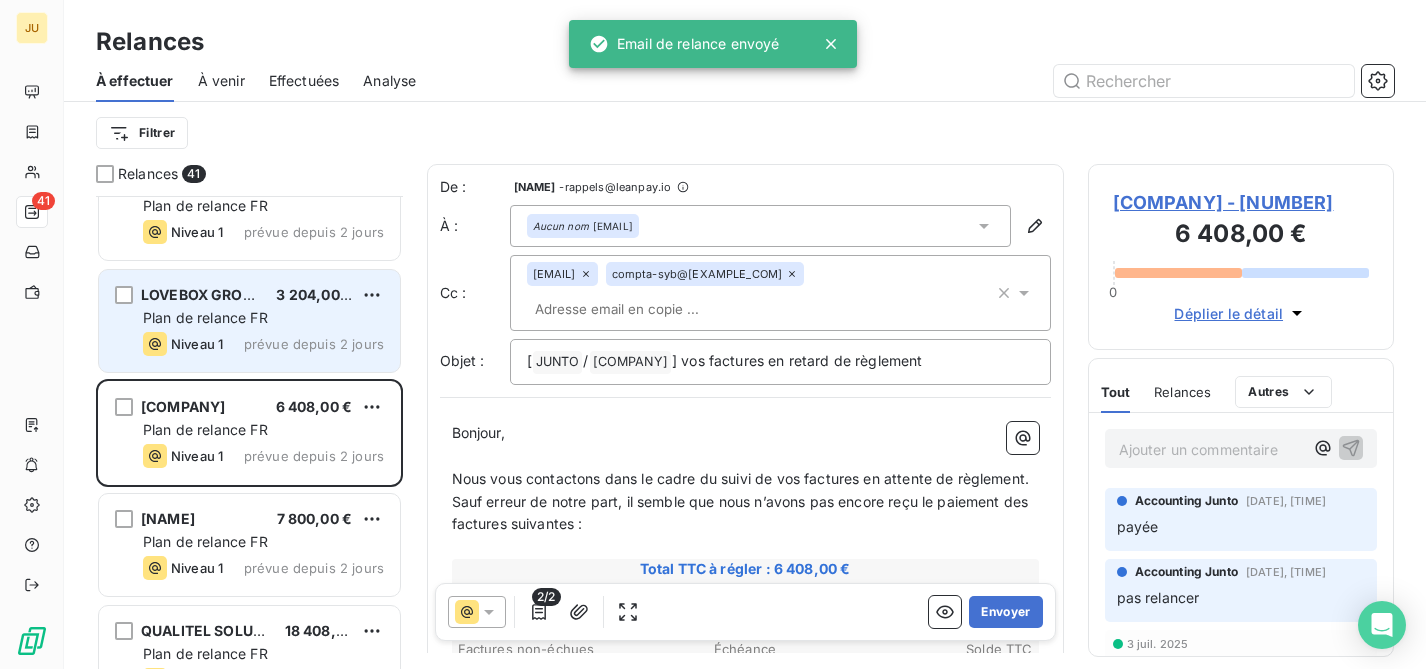 click on "LOVEBOX GROUP [PRICE]" at bounding box center [263, 295] 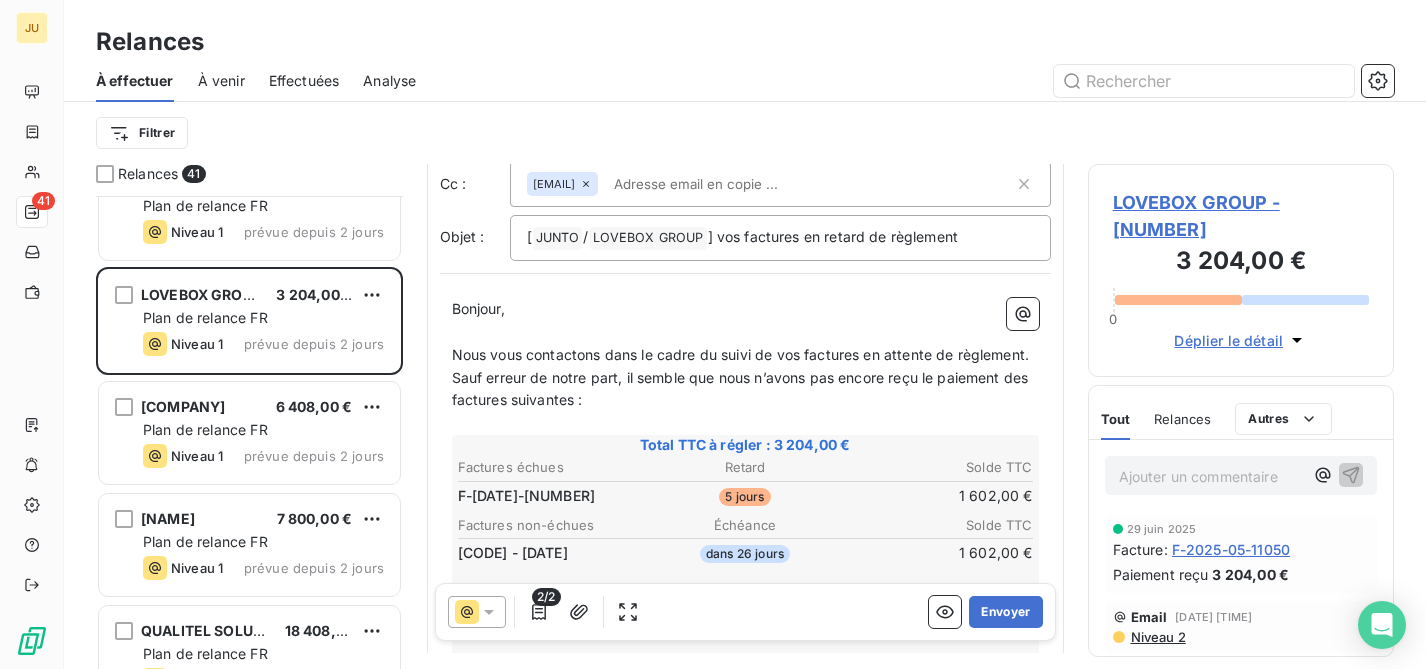 scroll, scrollTop: 0, scrollLeft: 0, axis: both 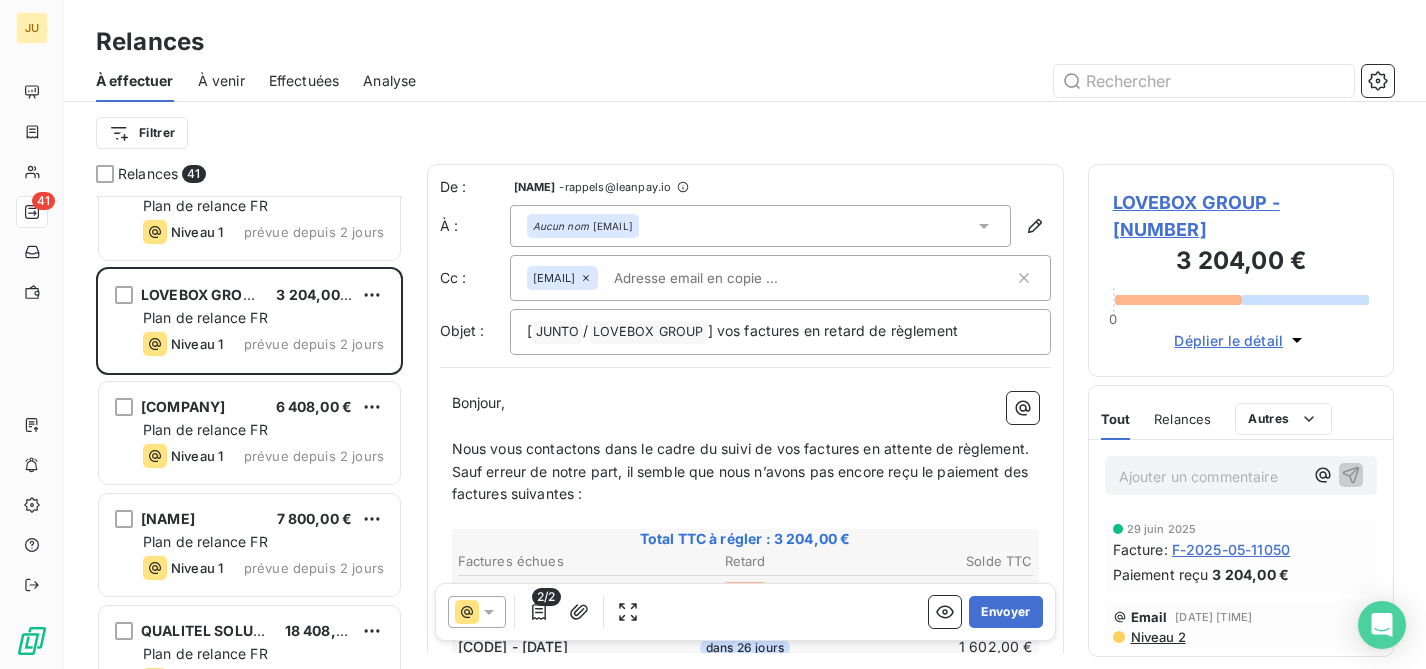 click on "[EMAIL]" at bounding box center [780, 278] 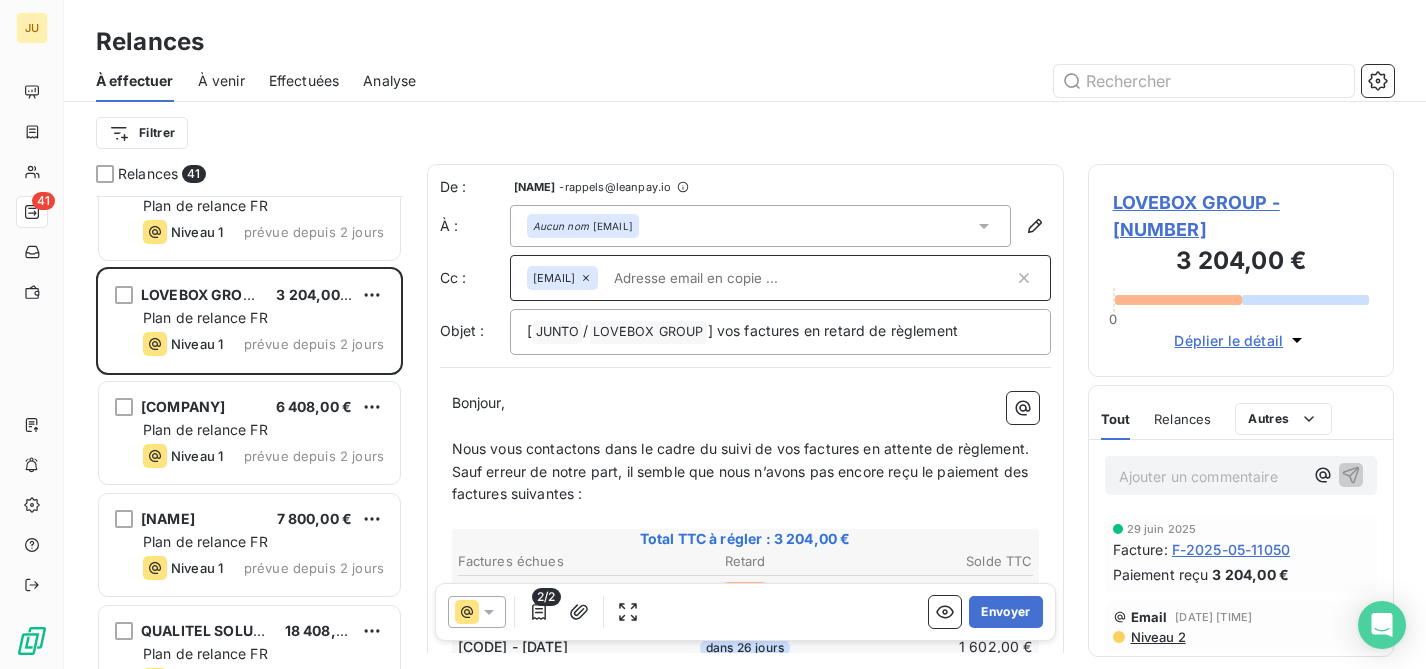 click at bounding box center [810, 278] 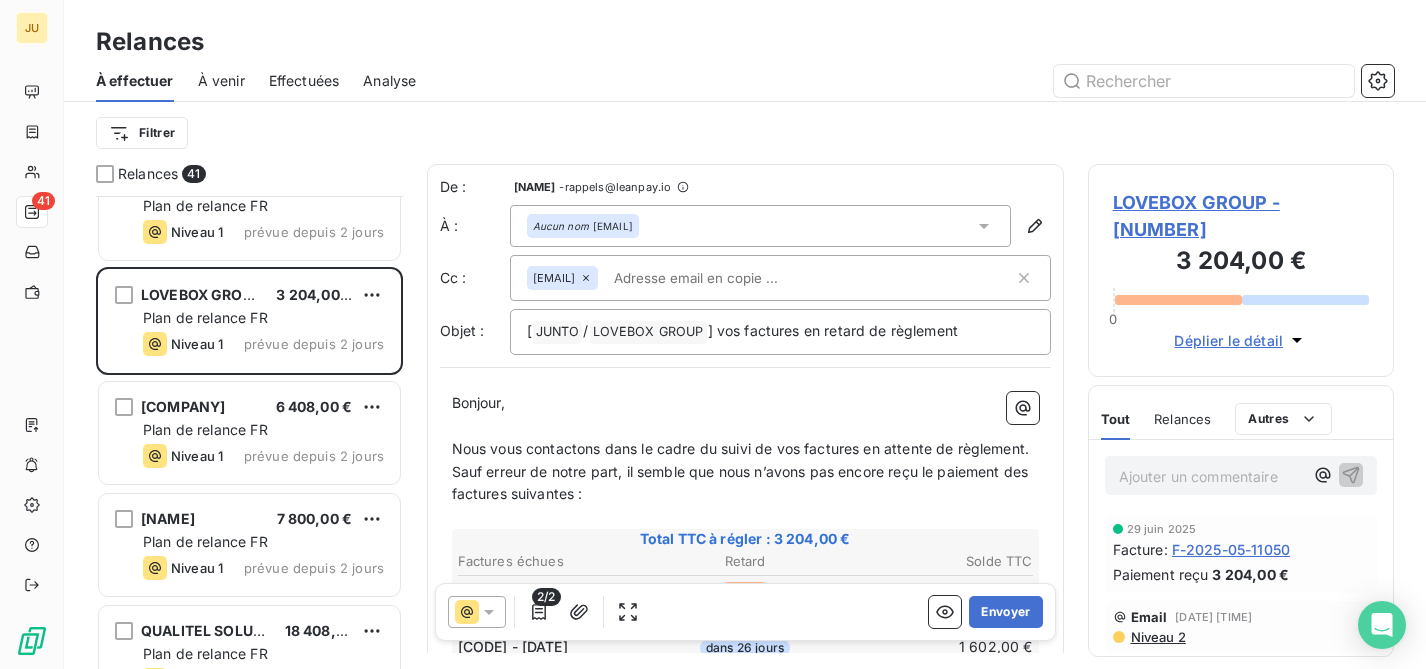 paste on "[FIRST] [LAST]" 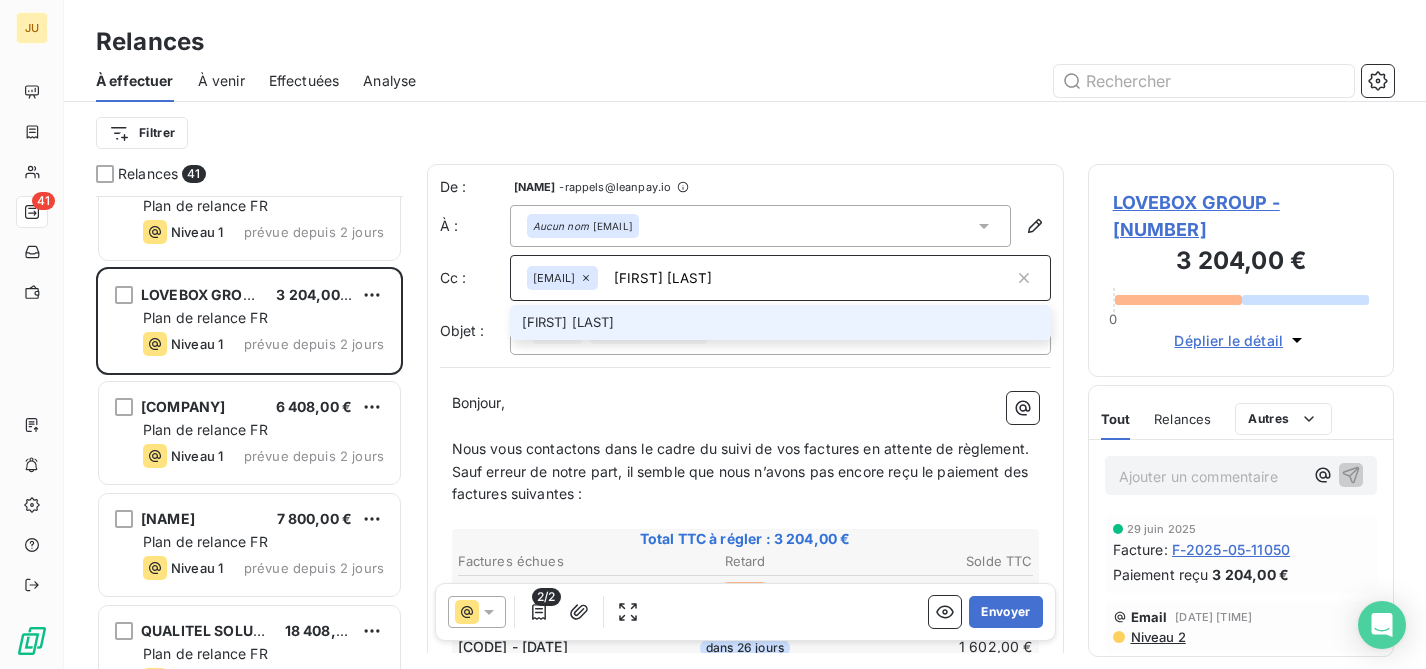 type on "[FIRST] [LAST]" 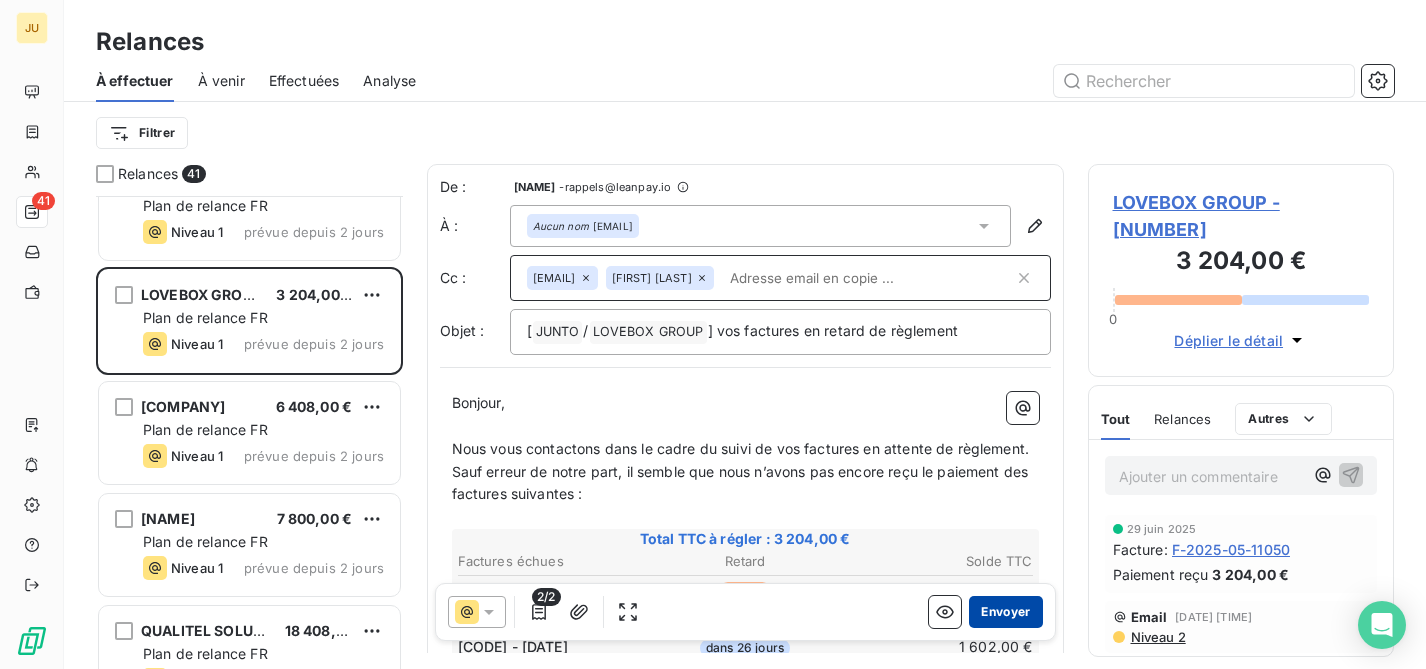 click on "Envoyer" at bounding box center (1005, 612) 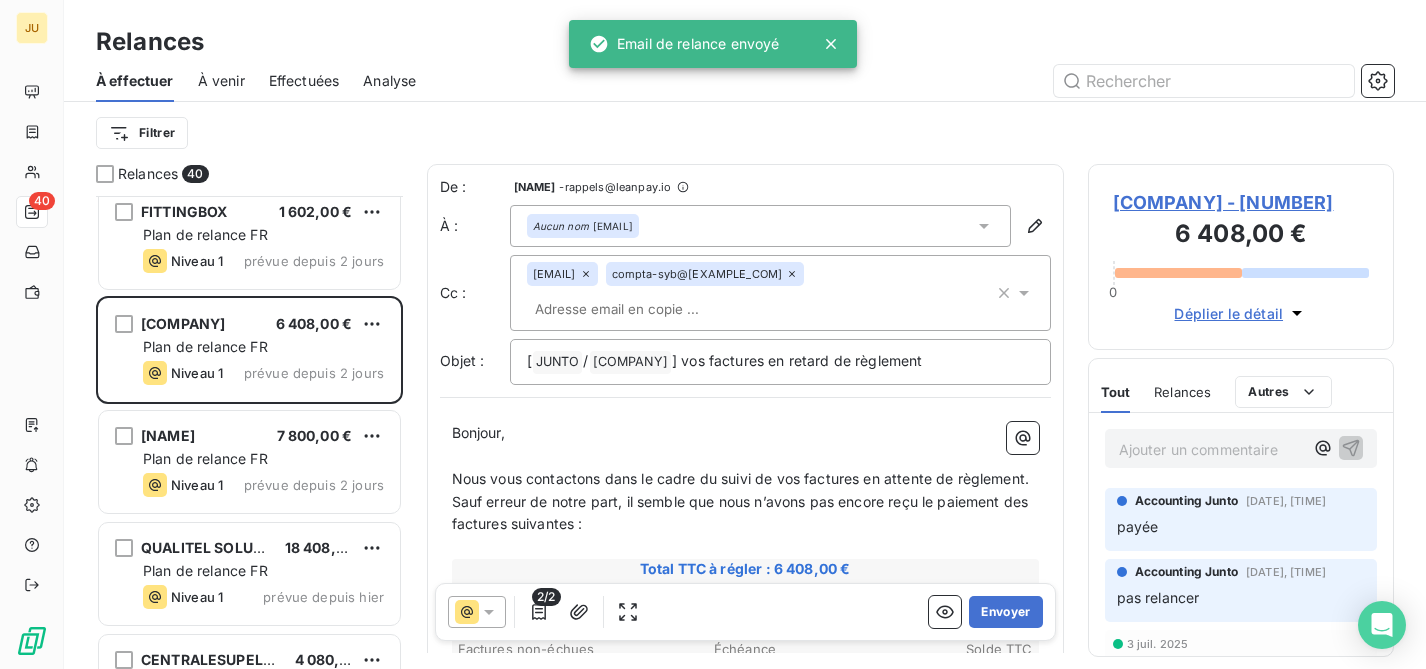 scroll, scrollTop: 2984, scrollLeft: 0, axis: vertical 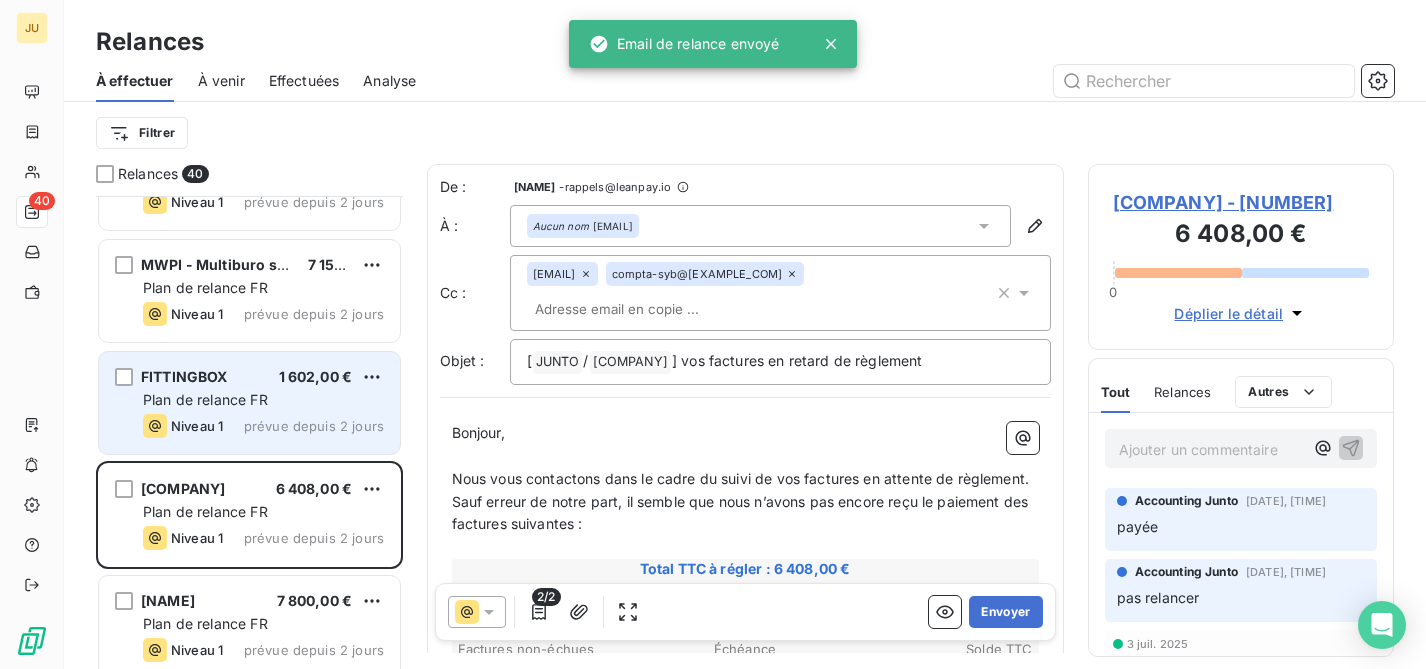 click on "Niveau 1 prévue depuis 2 jours" at bounding box center [263, 426] 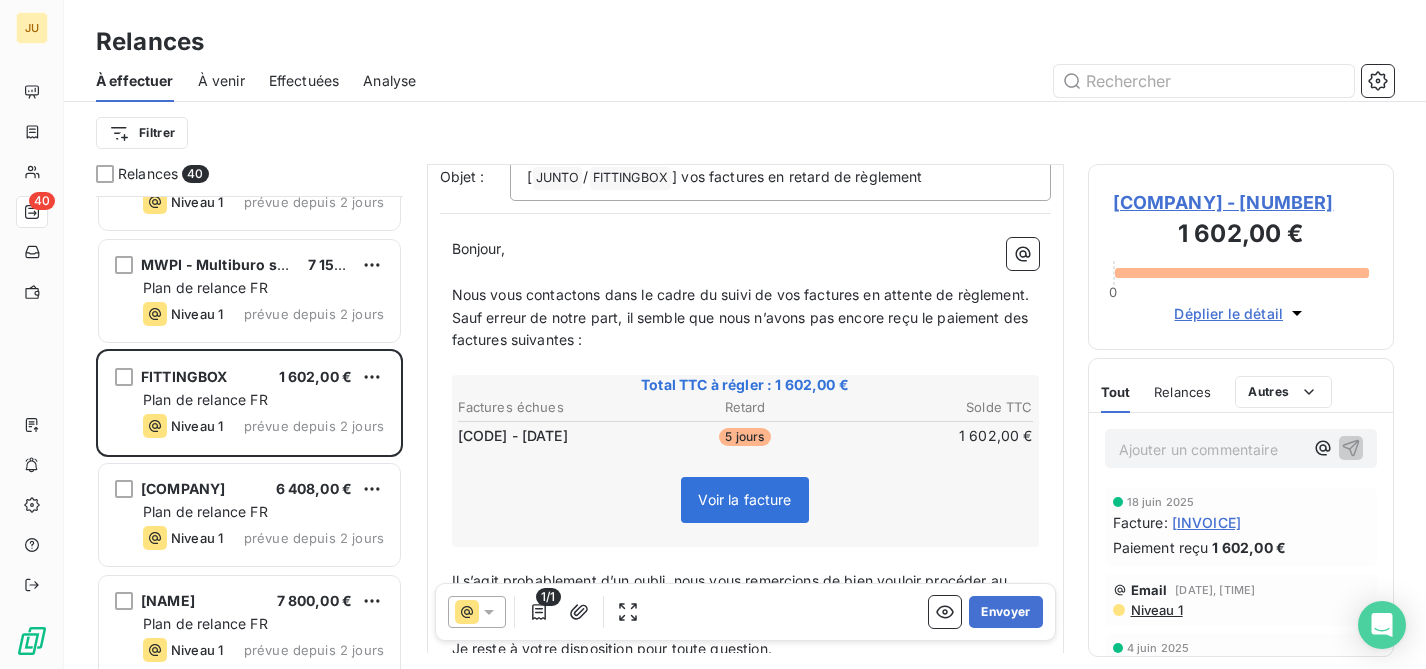 scroll, scrollTop: 167, scrollLeft: 0, axis: vertical 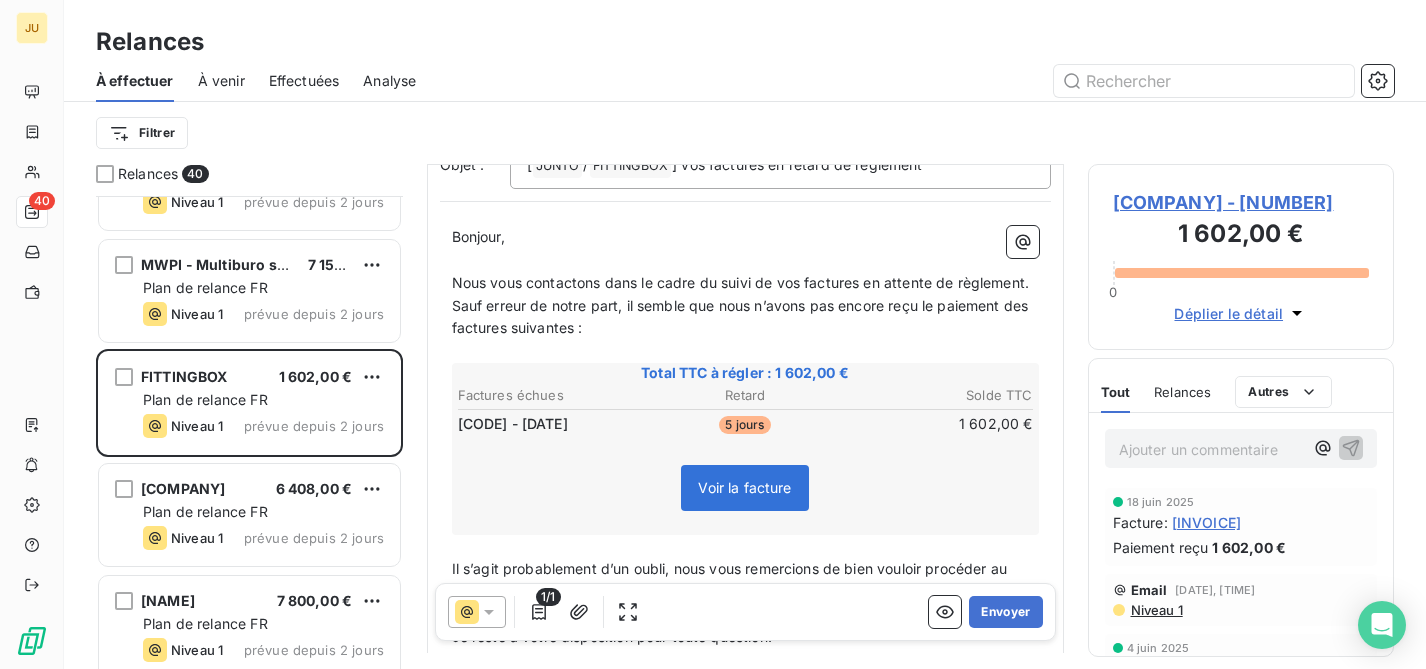 click on "Ajouter un commentaire ﻿" at bounding box center [1211, 449] 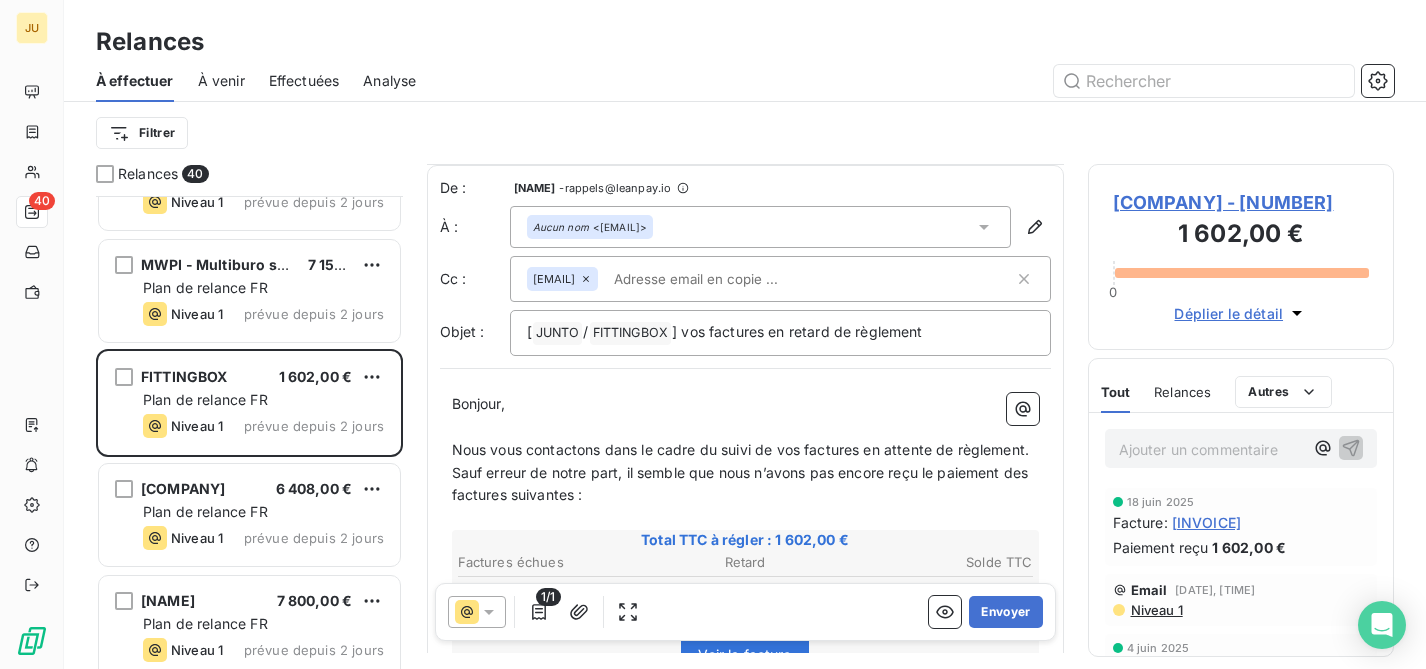 scroll, scrollTop: 0, scrollLeft: 0, axis: both 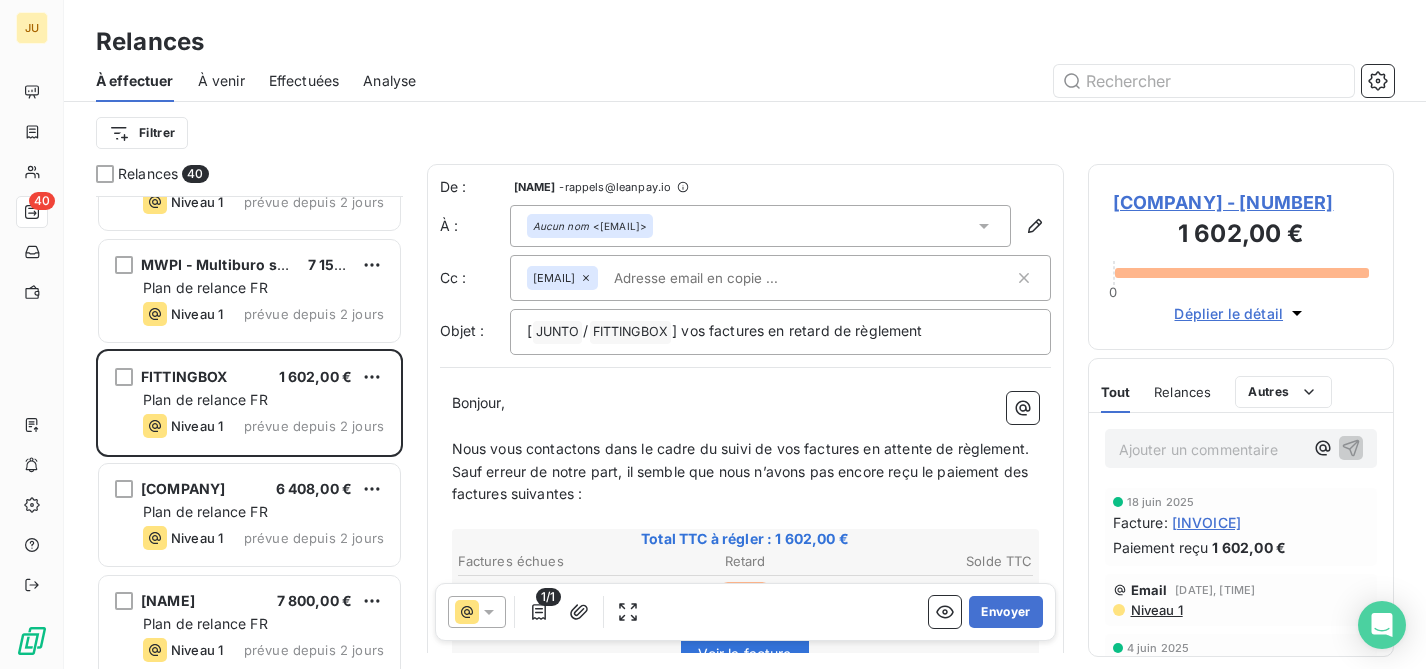 click at bounding box center [721, 278] 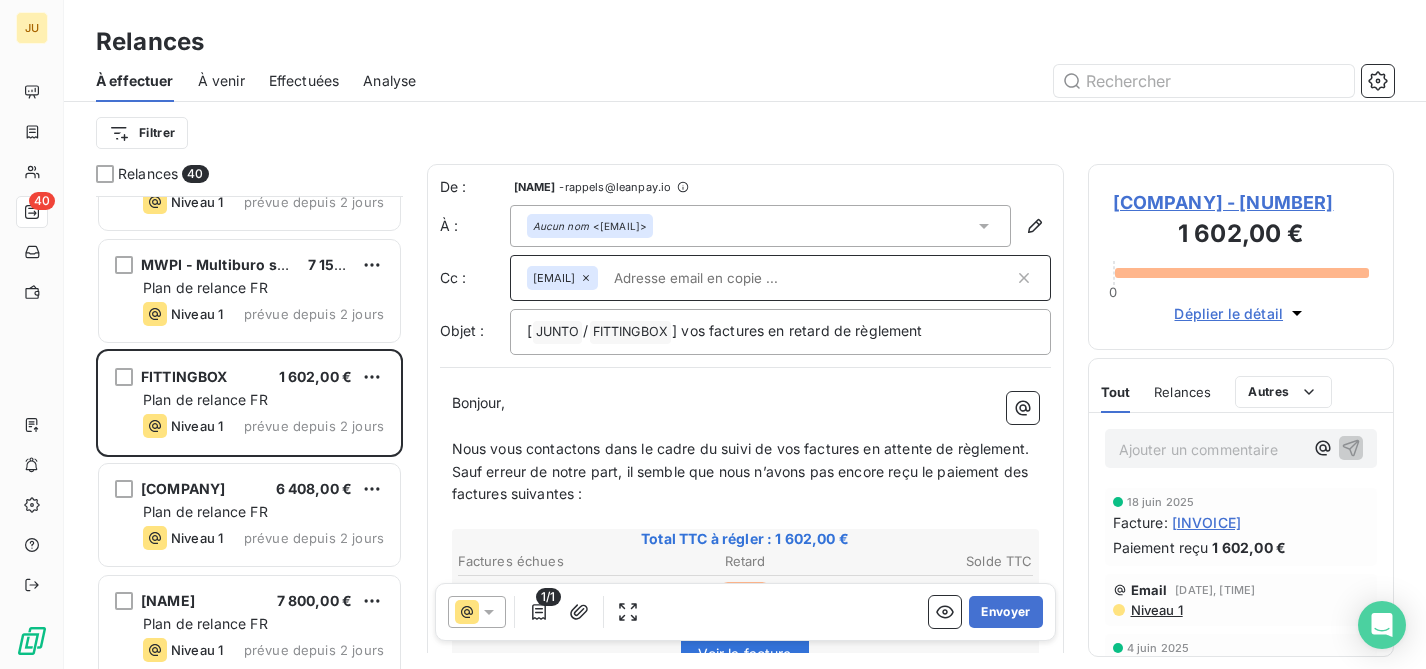 paste on "[FIRST] [LAST]" 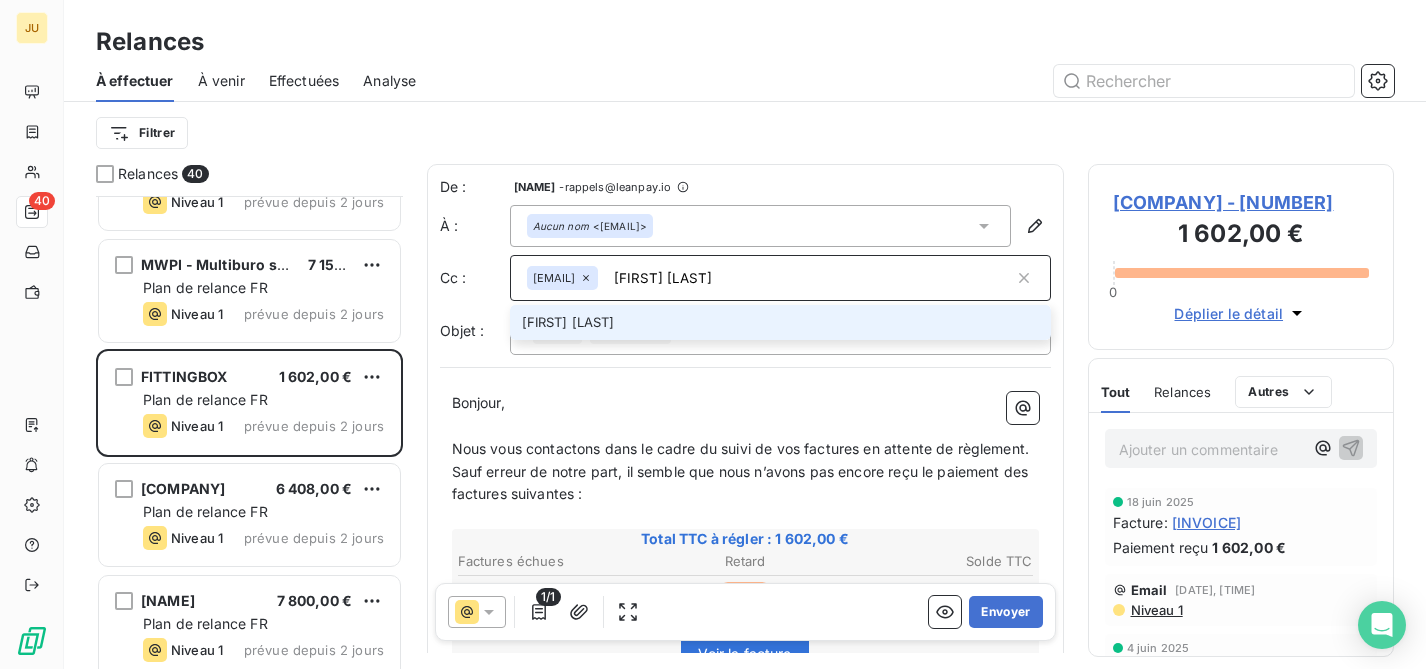 type on "[FIRST] [LAST]" 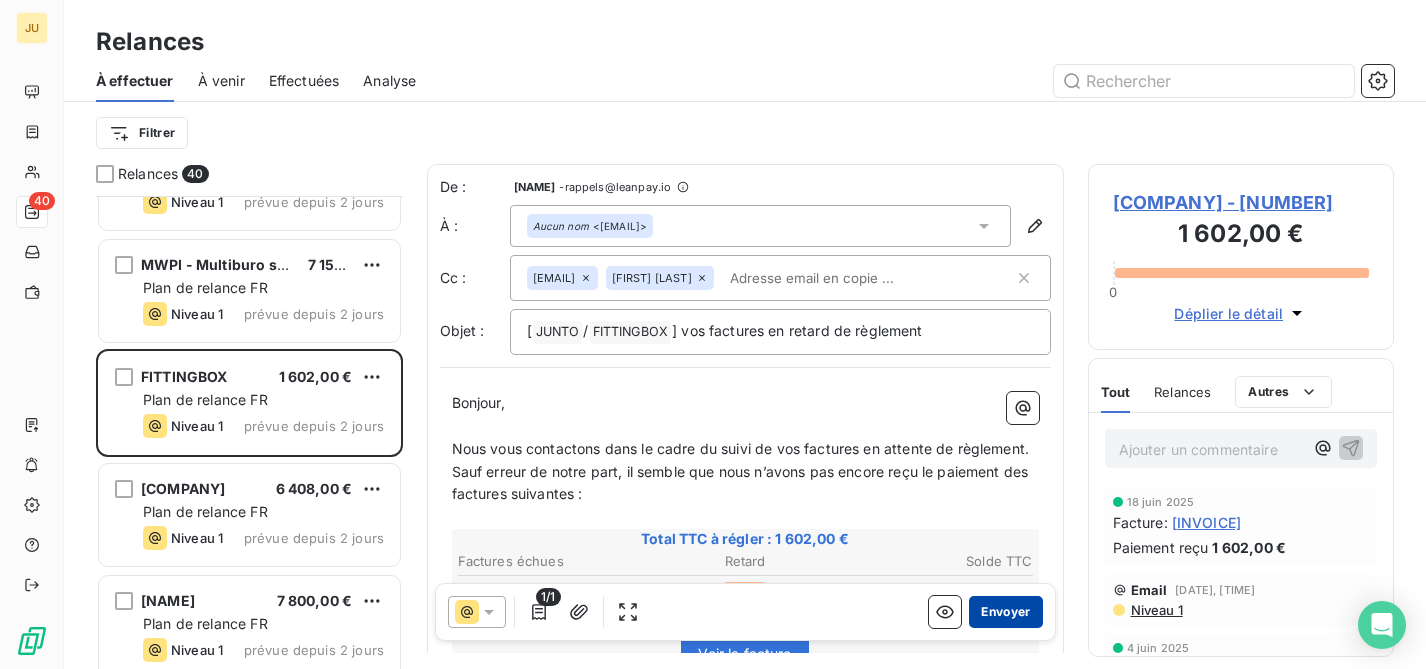 click on "Envoyer" at bounding box center [1005, 612] 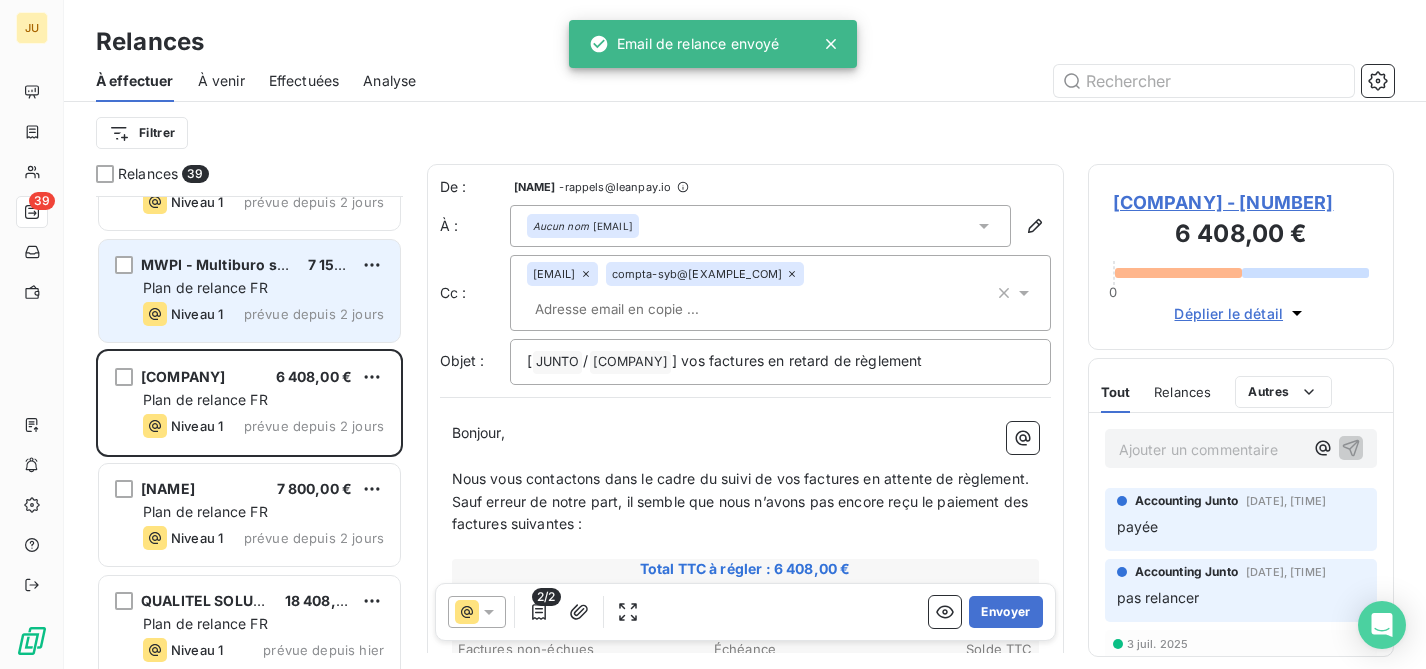 click on "Plan de relance FR" at bounding box center [205, 287] 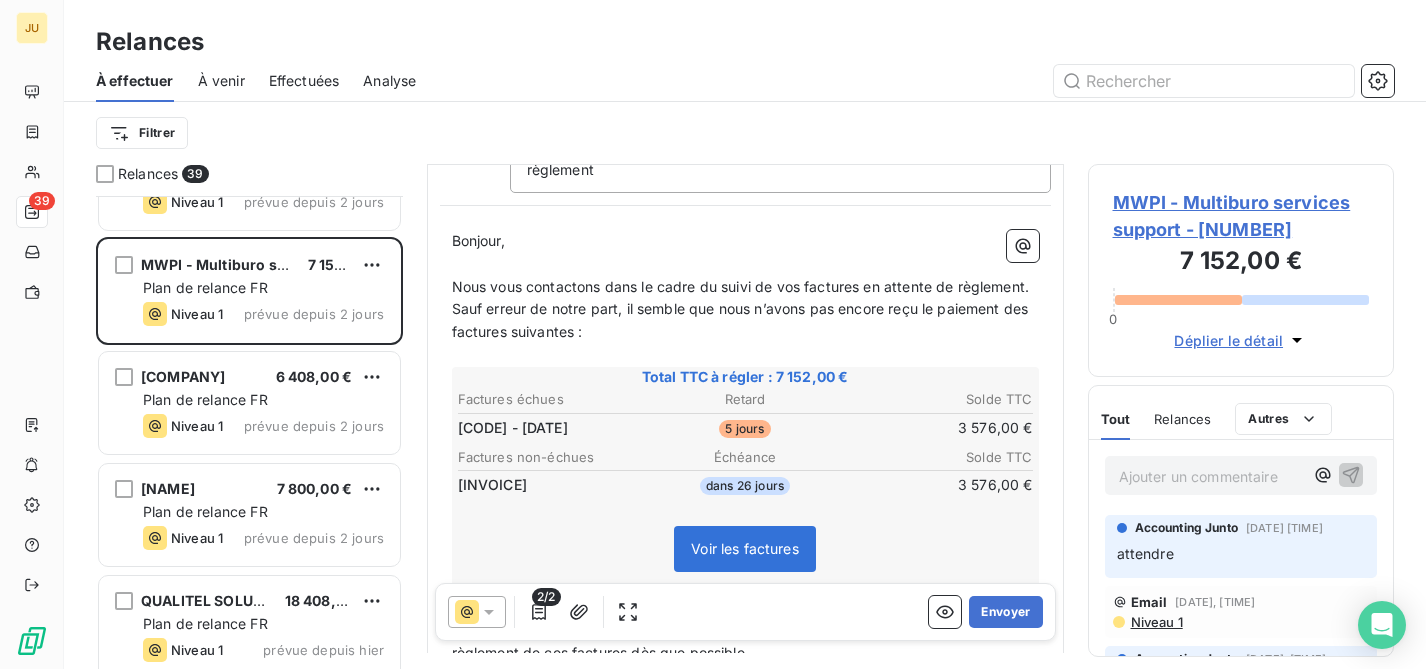 scroll, scrollTop: 427, scrollLeft: 0, axis: vertical 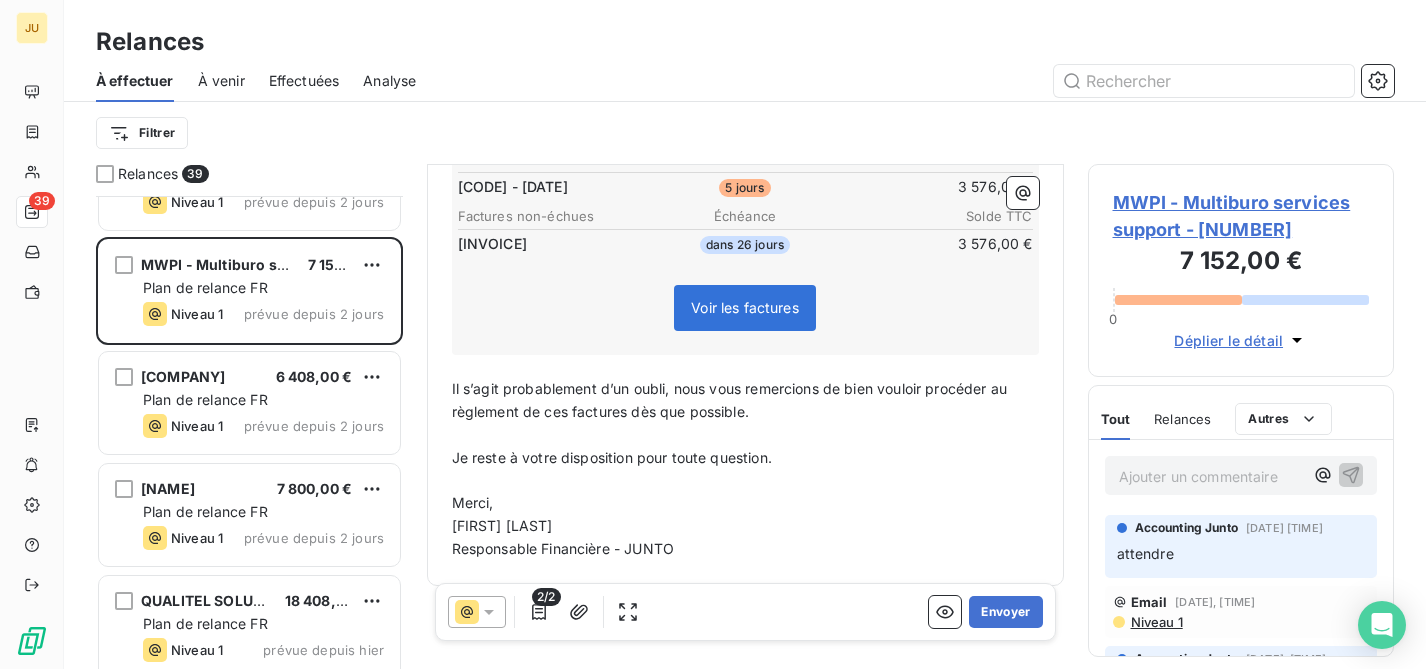 drag, startPoint x: 1229, startPoint y: 485, endPoint x: 1203, endPoint y: 448, distance: 45.221676 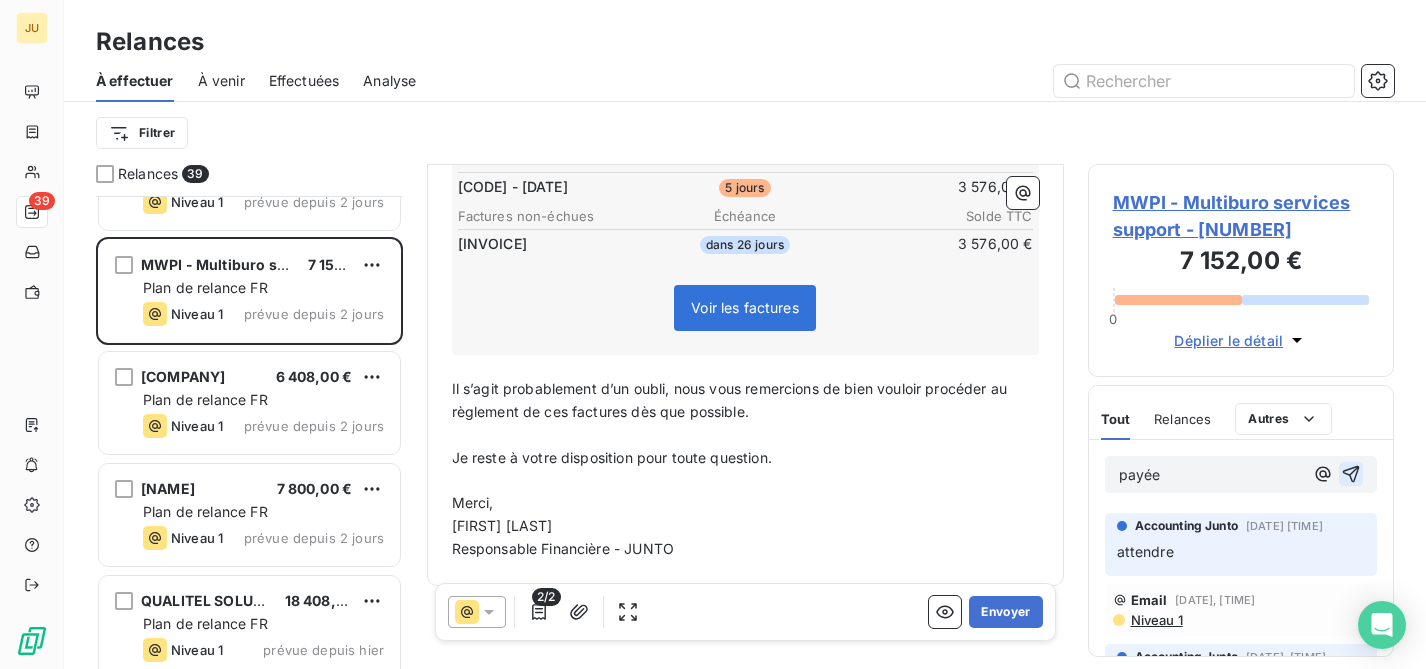 click 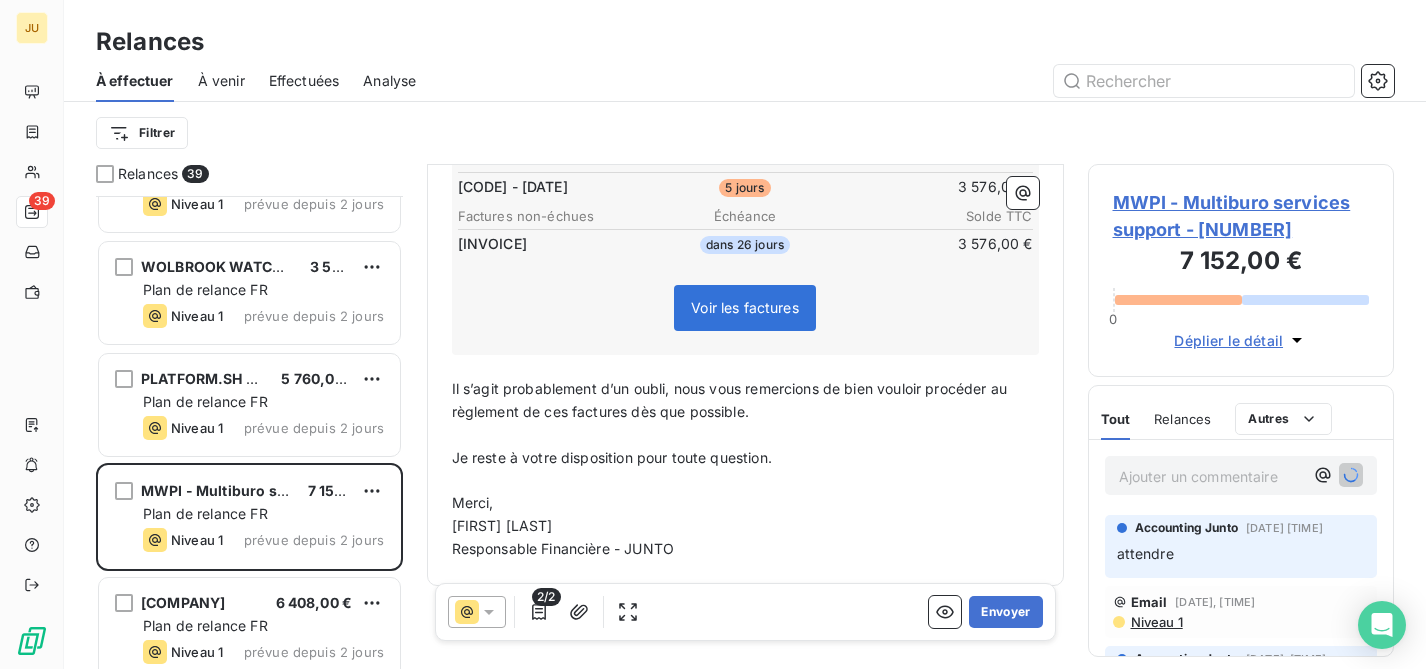 scroll, scrollTop: 2751, scrollLeft: 0, axis: vertical 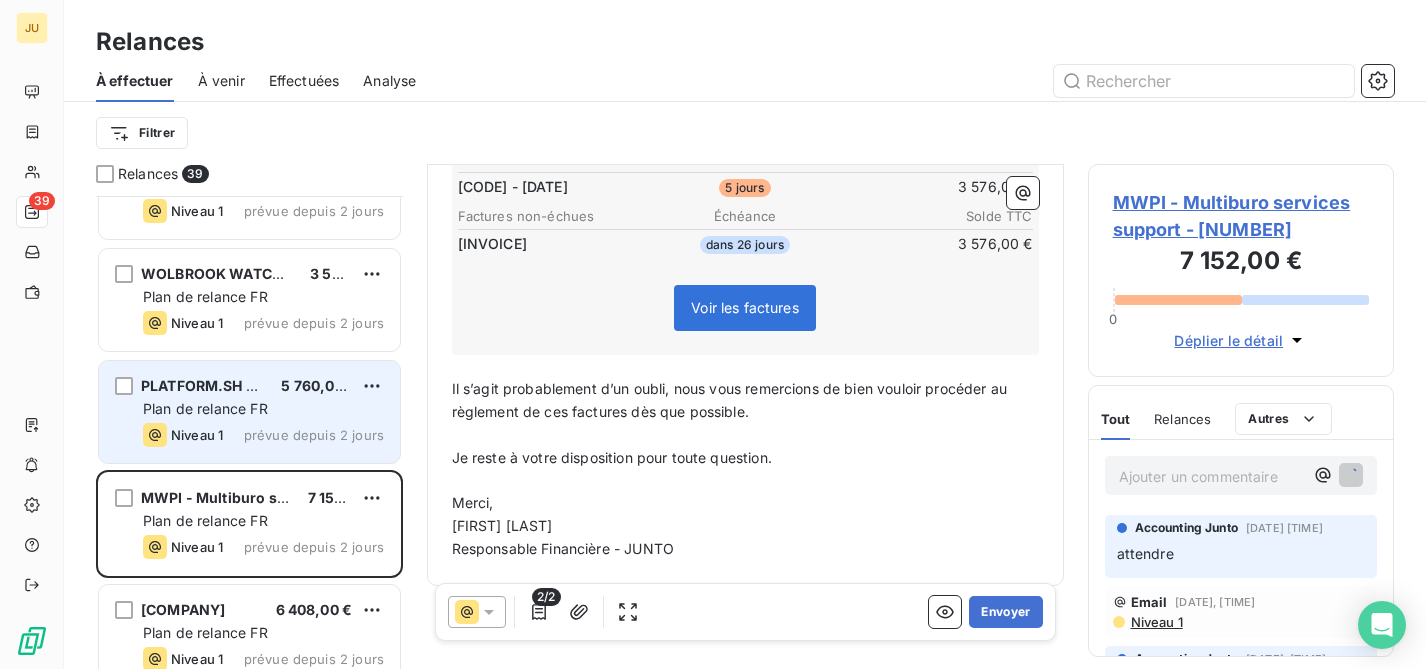 click on "PLATFORM.SH SAS 5 760,00 € Plan de relance FR Niveau 1 prévue depuis 2 jours" at bounding box center (249, 412) 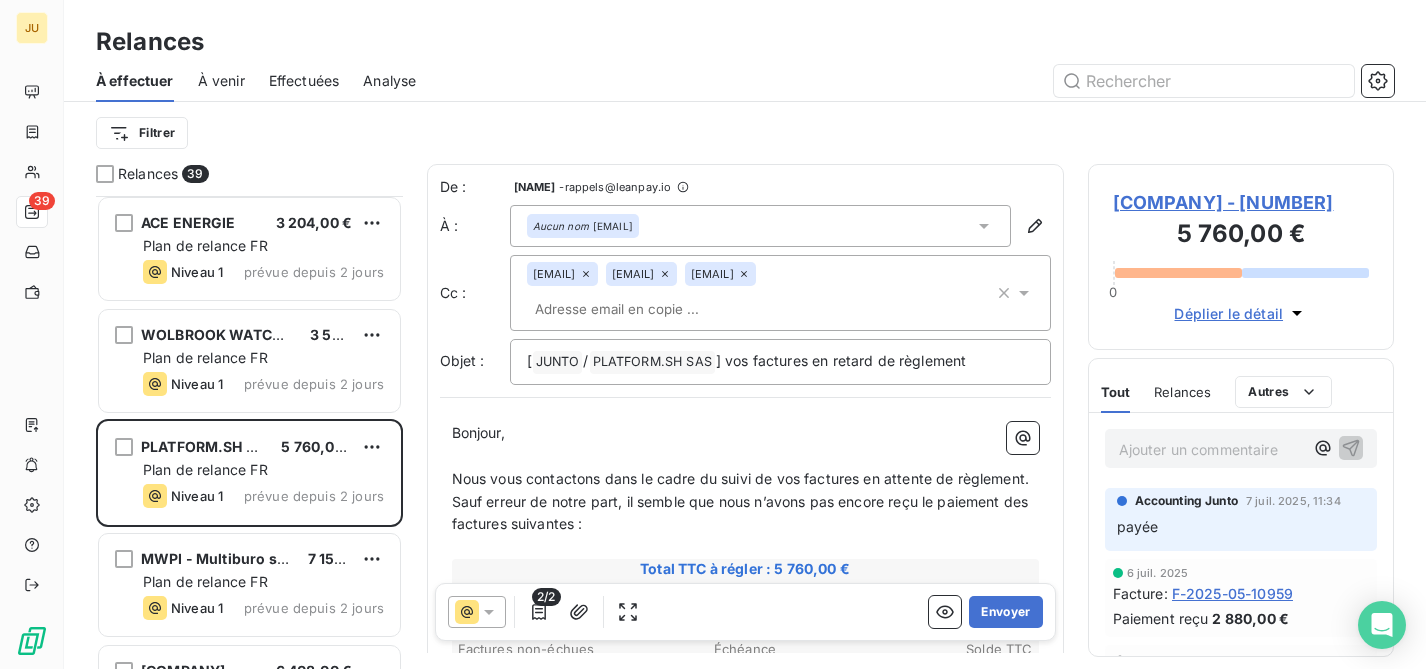 scroll, scrollTop: 2594, scrollLeft: 0, axis: vertical 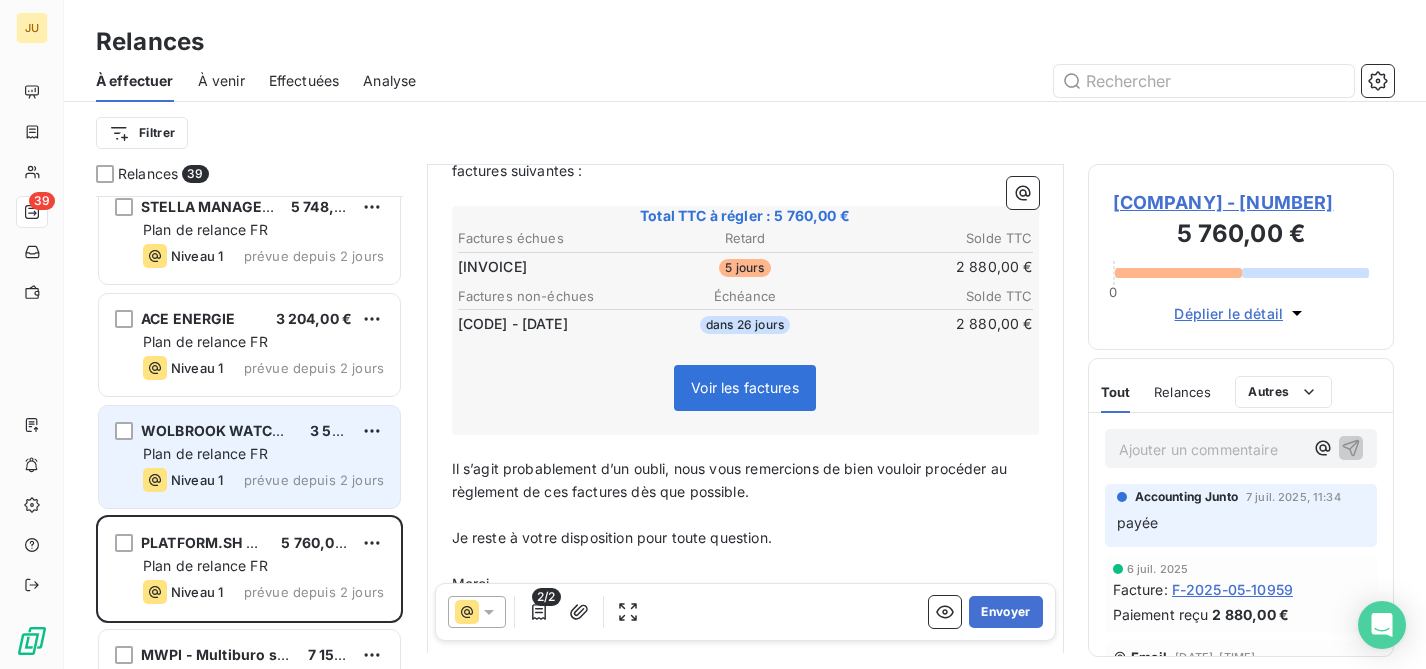 click on "prévue depuis 2 jours" at bounding box center [314, 480] 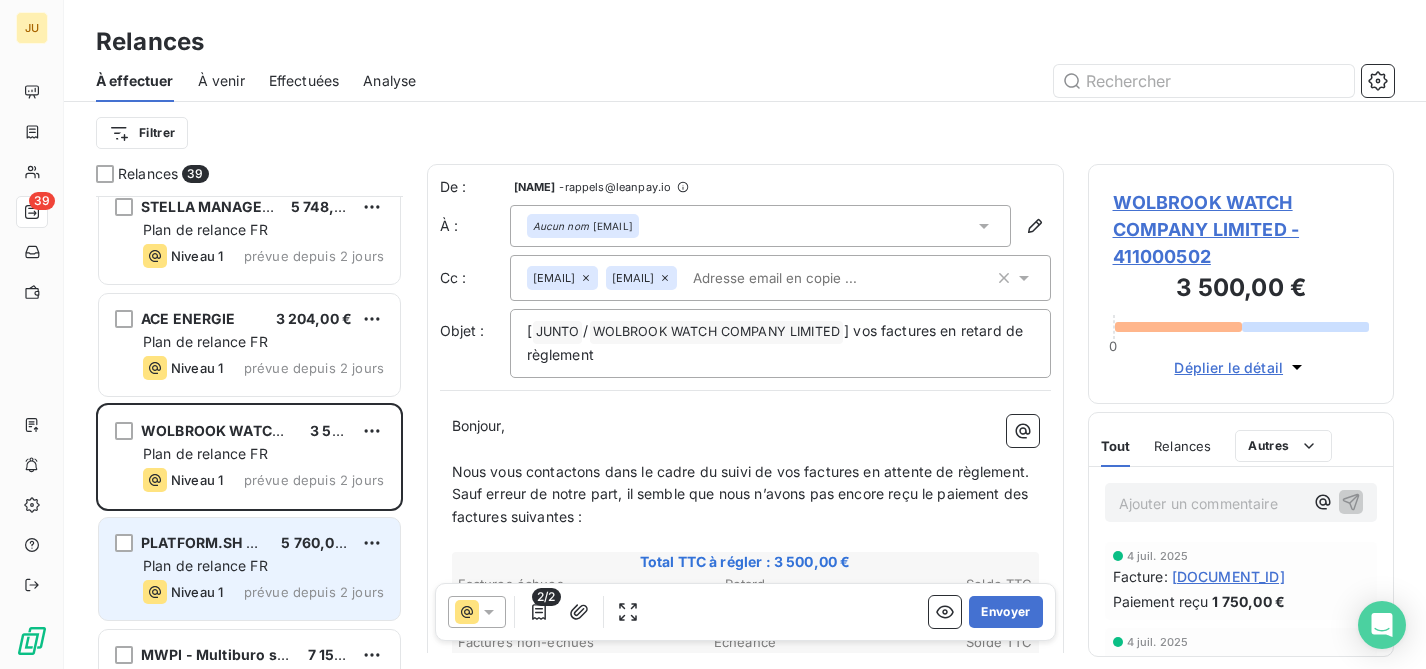 click on "Plan de relance FR" at bounding box center (263, 566) 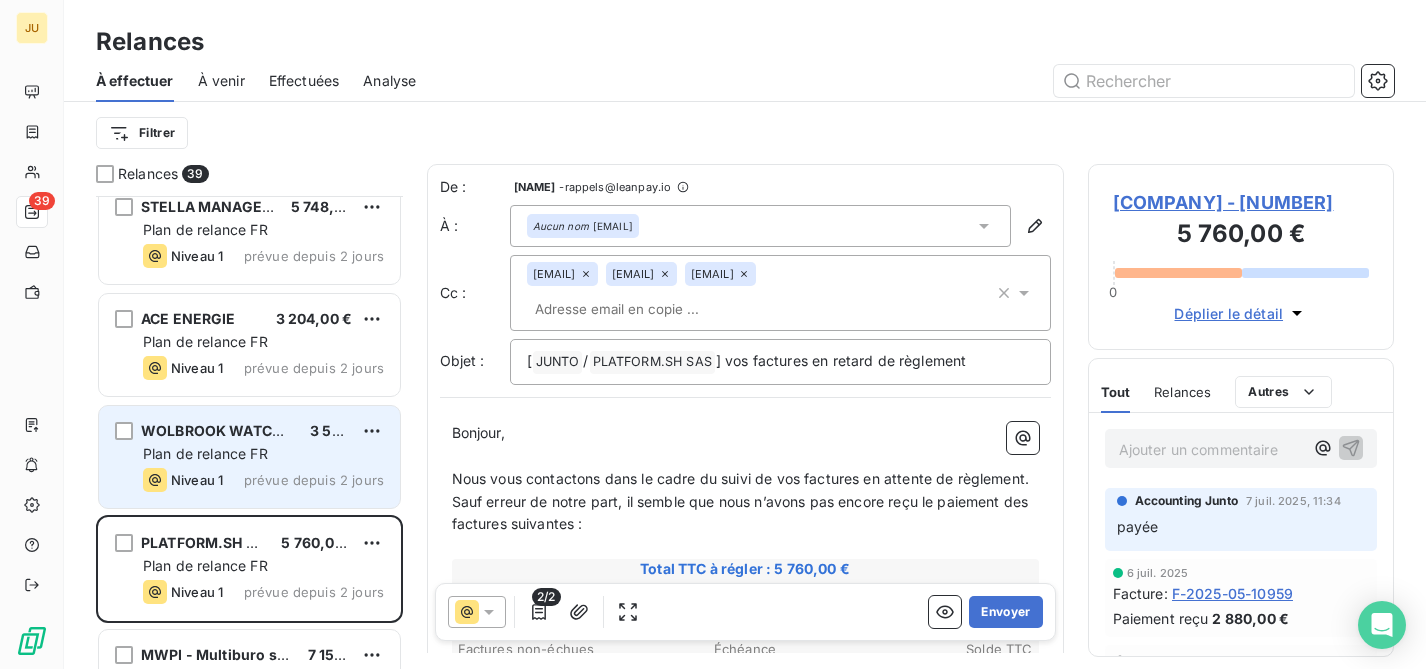 click on "prévue depuis 2 jours" at bounding box center (314, 480) 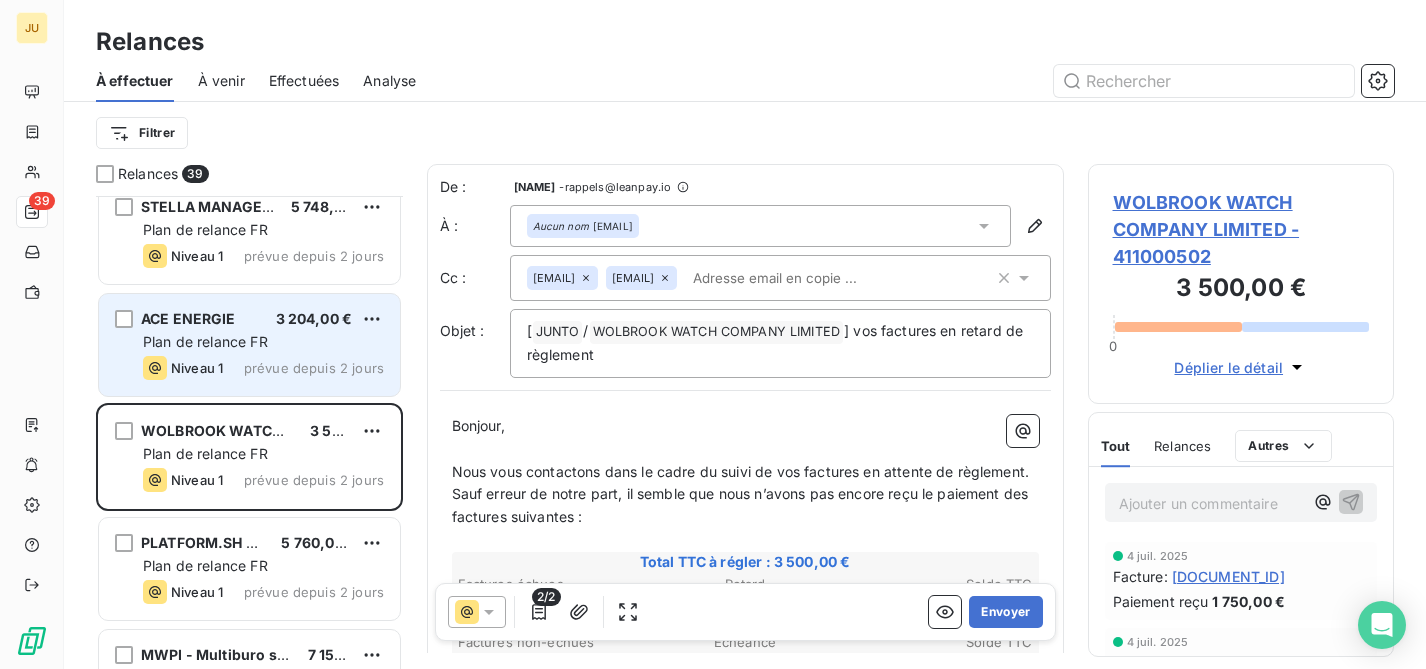 click on "prévue depuis 2 jours" at bounding box center (314, 368) 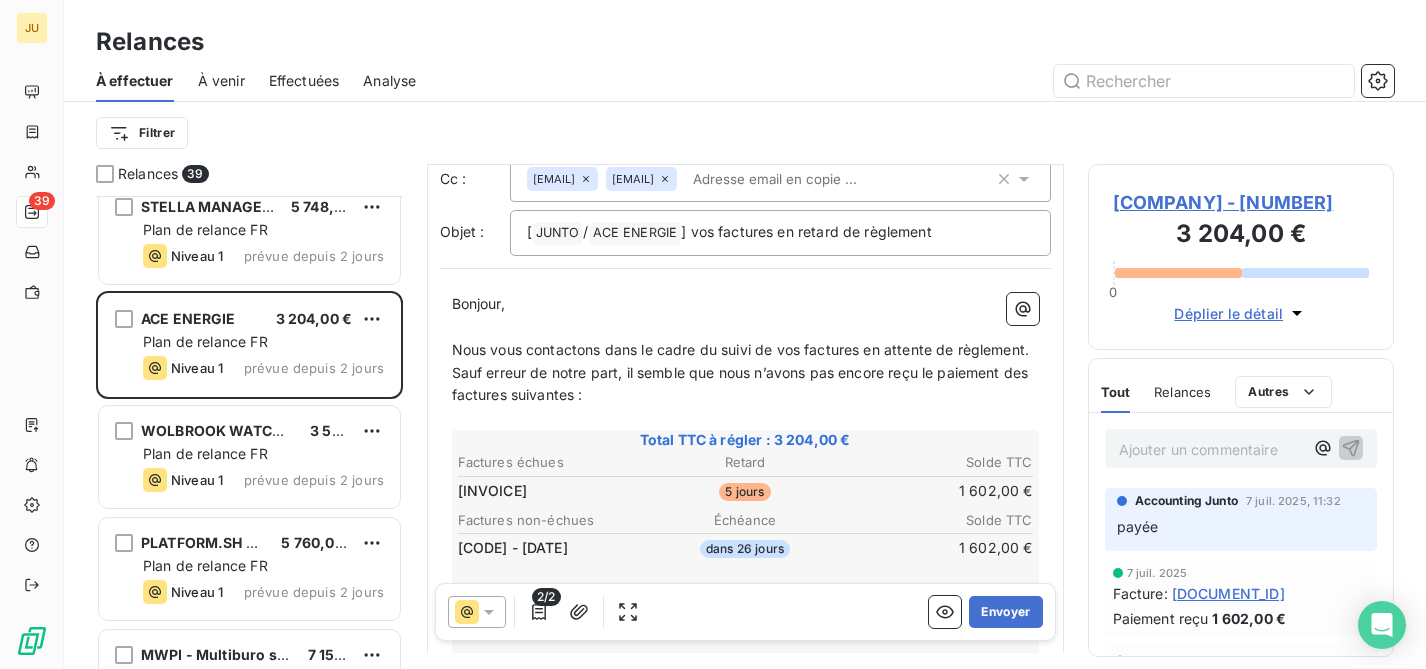 scroll, scrollTop: 169, scrollLeft: 0, axis: vertical 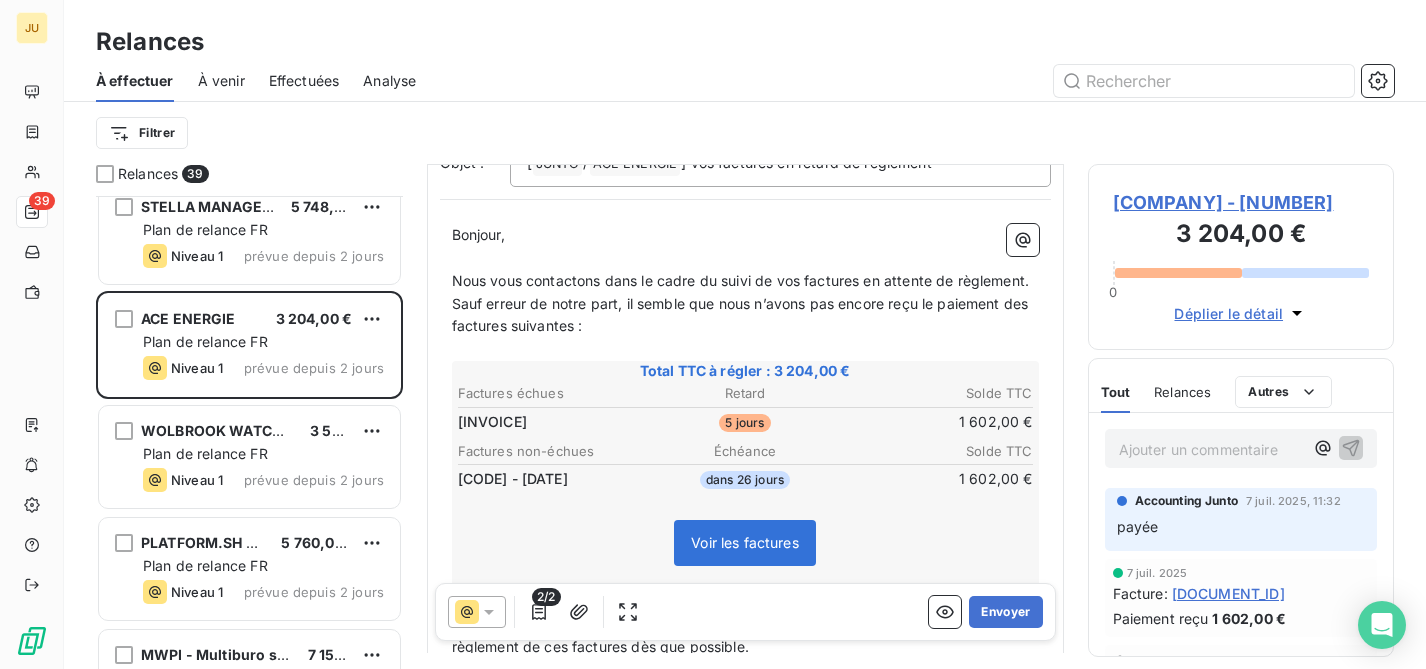 click on "Ajouter un commentaire ﻿" at bounding box center (1211, 449) 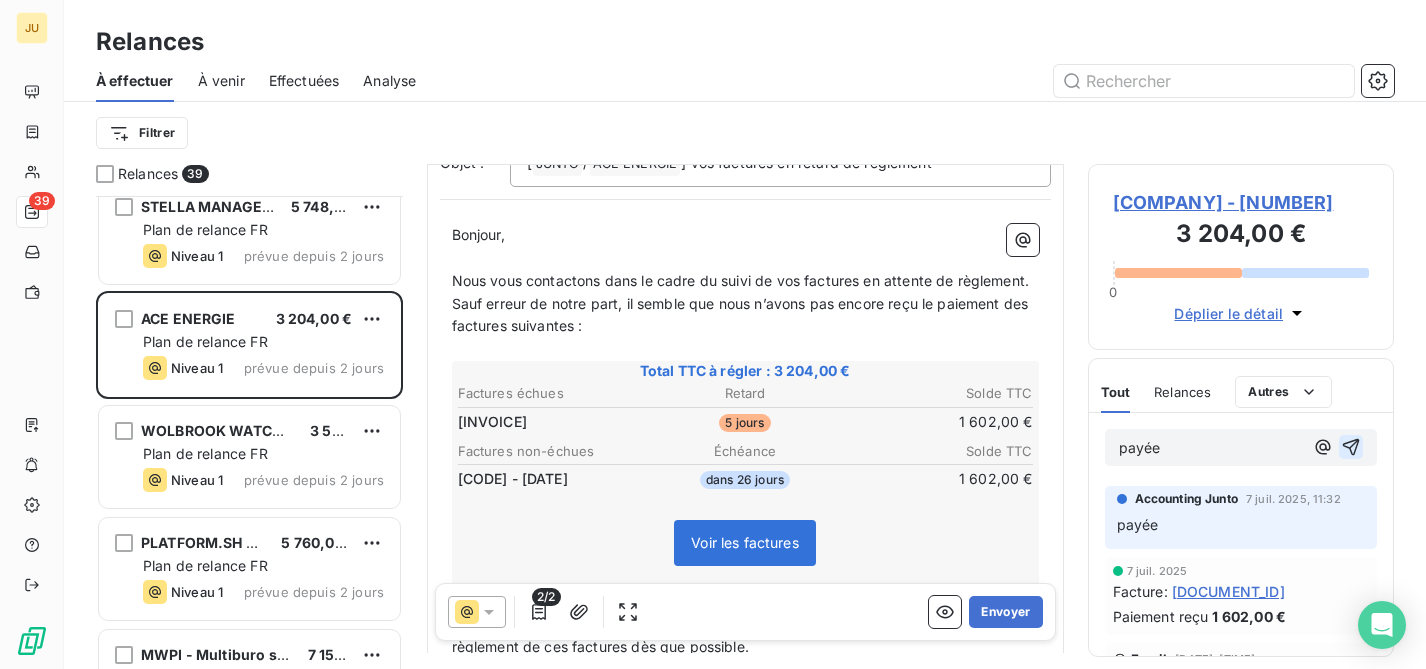 click 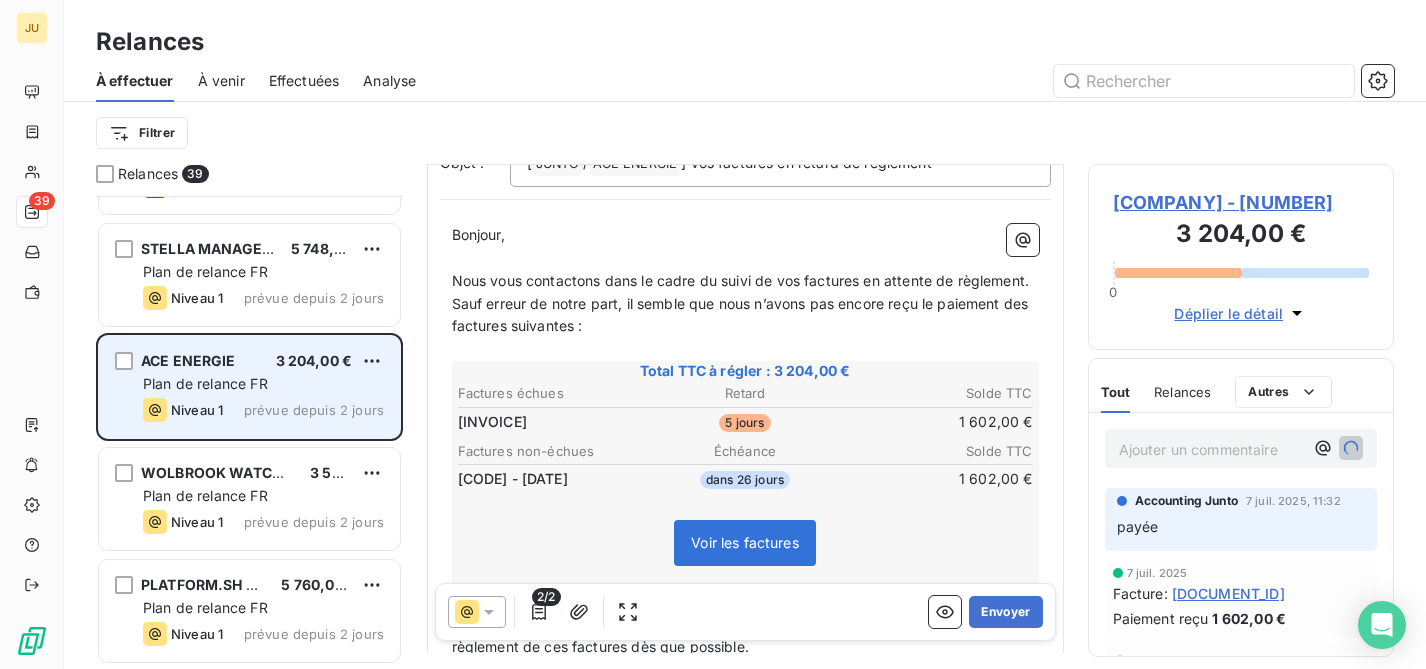 scroll, scrollTop: 2523, scrollLeft: 0, axis: vertical 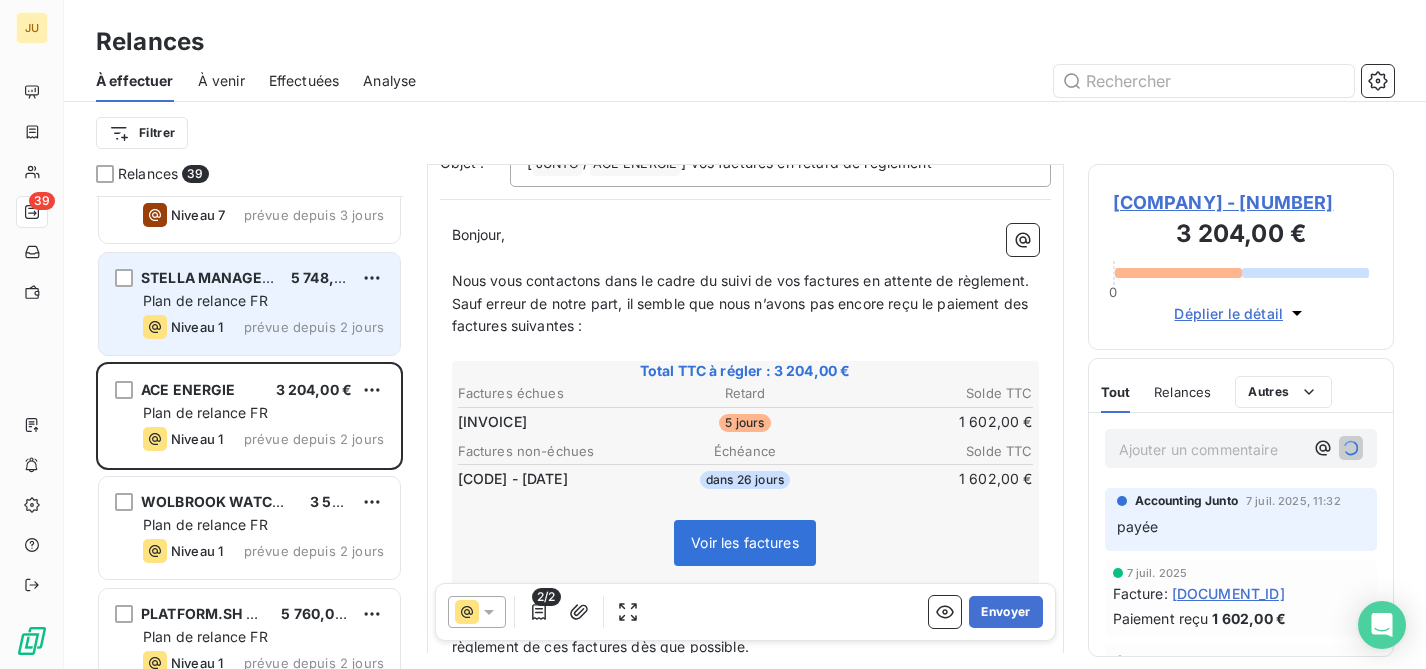 click on "Niveau 1 prévue depuis 2 jours" at bounding box center [263, 327] 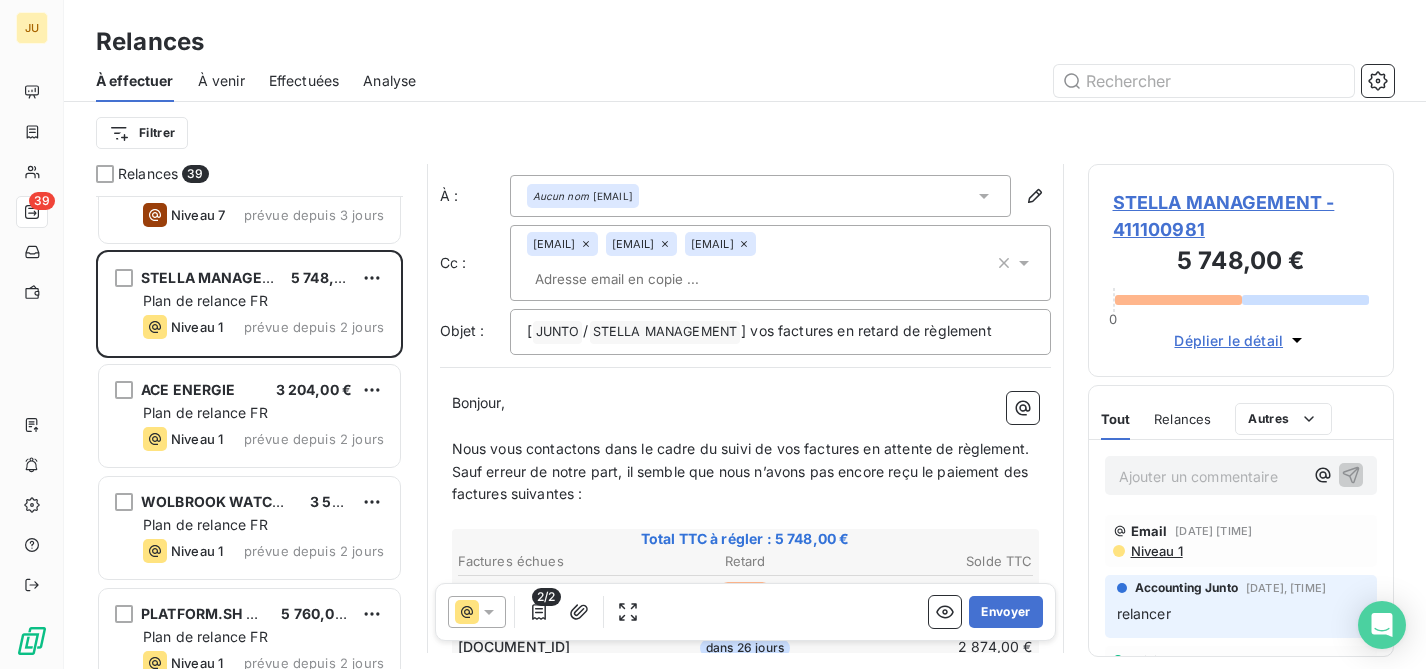 scroll, scrollTop: 0, scrollLeft: 0, axis: both 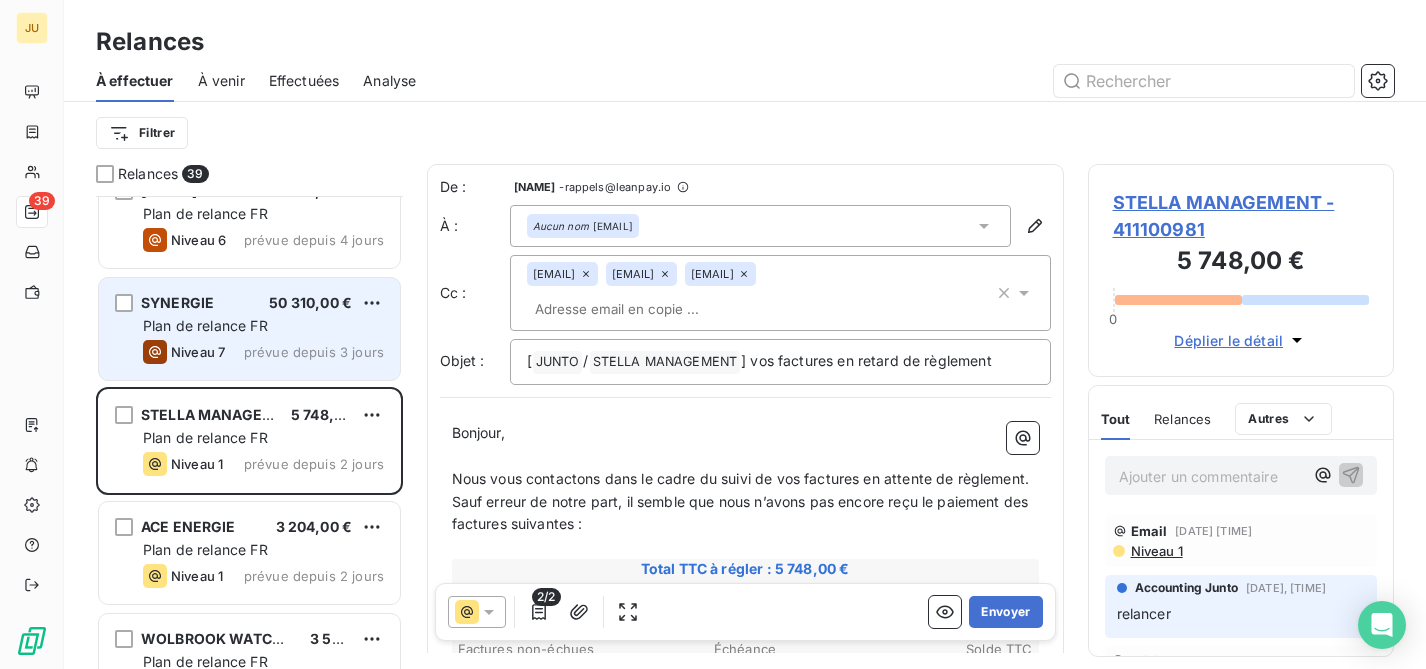 click on "Niveau 7 prévue depuis 3 jours" at bounding box center [263, 352] 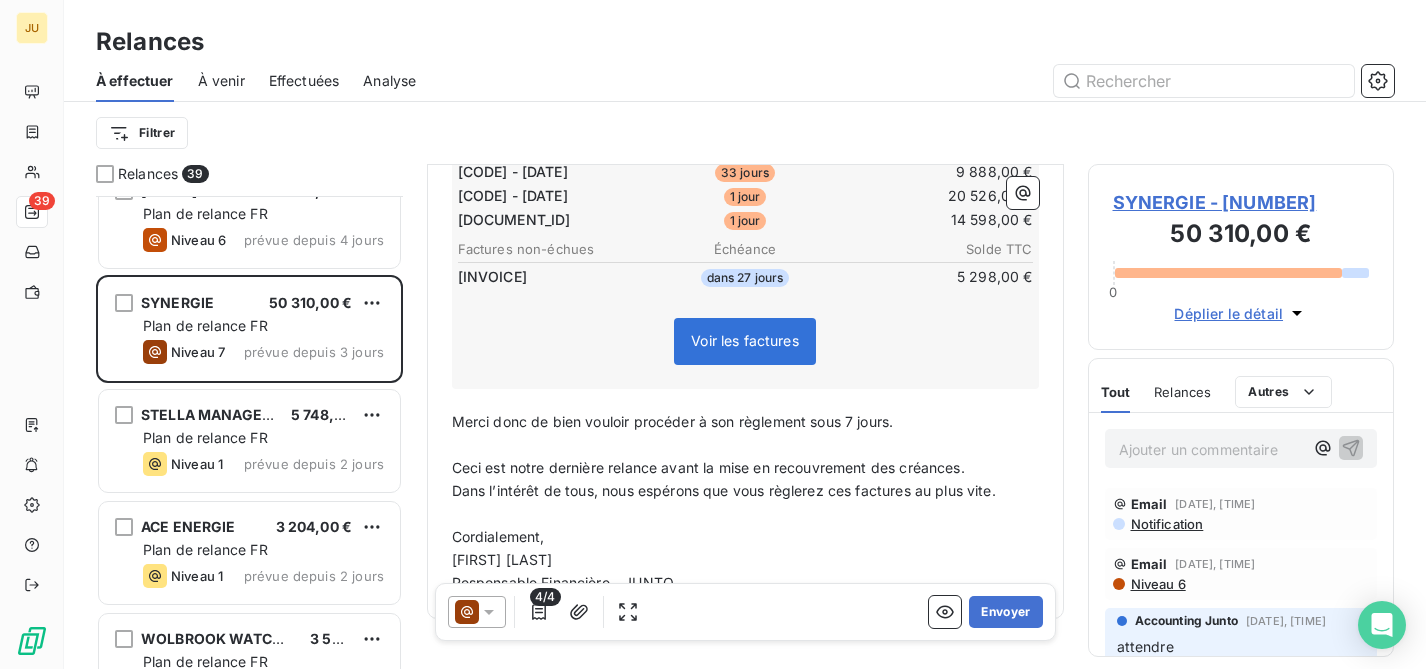 scroll, scrollTop: 405, scrollLeft: 0, axis: vertical 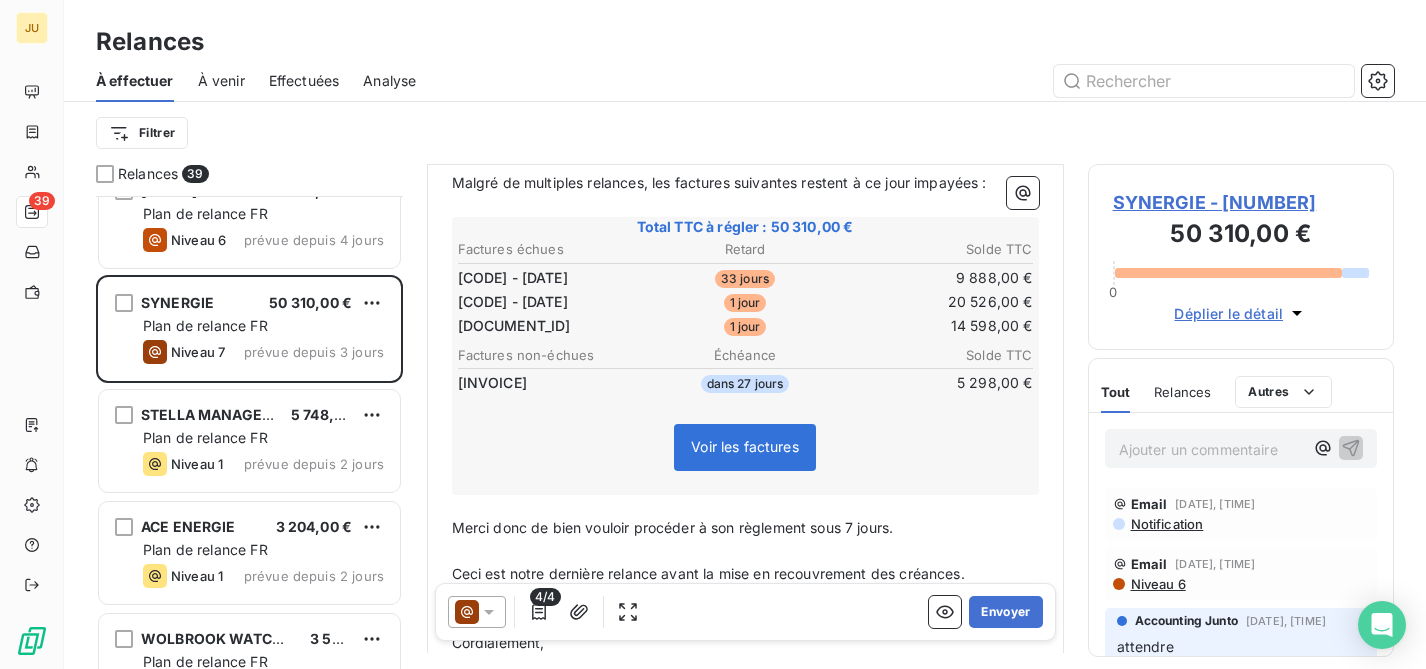 click 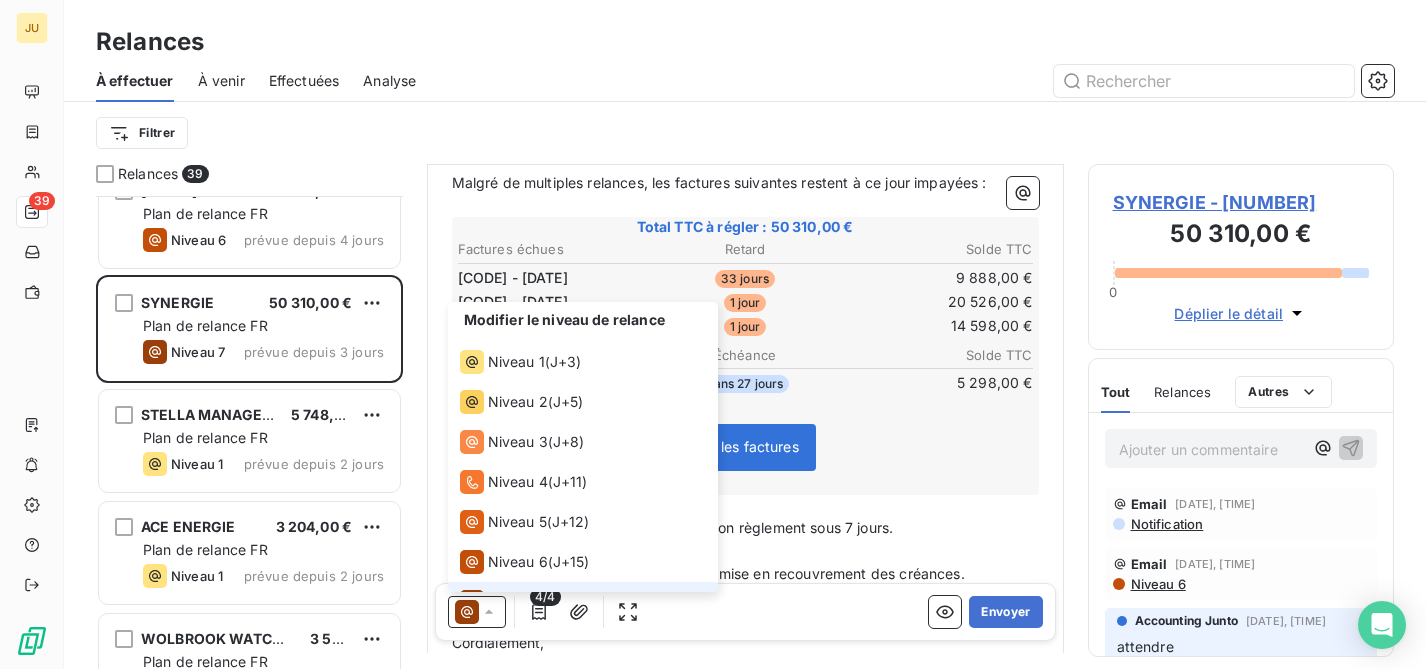 scroll, scrollTop: 30, scrollLeft: 0, axis: vertical 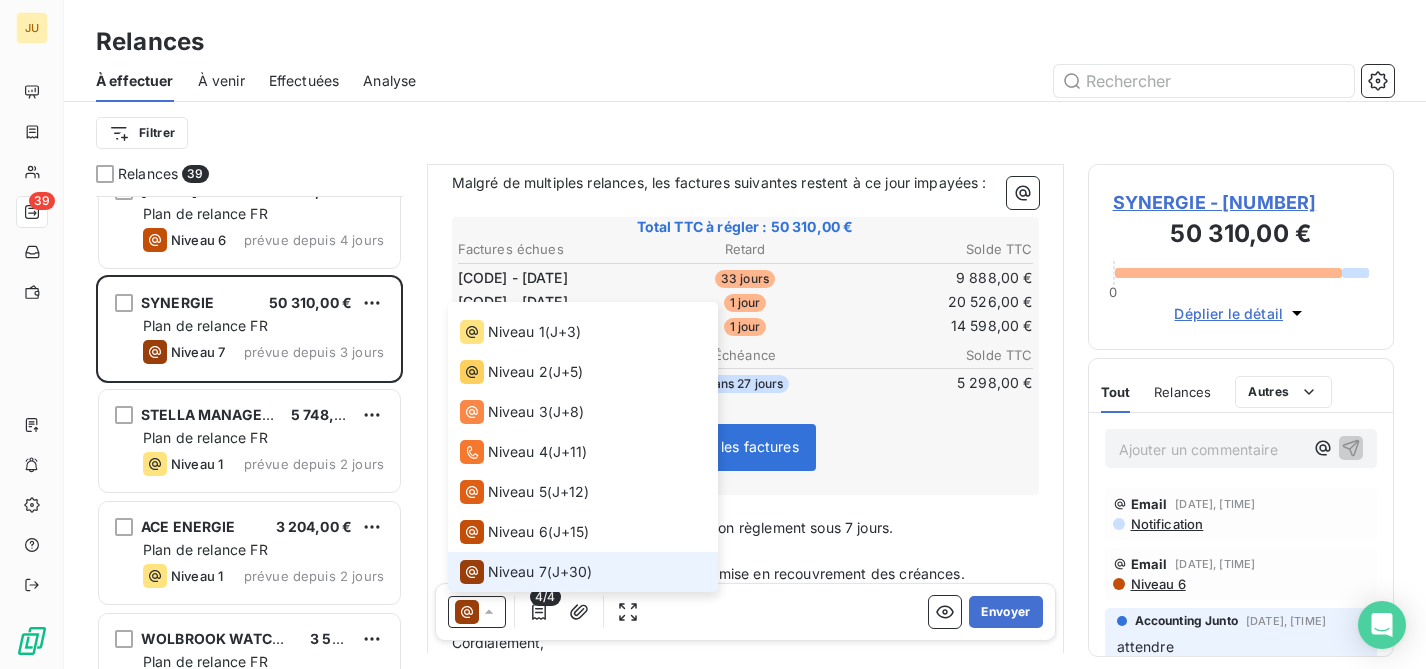 click 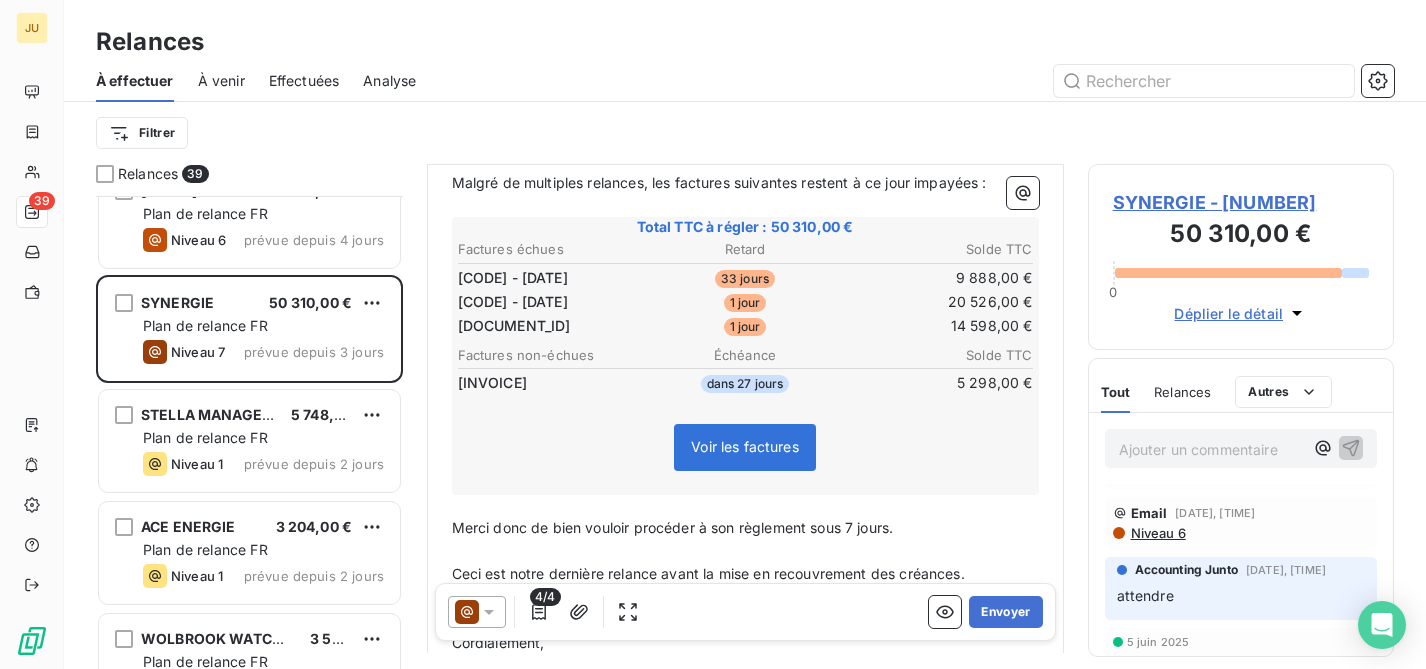 scroll, scrollTop: 0, scrollLeft: 0, axis: both 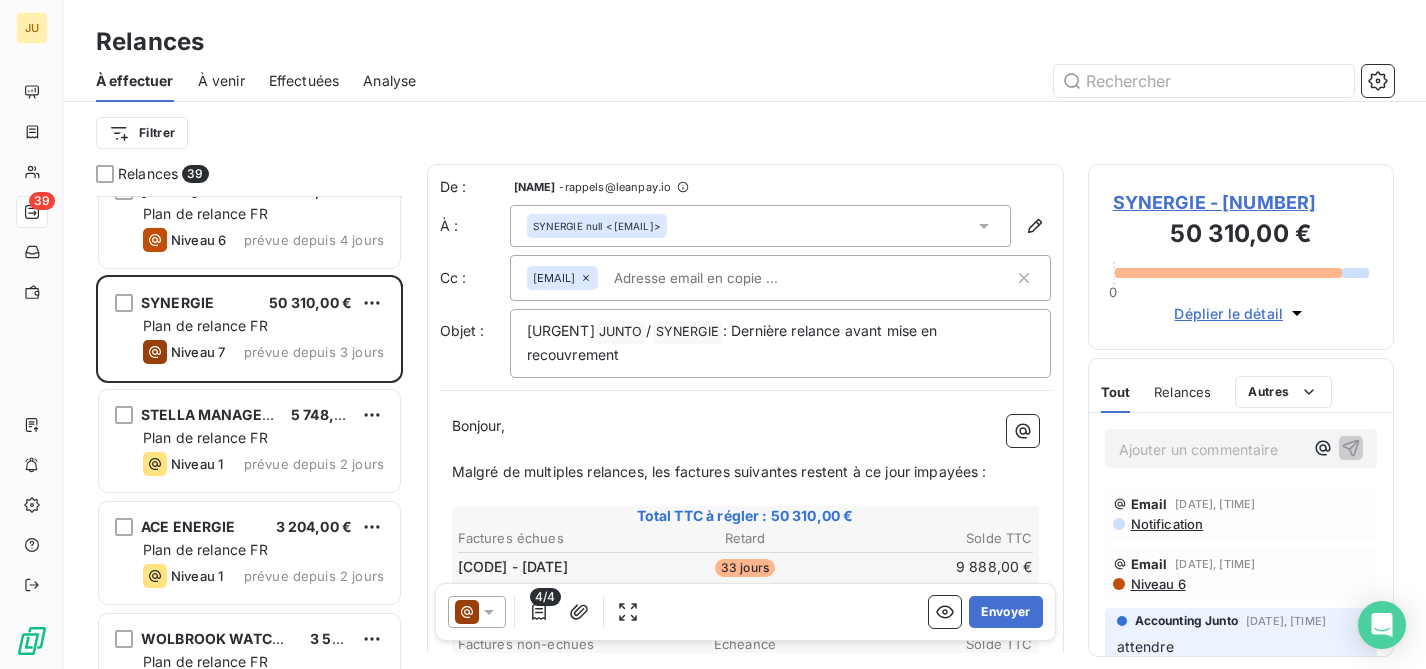 click on "[EMAIL]" at bounding box center [780, 278] 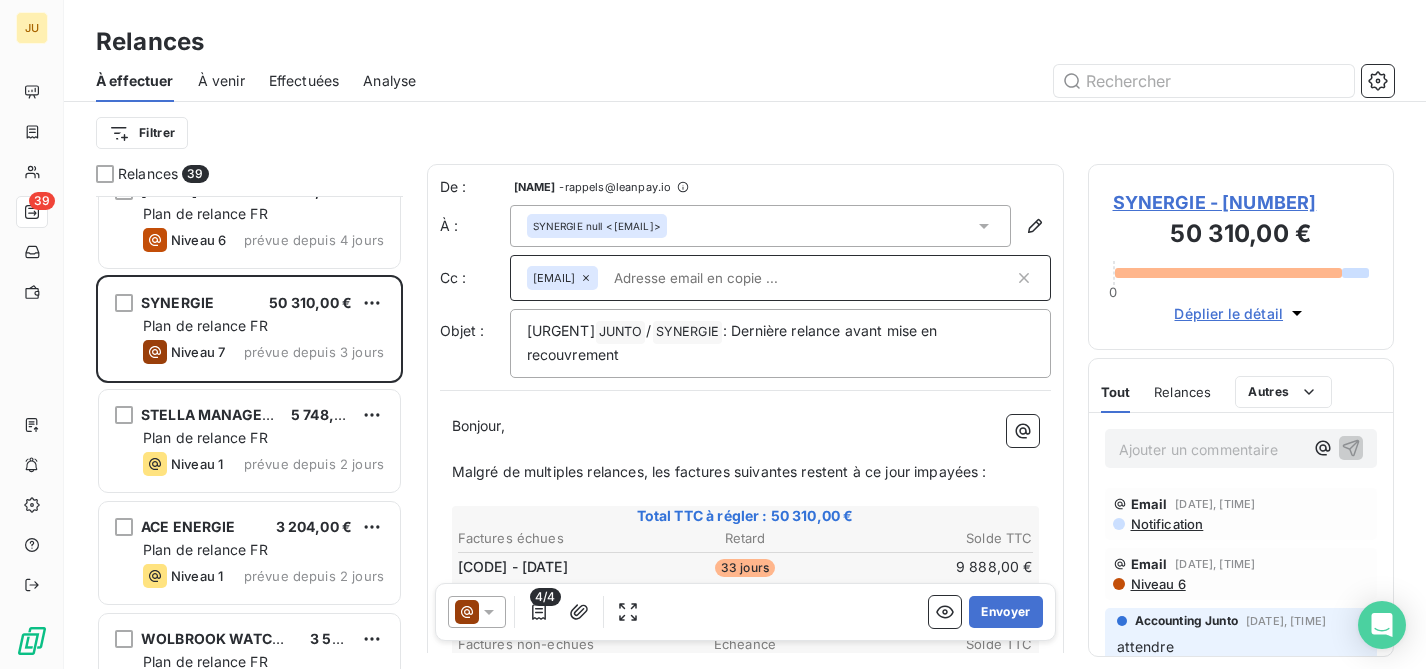 click at bounding box center (810, 278) 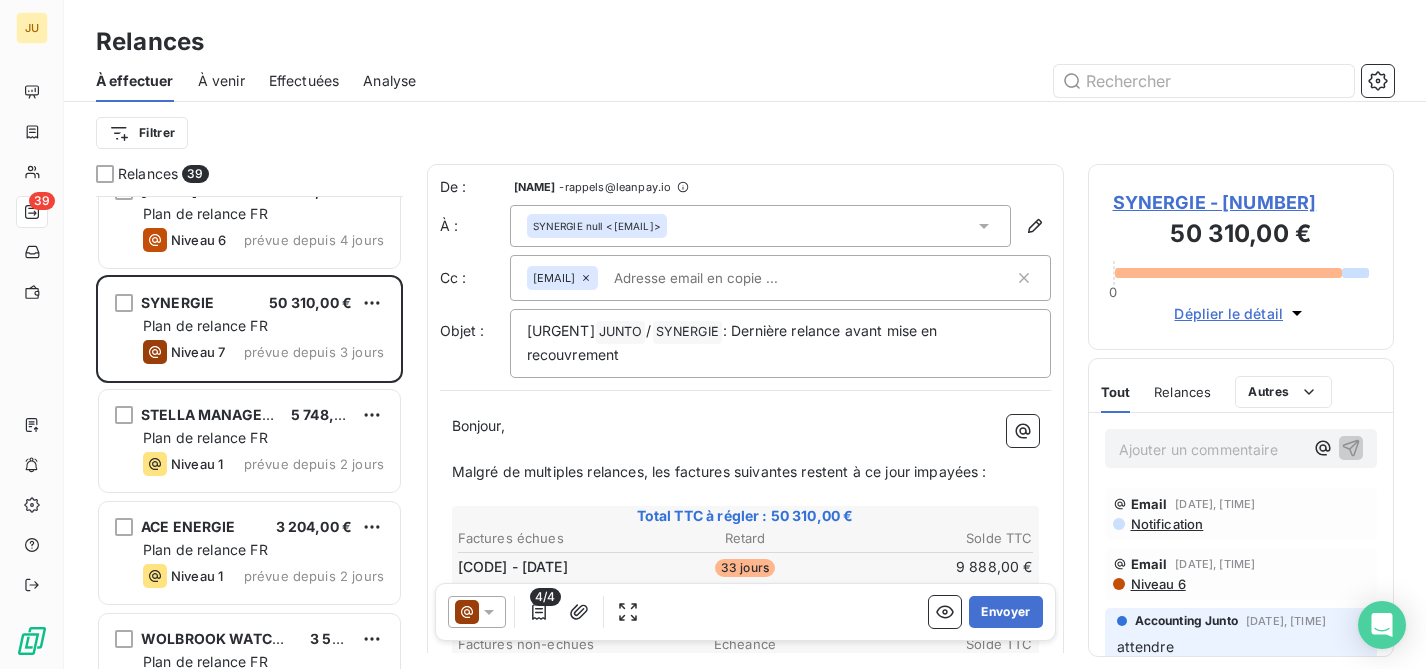paste on "[FIRST] [LAST]" 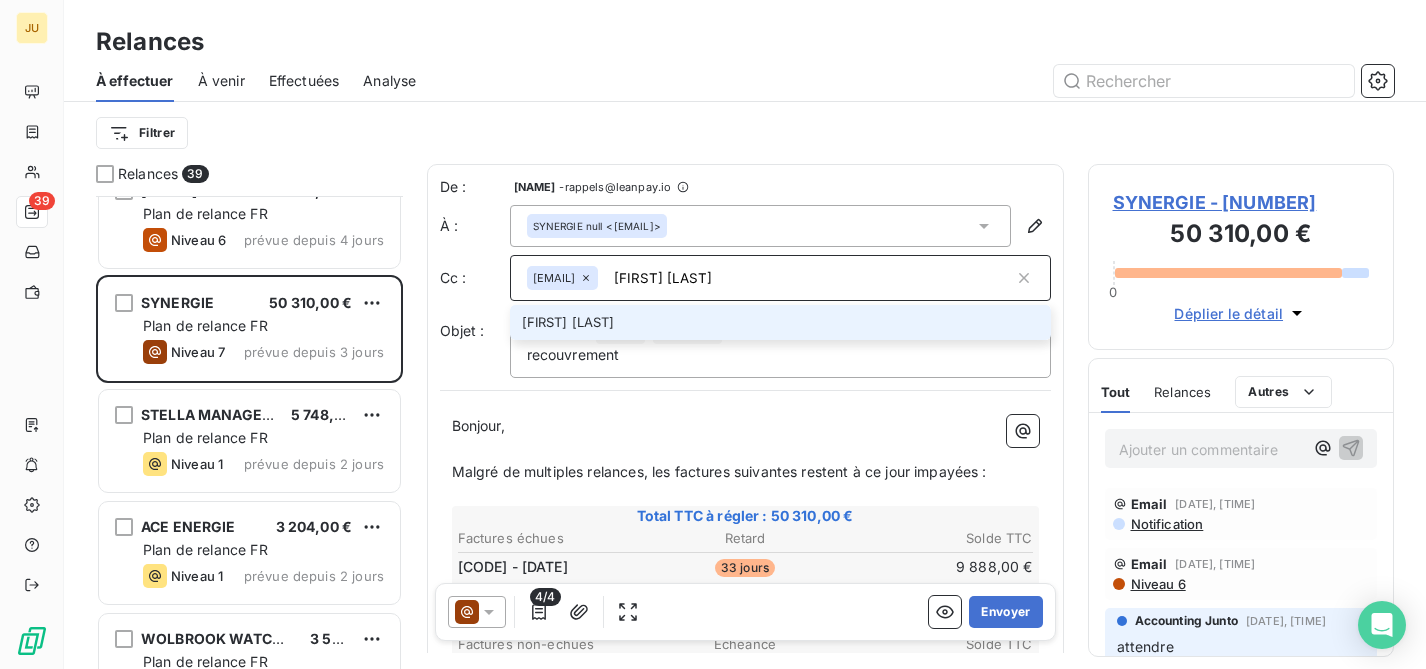 type on "[FIRST] [LAST]" 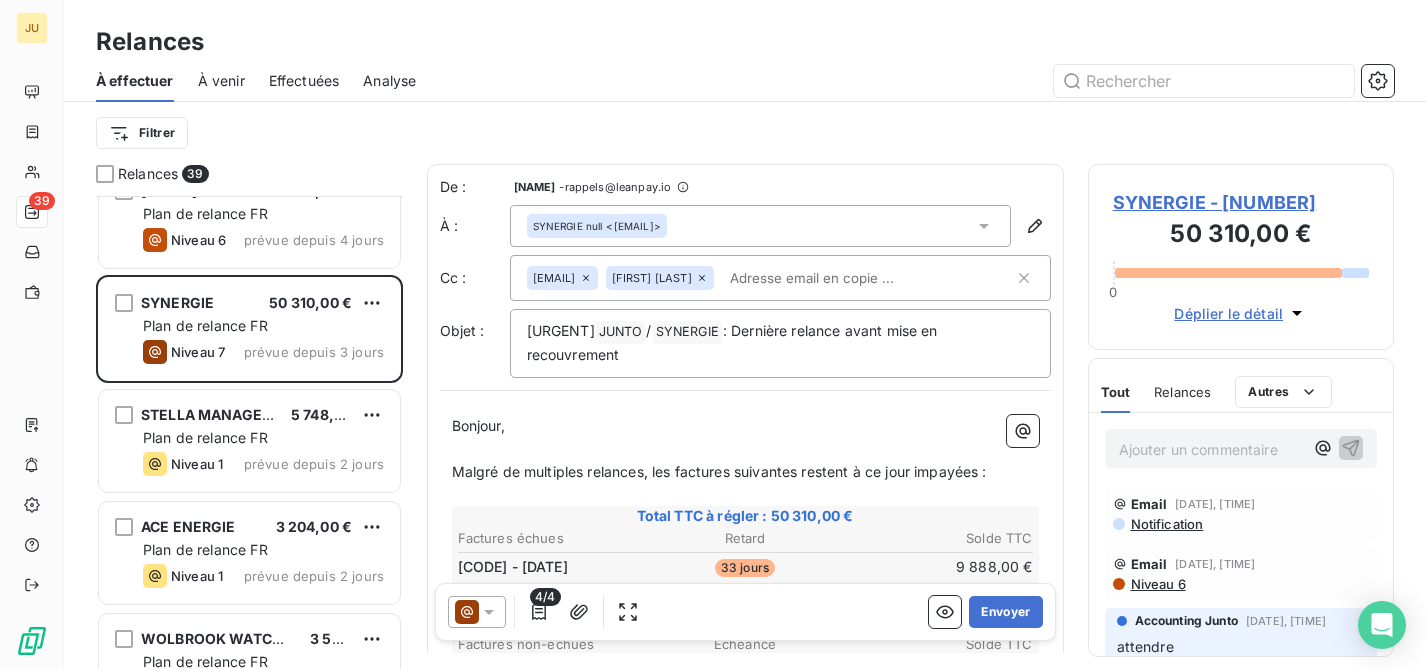 paste on "[EMAIL]" 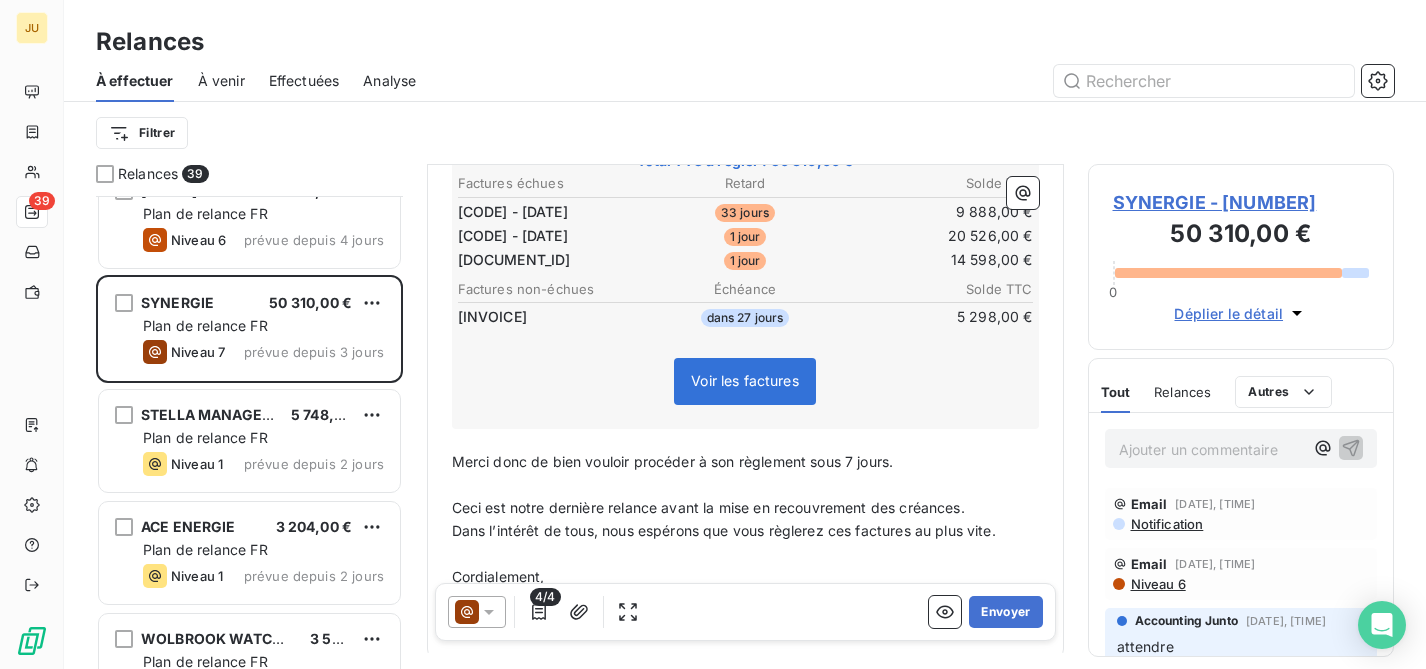 scroll, scrollTop: 100, scrollLeft: 0, axis: vertical 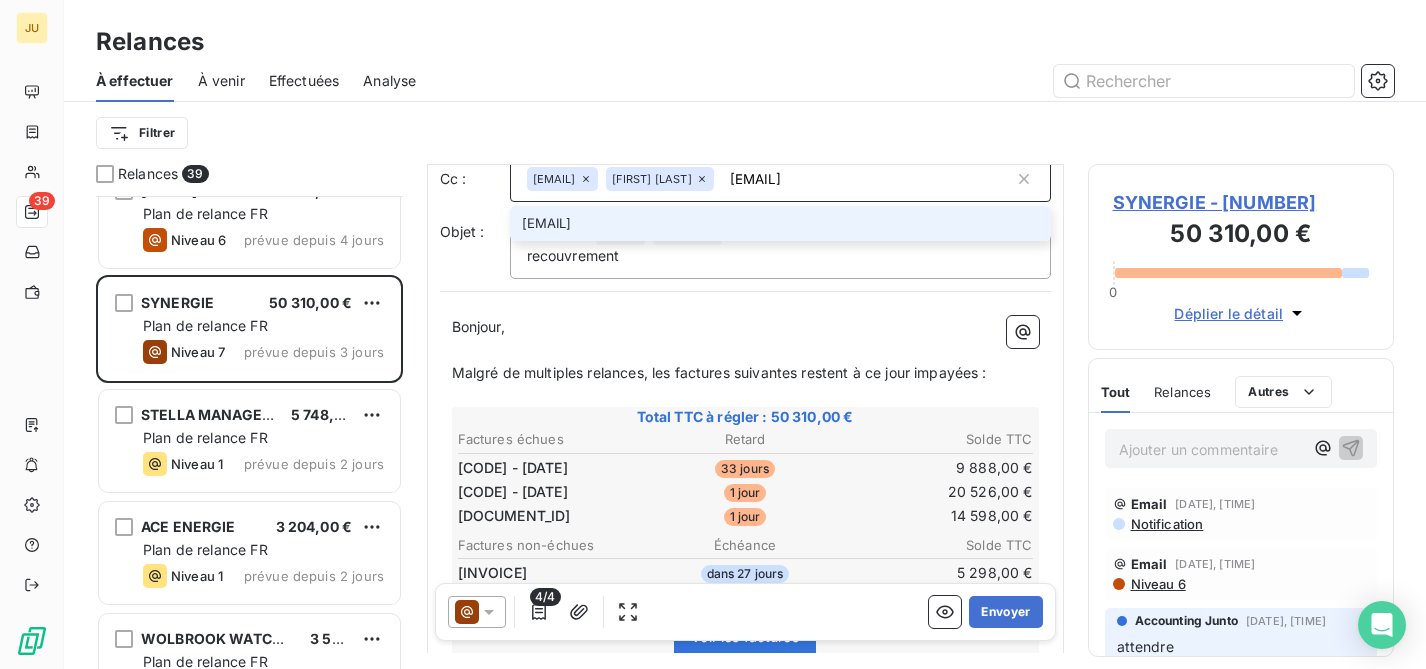 type on "[EMAIL]" 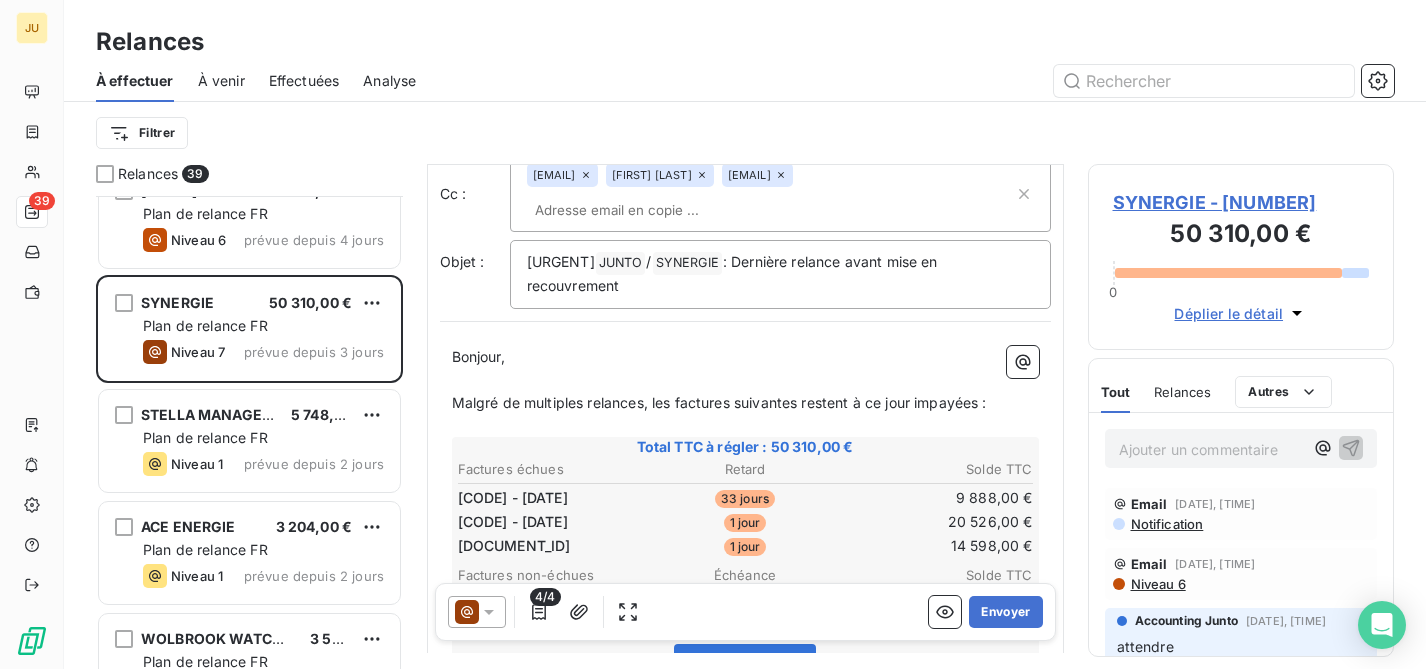 click 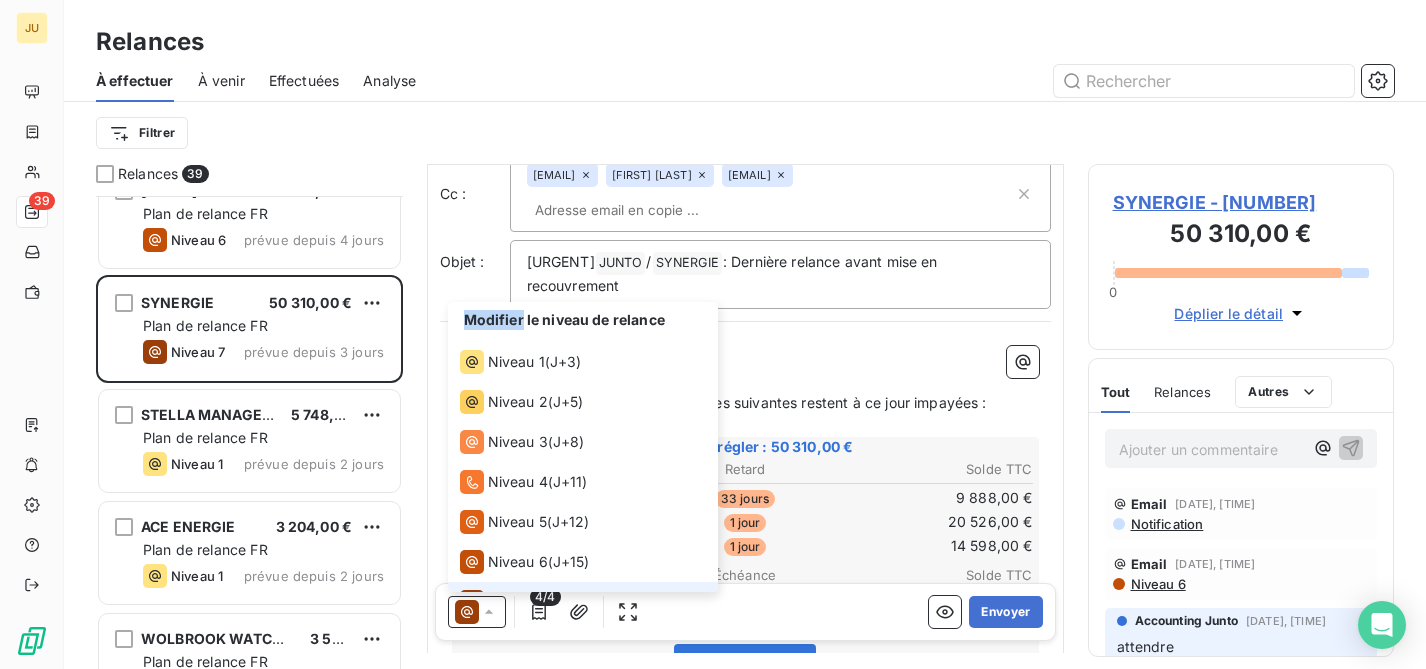 click 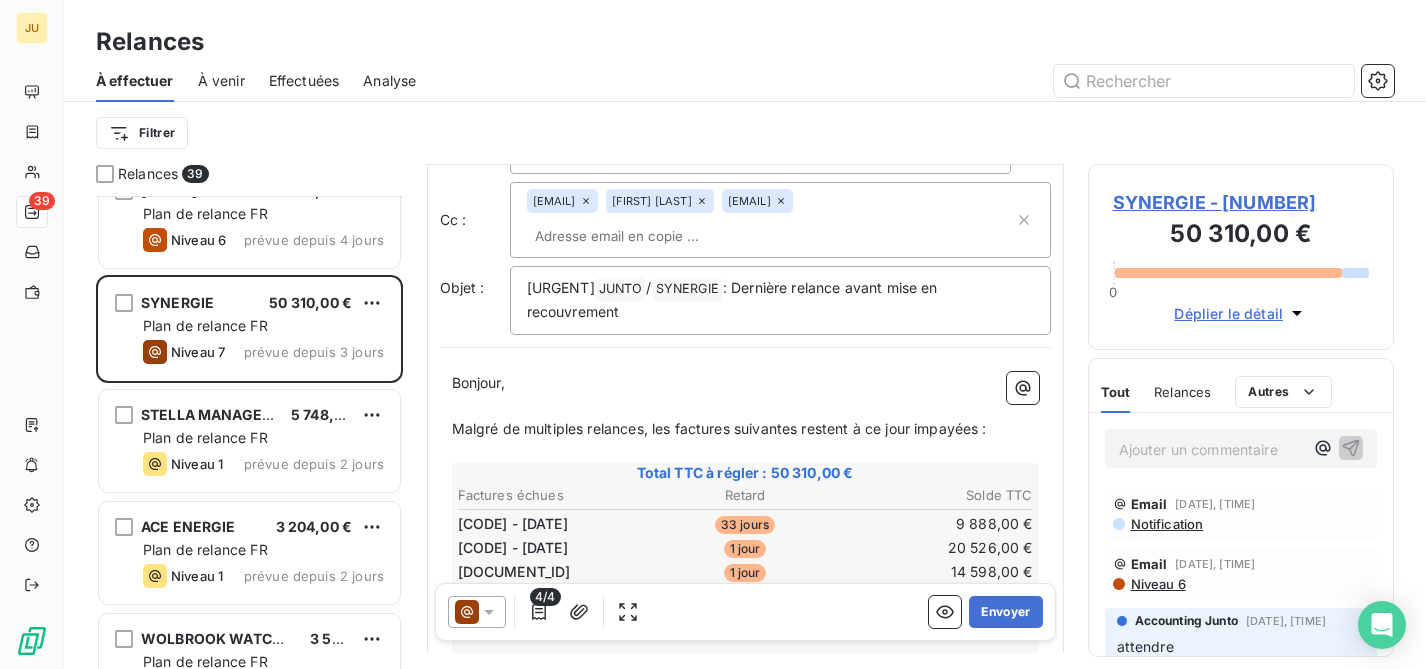 scroll, scrollTop: 0, scrollLeft: 0, axis: both 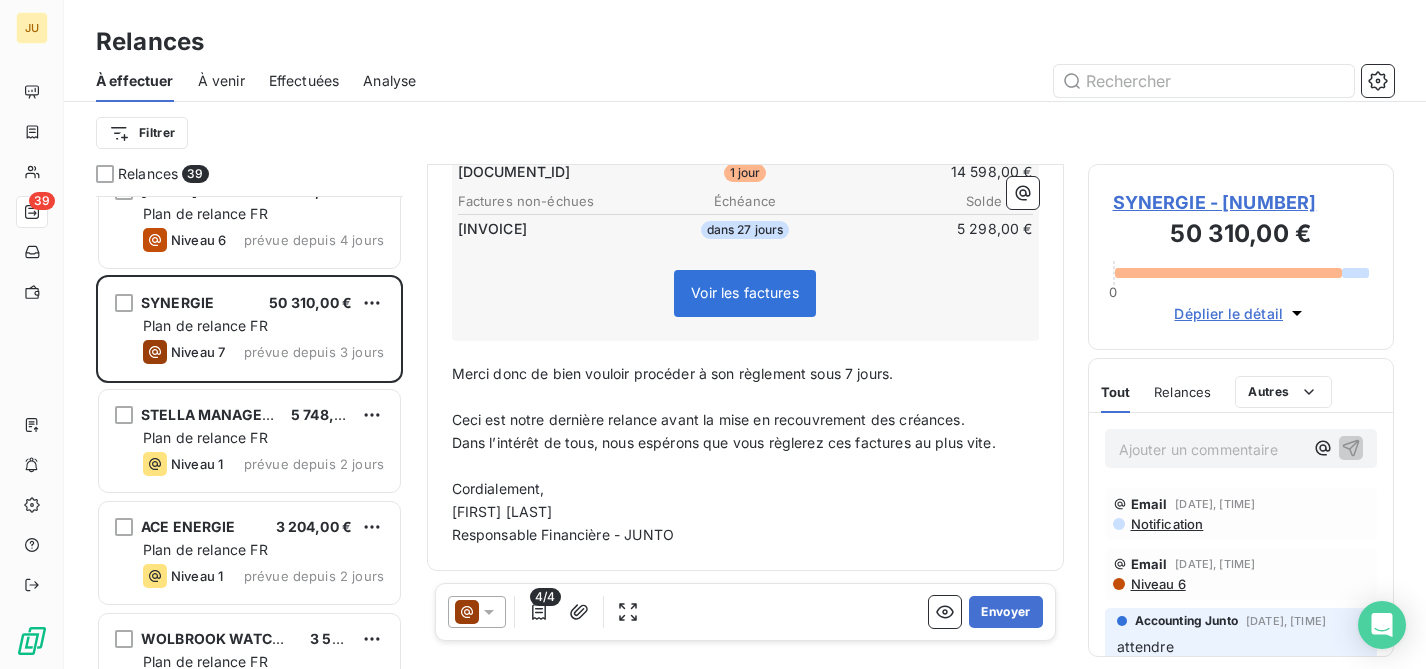 click on "4/4" at bounding box center [546, 612] 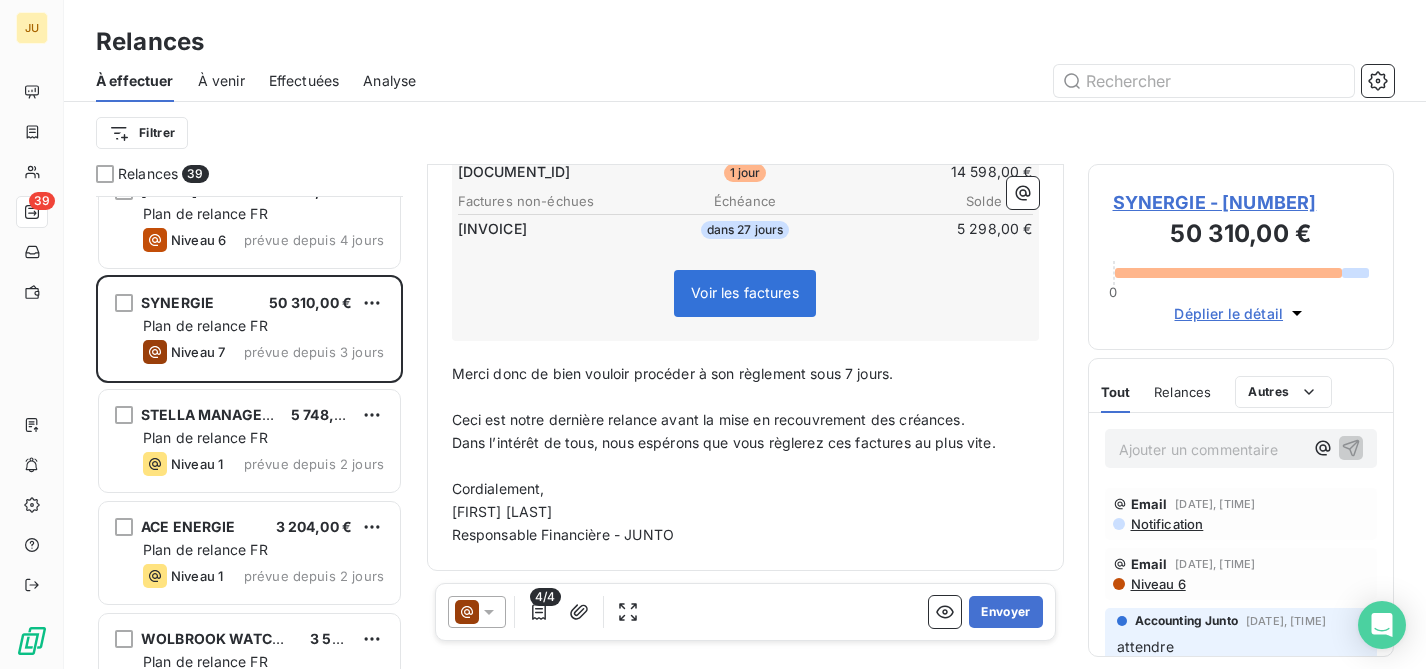 click 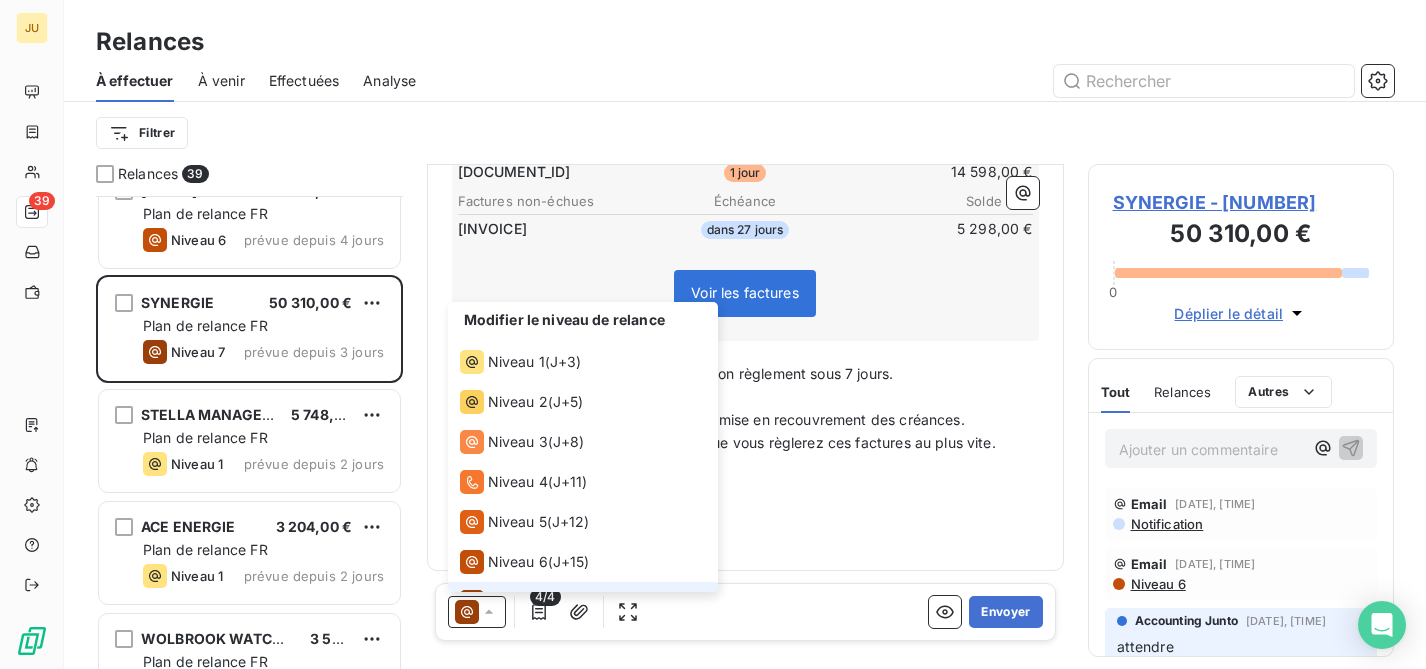 scroll, scrollTop: 30, scrollLeft: 0, axis: vertical 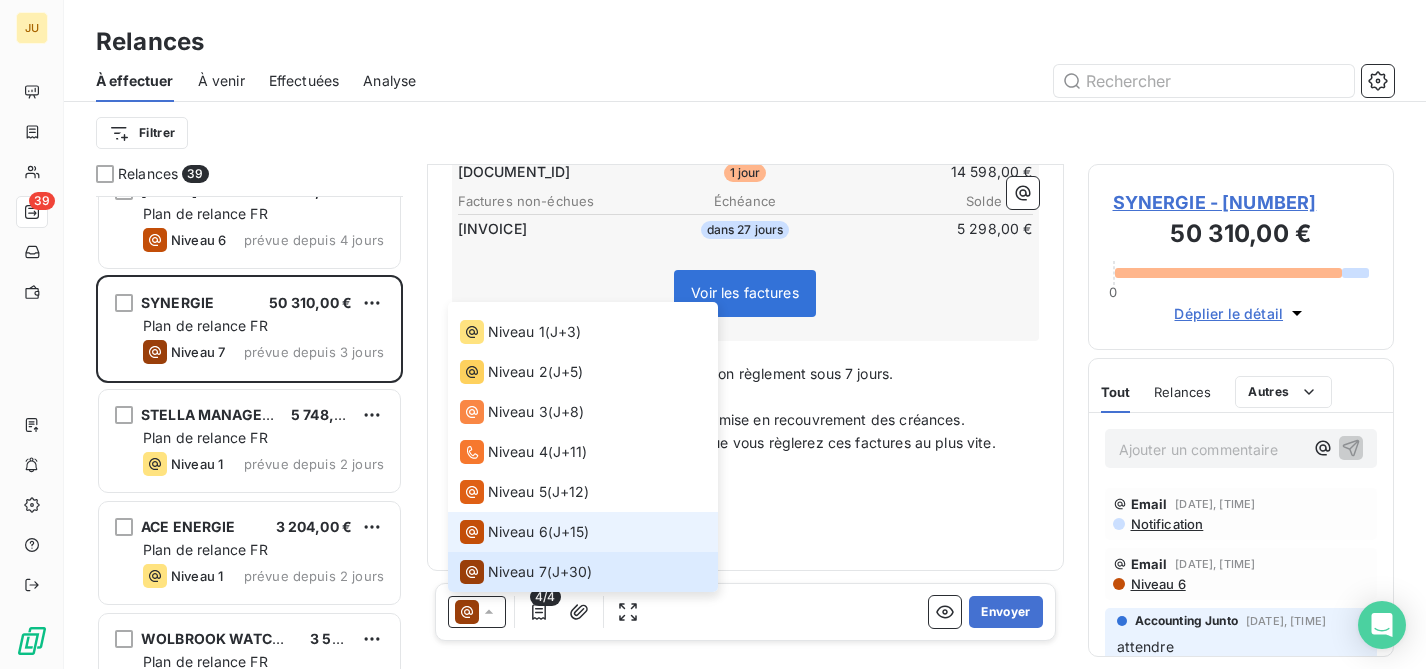 click on "Niveau 6  ( J+15 )" at bounding box center (583, 532) 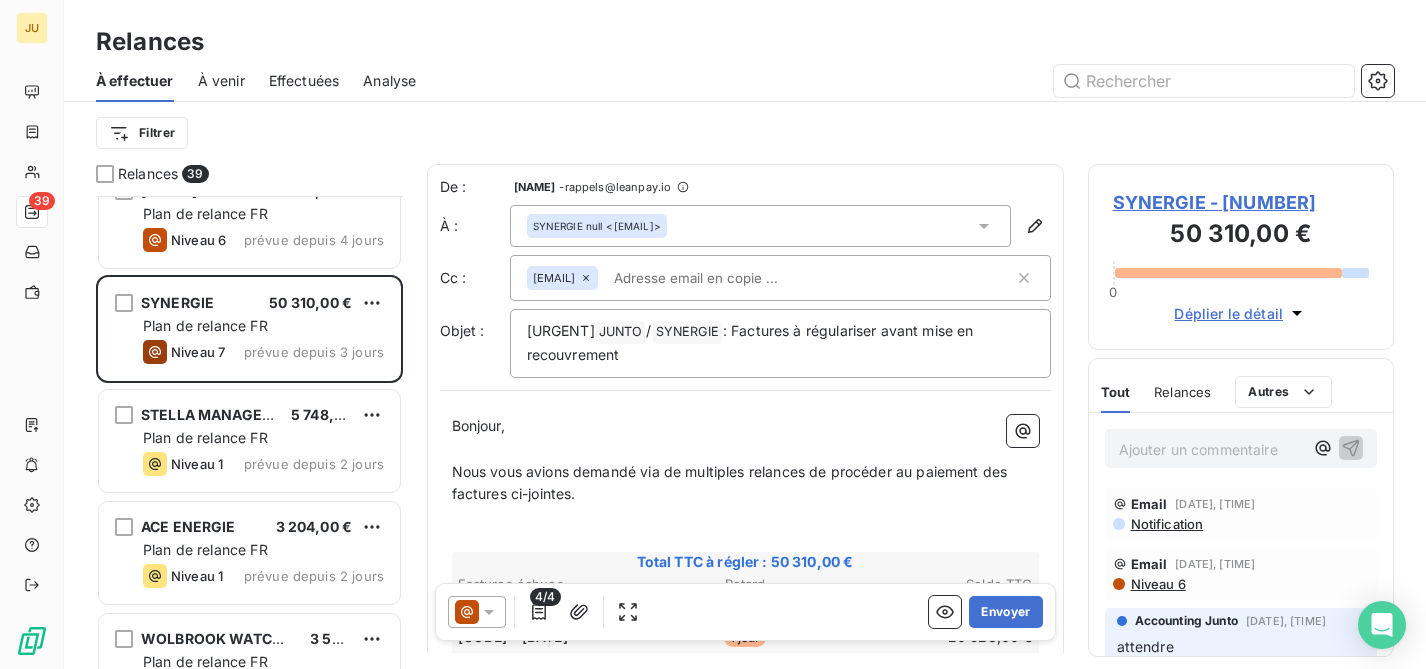 scroll, scrollTop: 650, scrollLeft: 0, axis: vertical 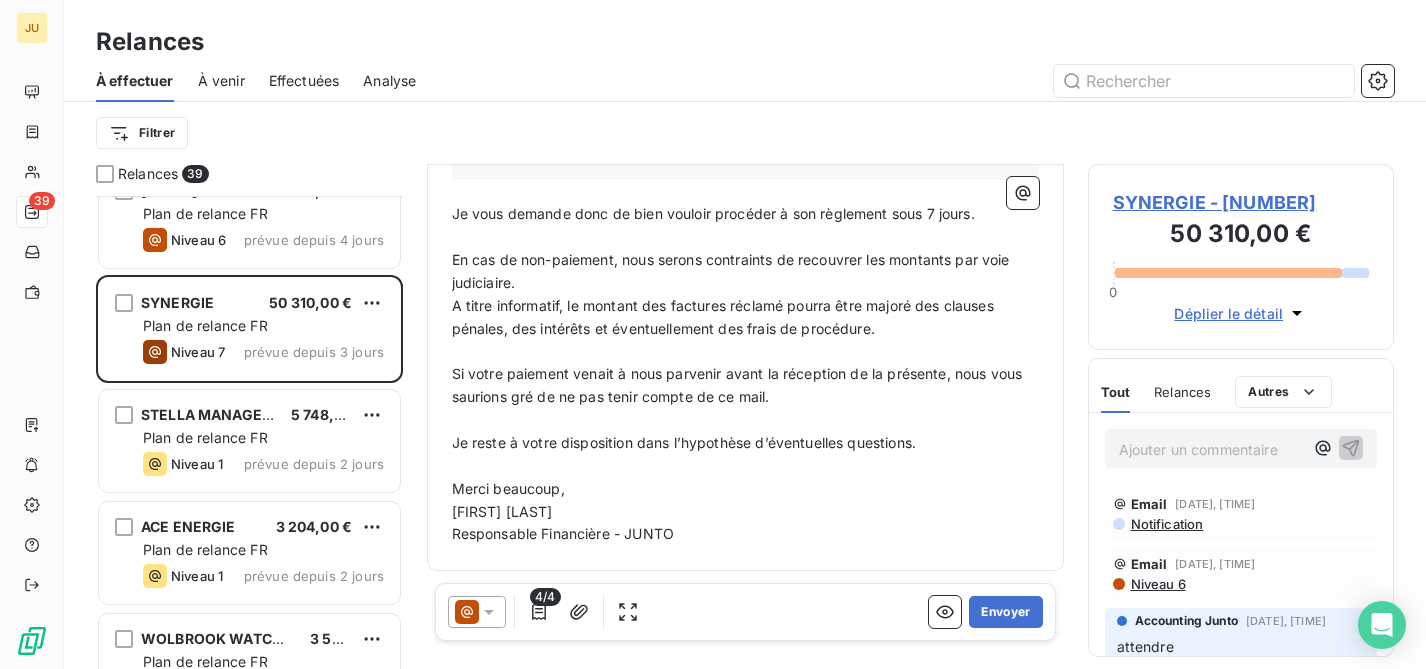 click 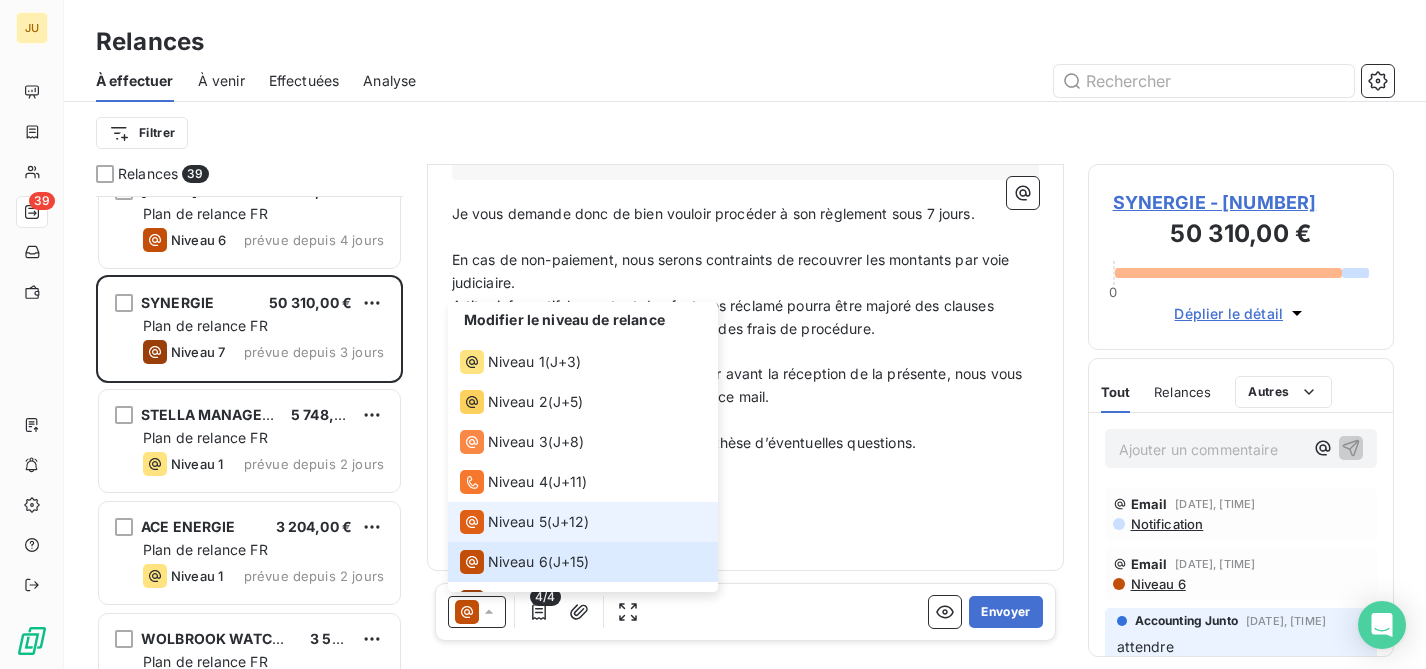 click on "Niveau 5" at bounding box center (517, 522) 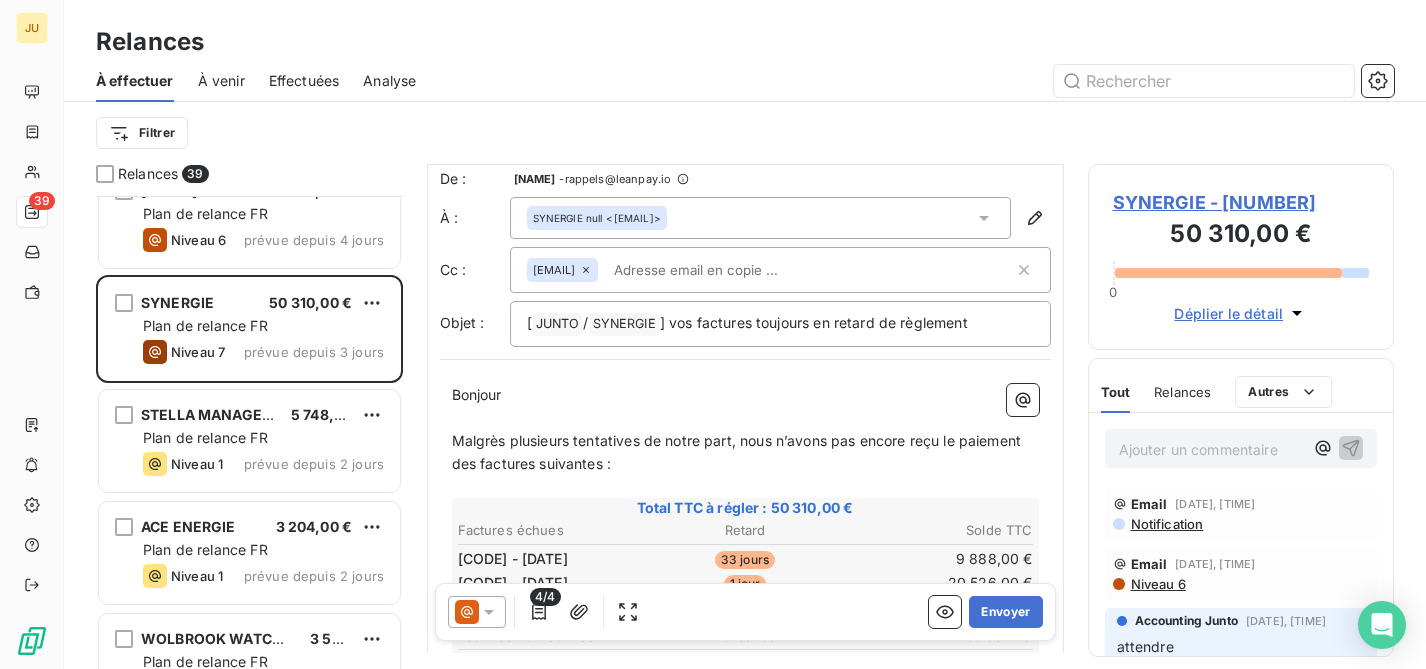 scroll, scrollTop: 0, scrollLeft: 0, axis: both 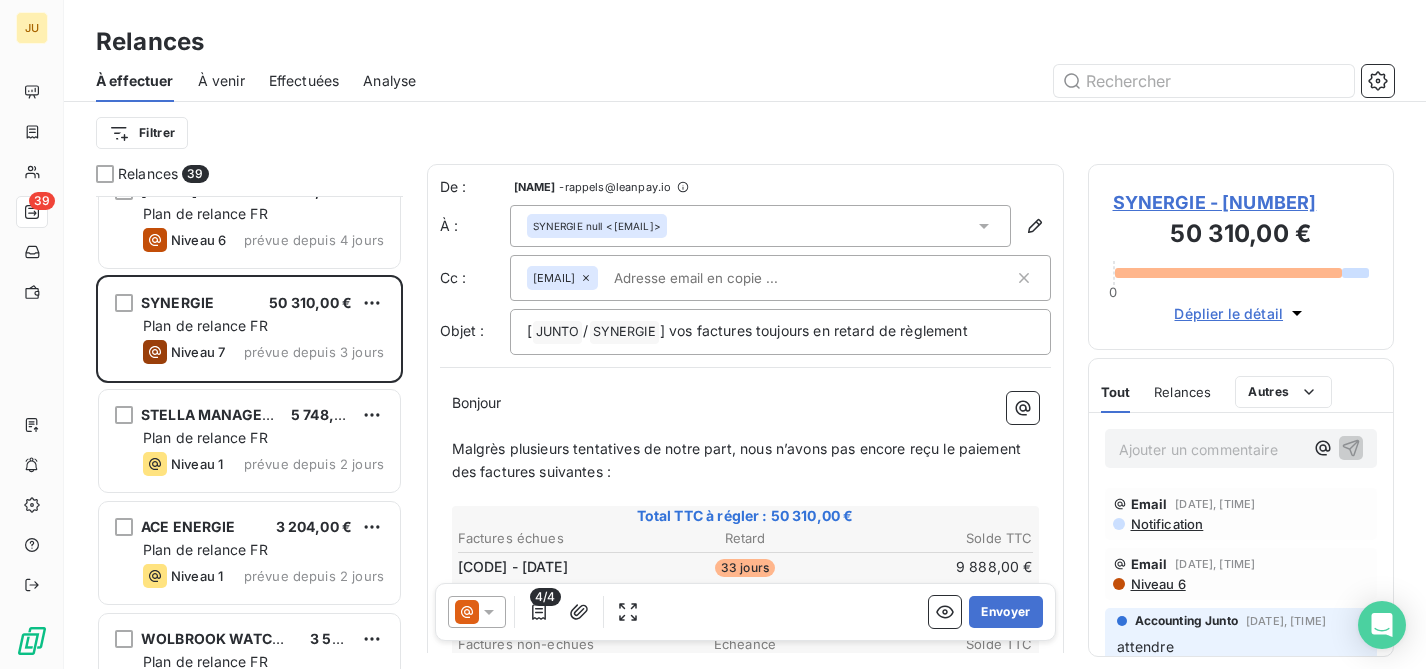 click at bounding box center [721, 278] 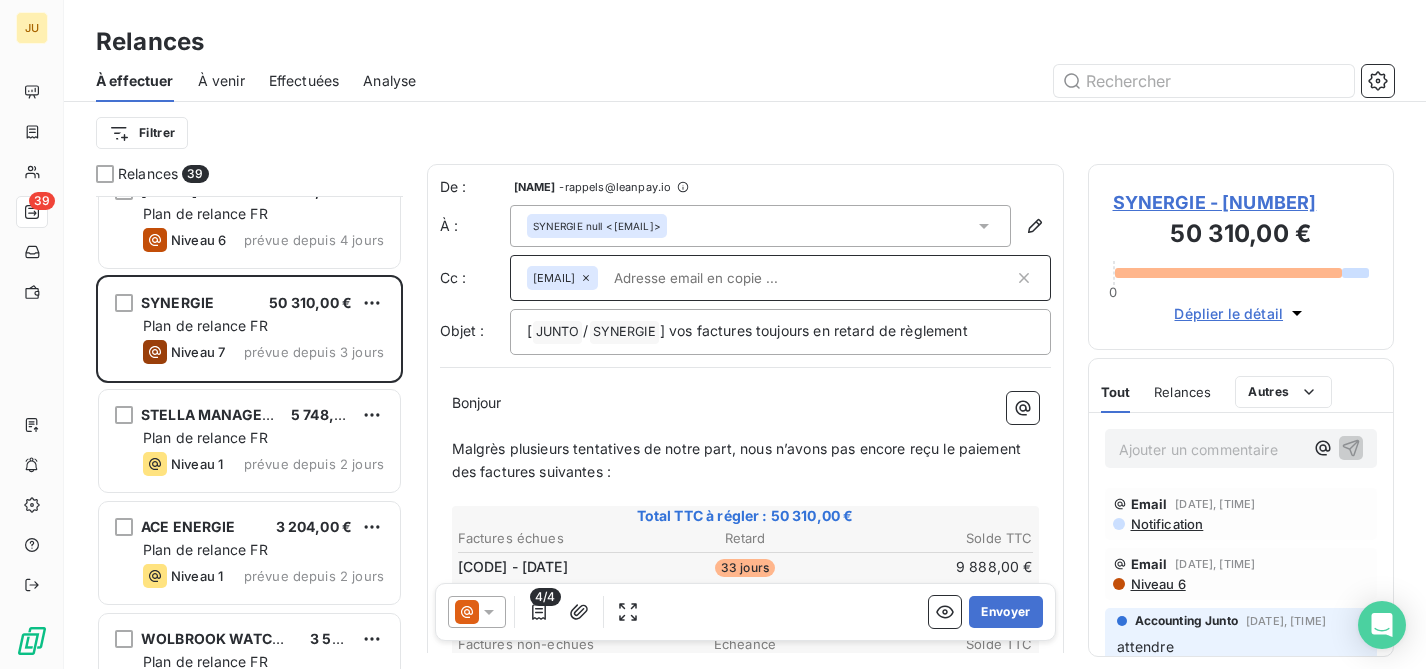 paste on "[EMAIL]" 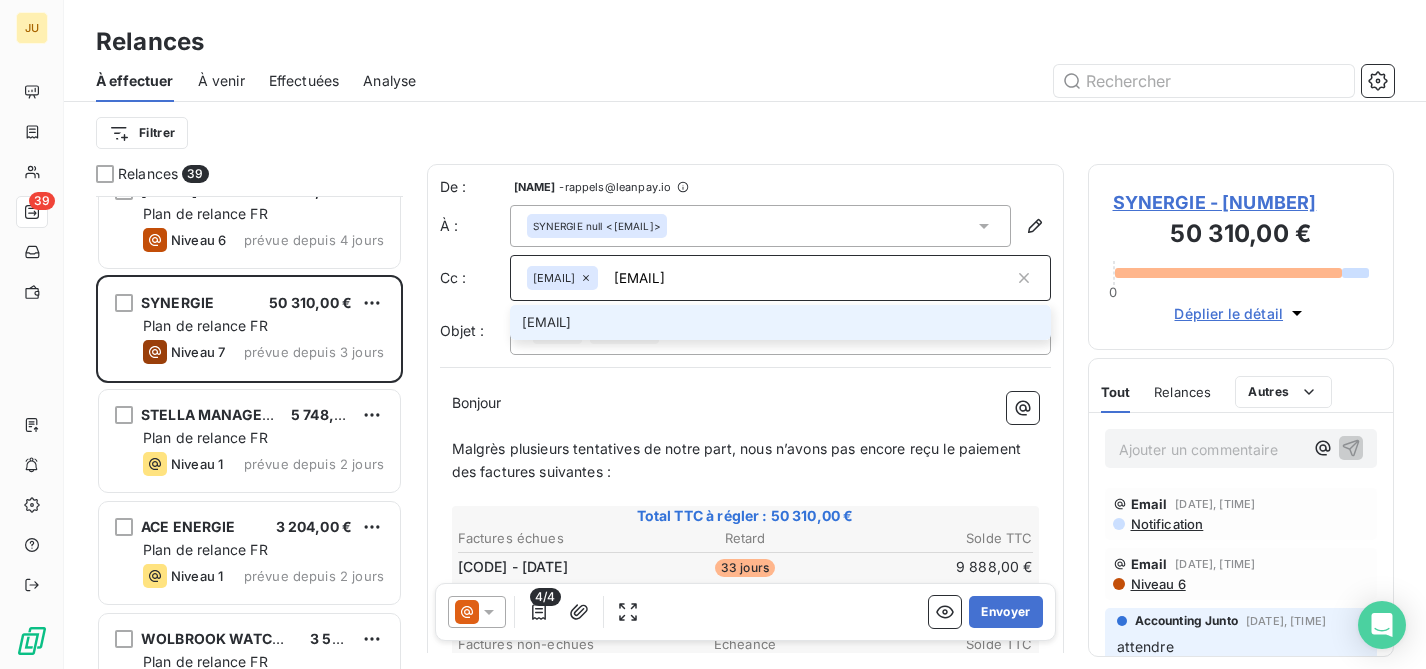 type on "[EMAIL]" 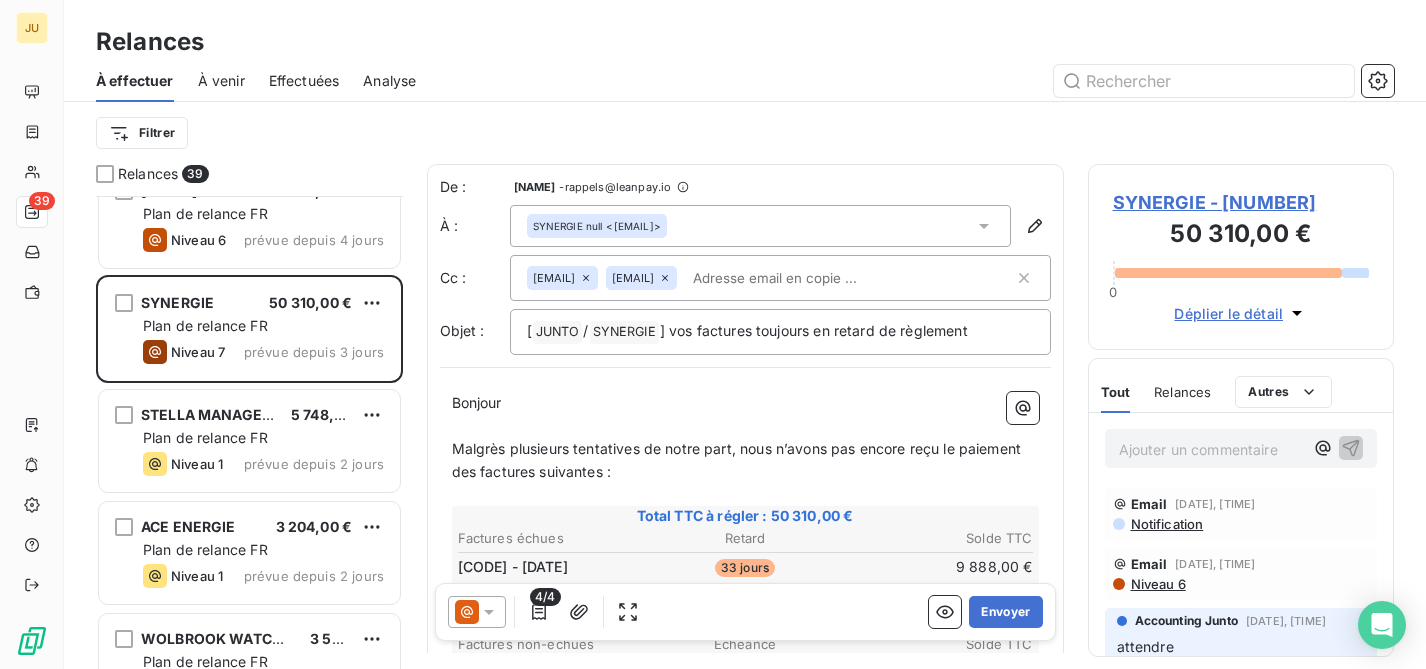 click at bounding box center [800, 278] 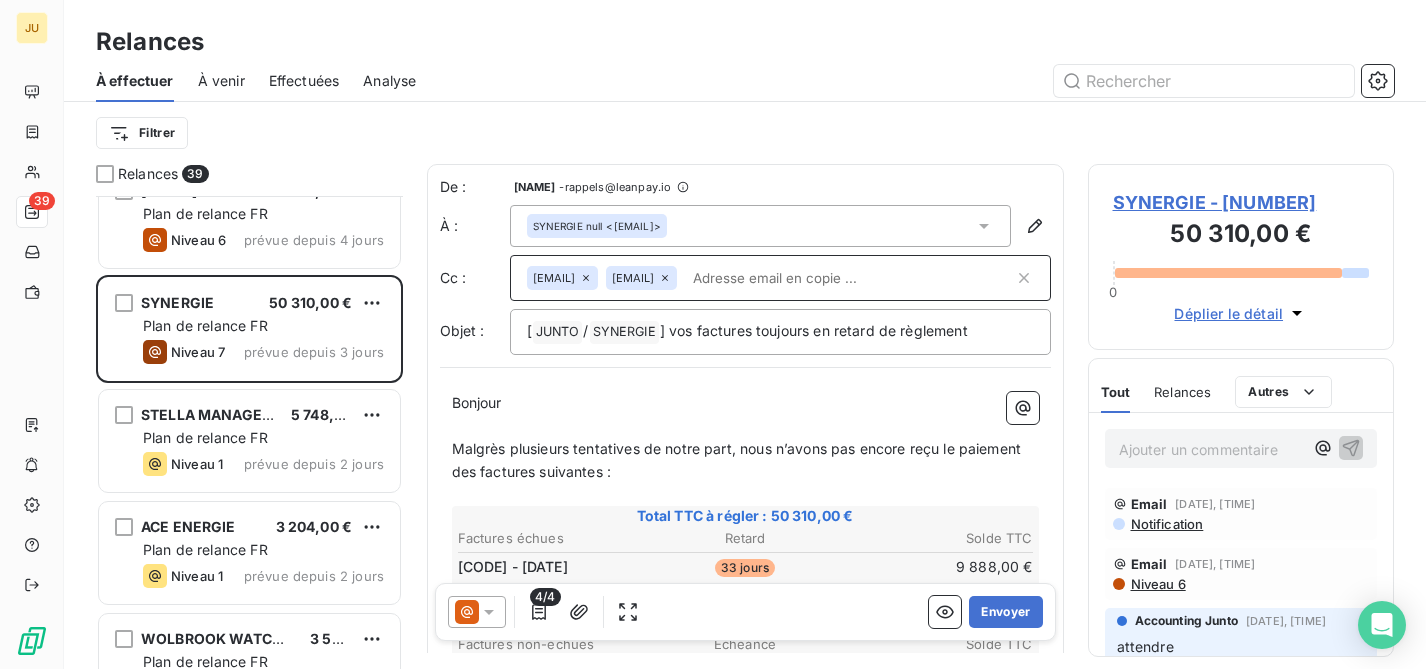 paste on "[FIRST] [LAST]" 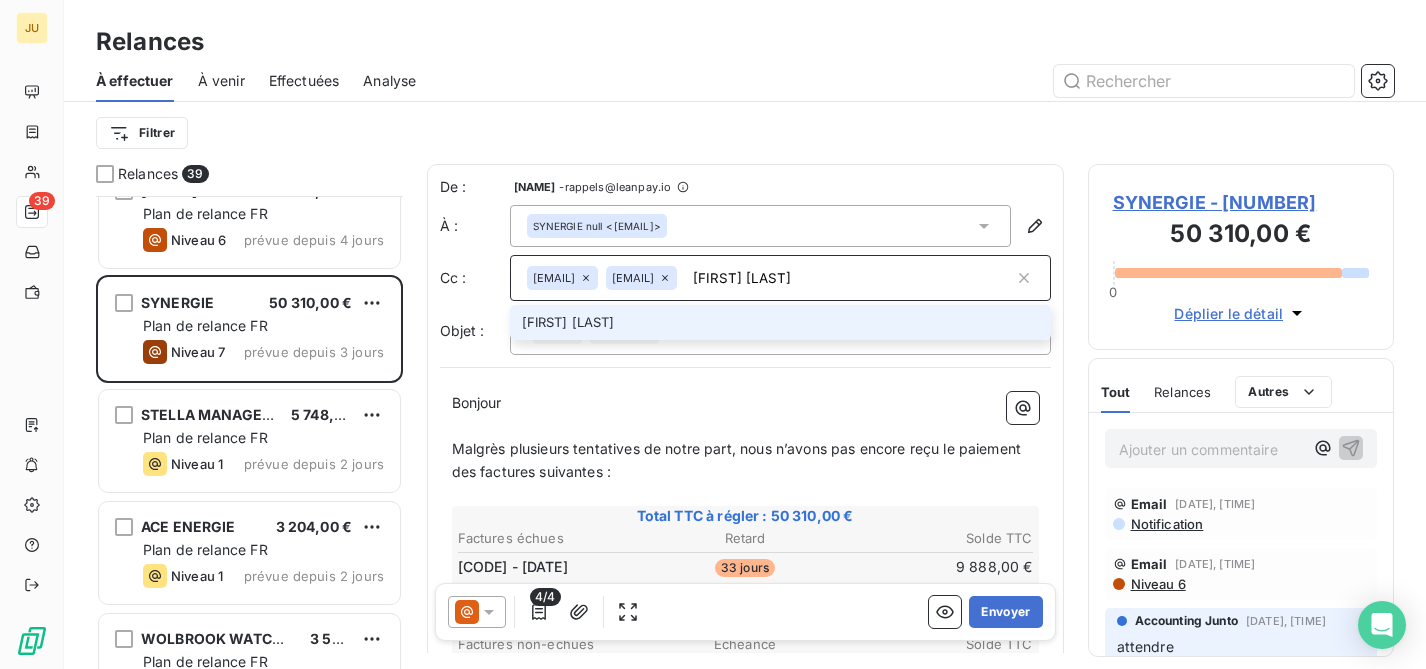 type on "[FIRST] [LAST]" 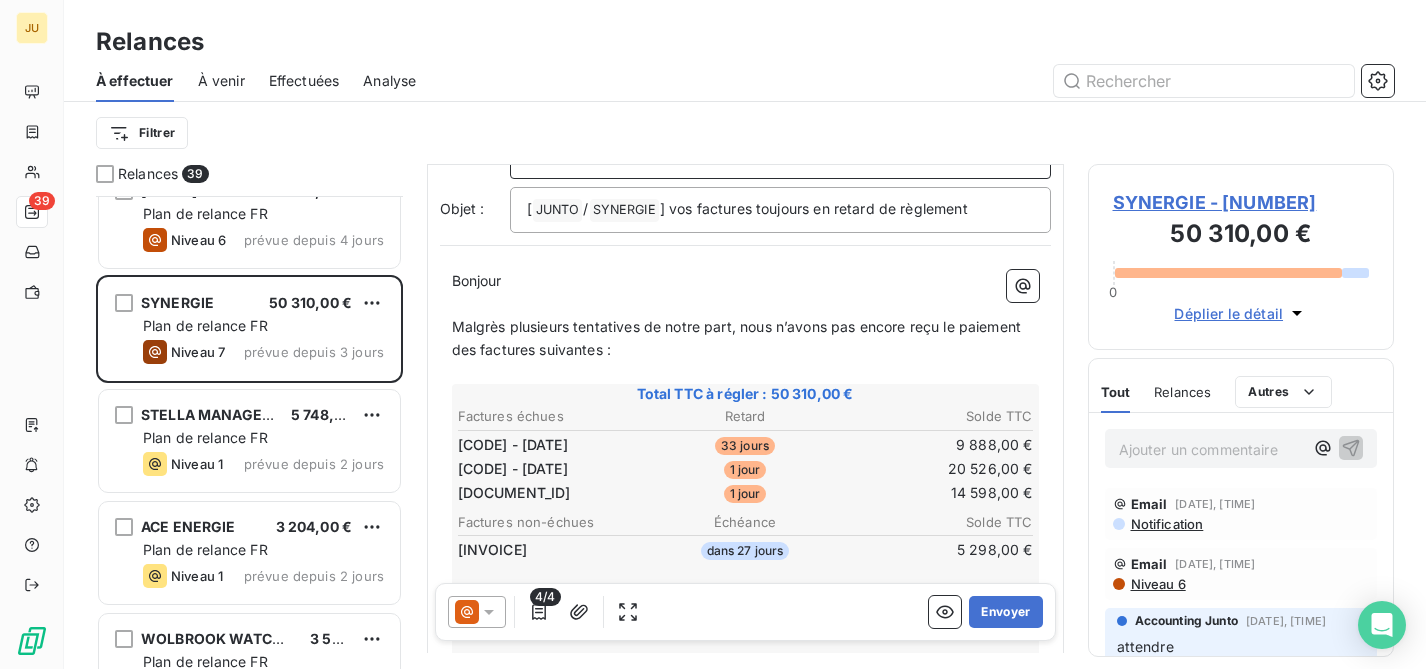 scroll, scrollTop: 0, scrollLeft: 0, axis: both 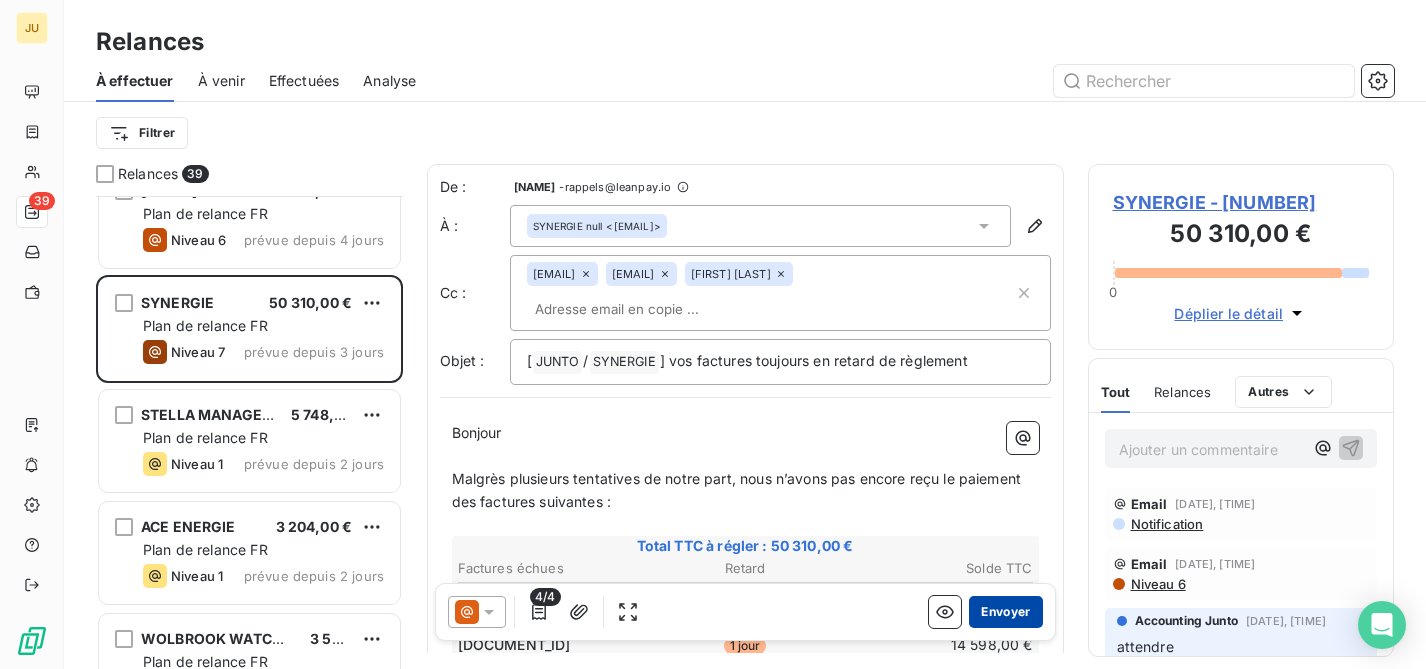 click on "Envoyer" at bounding box center [1005, 612] 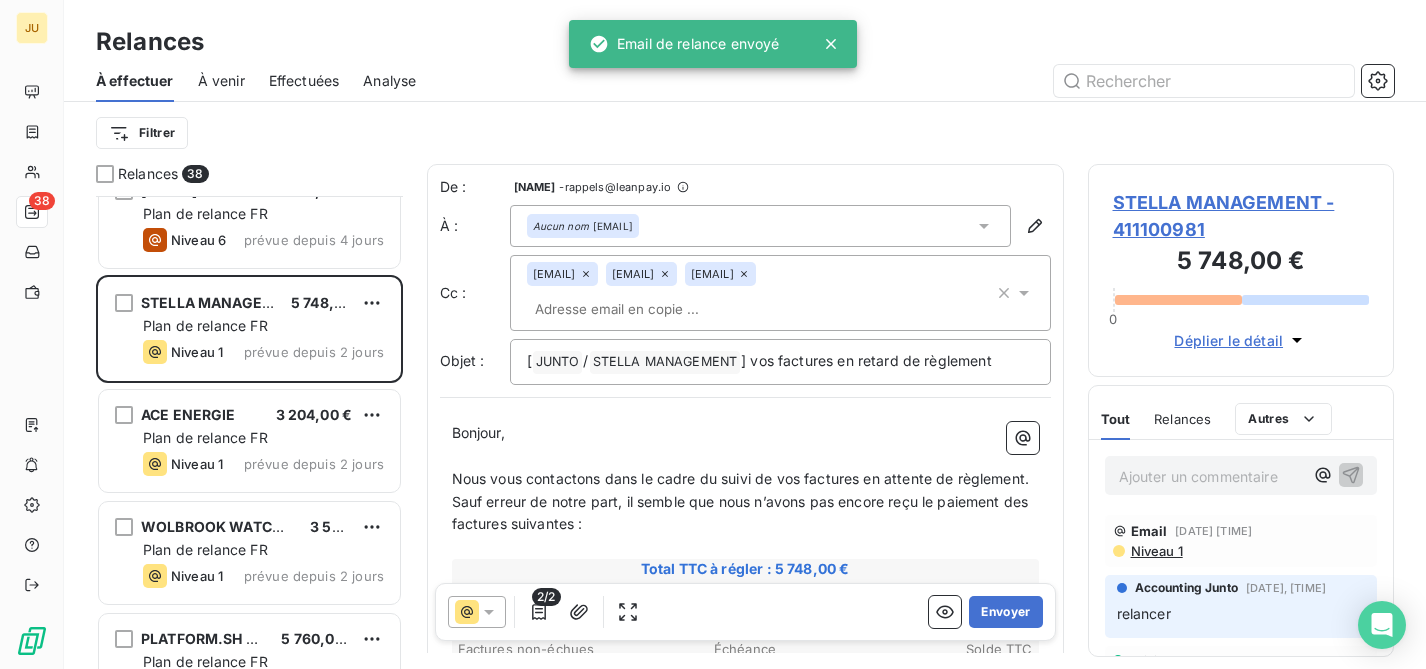 scroll, scrollTop: 2053, scrollLeft: 0, axis: vertical 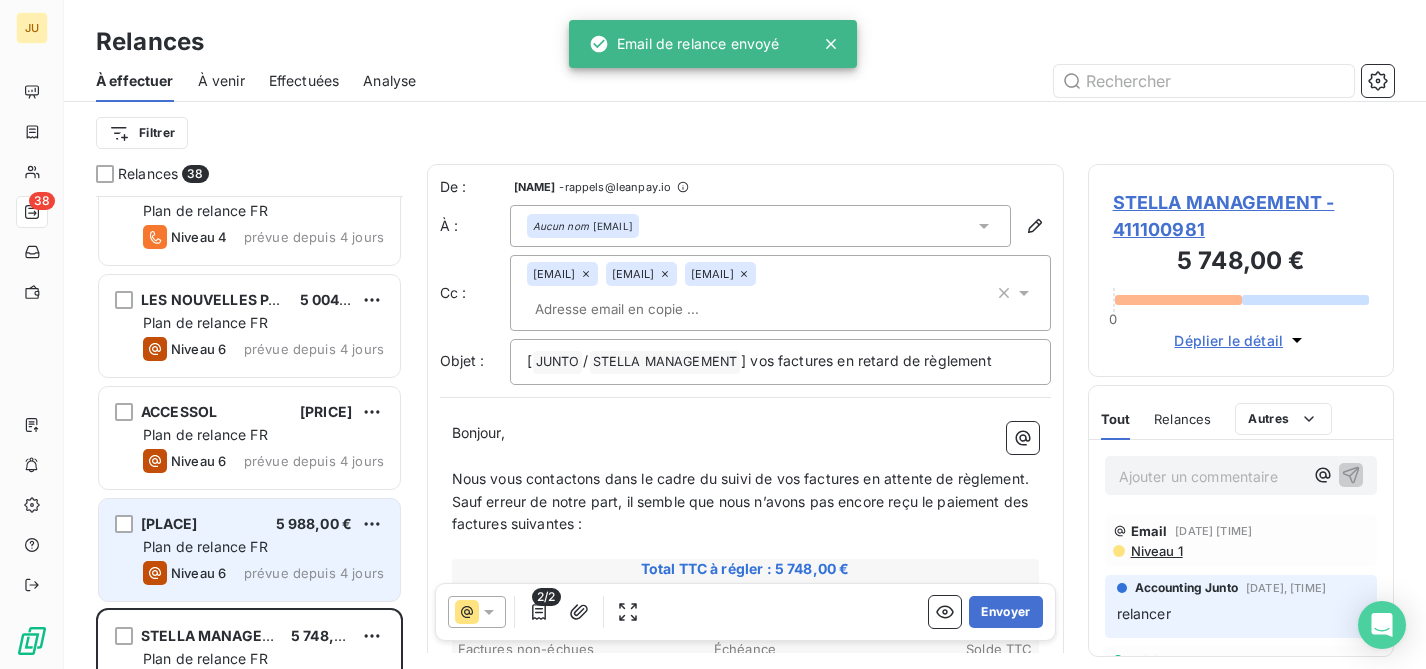 click on "CHATEAU MERIC 5 988,00 € Plan de relance FR Niveau 6 prévue depuis 4 jours" at bounding box center [249, 550] 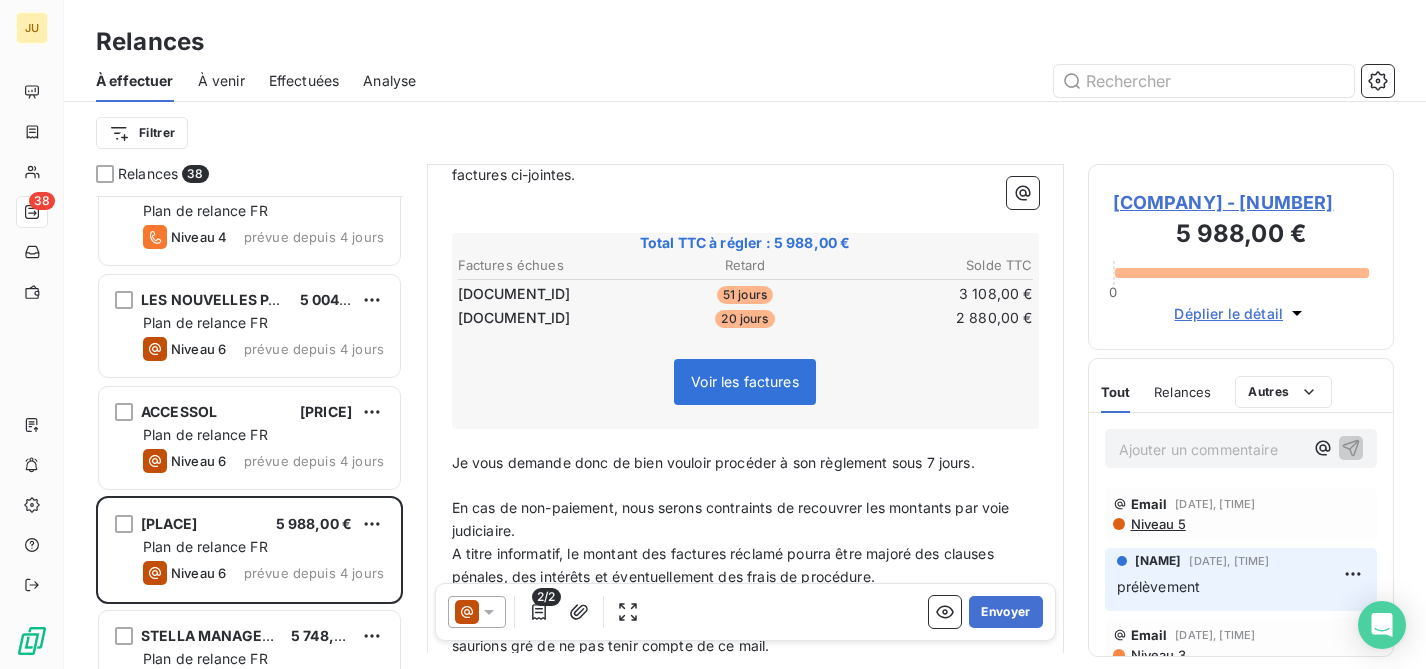 scroll, scrollTop: 201, scrollLeft: 0, axis: vertical 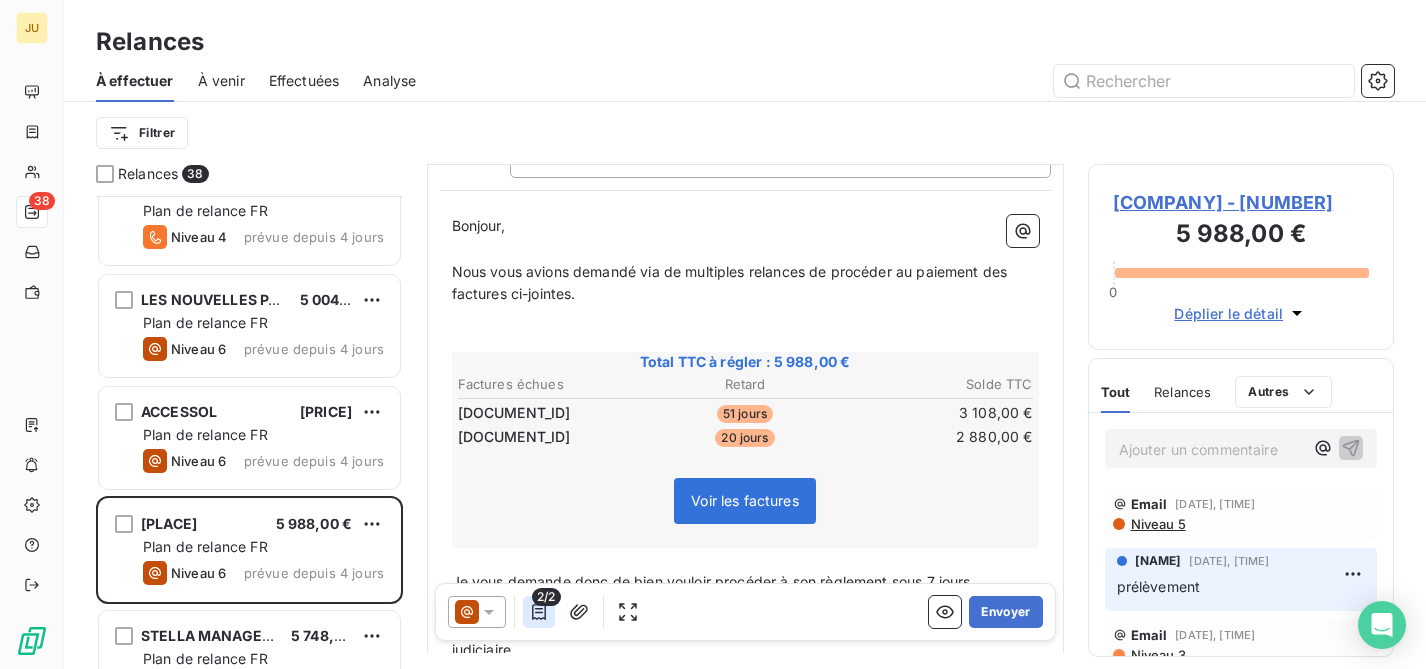 click 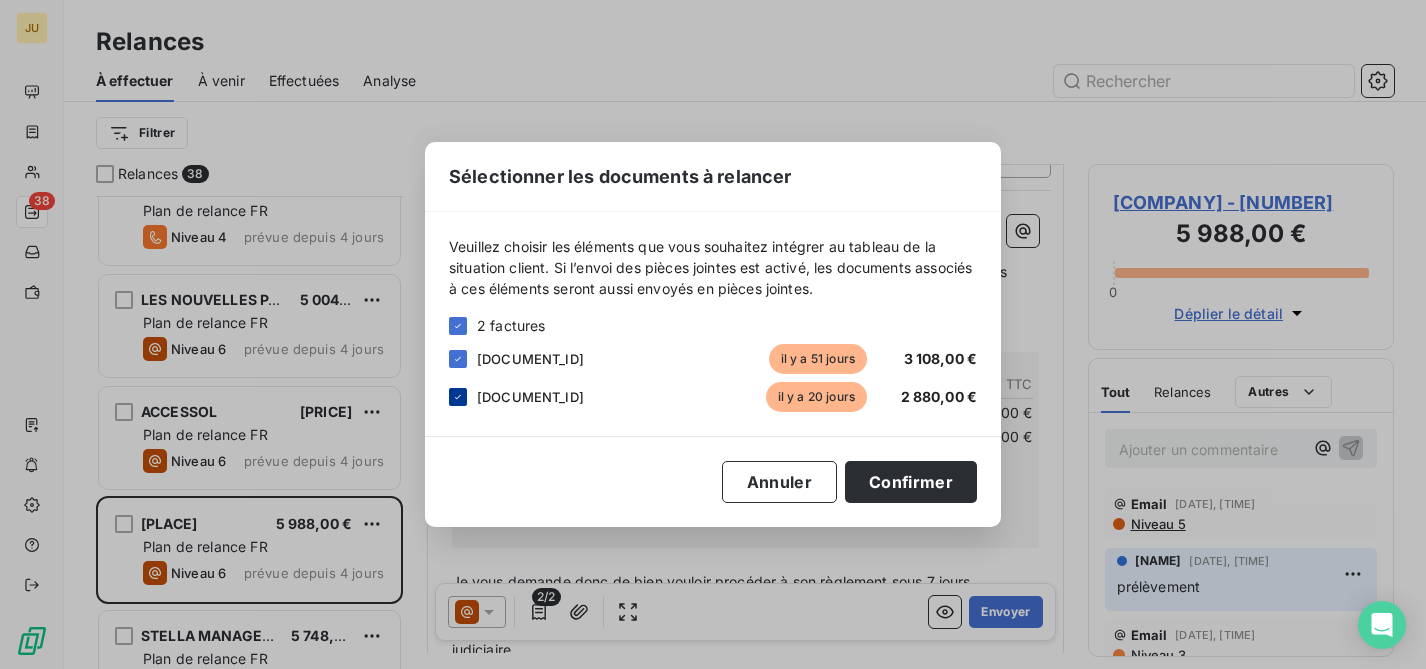 click 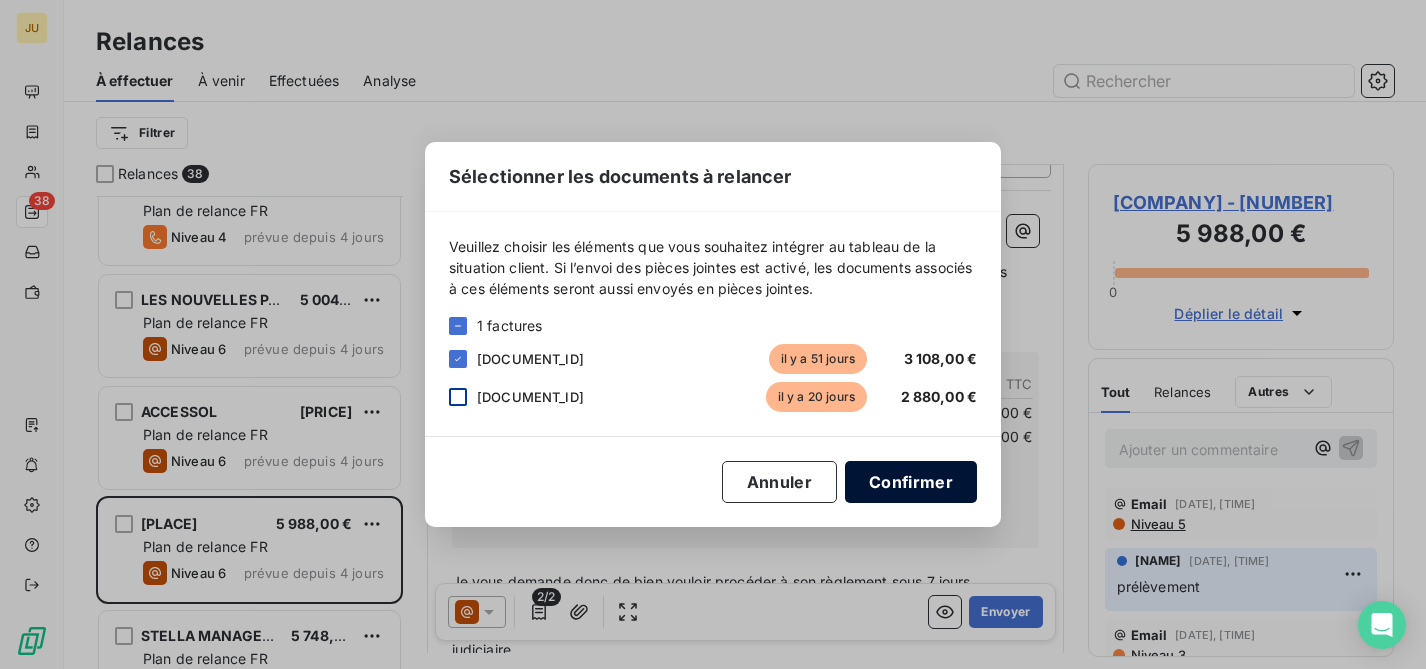 click on "Confirmer" at bounding box center (911, 482) 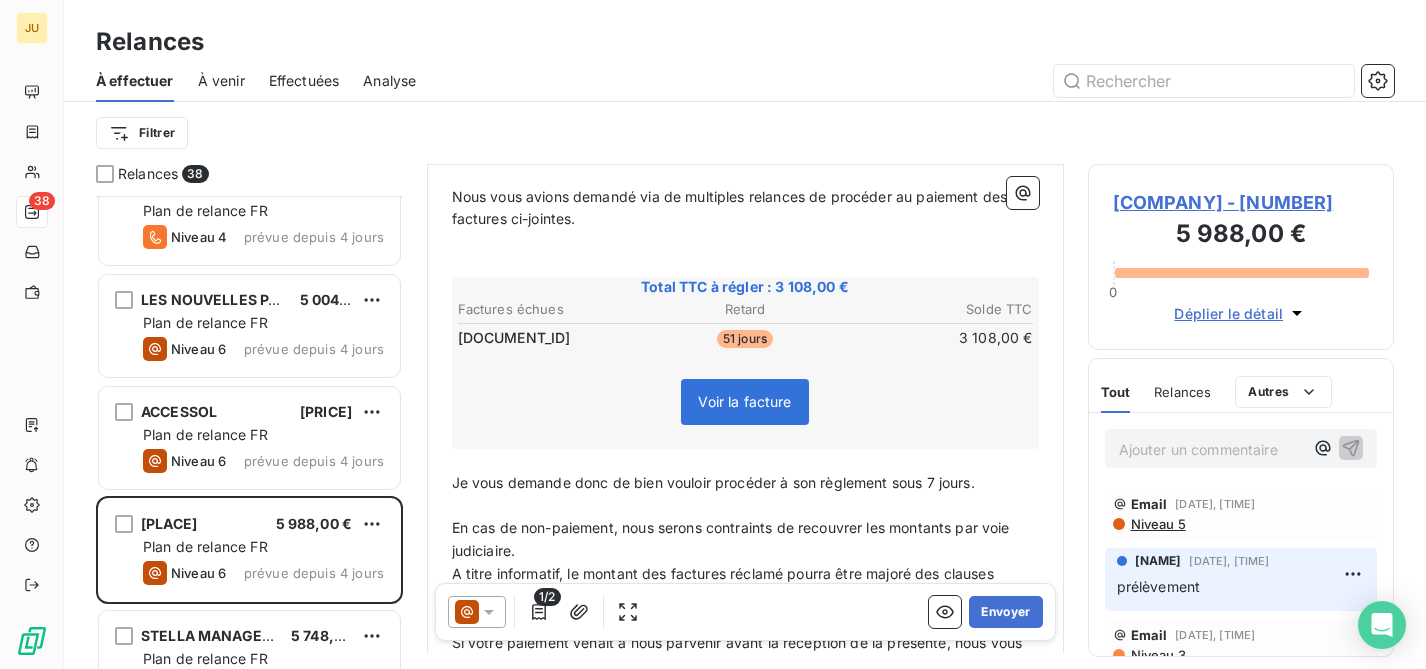 scroll, scrollTop: 149, scrollLeft: 0, axis: vertical 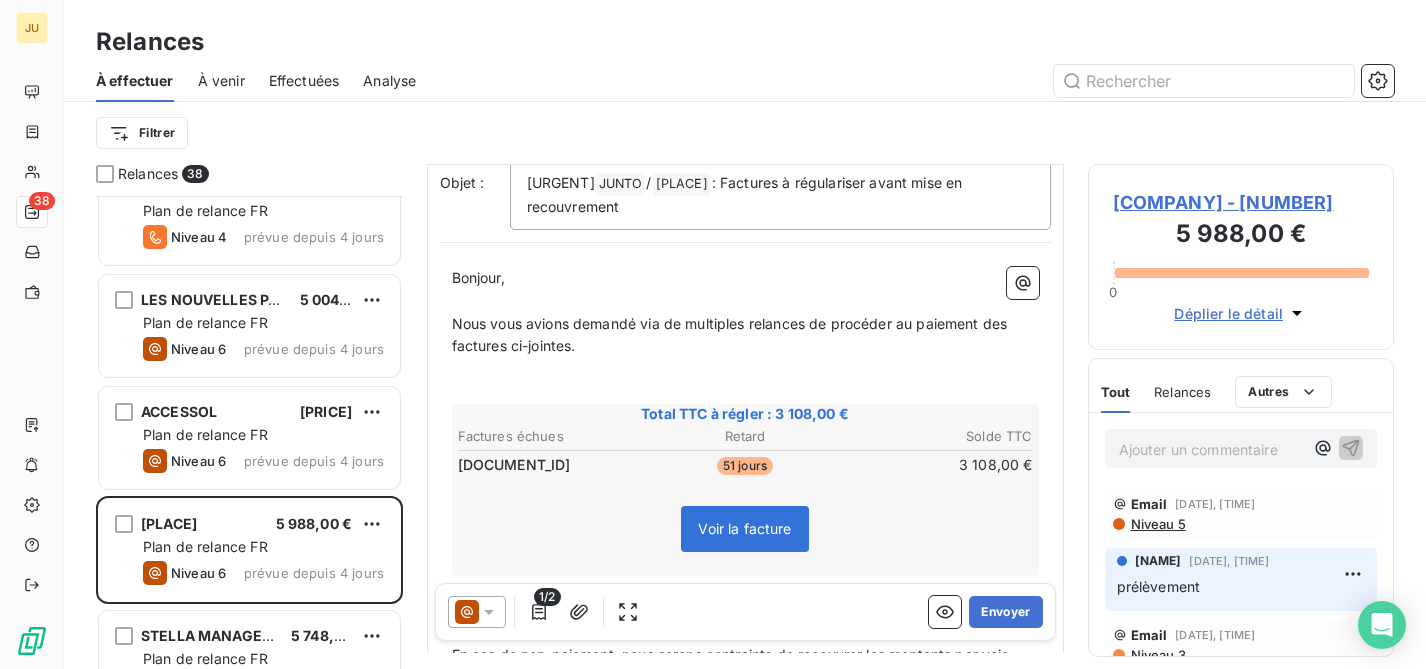 click 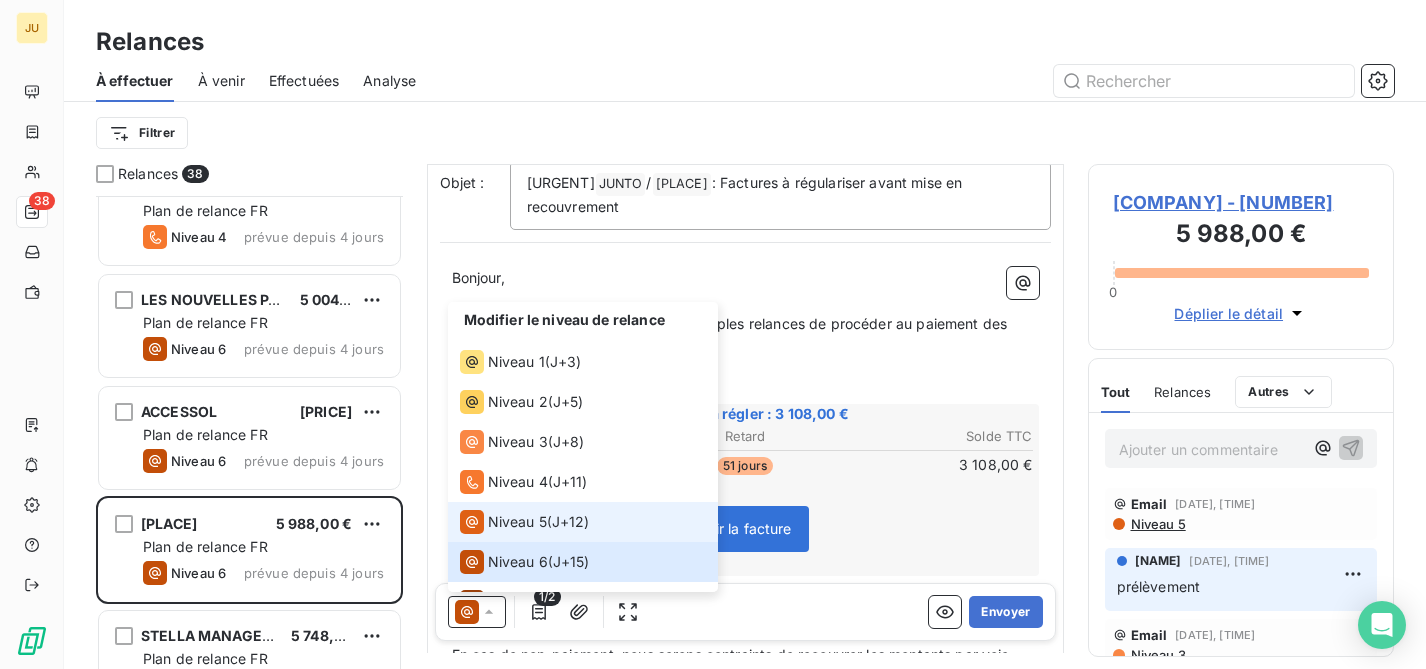 click on "Niveau 5  ( J+12 )" at bounding box center (525, 522) 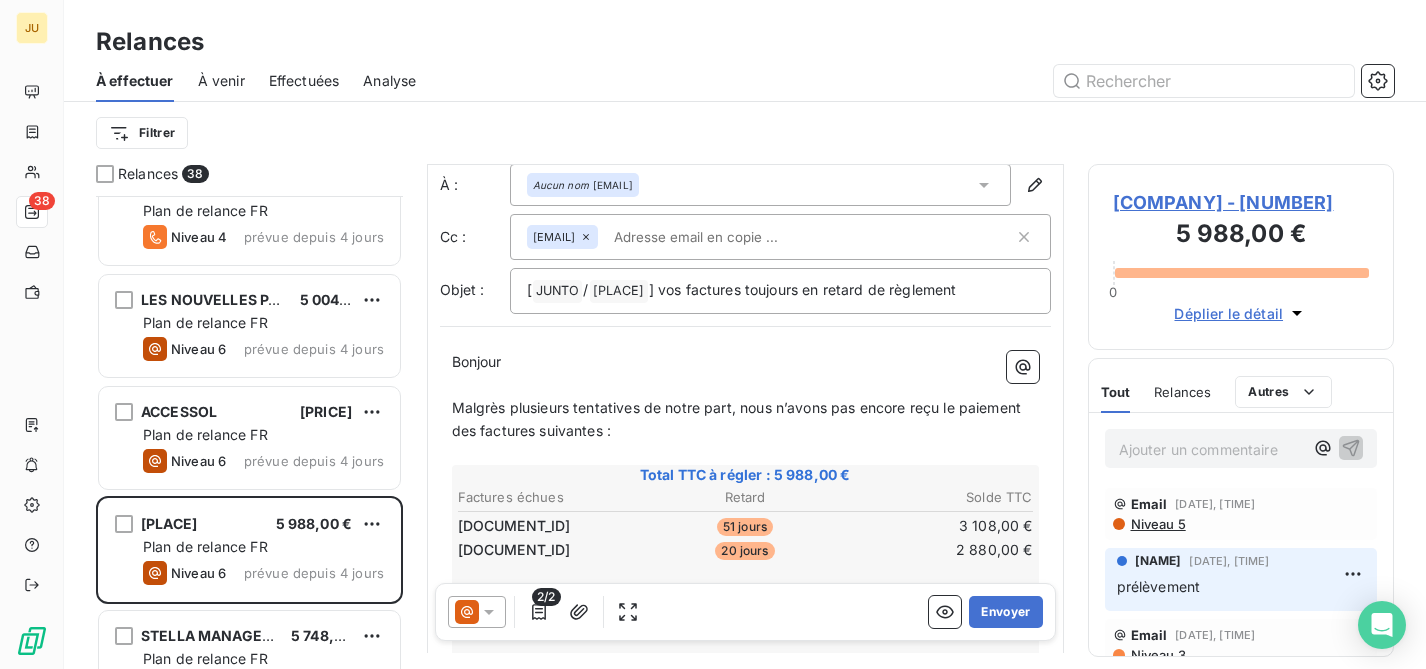 scroll, scrollTop: 0, scrollLeft: 0, axis: both 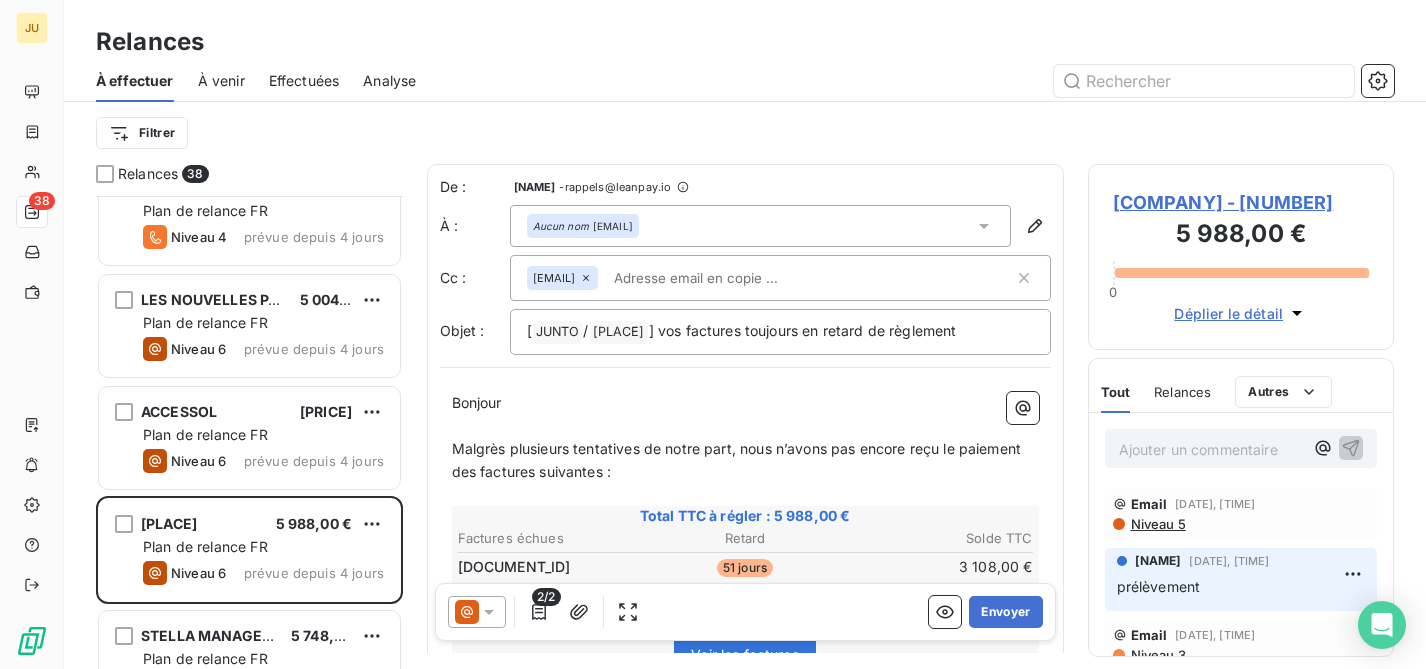 click at bounding box center (721, 278) 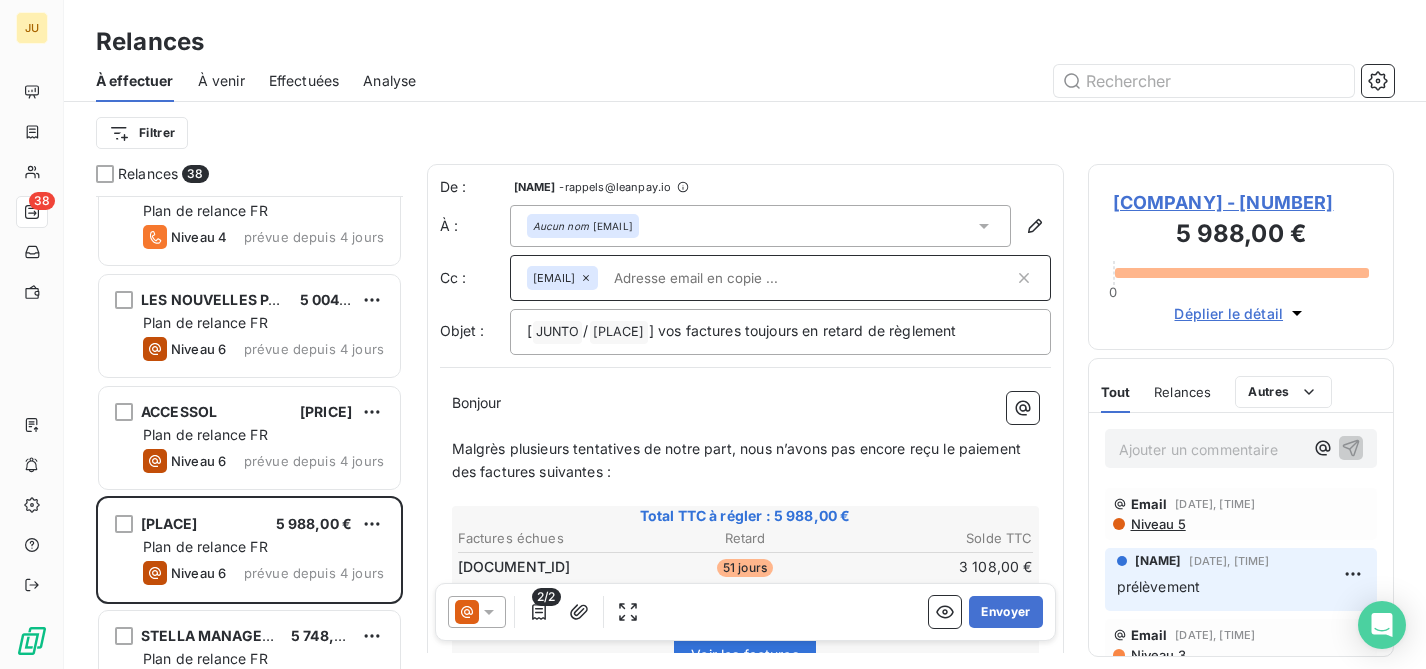 paste on "[FIRST] [LAST]" 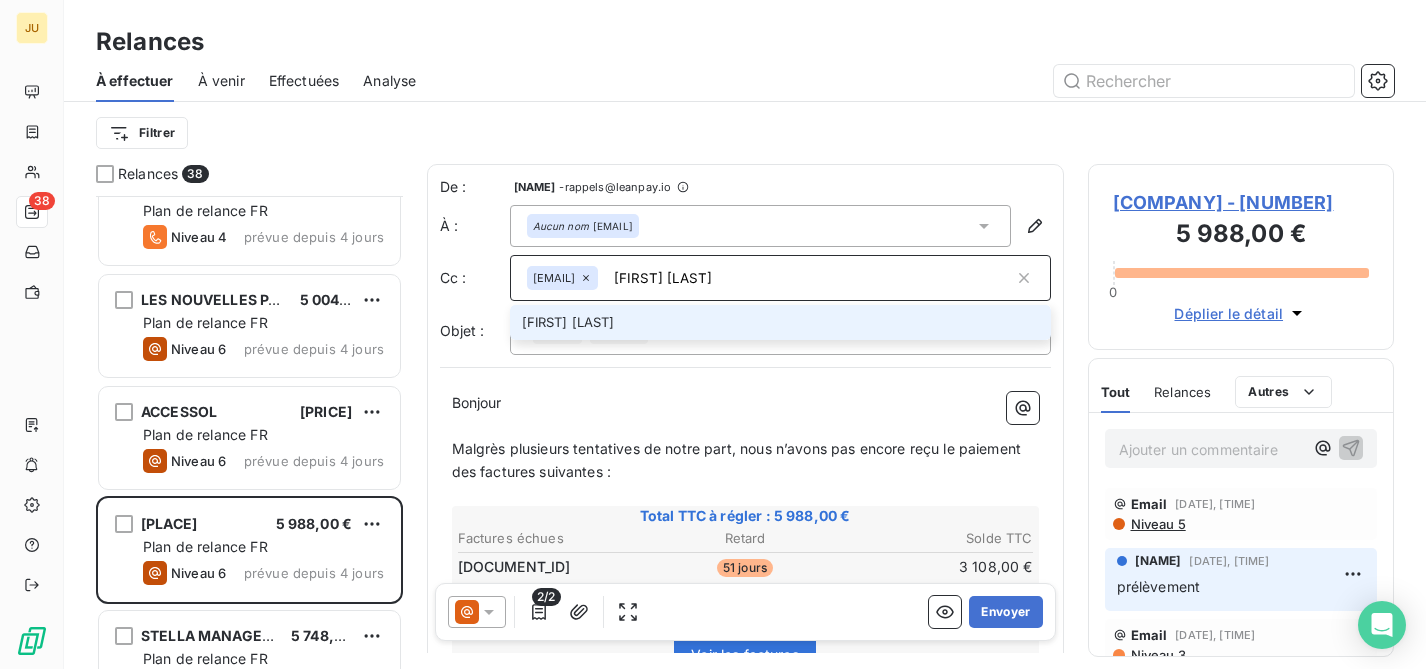 type on "[FIRST] [LAST]" 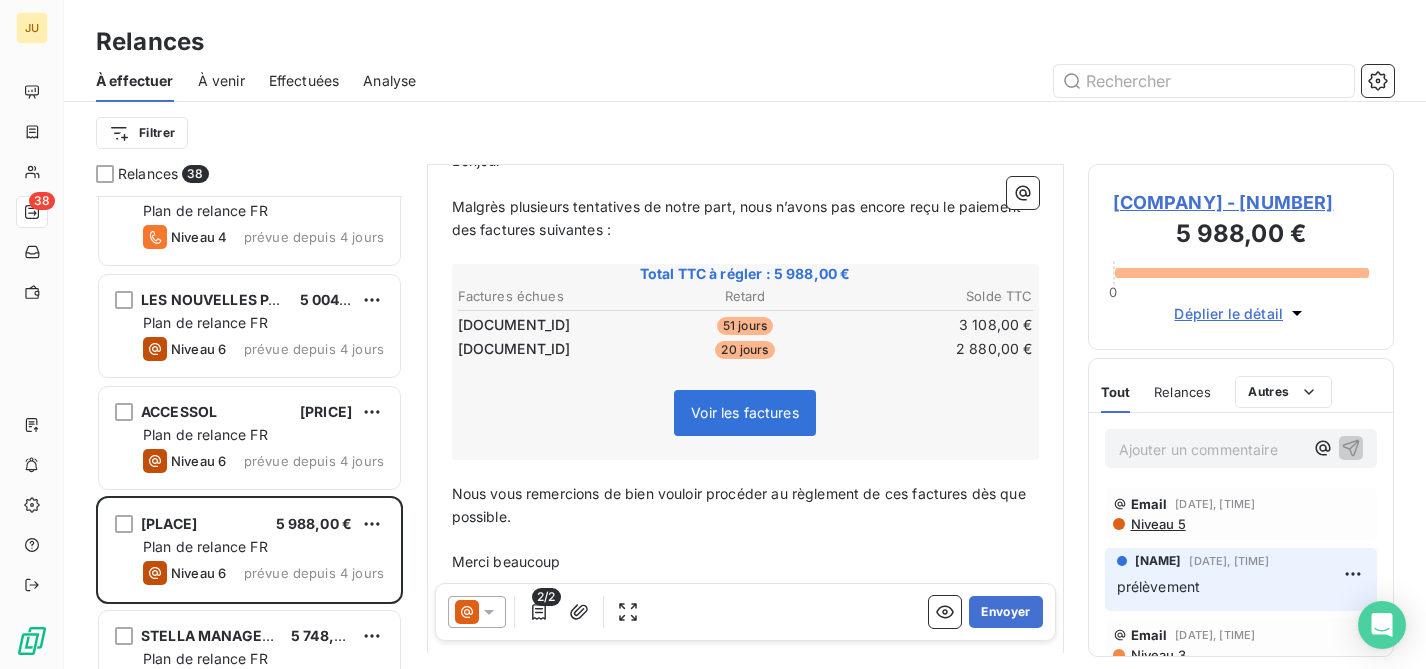 scroll, scrollTop: 0, scrollLeft: 0, axis: both 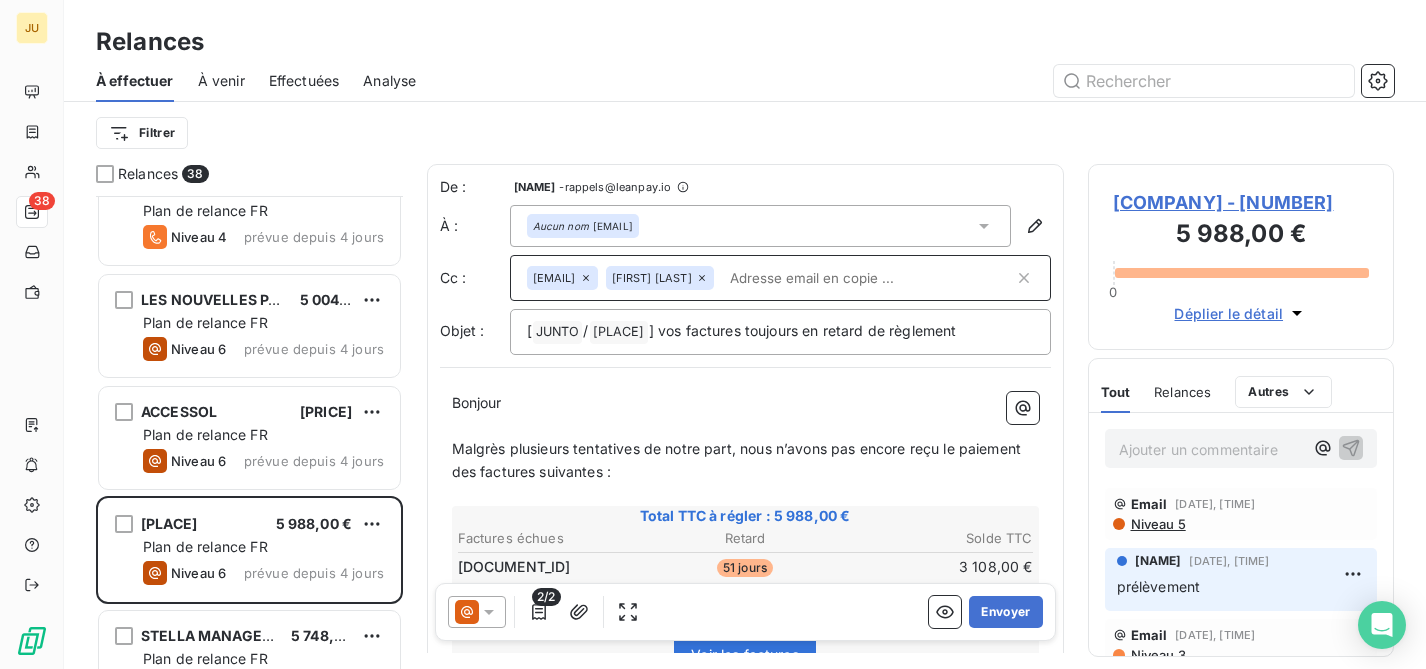click 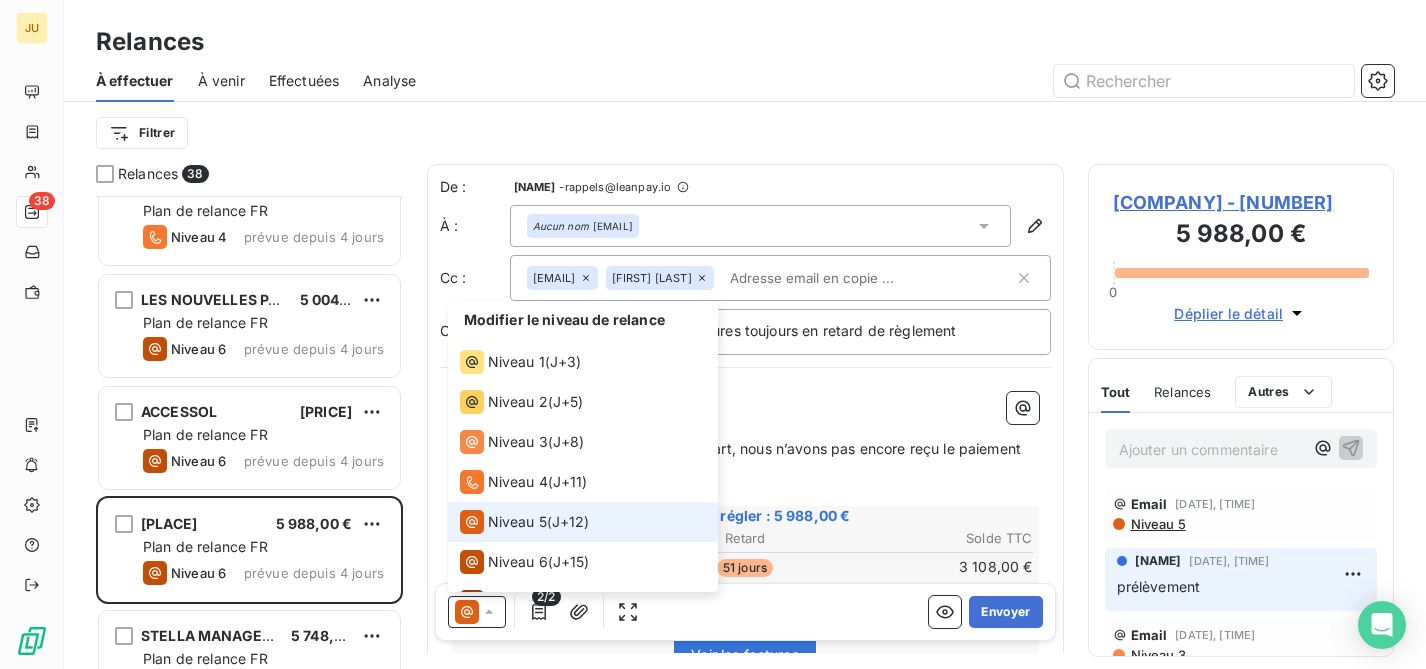 click on "Niveau 5  ( J+12 )" at bounding box center (525, 522) 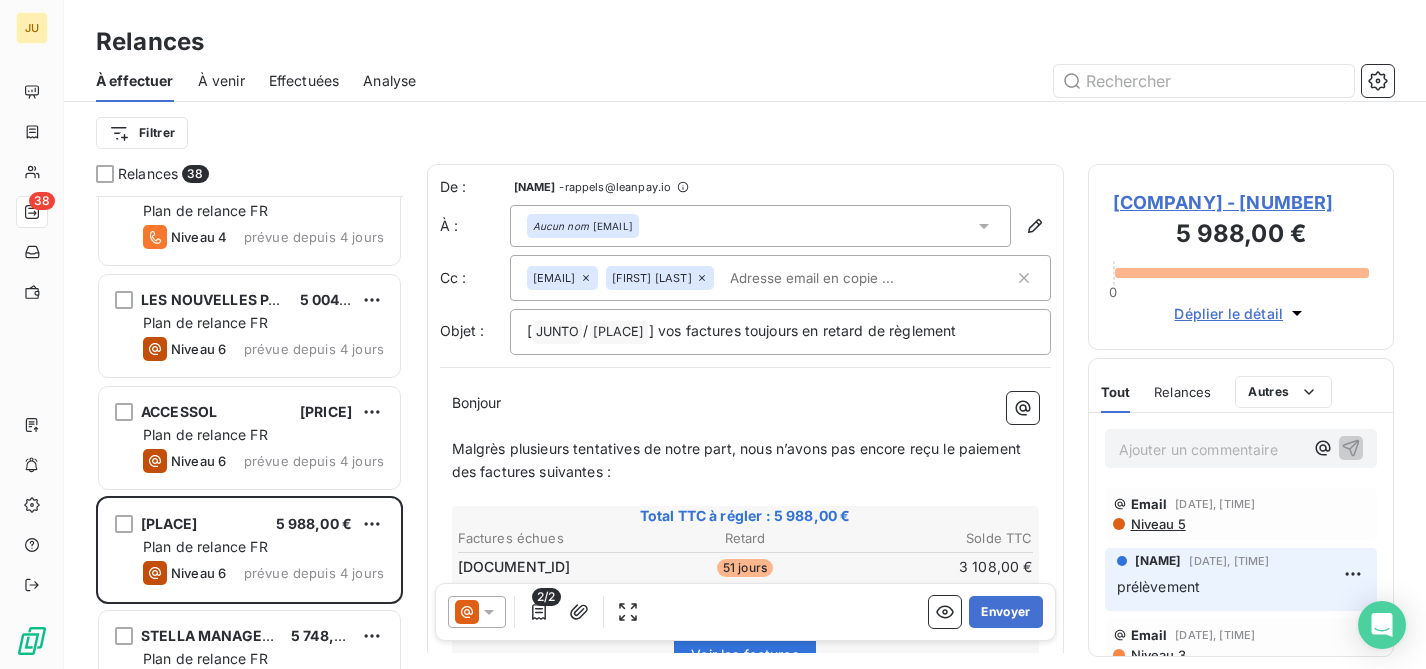 click at bounding box center [837, 278] 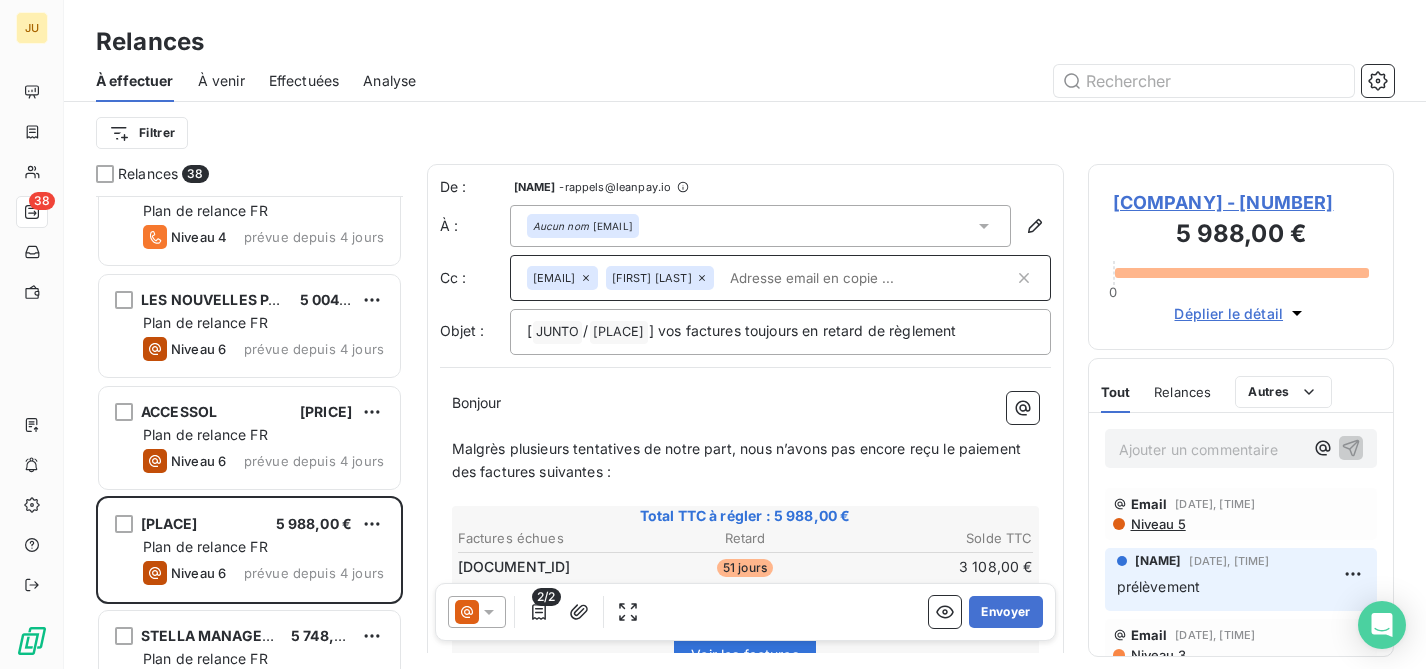 paste on "[EMAIL]" 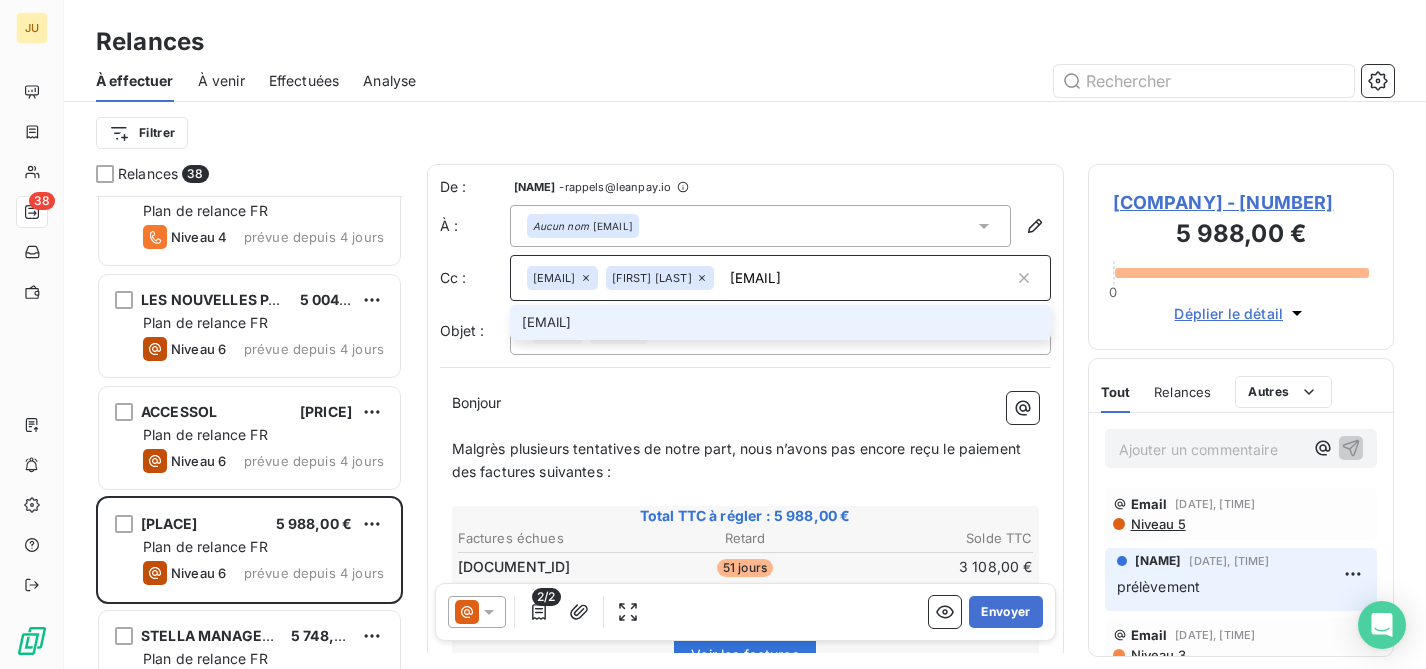 type on "[EMAIL]" 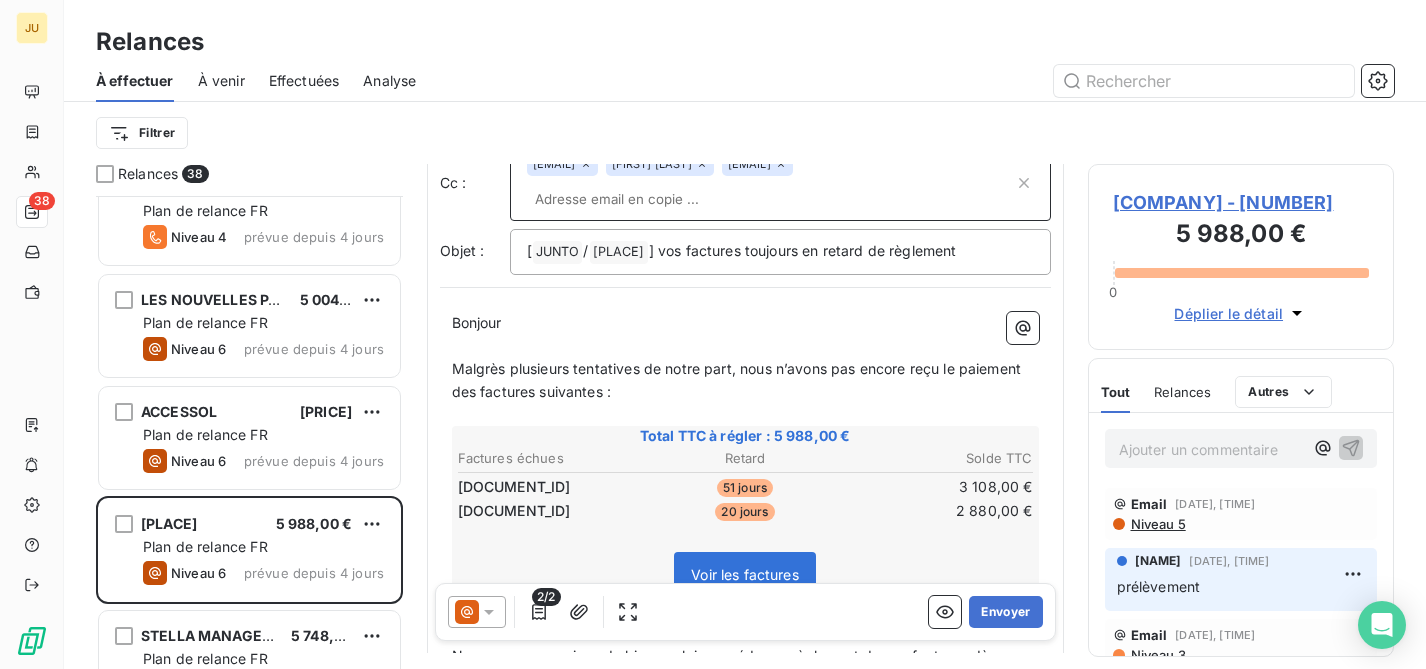 scroll, scrollTop: 0, scrollLeft: 0, axis: both 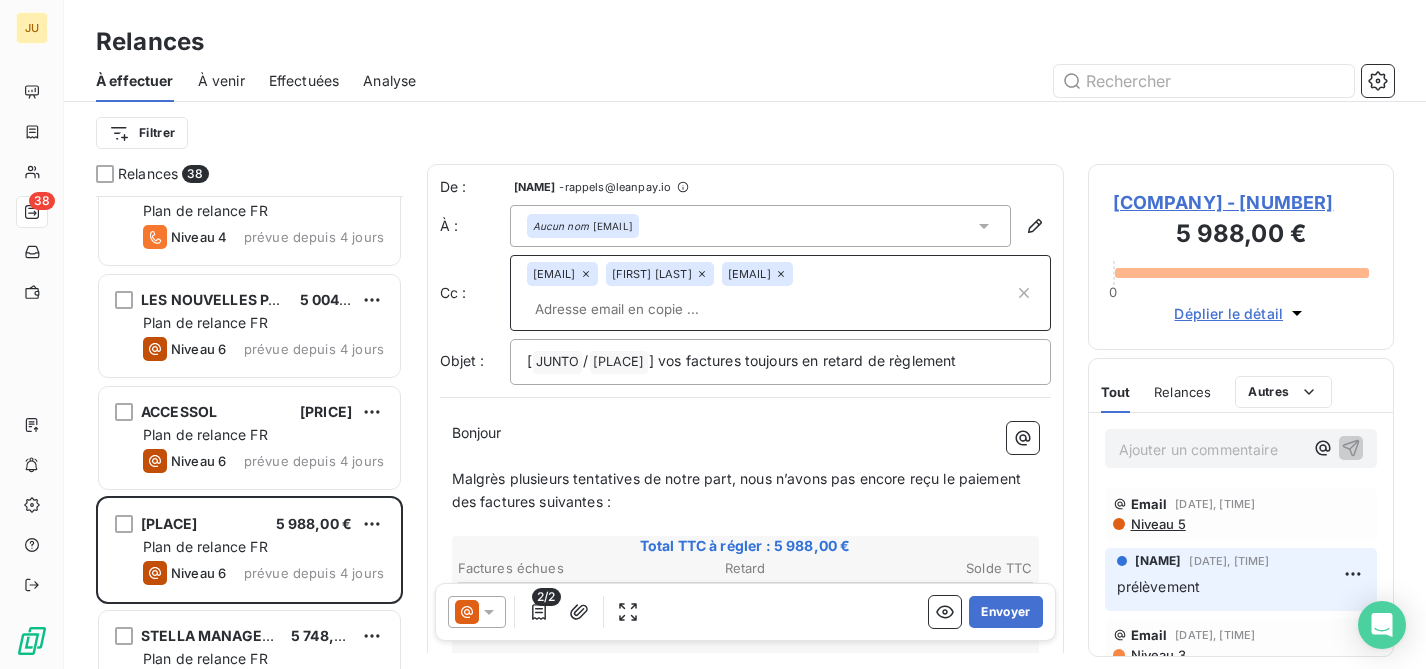 click on "2/2" at bounding box center (546, 597) 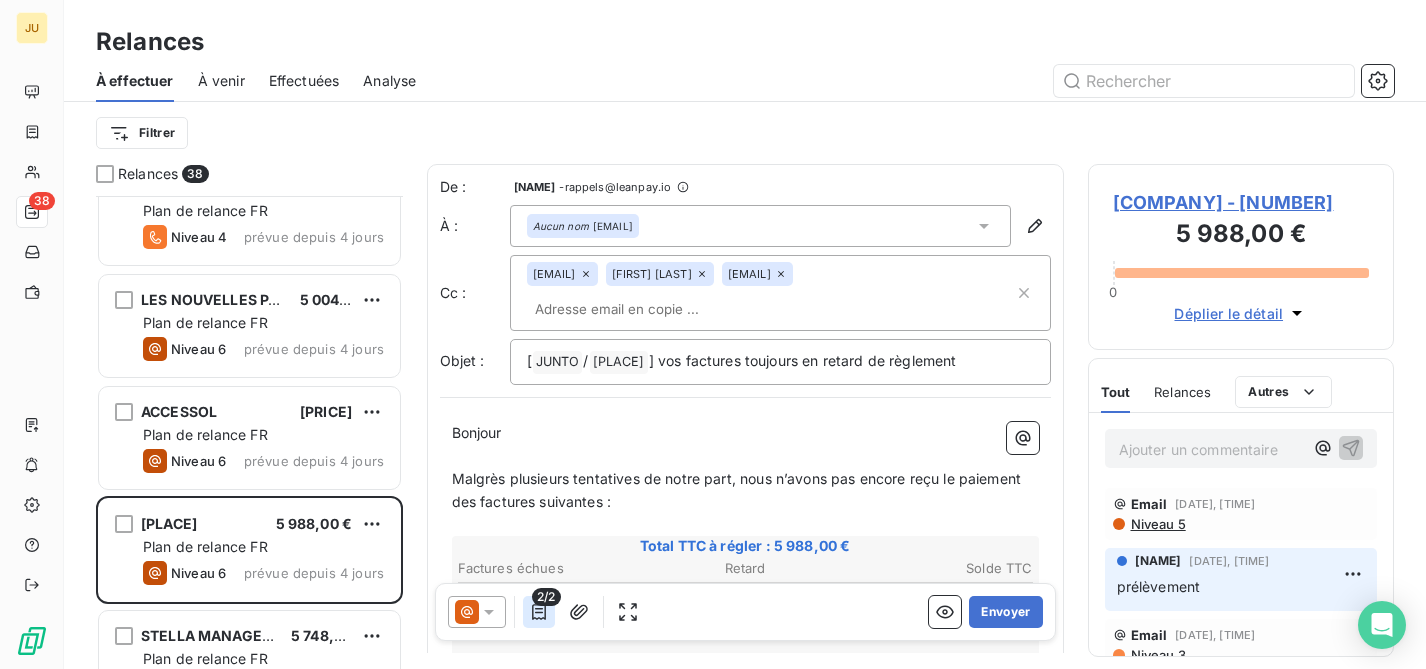click 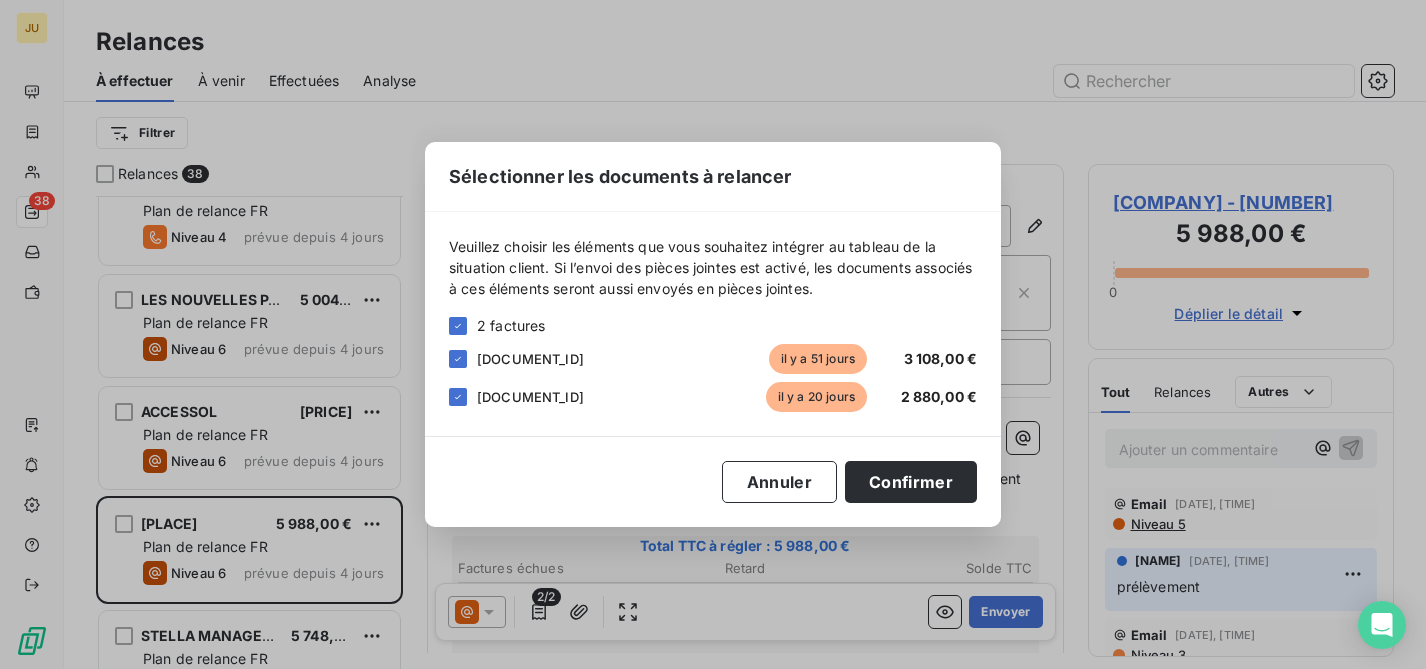 click at bounding box center (458, 397) 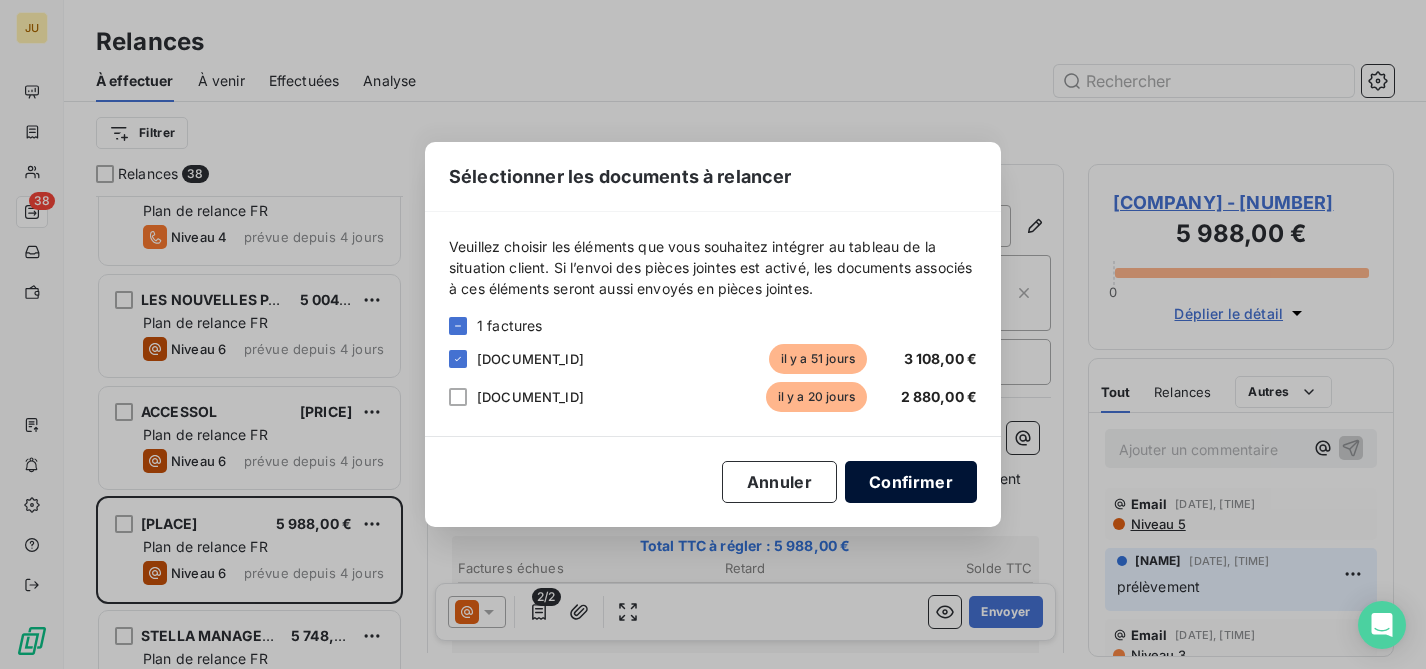 click on "Confirmer" at bounding box center (911, 482) 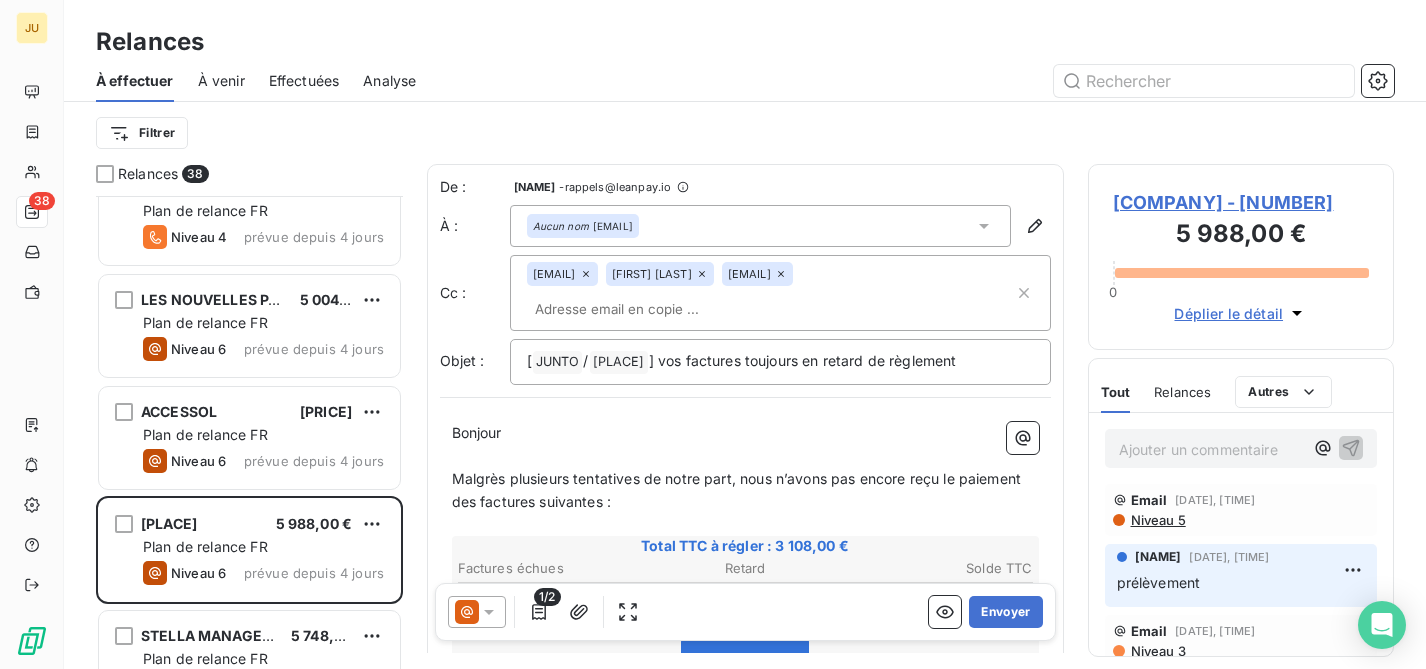 scroll, scrollTop: 0, scrollLeft: 0, axis: both 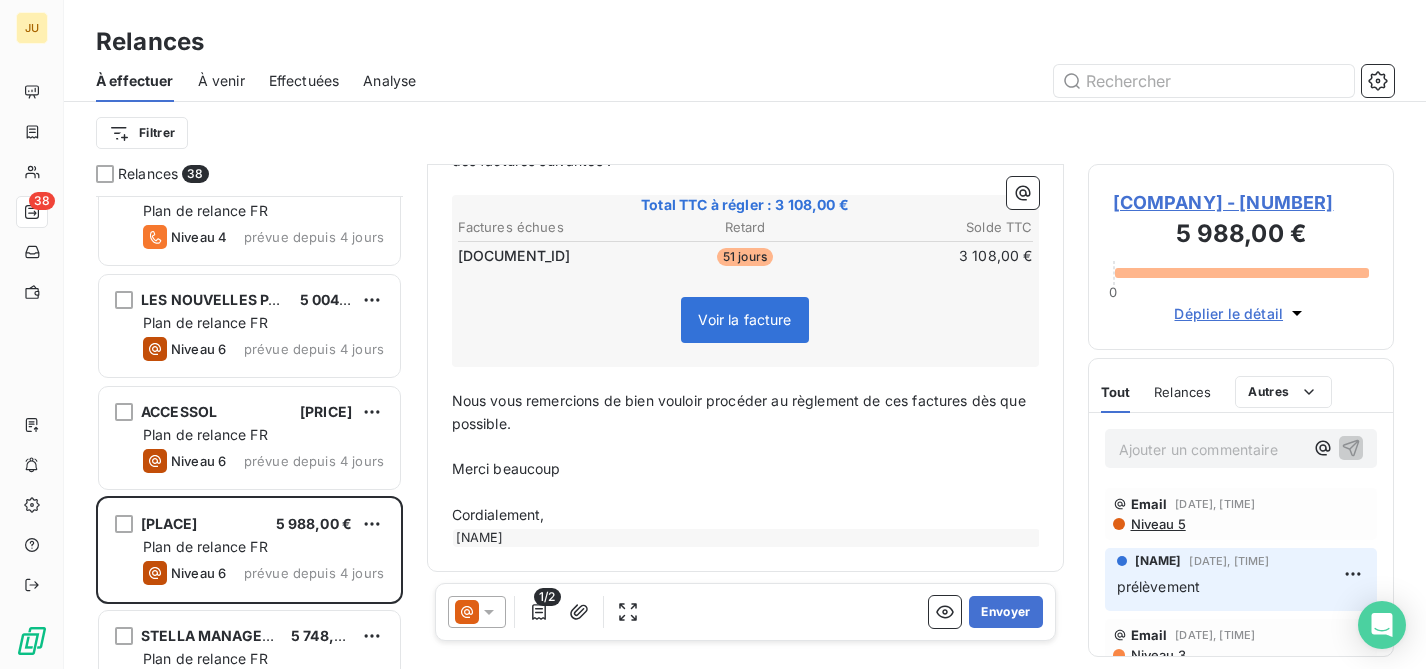 click 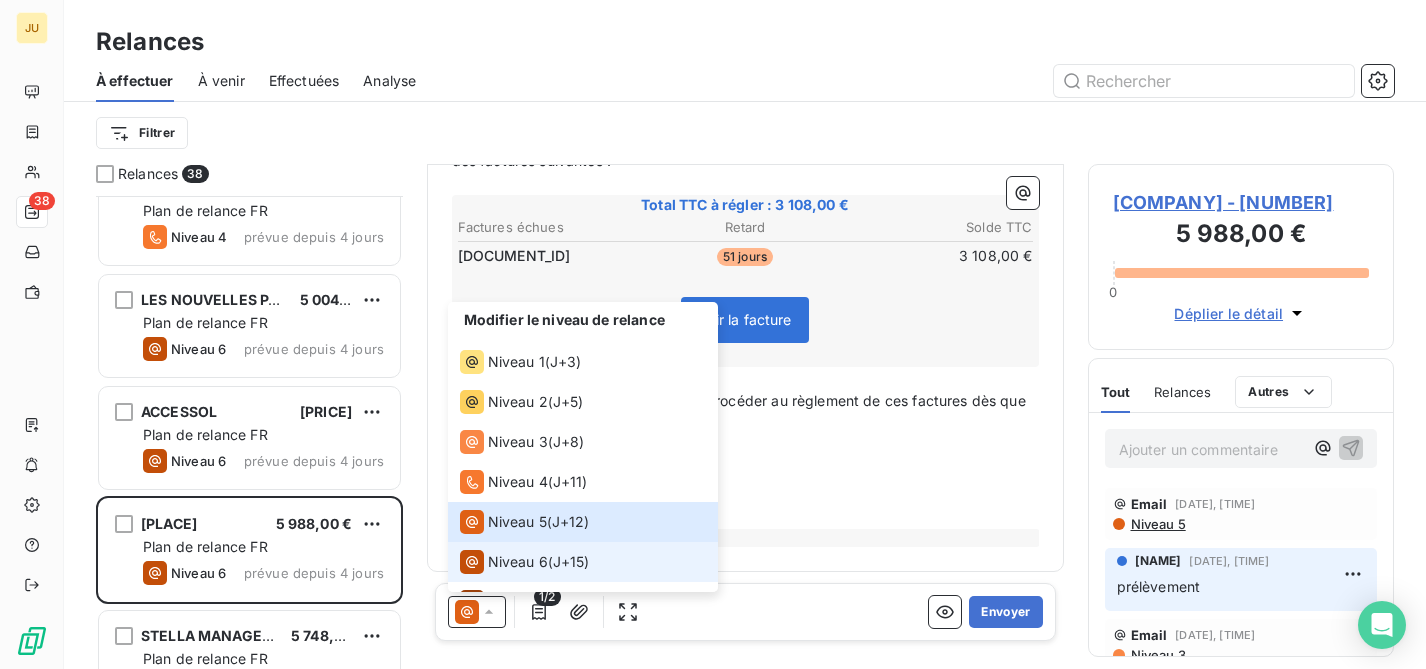 click on "Niveau 6" at bounding box center [518, 562] 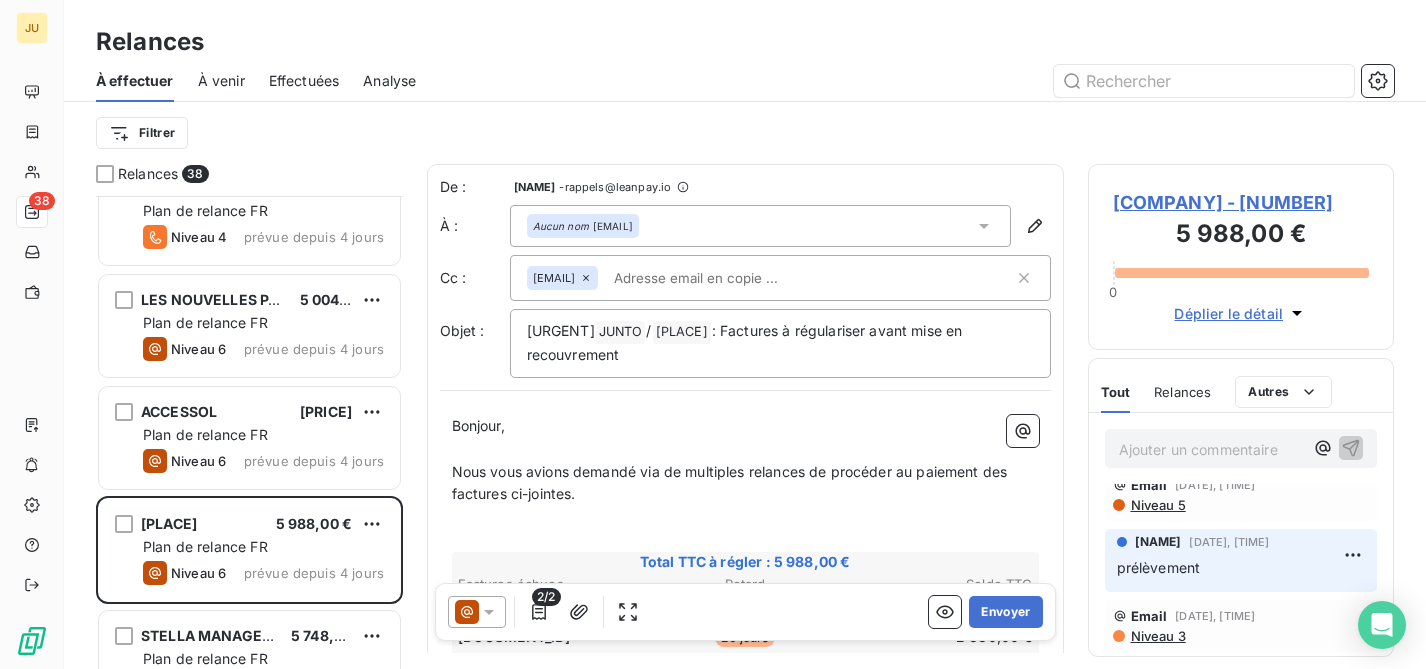 scroll, scrollTop: 0, scrollLeft: 0, axis: both 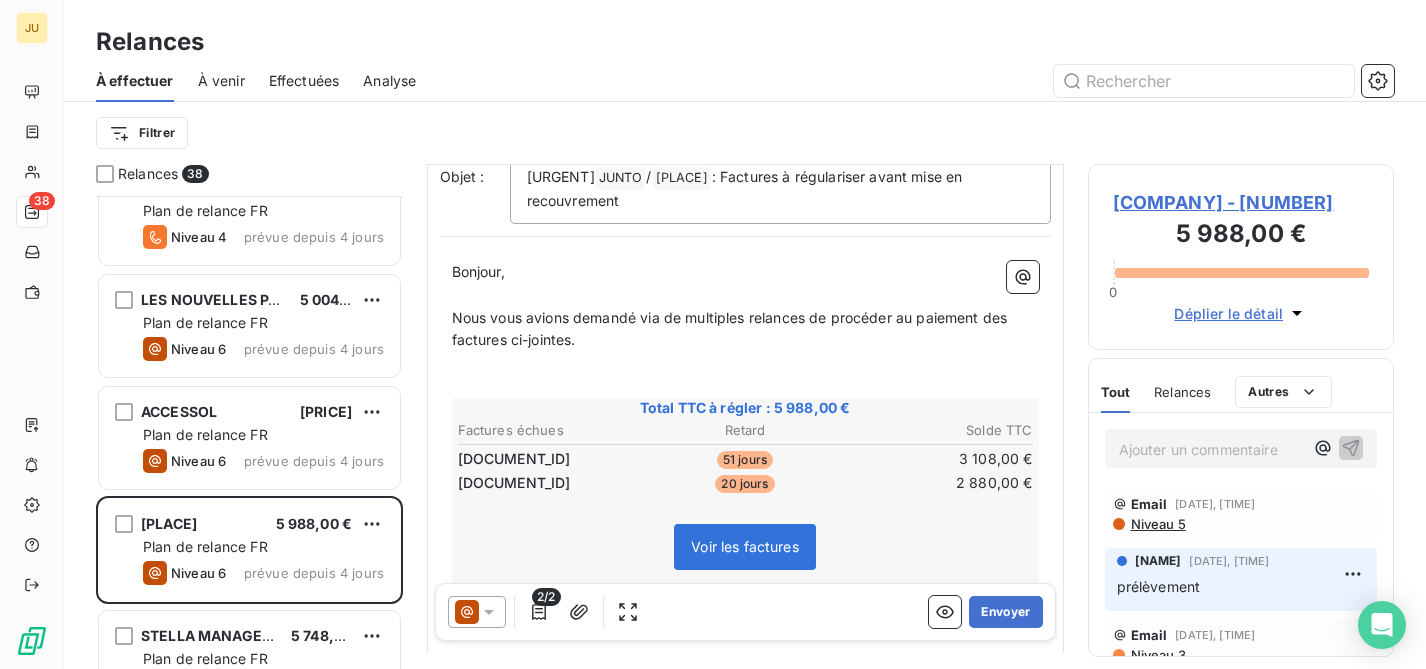 click on "20 jours" at bounding box center [745, 483] 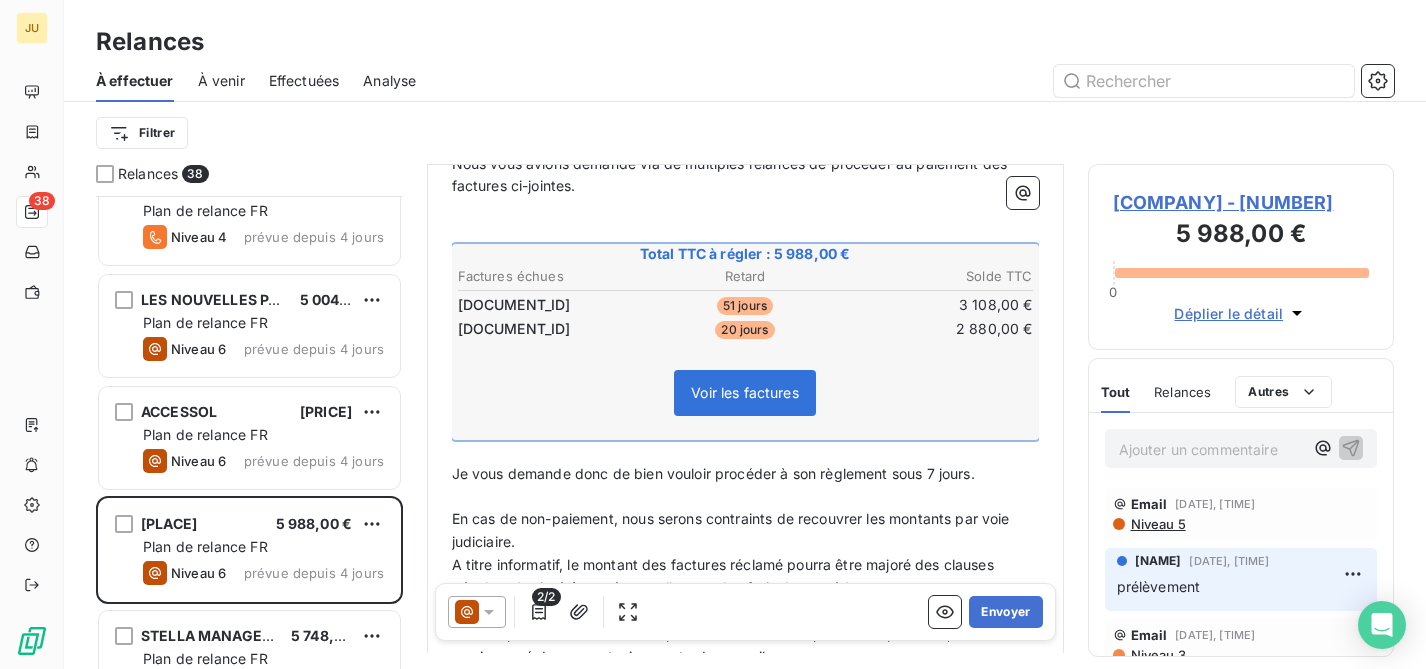 scroll, scrollTop: 343, scrollLeft: 0, axis: vertical 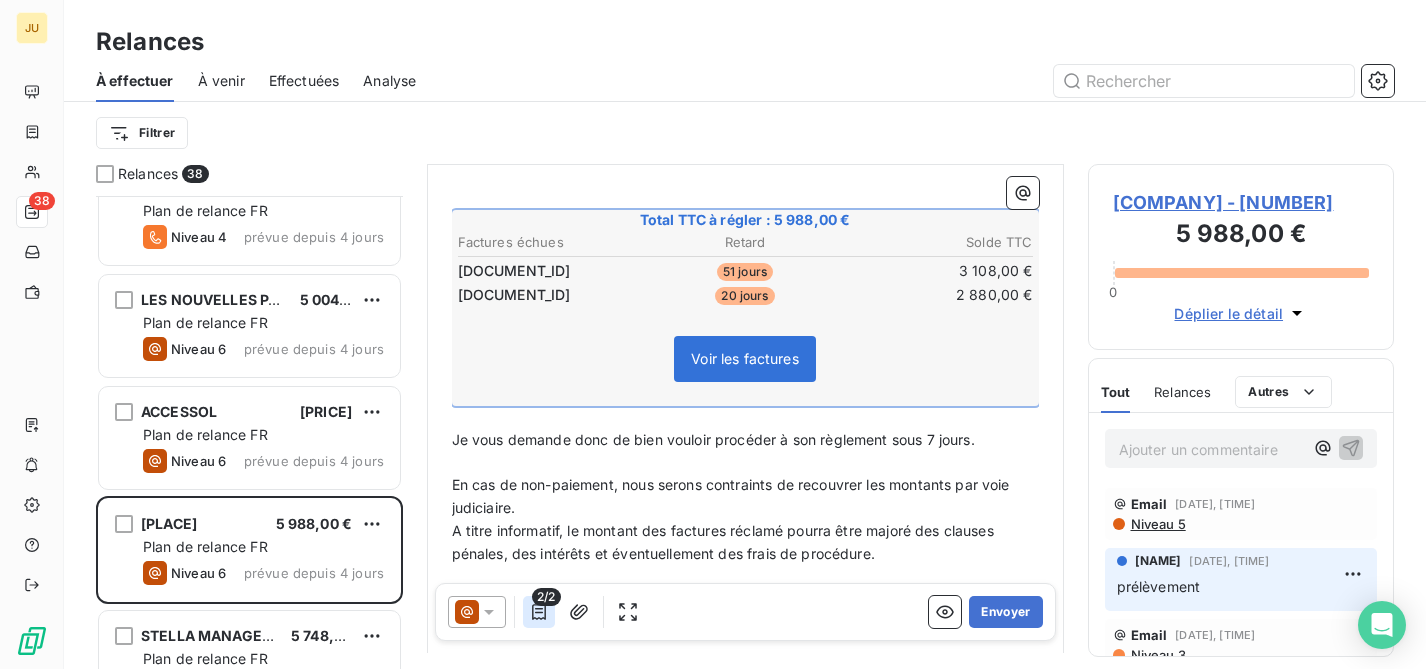 click 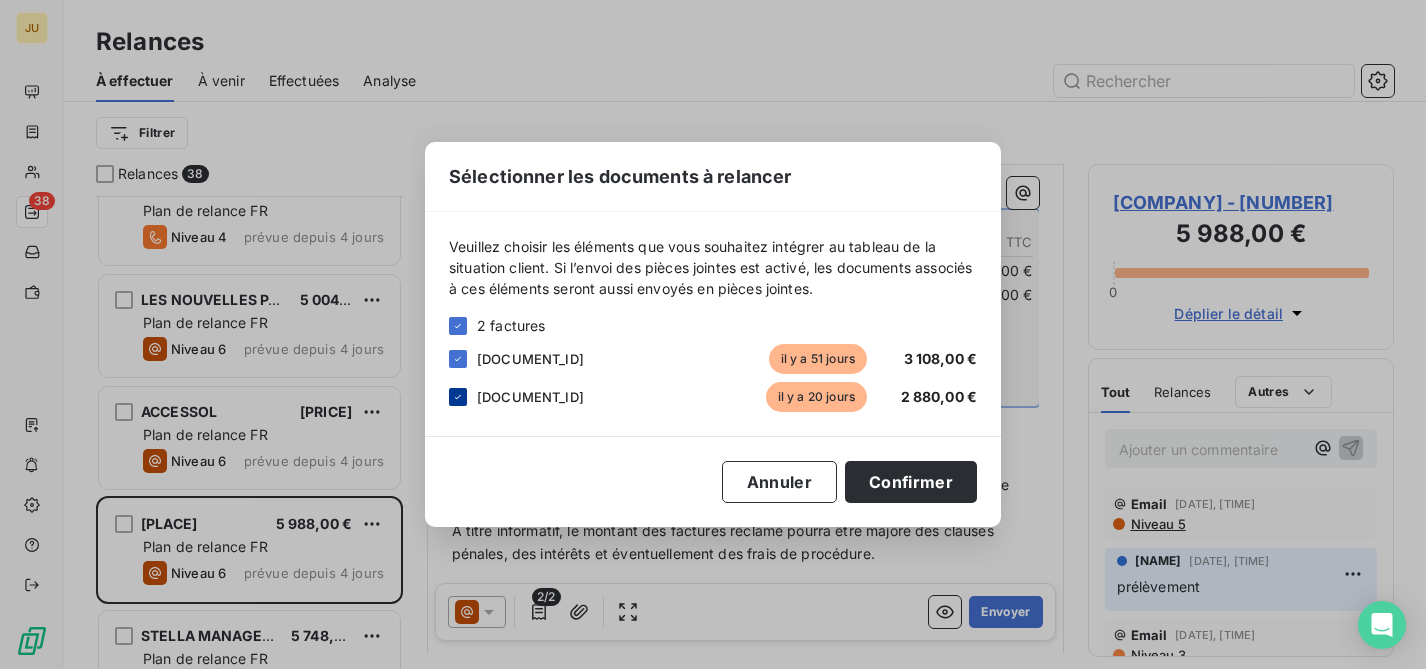 click 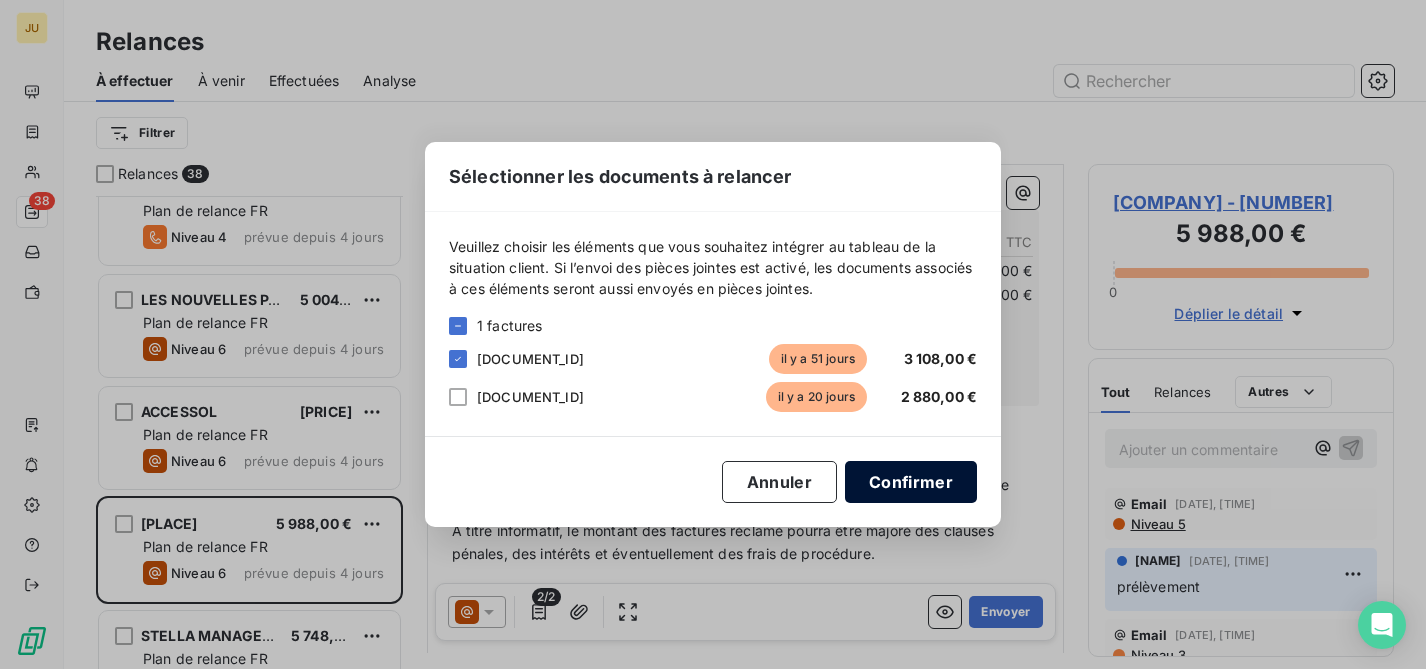 click on "Confirmer" at bounding box center (911, 482) 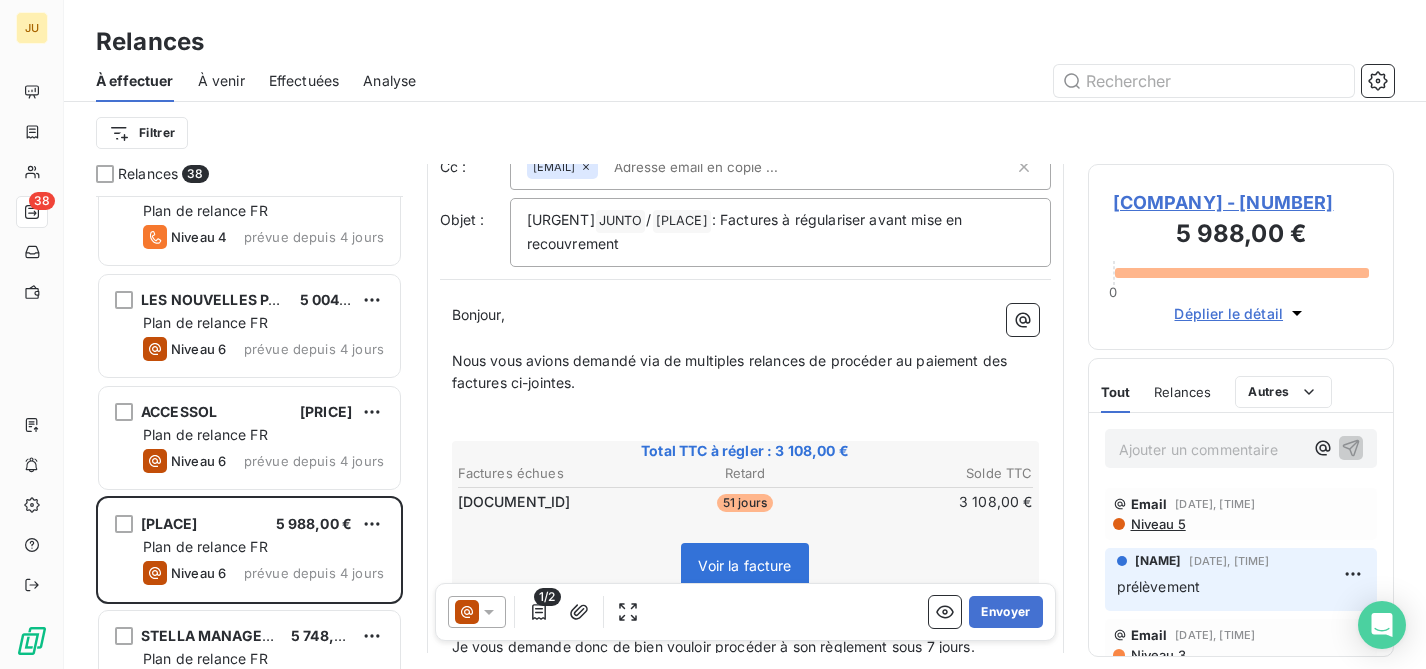 scroll, scrollTop: 0, scrollLeft: 0, axis: both 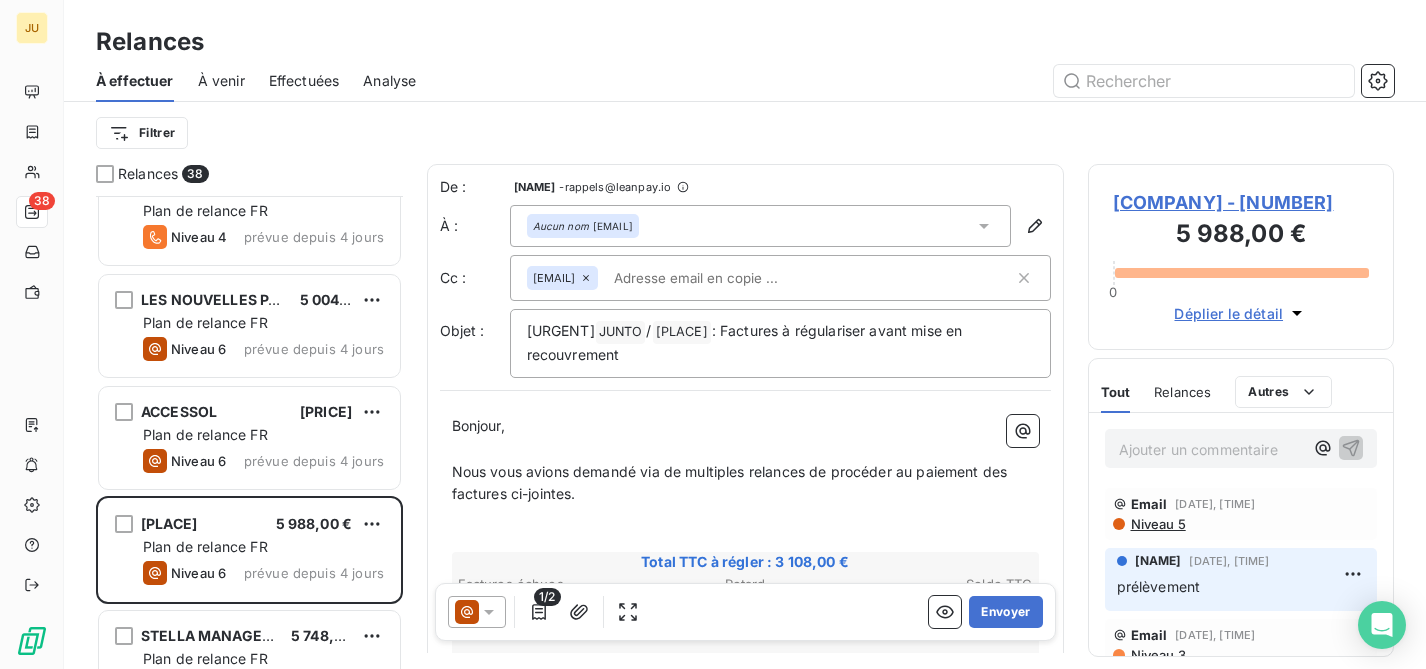 click on "De : [PERSON_NAME] - rappels@[DOMAIN] À : Aucun nom <[EMAIL]> Cc : [EMAIL] Objet : [URGENT] JUNTO ﻿ / CHATEAU MERIC ﻿ : Factures à régulariser avant mise en recouvrement" at bounding box center (745, 277) 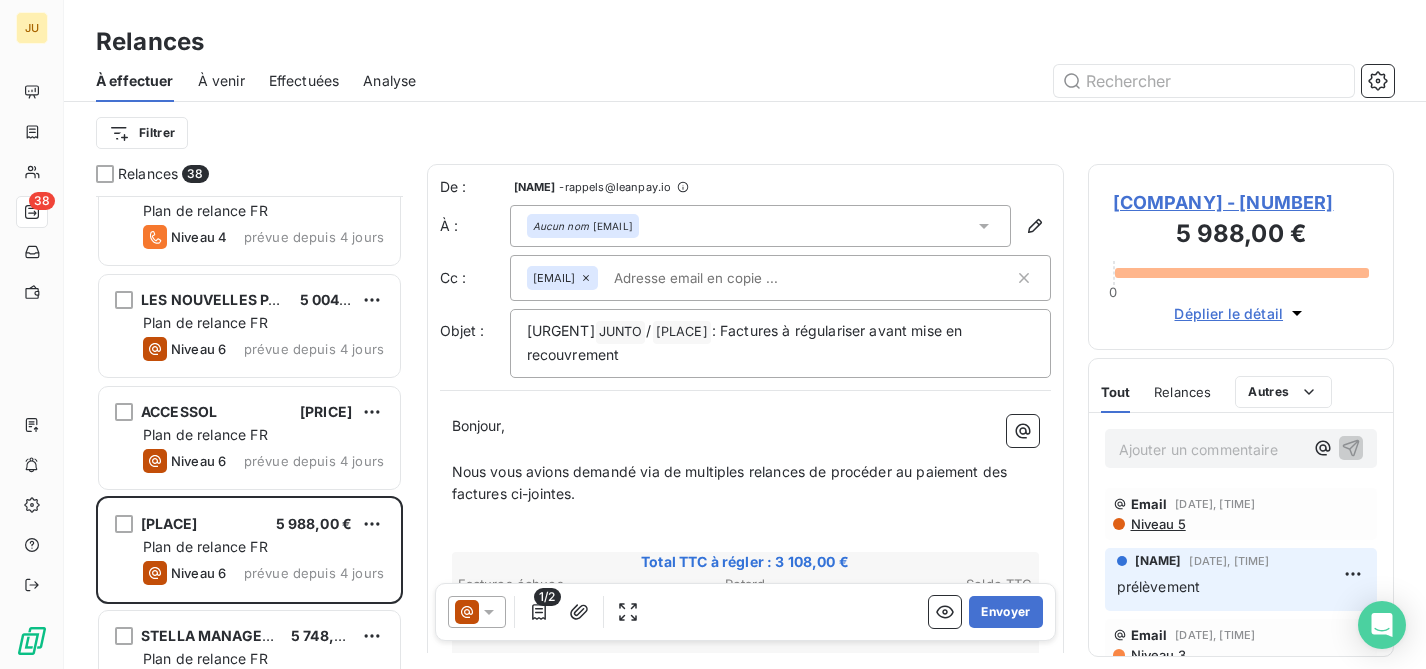 click at bounding box center [721, 278] 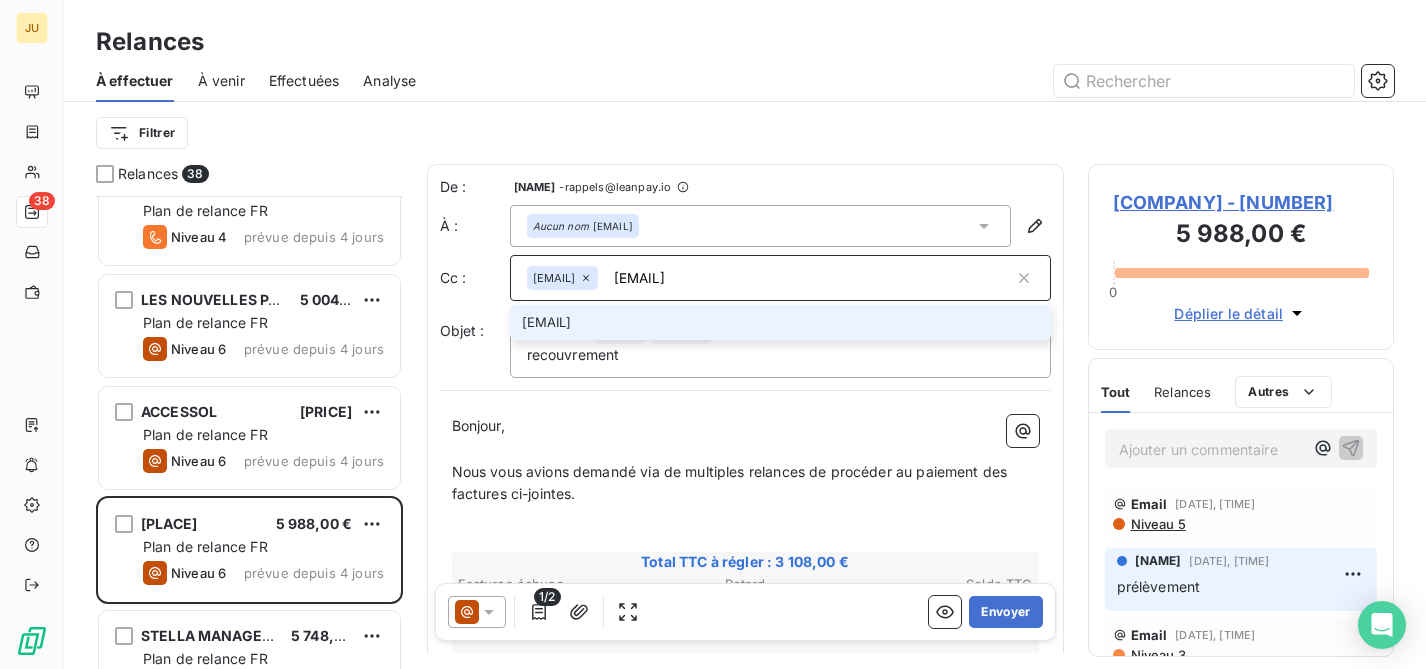 type on "[EMAIL]" 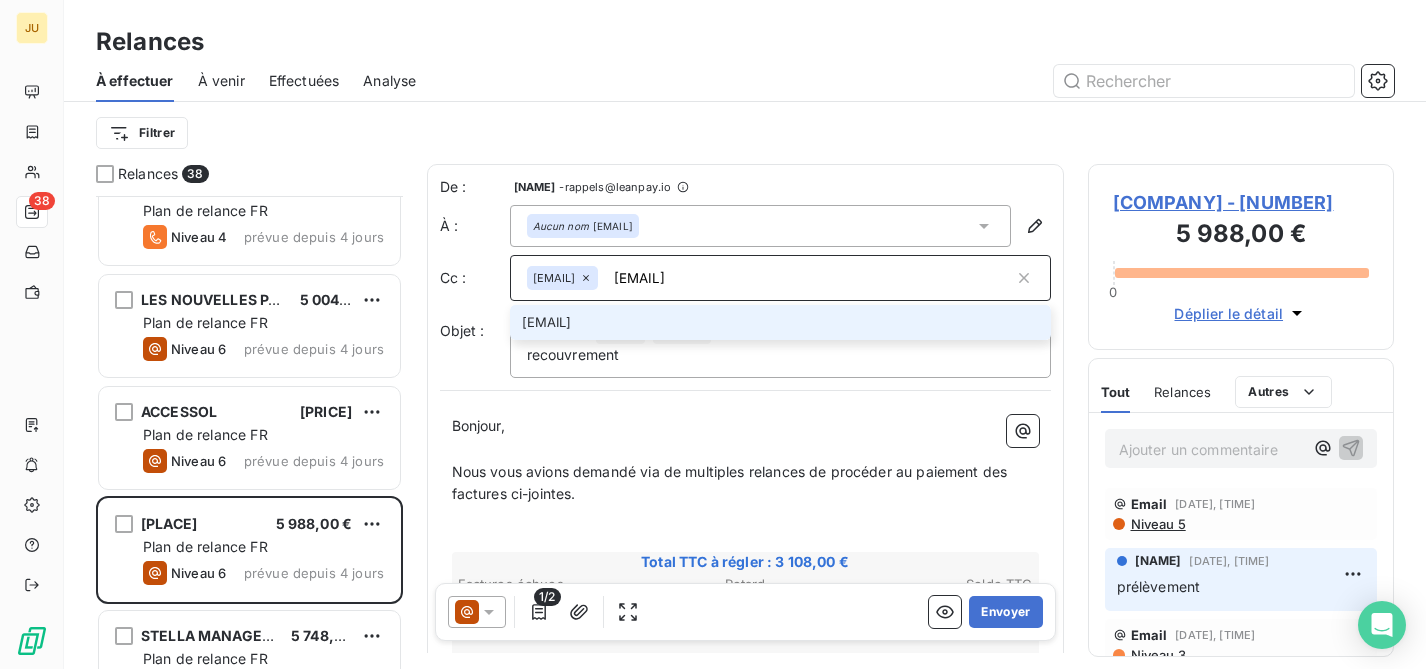 click on "[EMAIL]" at bounding box center [780, 322] 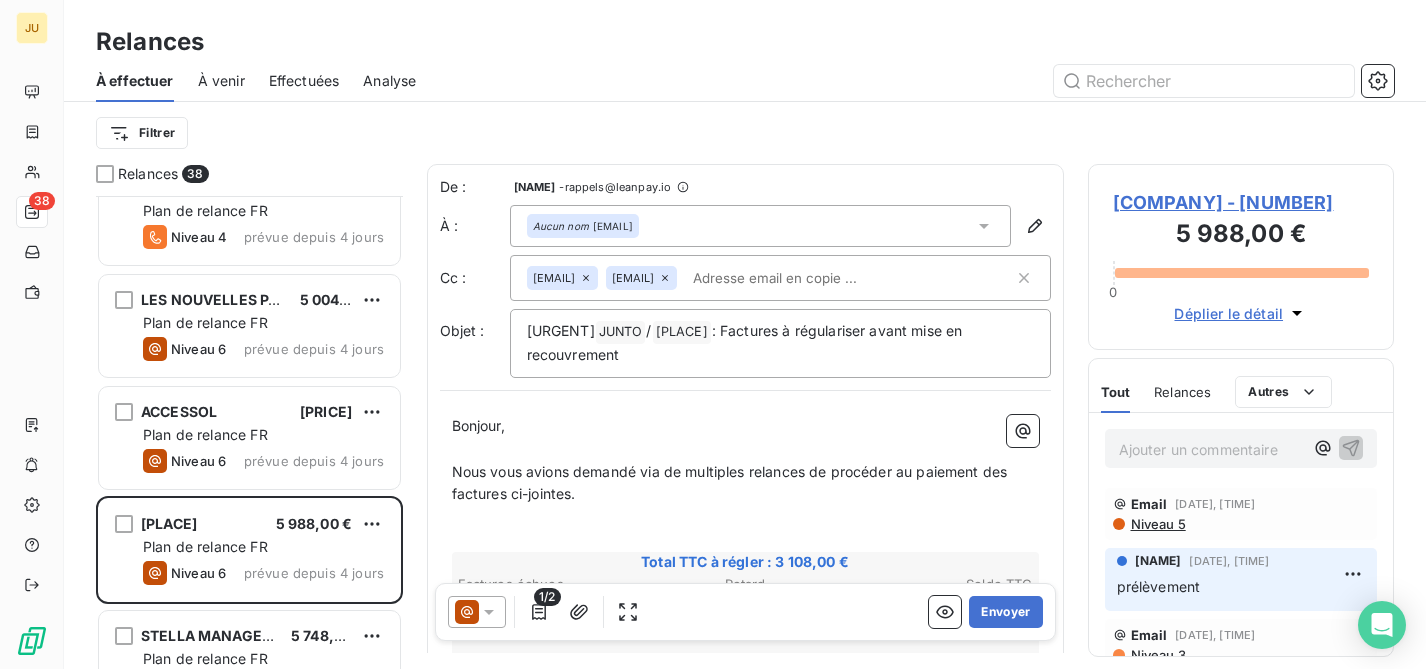 click at bounding box center (800, 278) 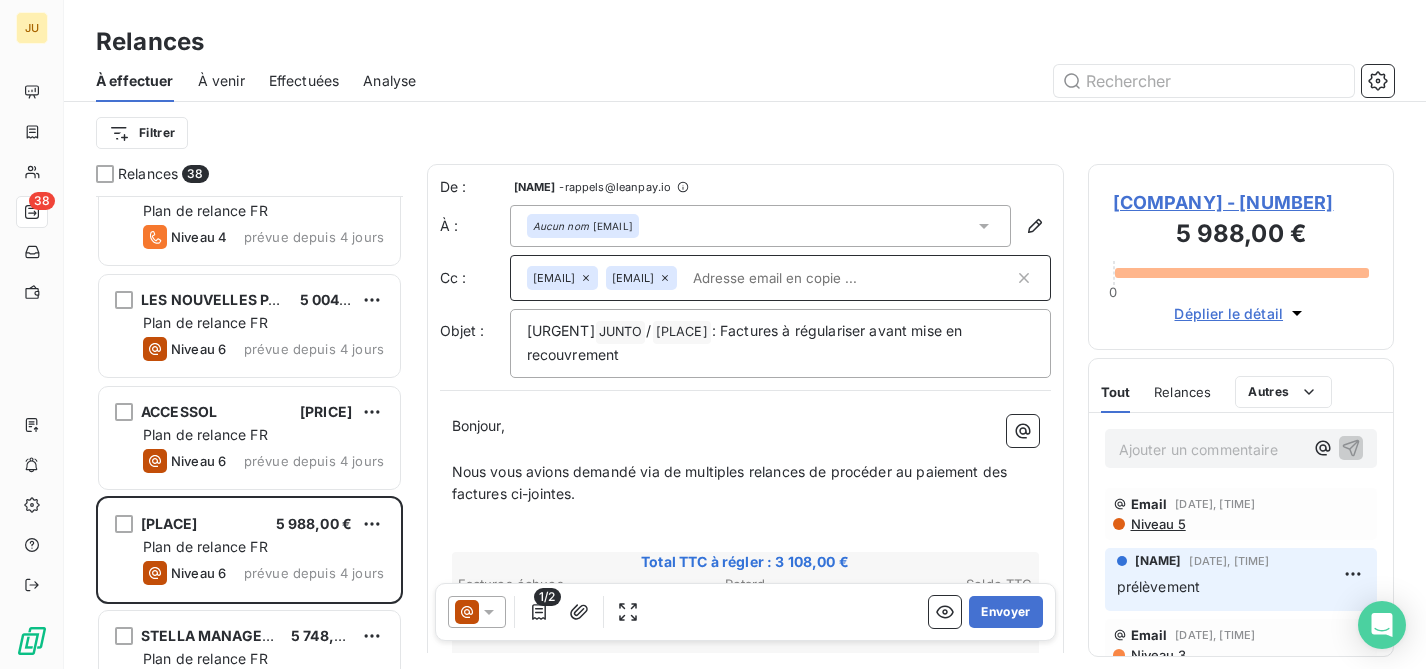 paste on "[FIRST] [LAST]" 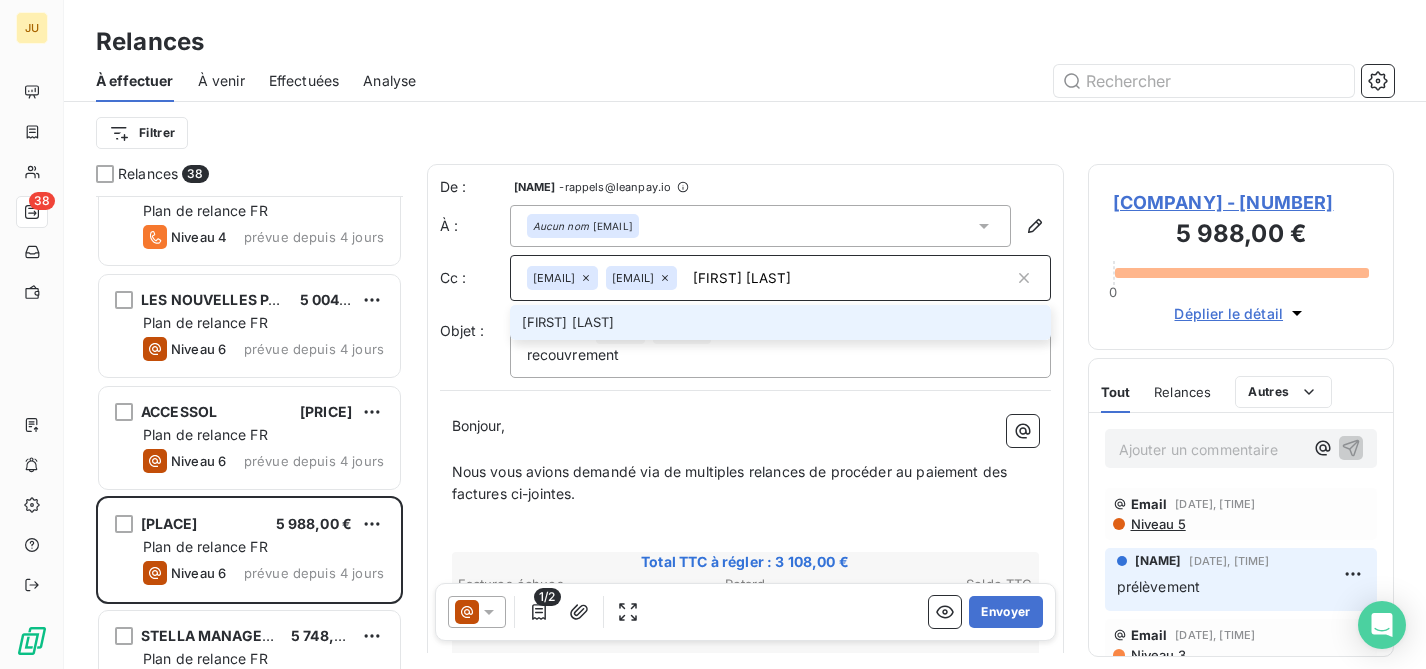 type on "[FIRST] [LAST]" 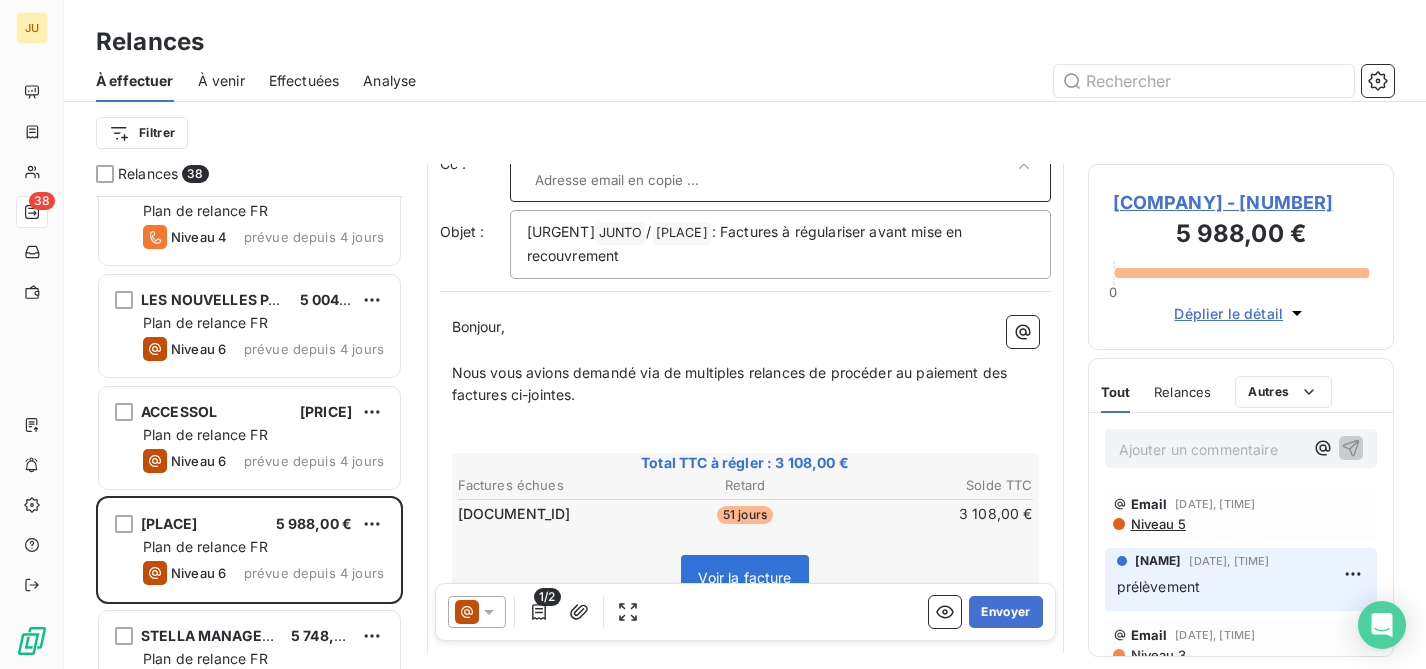 scroll, scrollTop: 0, scrollLeft: 0, axis: both 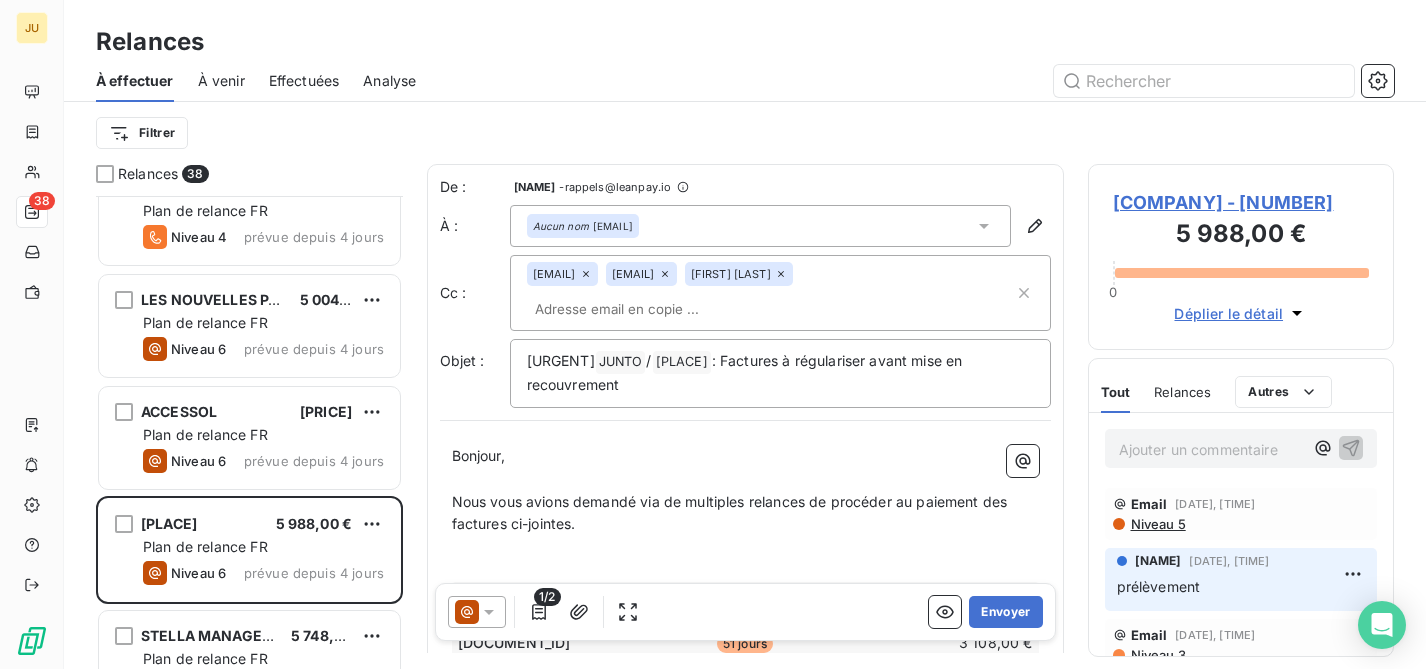 click on "Ajouter un commentaire ﻿" at bounding box center [1211, 449] 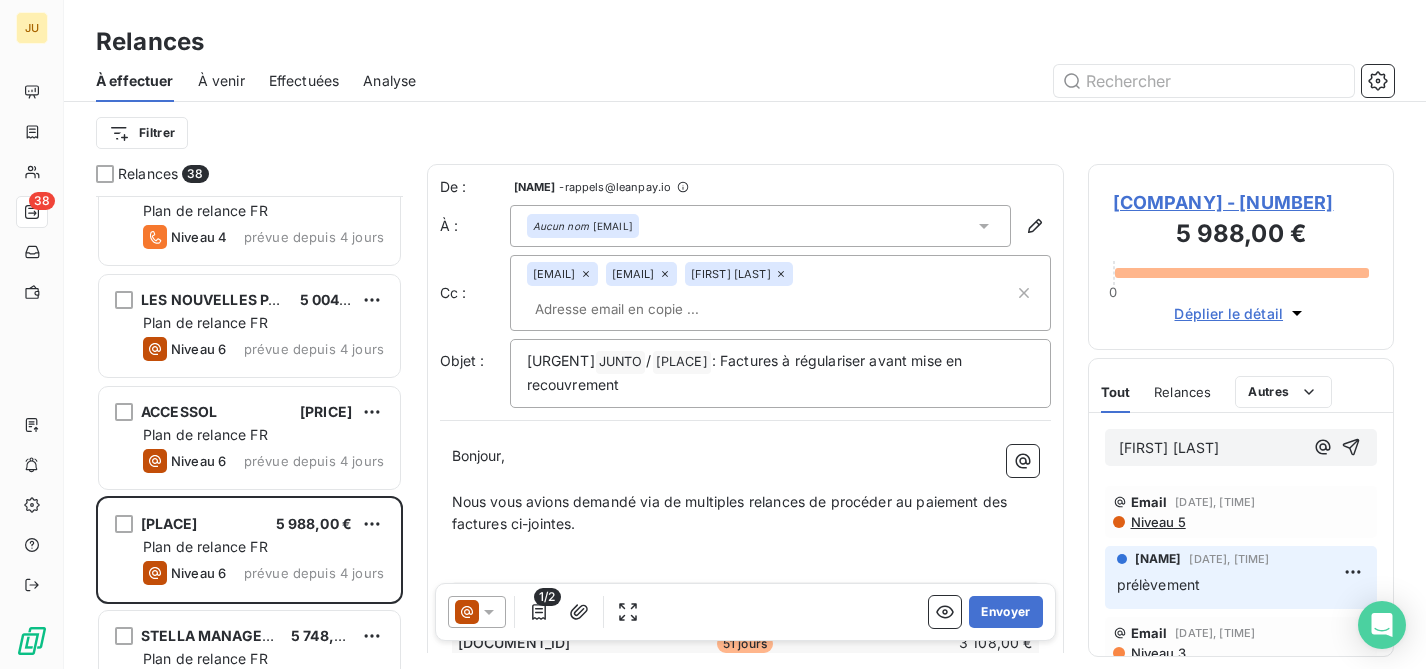 click on "[EMAIL]" at bounding box center (633, 274) 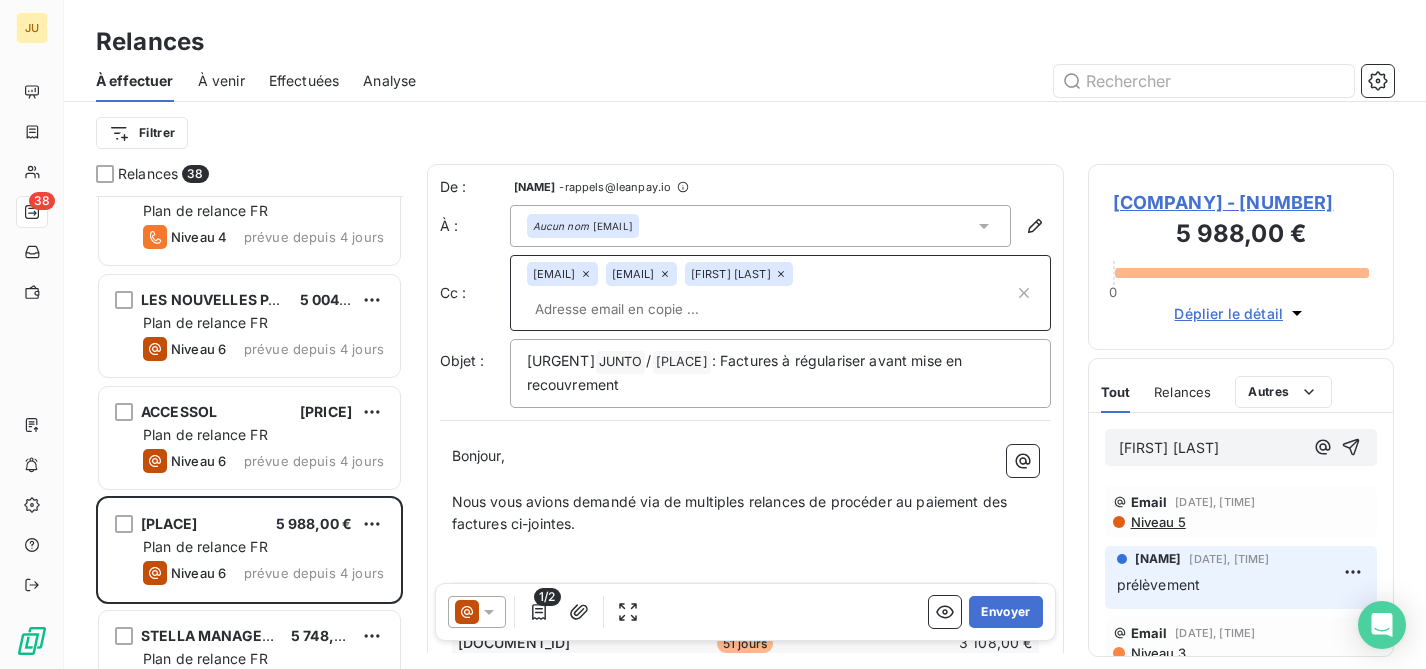click on "[EMAIL]" at bounding box center [641, 274] 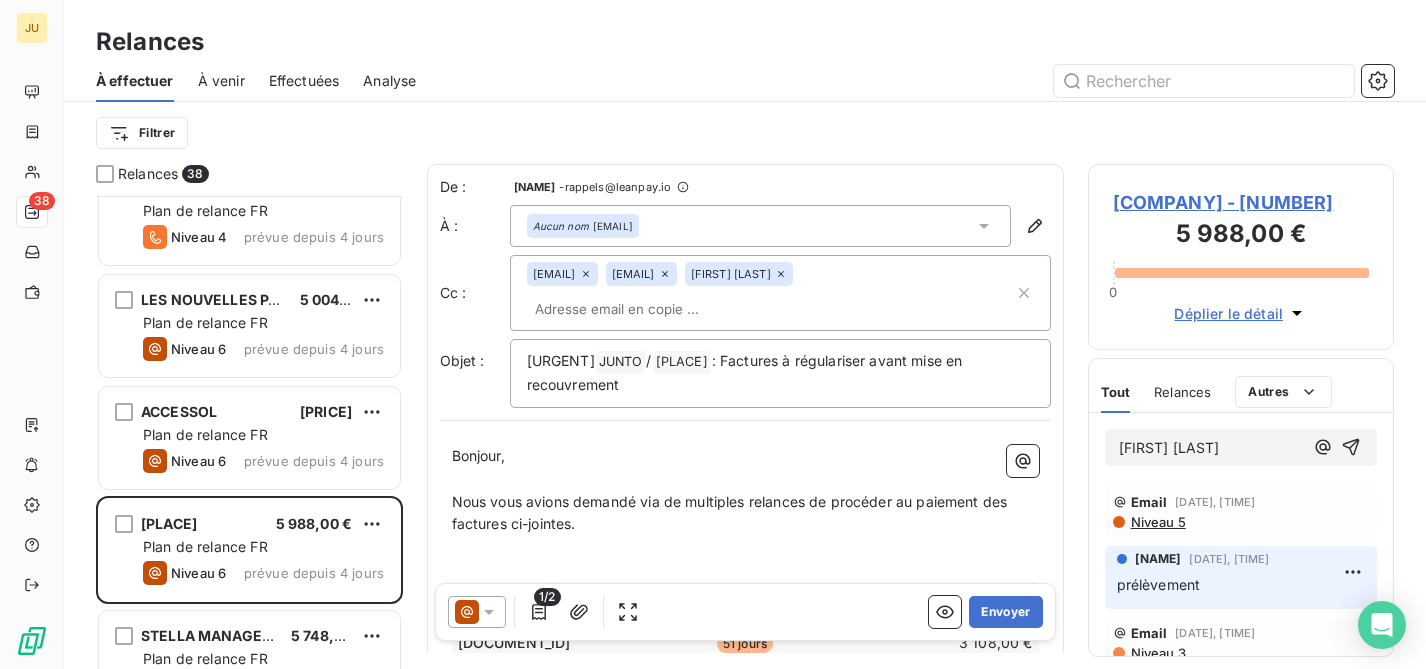 click on "[EMAIL]" at bounding box center [641, 274] 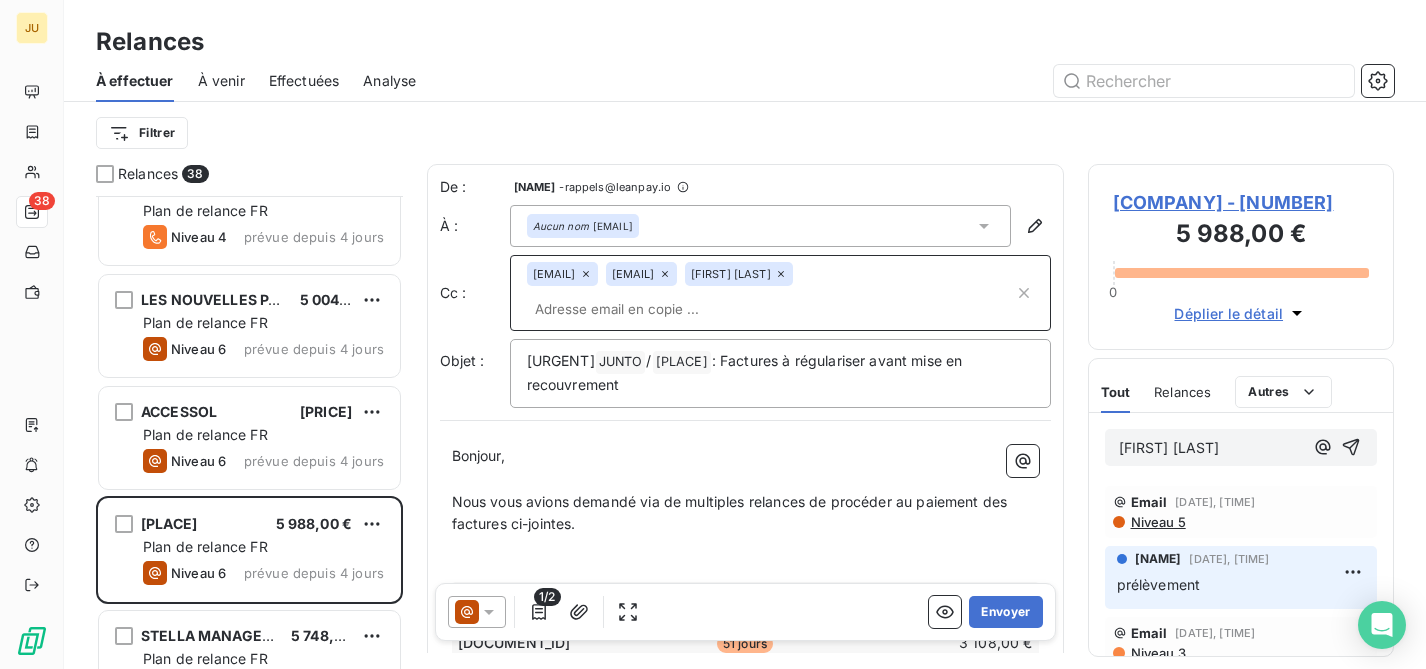 click on "[EMAIL]" at bounding box center [641, 274] 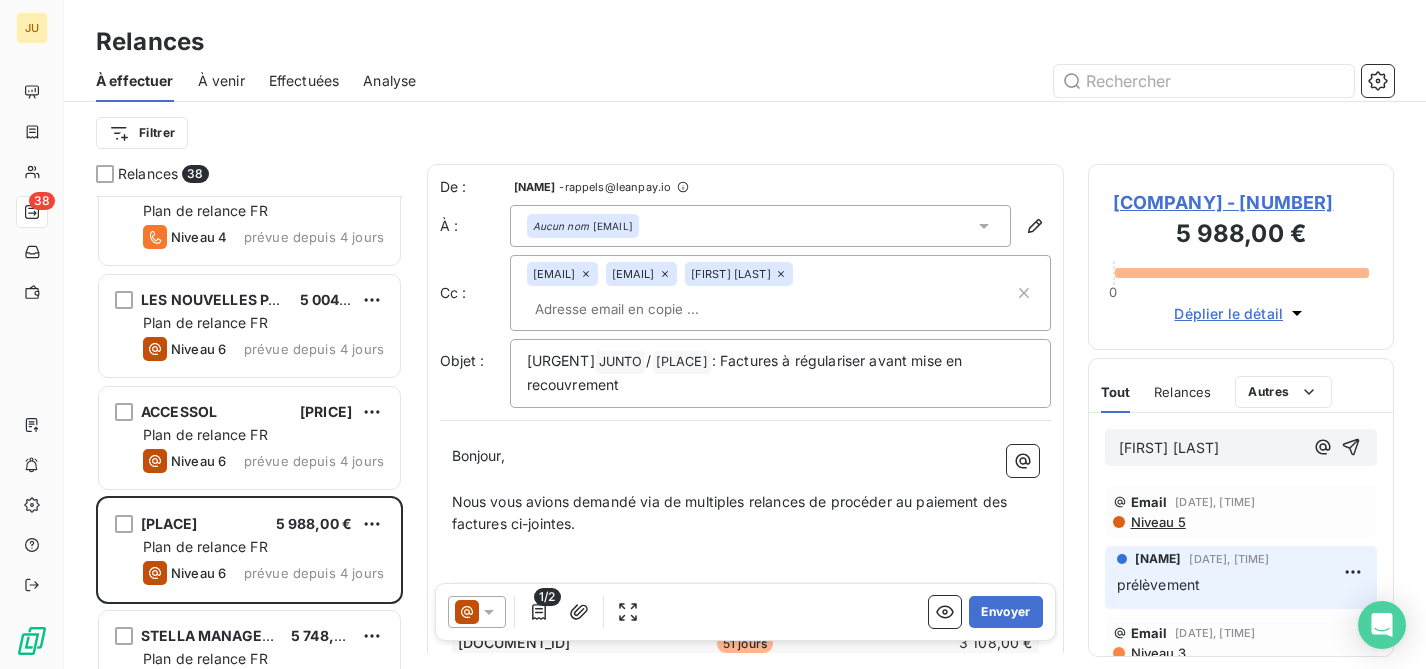 click on "[EMAIL]" at bounding box center (641, 274) 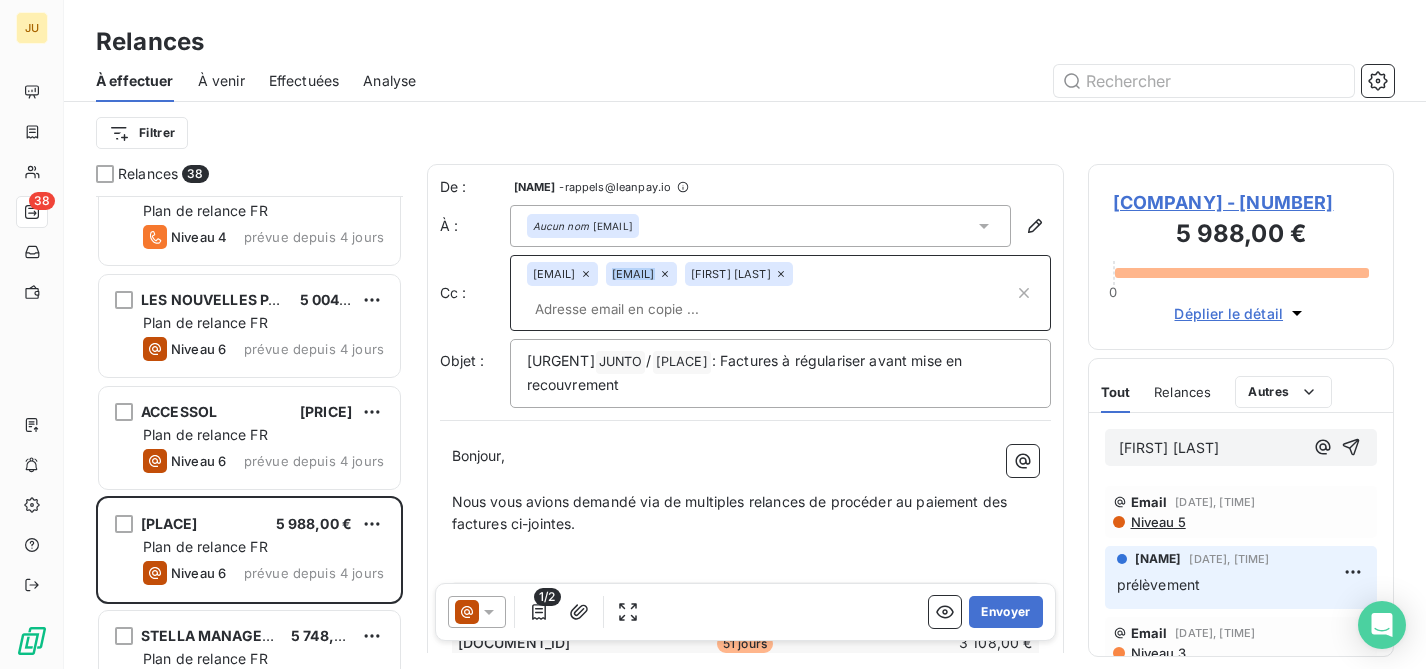 click on "[EMAIL]" at bounding box center (641, 274) 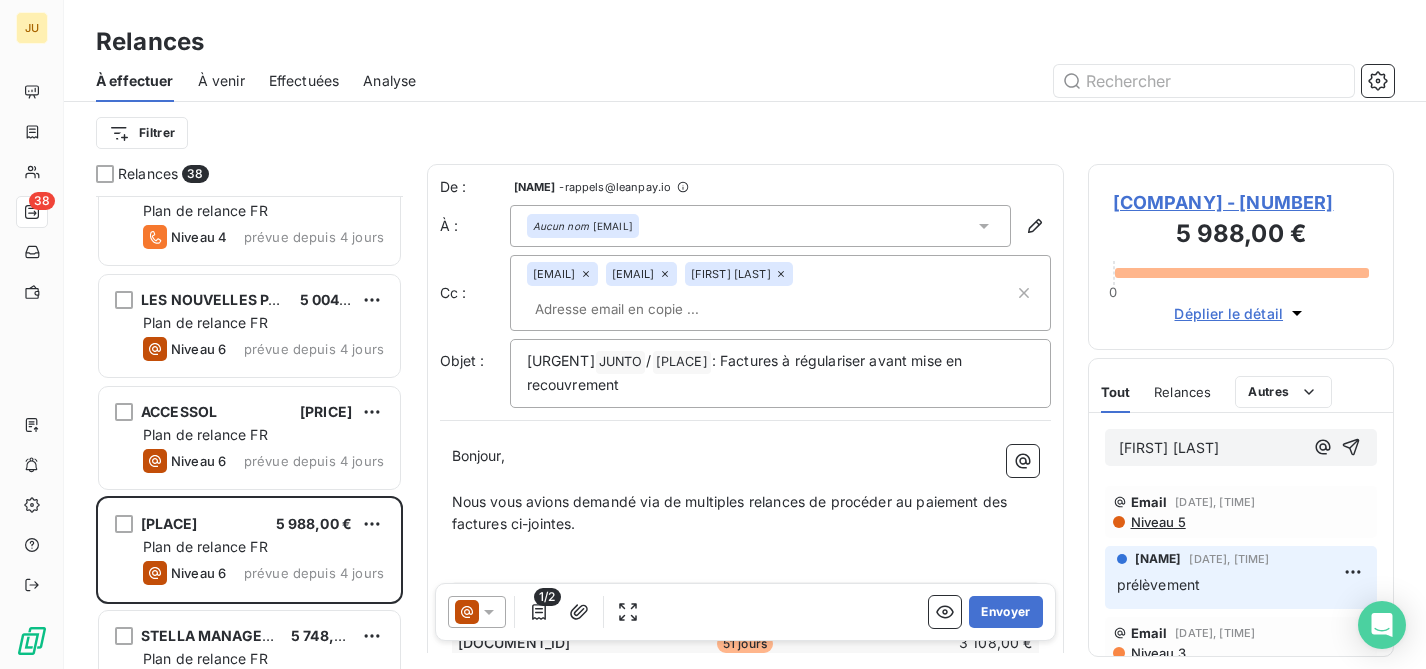 click on "[EMAIL]" at bounding box center [633, 274] 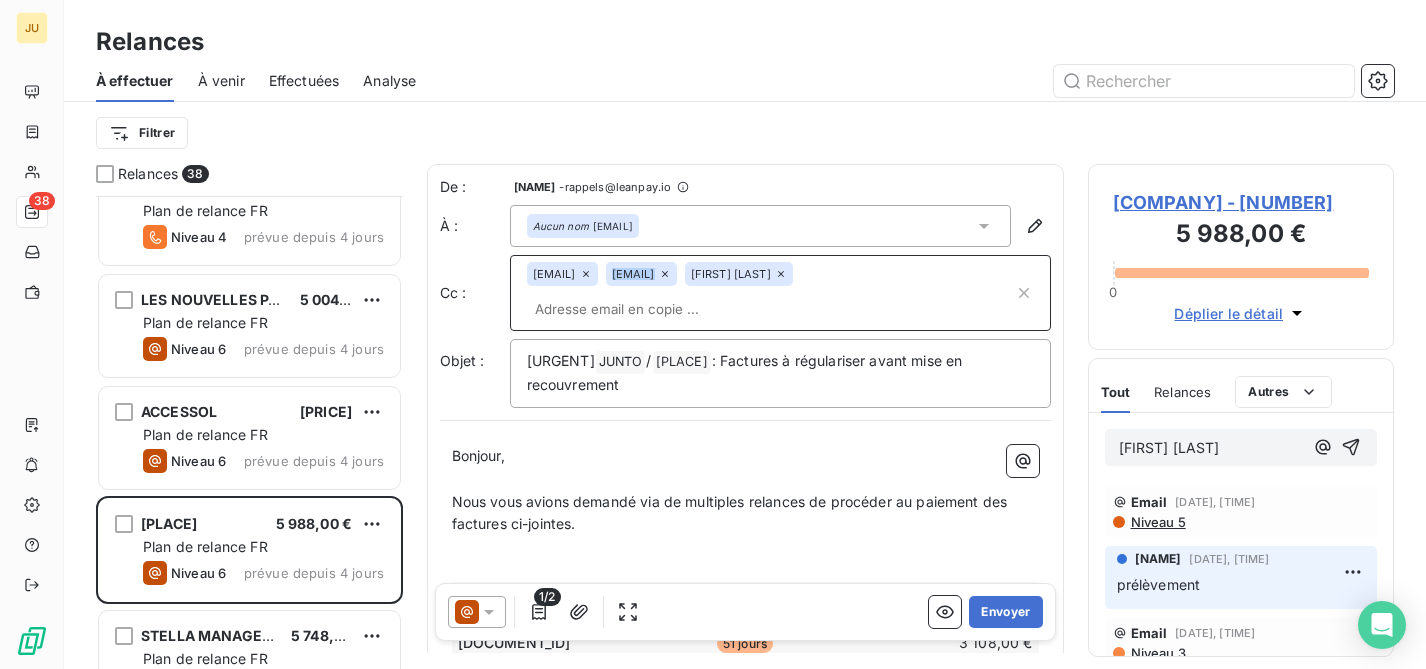 click on "[EMAIL]" at bounding box center (633, 274) 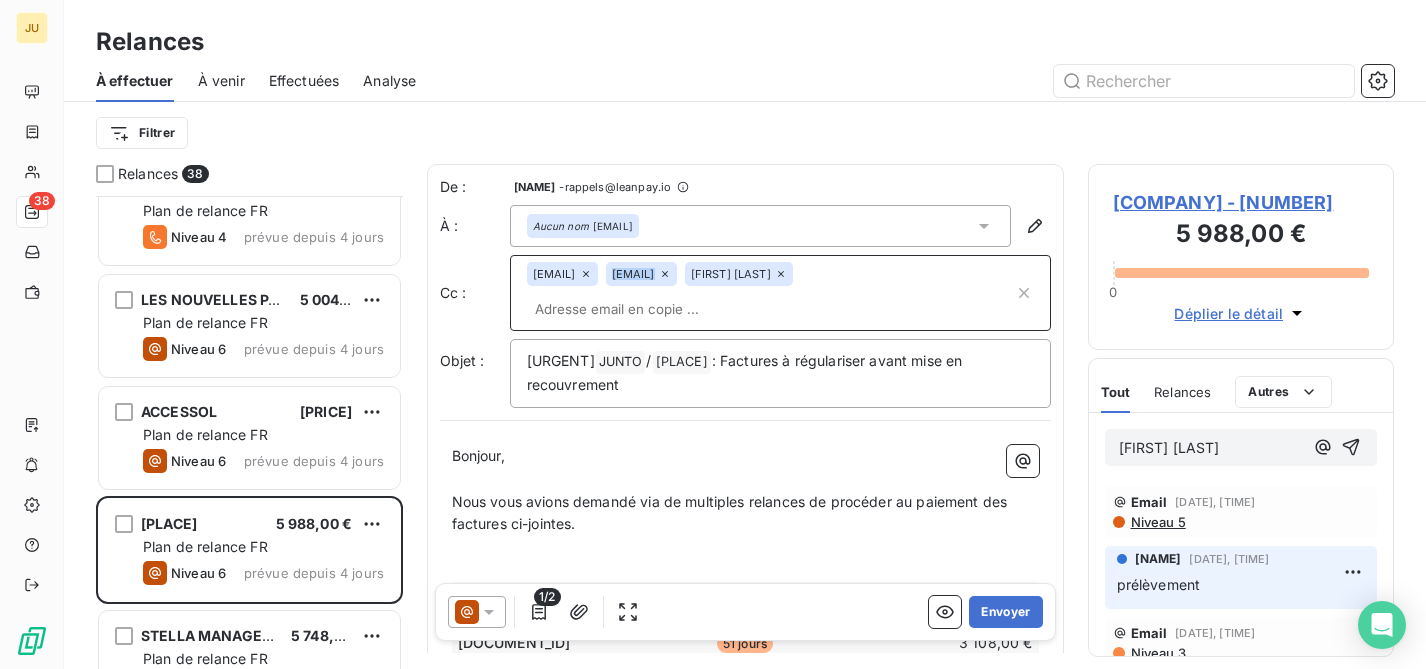 click on "[EMAIL]" at bounding box center [633, 274] 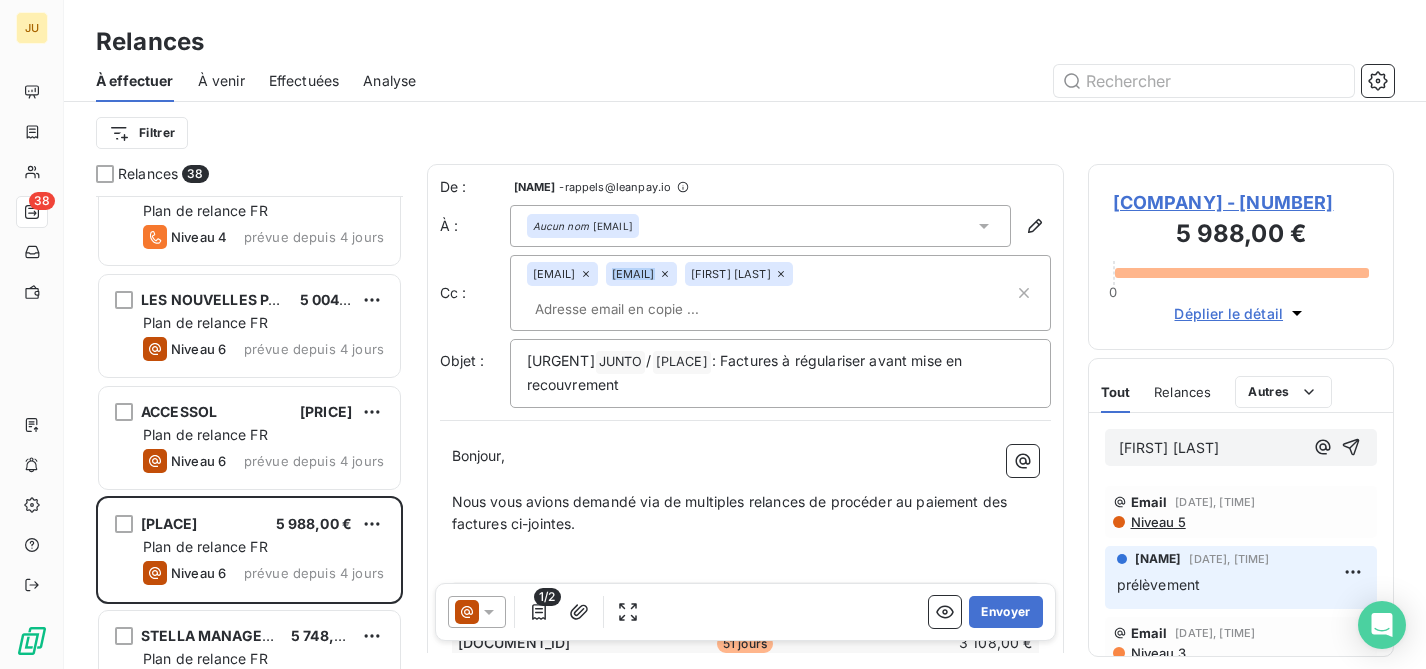 click on "[EMAIL]" at bounding box center (633, 274) 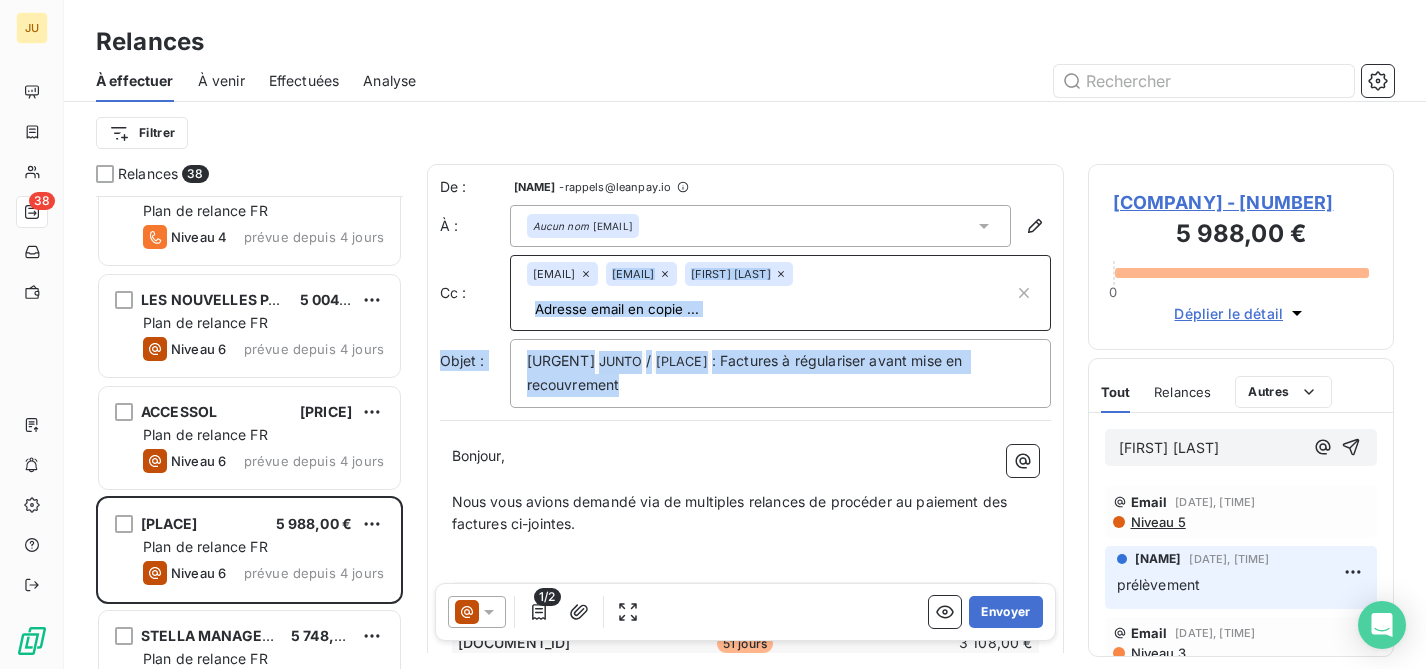 drag, startPoint x: 730, startPoint y: 277, endPoint x: 904, endPoint y: 383, distance: 203.74493 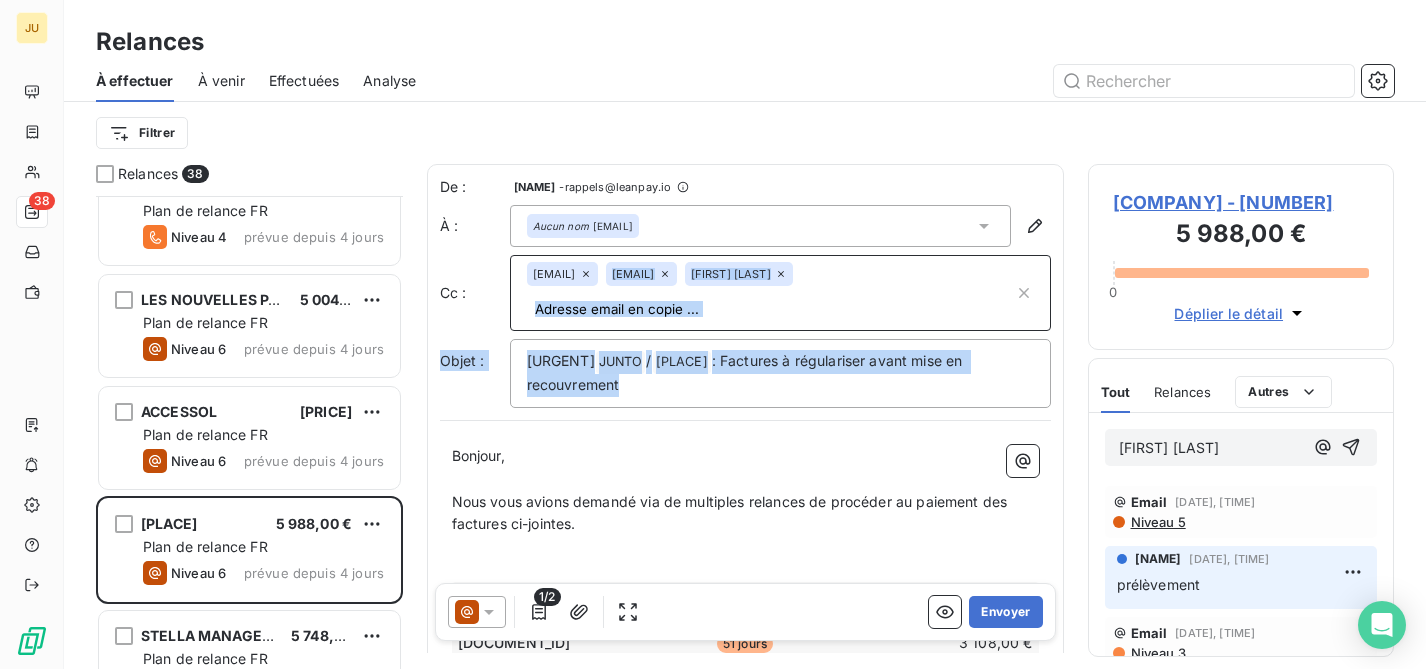 click on "De : [NAME] -  rappels@leanpay.io À : Aucun nom   [EMAIL] Cc : [EMAIL] [EMAIL] [EMAIL] Objet : [URGENT]  JUNTO ﻿ / CHATEAU MERIC ﻿  : Factures à régulariser avant mise en recouvrement" at bounding box center (745, 292) 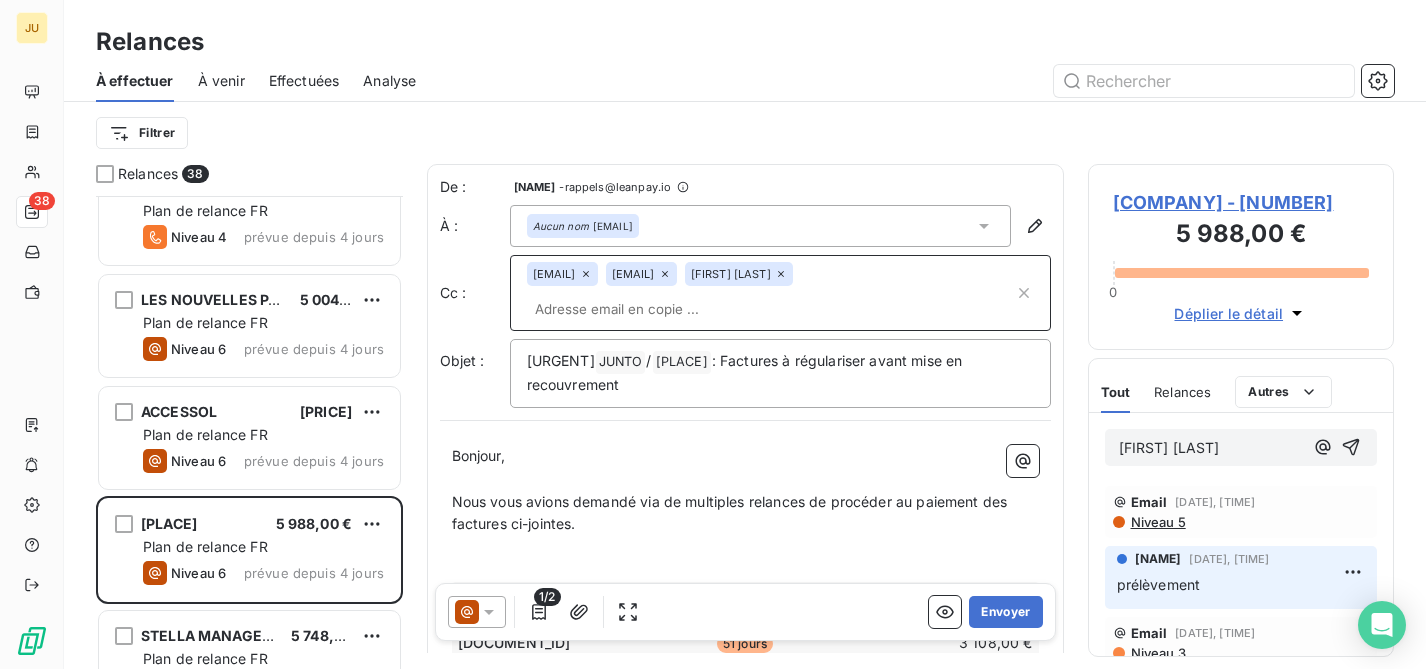 drag, startPoint x: 812, startPoint y: 296, endPoint x: 786, endPoint y: 289, distance: 26.925823 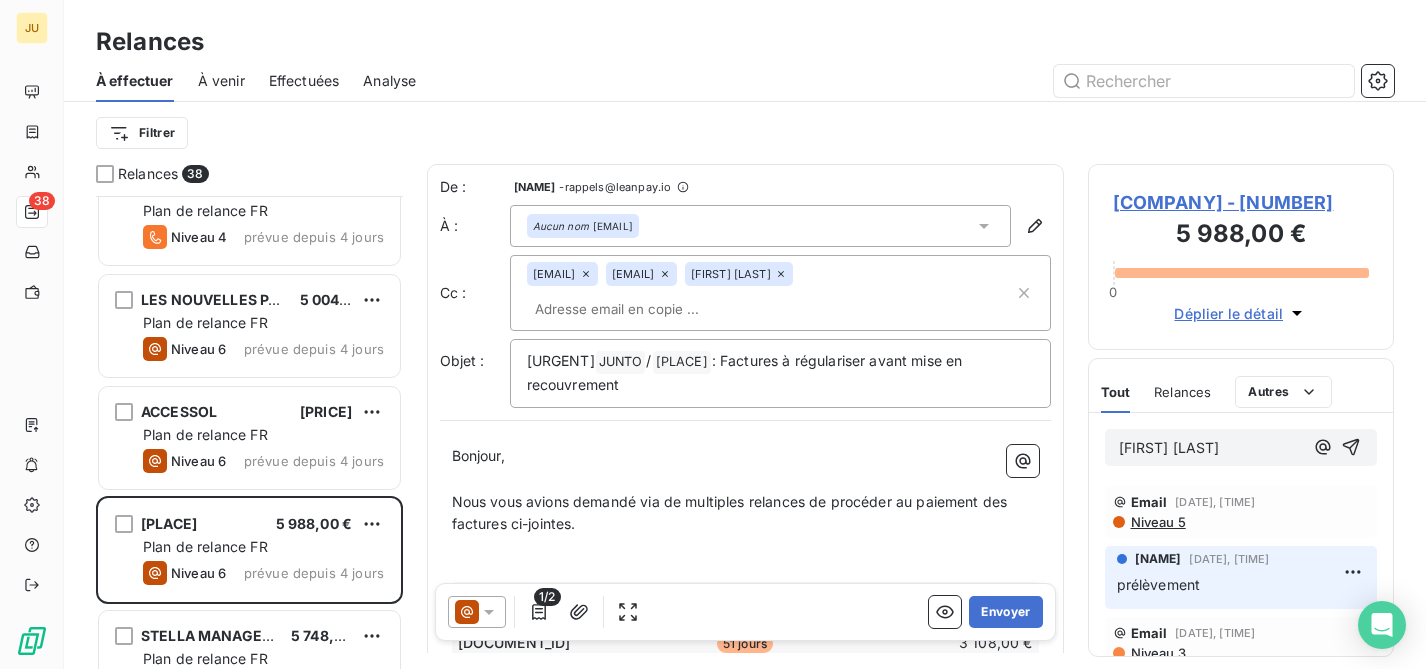 drag, startPoint x: 702, startPoint y: 272, endPoint x: 836, endPoint y: 279, distance: 134.18271 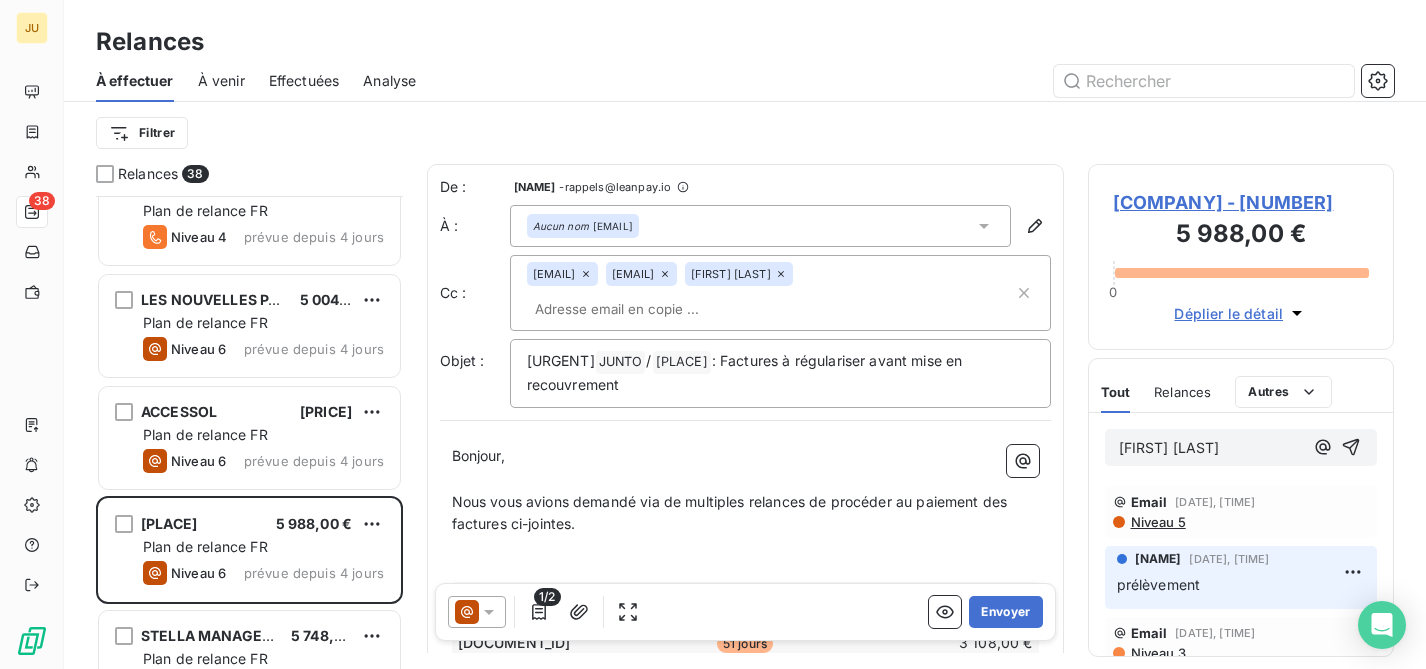 click on "[EMAIL] [EMAIL] [EMAIL]" at bounding box center [770, 293] 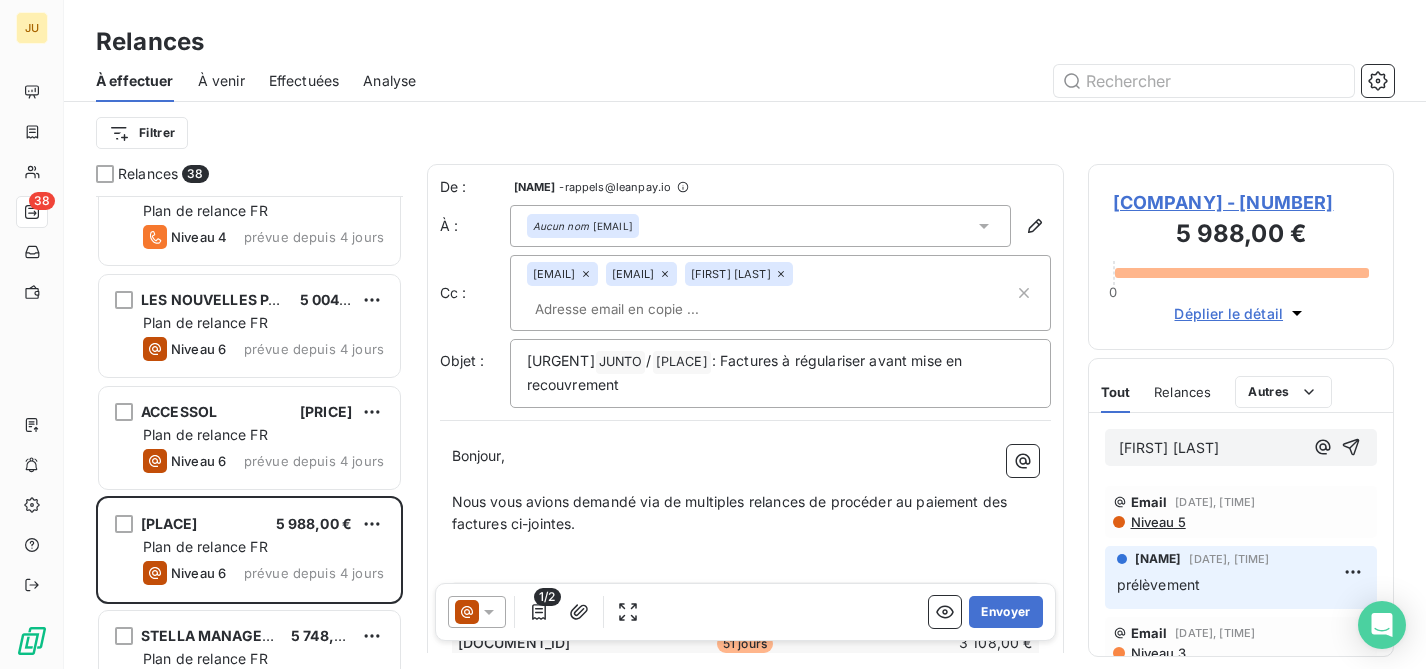 click on "[FIRST] [LAST]" at bounding box center (1211, 448) 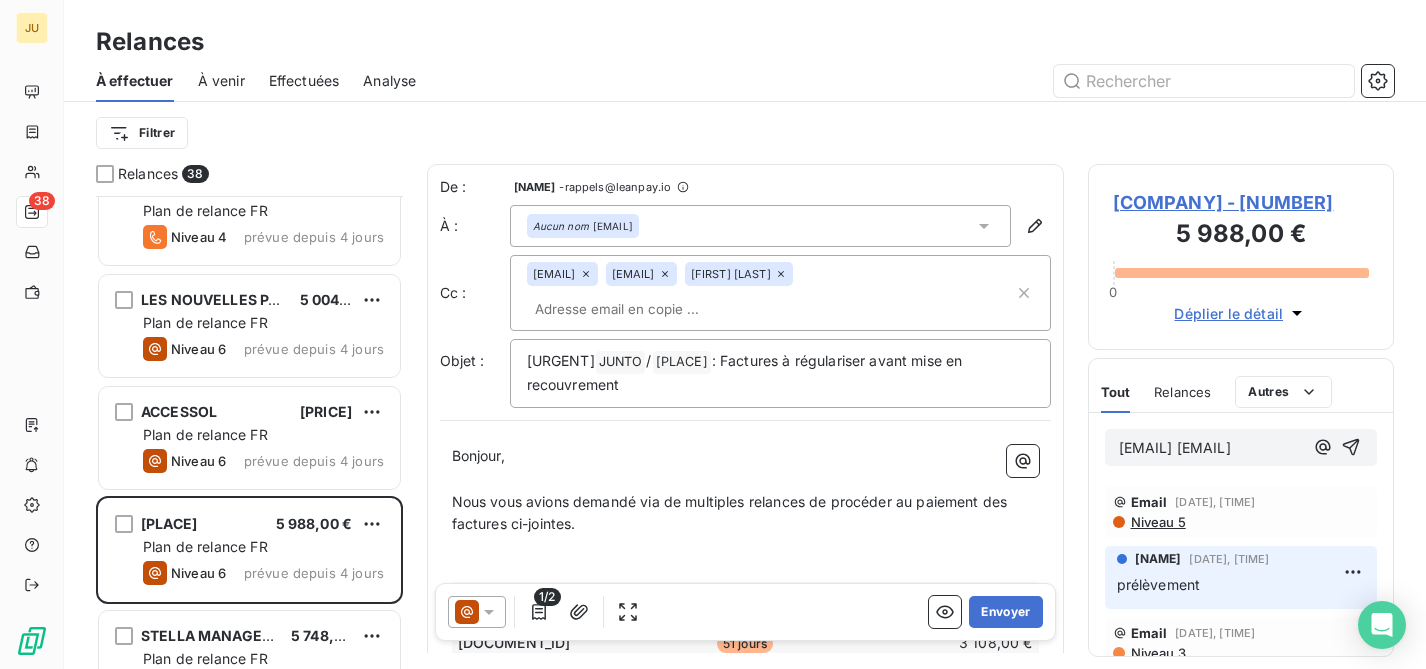 drag, startPoint x: 718, startPoint y: 278, endPoint x: 767, endPoint y: 278, distance: 49 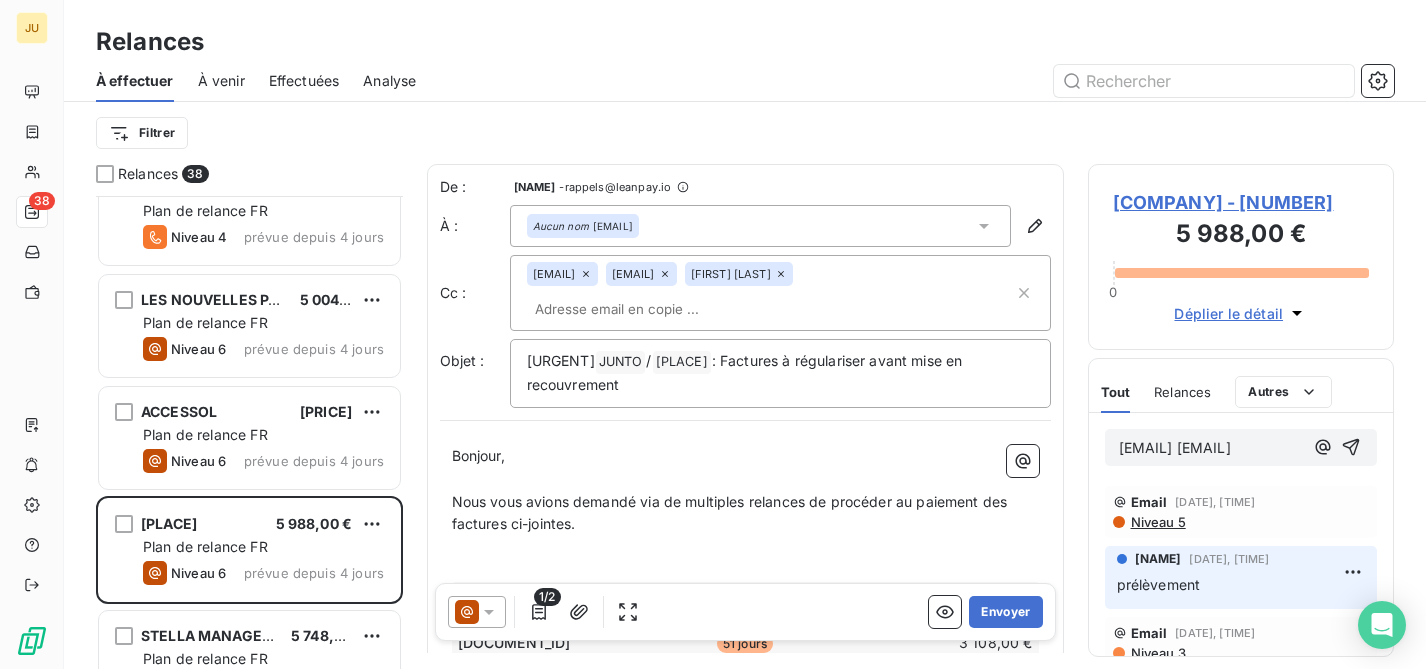 click on "[EMAIL]" at bounding box center [633, 274] 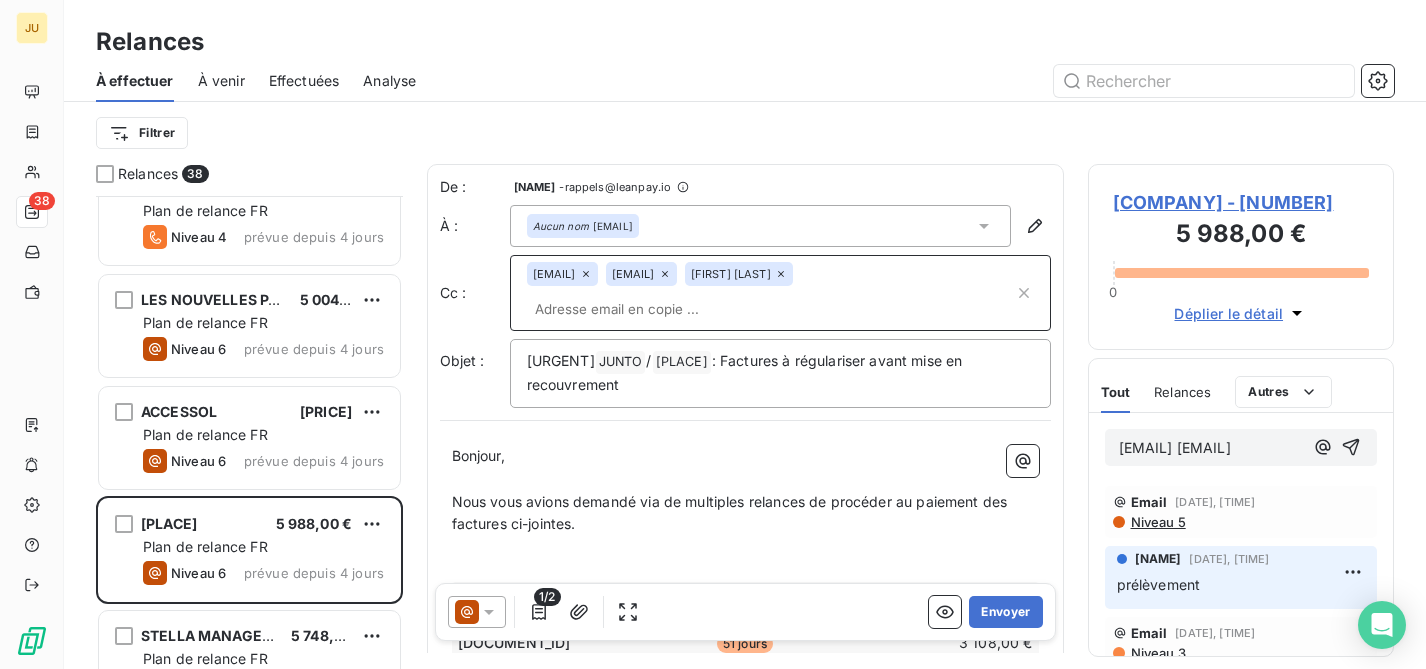 click on "[EMAIL] [EMAIL]" at bounding box center (1175, 447) 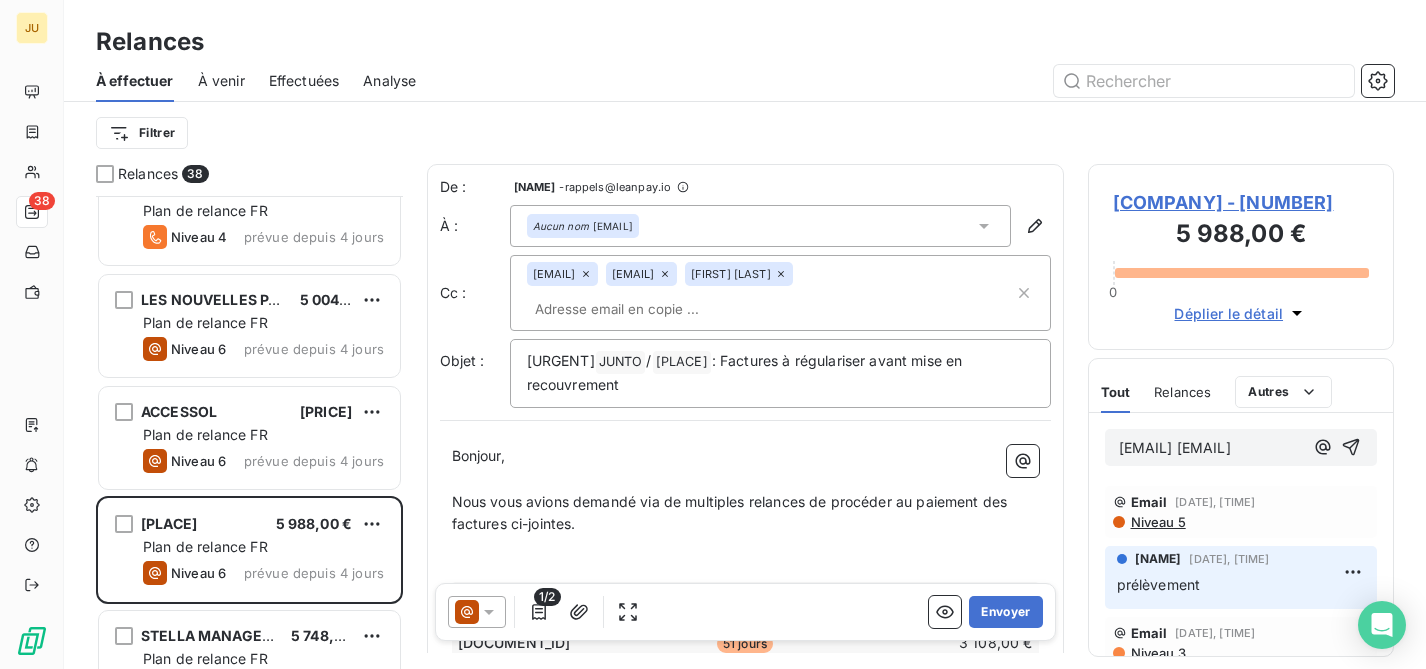 click on "[EMAIL] [EMAIL]" at bounding box center (1175, 447) 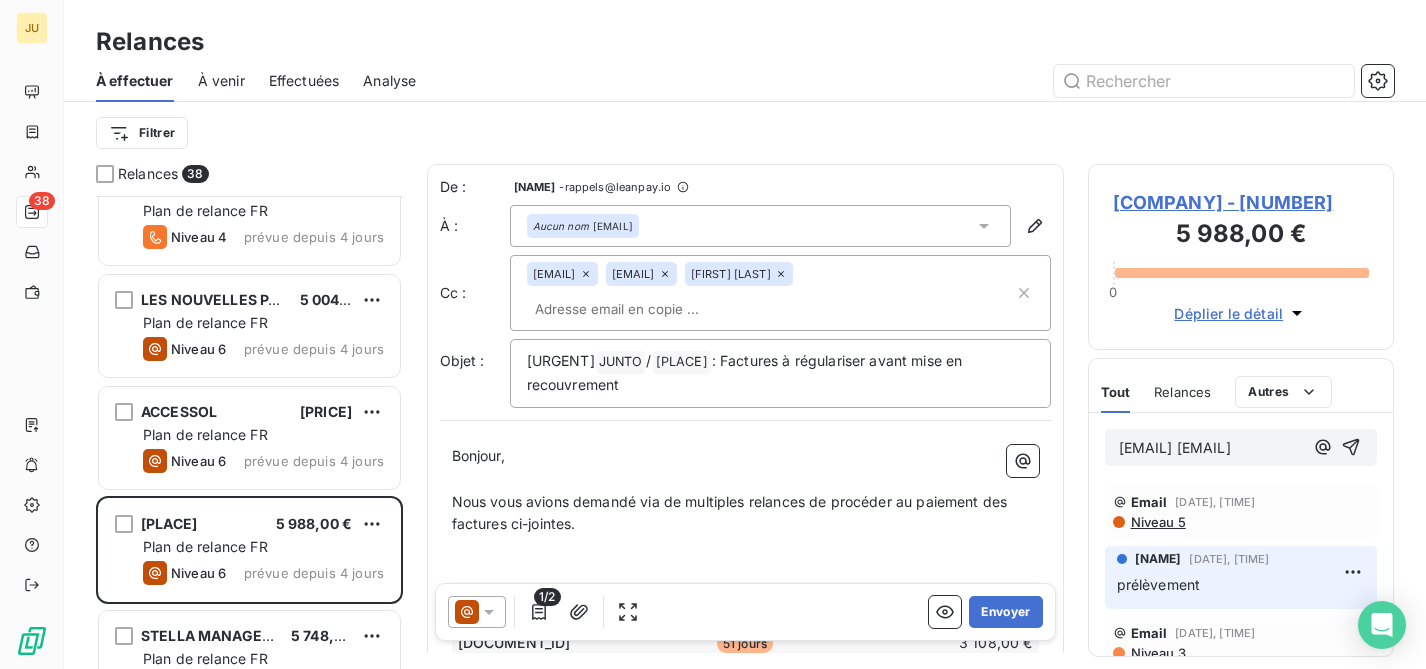 drag, startPoint x: 1253, startPoint y: 500, endPoint x: 1102, endPoint y: 507, distance: 151.16217 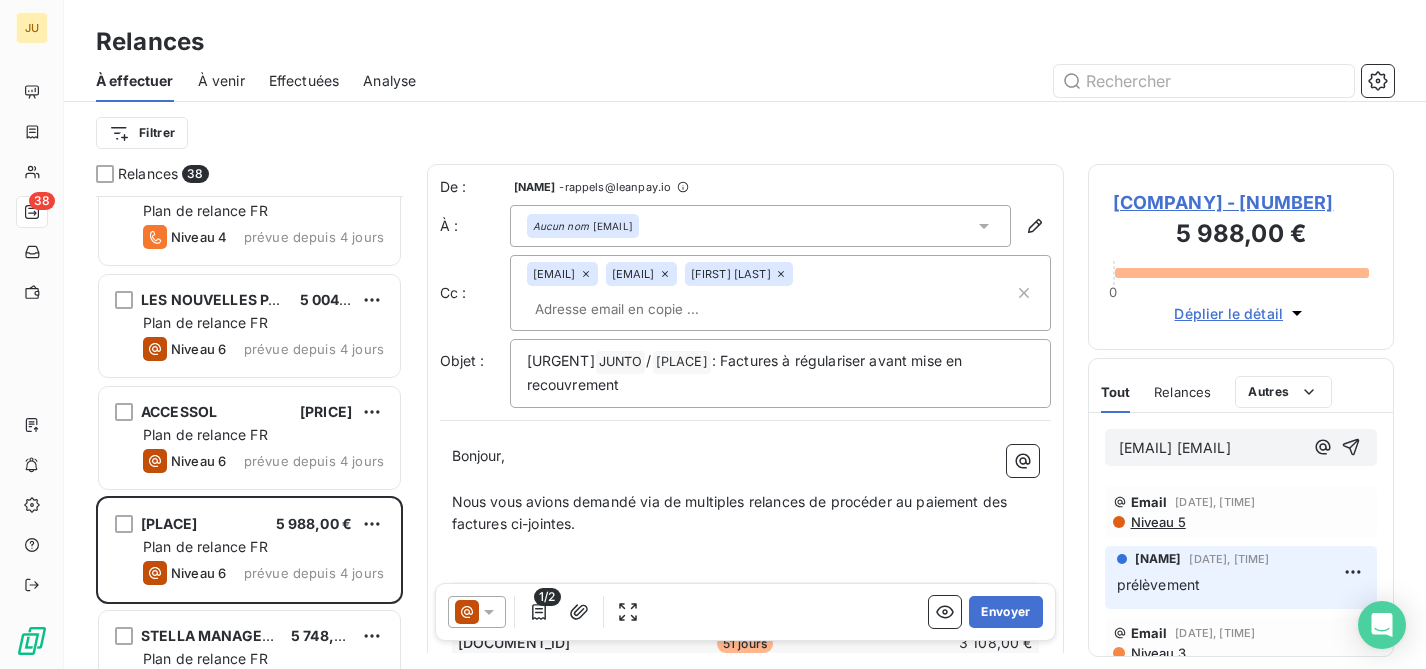 click on "[EMAIL] [EMAIL]" at bounding box center (1241, 447) 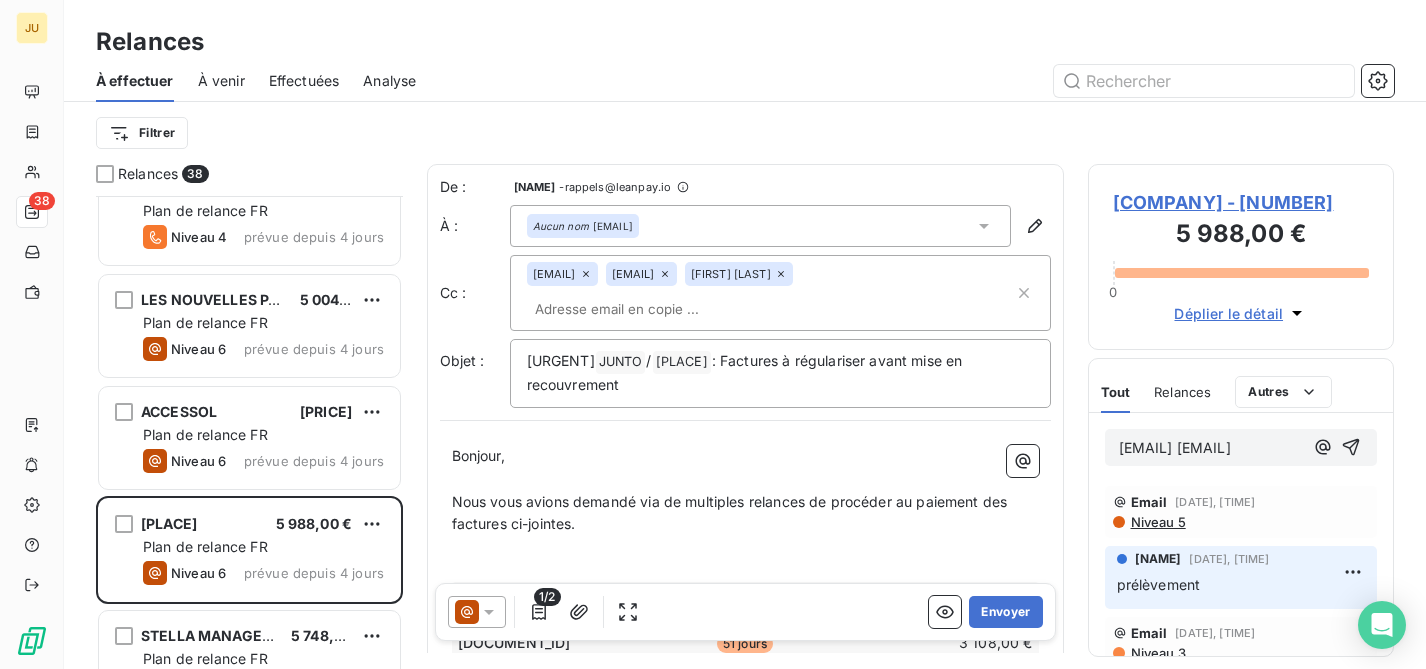 click 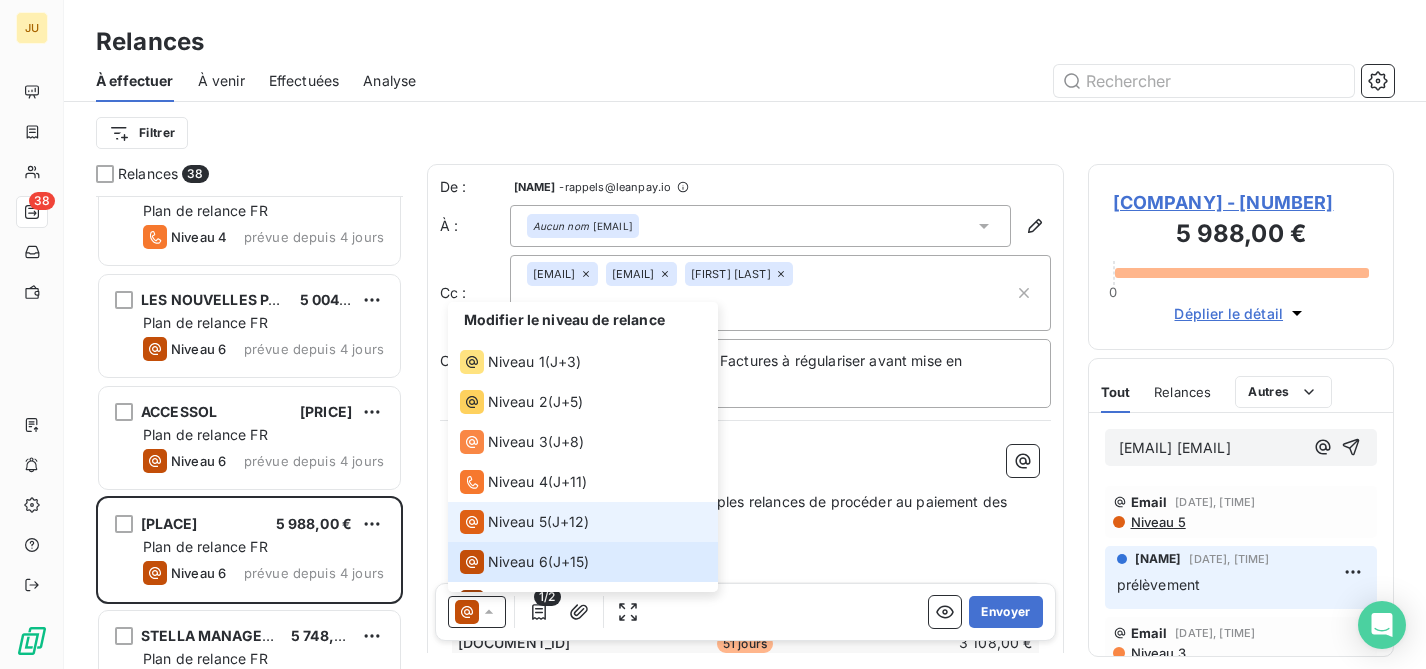 click on "Niveau 5" at bounding box center [517, 522] 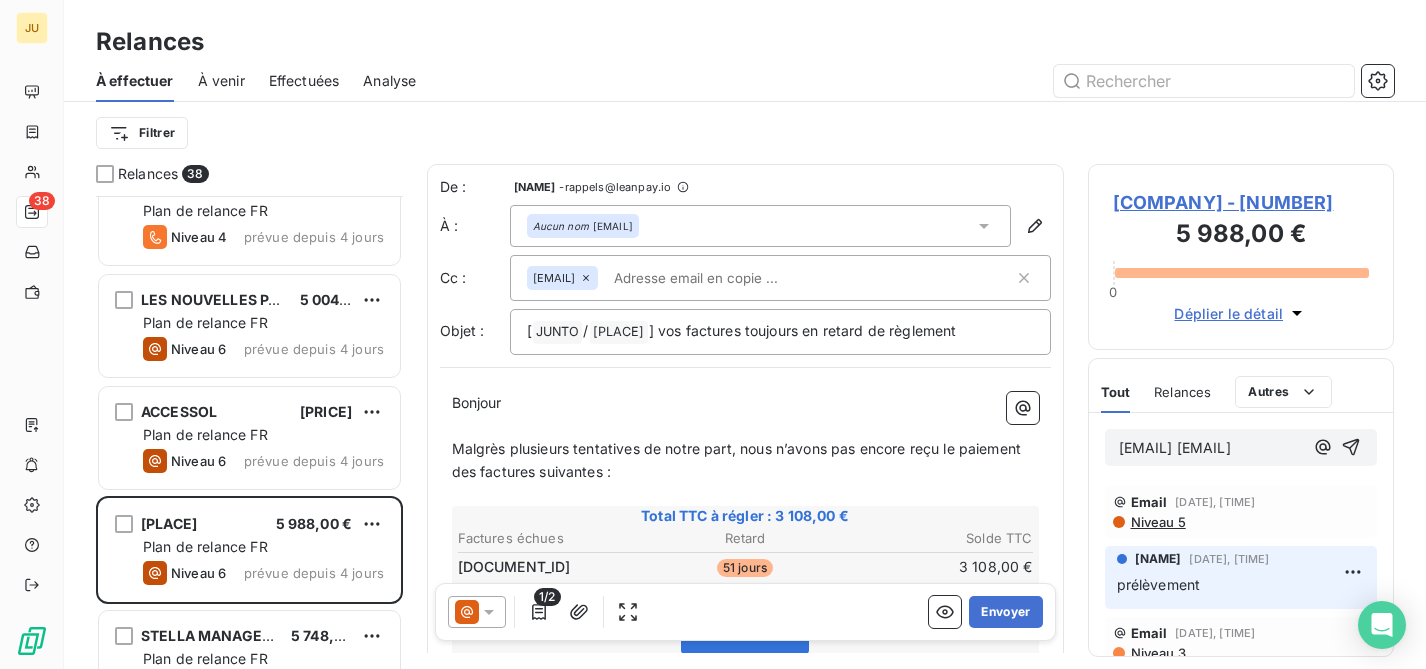 click at bounding box center (721, 278) 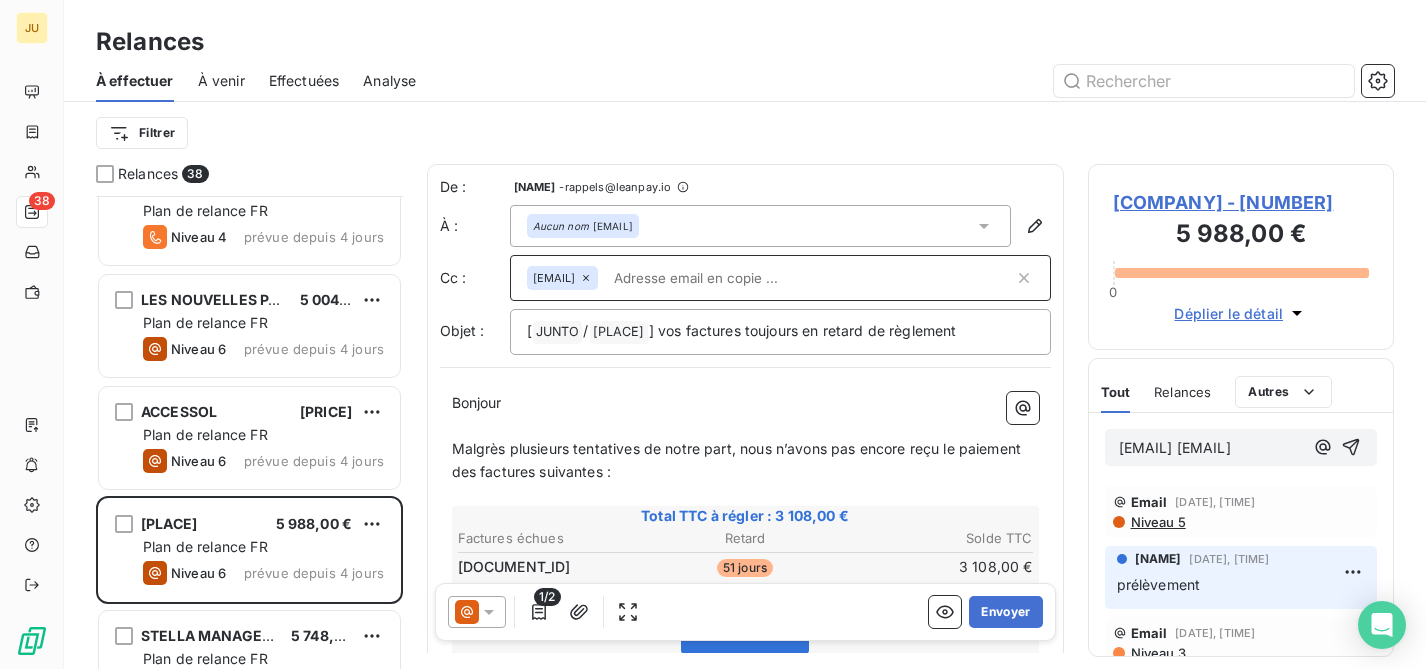 paste on "[EMAIL]" 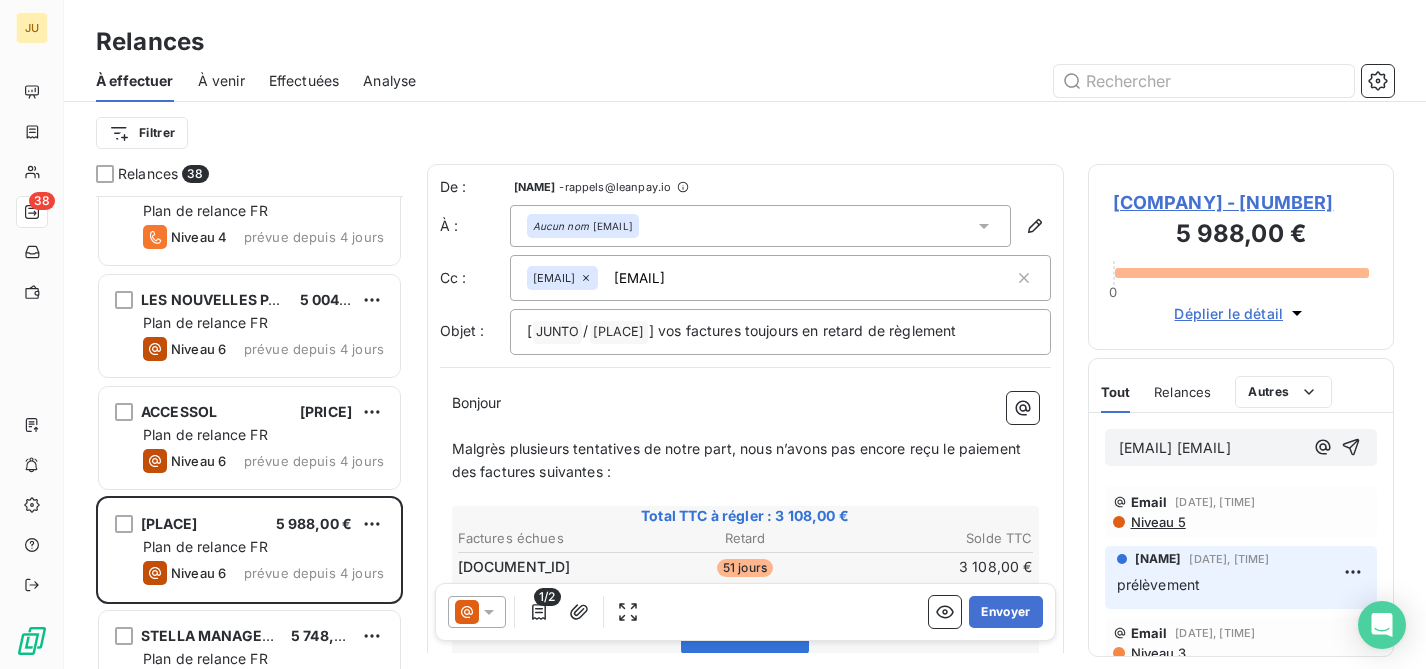 click on "[EMAIL] [EMAIL]" at bounding box center [1175, 447] 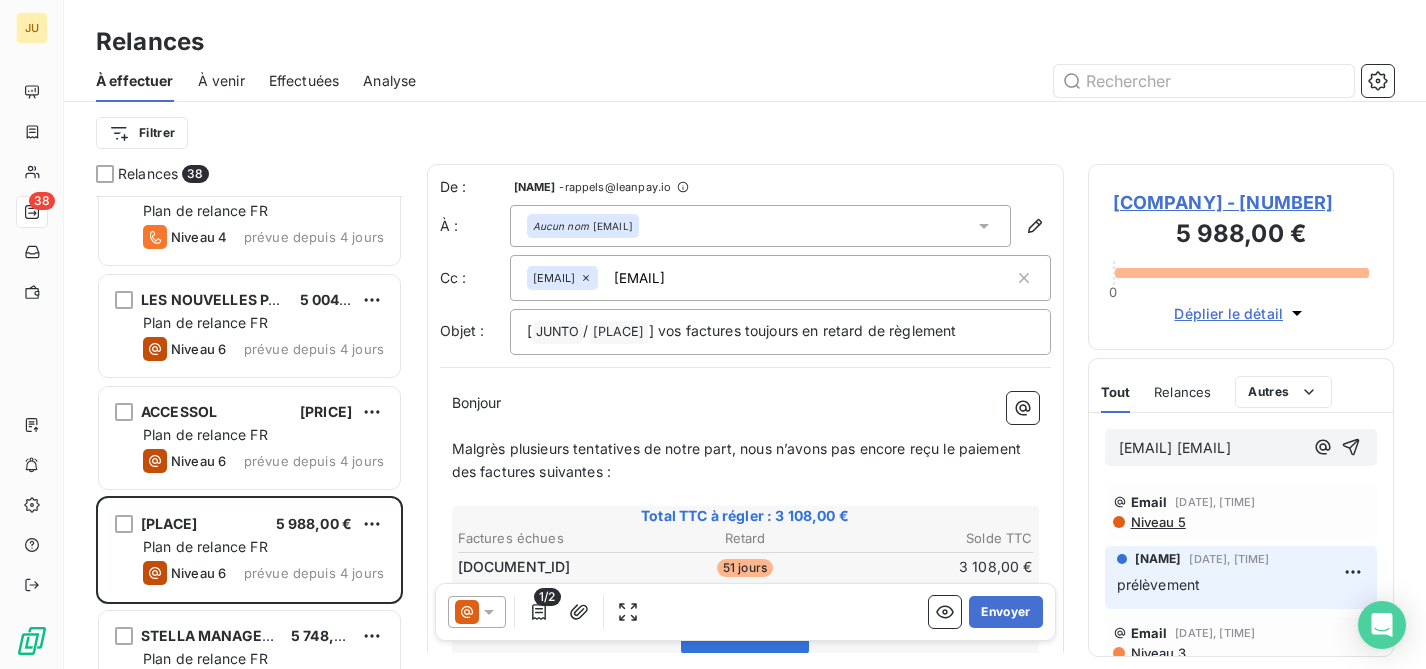 click on "[EMAIL] [EMAIL]" at bounding box center [1175, 447] 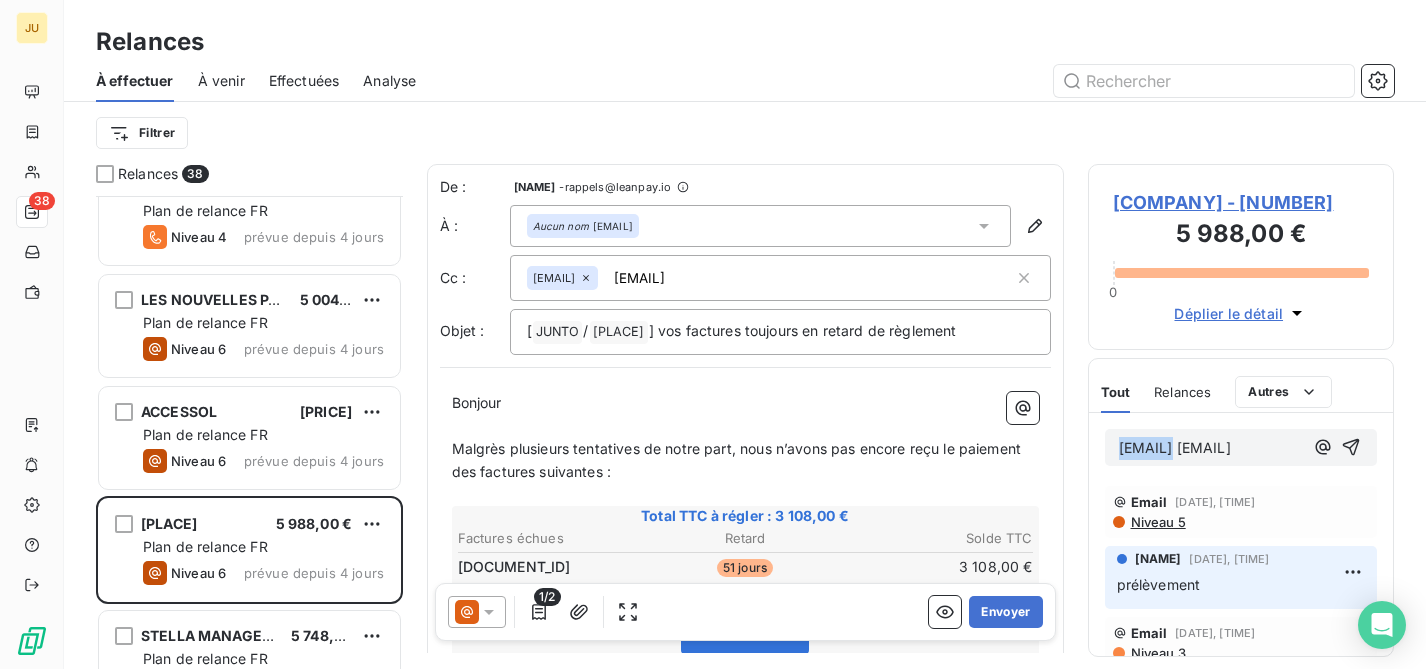 click on "[EMAIL] [EMAIL]" at bounding box center [1175, 447] 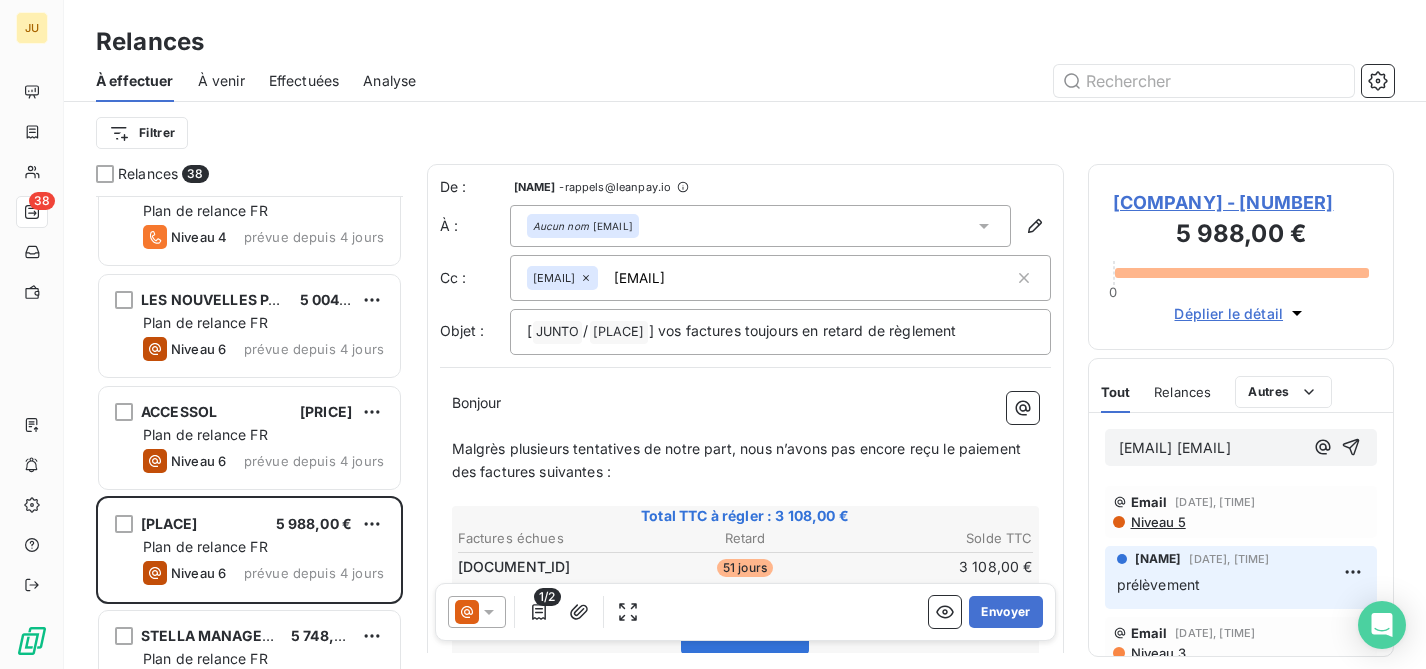 click on "[EMAIL] [EMAIL]" at bounding box center [1175, 447] 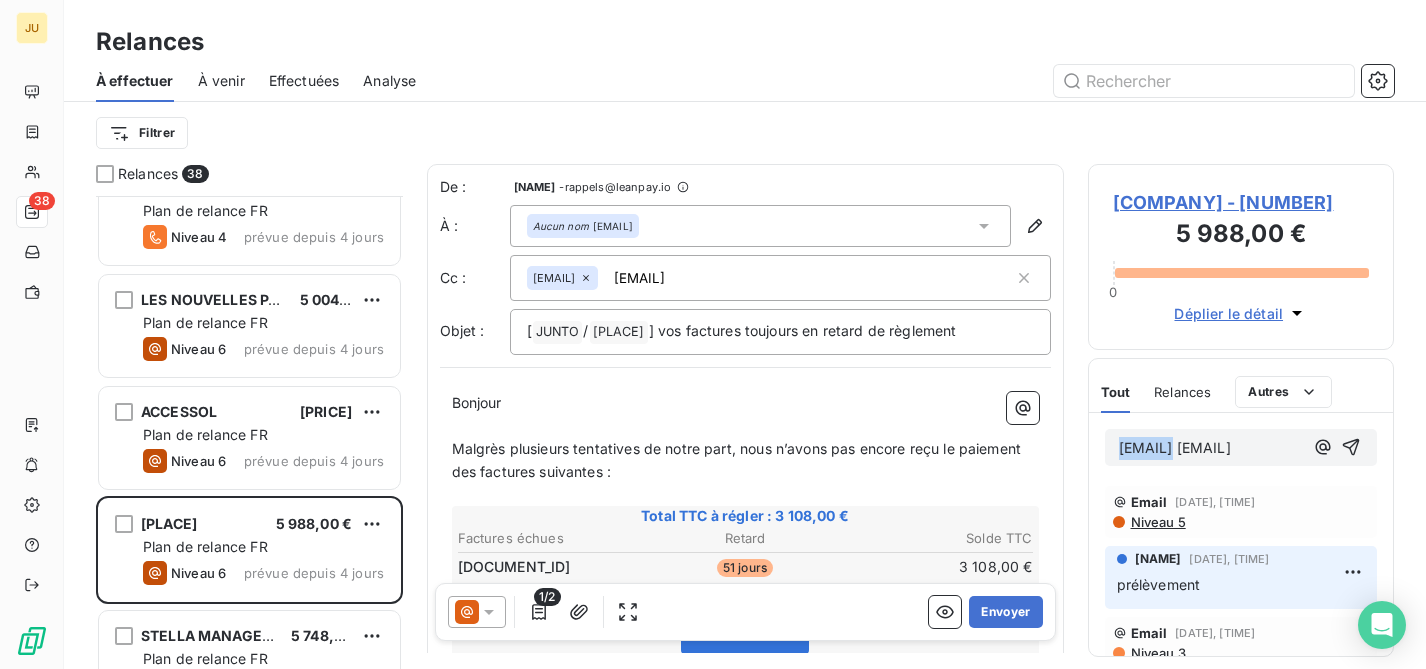 click on "[EMAIL] [EMAIL]" at bounding box center (1175, 447) 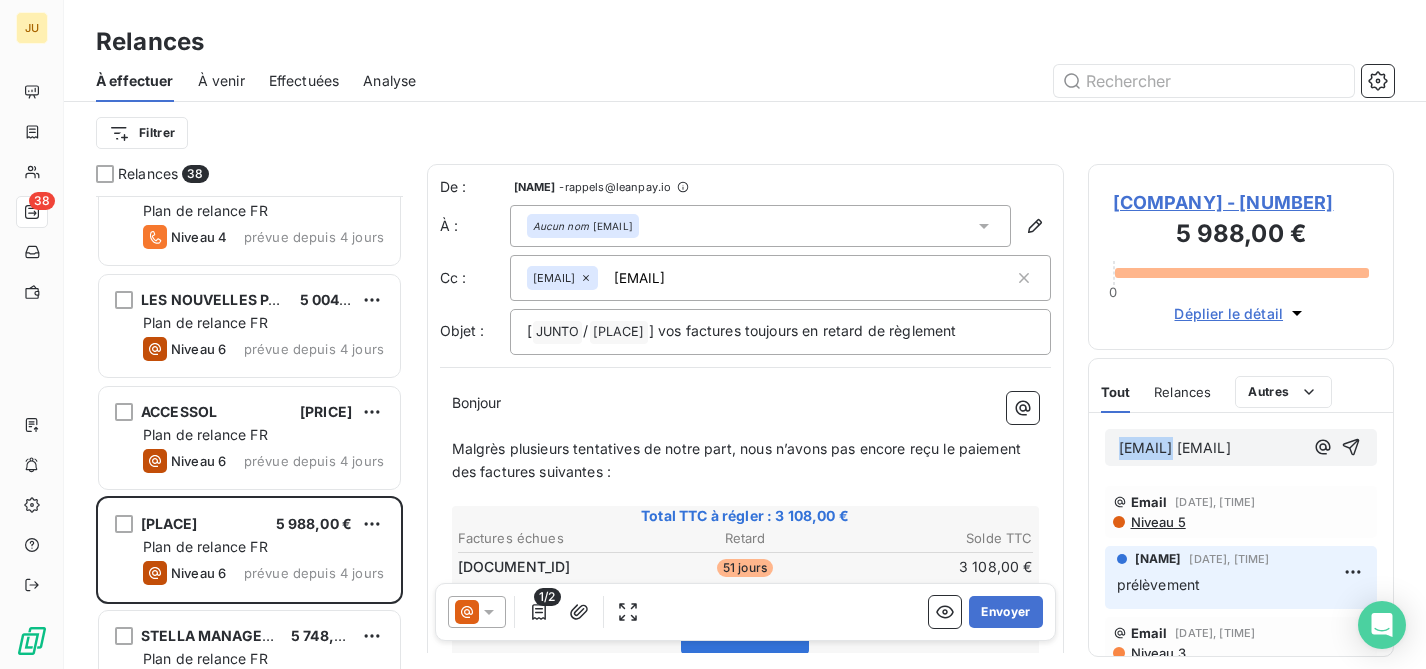 copy on "[FIRST] [LAST]" 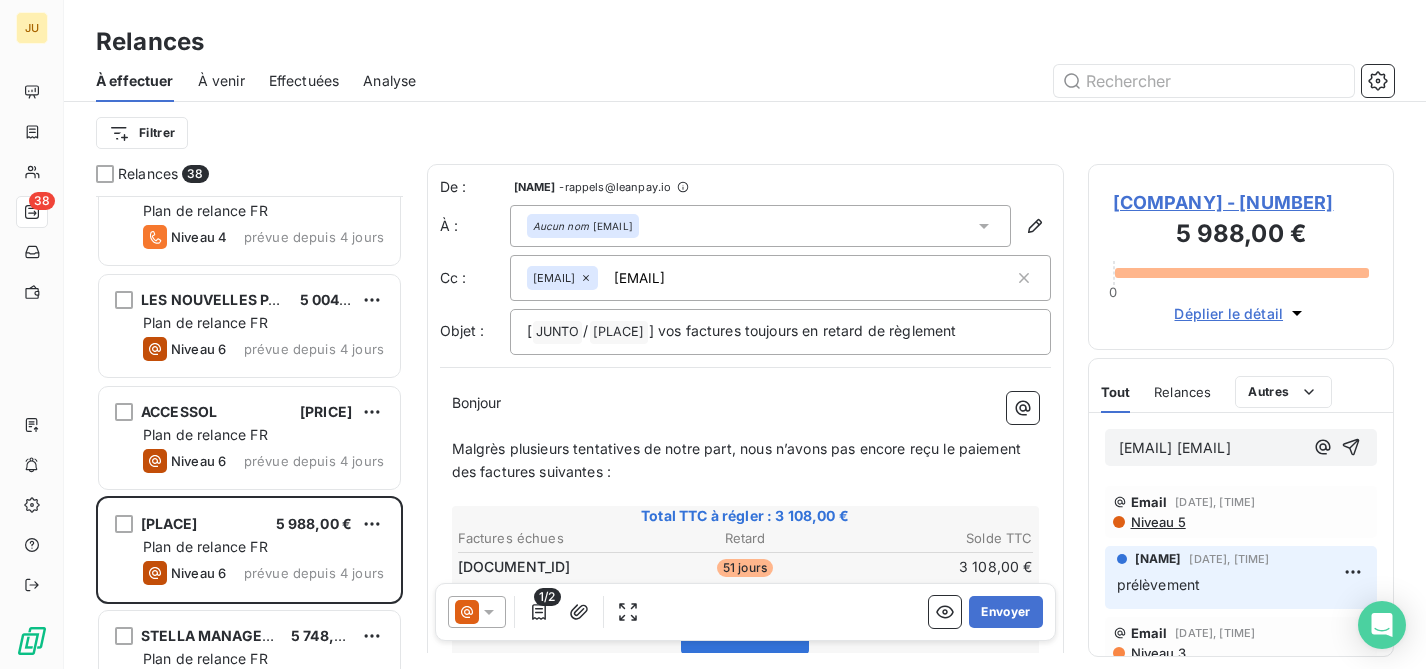 click on "[EMAIL]" at bounding box center [721, 278] 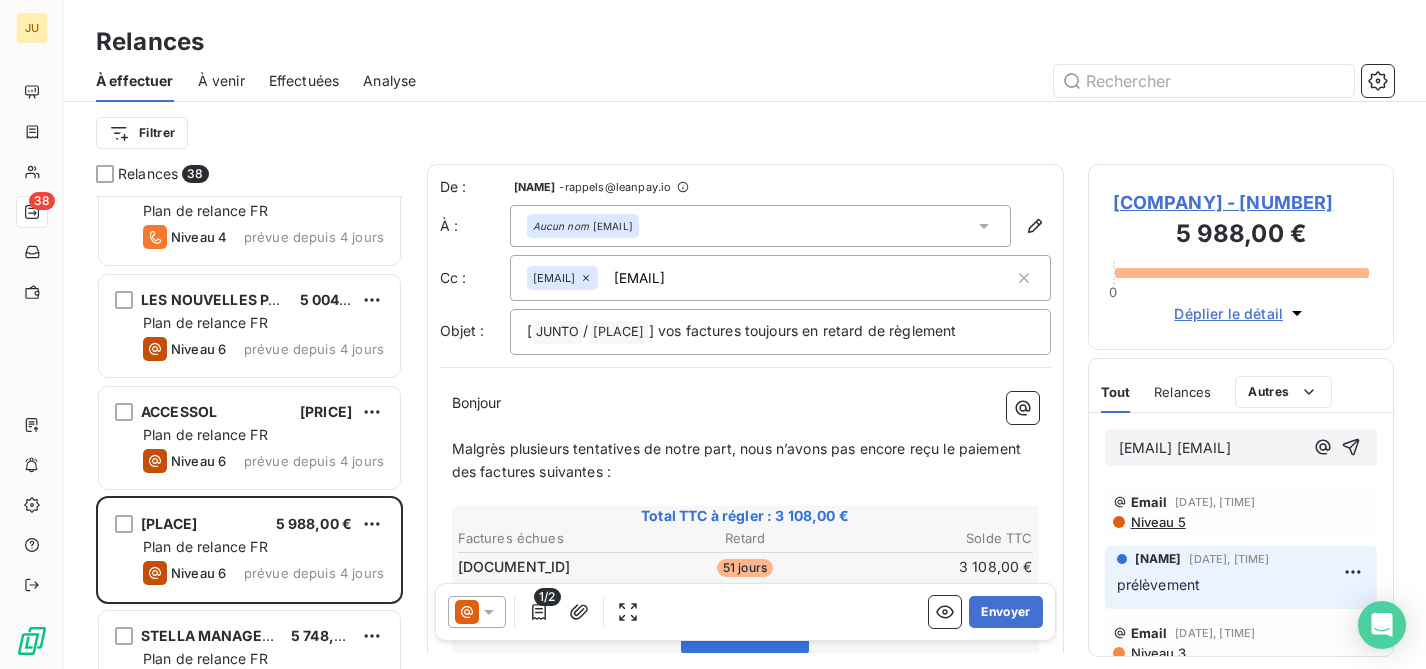 type on "[EMAIL]" 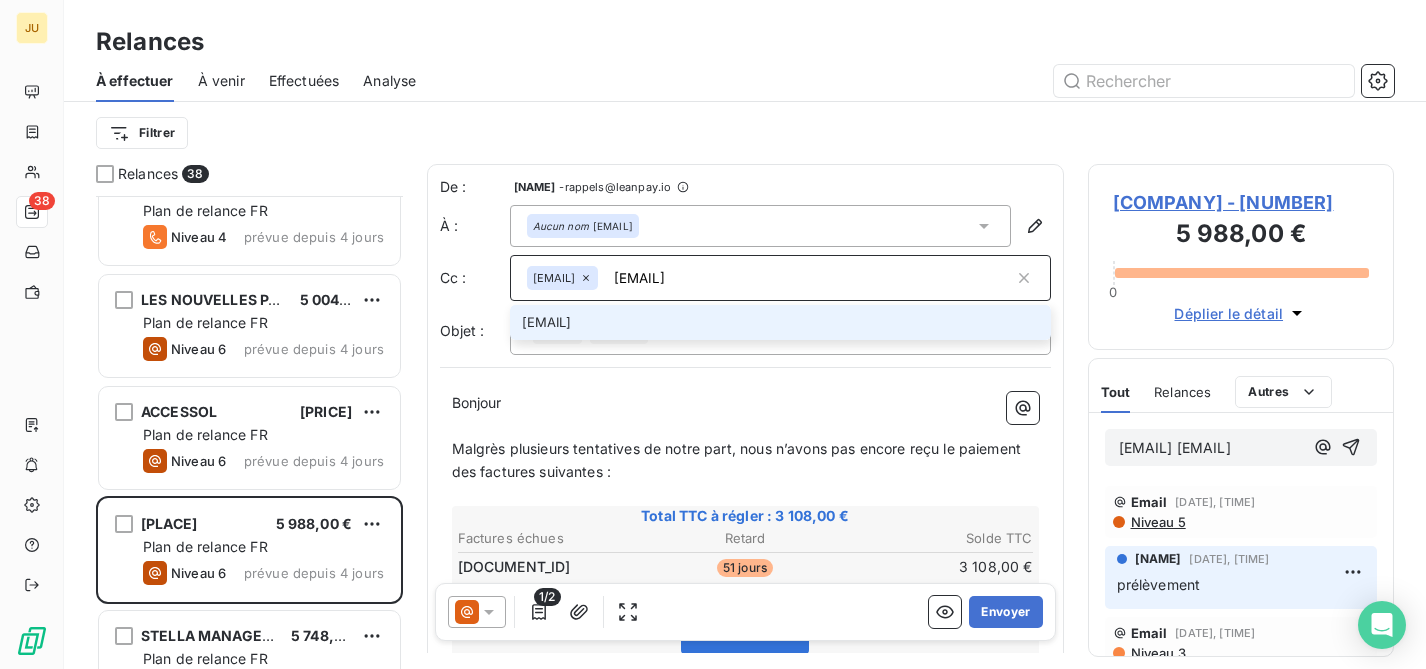 click on "[EMAIL]" at bounding box center (780, 322) 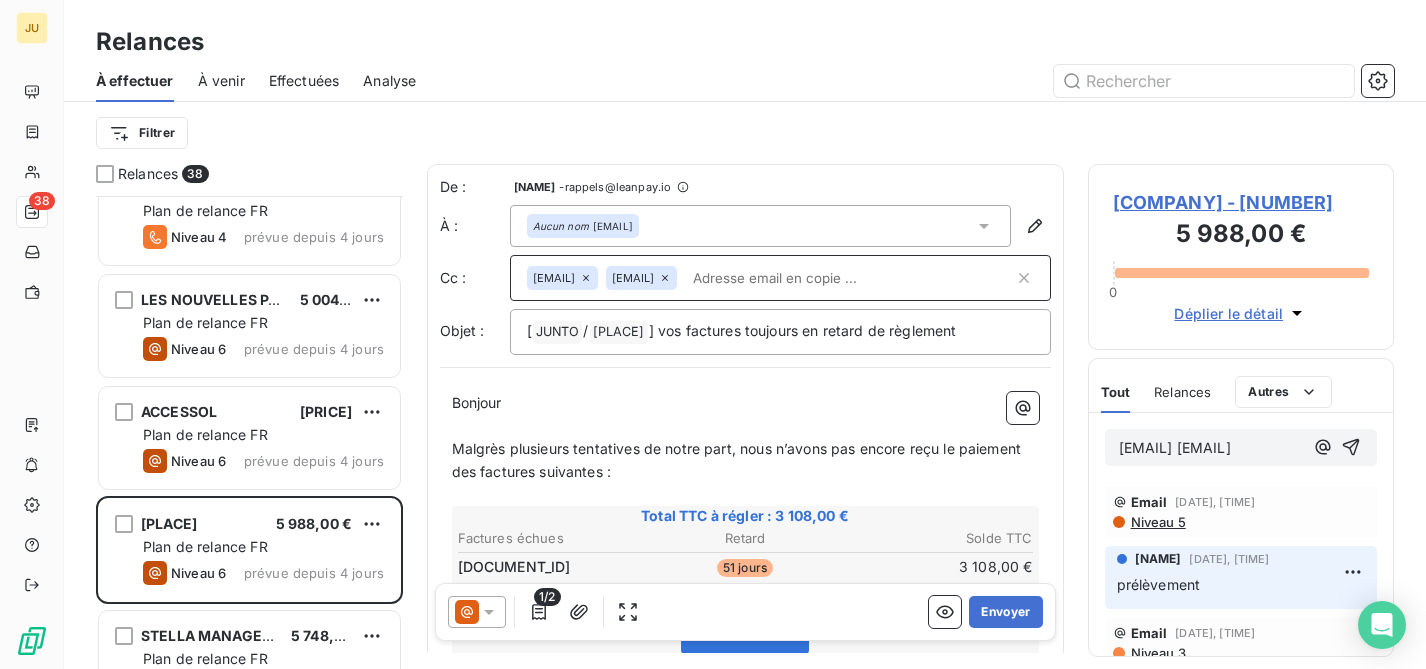 paste on "[FIRST] [LAST]" 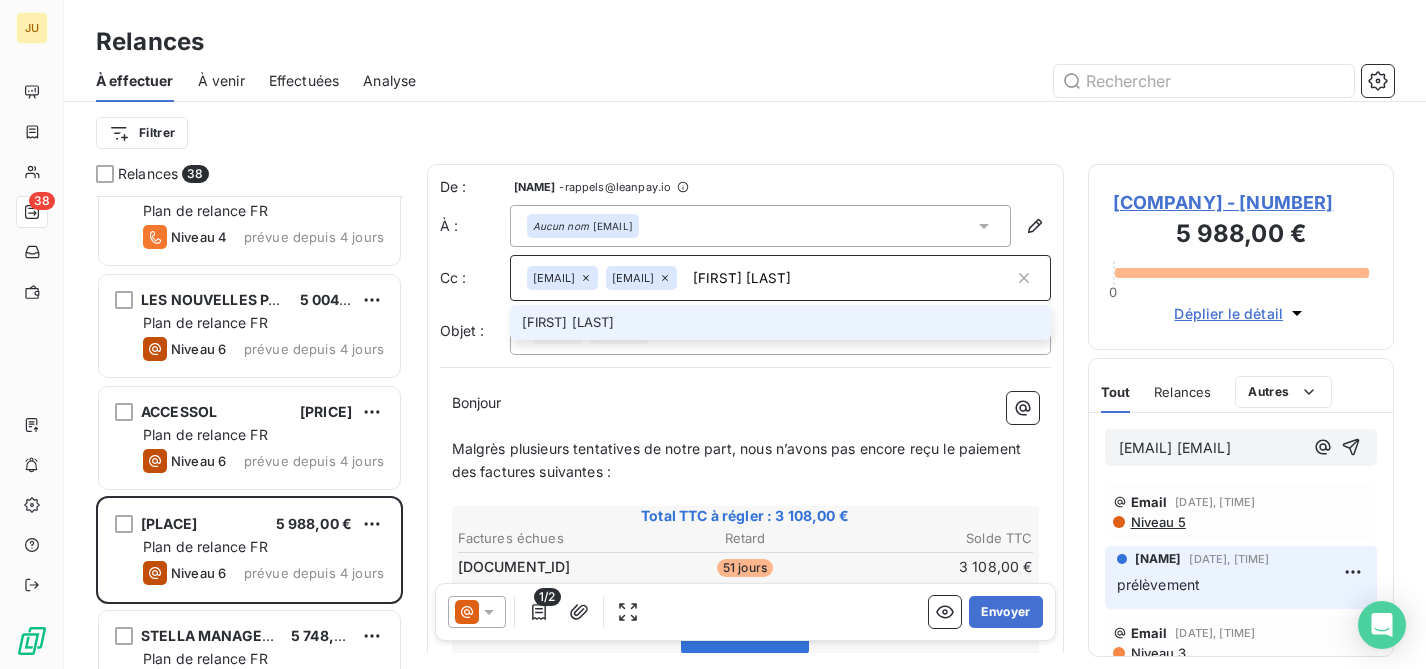 type on "[FIRST] [LAST]" 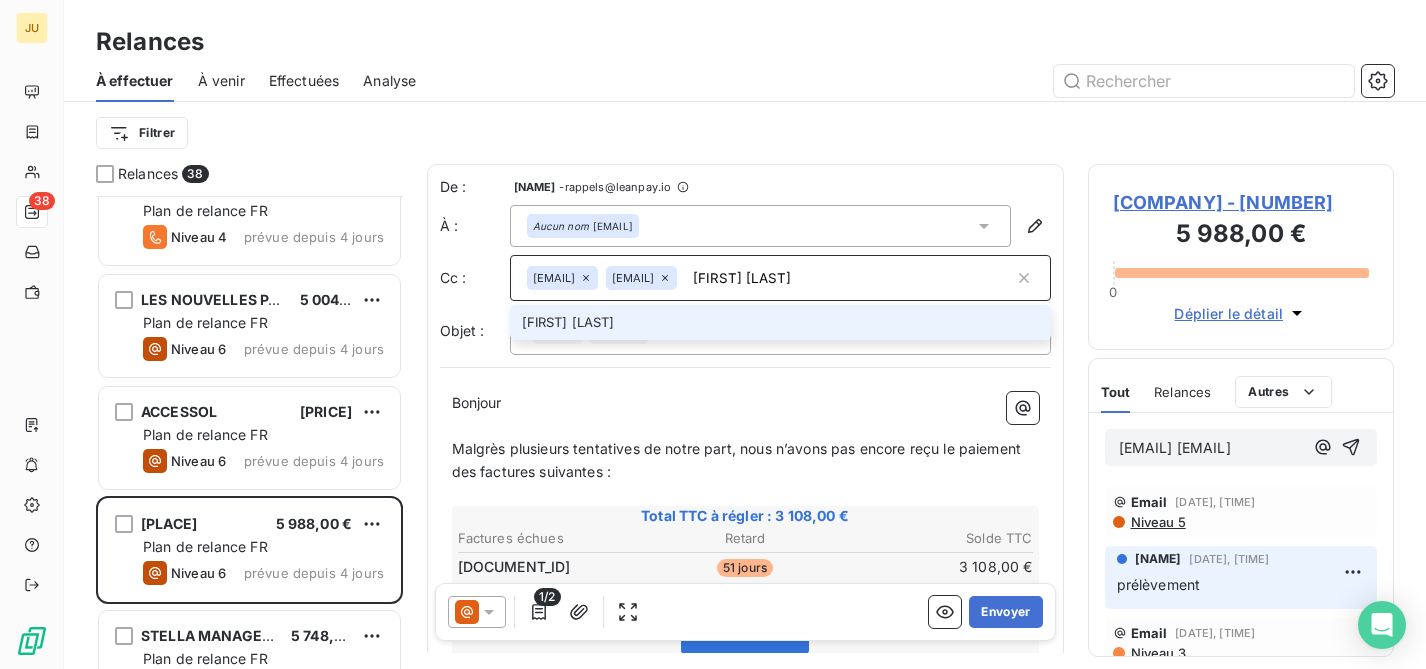 click on "[FIRST] [LAST]" at bounding box center (780, 322) 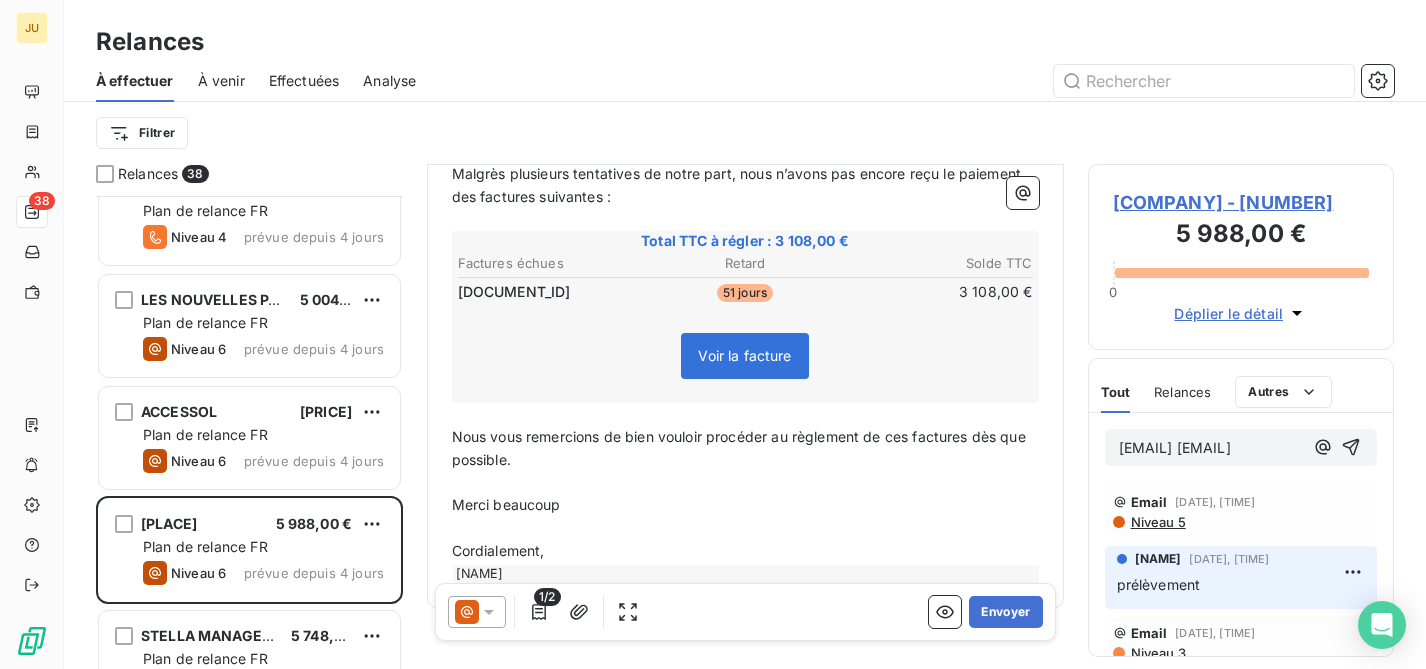 scroll, scrollTop: 342, scrollLeft: 0, axis: vertical 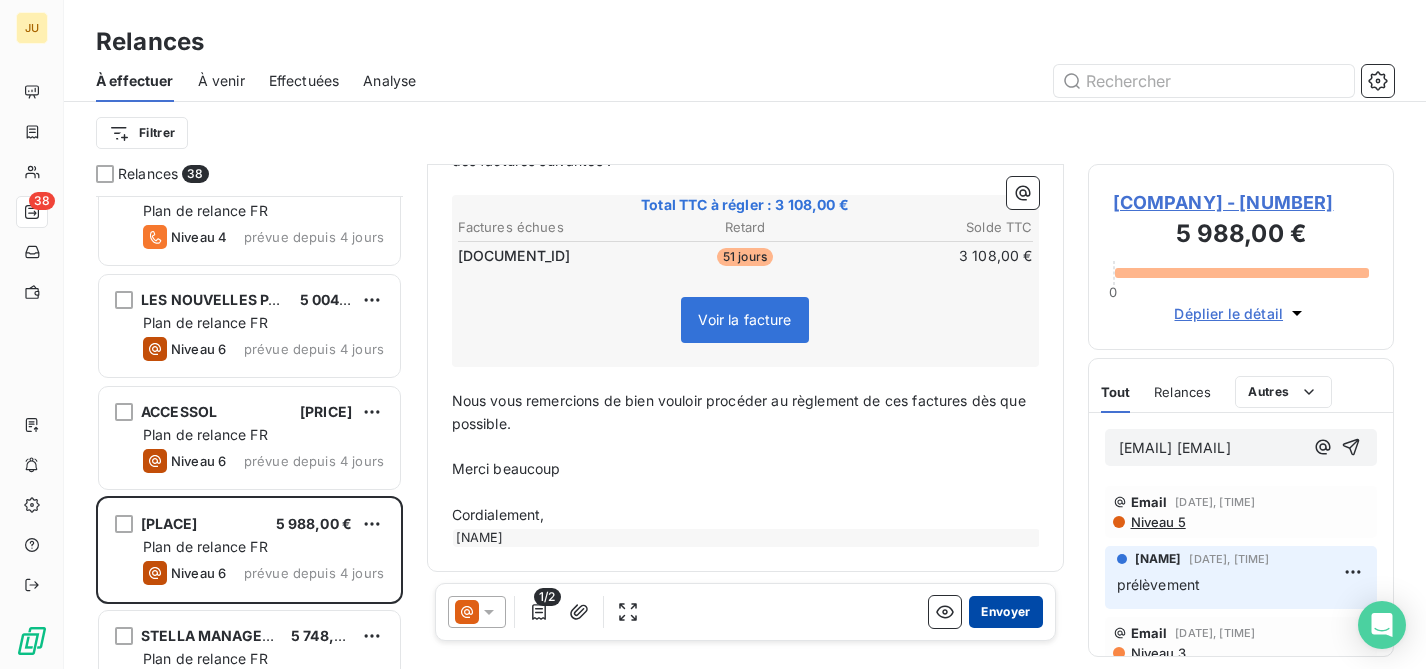 click on "Envoyer" at bounding box center [1005, 612] 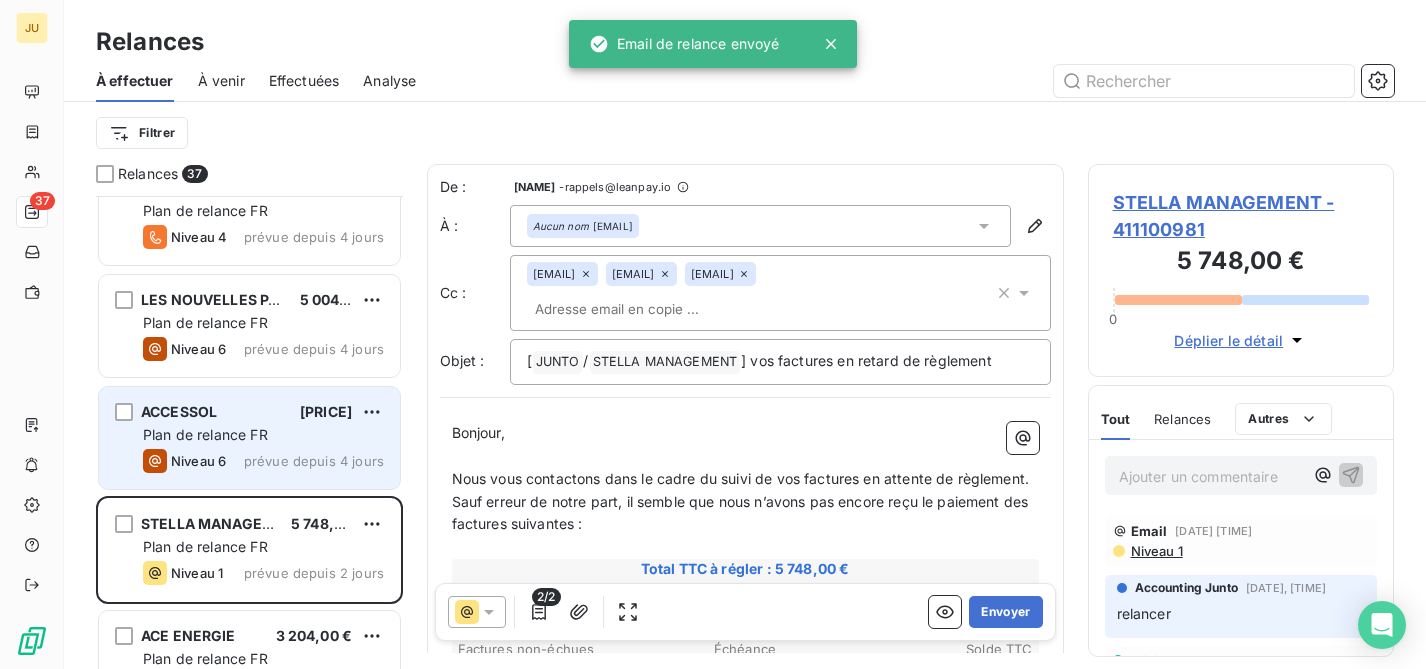 click on "prévue depuis 4 jours" at bounding box center (314, 461) 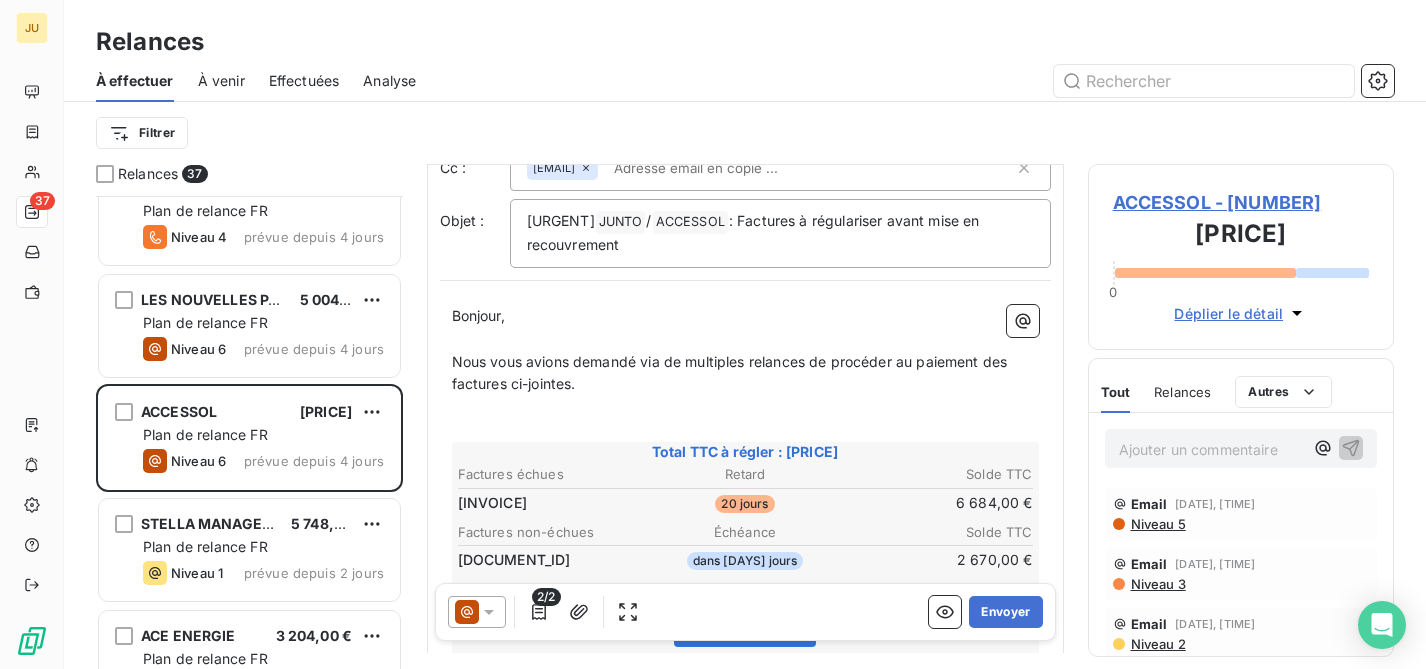 scroll, scrollTop: 0, scrollLeft: 0, axis: both 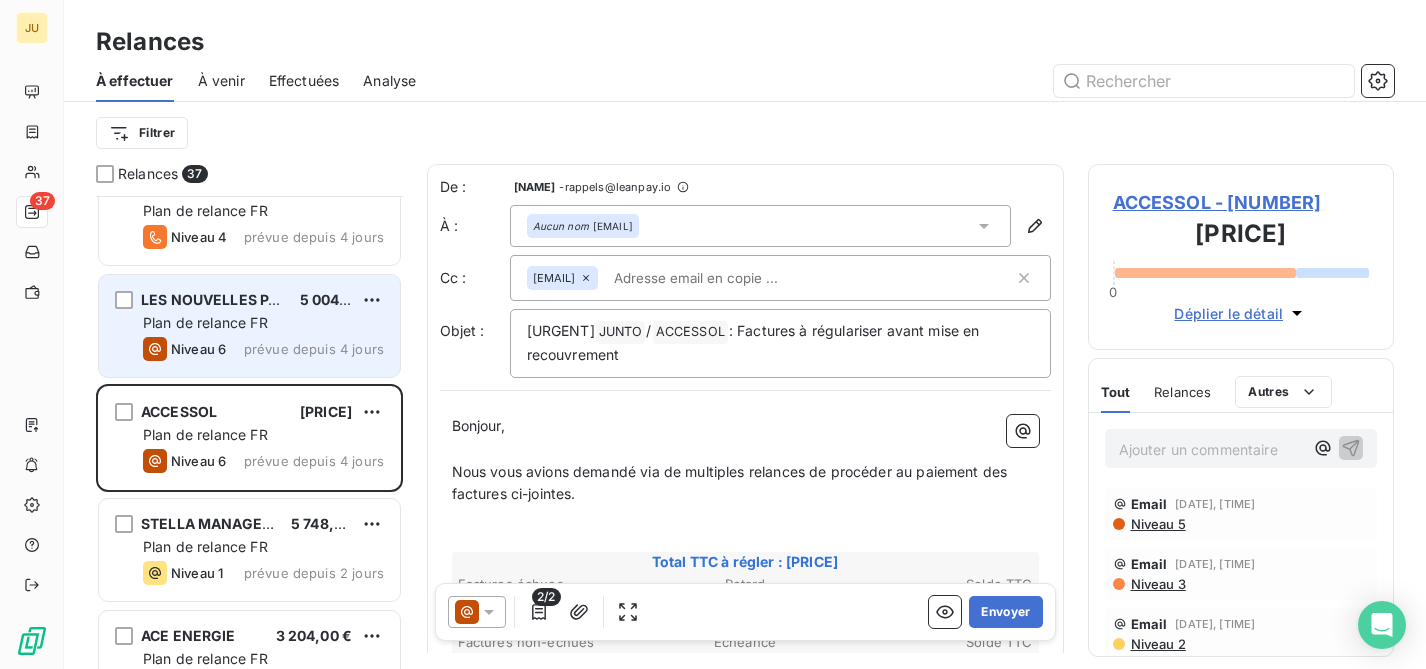 click on "Niveau 6" at bounding box center [184, 349] 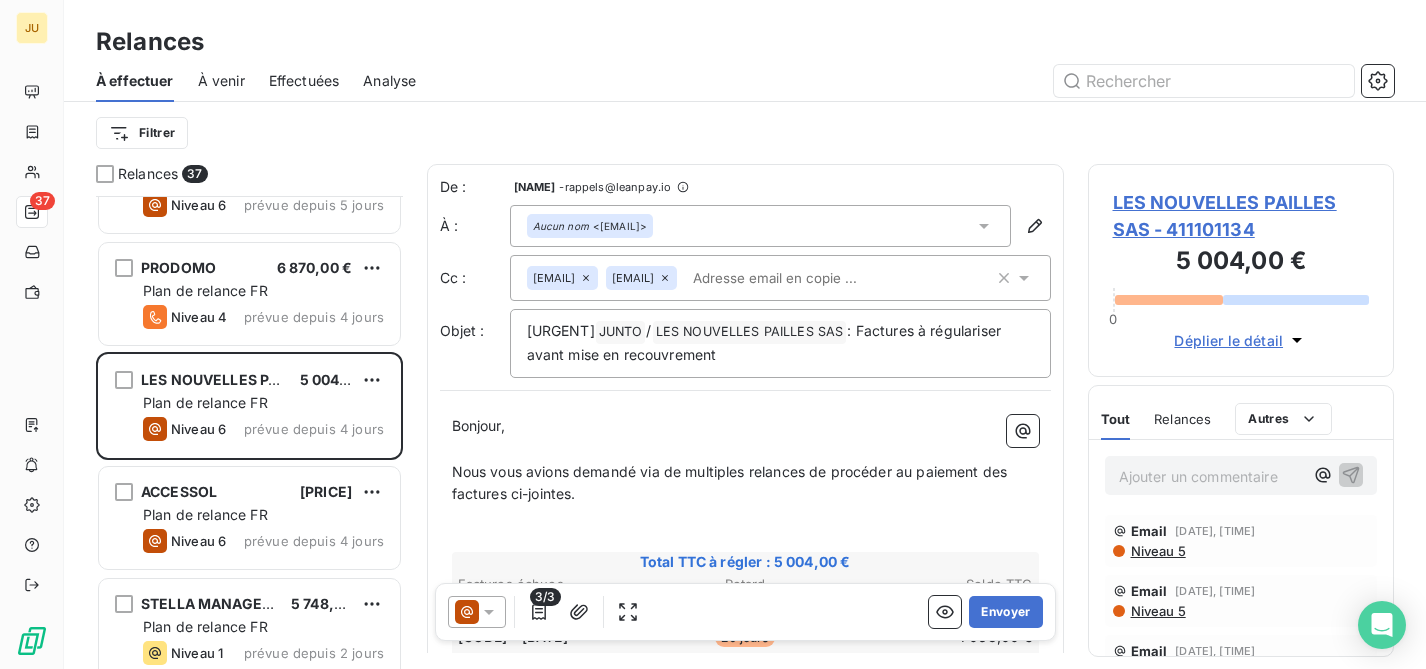 scroll, scrollTop: 1713, scrollLeft: 0, axis: vertical 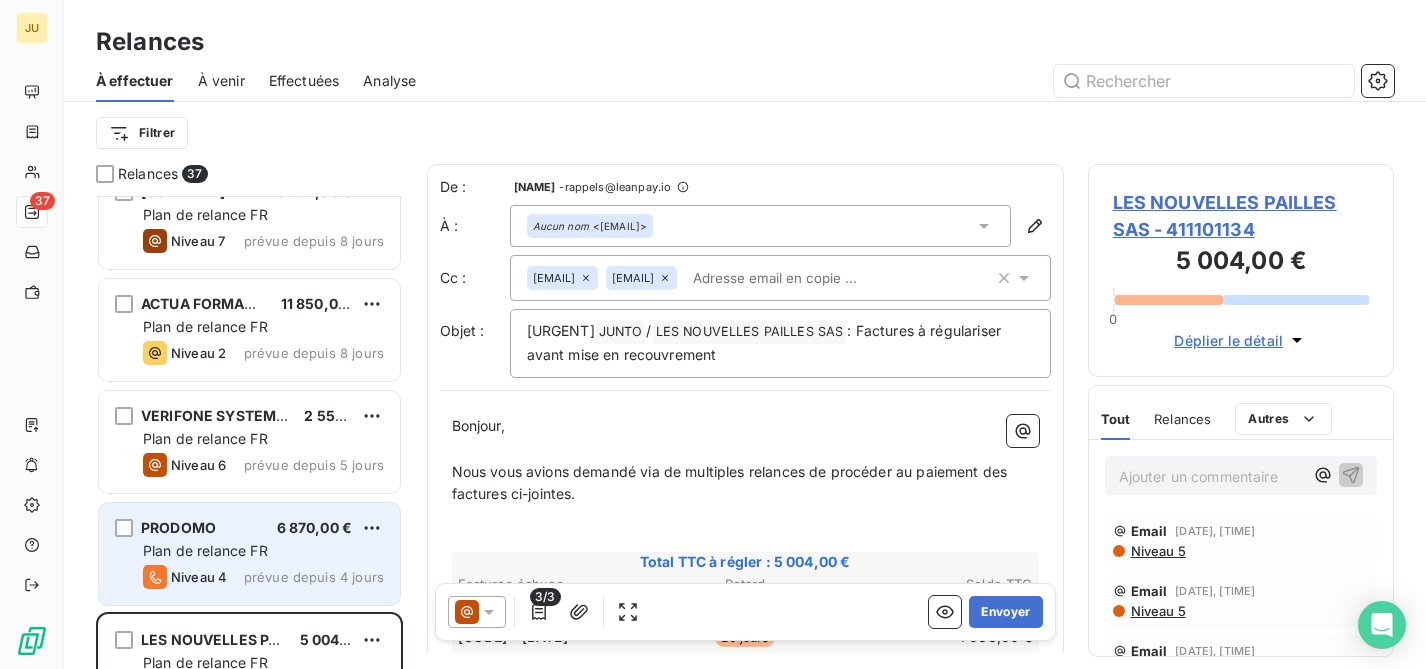 click on "PRODOMO 6 870,00 €" at bounding box center [263, 528] 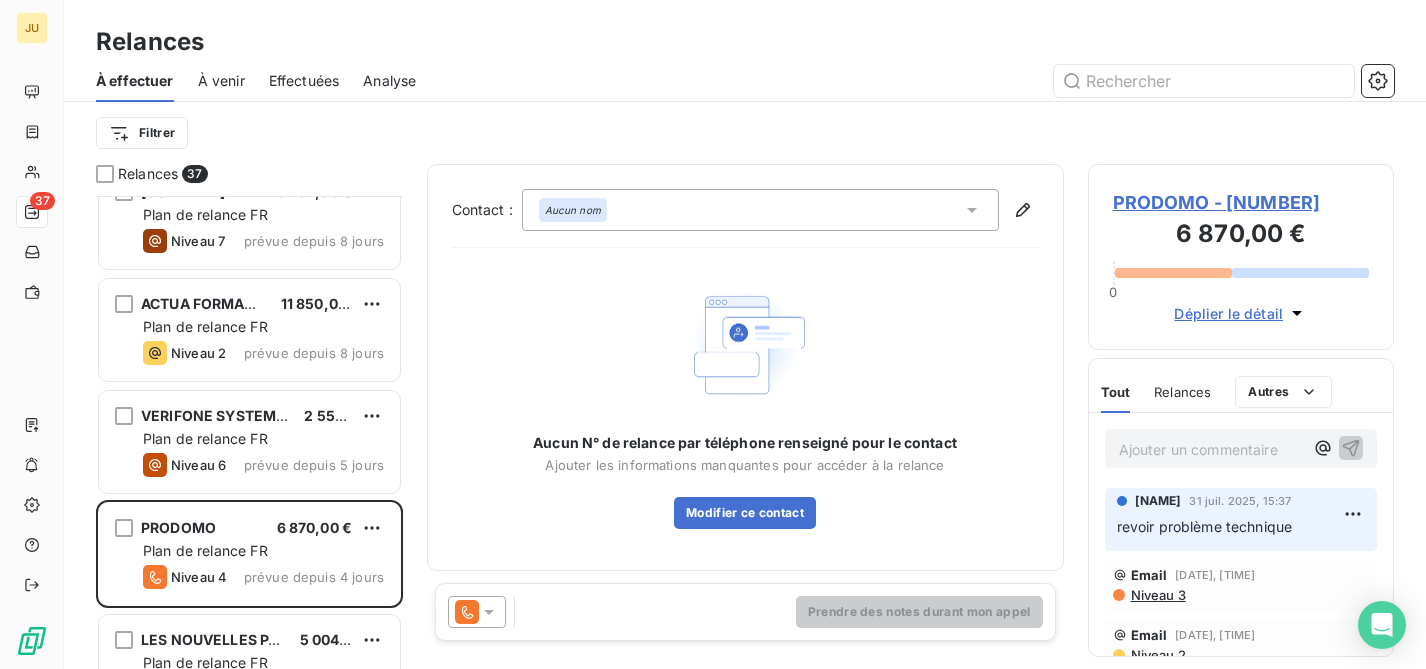 click 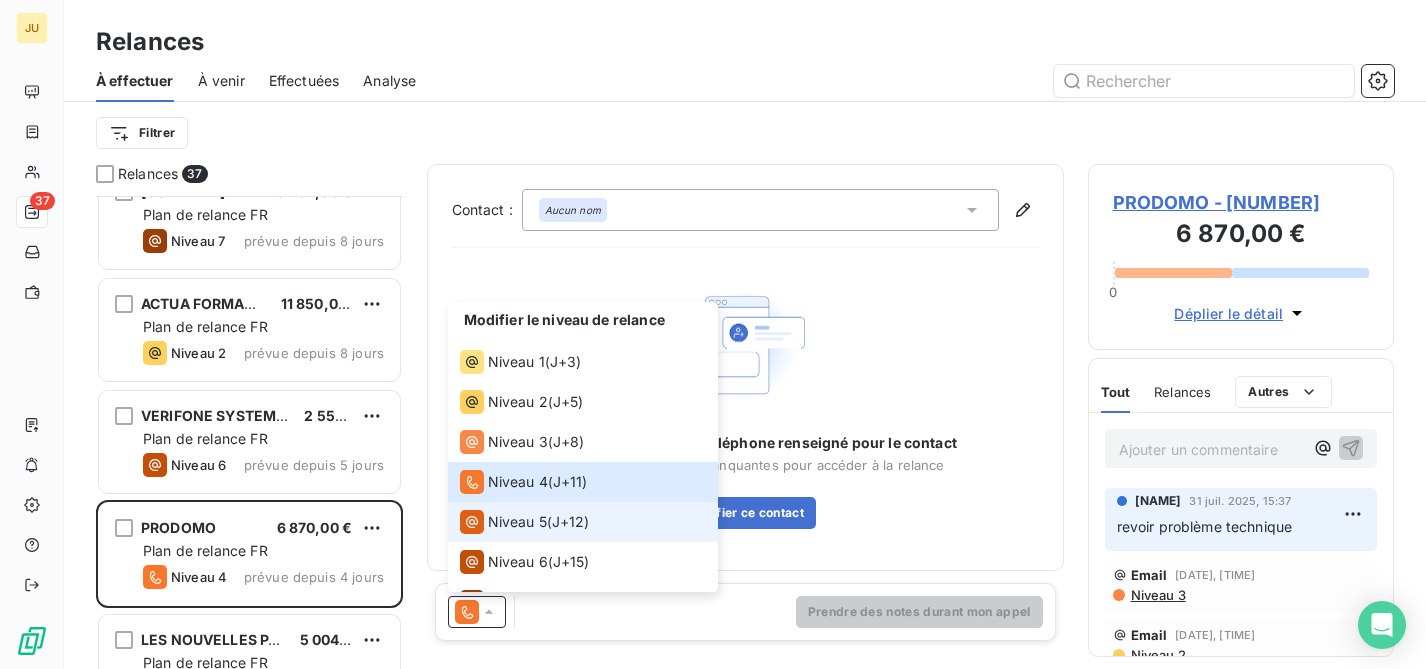 click on "Niveau 5  ( J+12 )" at bounding box center [583, 522] 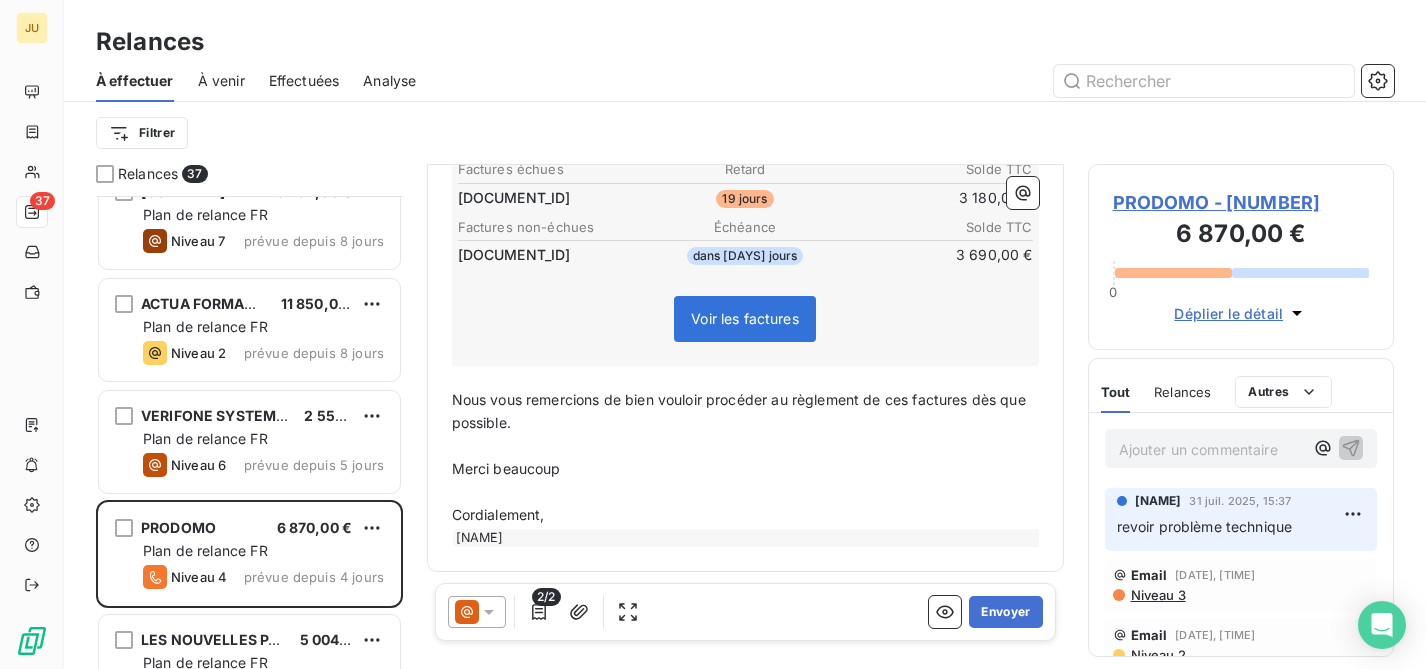 scroll, scrollTop: 335, scrollLeft: 0, axis: vertical 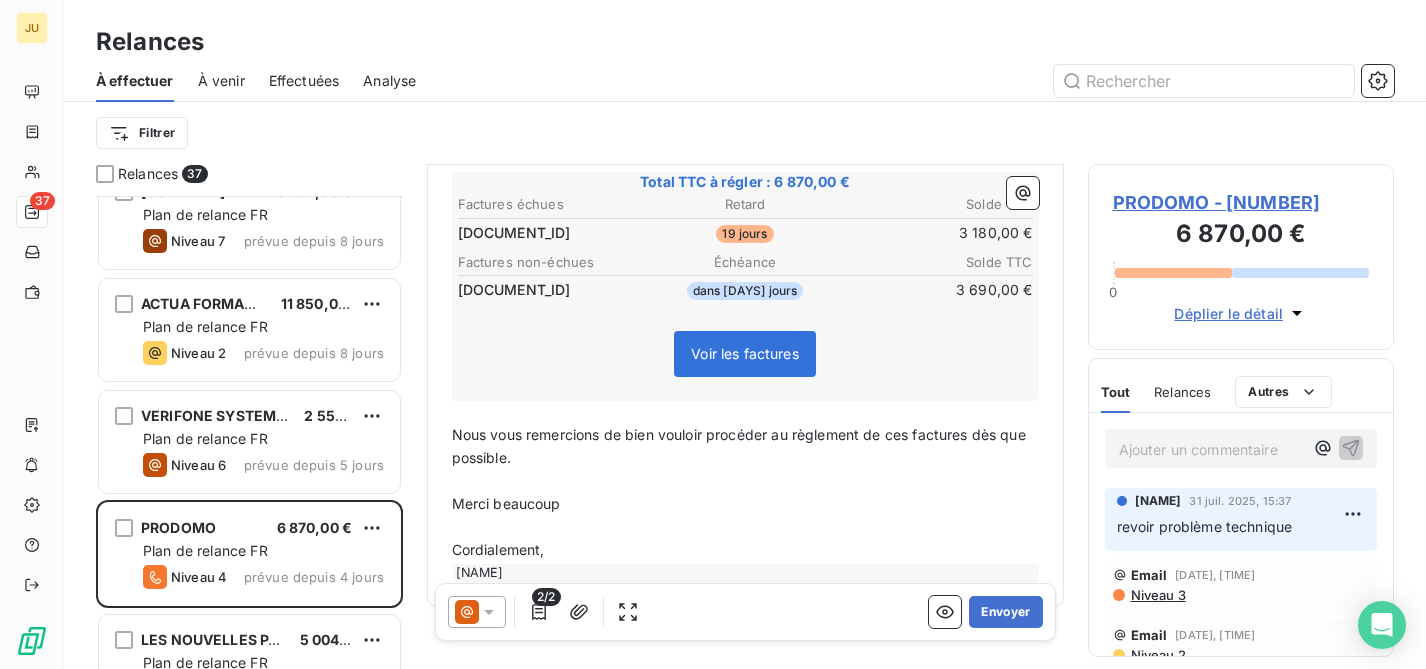 click on "Ajouter un commentaire ﻿" at bounding box center [1211, 449] 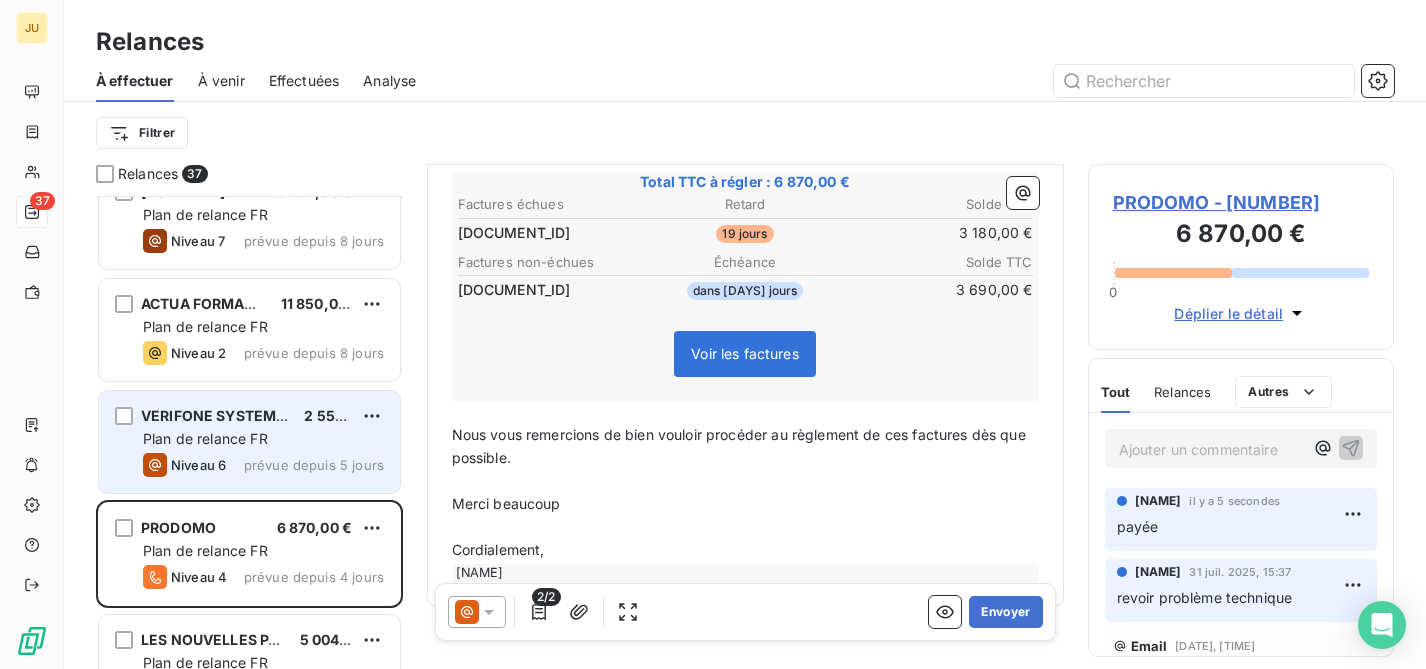 click on "Plan de relance FR" at bounding box center (263, 439) 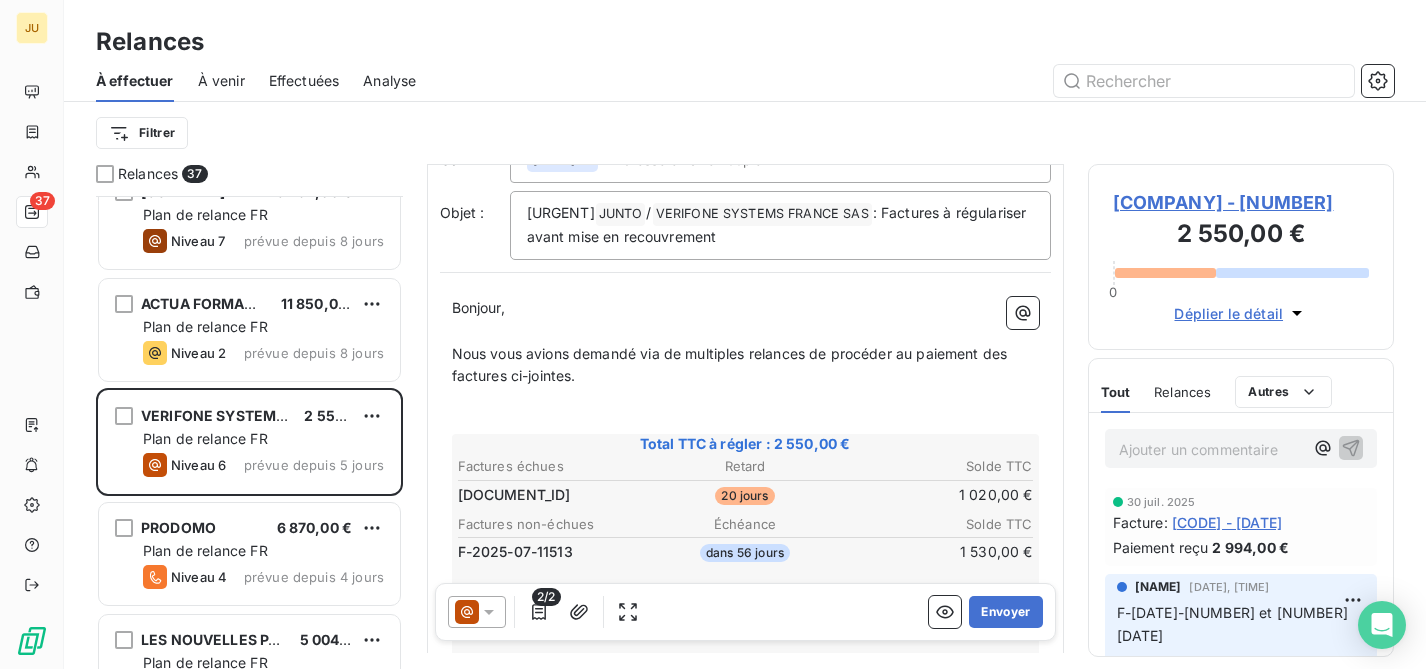 scroll, scrollTop: 207, scrollLeft: 0, axis: vertical 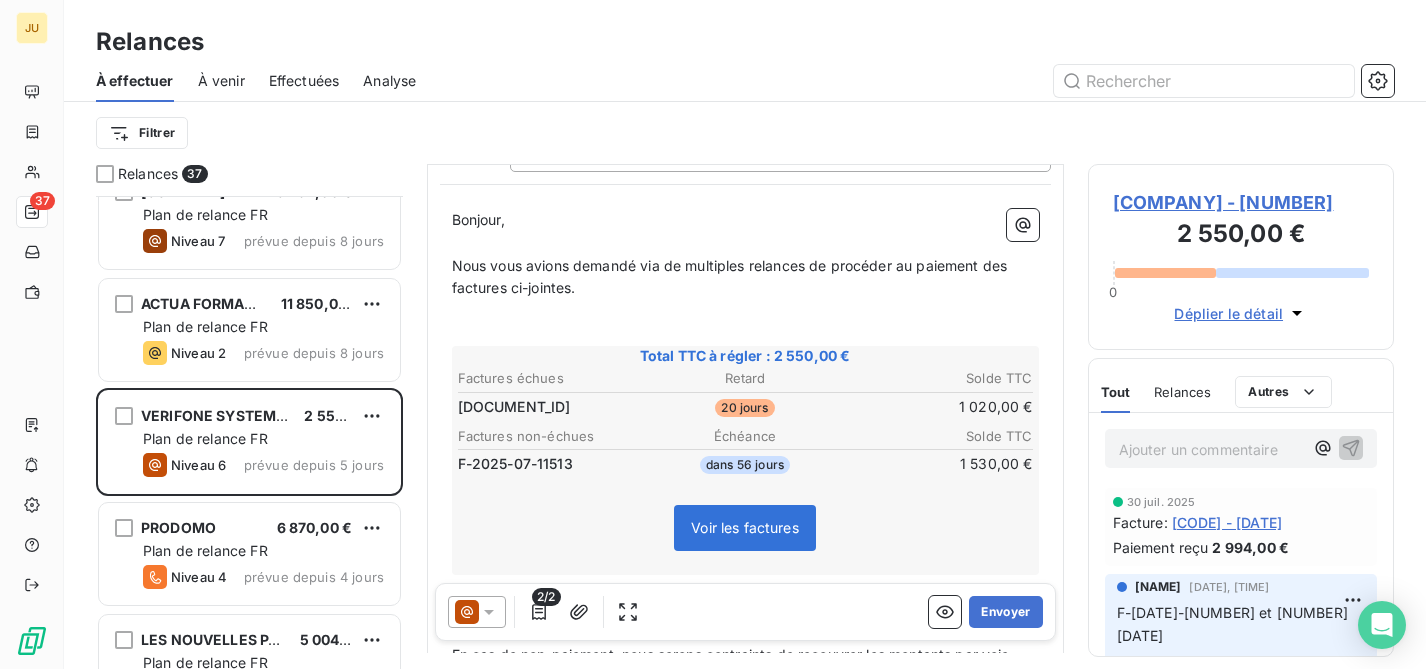 click on "Ajouter un commentaire ﻿" at bounding box center (1211, 449) 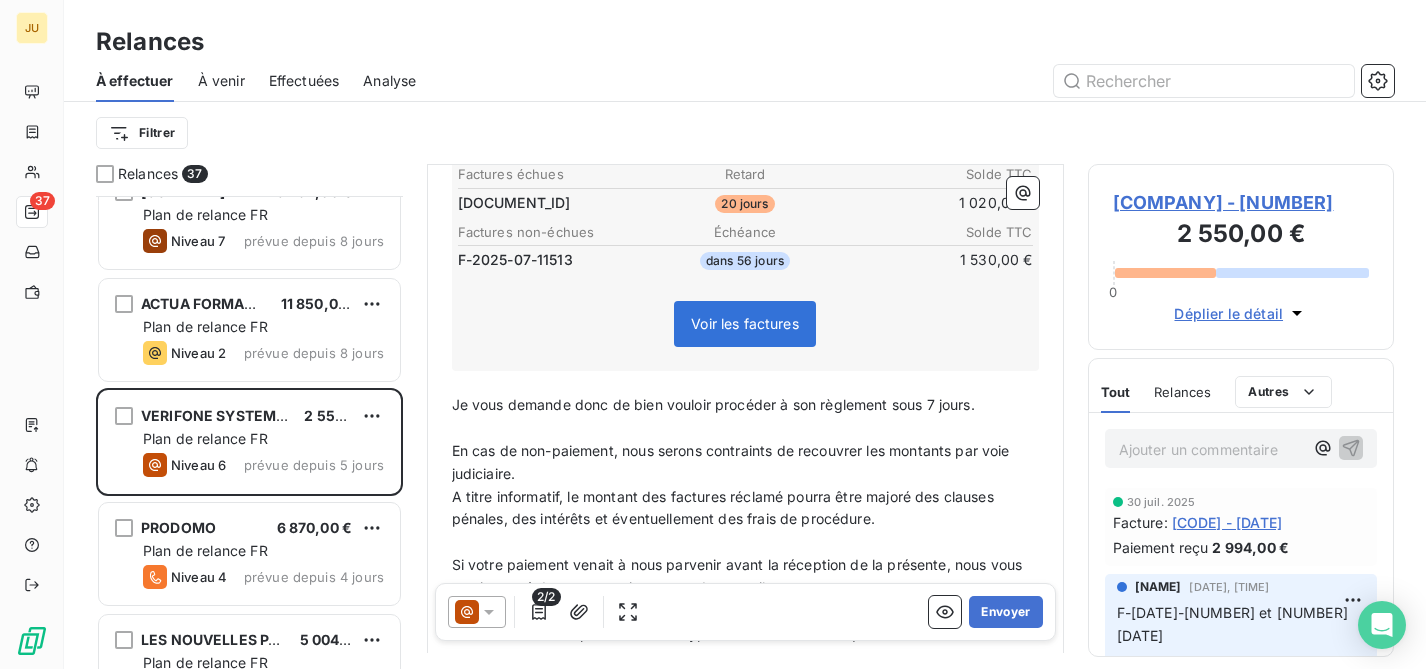 scroll, scrollTop: 275, scrollLeft: 0, axis: vertical 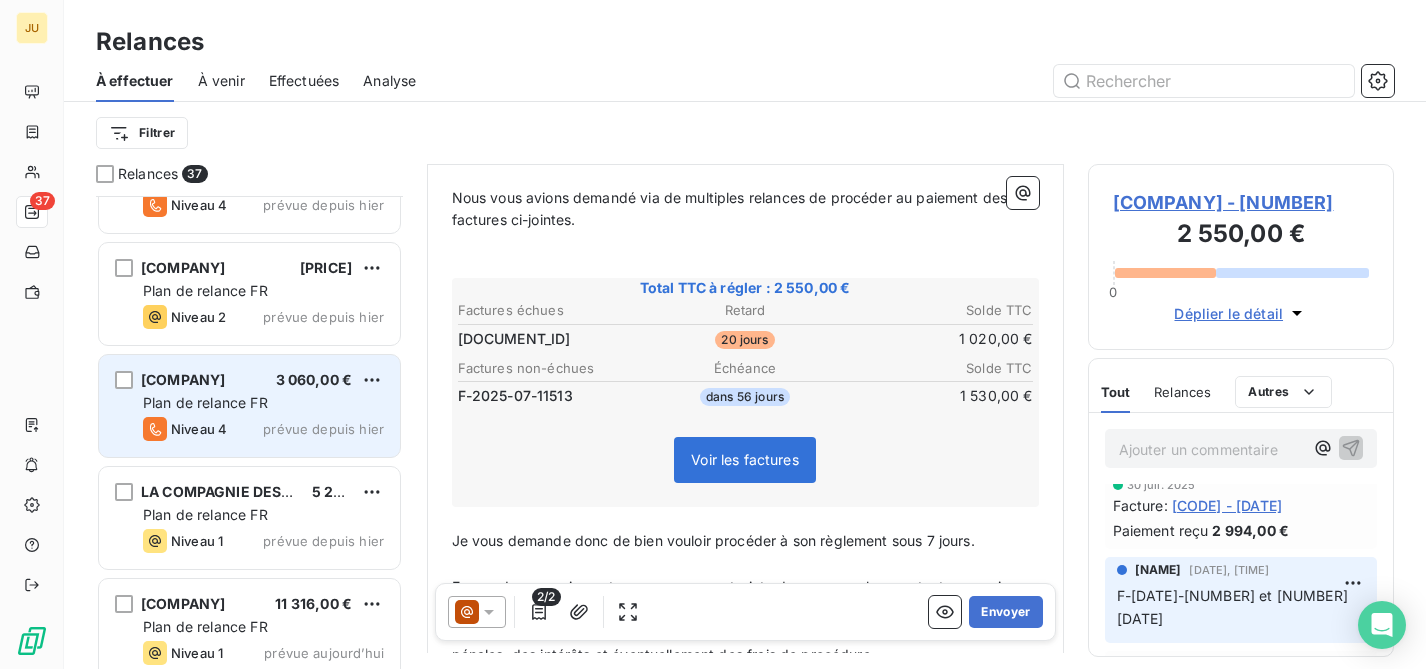 click on "prévue depuis hier" at bounding box center (323, 429) 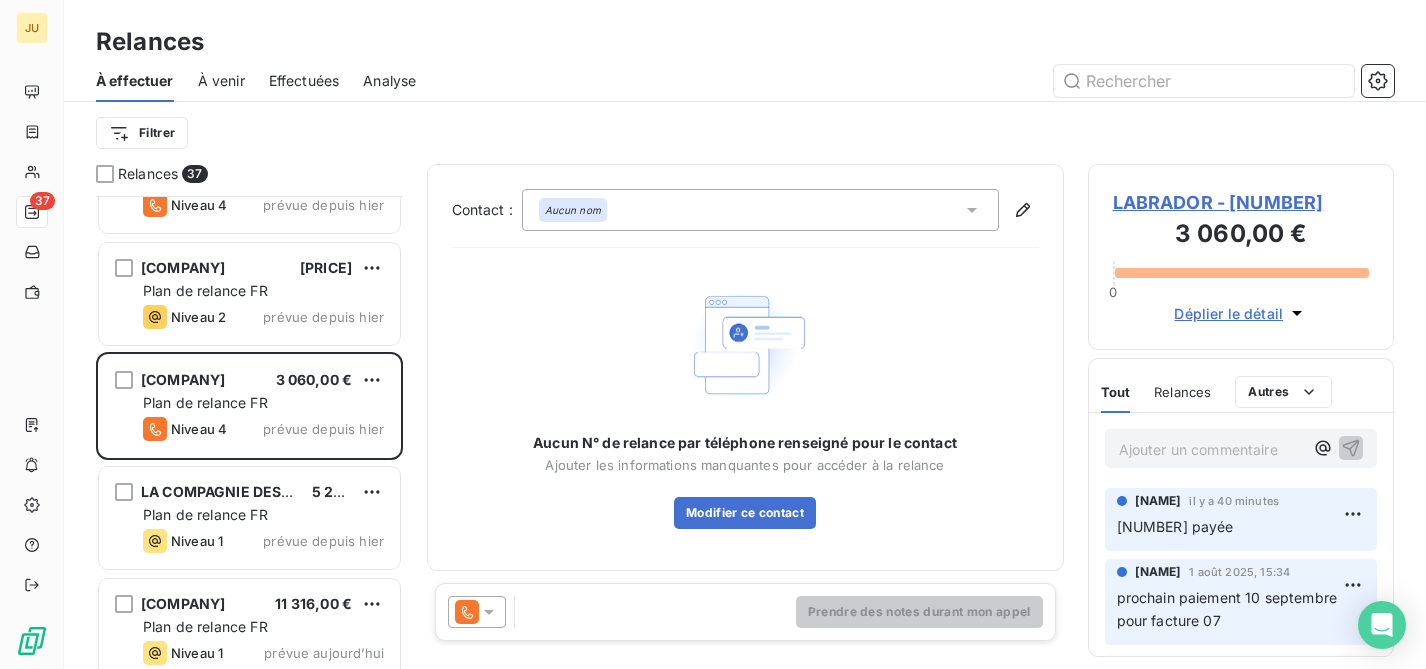 click 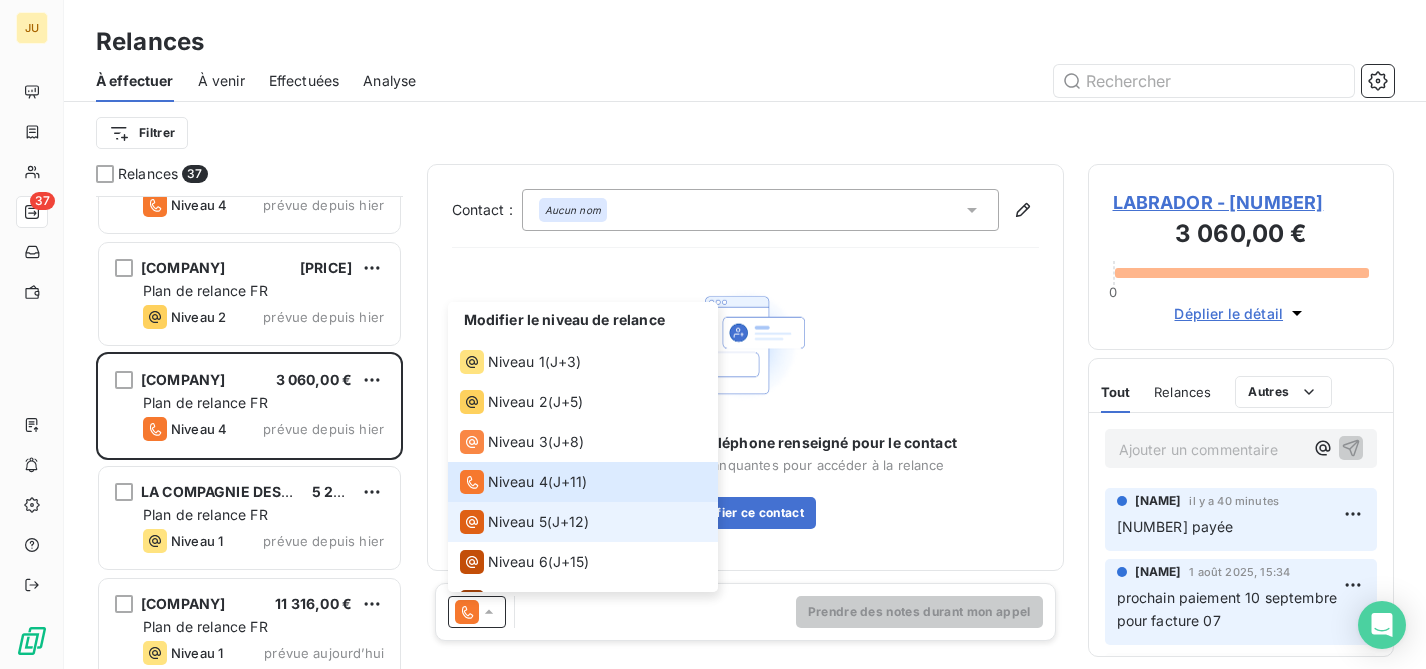 click on "Niveau 5" at bounding box center [517, 522] 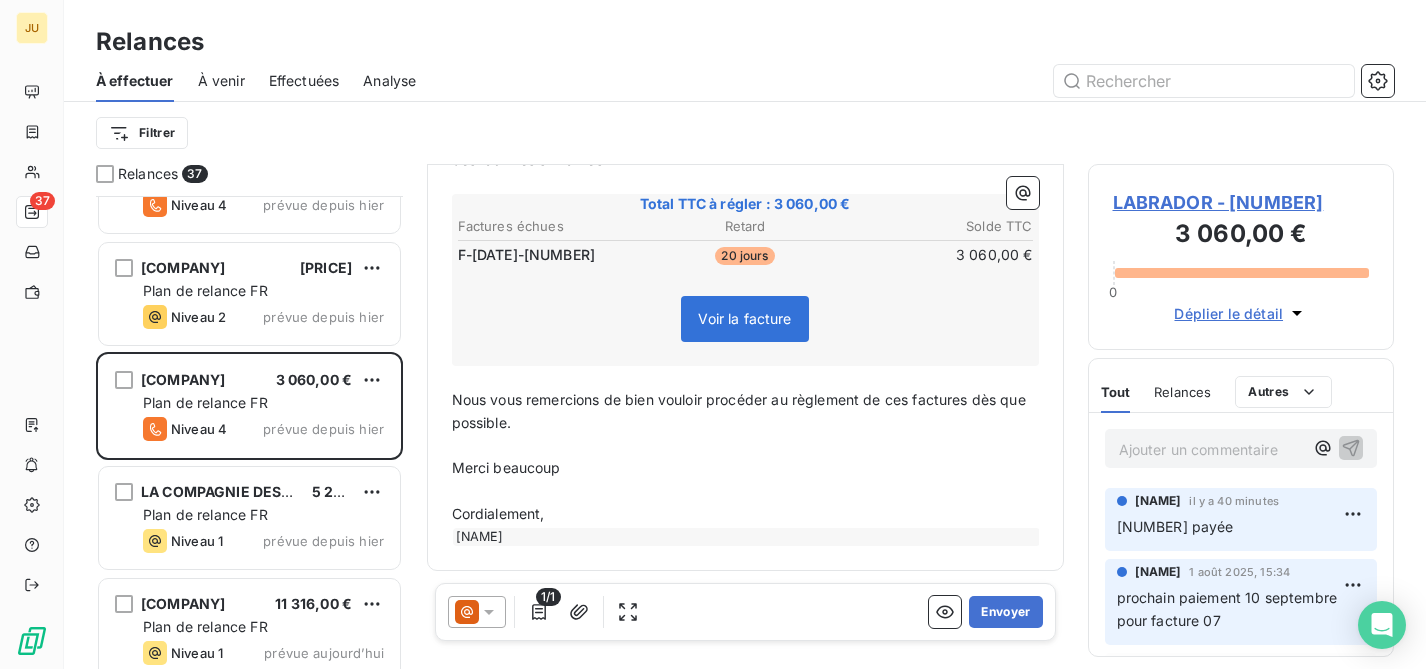 scroll, scrollTop: 316, scrollLeft: 0, axis: vertical 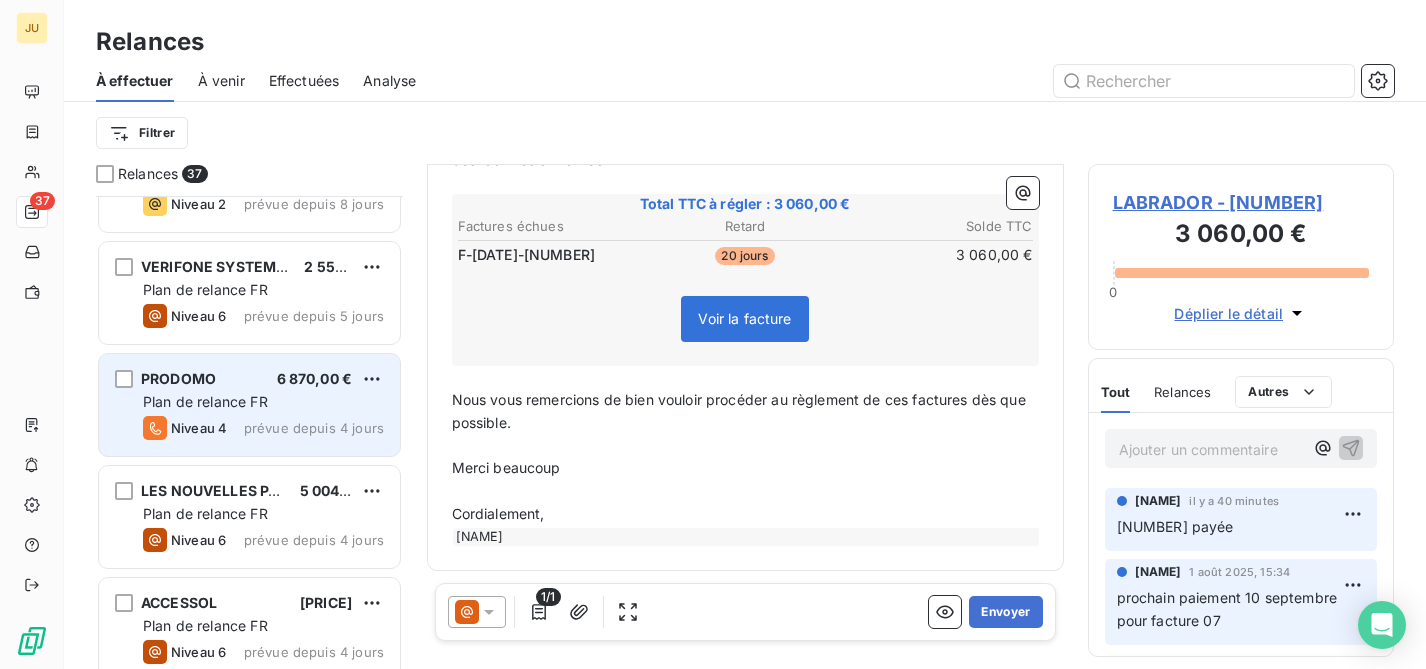click on "Plan de relance FR" at bounding box center (263, 402) 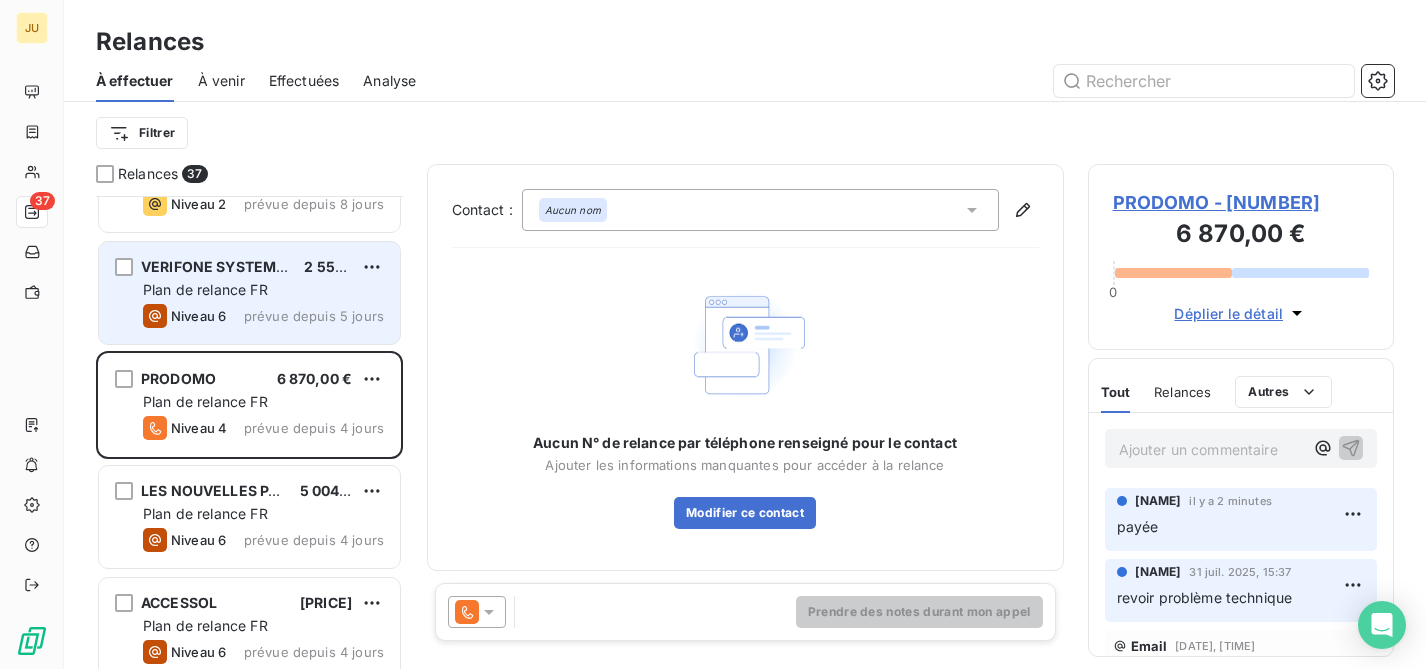 click on "[COMPANY] [CURRENCY] Plan de relance FR Niveau [NUMBER] prévue depuis [DAYS]" at bounding box center (249, 293) 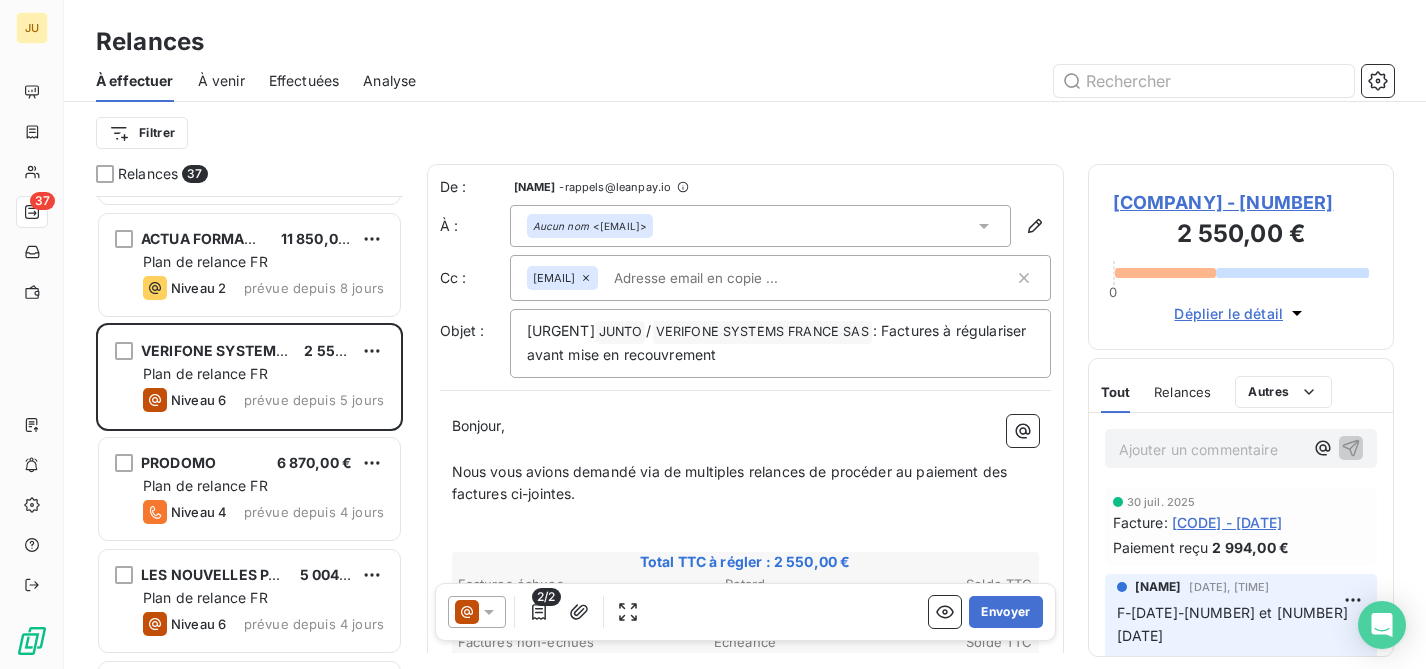 scroll, scrollTop: 1652, scrollLeft: 0, axis: vertical 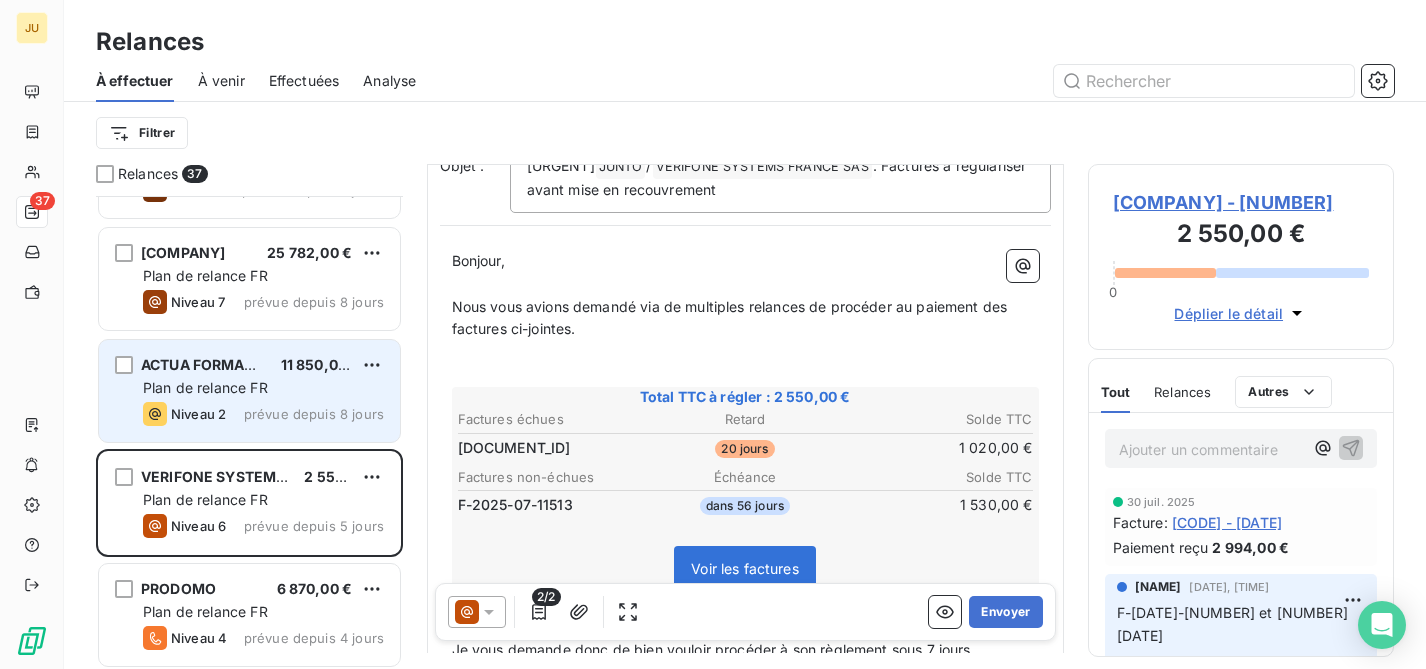 click on "Plan de relance FR" at bounding box center (263, 388) 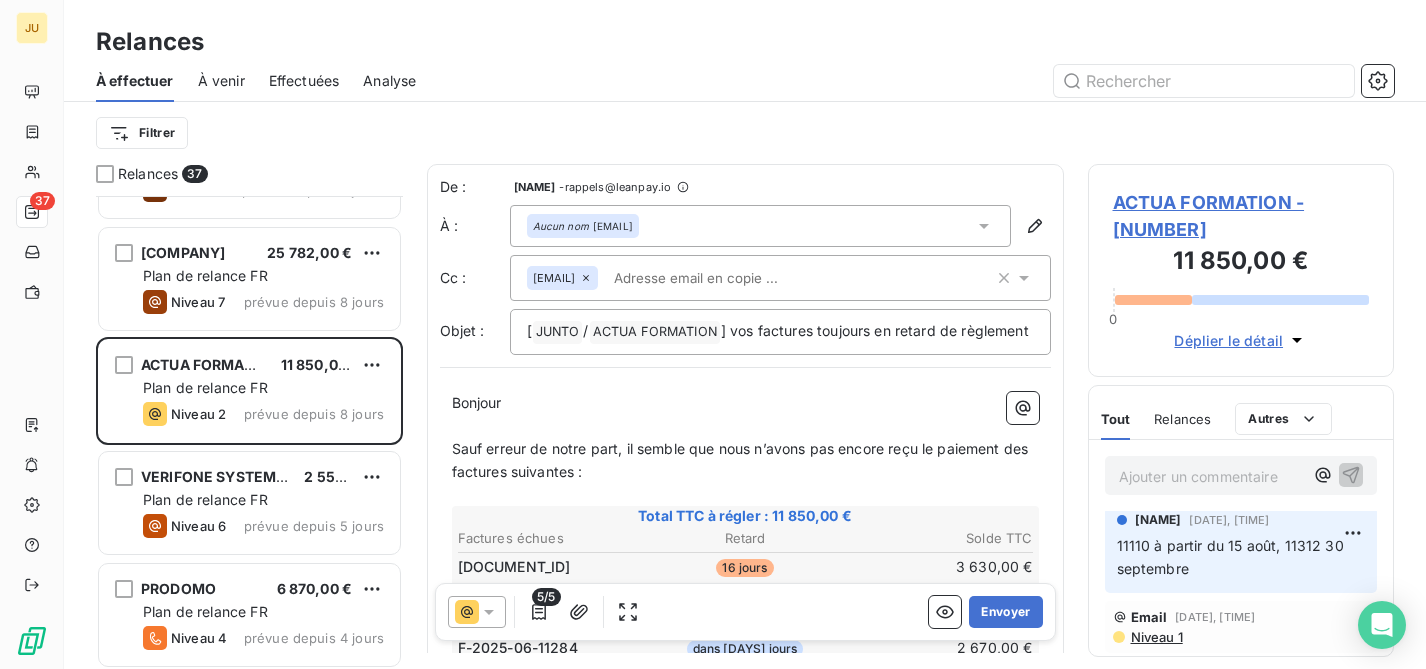 scroll, scrollTop: 9, scrollLeft: 0, axis: vertical 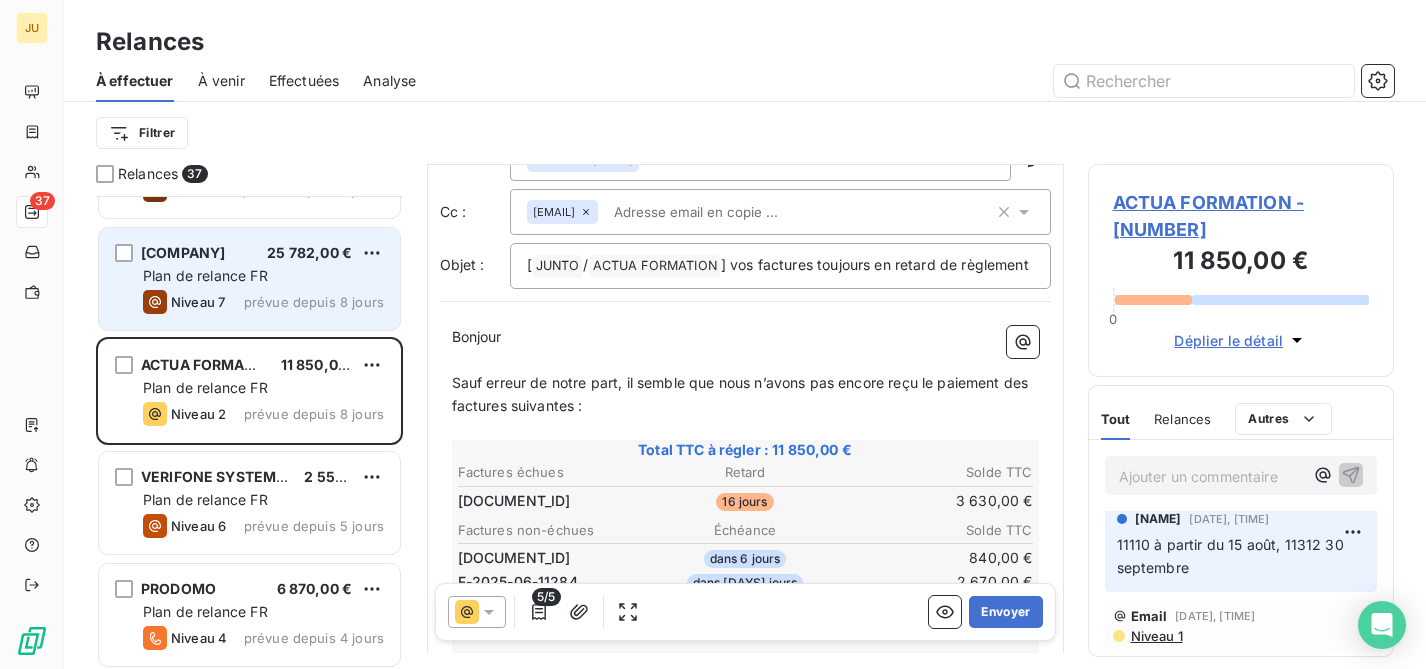 click on "Plan de relance FR" at bounding box center (205, 275) 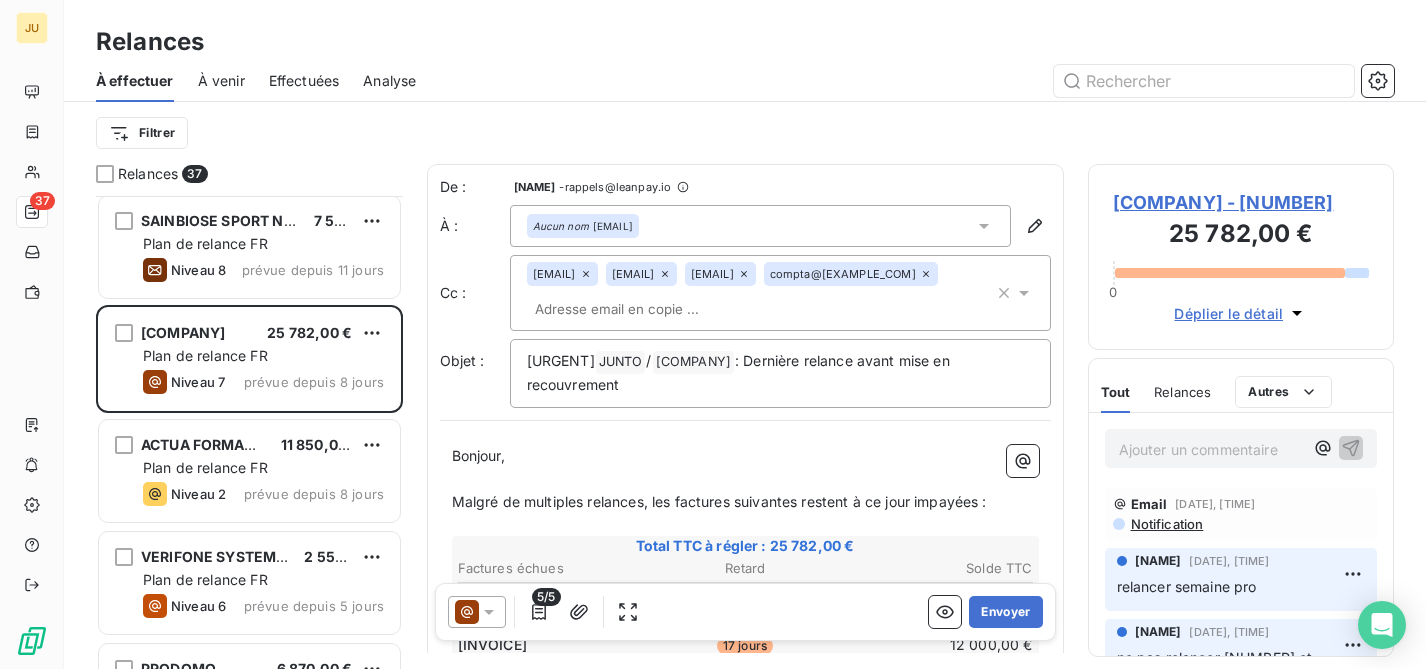 scroll, scrollTop: 1302, scrollLeft: 0, axis: vertical 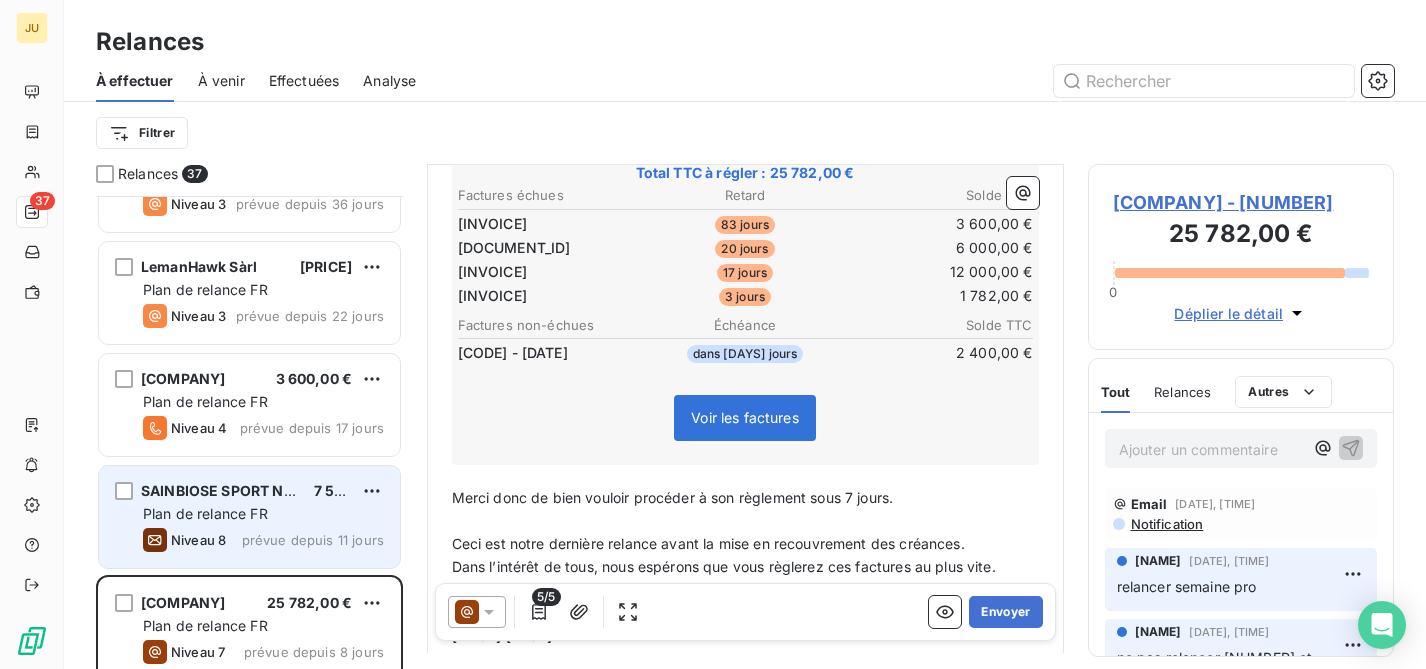 click on "Plan de relance FR" at bounding box center (205, 513) 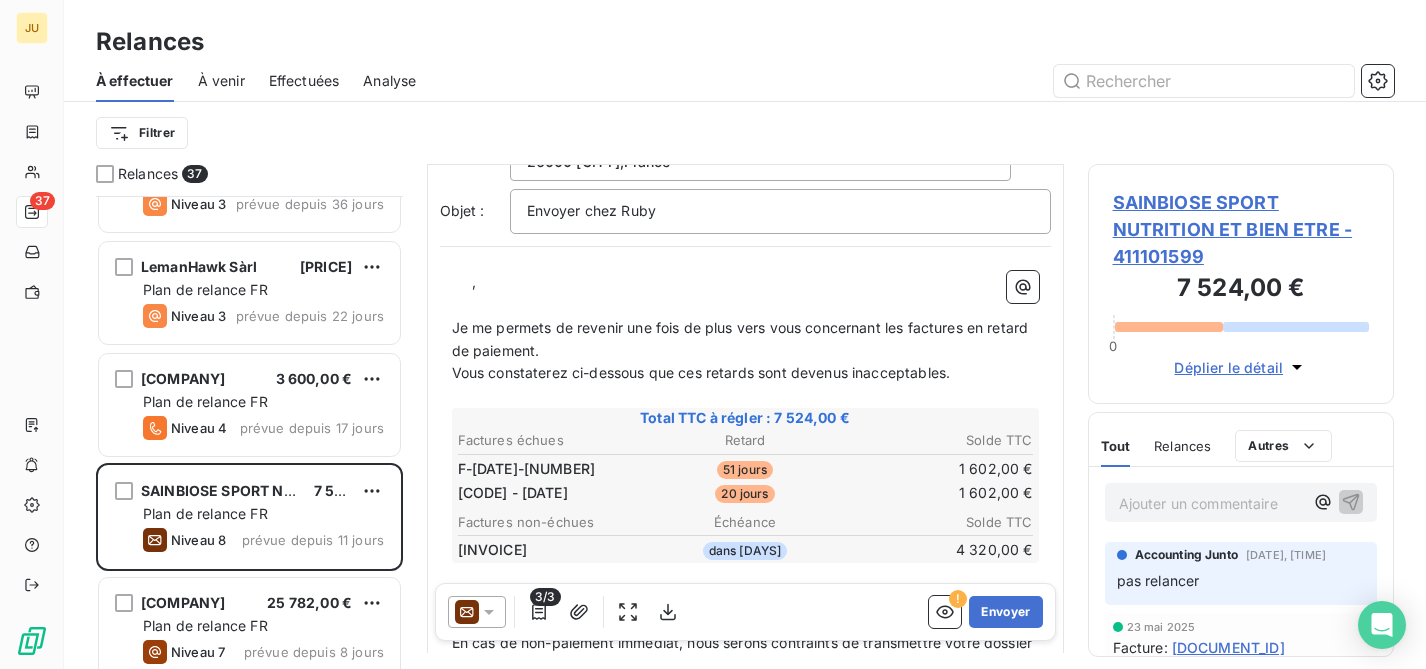 scroll, scrollTop: 120, scrollLeft: 0, axis: vertical 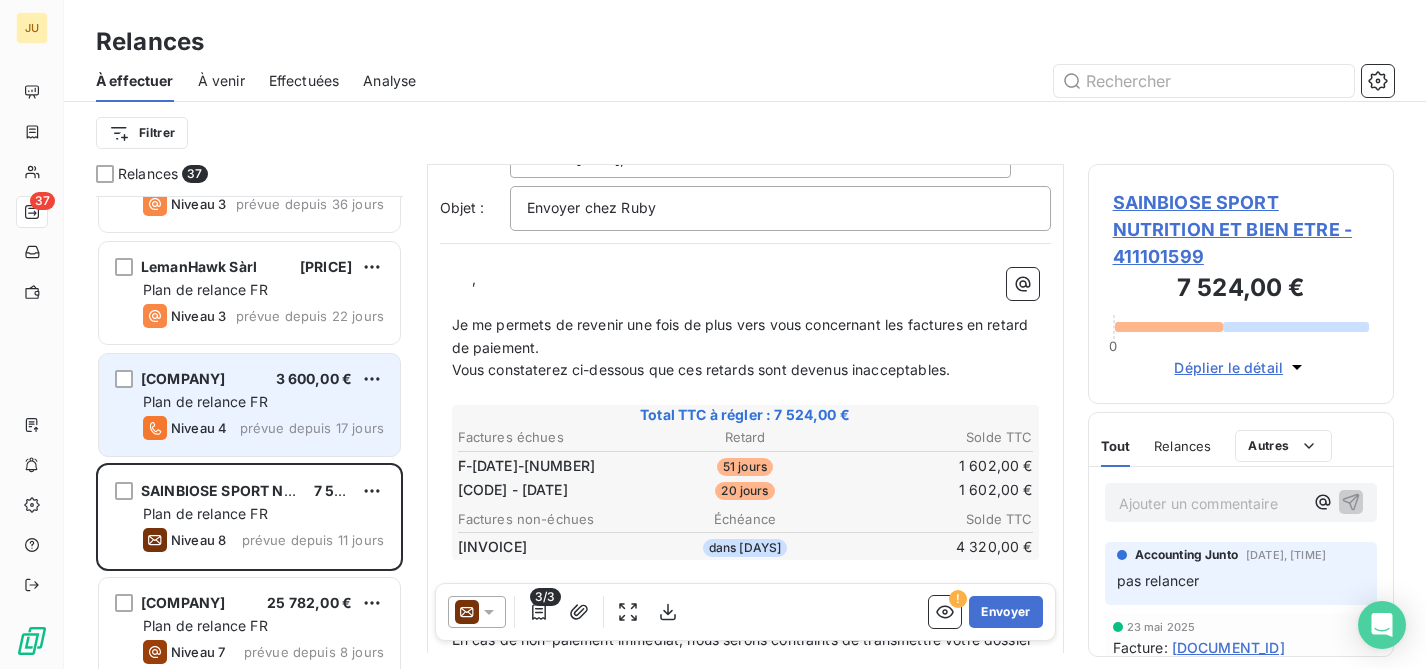 click on "prévue depuis 17 jours" at bounding box center (312, 428) 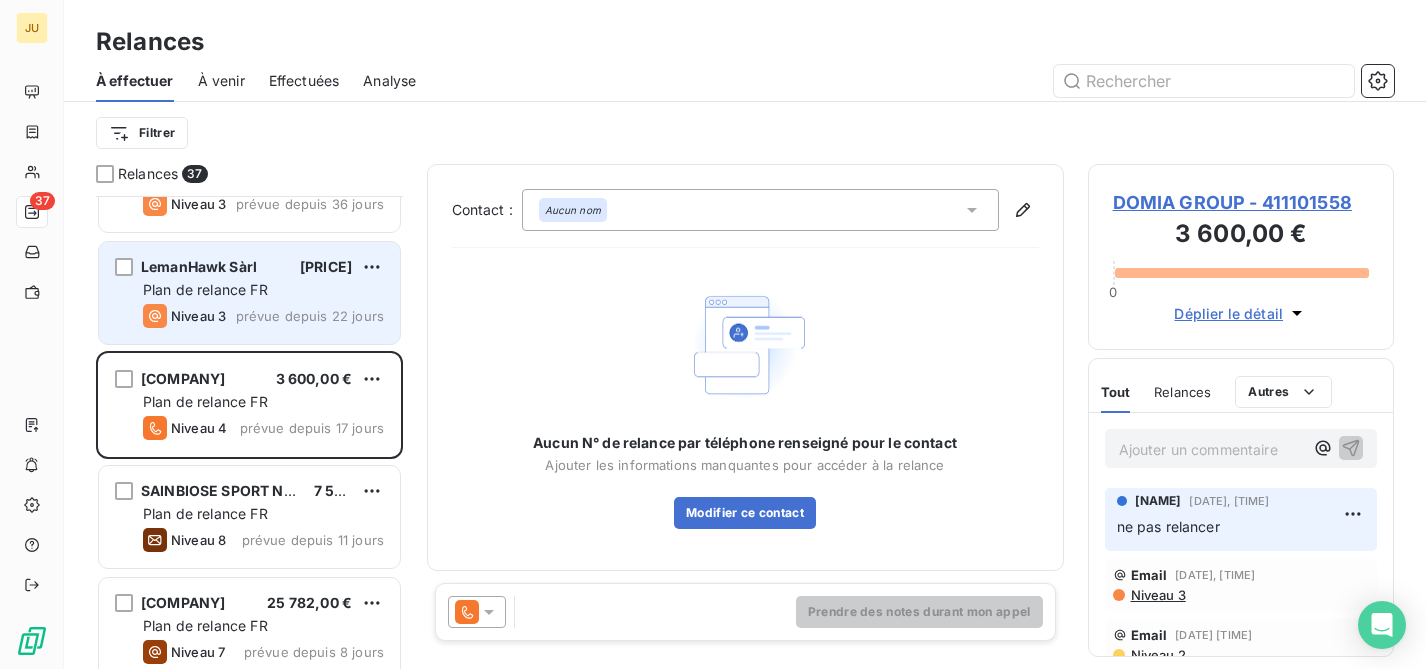 click on "prévue depuis 22 jours" at bounding box center (310, 316) 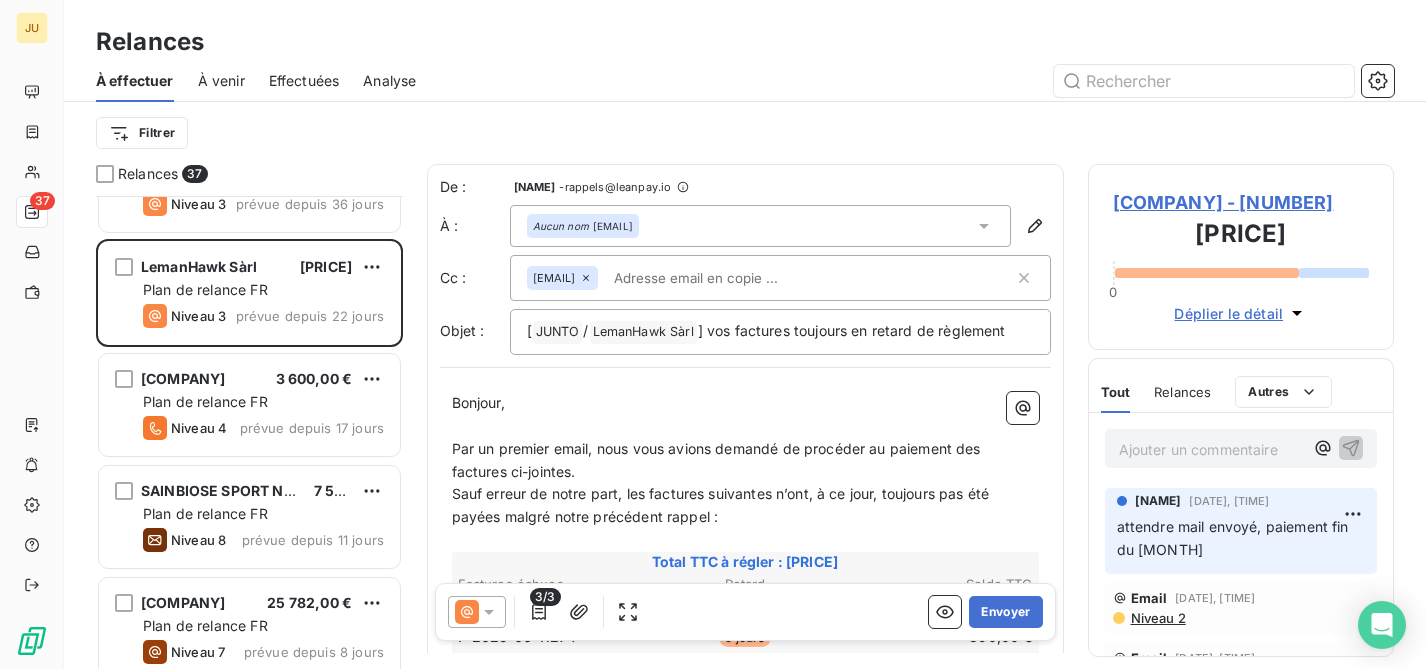 click on "Ajouter un commentaire ﻿" at bounding box center [1211, 449] 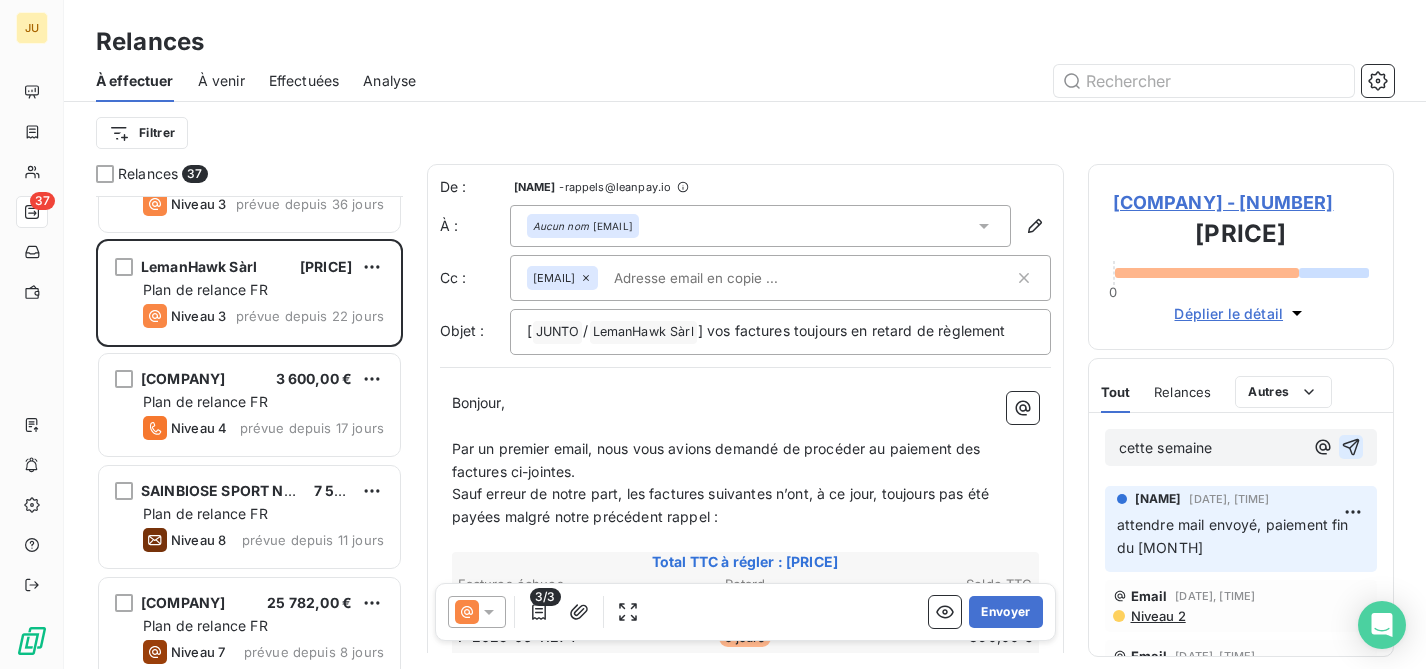 click 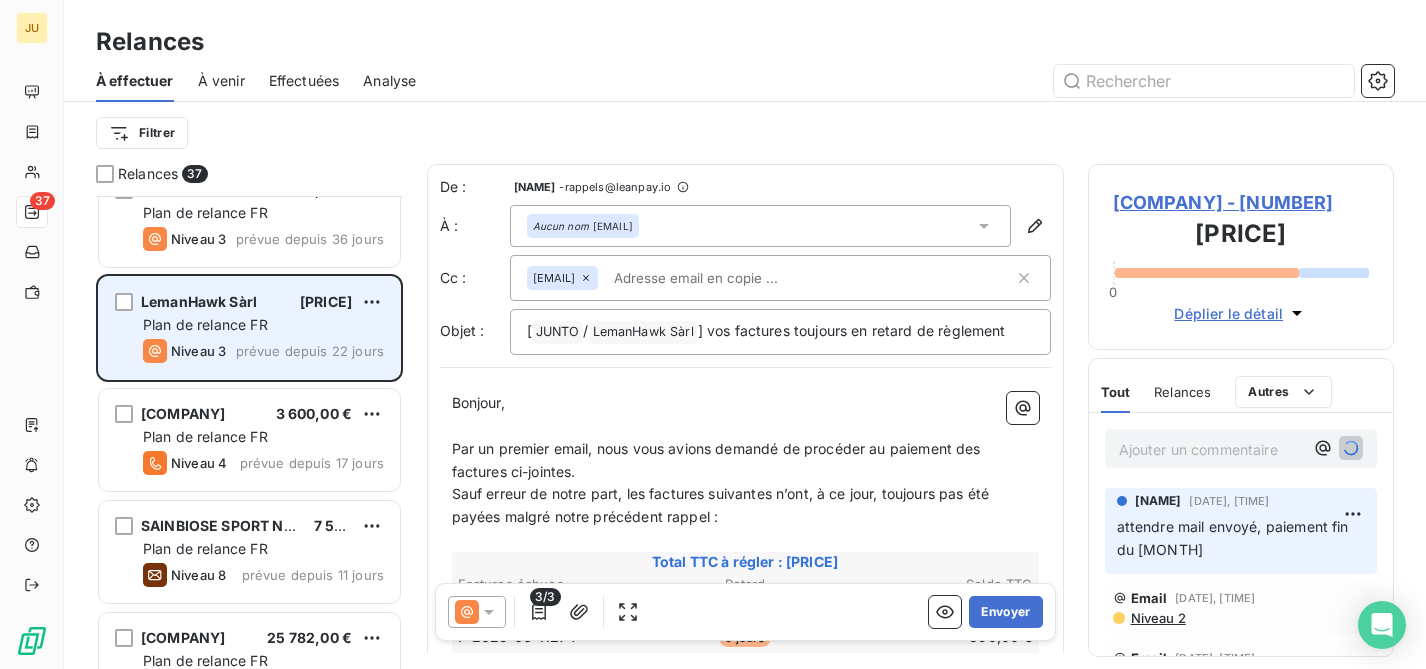 scroll, scrollTop: 1138, scrollLeft: 0, axis: vertical 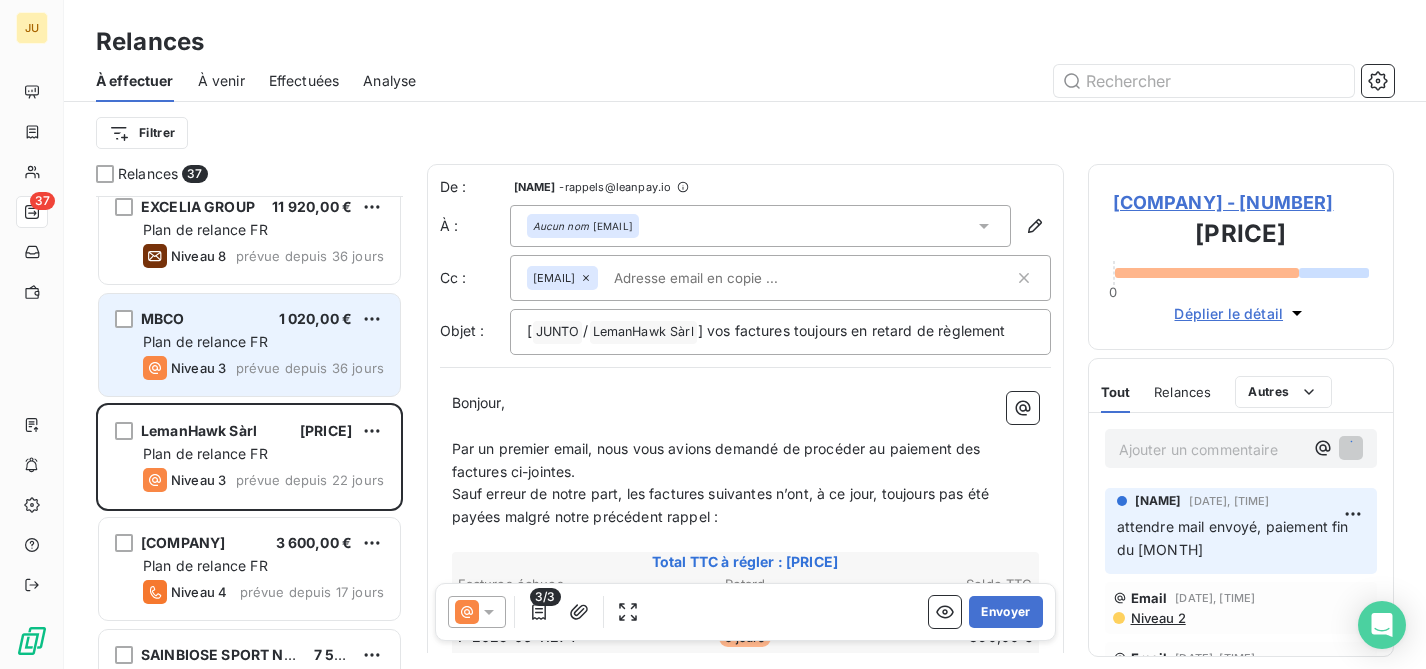 click on "Plan de relance FR" at bounding box center (263, 342) 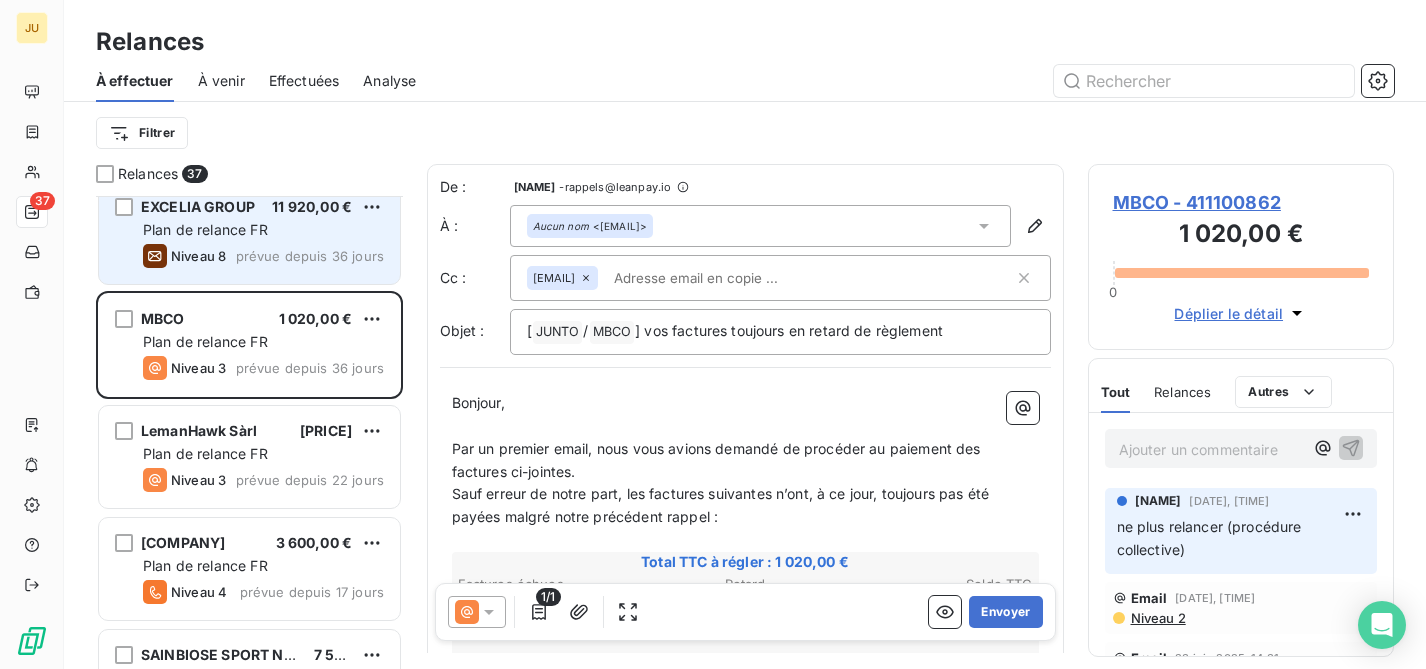 click on "prévue depuis 36 jours" at bounding box center (310, 256) 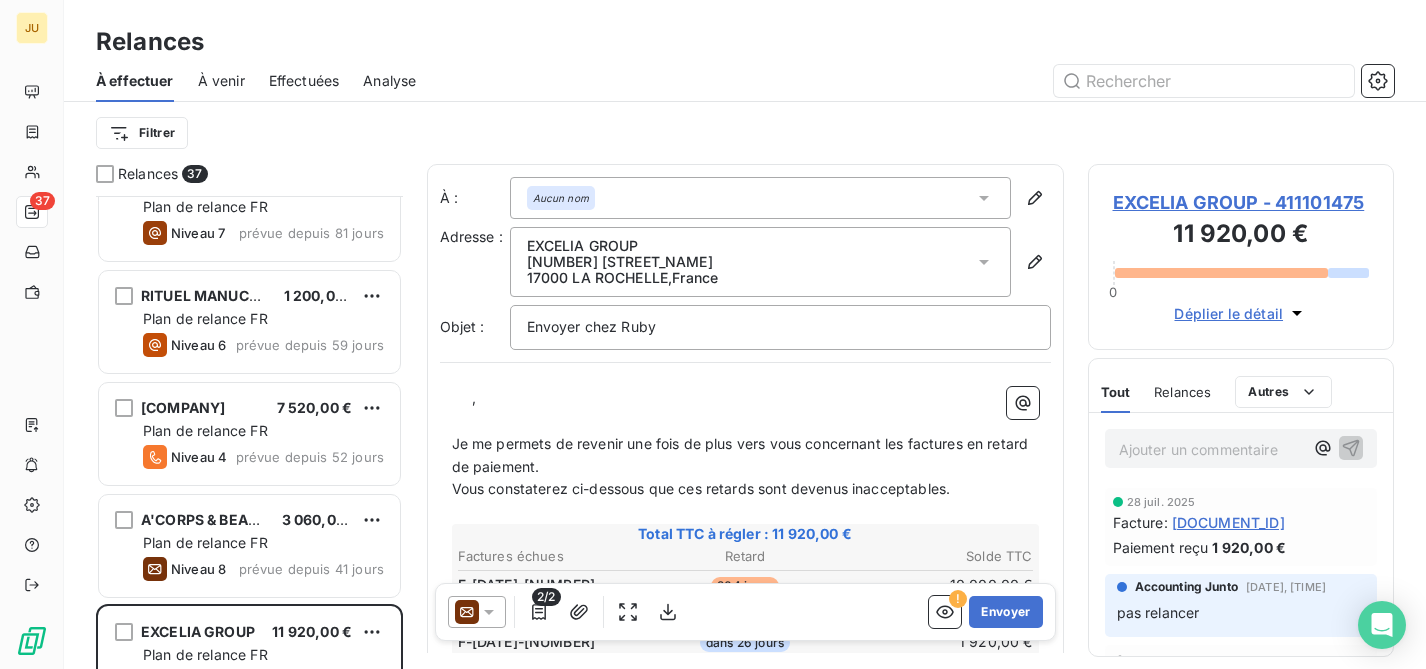 scroll, scrollTop: 702, scrollLeft: 0, axis: vertical 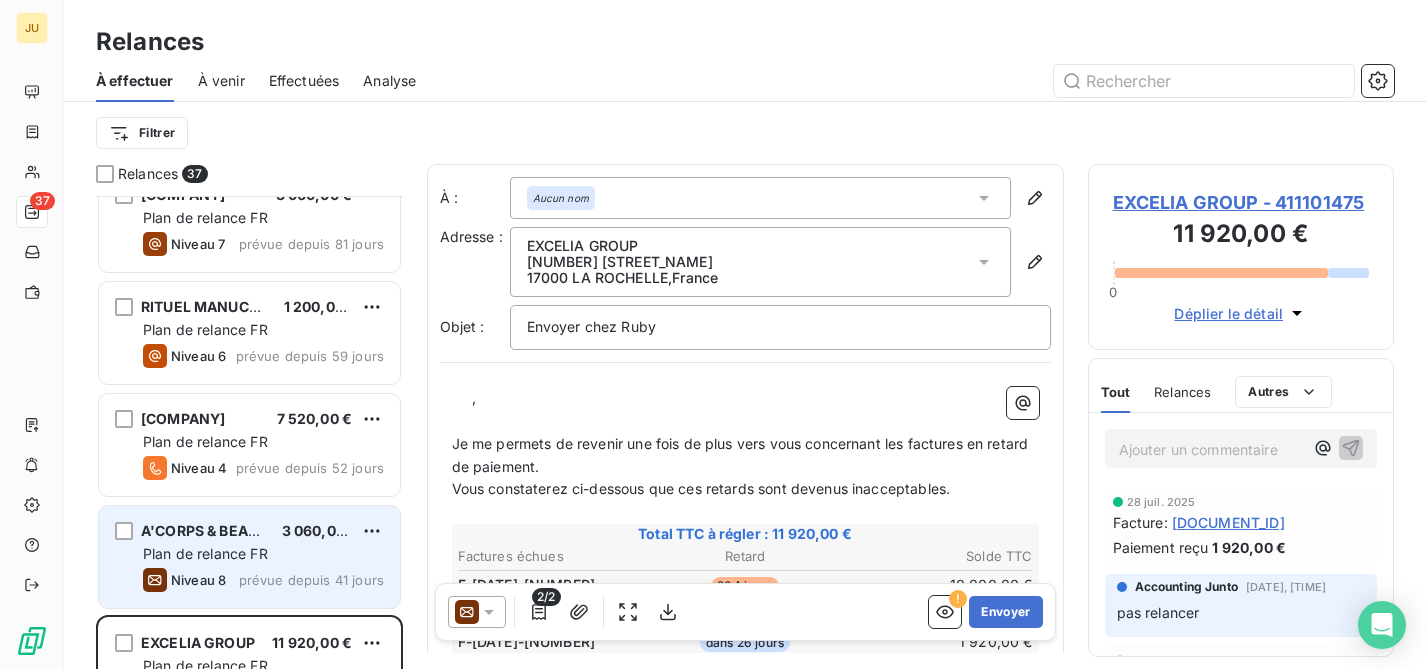 click on "3 060,00 €" at bounding box center [320, 530] 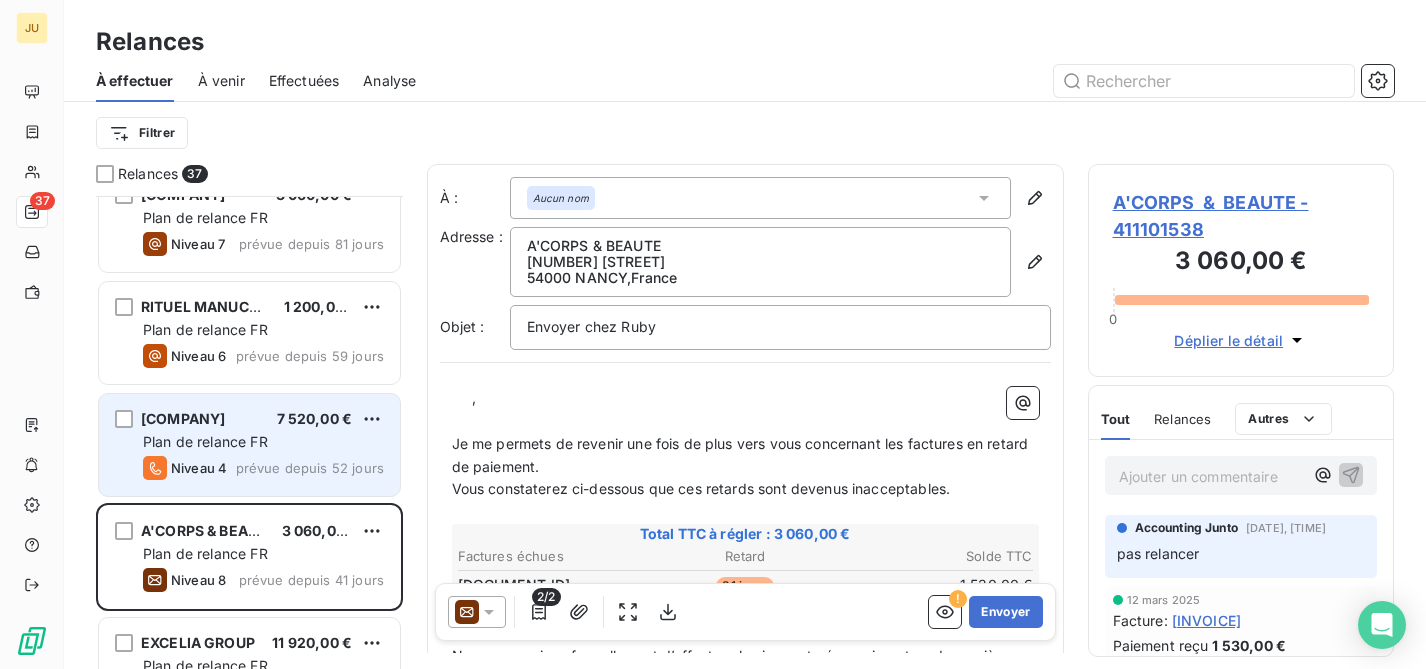 click on "BOULIAC UK LTD [PRICE] Plan de relance FR Niveau 4 prévue depuis 52 jours" at bounding box center [249, 445] 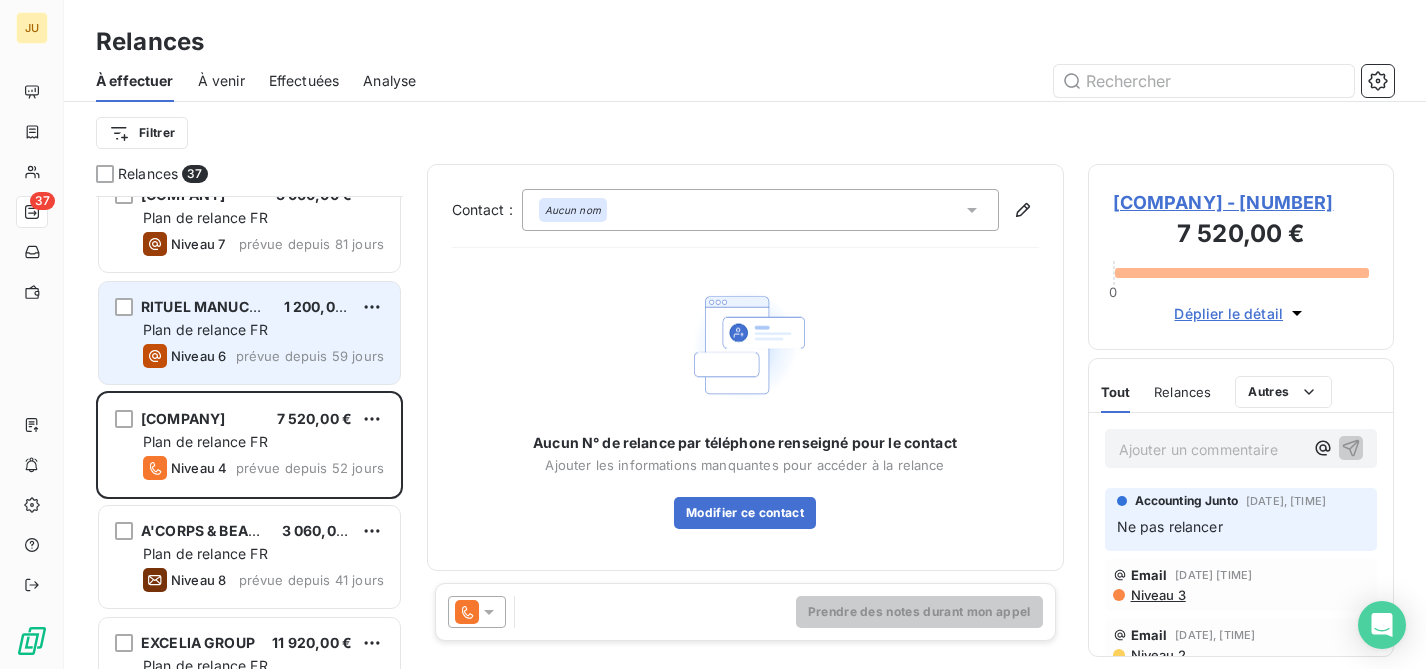 click on "prévue depuis 59 jours" at bounding box center (310, 356) 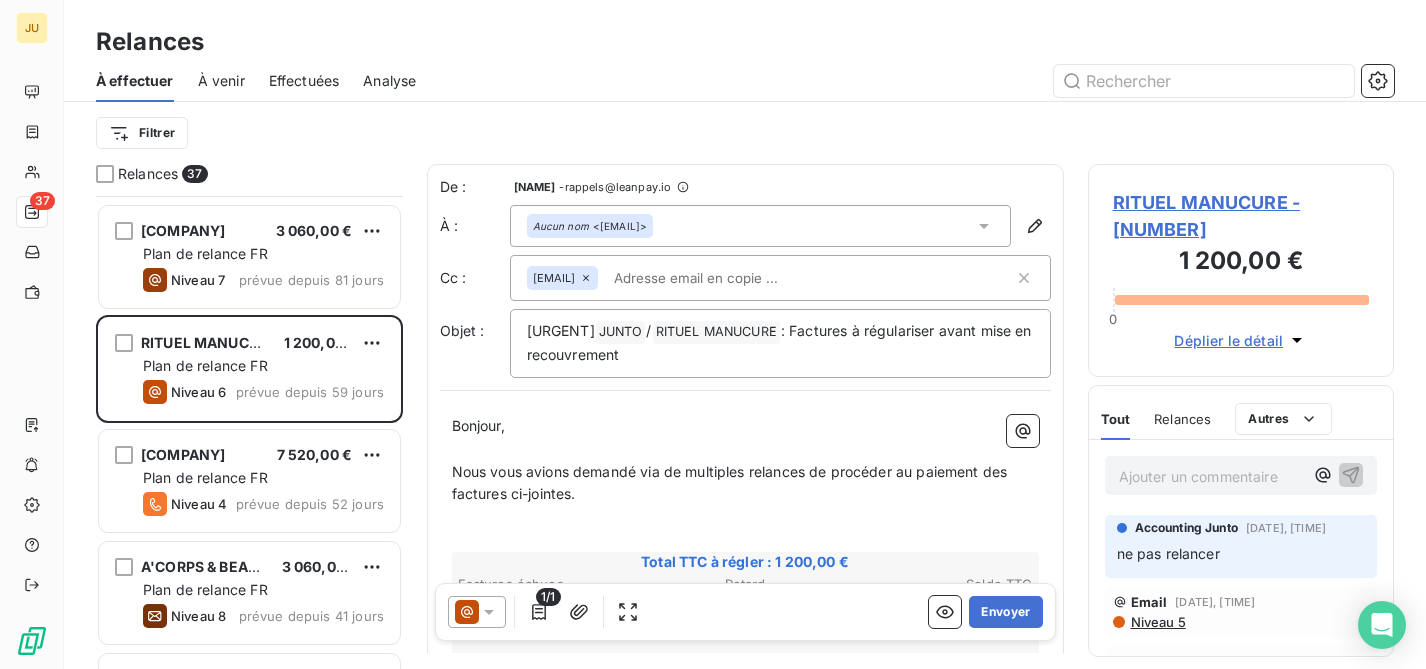 scroll, scrollTop: 553, scrollLeft: 0, axis: vertical 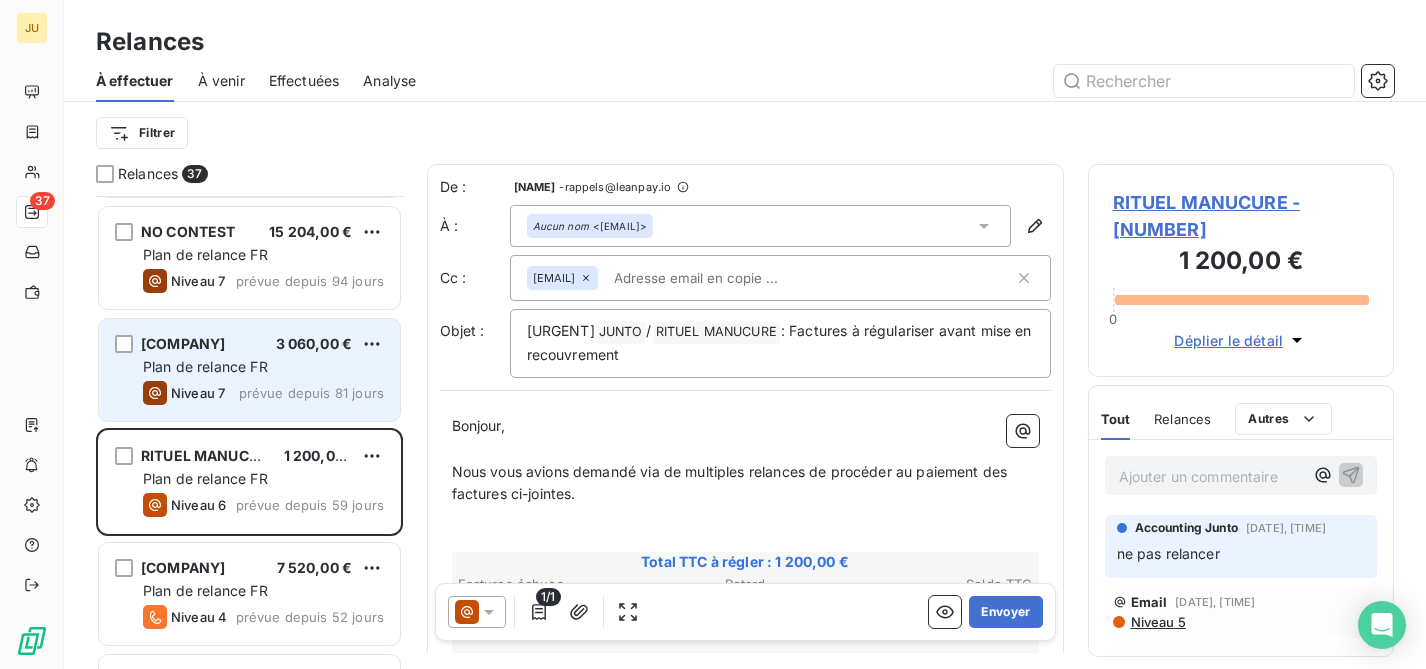 click on "prévue depuis 81 jours" at bounding box center (311, 393) 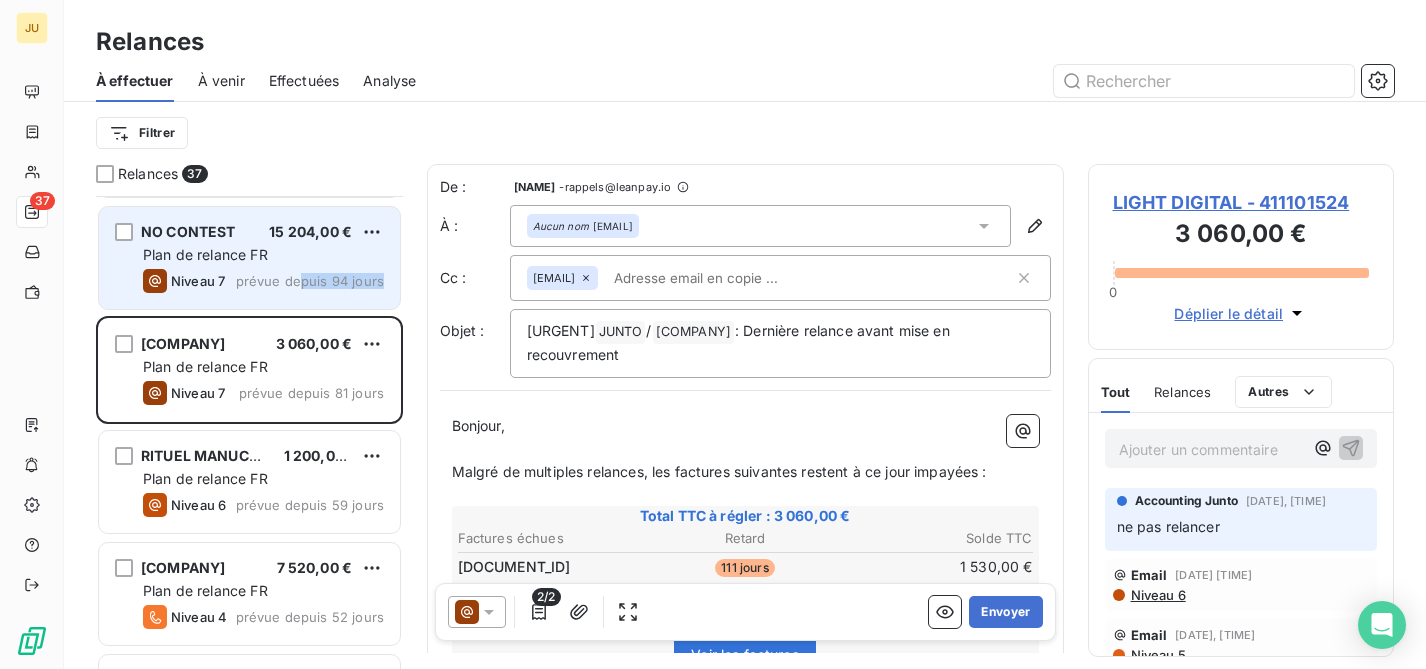 click on "Niveau 7 prévue depuis 94 jours" at bounding box center (263, 281) 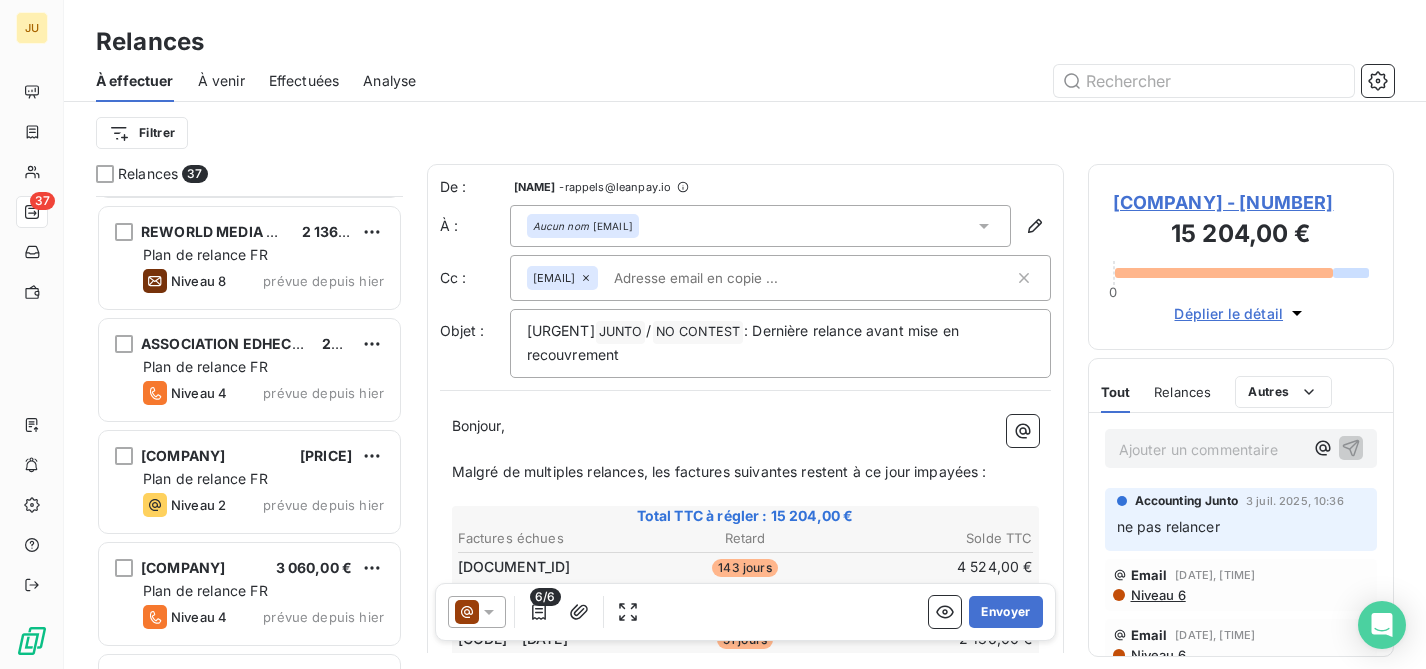 scroll, scrollTop: 3672, scrollLeft: 0, axis: vertical 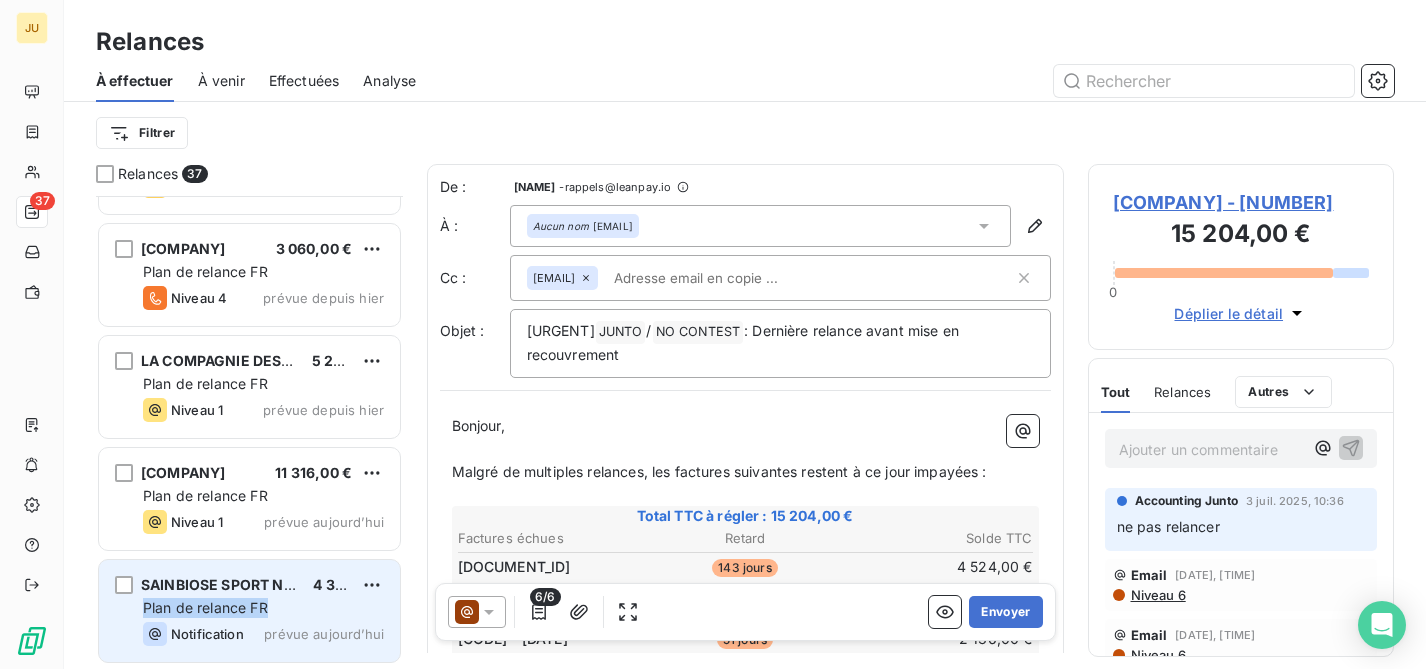 click on "SAINBIOSE SPORT NUTRITION ET BIEN ETRE 4 320,00 € Plan de relance FR Notification prévue aujourd’hui" at bounding box center [249, 611] 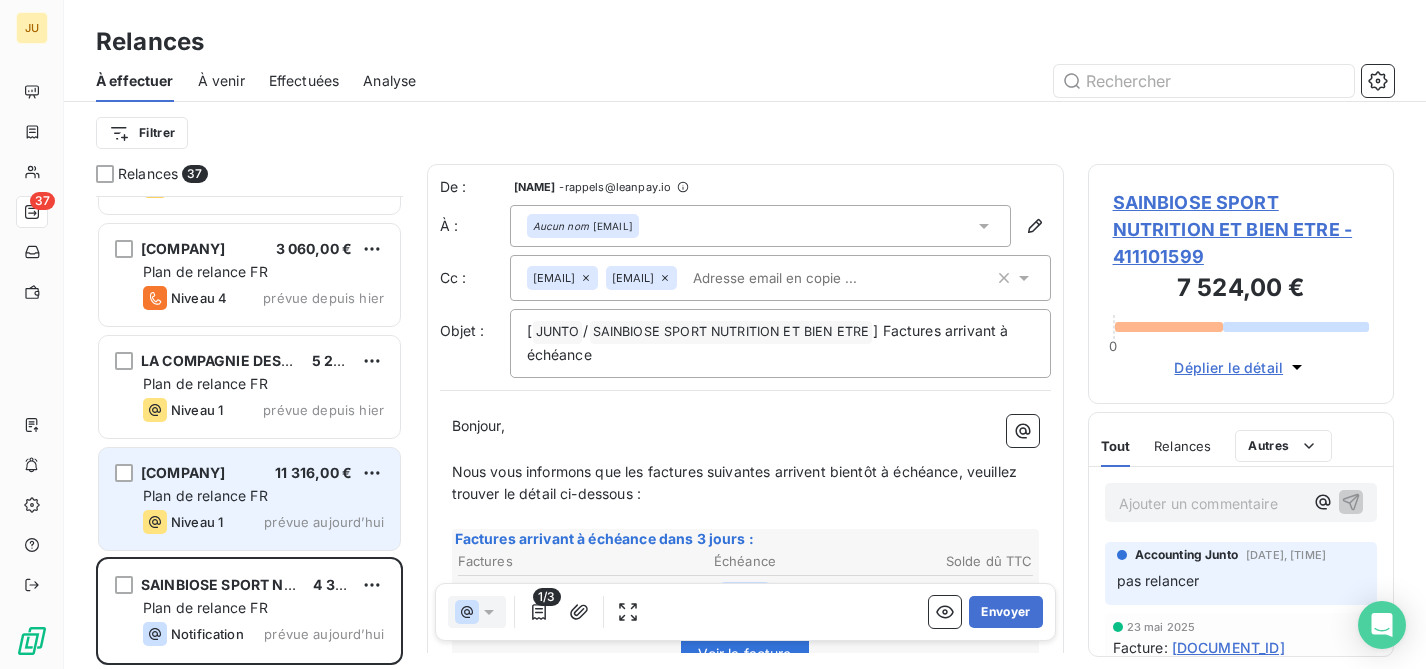 click on "Niveau 1 prévue aujourd’hui" at bounding box center (263, 522) 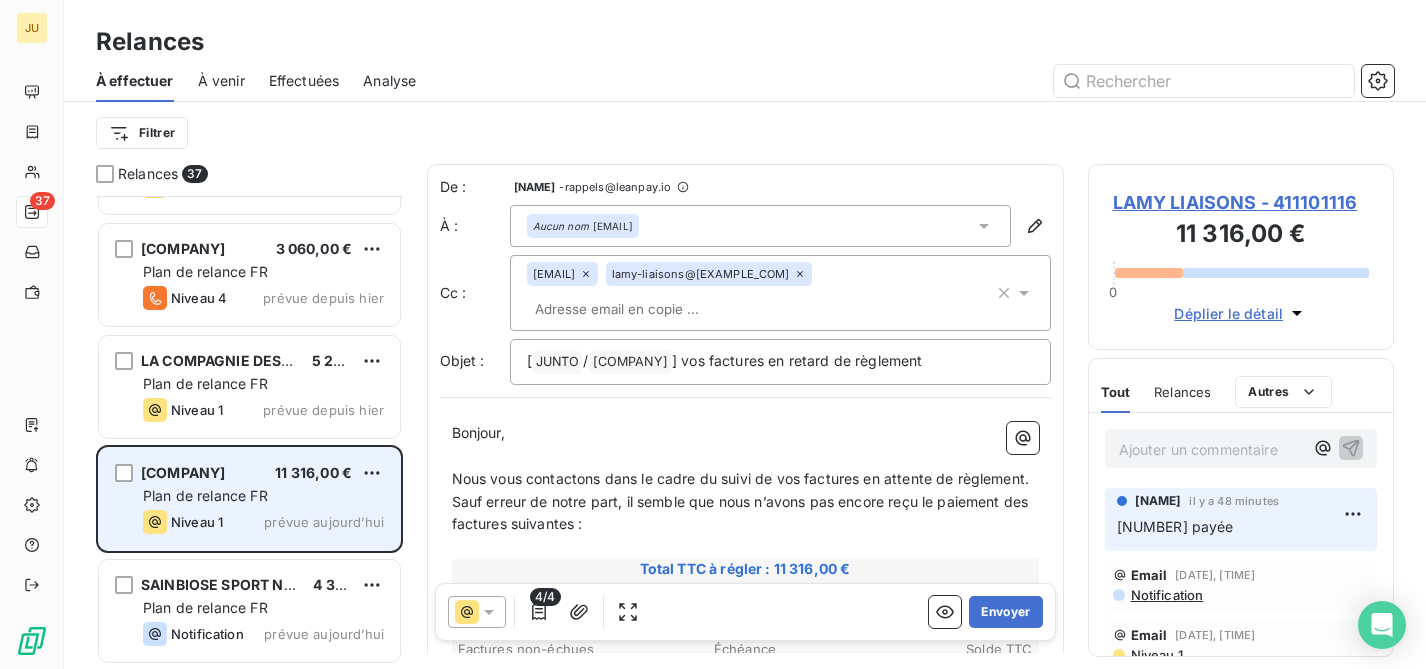 click on "LAMY LIAISONS 11 316,00 €" at bounding box center [263, 473] 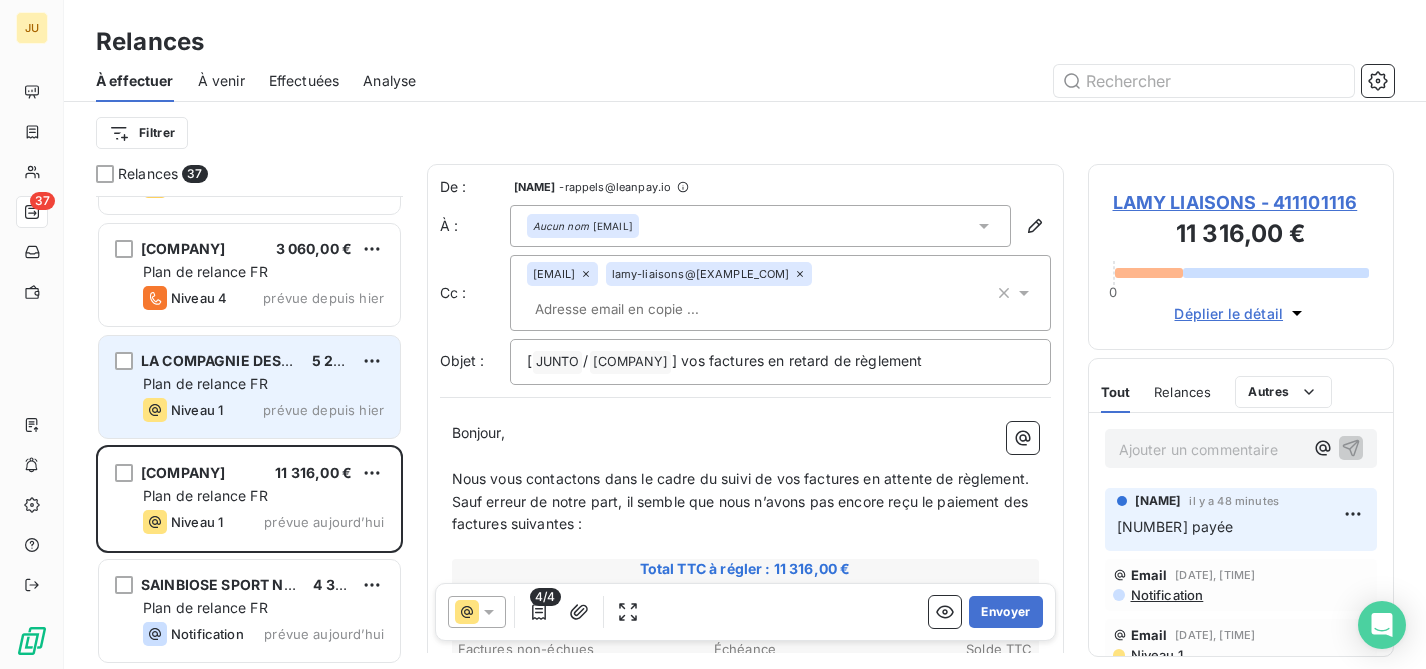 click on "Niveau 1 prévue depuis hier" at bounding box center (263, 410) 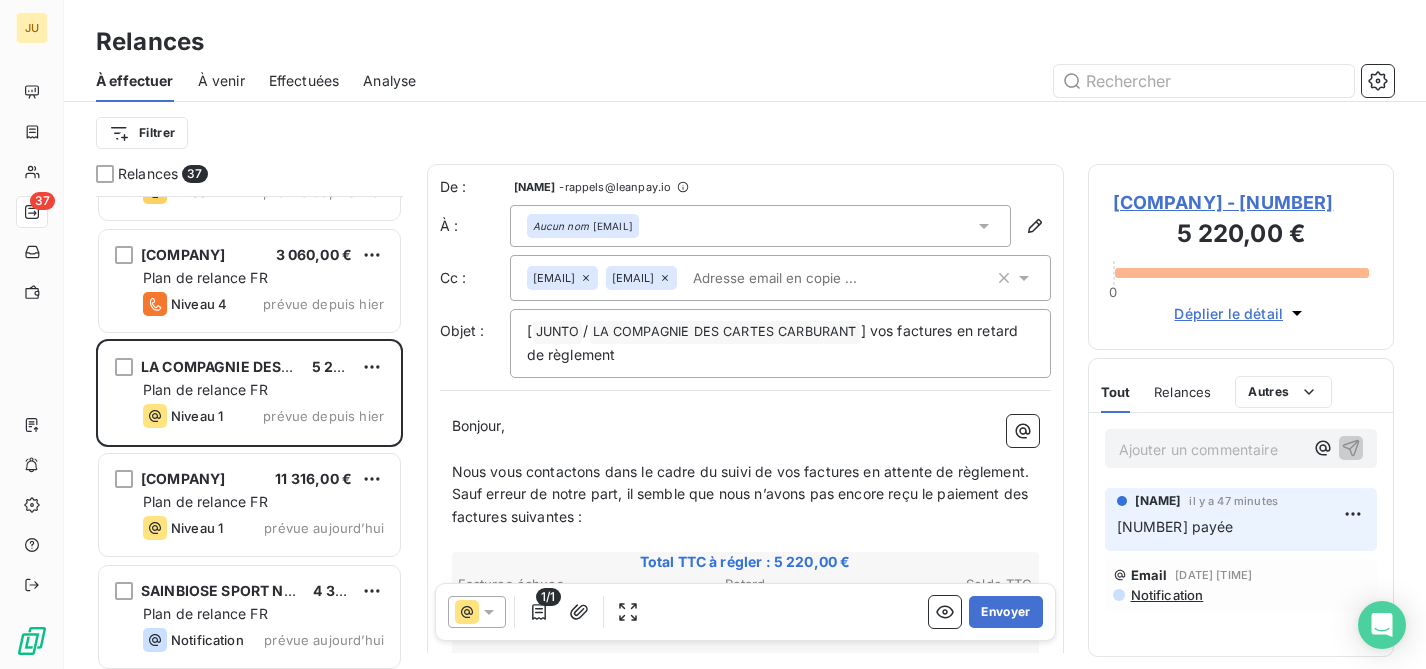 scroll, scrollTop: 3664, scrollLeft: 0, axis: vertical 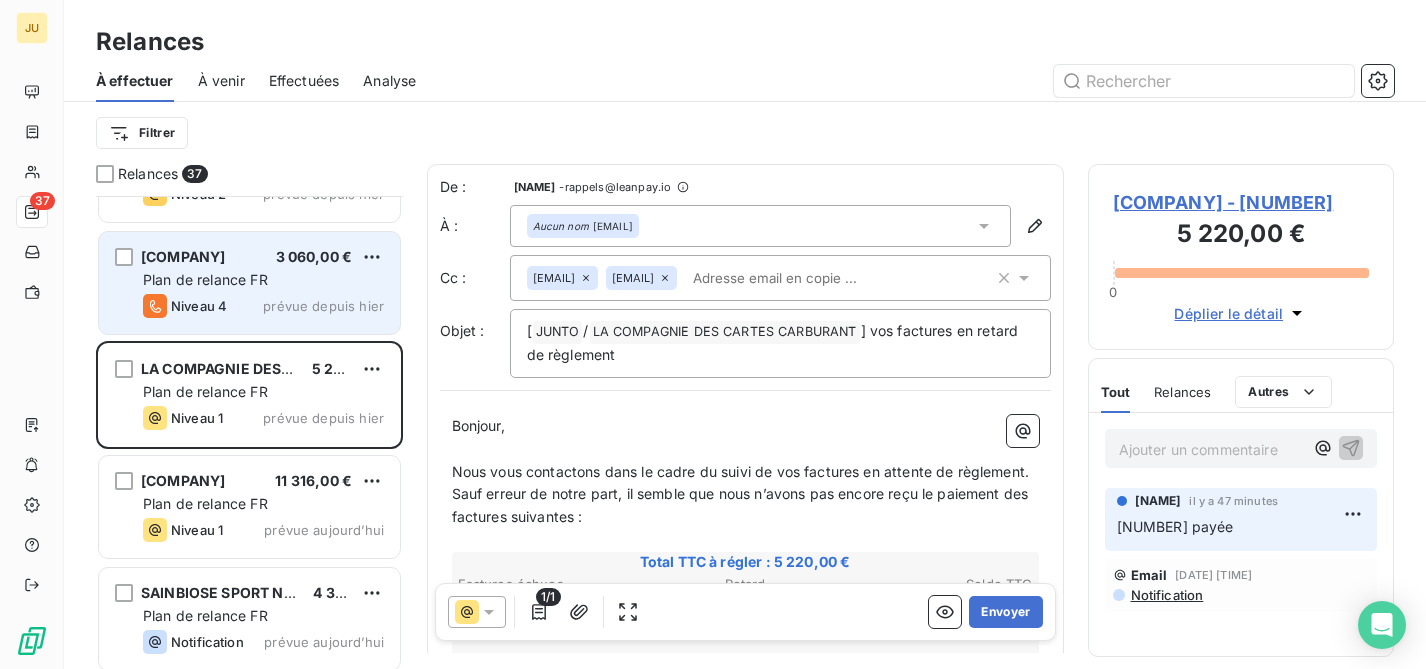 click on "LABRADOR 3 060,00 € Plan de relance FR Niveau 4 prévue depuis hier" at bounding box center (249, 283) 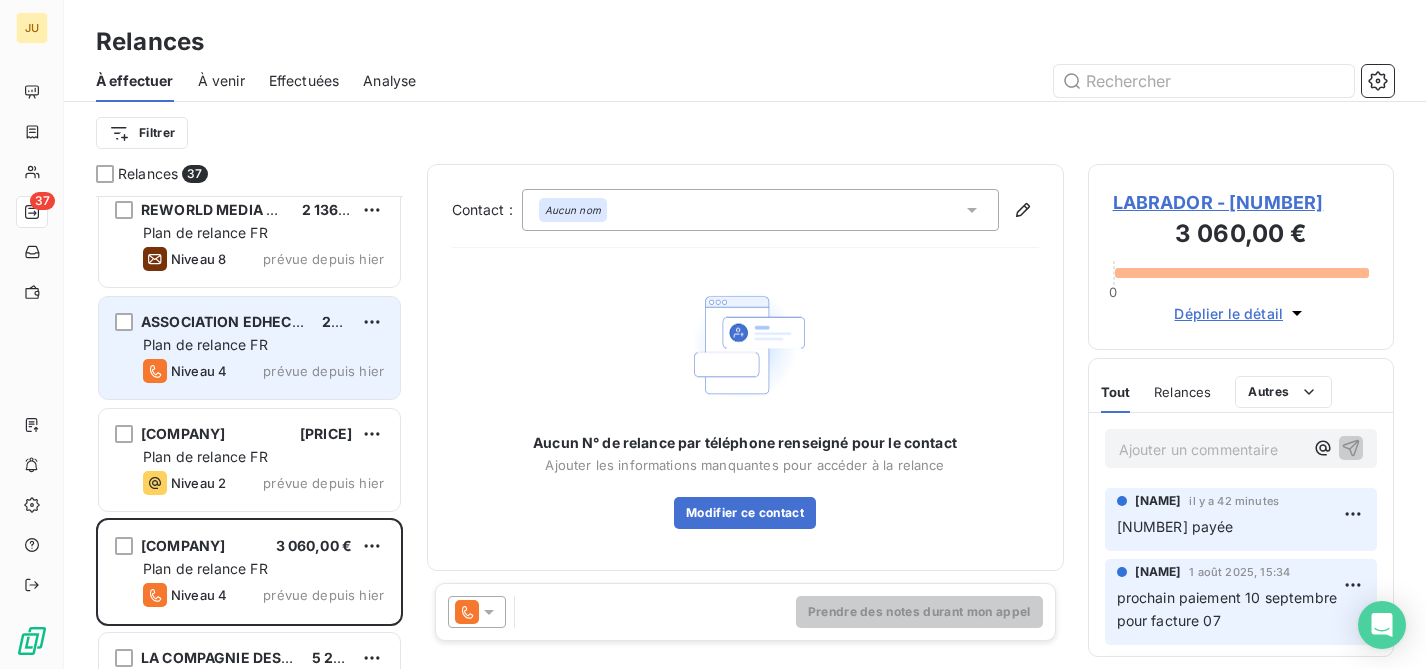 scroll, scrollTop: 3364, scrollLeft: 0, axis: vertical 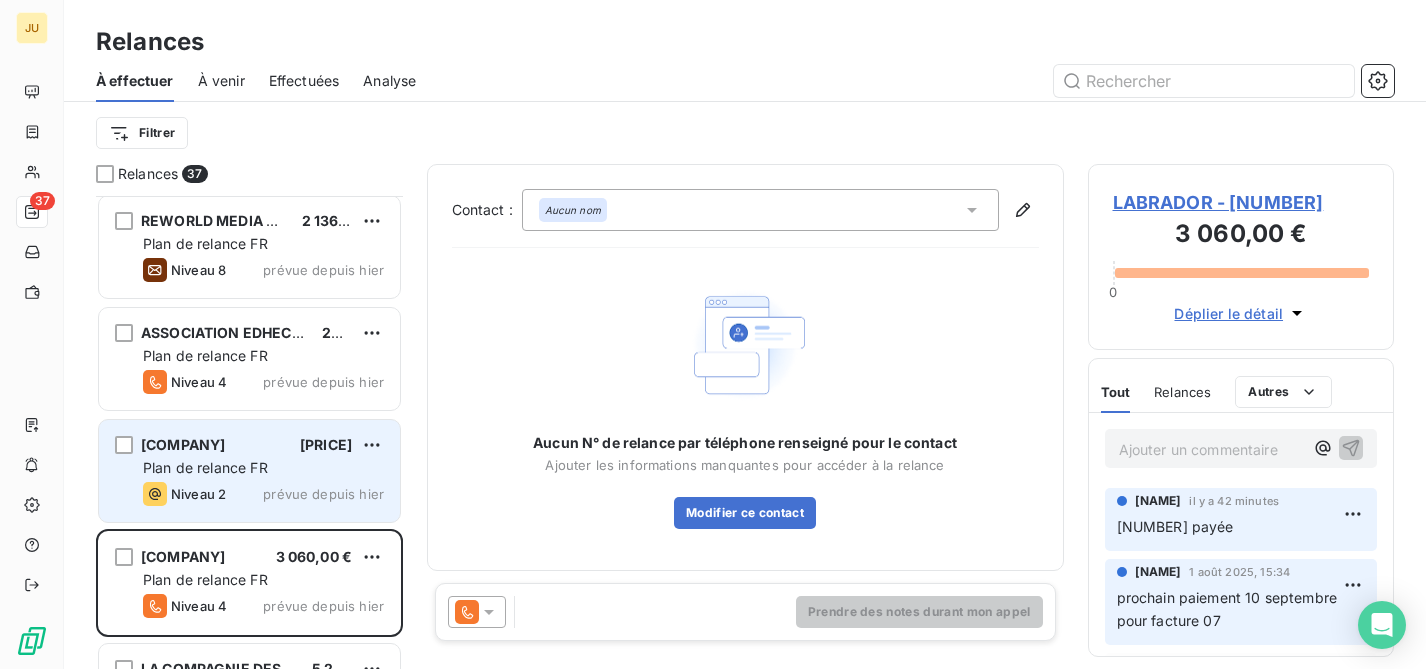 click on "CAMATEL [PRICE] Plan de relance FR Niveau 2 prévue depuis hier" at bounding box center (249, 471) 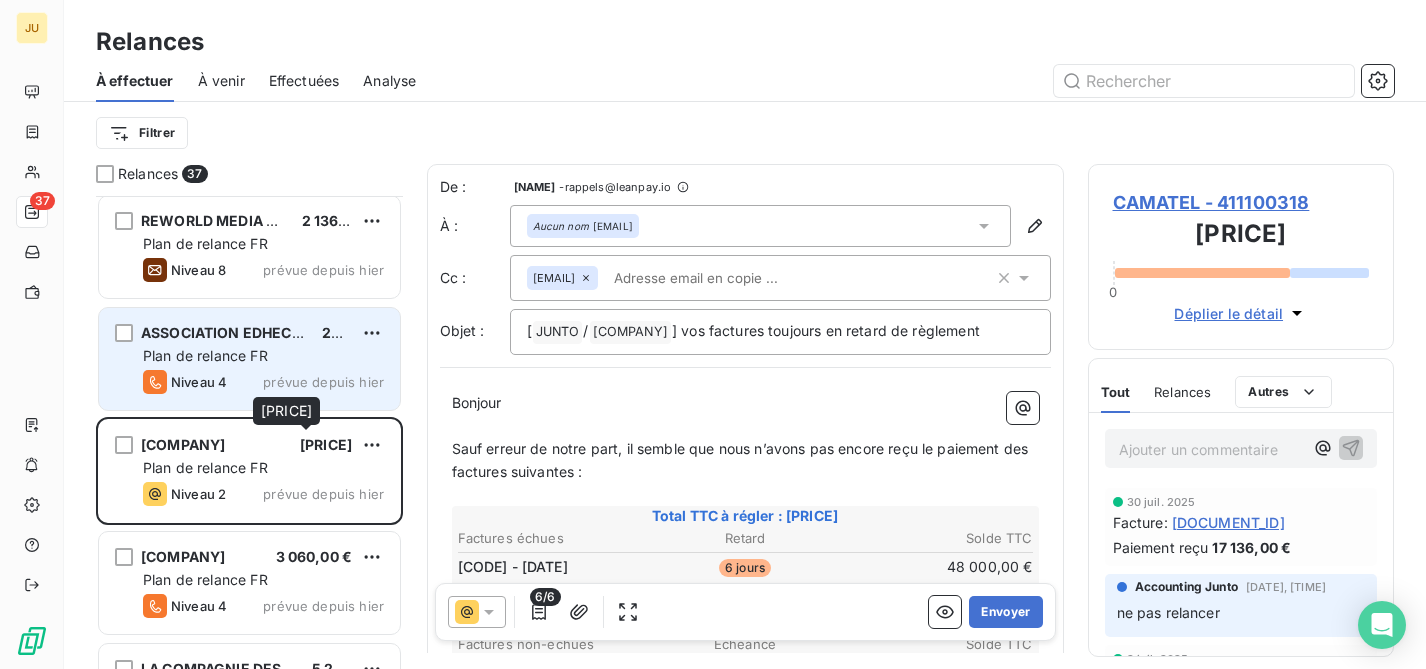 click on "Plan de relance FR" at bounding box center (205, 355) 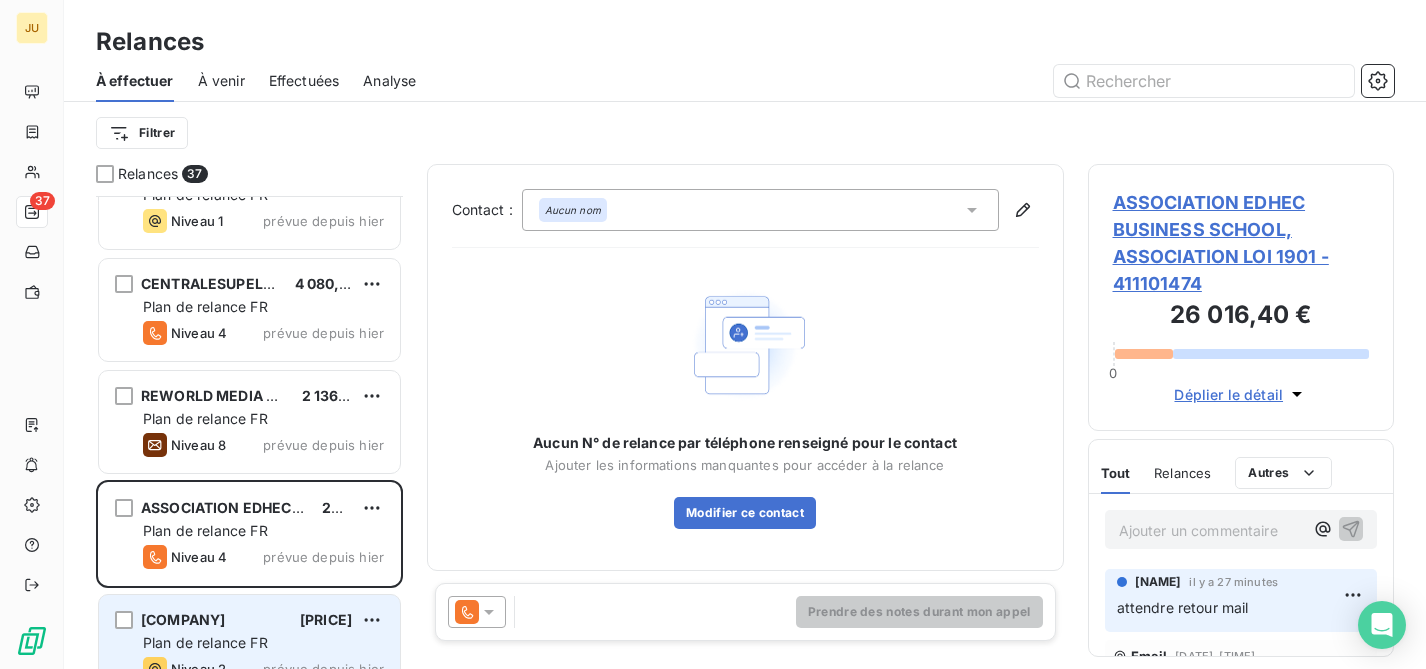 scroll, scrollTop: 3125, scrollLeft: 0, axis: vertical 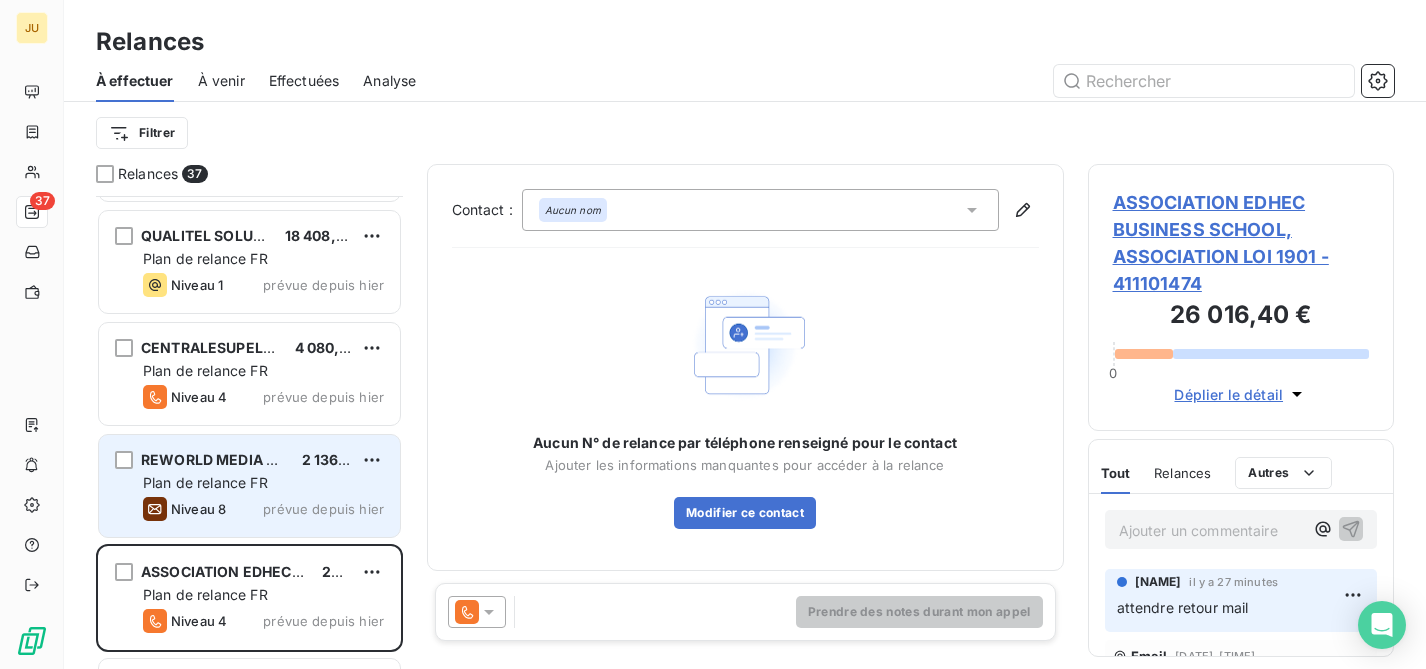 click on "REWORLD MEDIA MAGAZINES 2 136,00 € Plan de relance FR Niveau 8 prévue depuis hier" at bounding box center (249, 486) 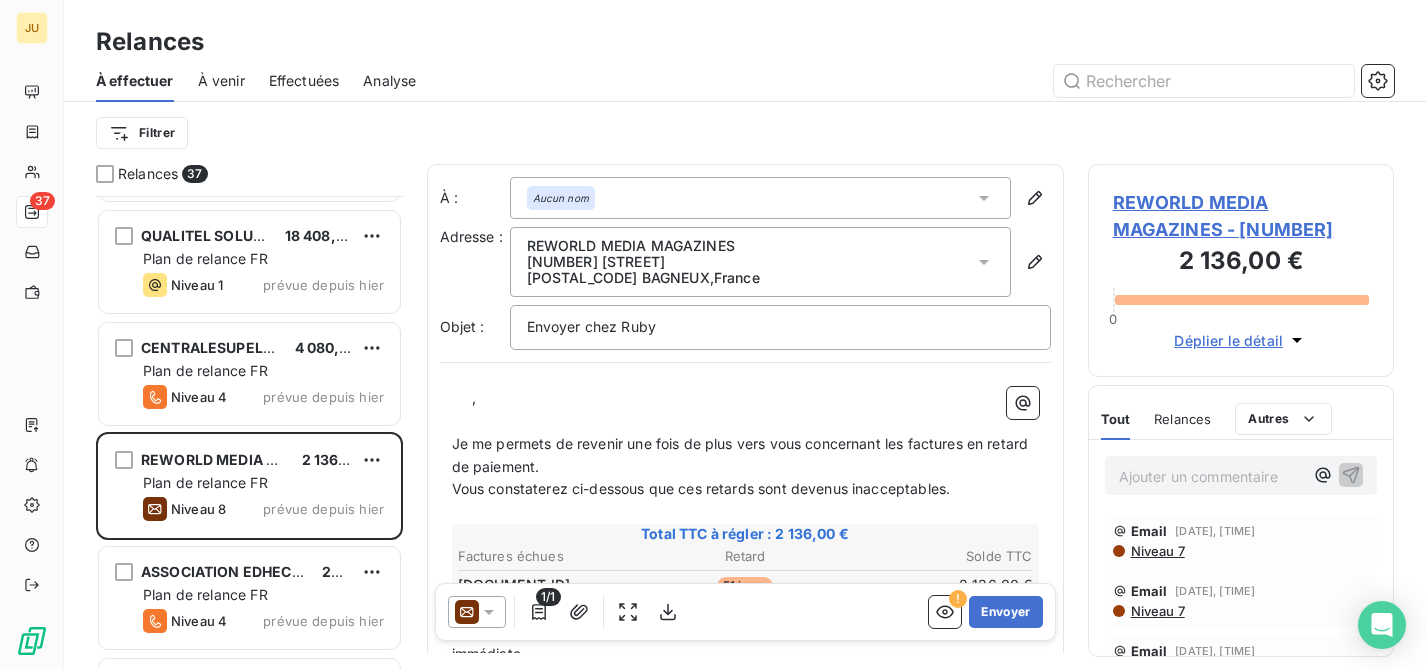 click at bounding box center (477, 612) 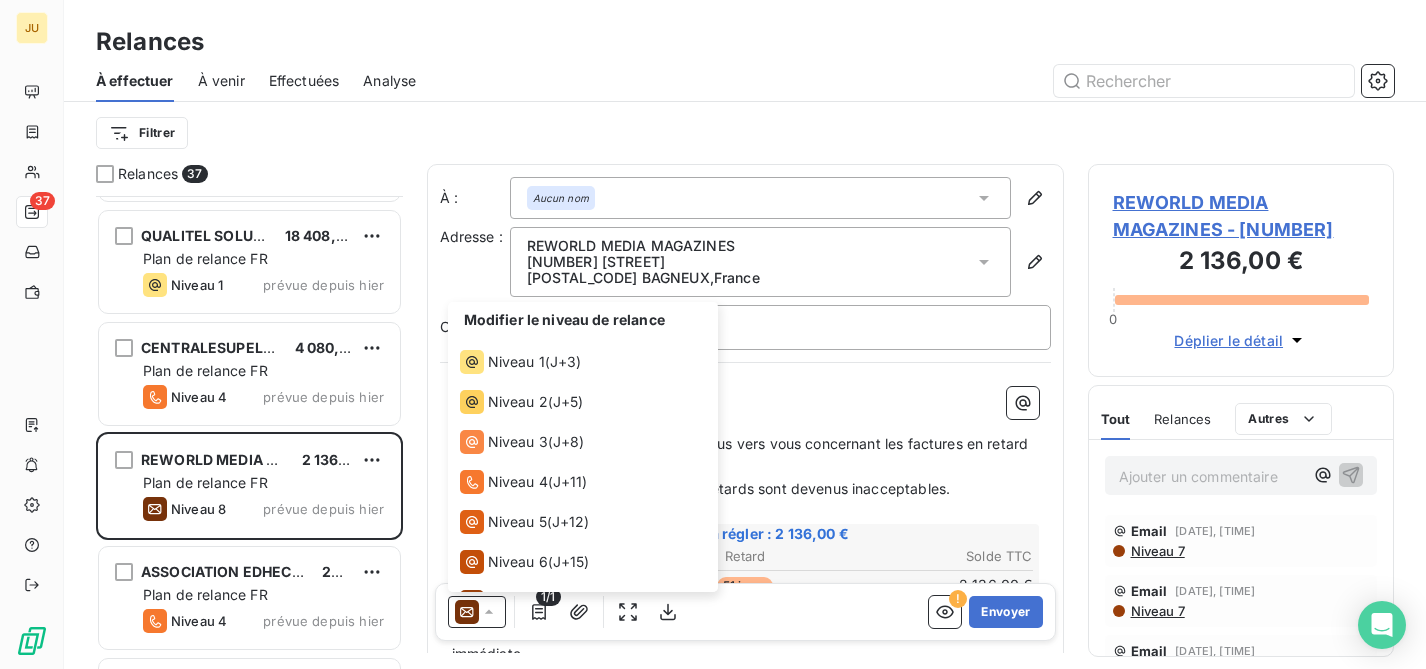scroll, scrollTop: 70, scrollLeft: 0, axis: vertical 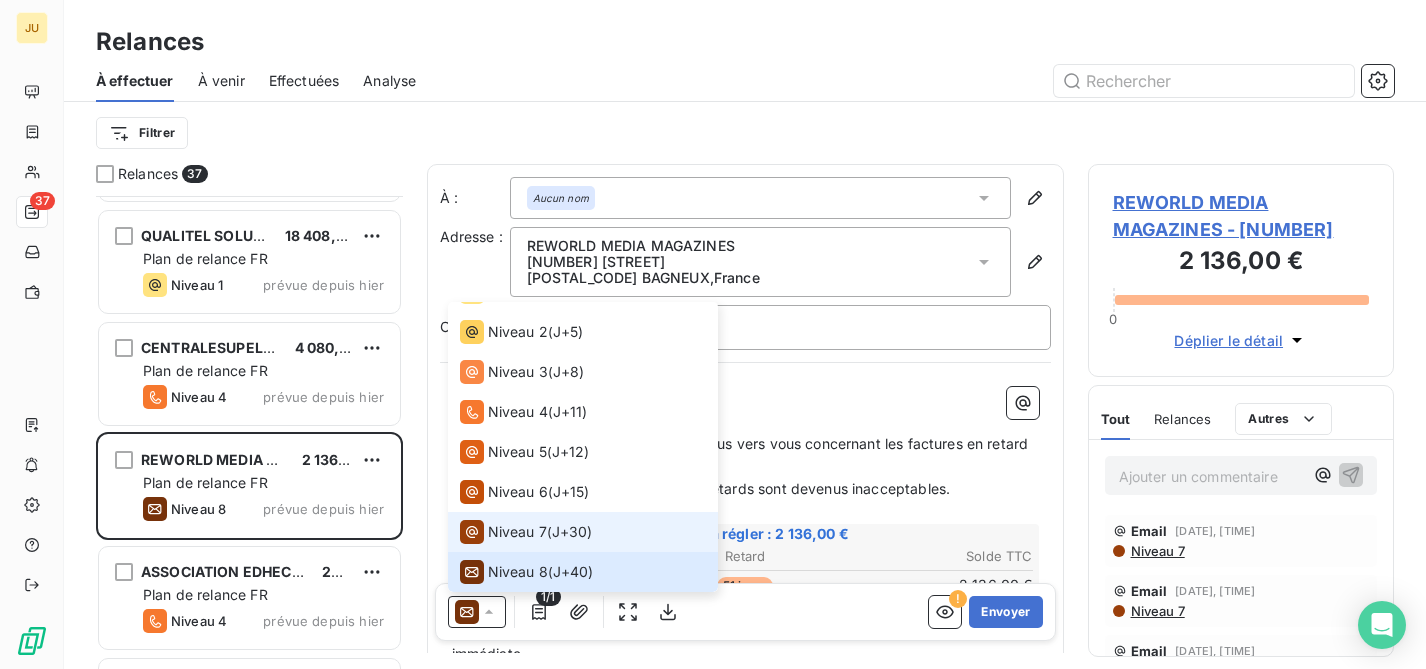 click on "Niveau 7  ( J+30 )" at bounding box center [526, 532] 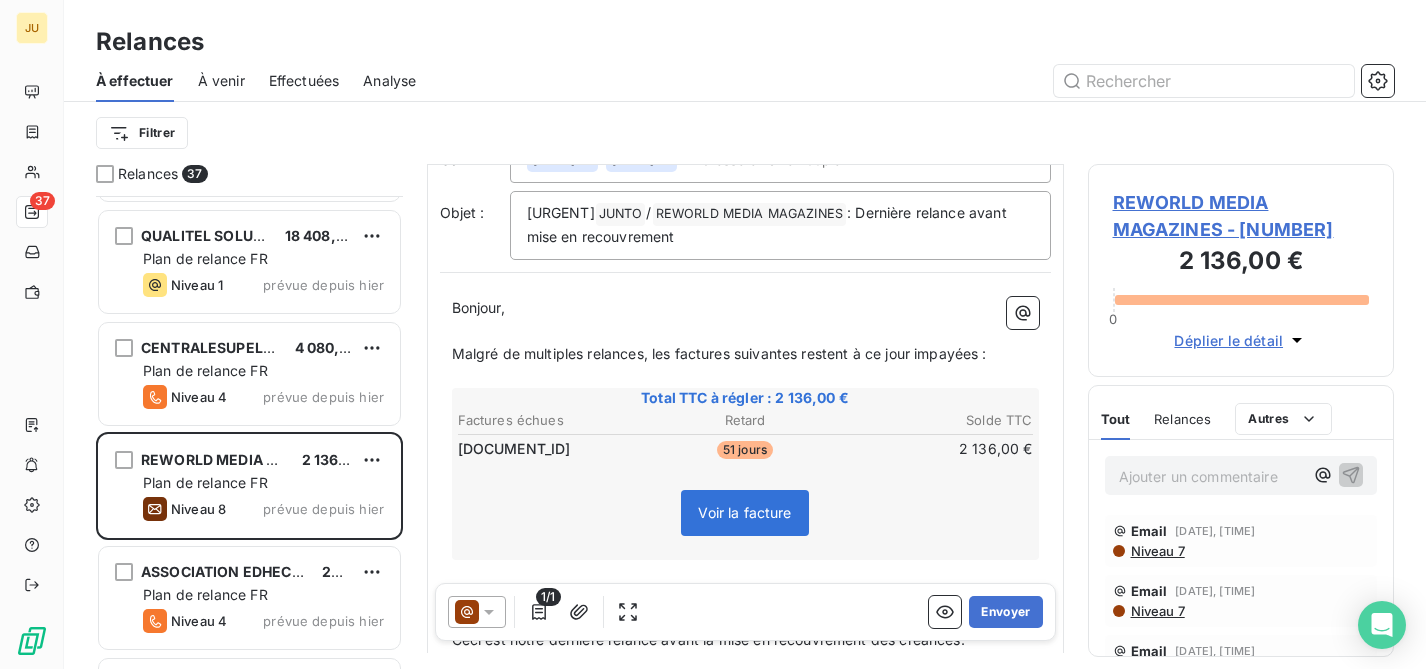 scroll, scrollTop: 0, scrollLeft: 0, axis: both 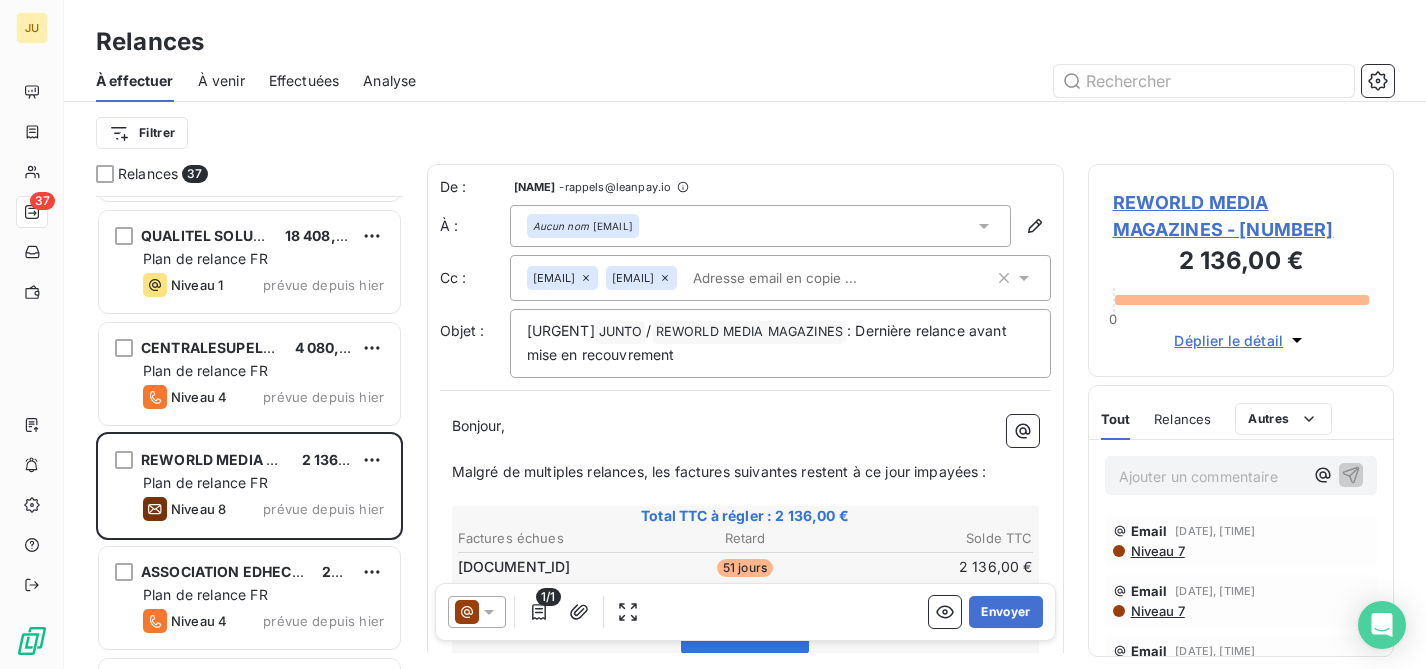 click on "[EMAIL] [EMAIL]" at bounding box center (760, 278) 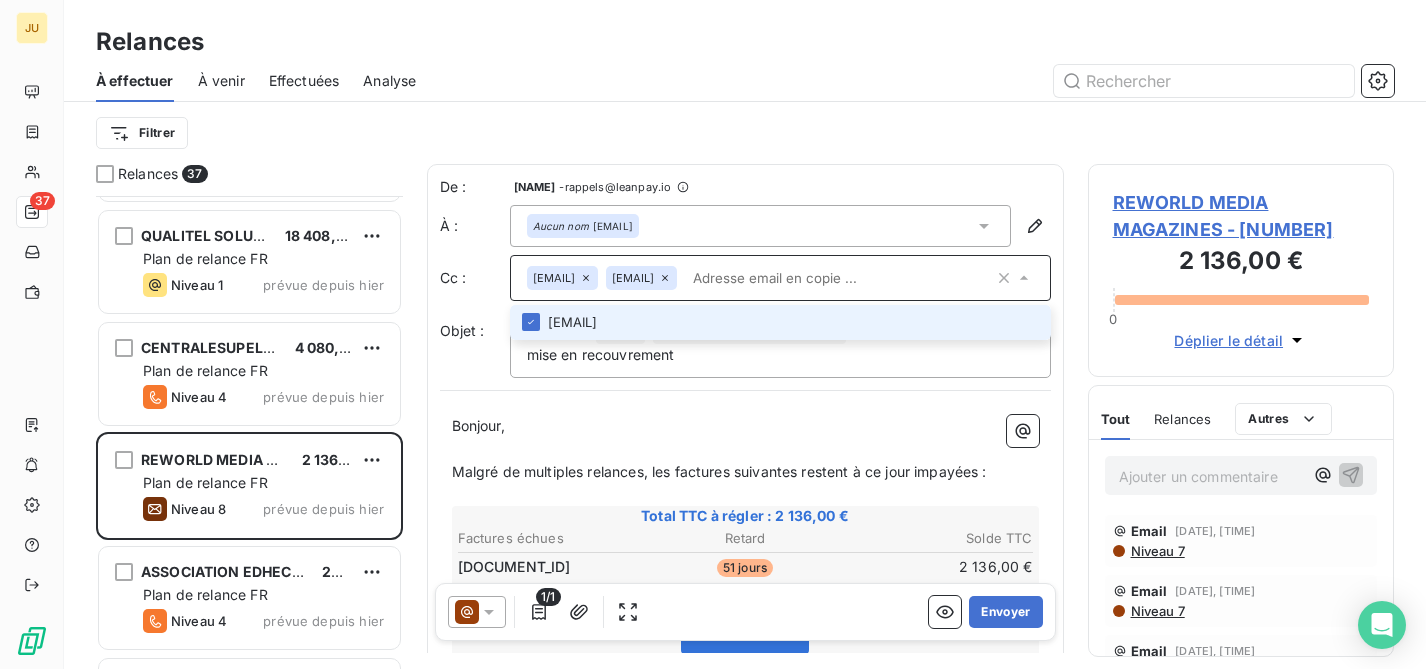 paste on "[EMAIL]" 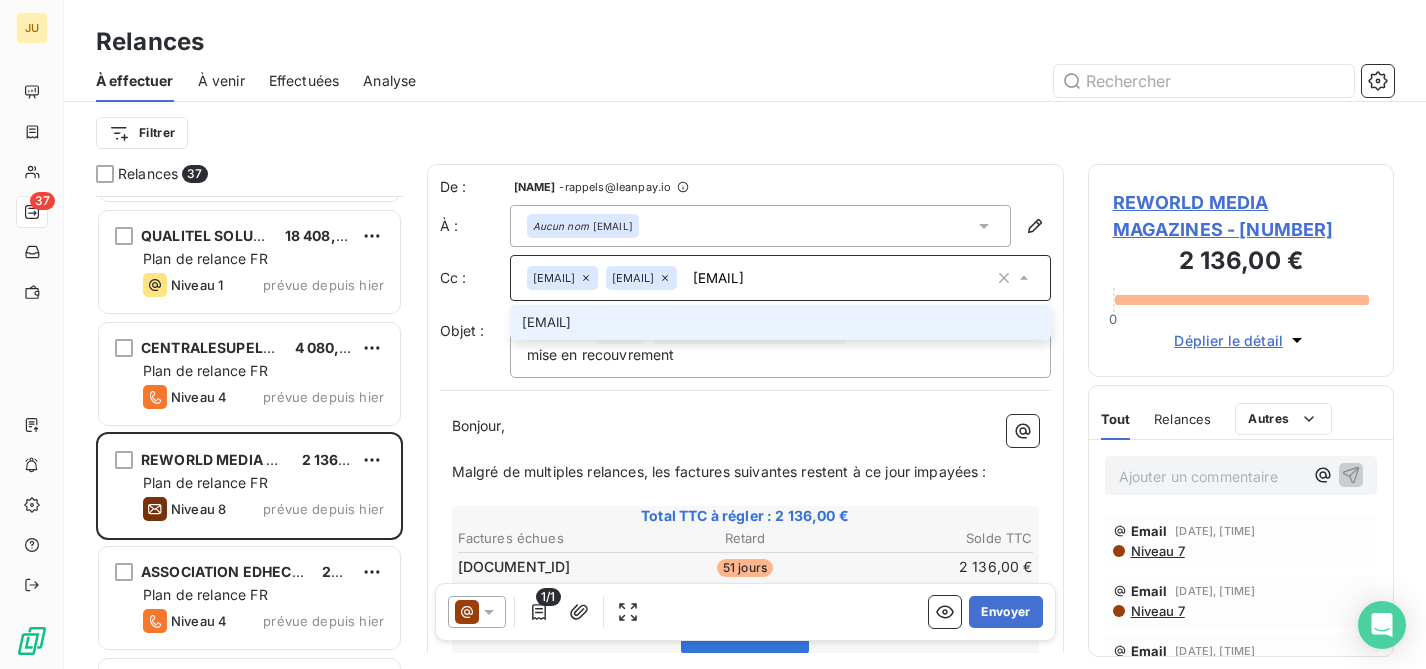 type on "[EMAIL]" 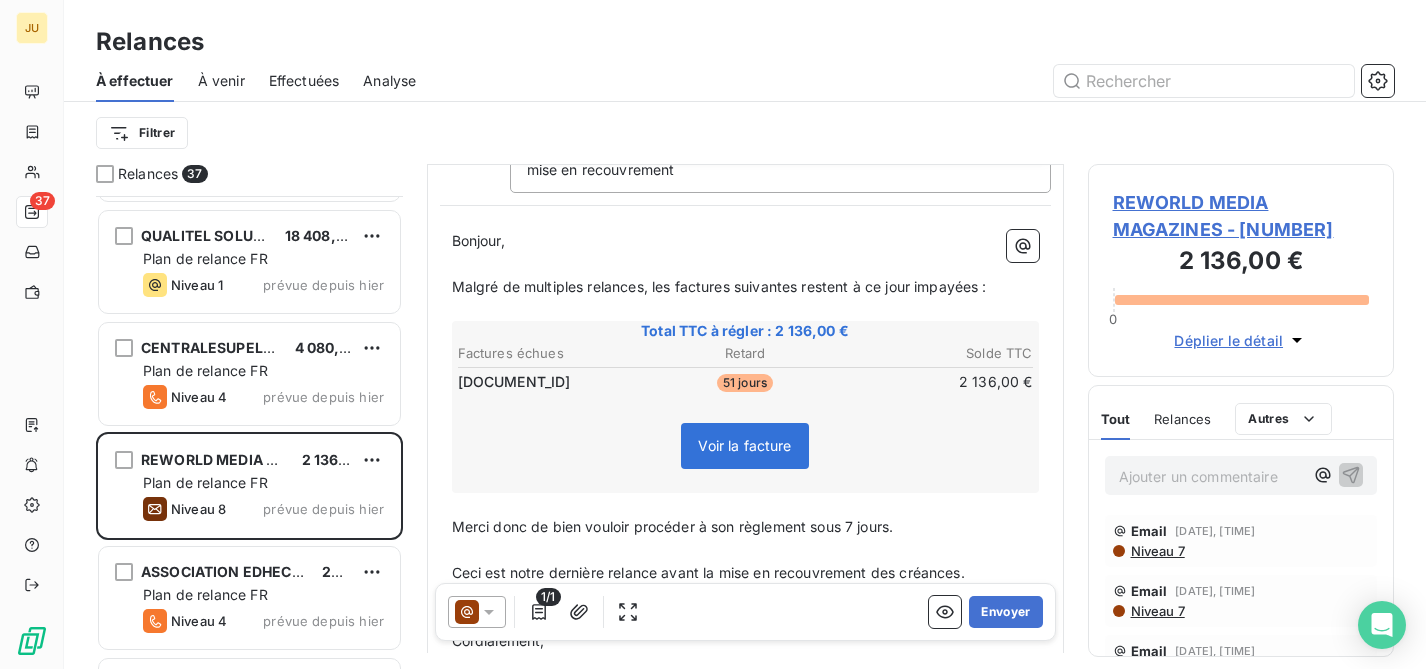 scroll, scrollTop: 368, scrollLeft: 0, axis: vertical 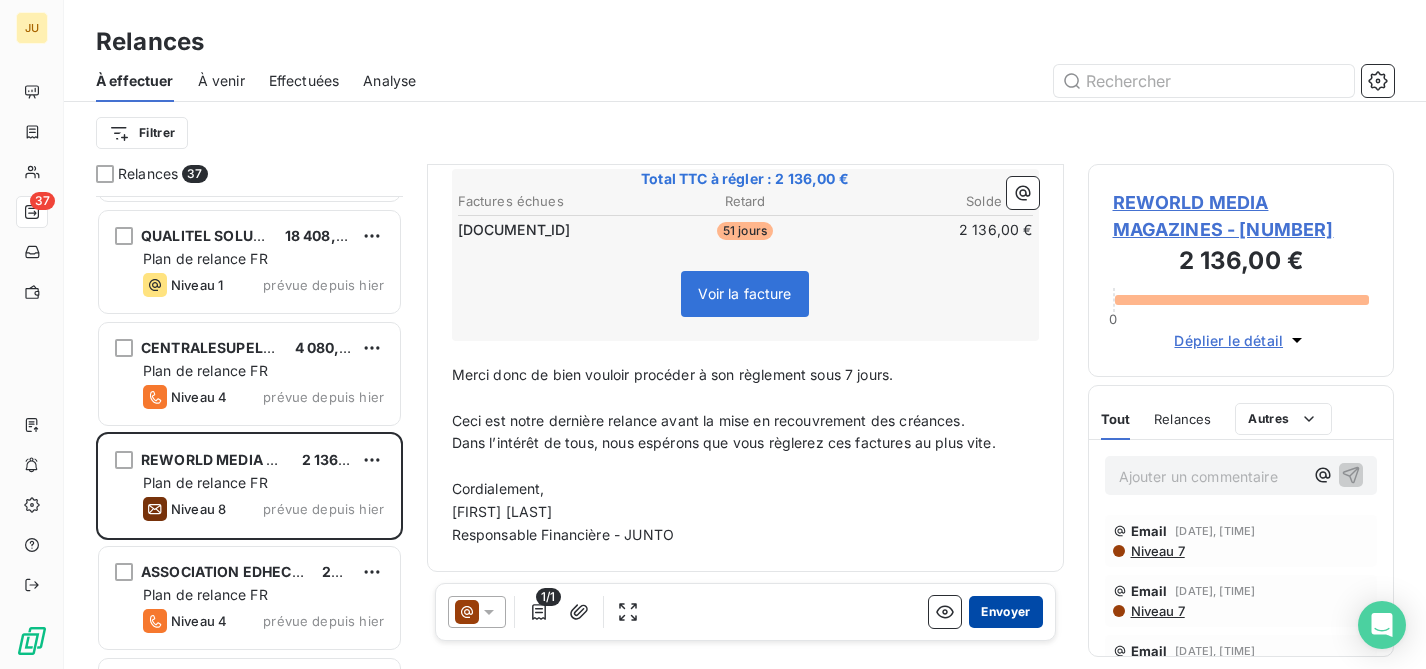 click on "Envoyer" at bounding box center (1005, 612) 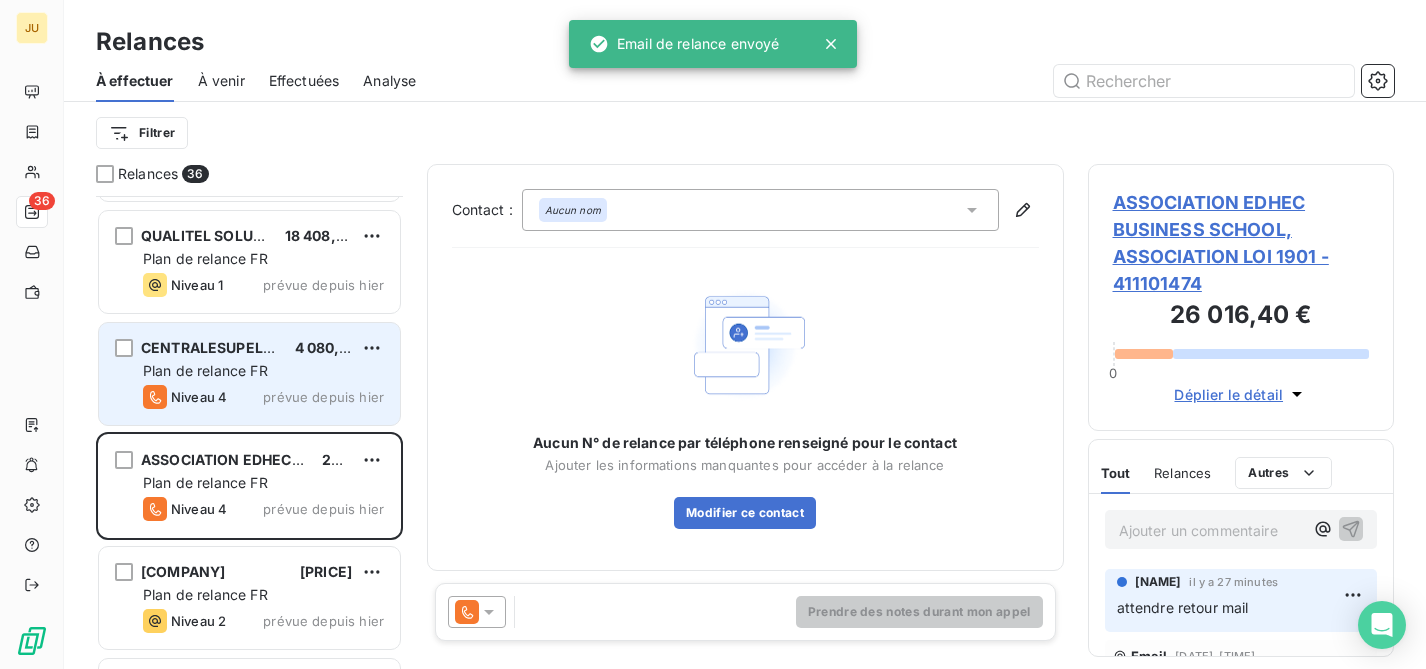 click on "Plan de relance FR" at bounding box center (205, 370) 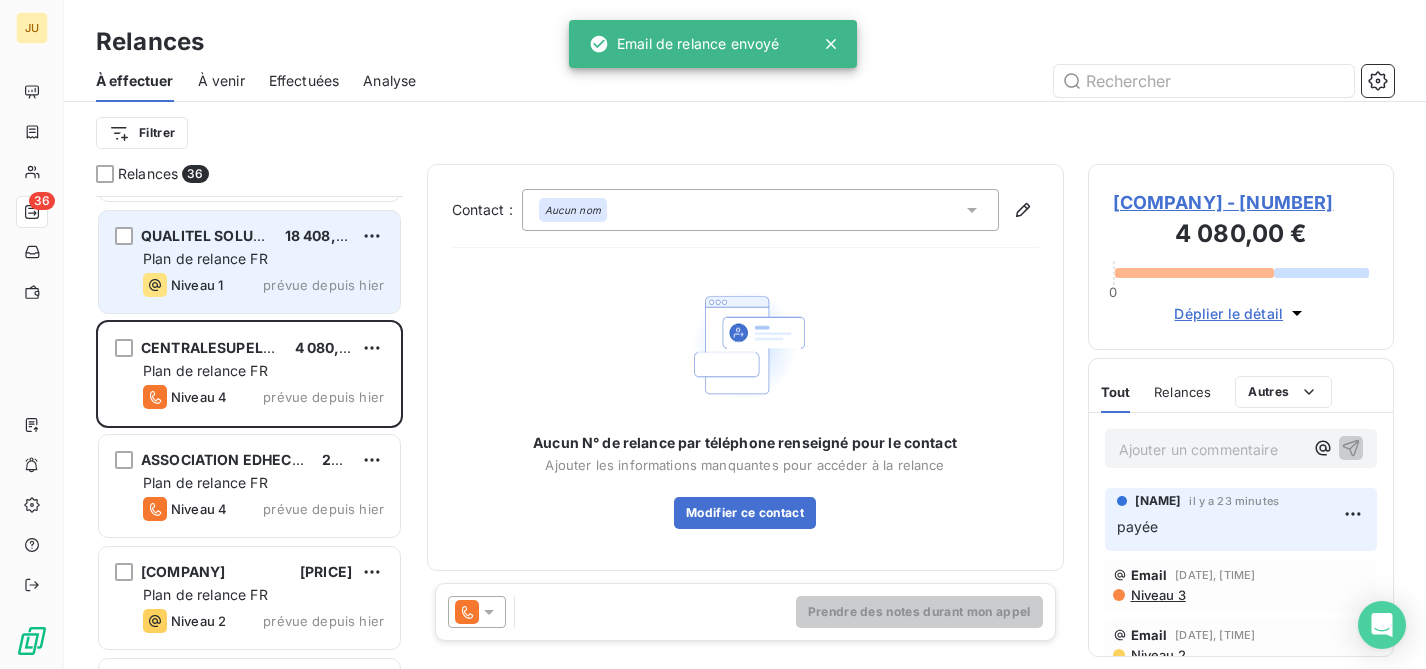 click on "Niveau 1 prévue depuis hier" at bounding box center [263, 285] 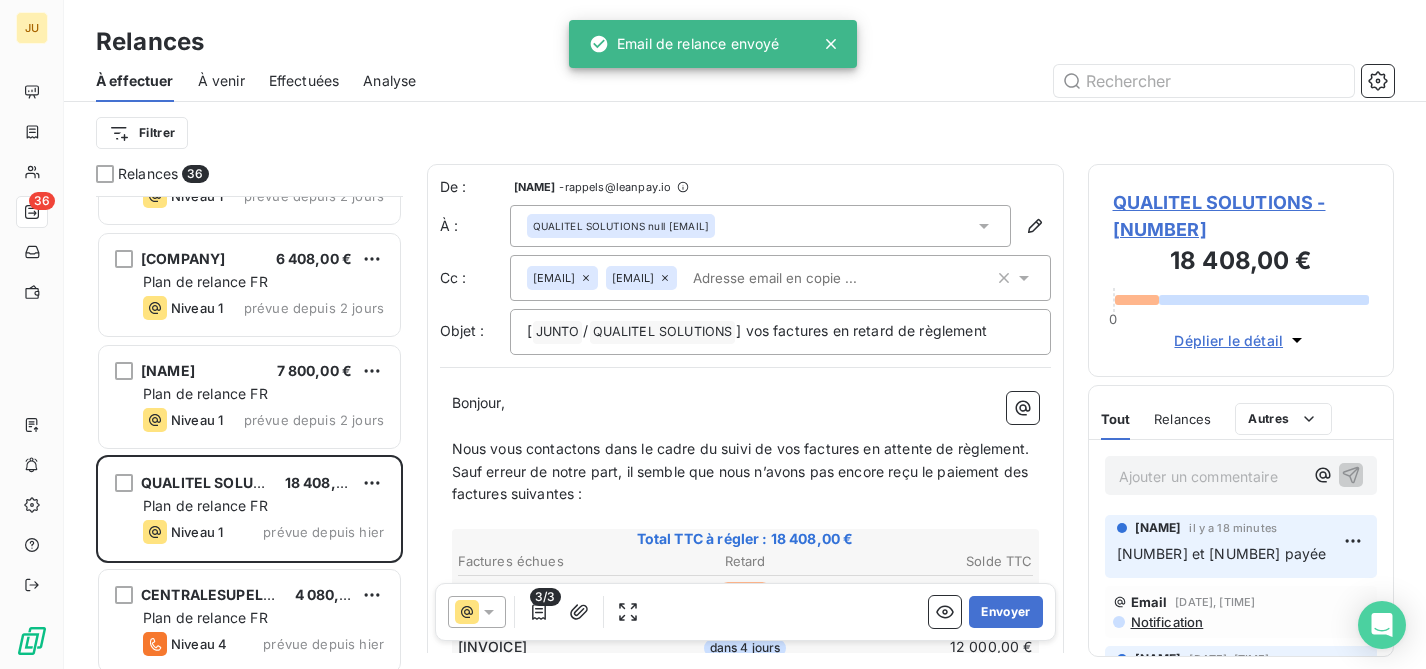 scroll, scrollTop: 2837, scrollLeft: 0, axis: vertical 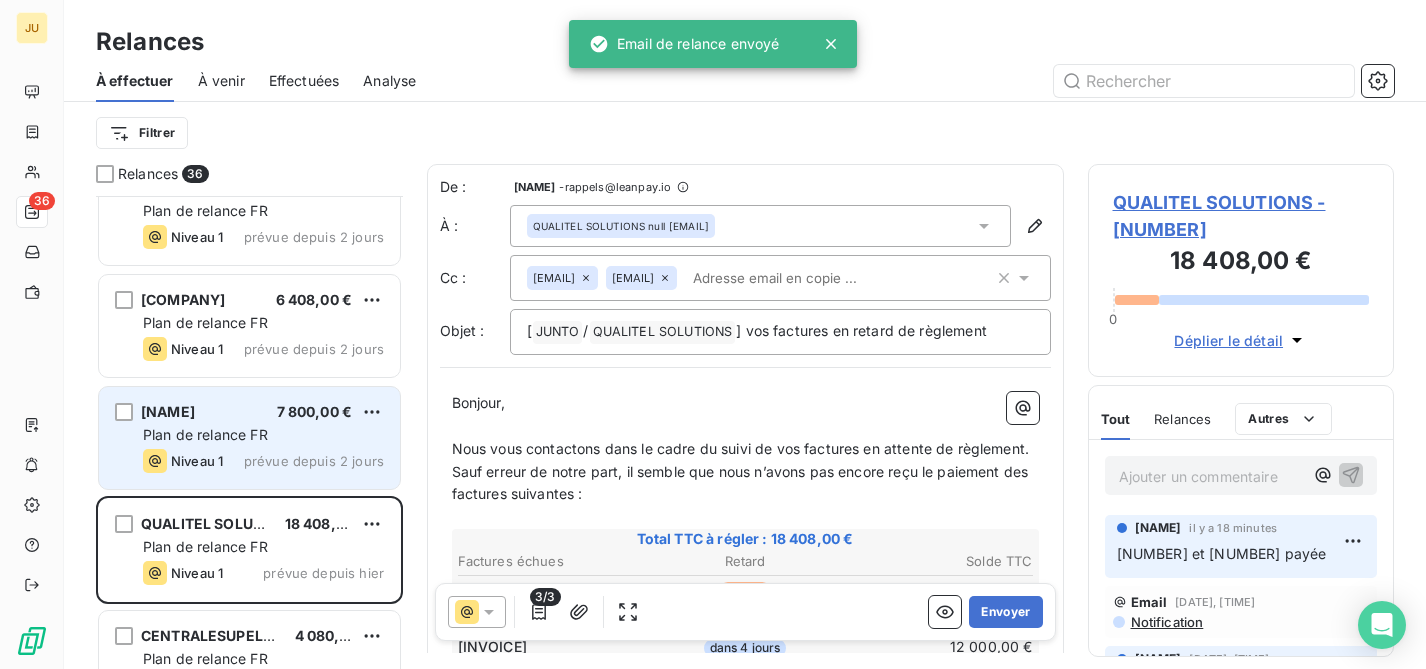 click on "Plan de relance FR" at bounding box center [205, 434] 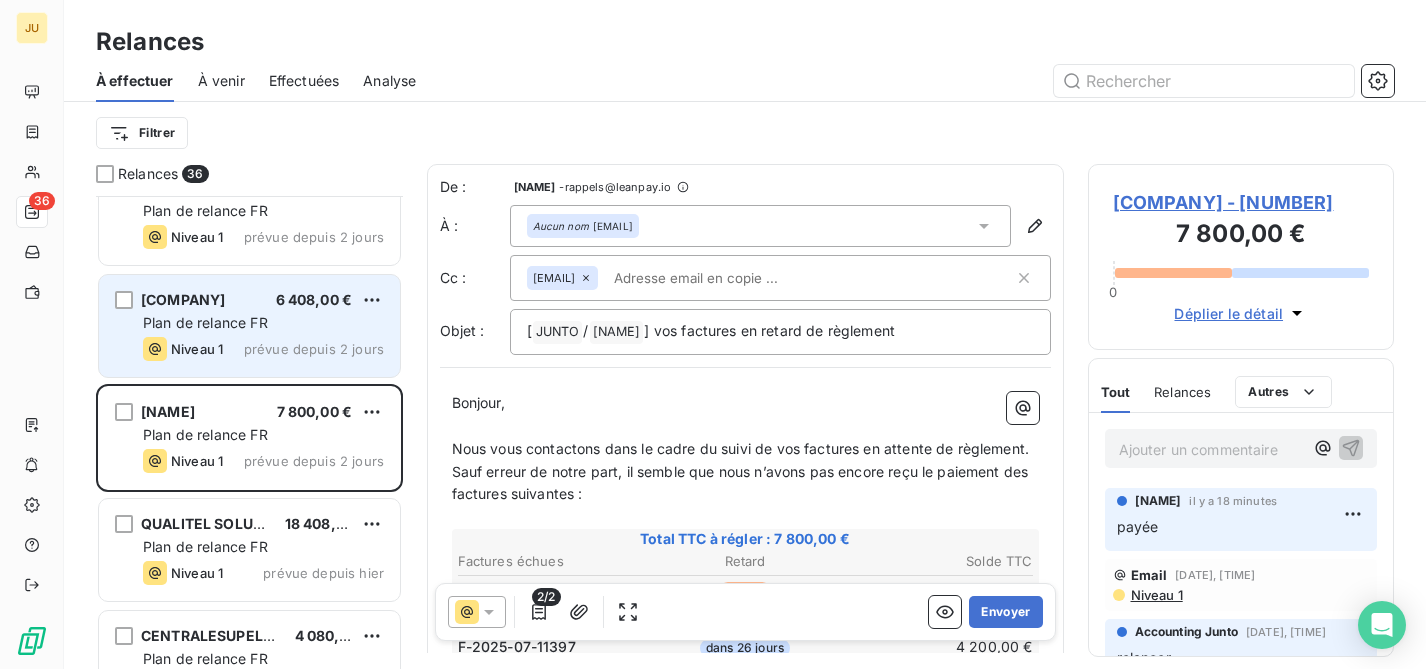 click on "prévue depuis 2 jours" at bounding box center [314, 349] 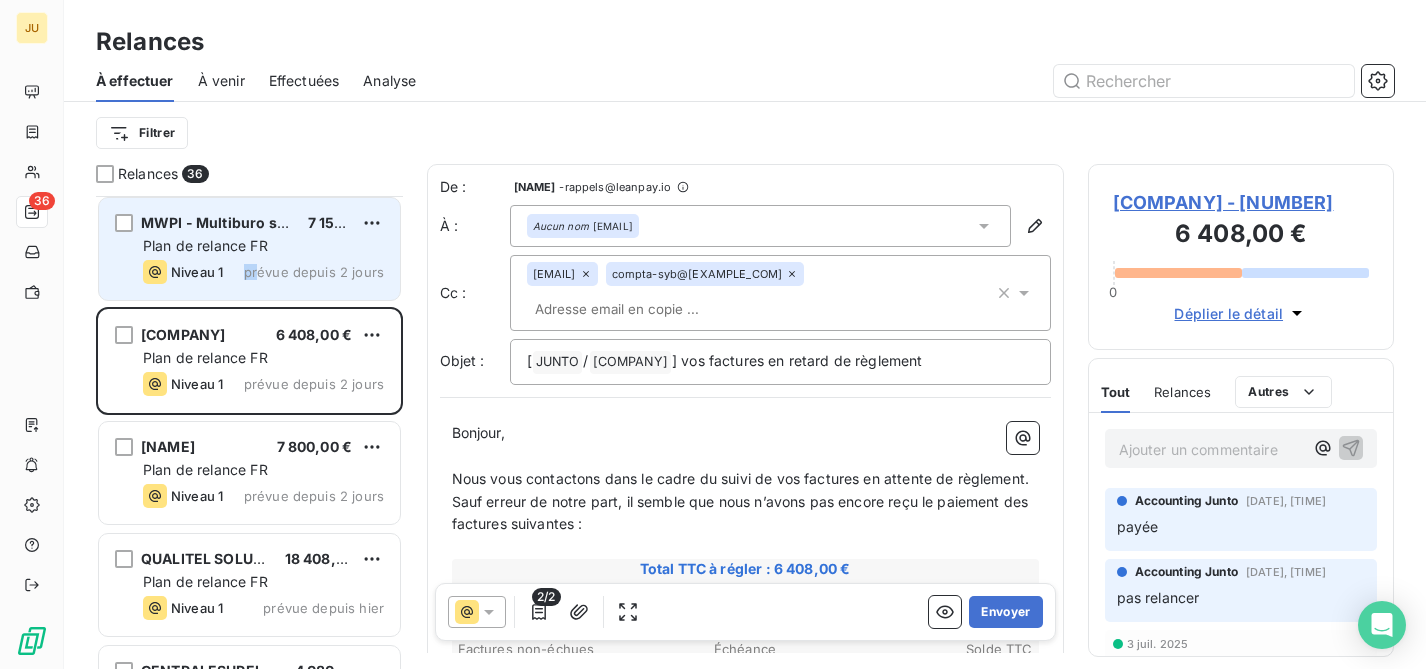 click on "prévue depuis 2 jours" at bounding box center [314, 272] 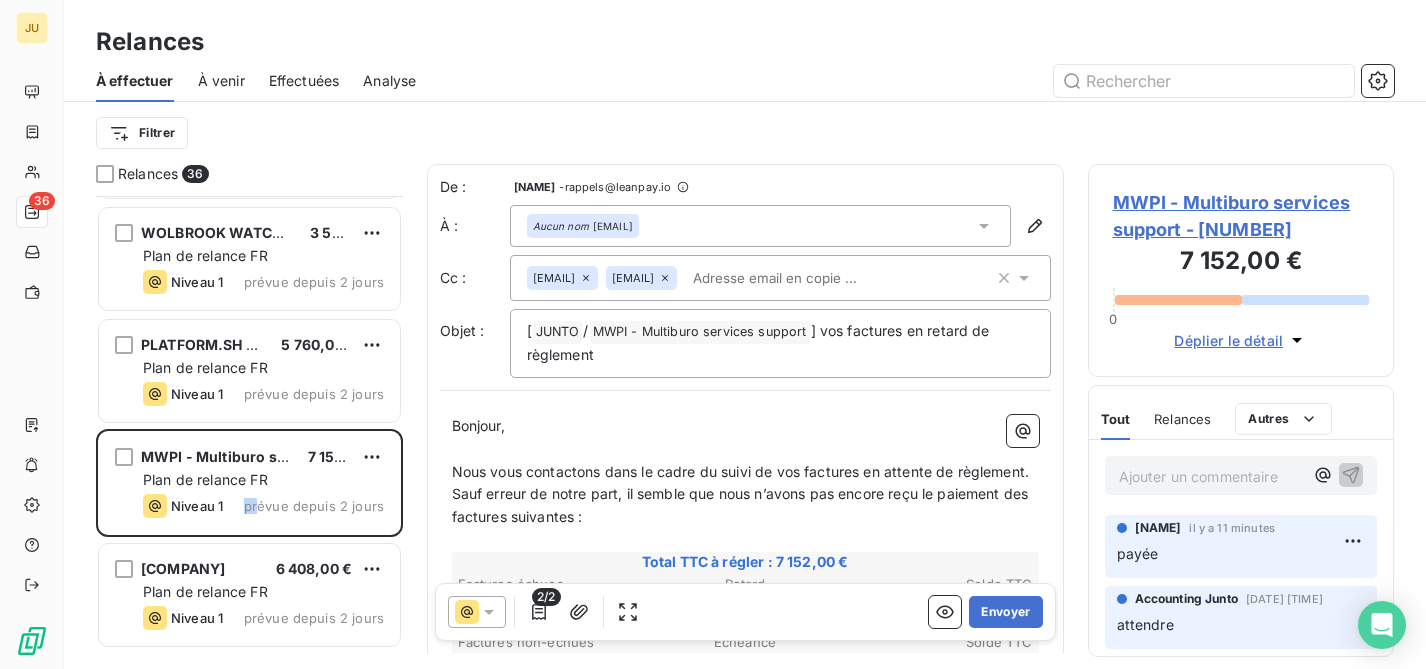 scroll, scrollTop: 2422, scrollLeft: 0, axis: vertical 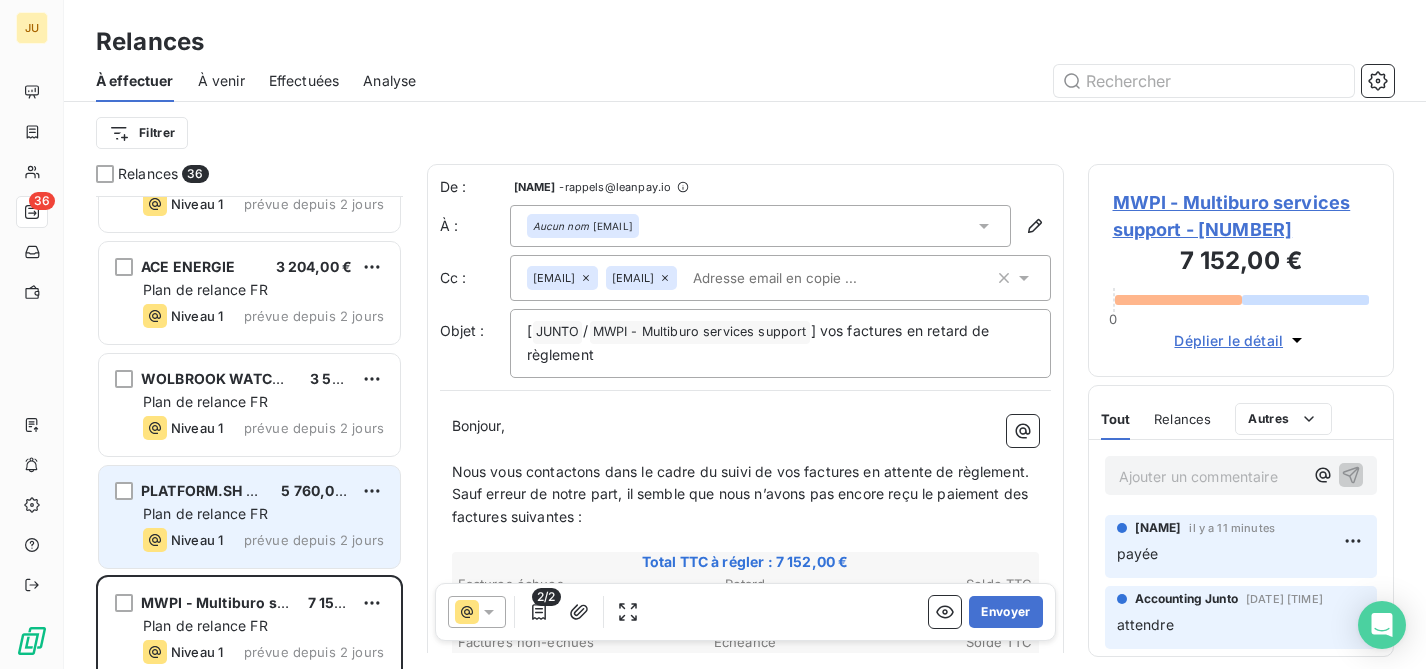click on "5 760,00 €" at bounding box center [319, 490] 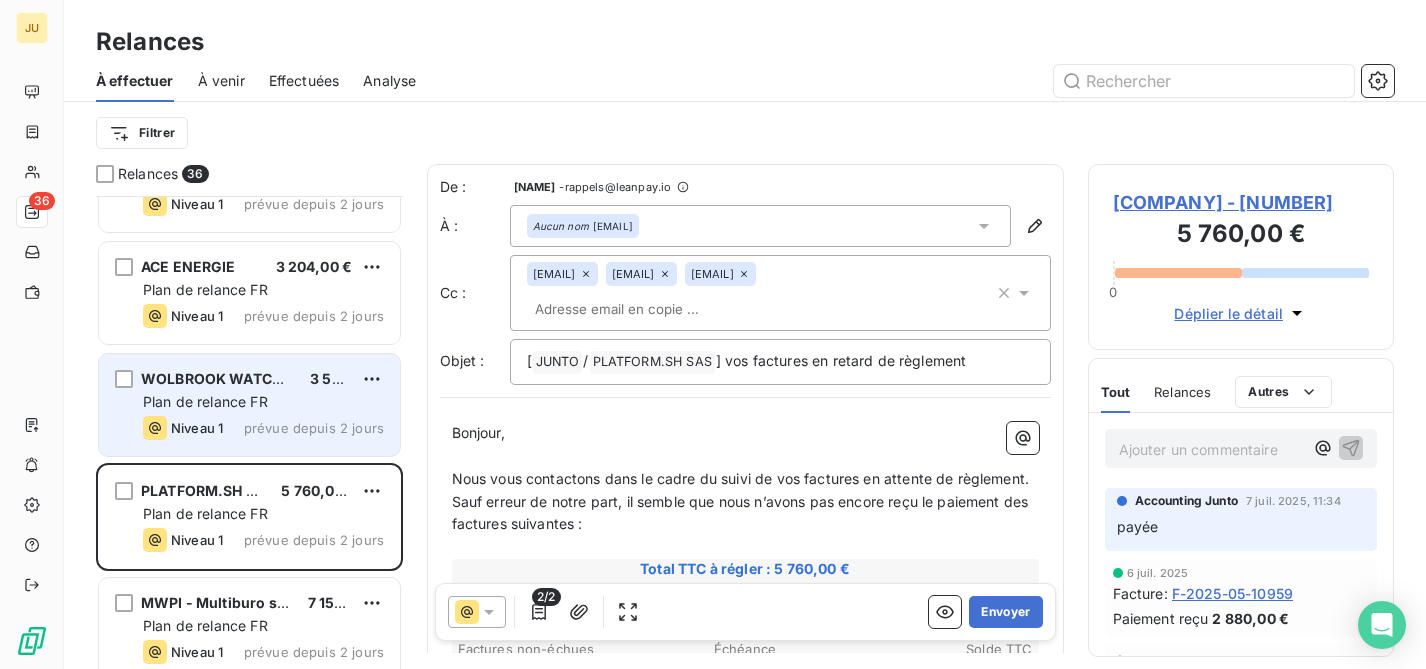 click on "Plan de relance FR" at bounding box center (205, 401) 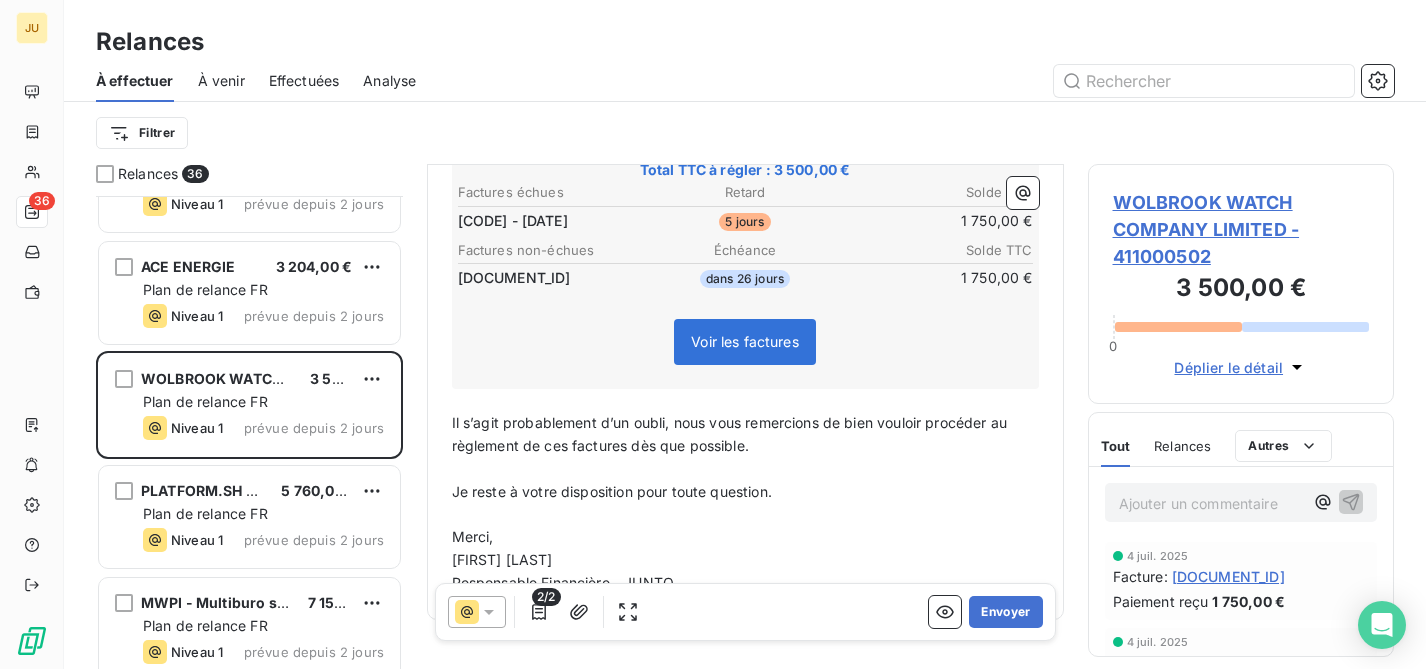 scroll, scrollTop: 0, scrollLeft: 0, axis: both 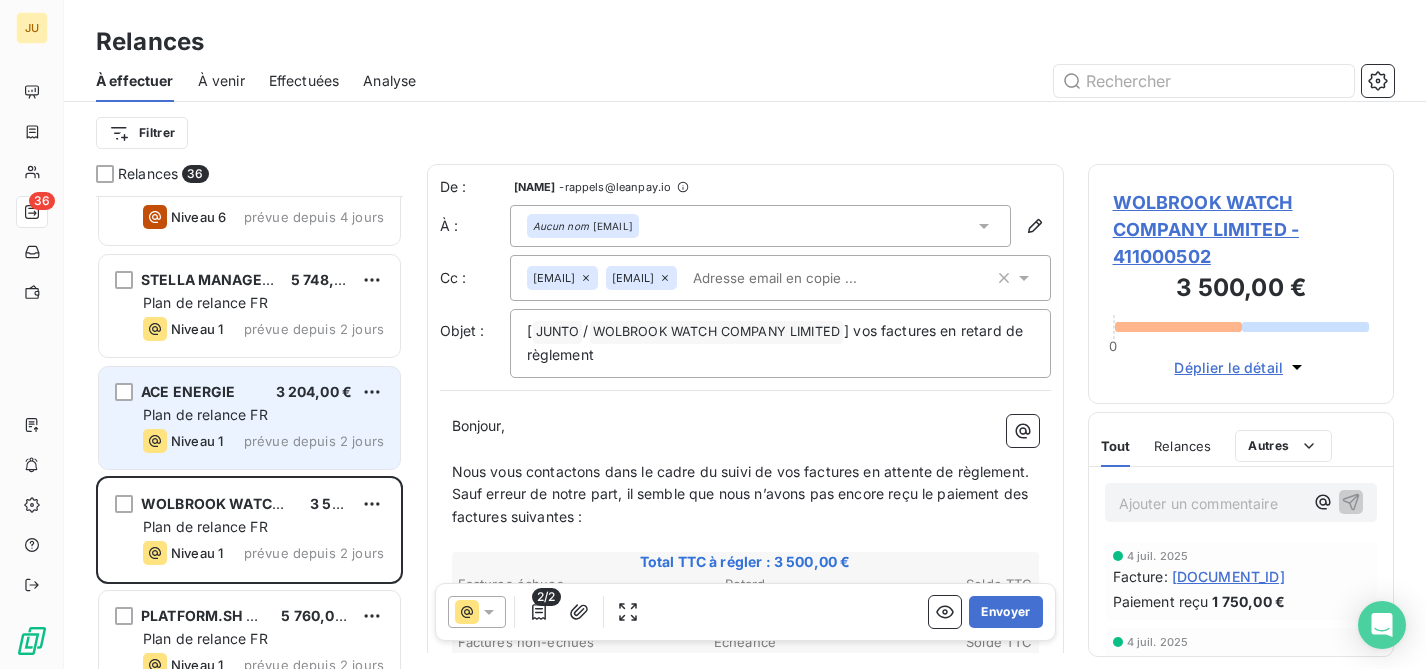 click on "Plan de relance FR" at bounding box center [263, 415] 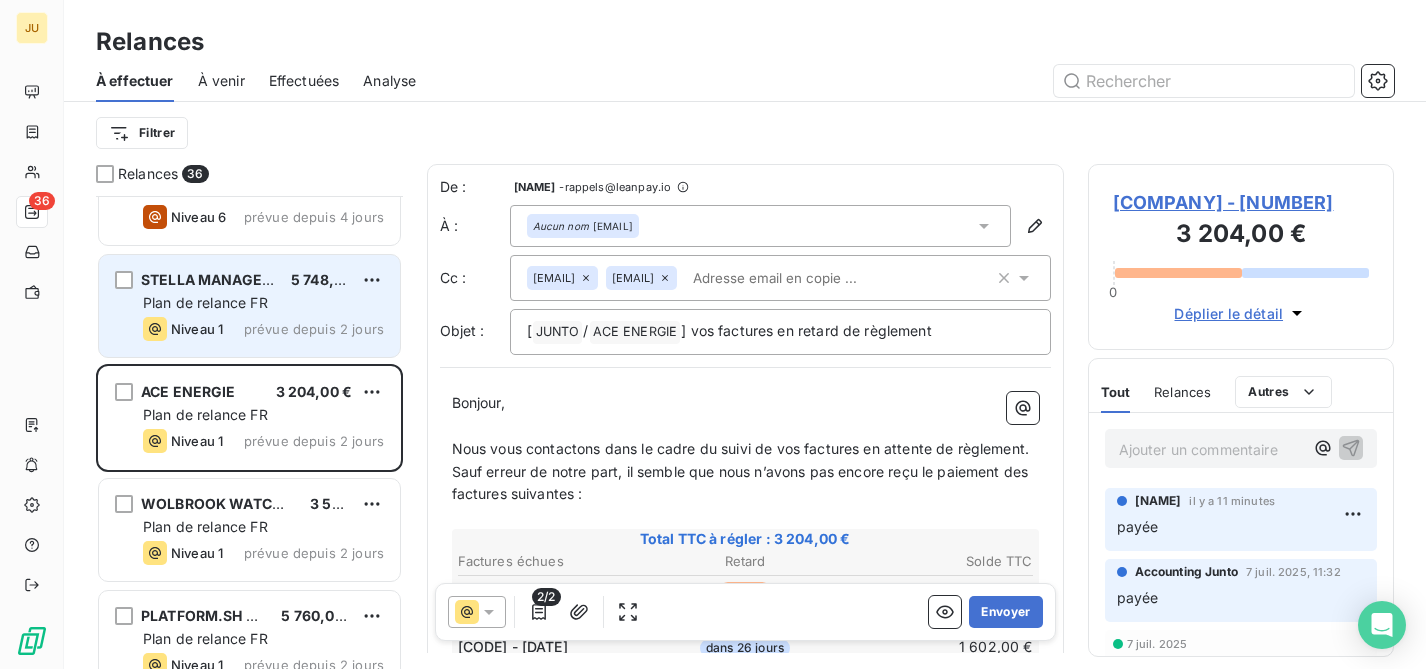 click on "prévue depuis 2 jours" at bounding box center (314, 329) 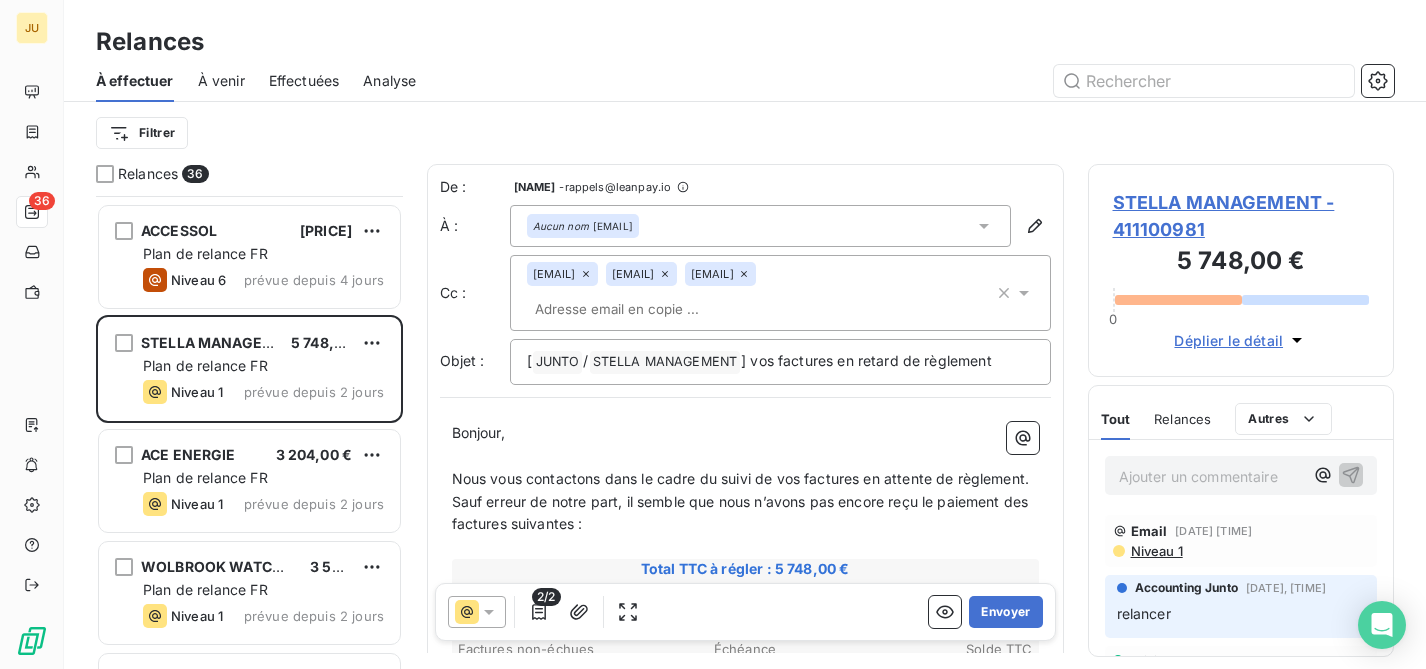 scroll, scrollTop: 2230, scrollLeft: 0, axis: vertical 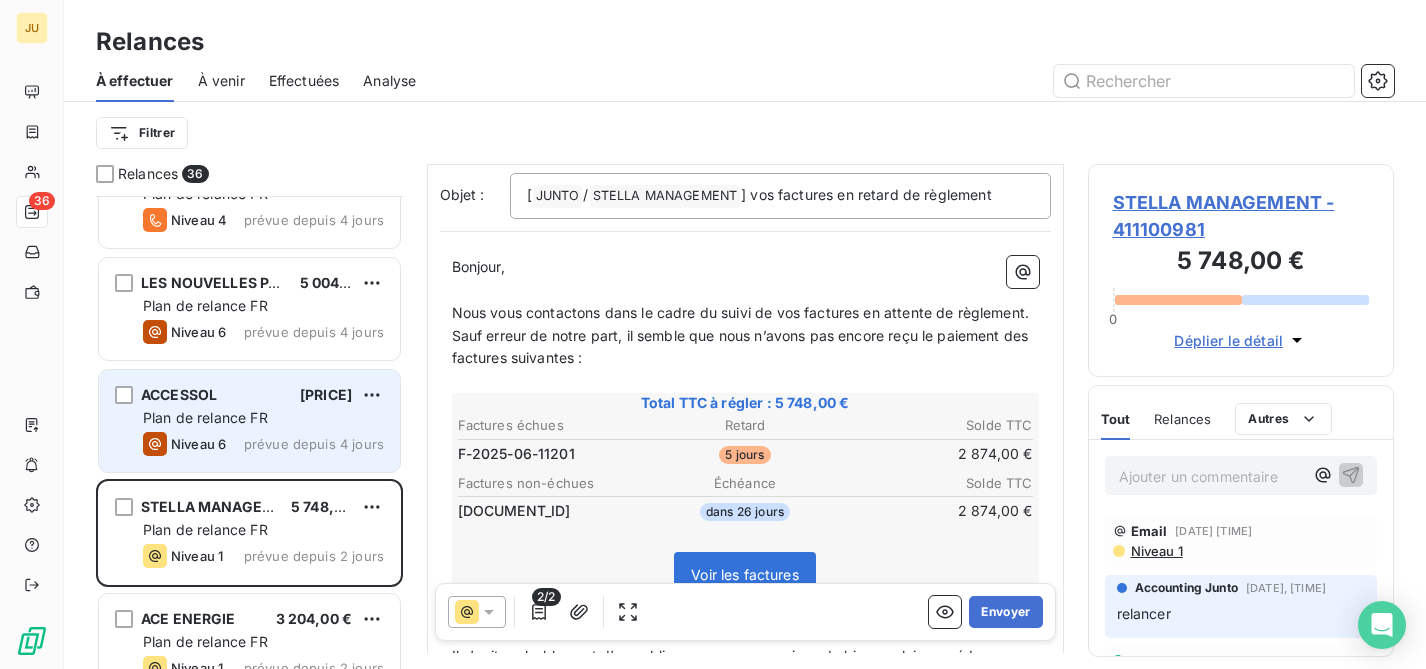 click on "prévue depuis 4 jours" at bounding box center (314, 444) 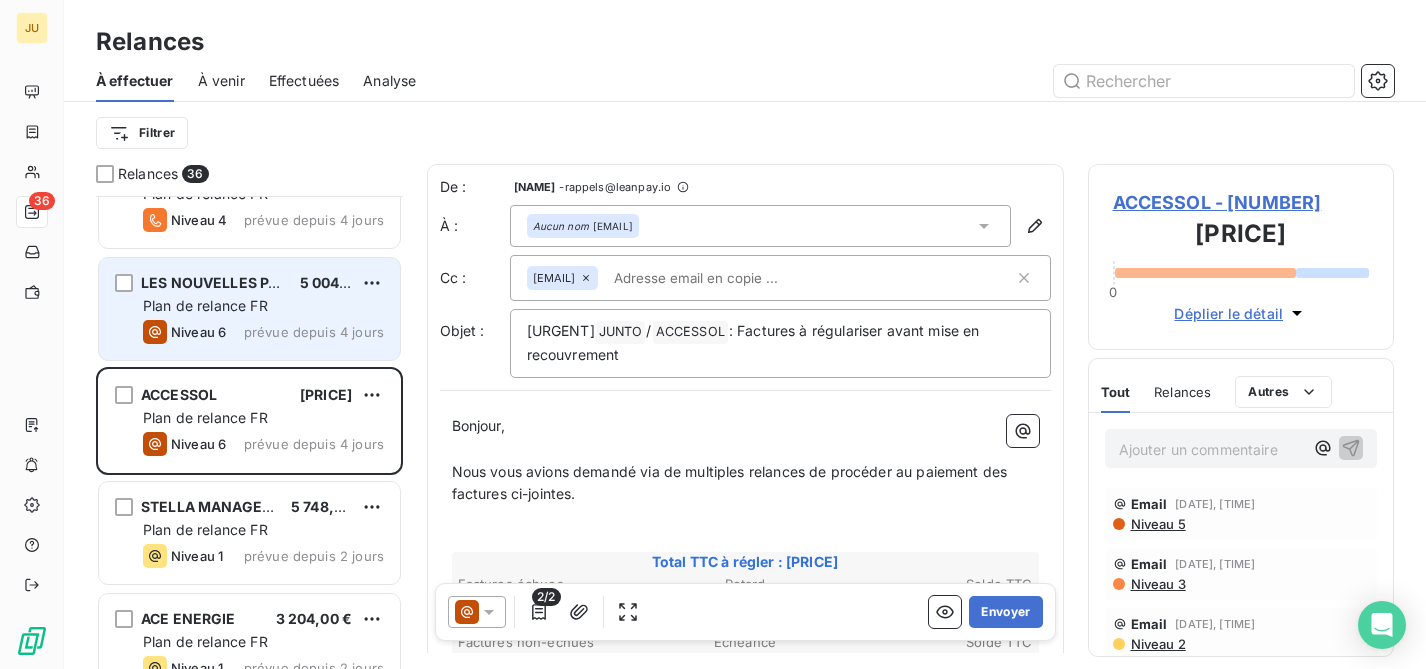 click on "prévue depuis 4 jours" at bounding box center [314, 332] 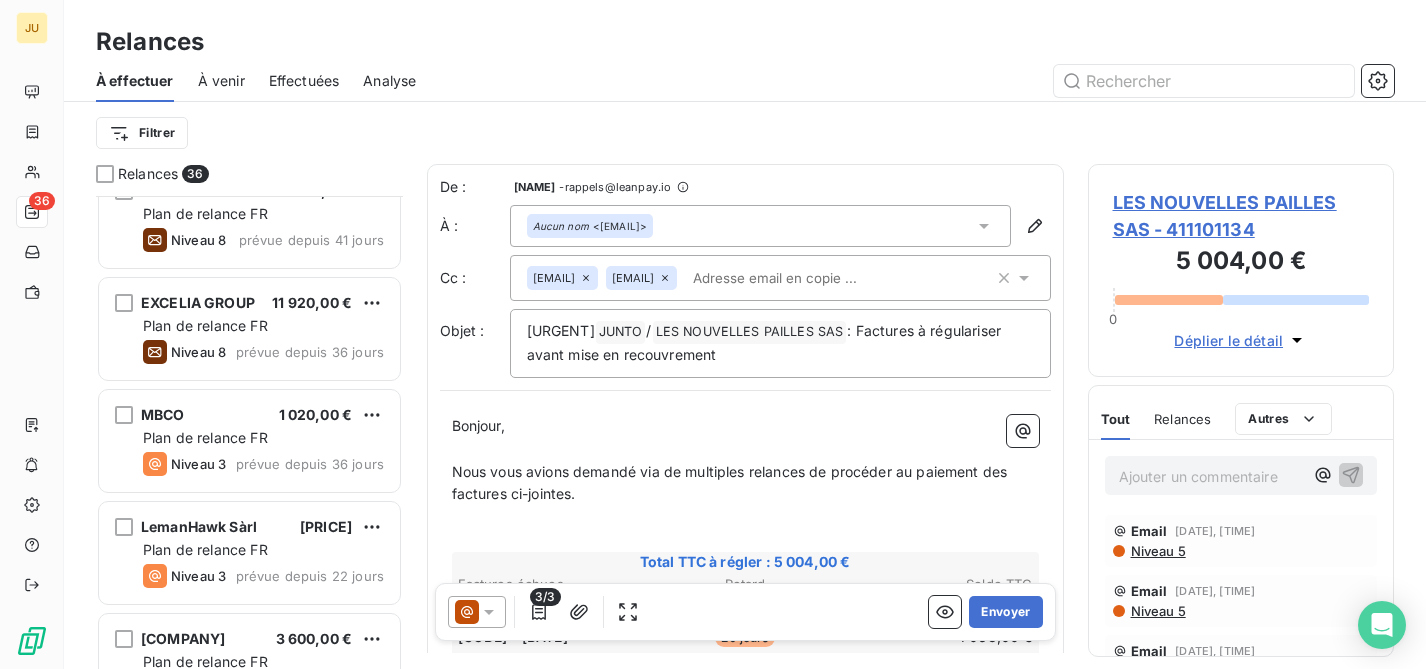 scroll, scrollTop: 483, scrollLeft: 0, axis: vertical 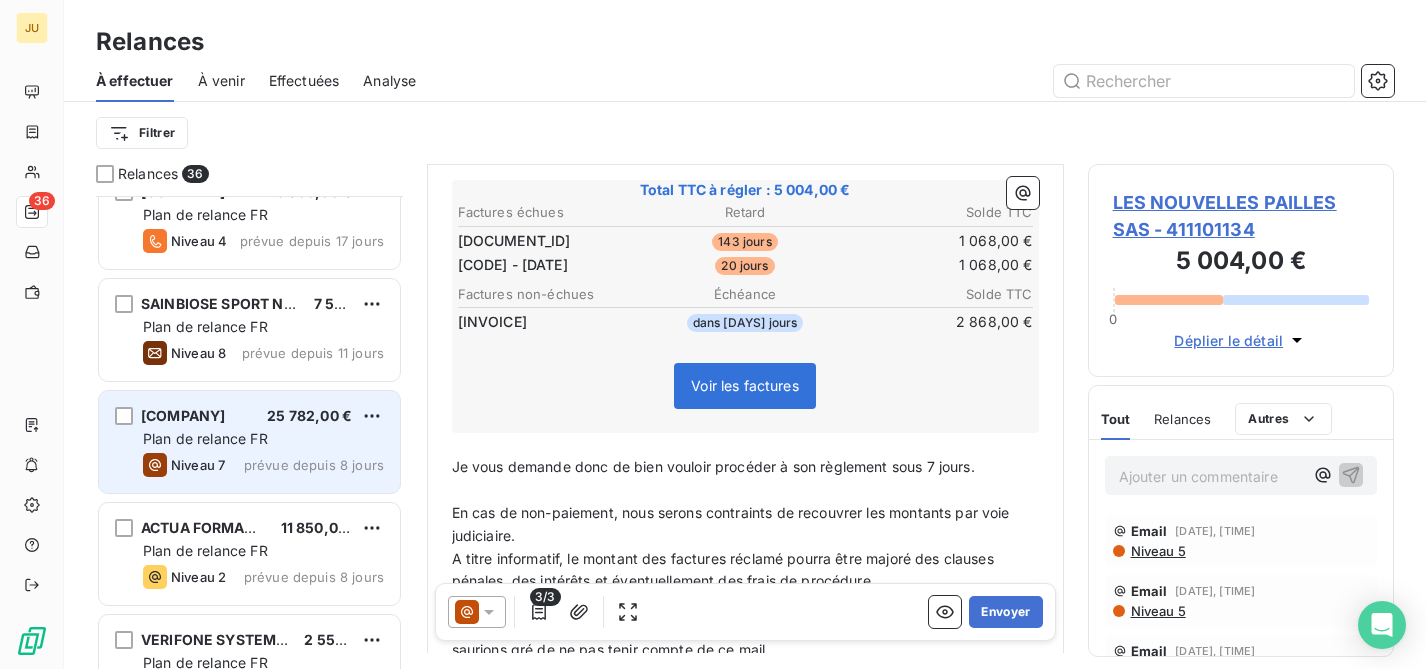 click on "Niveau 7 prévue depuis 8 jours" at bounding box center [263, 465] 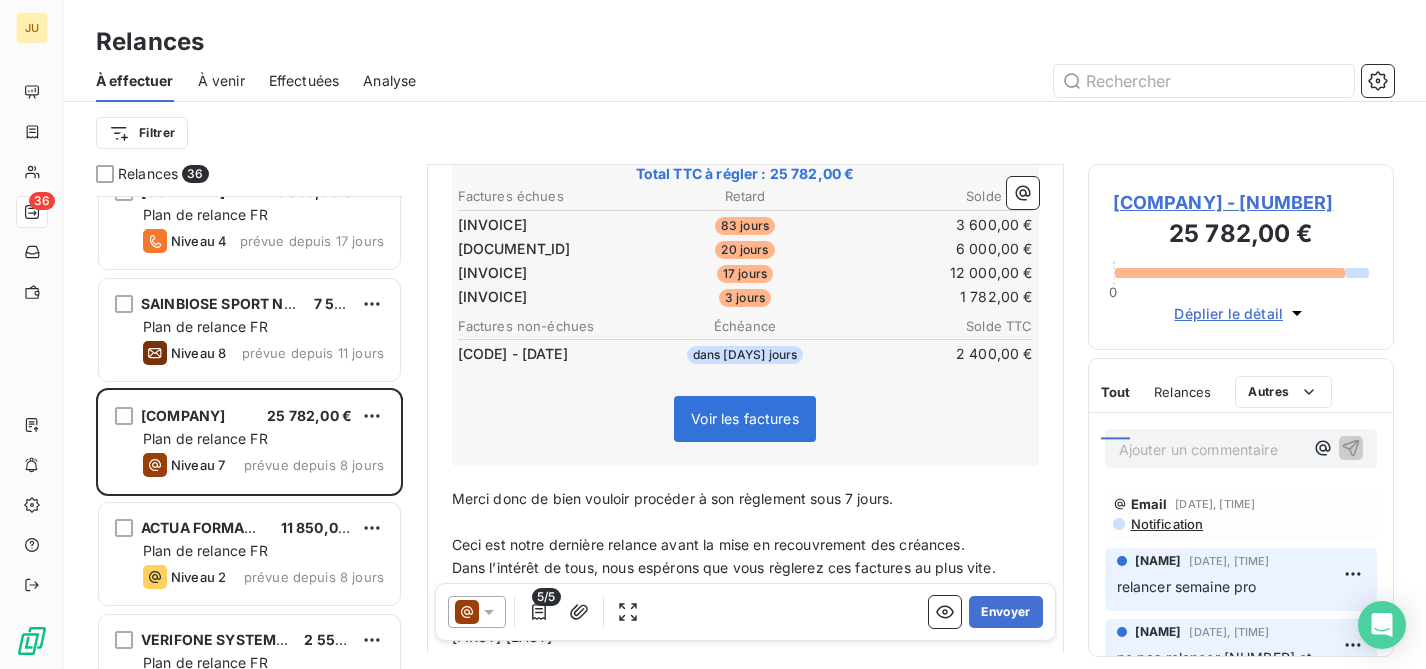 scroll, scrollTop: 301, scrollLeft: 0, axis: vertical 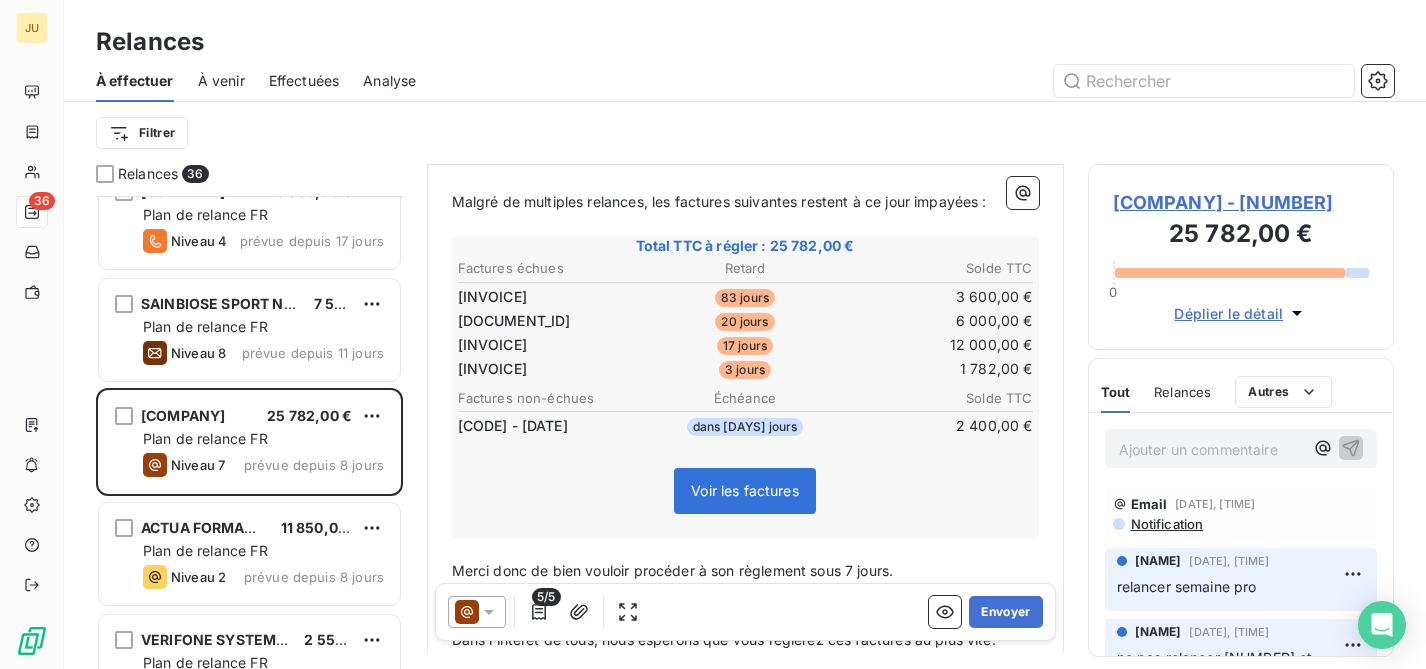 click on "Ajouter un commentaire ﻿" at bounding box center [1211, 449] 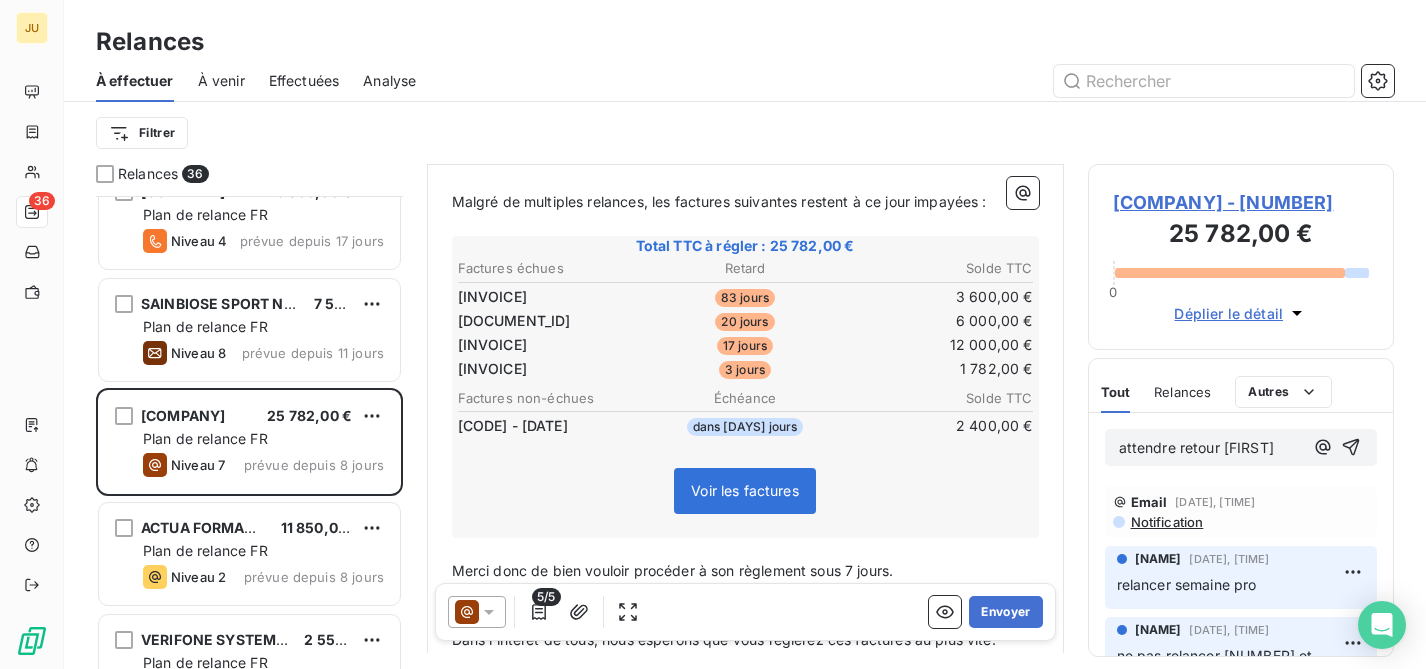 click on "attendre retour [FIRST]" at bounding box center [1241, 447] 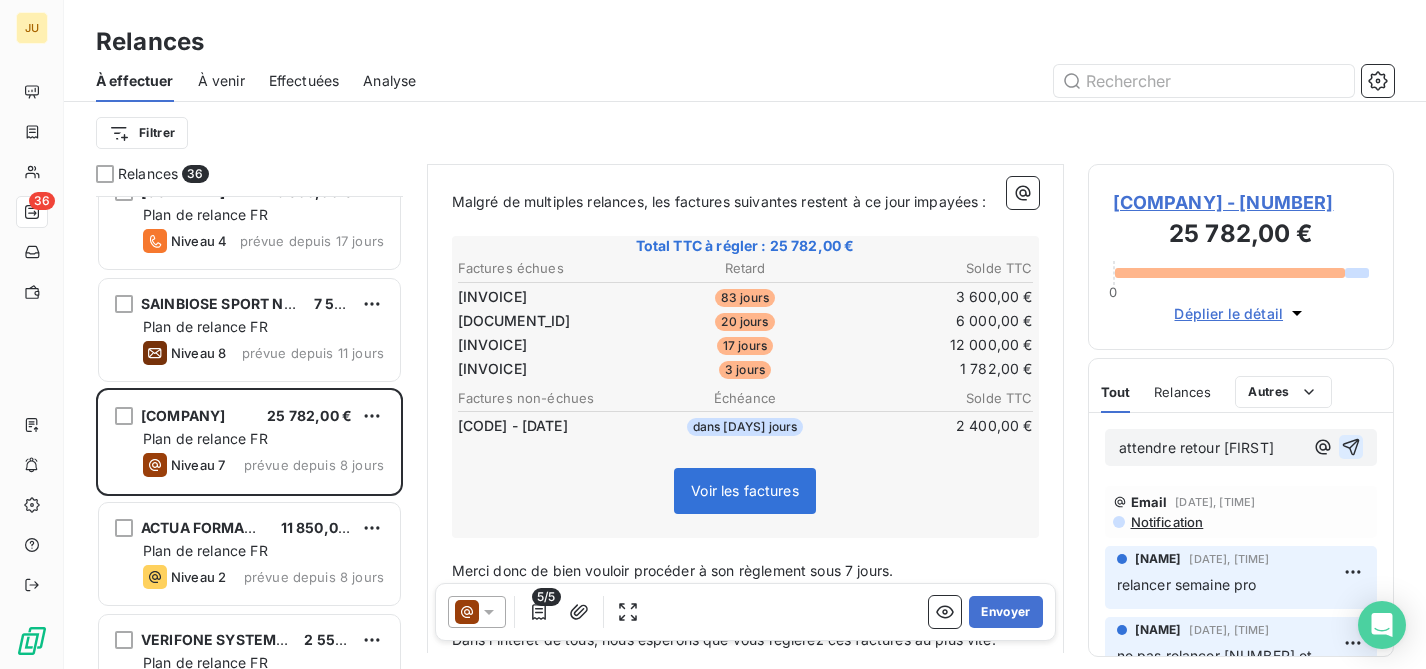 click 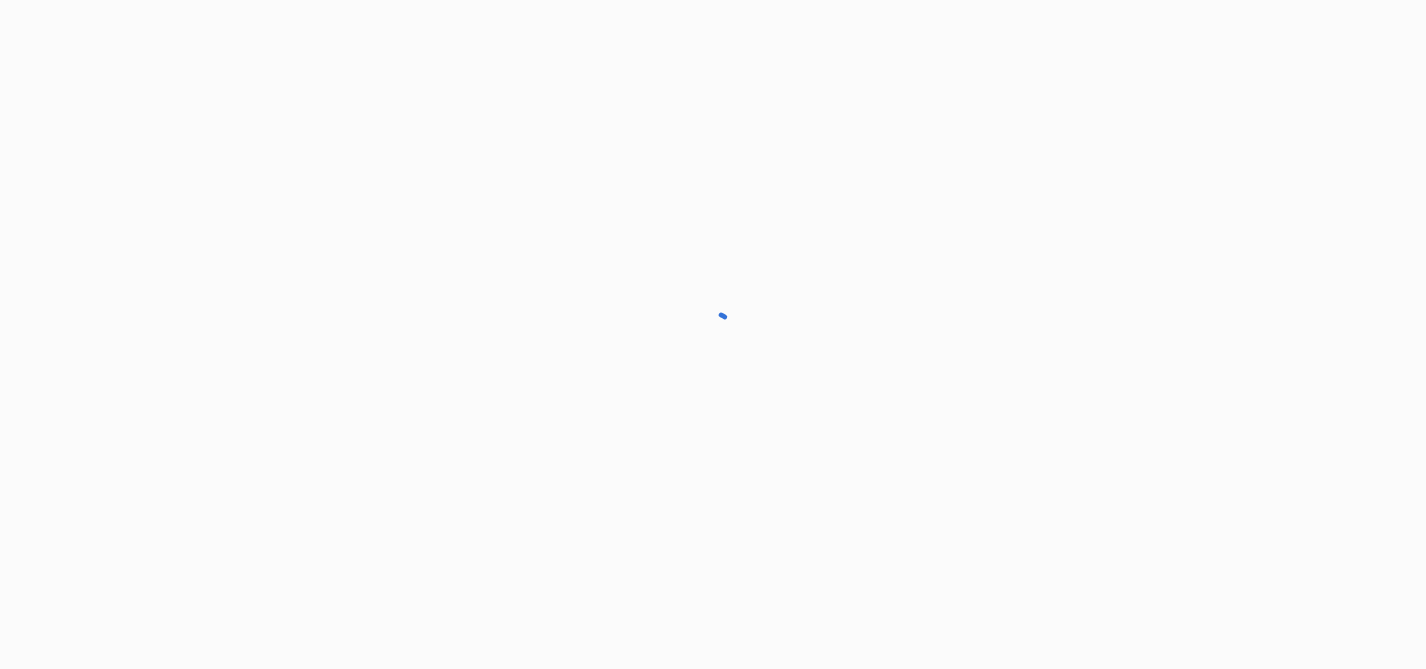 scroll, scrollTop: 0, scrollLeft: 0, axis: both 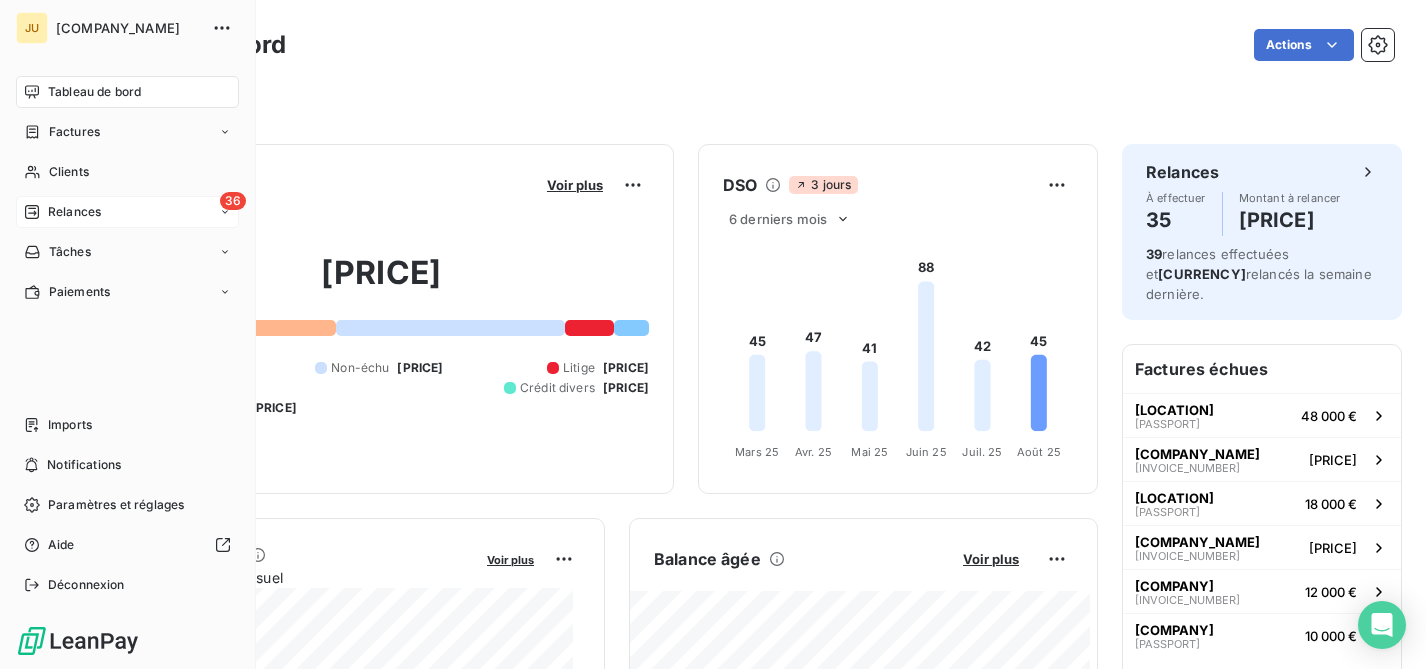 click 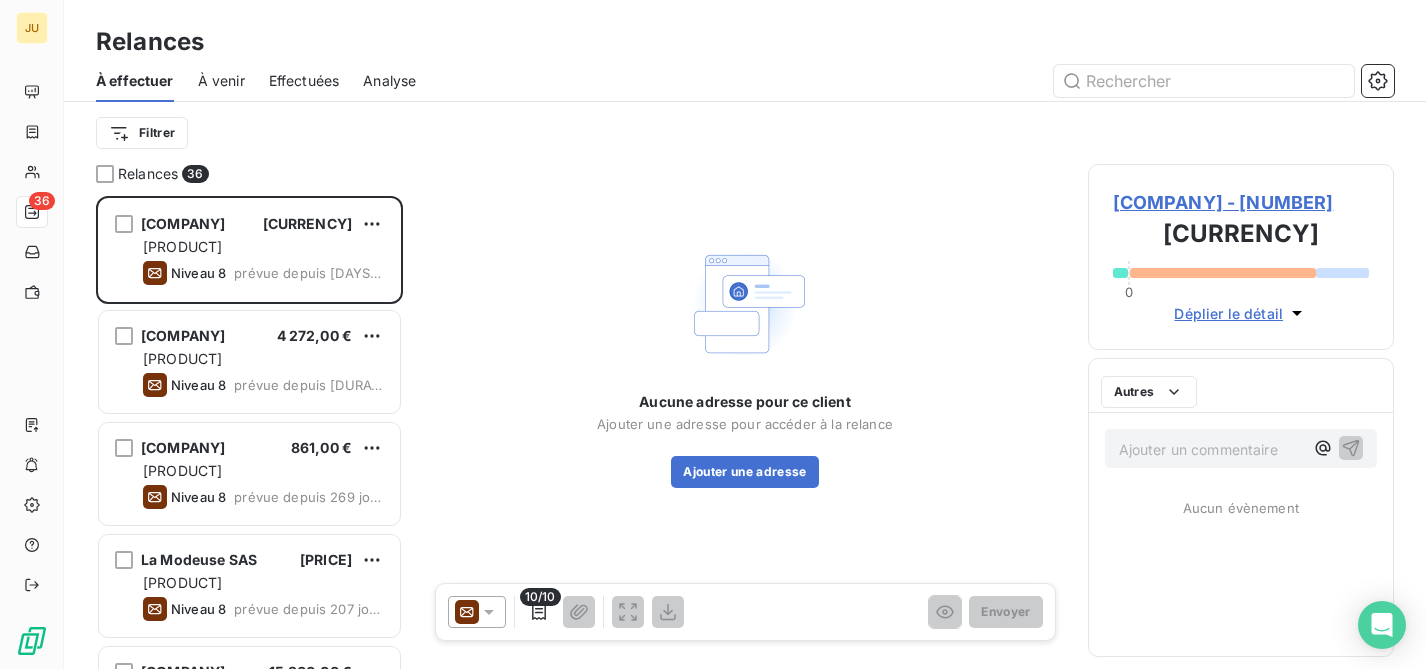 scroll, scrollTop: 16, scrollLeft: 16, axis: both 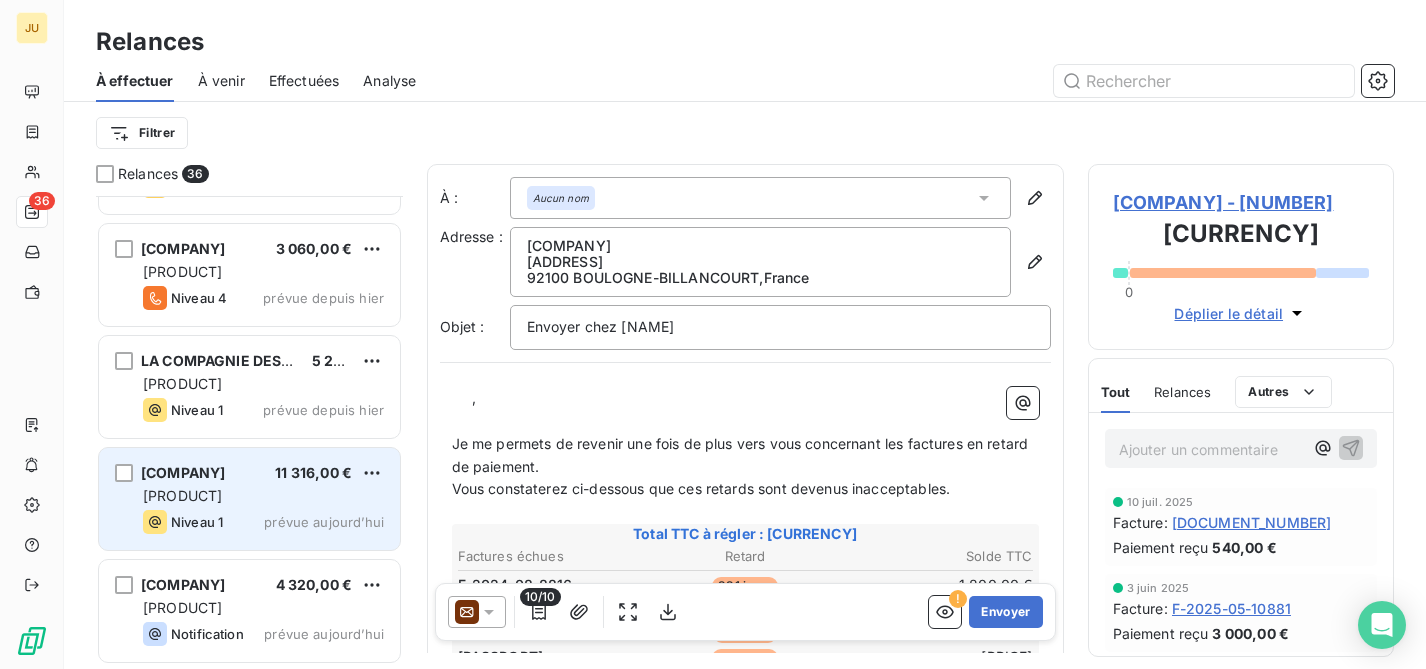 click on "Niveau 1 prévue aujourd’hui" at bounding box center (263, 522) 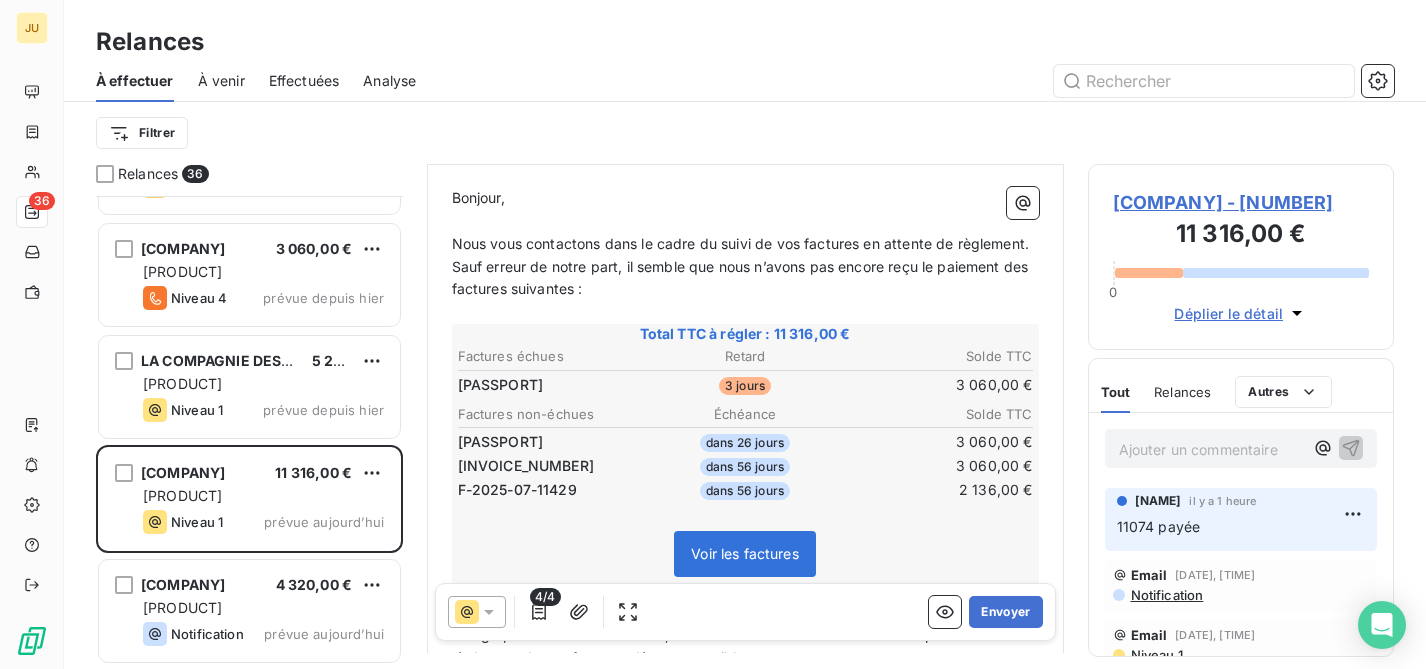 scroll, scrollTop: 207, scrollLeft: 0, axis: vertical 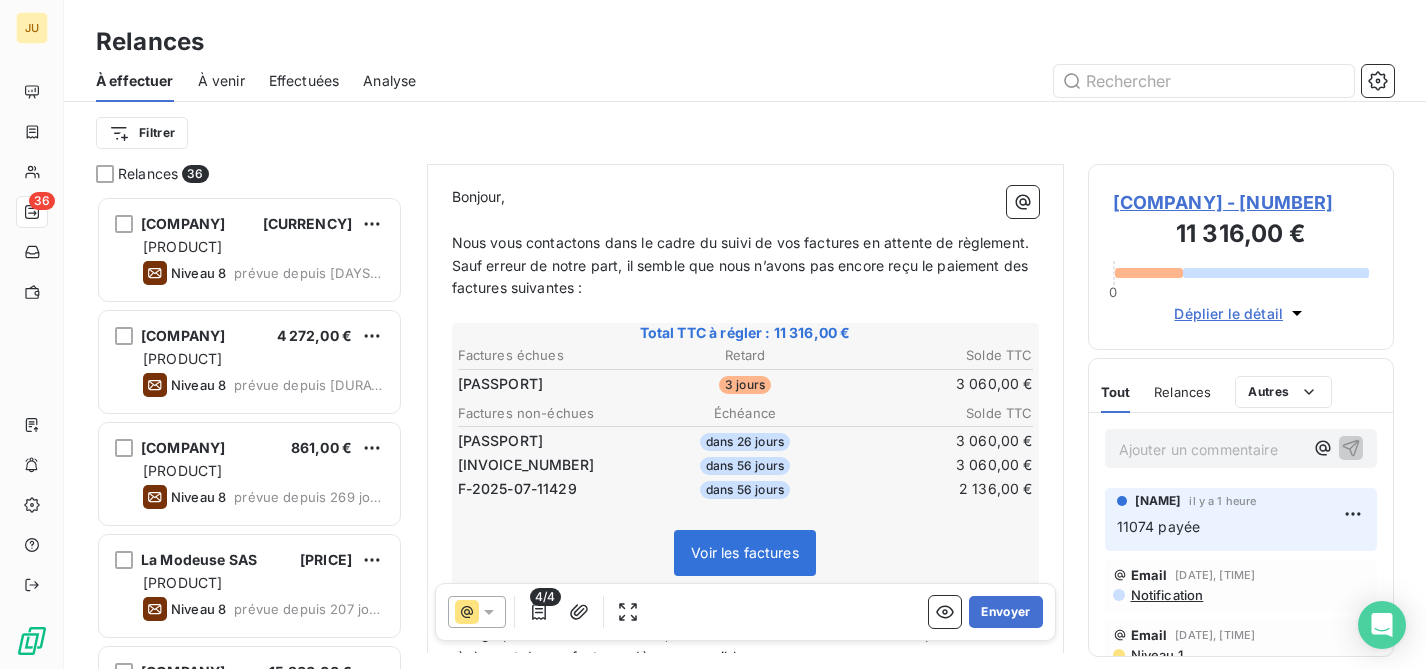 click on "Effectuées" at bounding box center [304, 81] 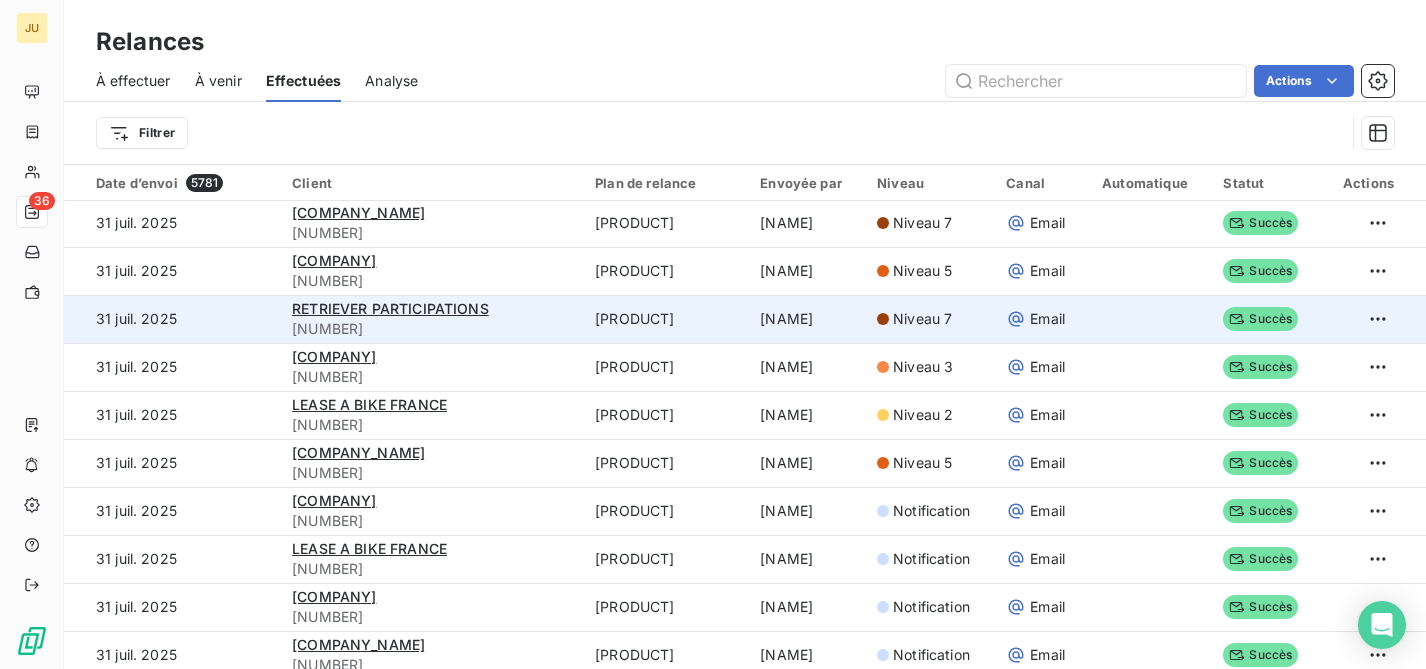 scroll, scrollTop: 939, scrollLeft: 0, axis: vertical 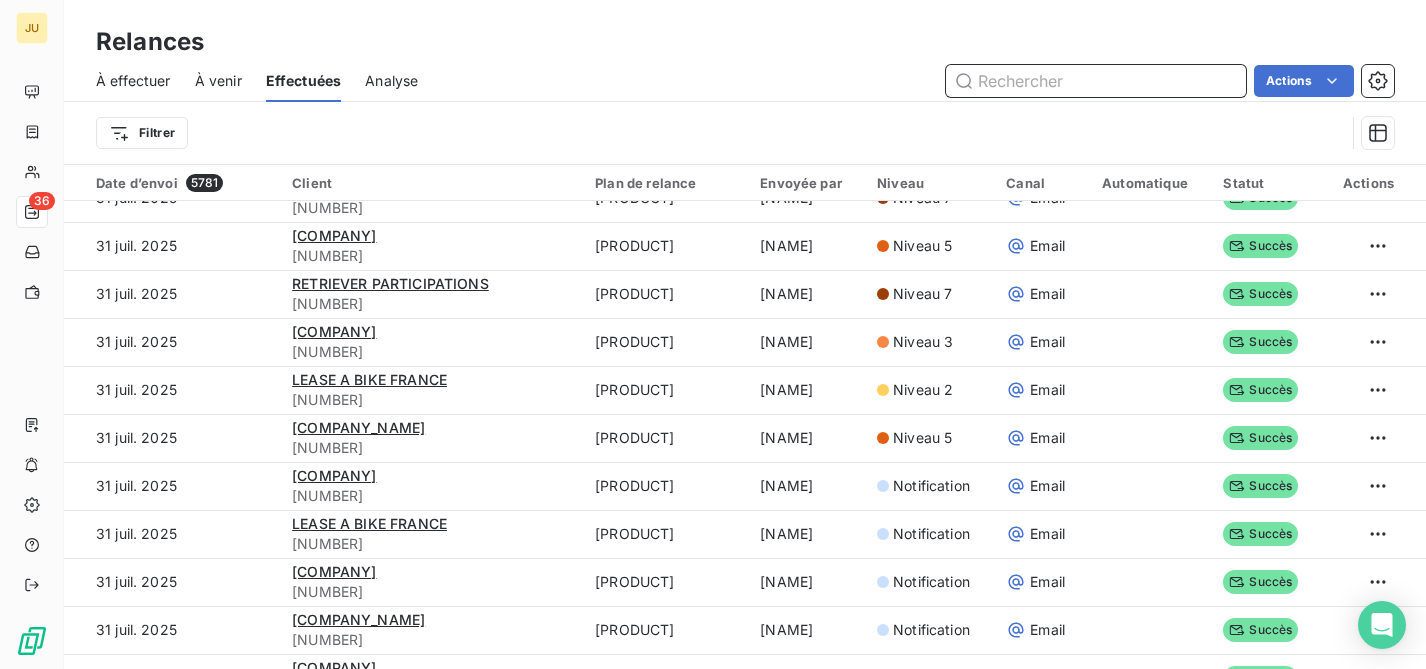 click at bounding box center (1096, 81) 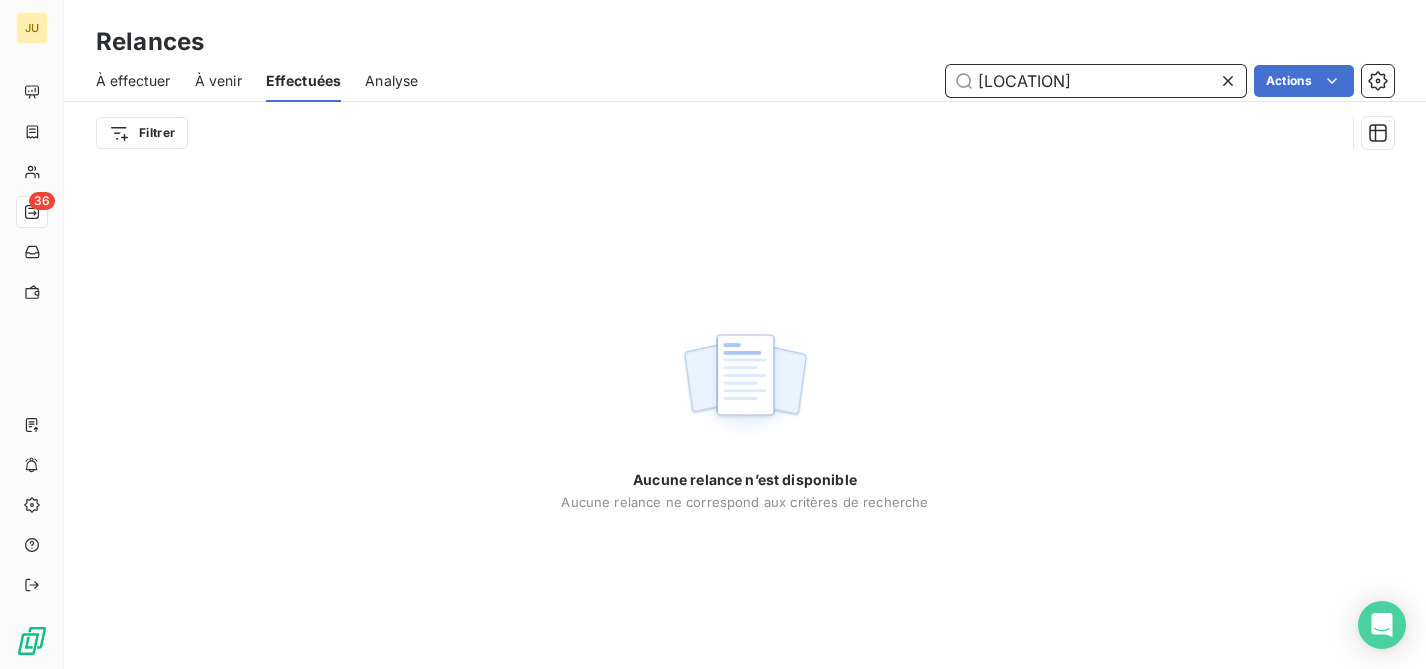 type on "[LOCATION]" 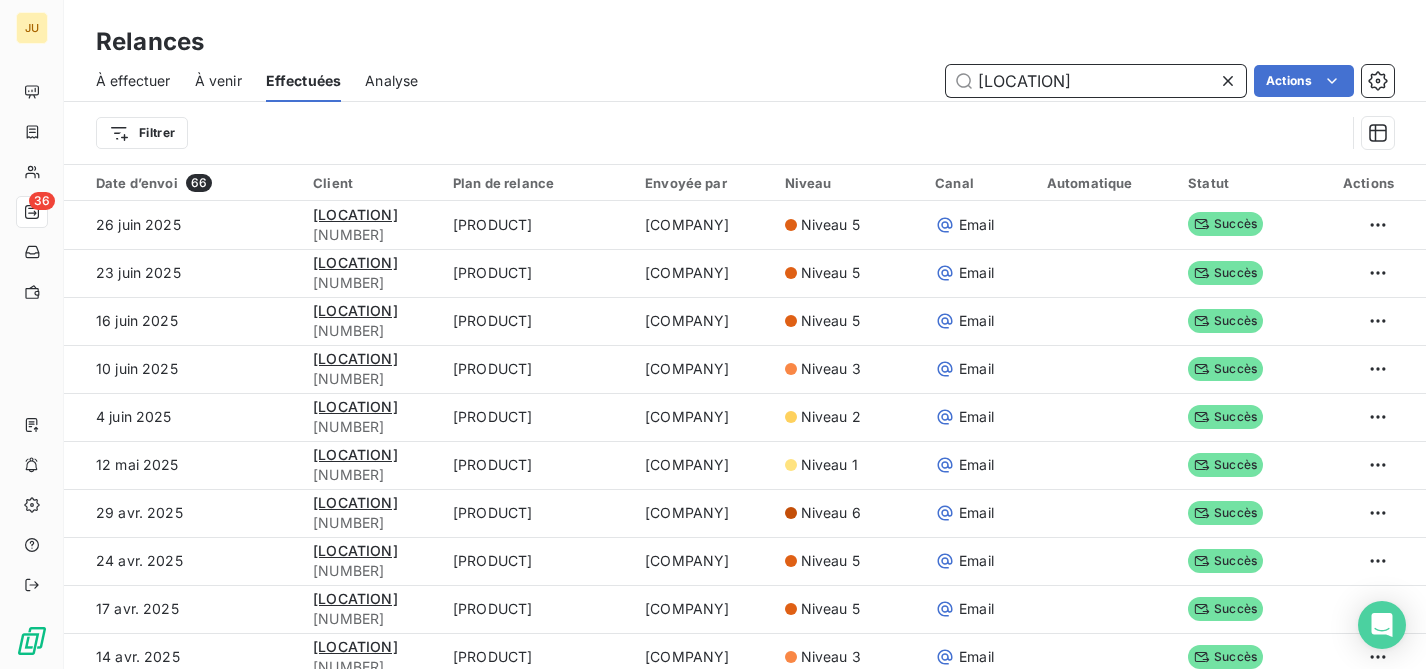drag, startPoint x: 157, startPoint y: 86, endPoint x: 220, endPoint y: 83, distance: 63.07139 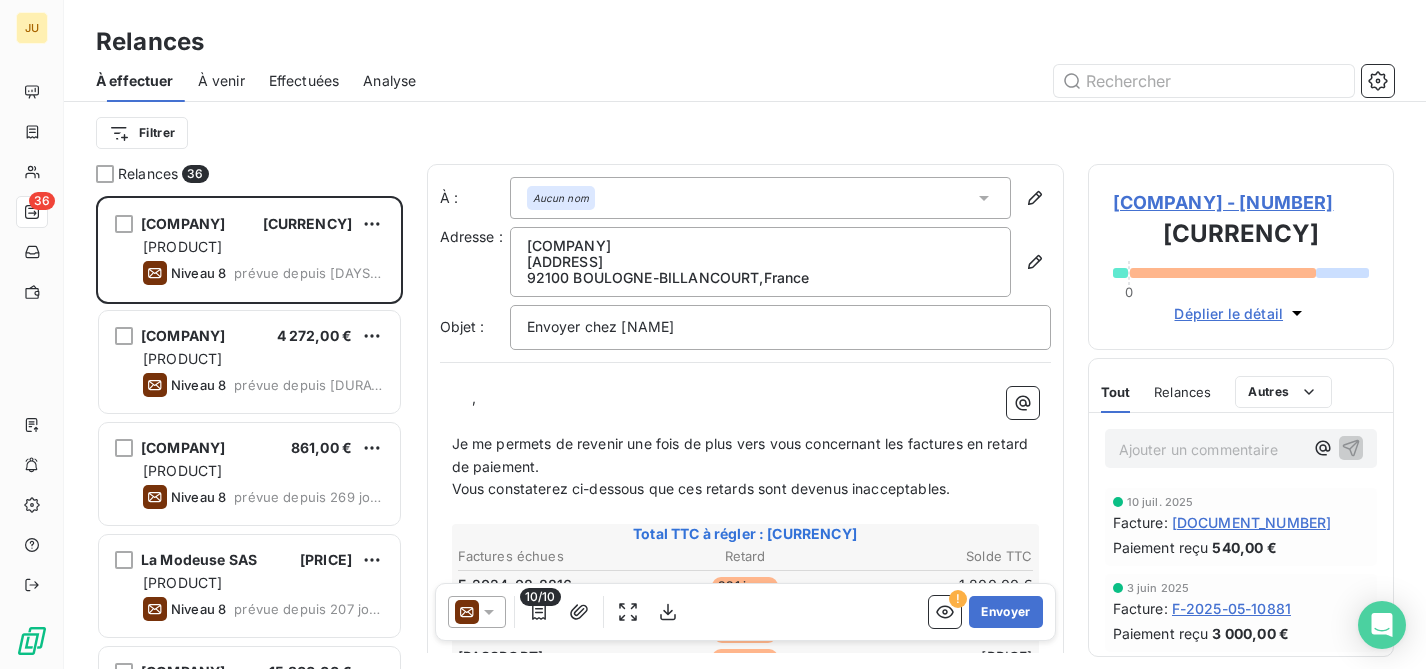scroll, scrollTop: 16, scrollLeft: 16, axis: both 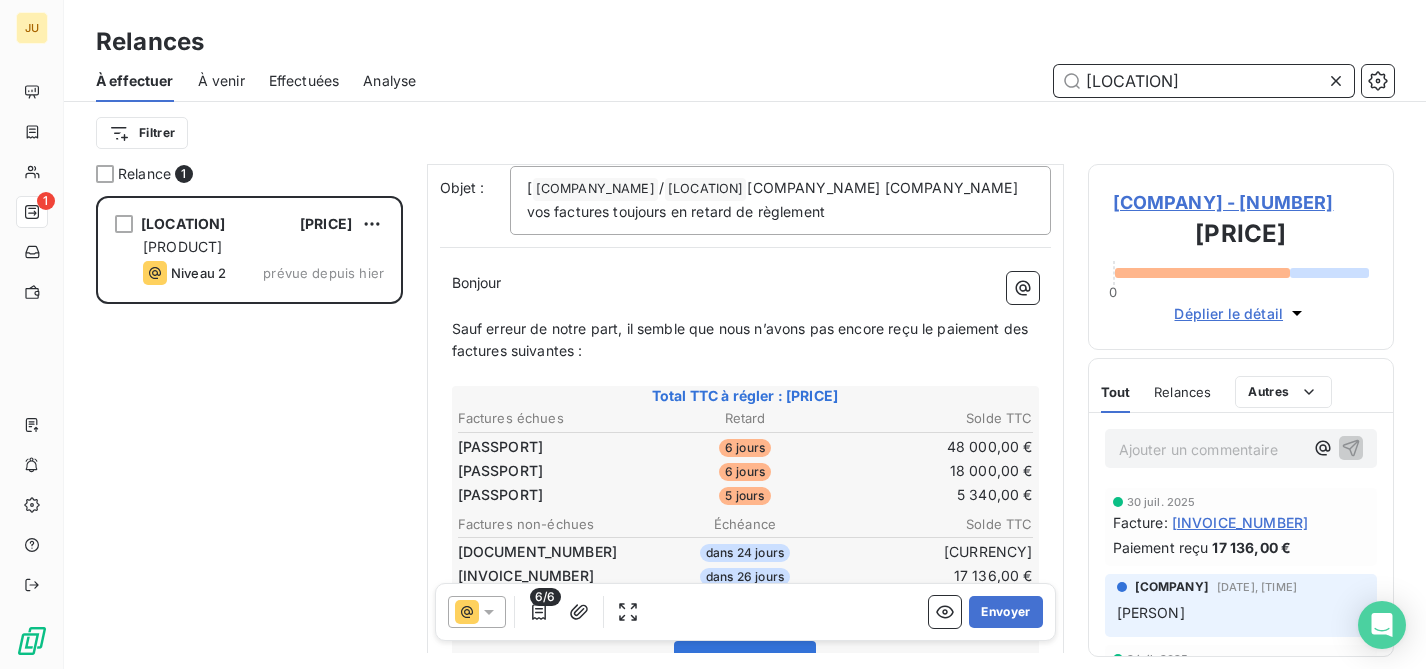 click on "À effectuer" at bounding box center (135, 81) 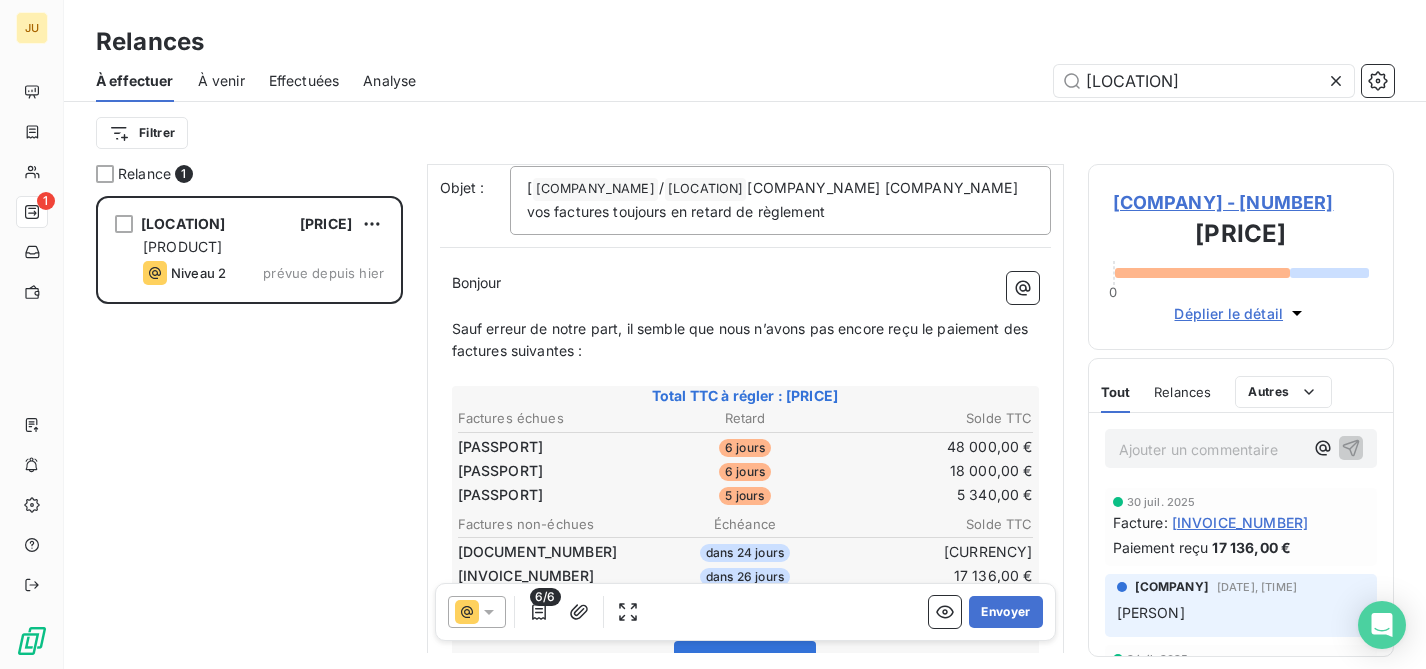 click on "À effectuer" at bounding box center [135, 81] 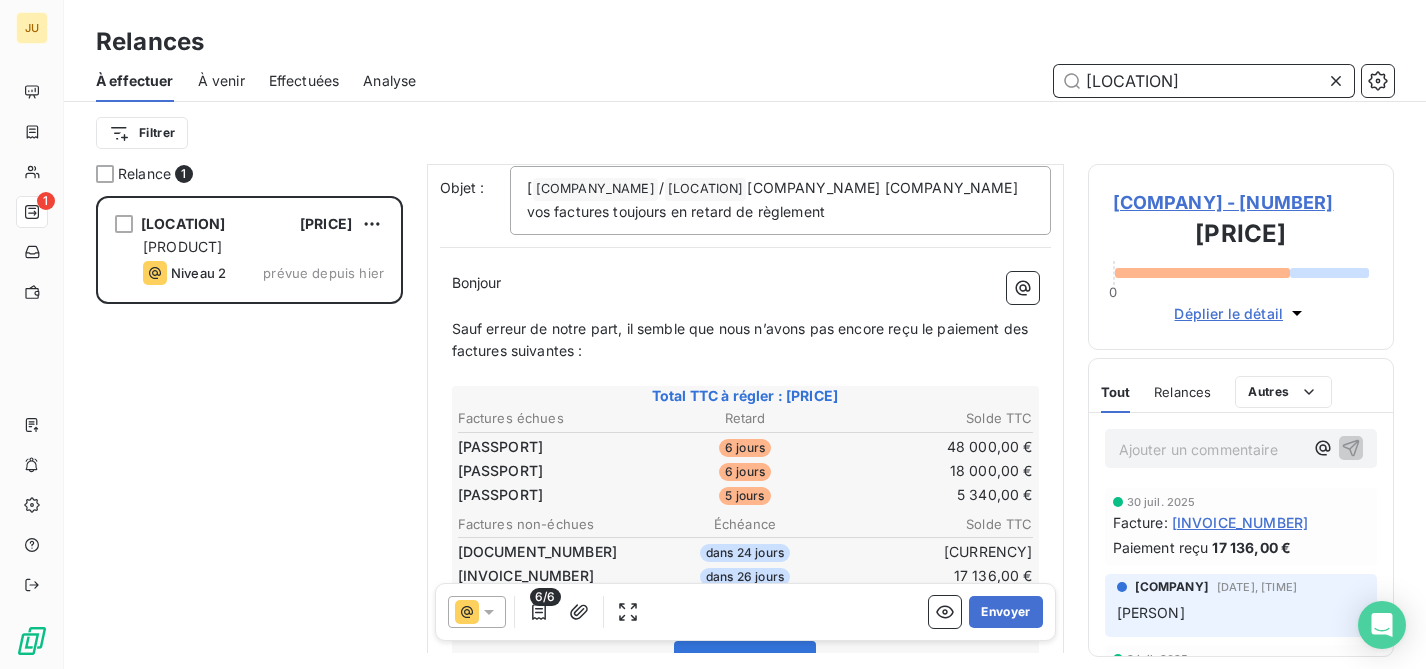 drag, startPoint x: 1112, startPoint y: 89, endPoint x: 899, endPoint y: 115, distance: 214.581 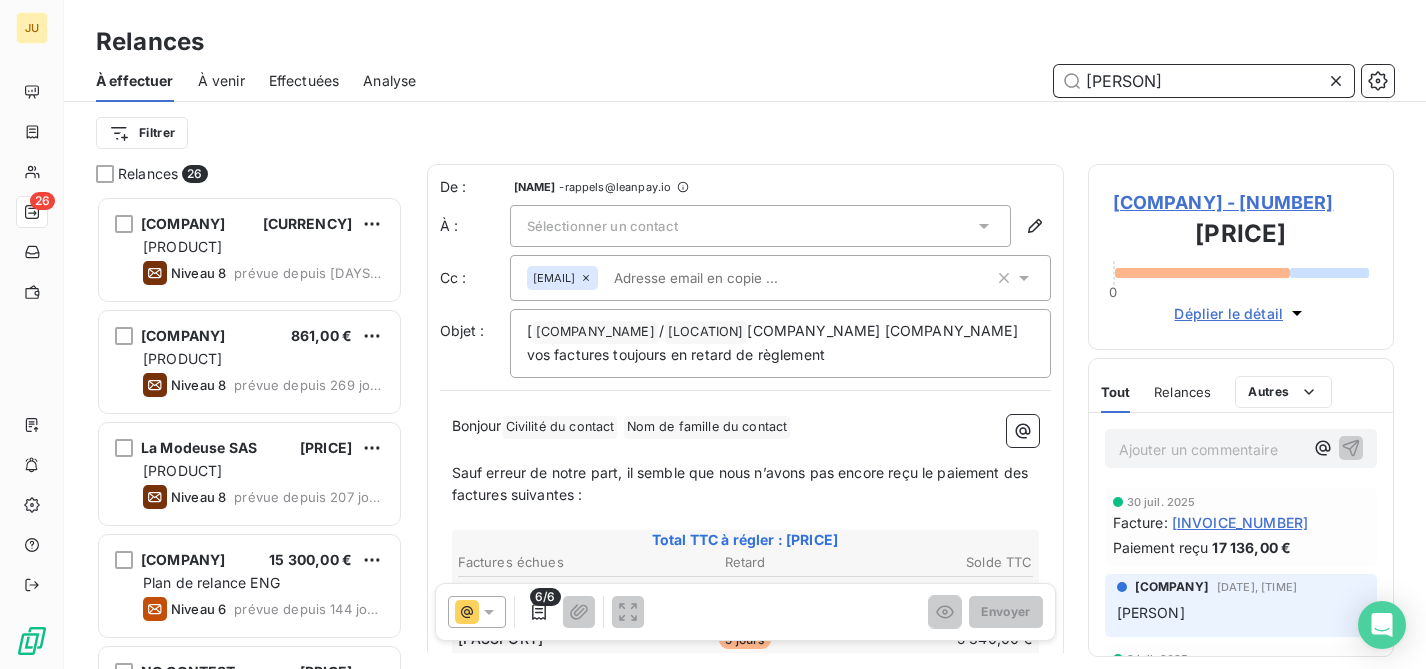 scroll, scrollTop: 16, scrollLeft: 16, axis: both 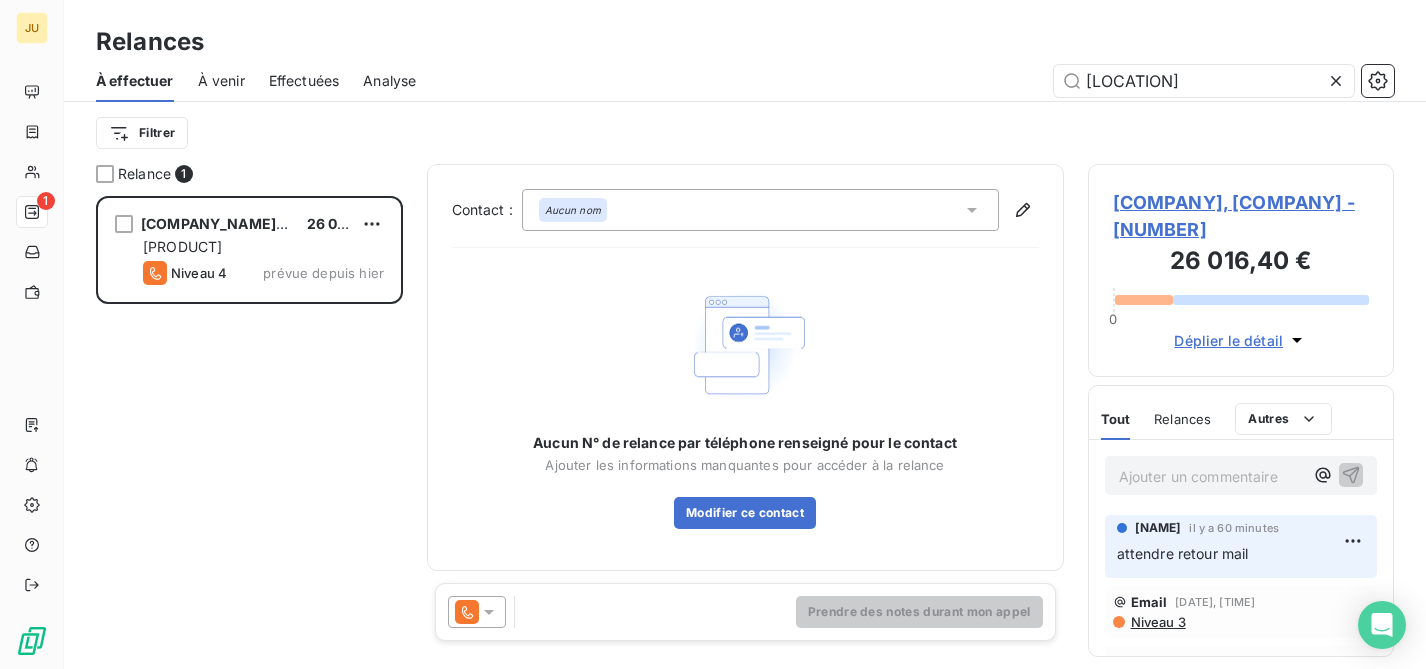 click 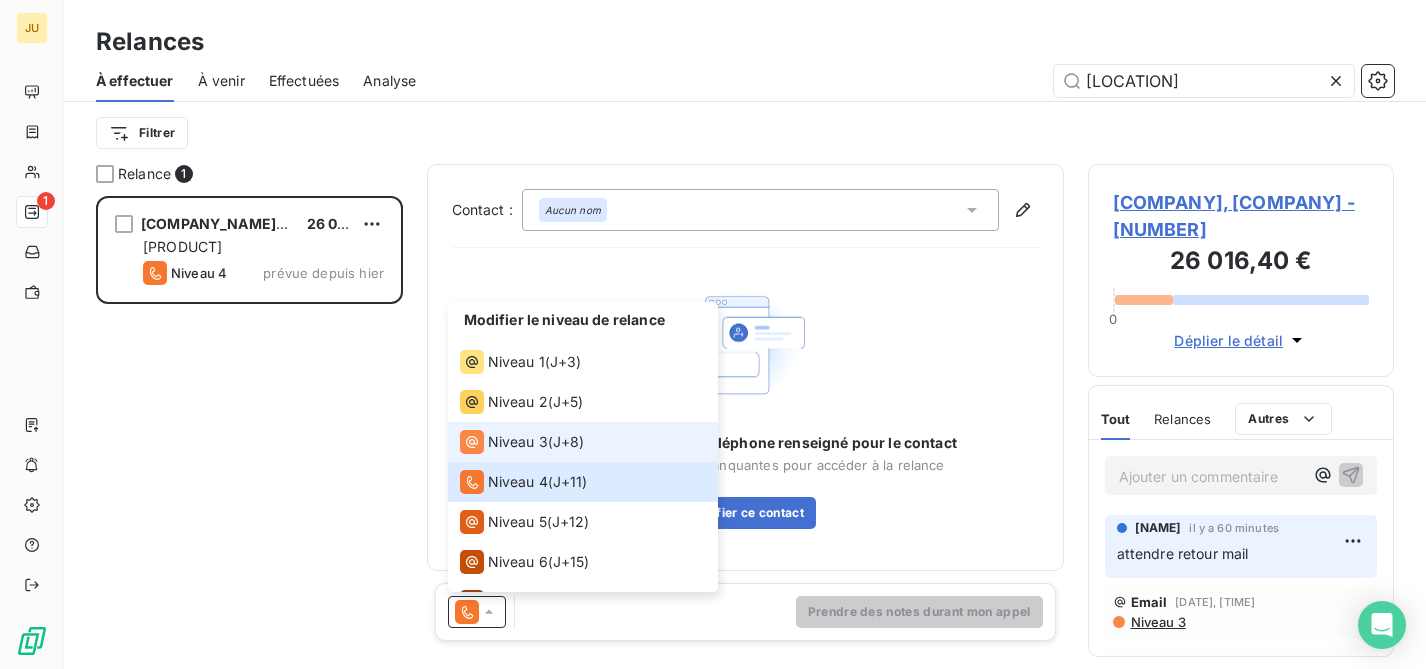 click on "Niveau 3" at bounding box center (518, 442) 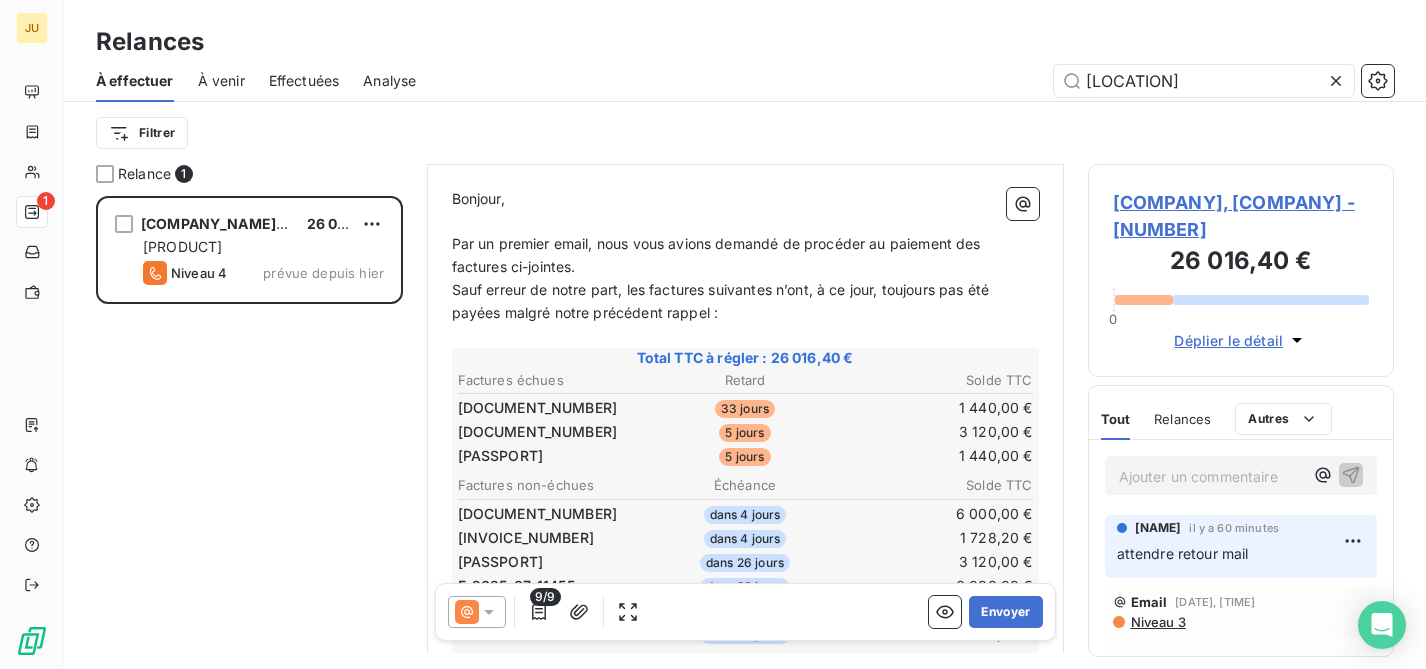 scroll, scrollTop: 252, scrollLeft: 0, axis: vertical 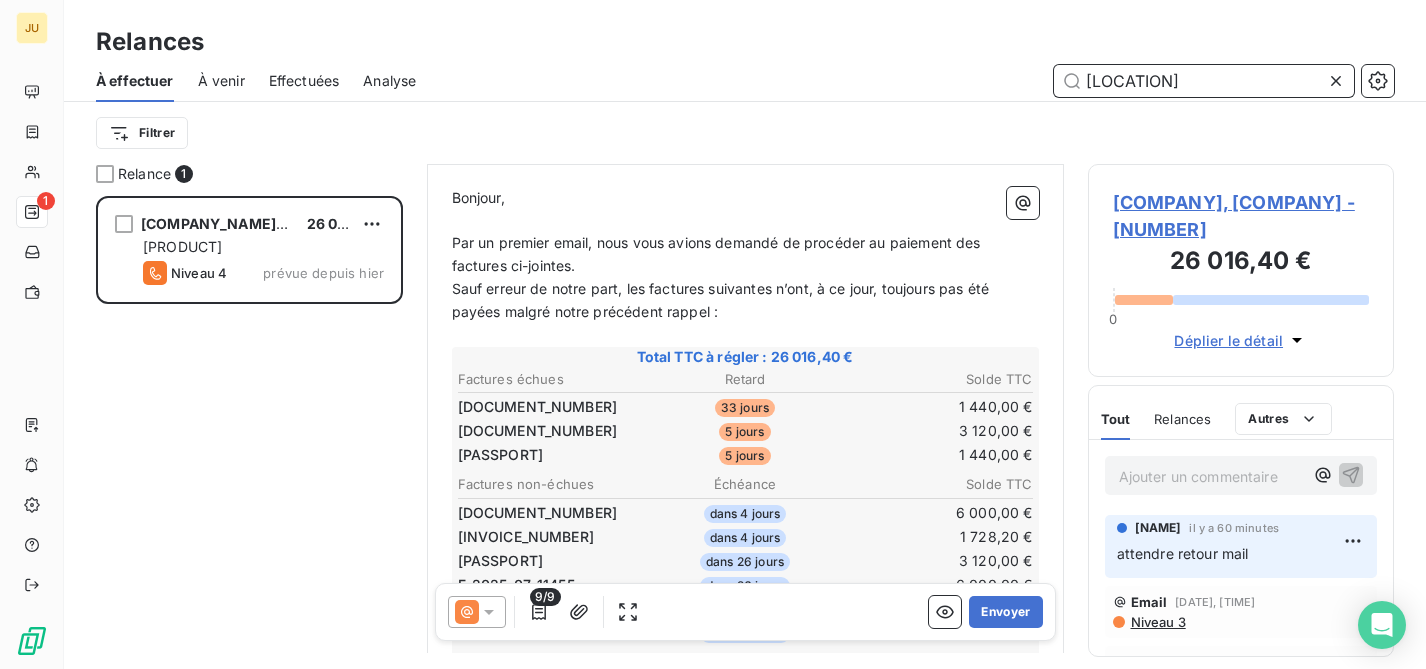click on "edhec" at bounding box center (1204, 81) 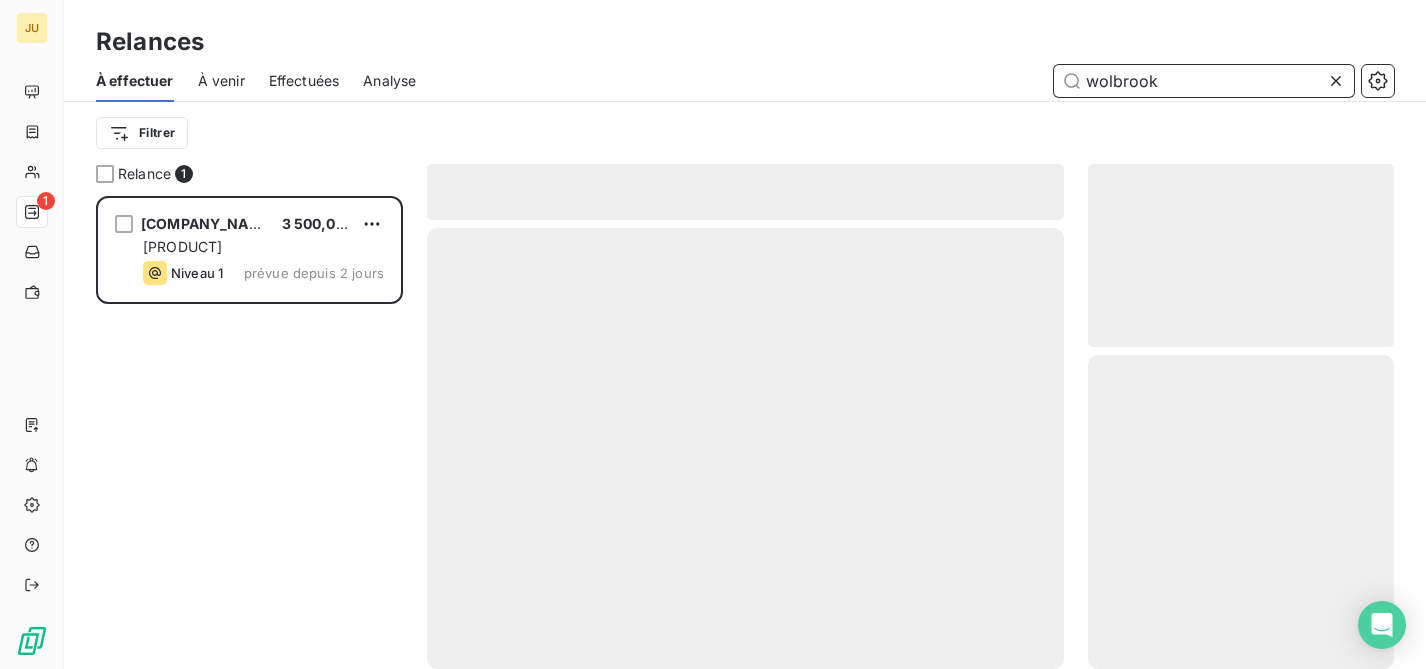 scroll, scrollTop: 16, scrollLeft: 16, axis: both 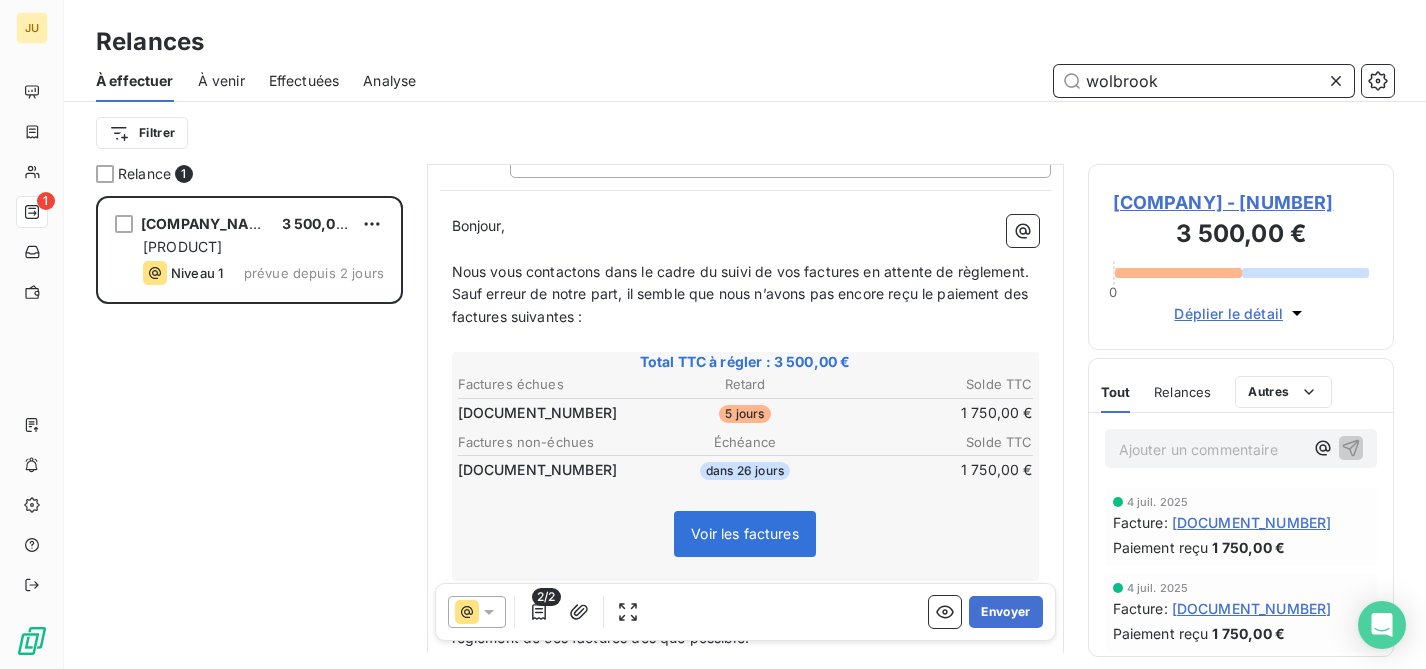 click on "wolbrook" at bounding box center (1204, 81) 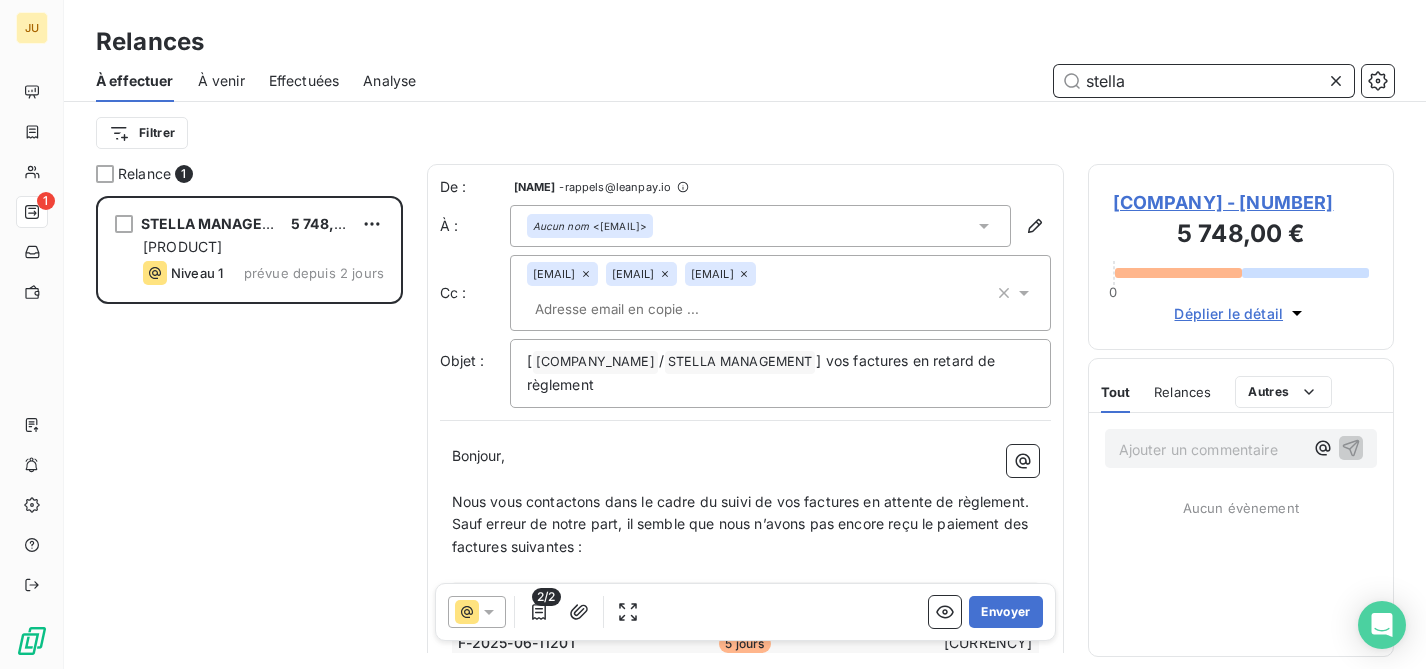 scroll, scrollTop: 16, scrollLeft: 16, axis: both 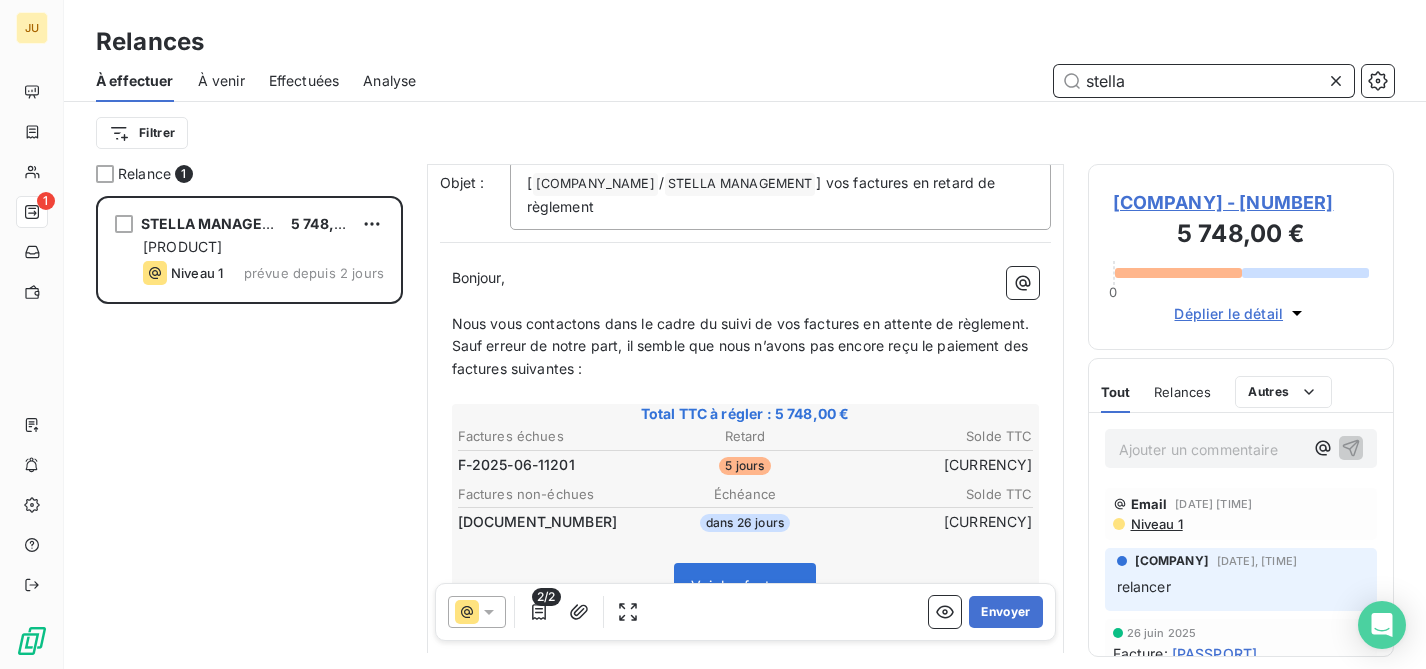 click on "stella" at bounding box center [1204, 81] 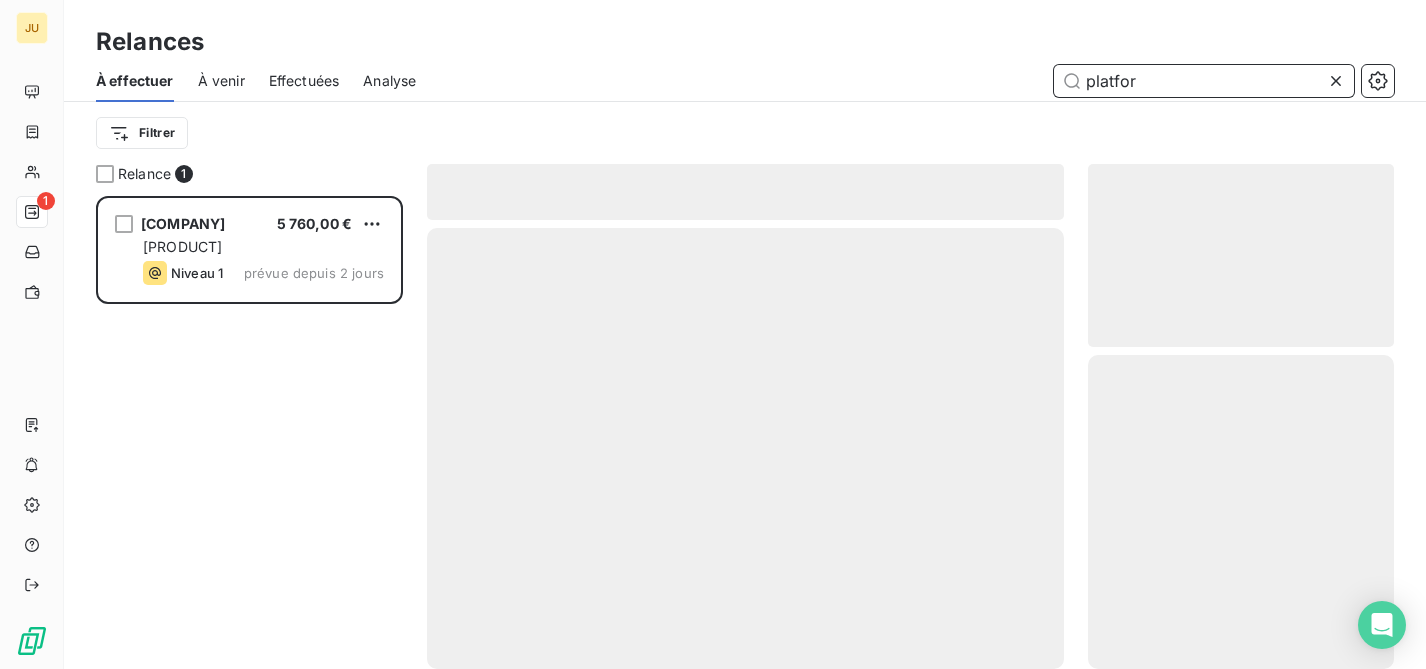 scroll, scrollTop: 16, scrollLeft: 16, axis: both 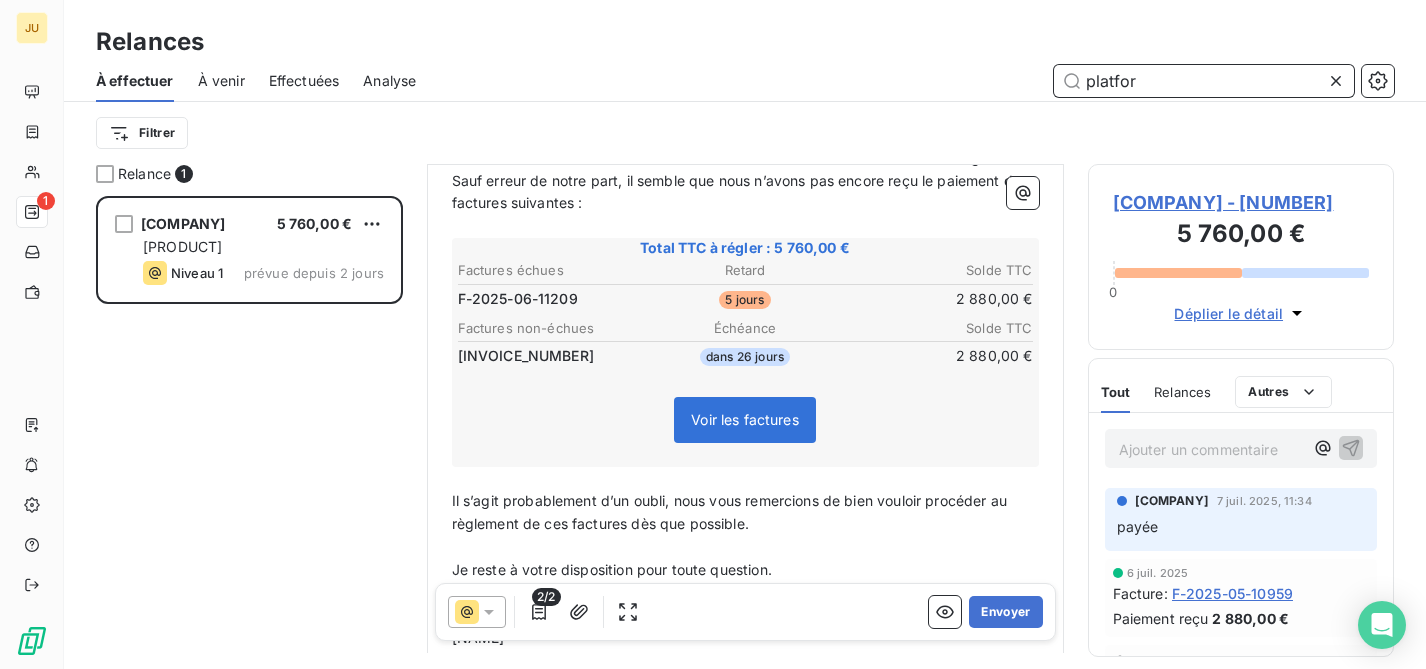 click on "platfor" at bounding box center (1204, 81) 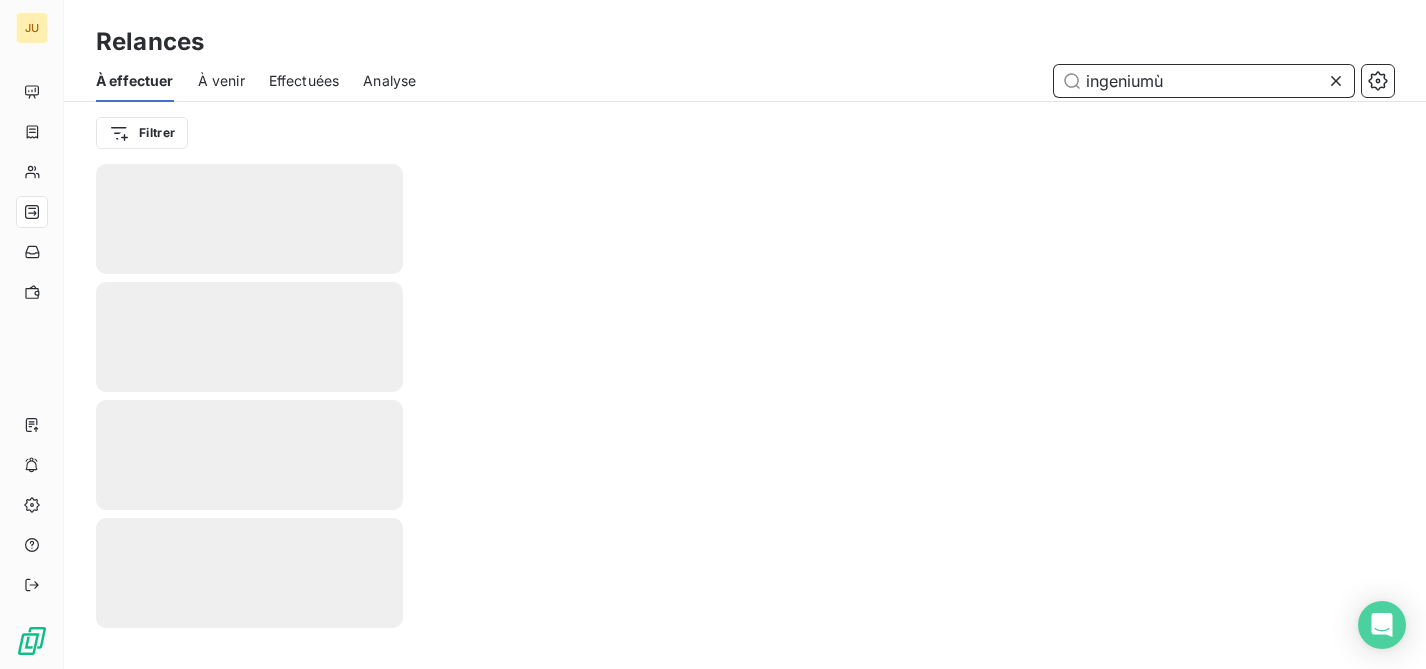 type on "ingenium" 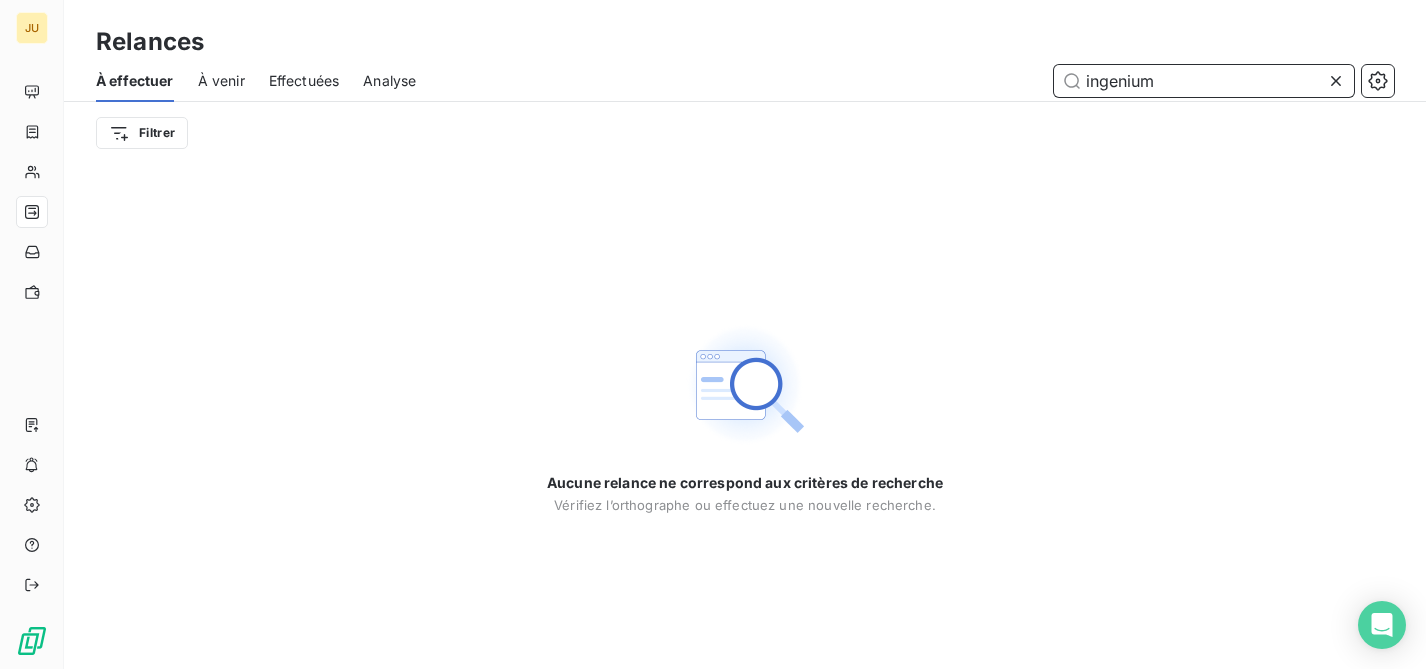 click on "Effectuées" at bounding box center [304, 81] 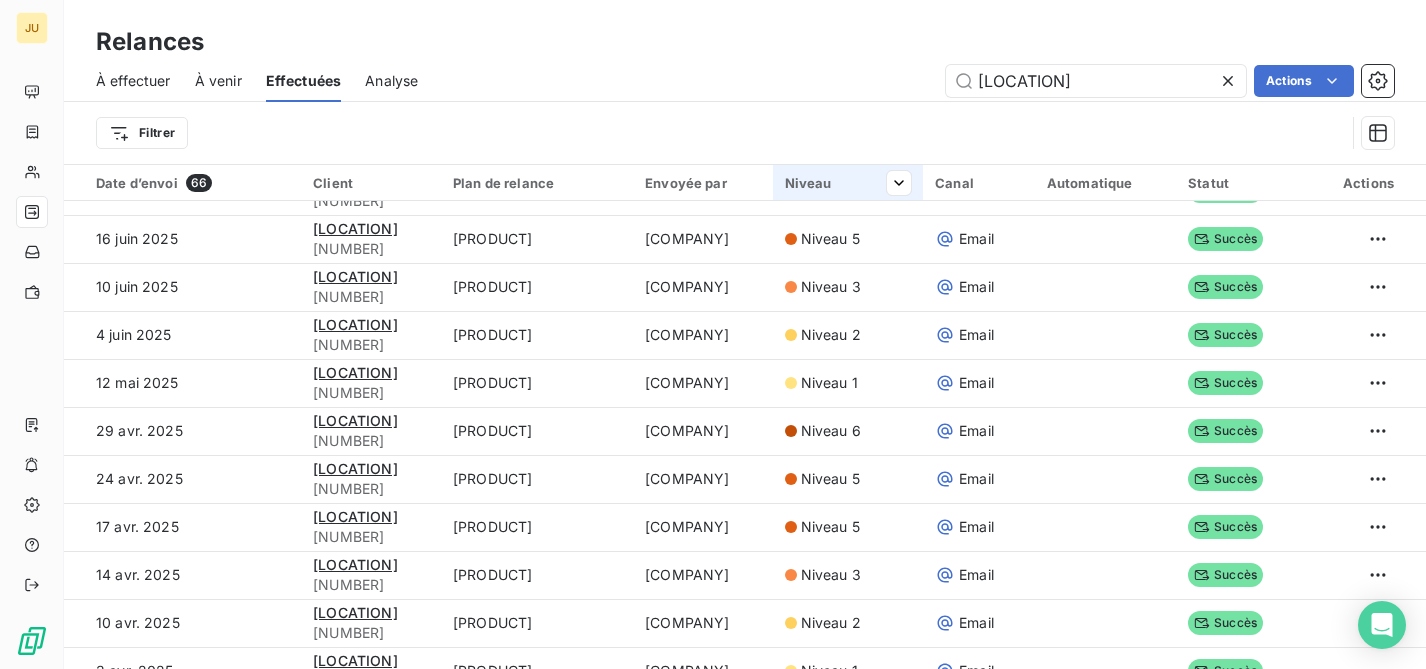 scroll, scrollTop: 0, scrollLeft: 0, axis: both 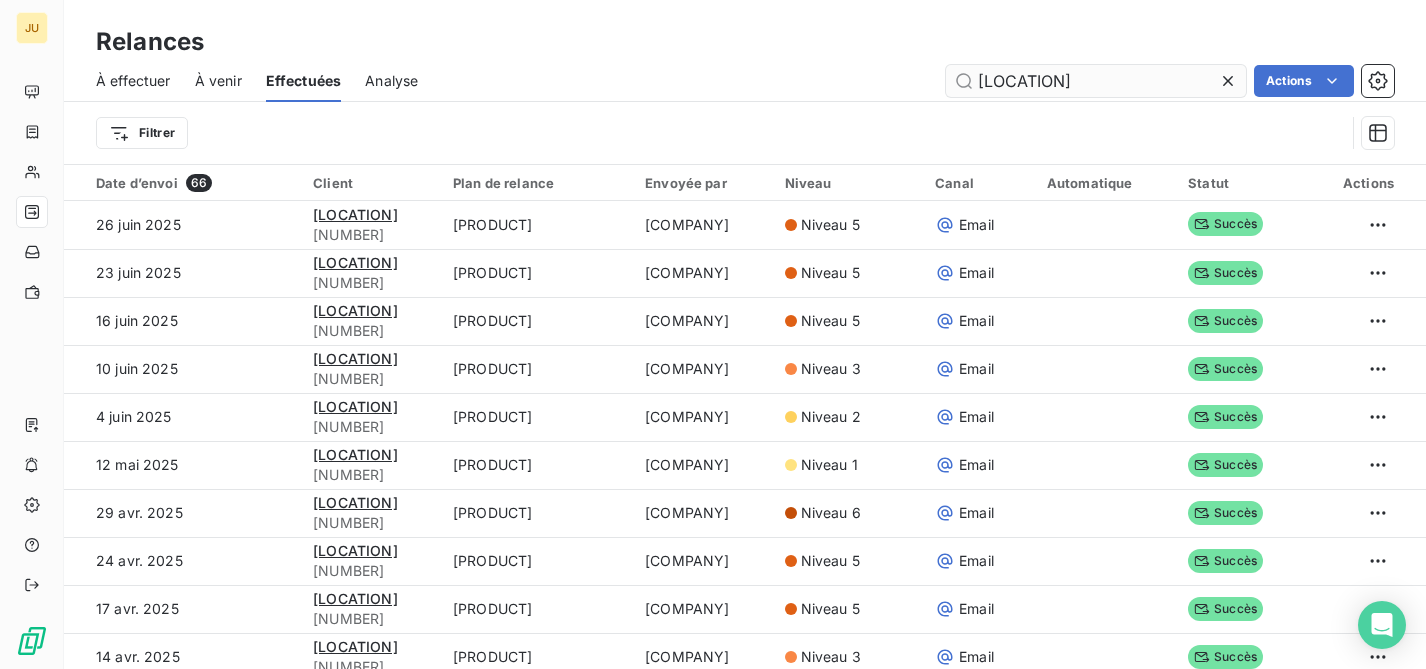 click on "camatel" at bounding box center [1096, 81] 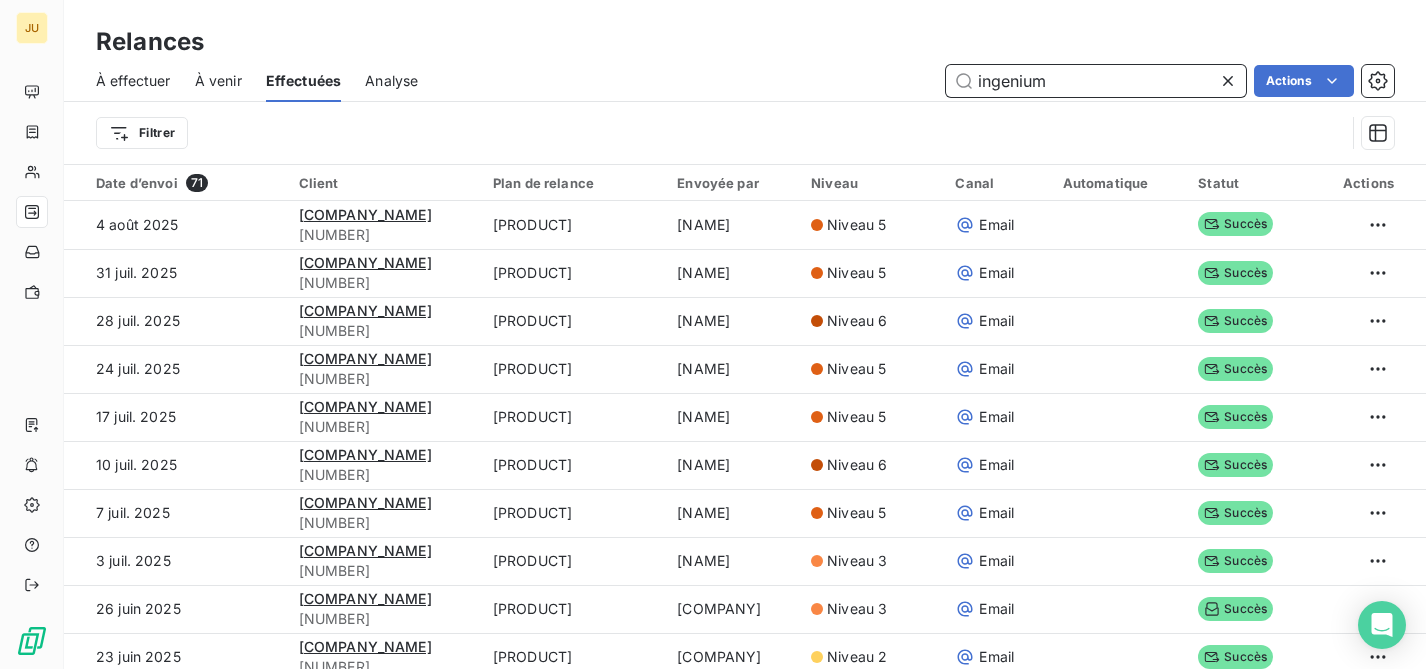 click on "ingenium" at bounding box center [1096, 81] 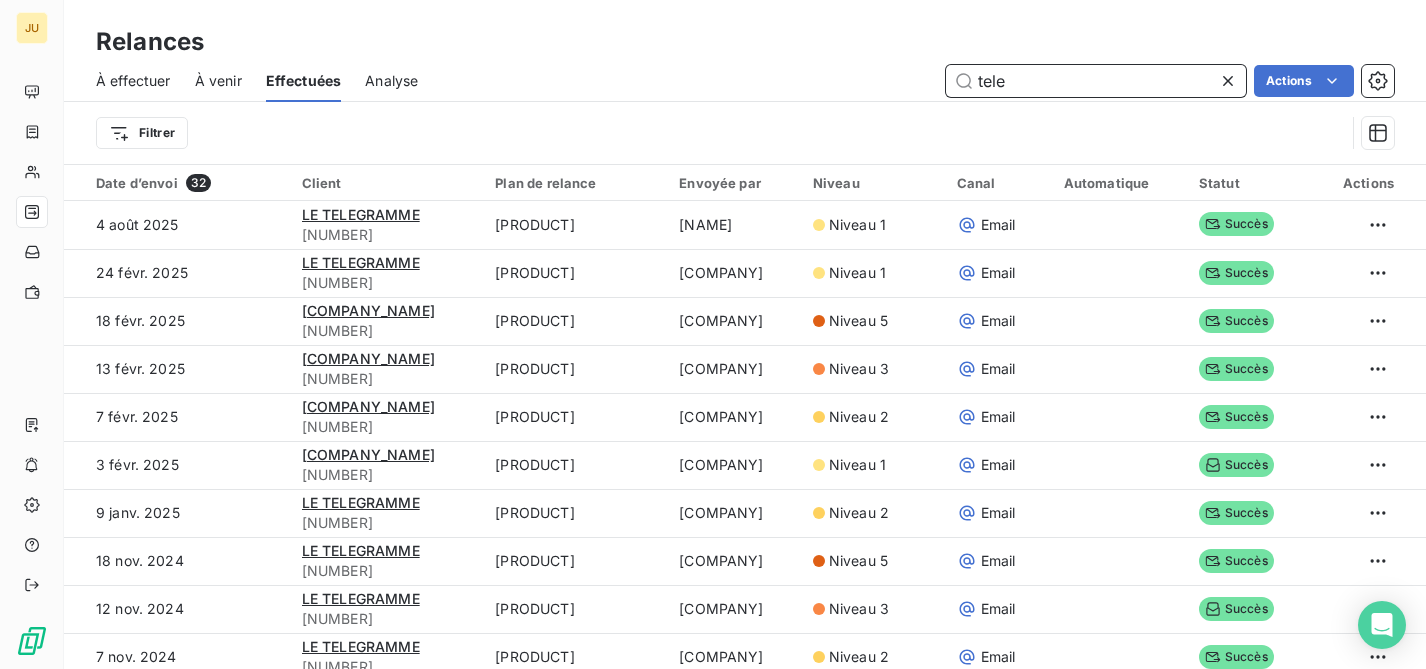 paste on "Relance en cours" 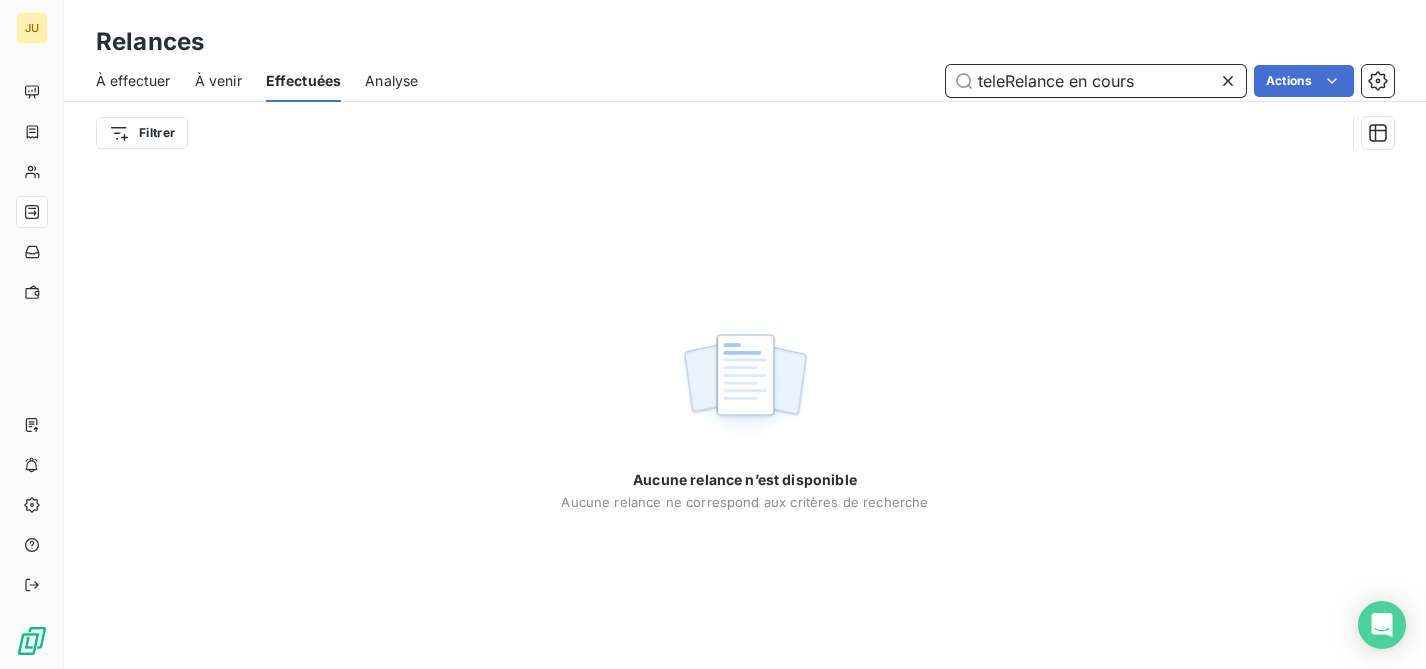 type on "teleRelance en cours" 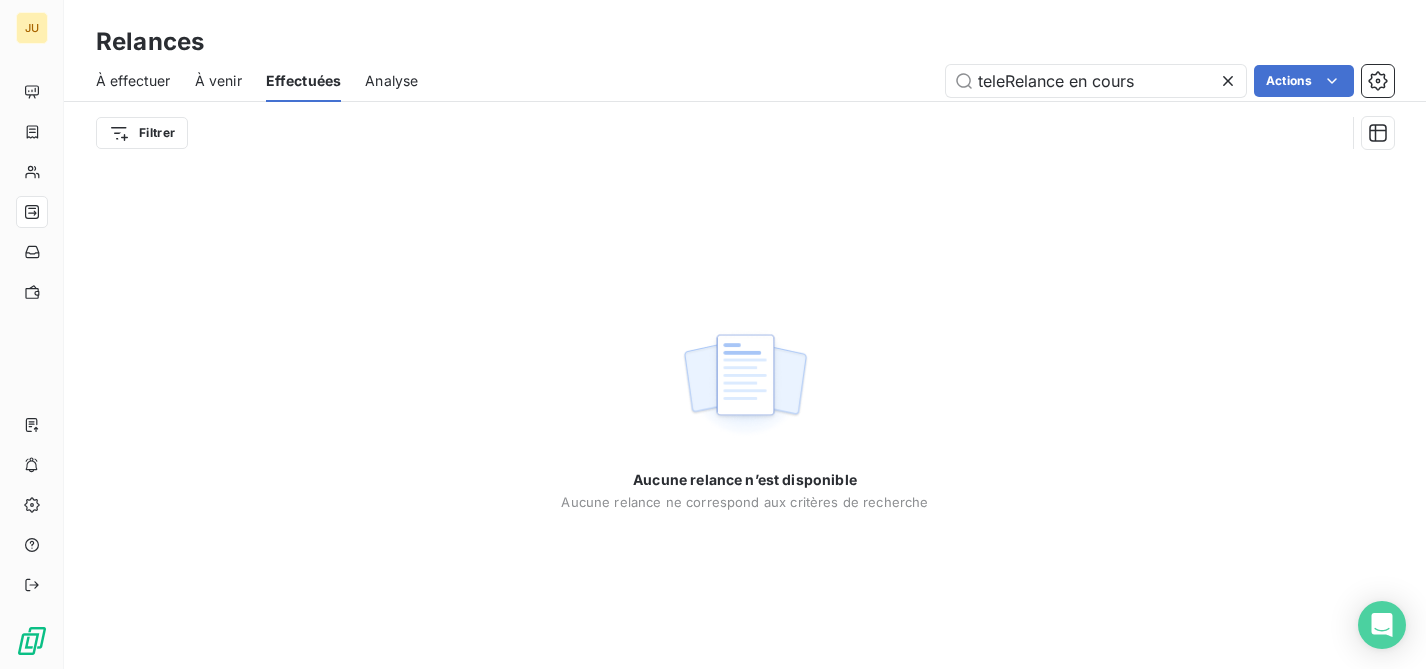 click 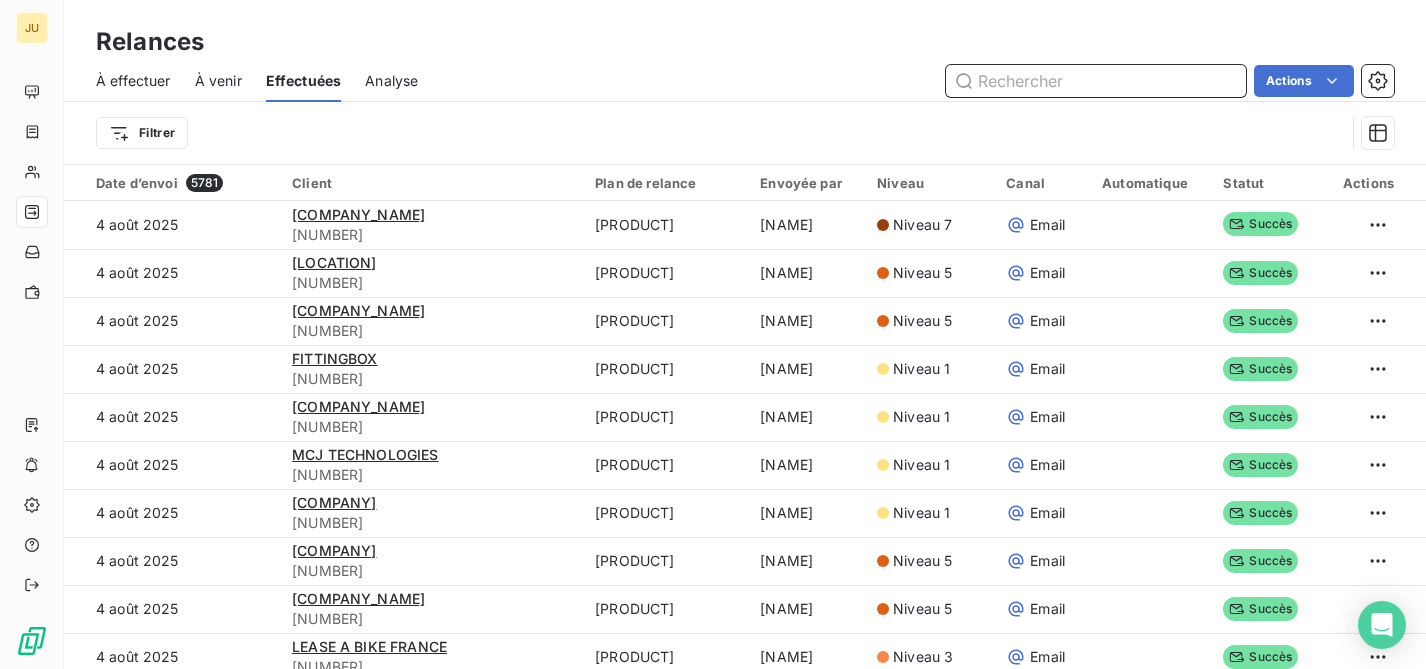 click at bounding box center (1096, 81) 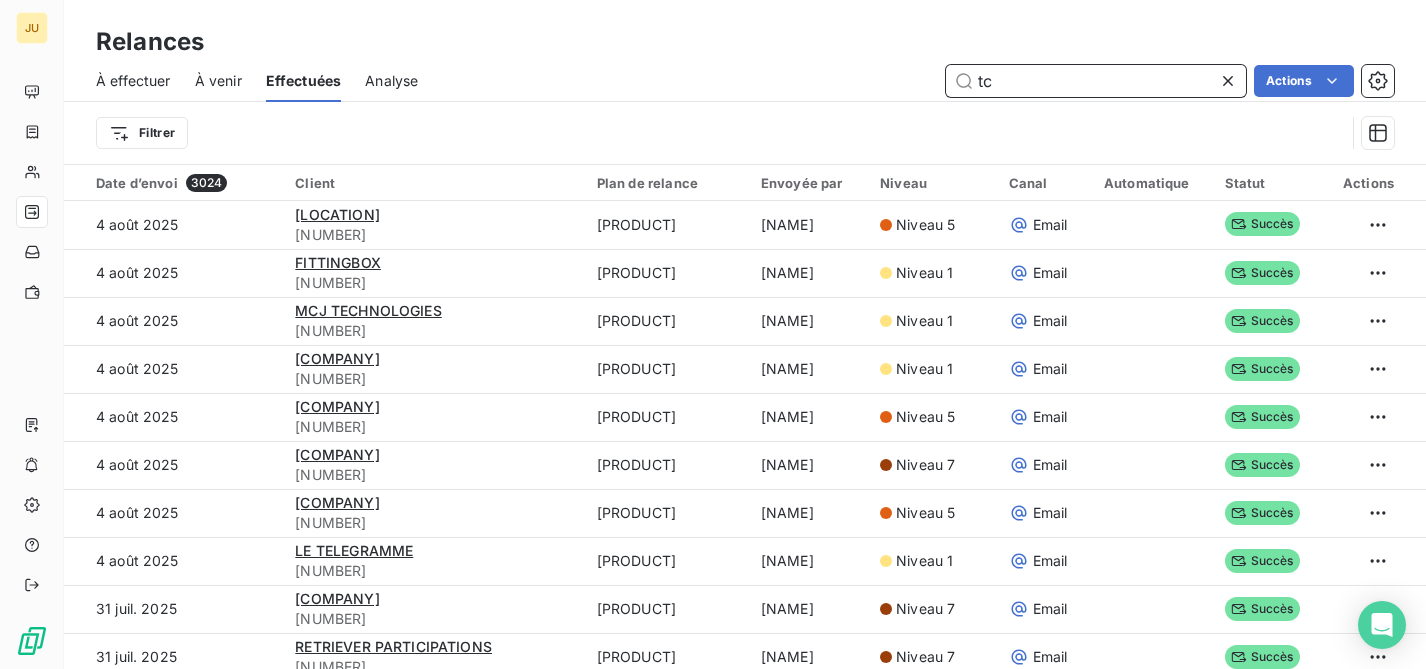 type on "tcl" 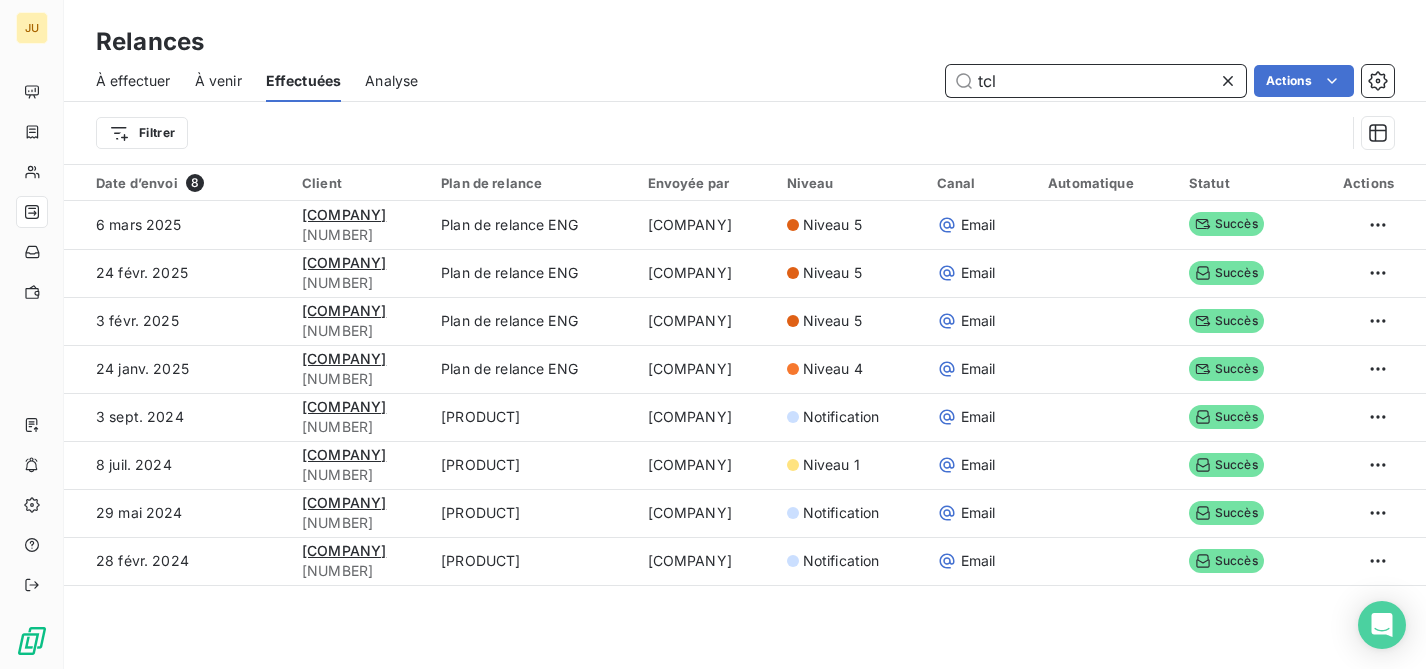 click on "À effectuer" at bounding box center (133, 81) 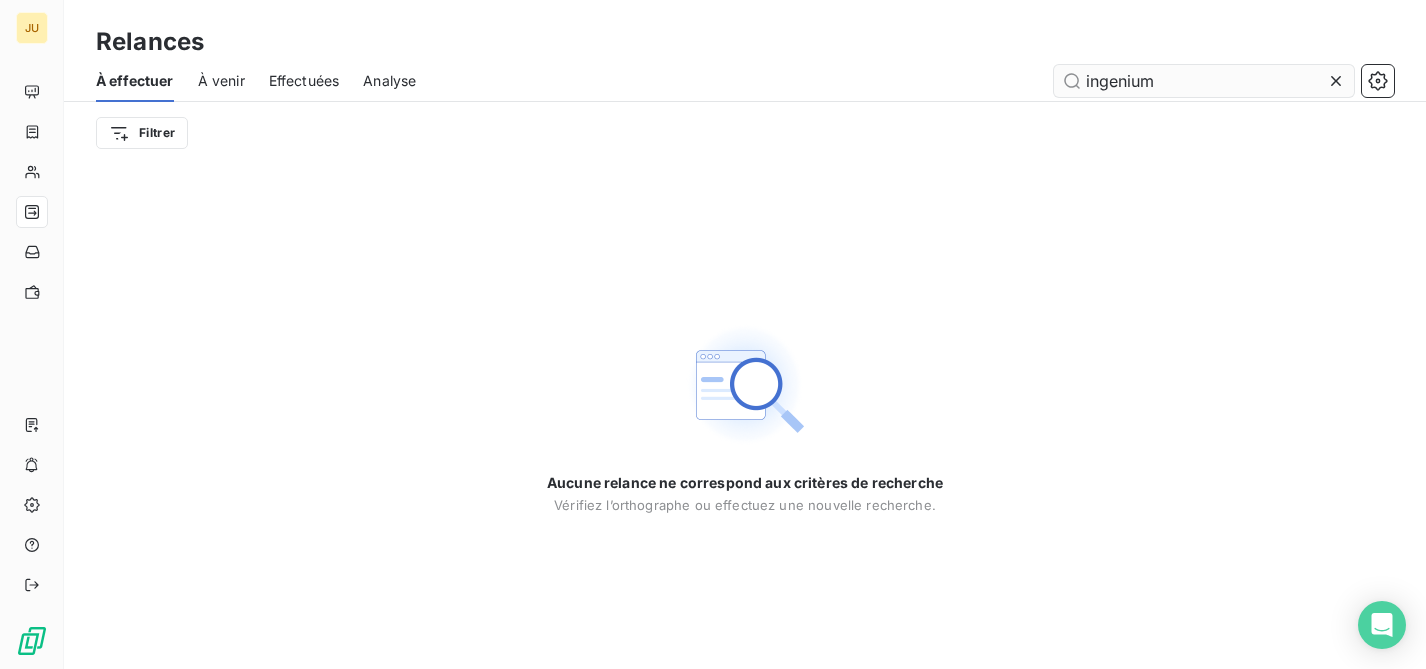click on "ingenium" at bounding box center (1204, 81) 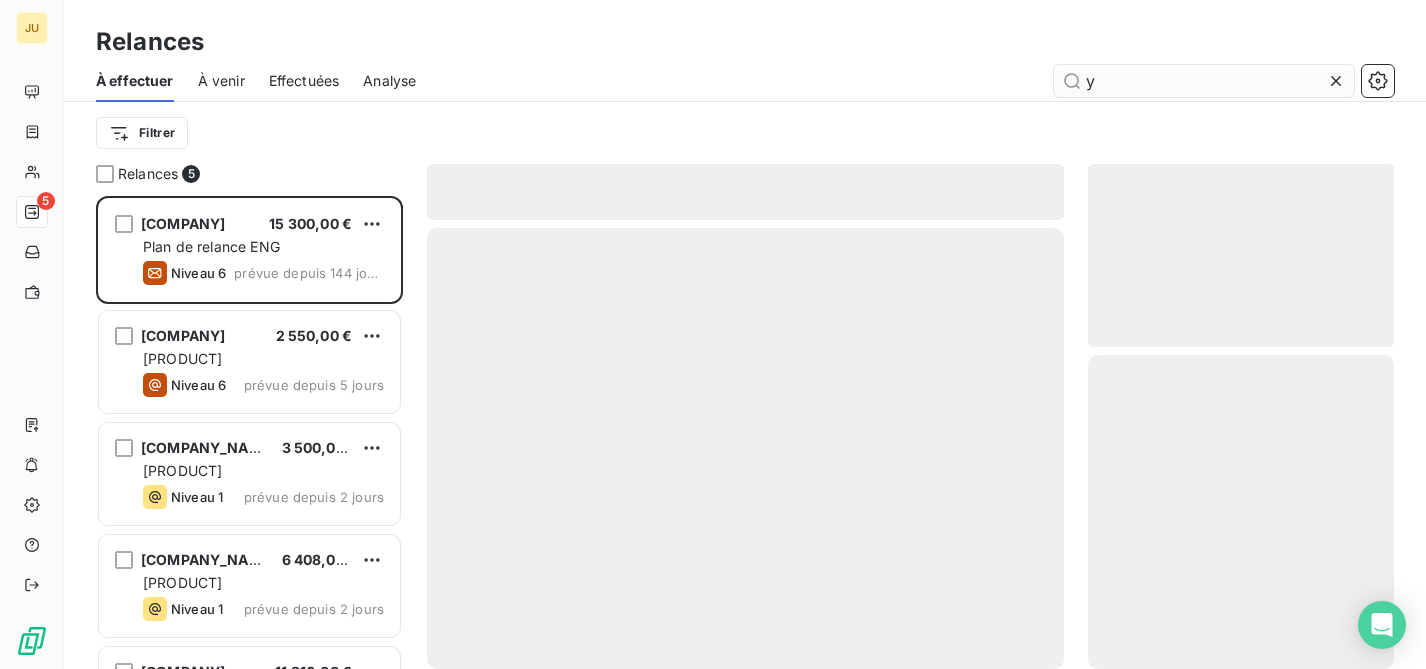 type on "y" 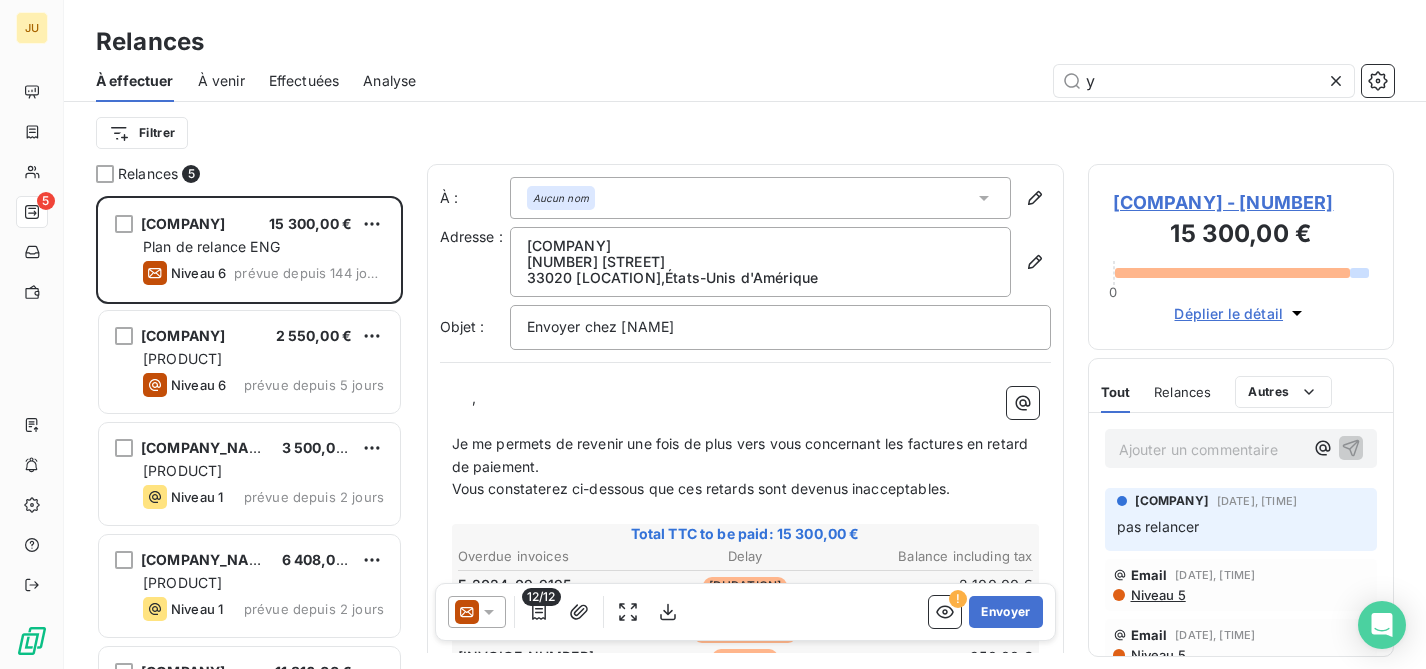scroll, scrollTop: 16, scrollLeft: 16, axis: both 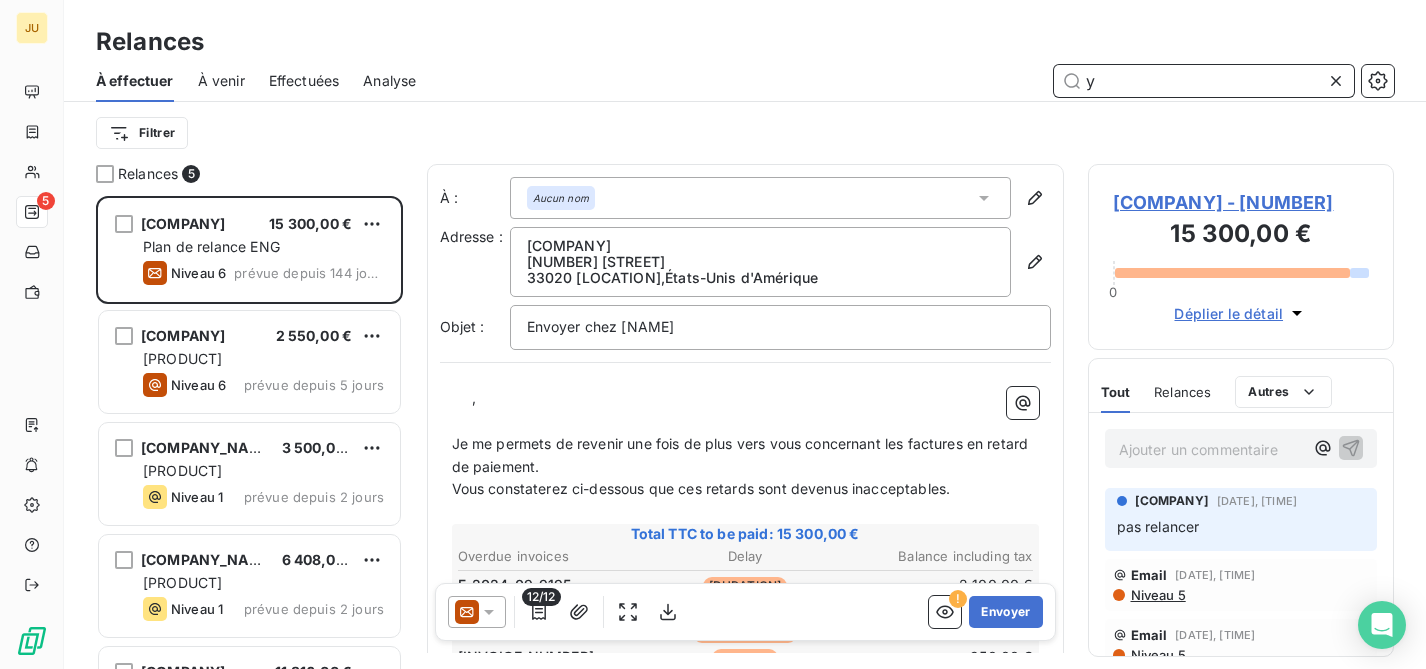 click on "y" at bounding box center [1204, 81] 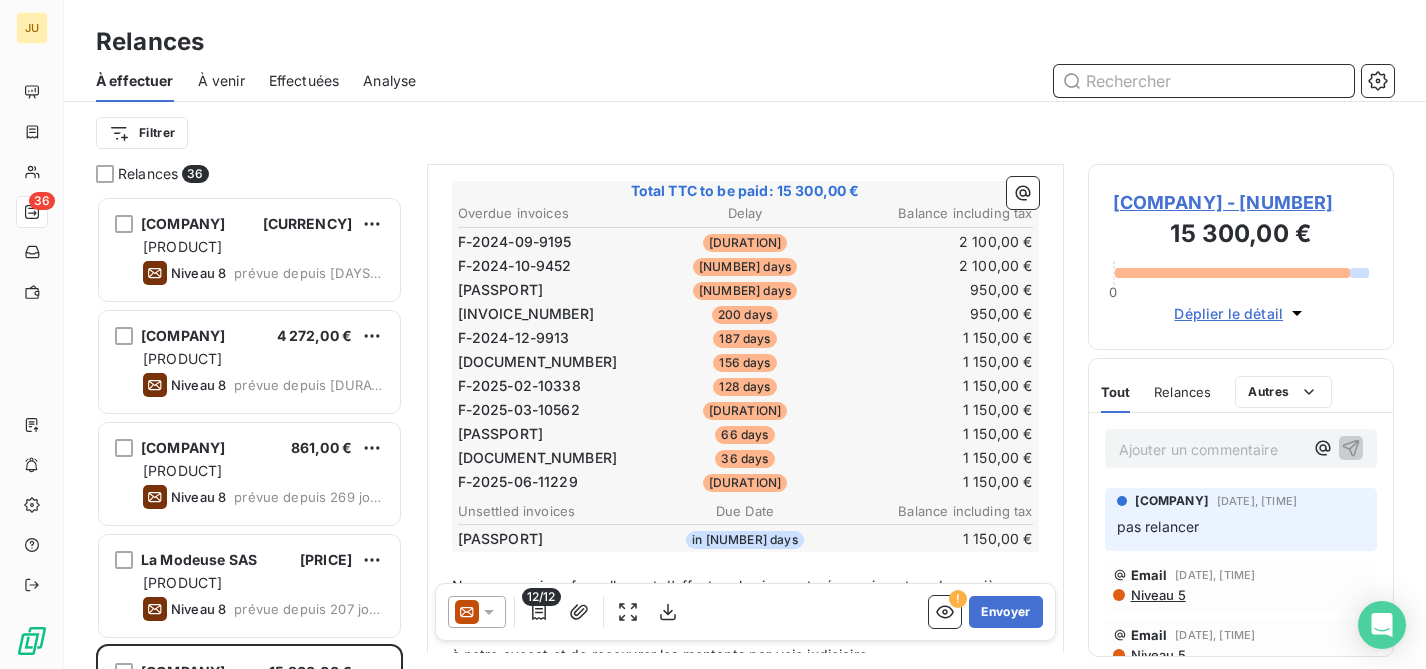 scroll, scrollTop: 363, scrollLeft: 0, axis: vertical 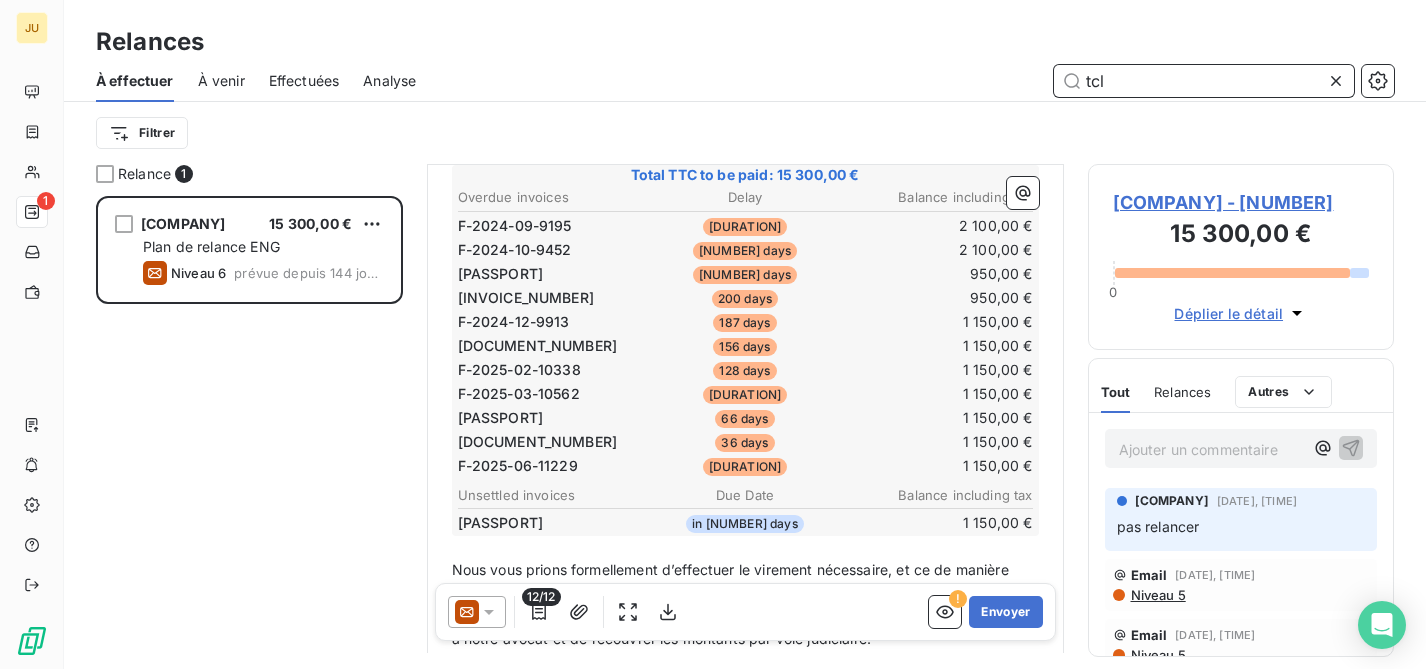 type on "tcl" 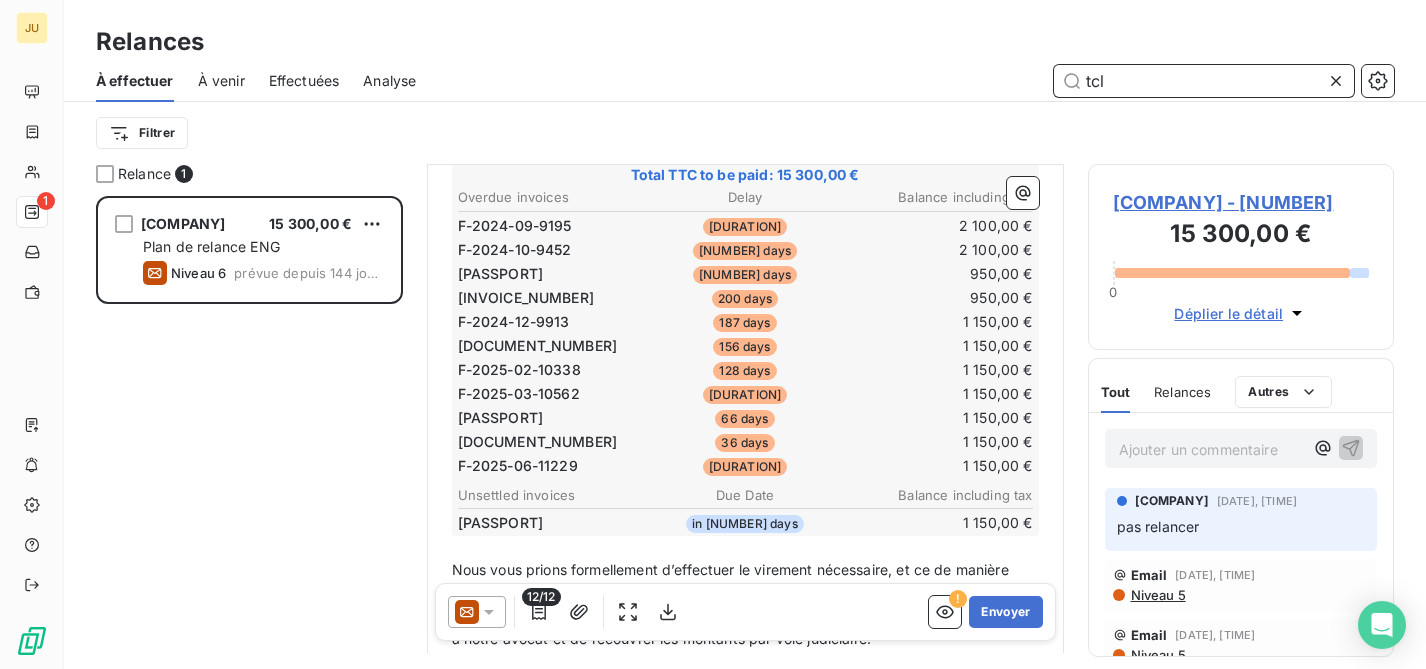 click on "Effectuées" at bounding box center (304, 81) 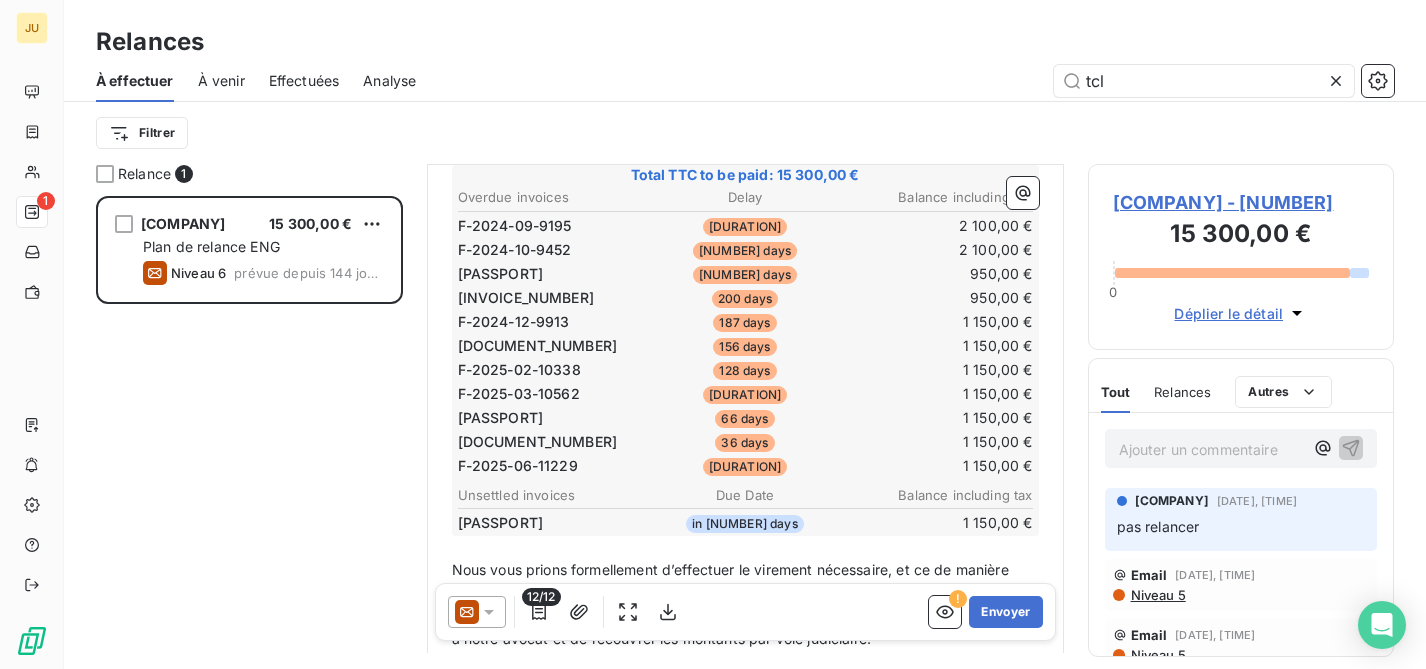 click on "Effectuées" at bounding box center [304, 81] 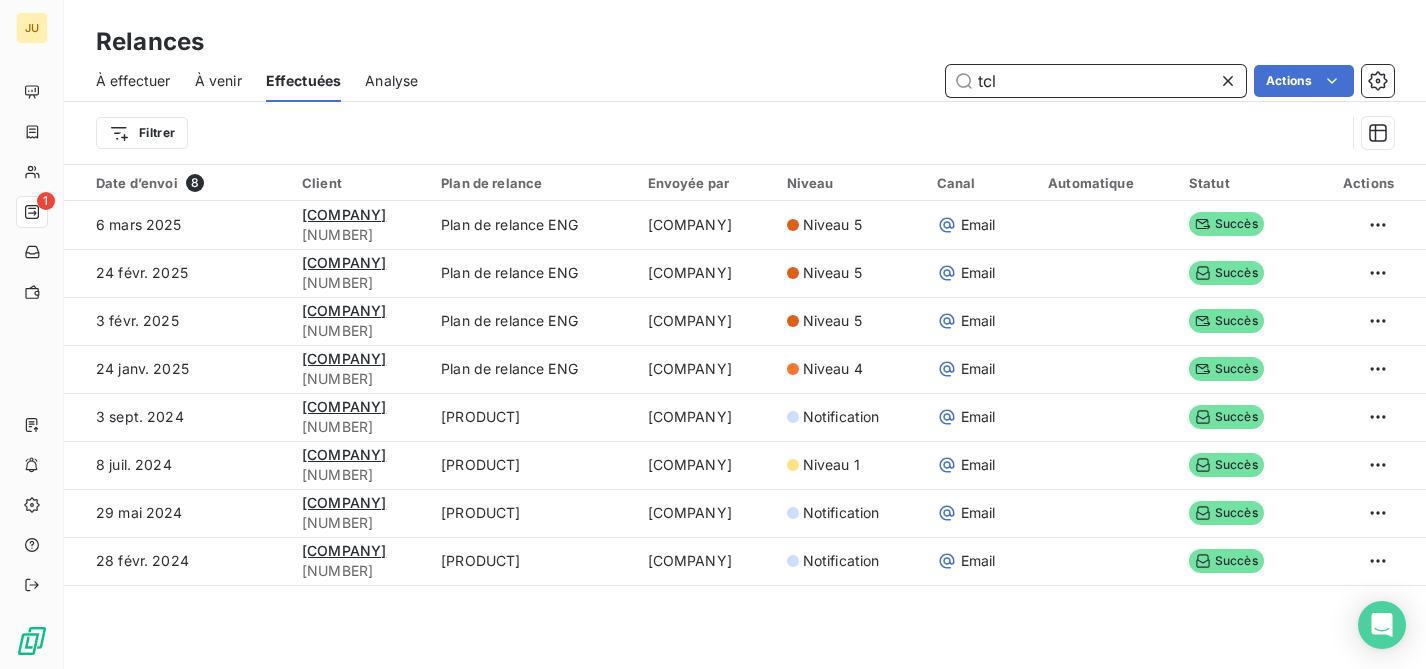 click on "tcl" at bounding box center (1096, 81) 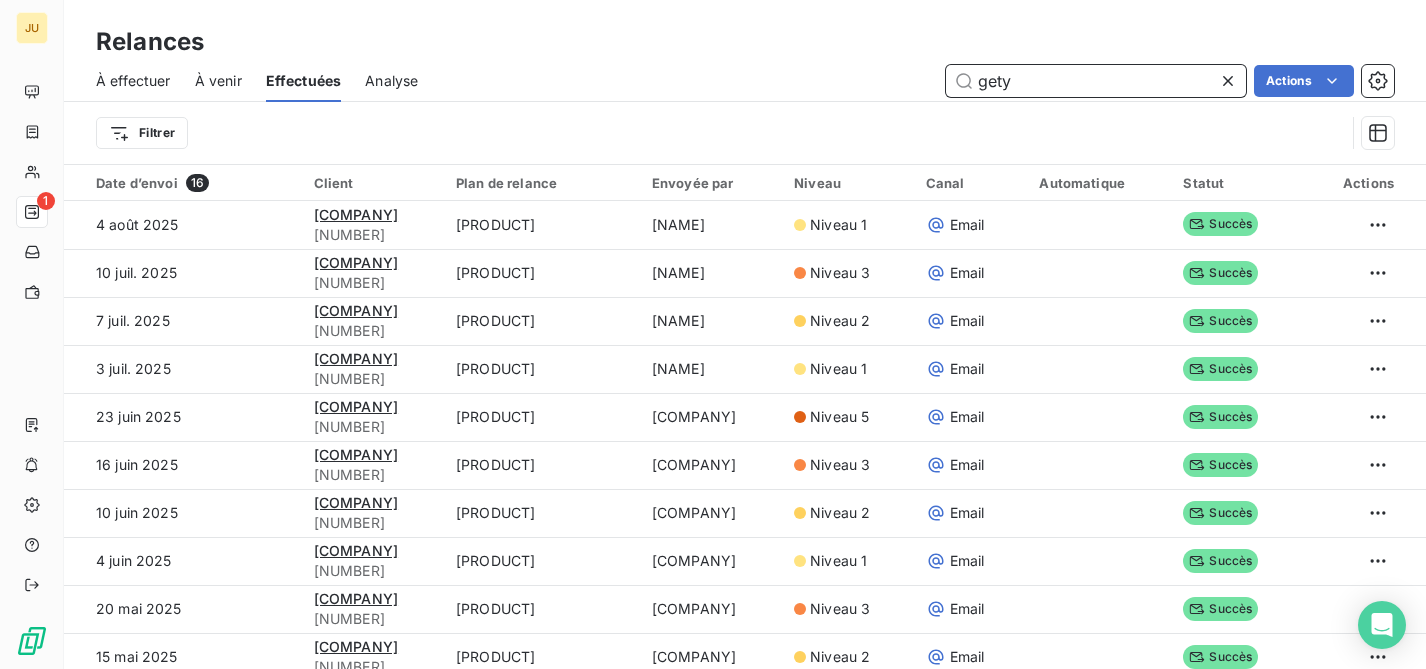 click on "gety" at bounding box center (1096, 81) 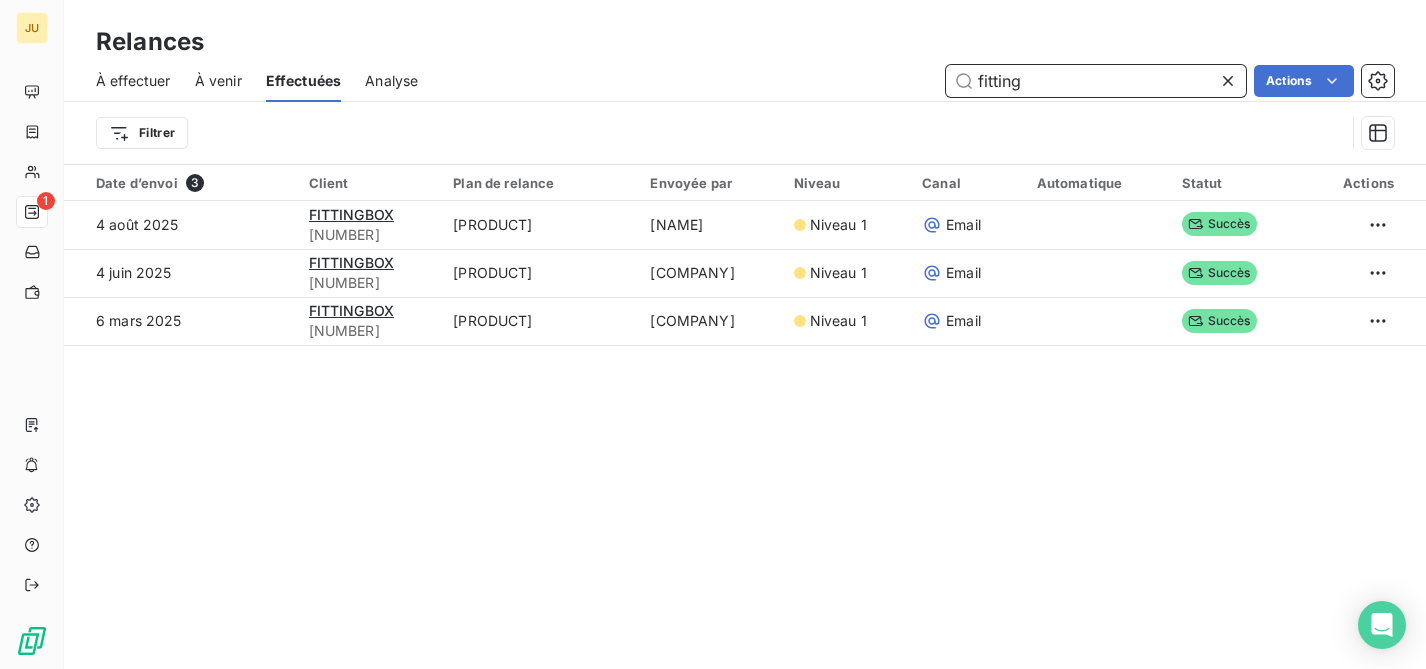 type on "fitting" 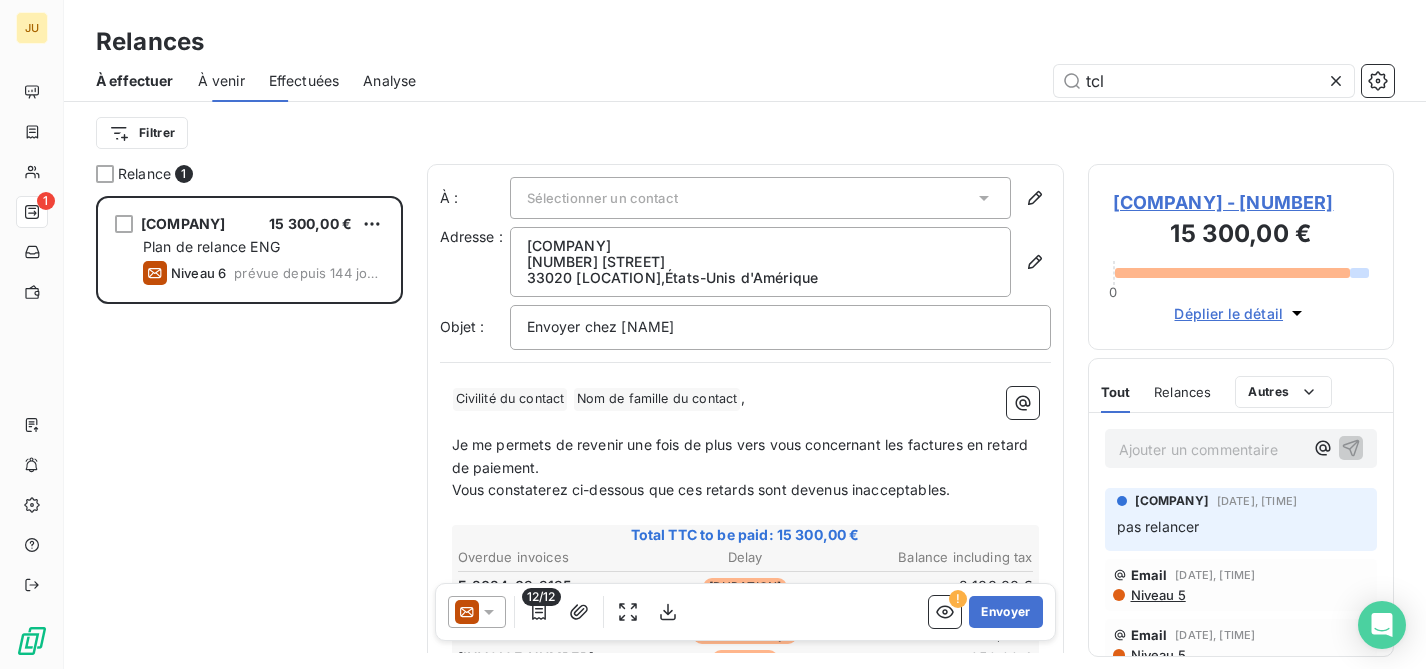 scroll, scrollTop: 16, scrollLeft: 16, axis: both 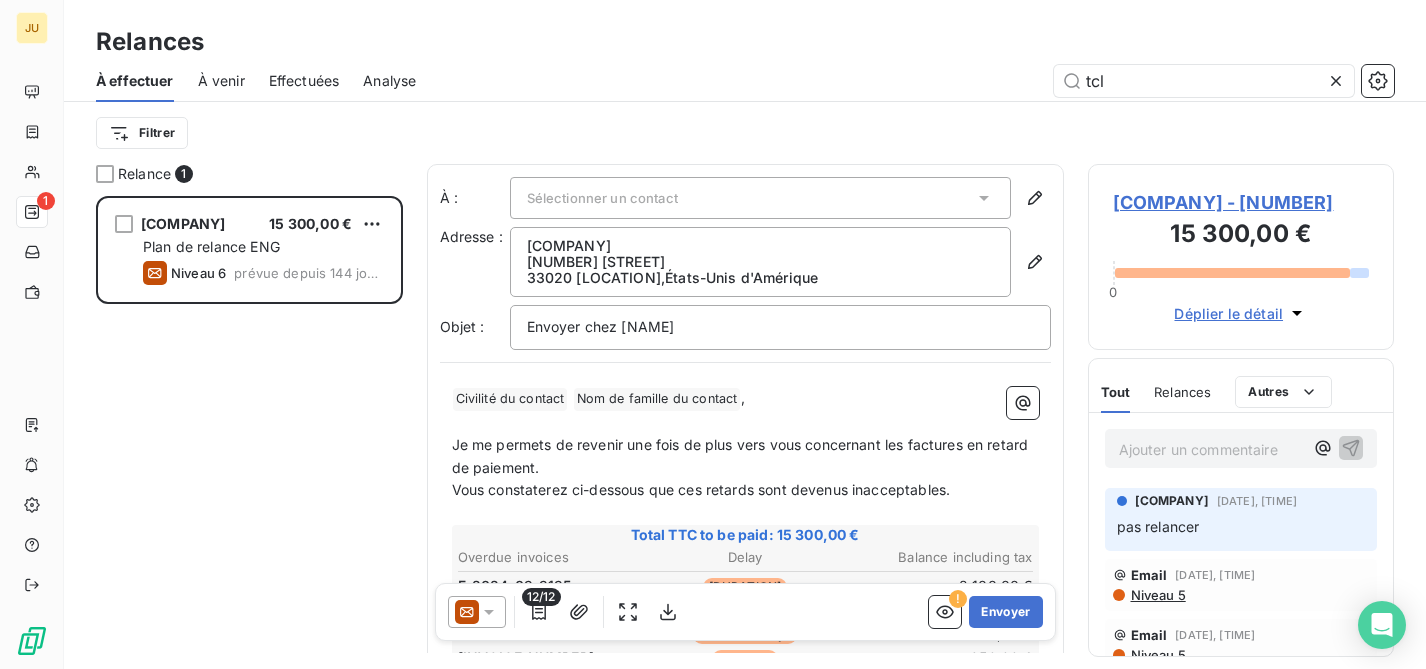 click on "À venir" at bounding box center [221, 81] 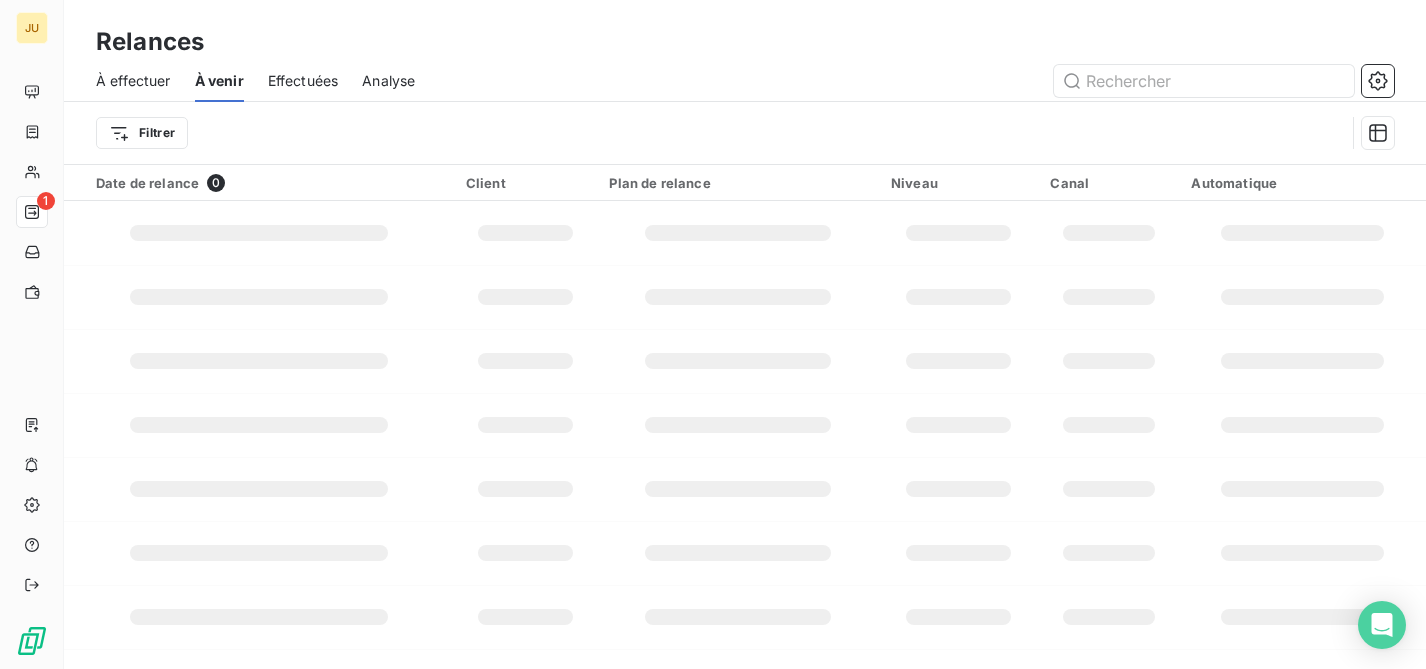 click on "À effectuer" at bounding box center [133, 81] 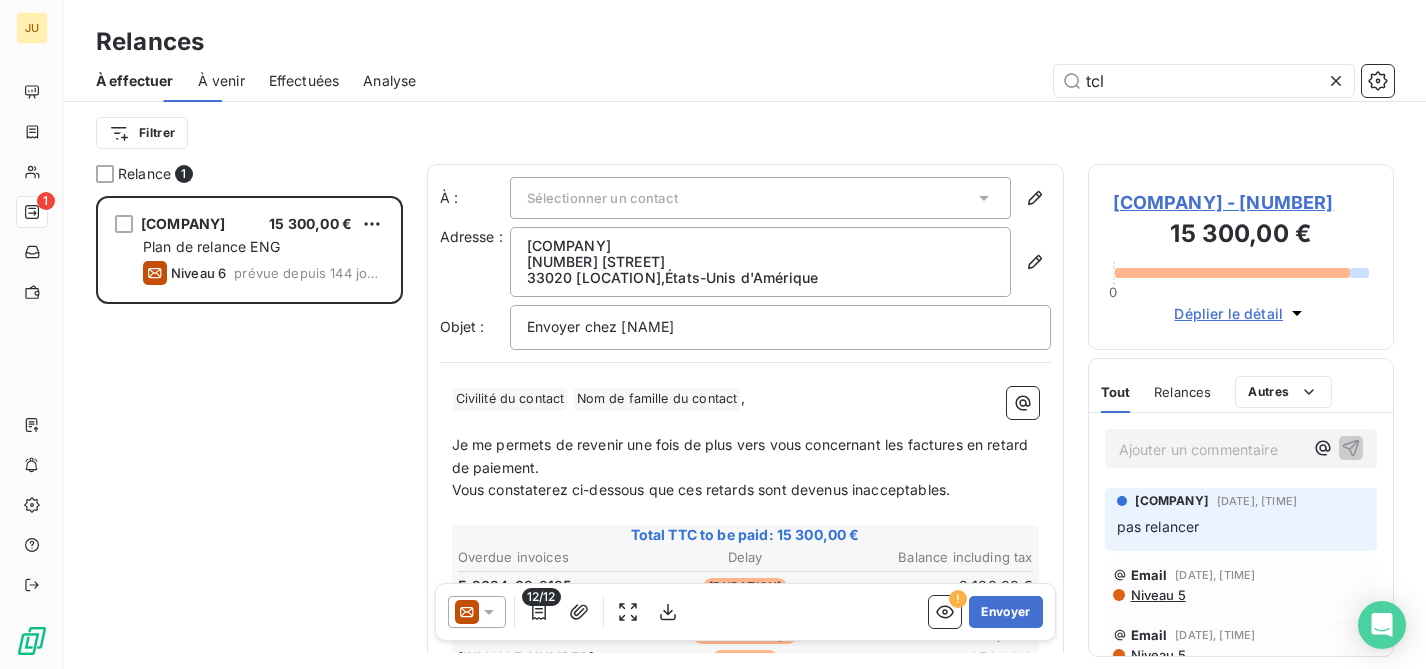 scroll, scrollTop: 16, scrollLeft: 16, axis: both 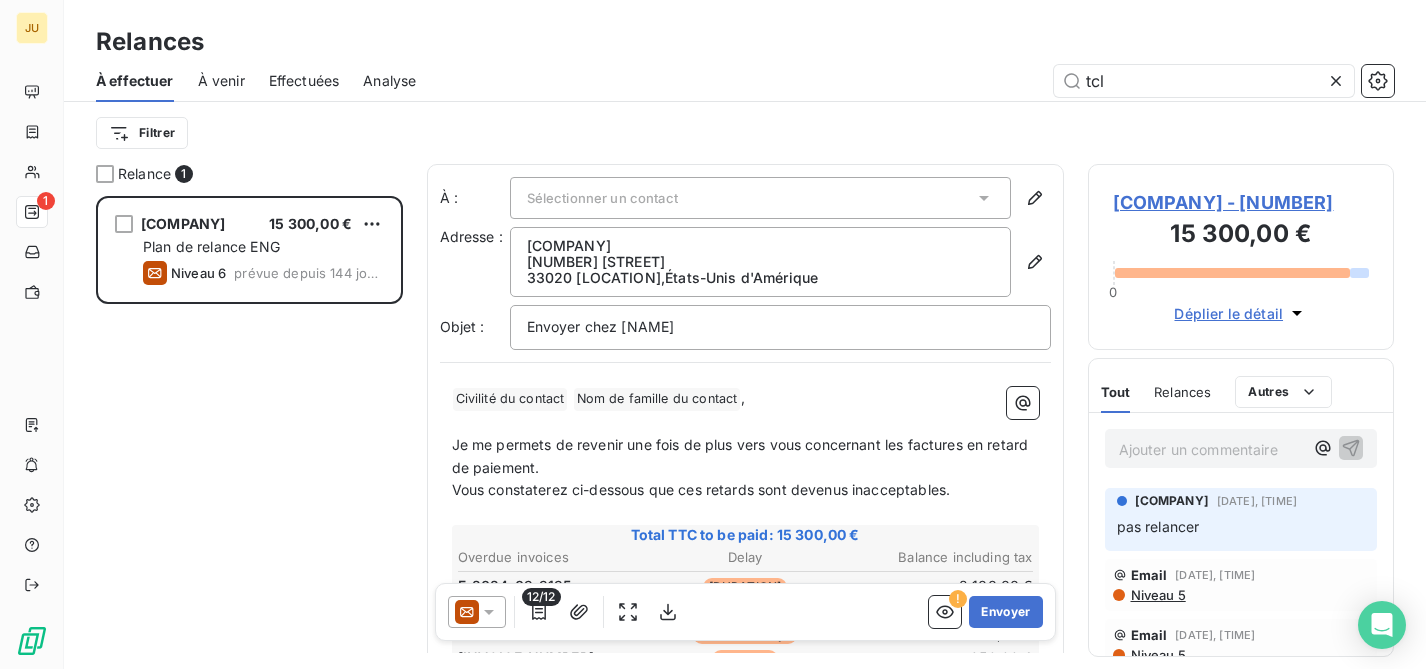 click 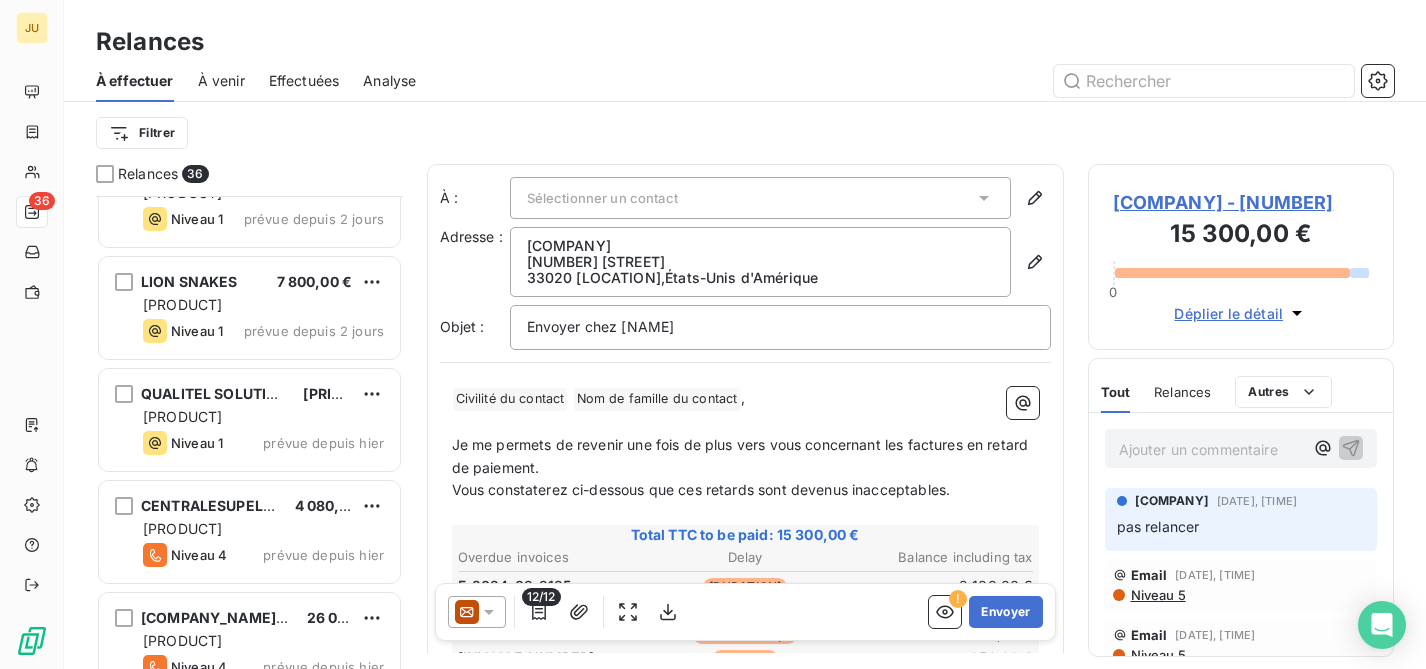 scroll, scrollTop: 2972, scrollLeft: 0, axis: vertical 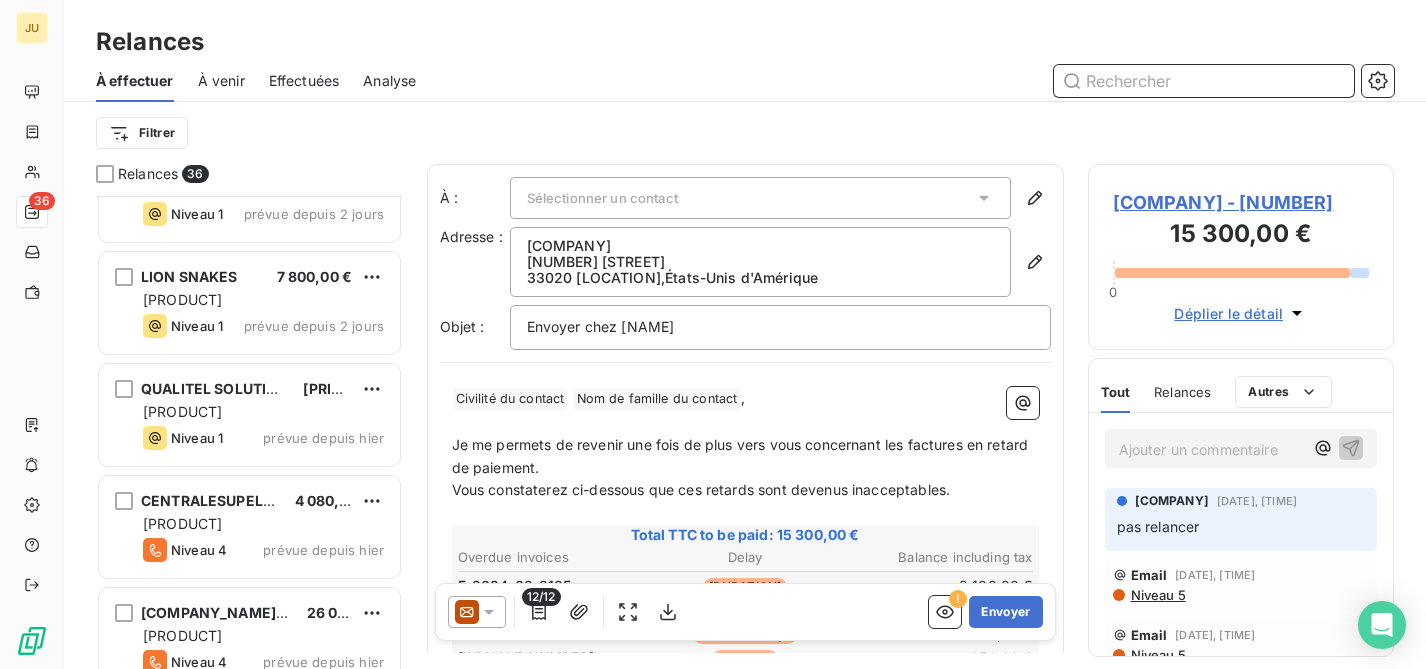 click at bounding box center (1204, 81) 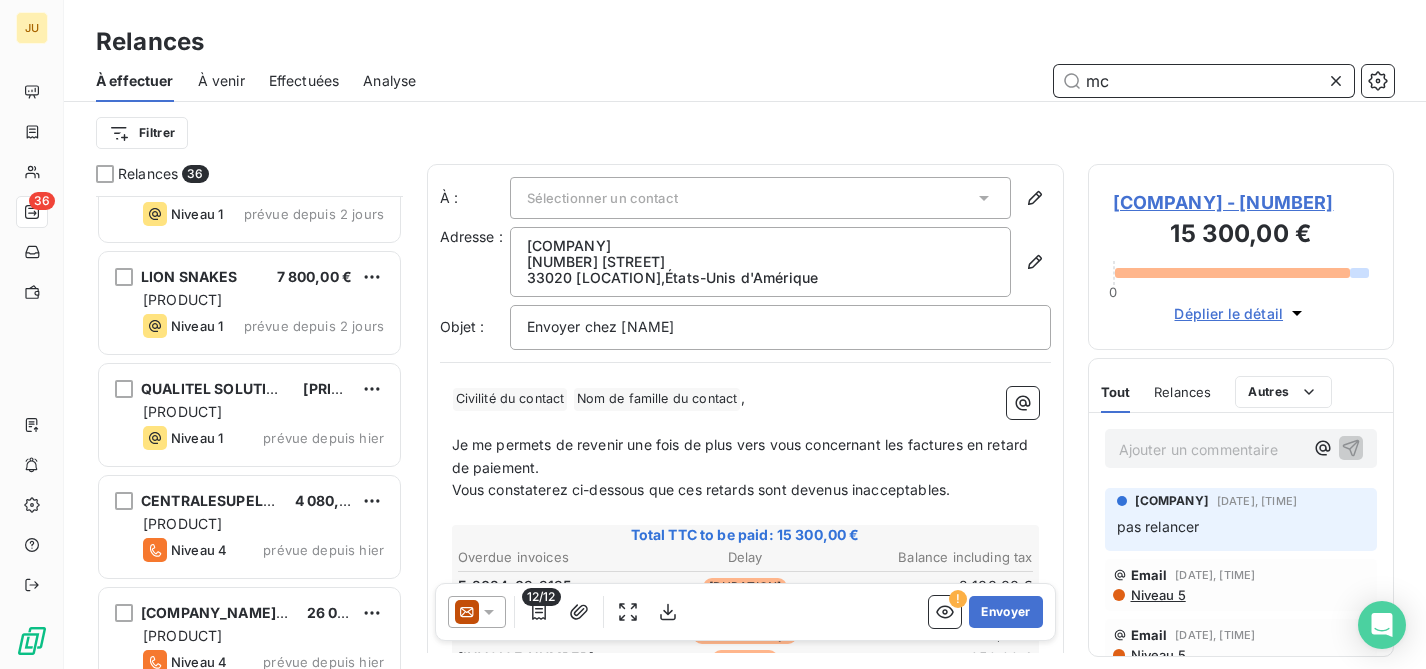 type on "mcj" 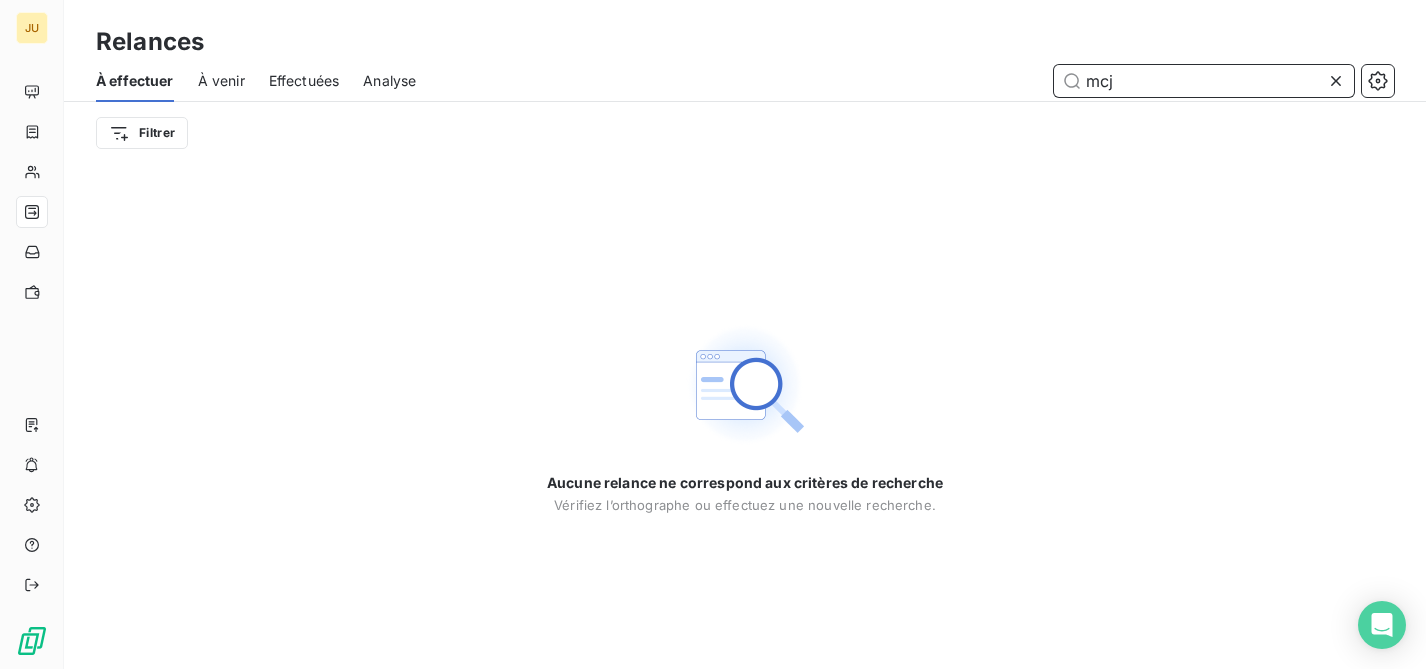 click on "mcj" at bounding box center [1204, 81] 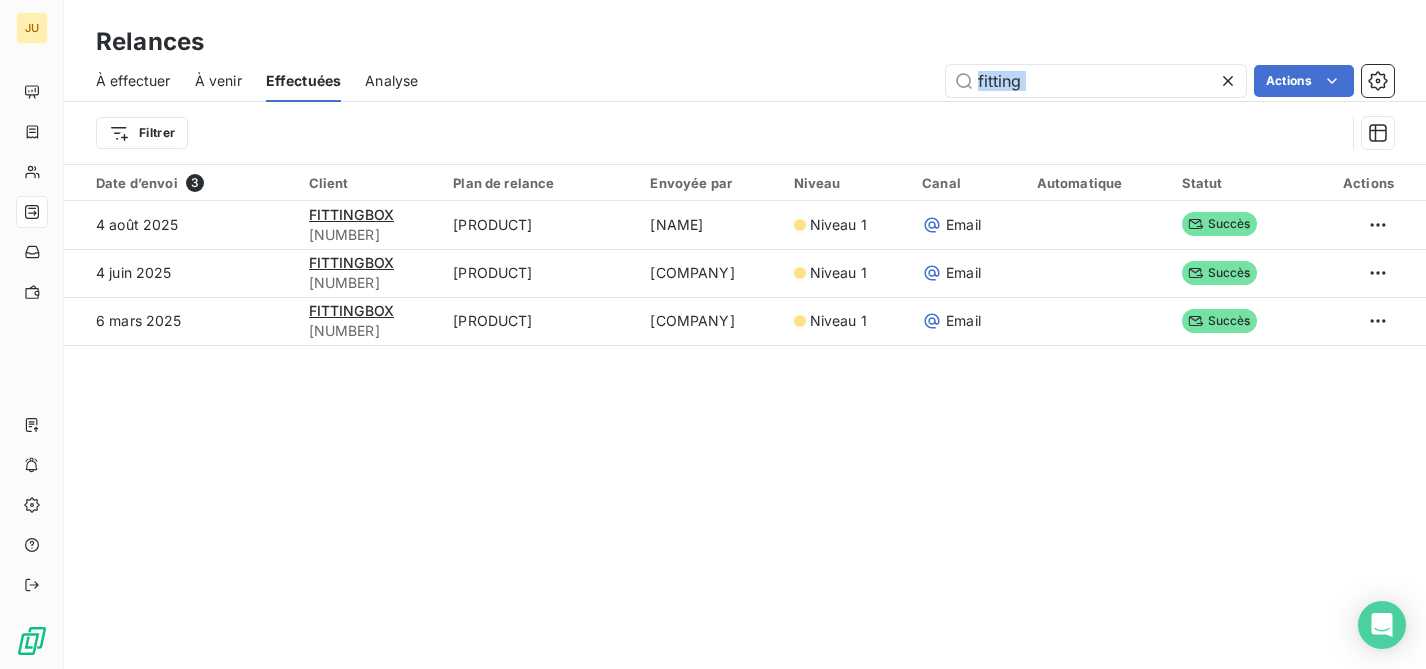 drag, startPoint x: 1049, startPoint y: 99, endPoint x: 943, endPoint y: 106, distance: 106.23088 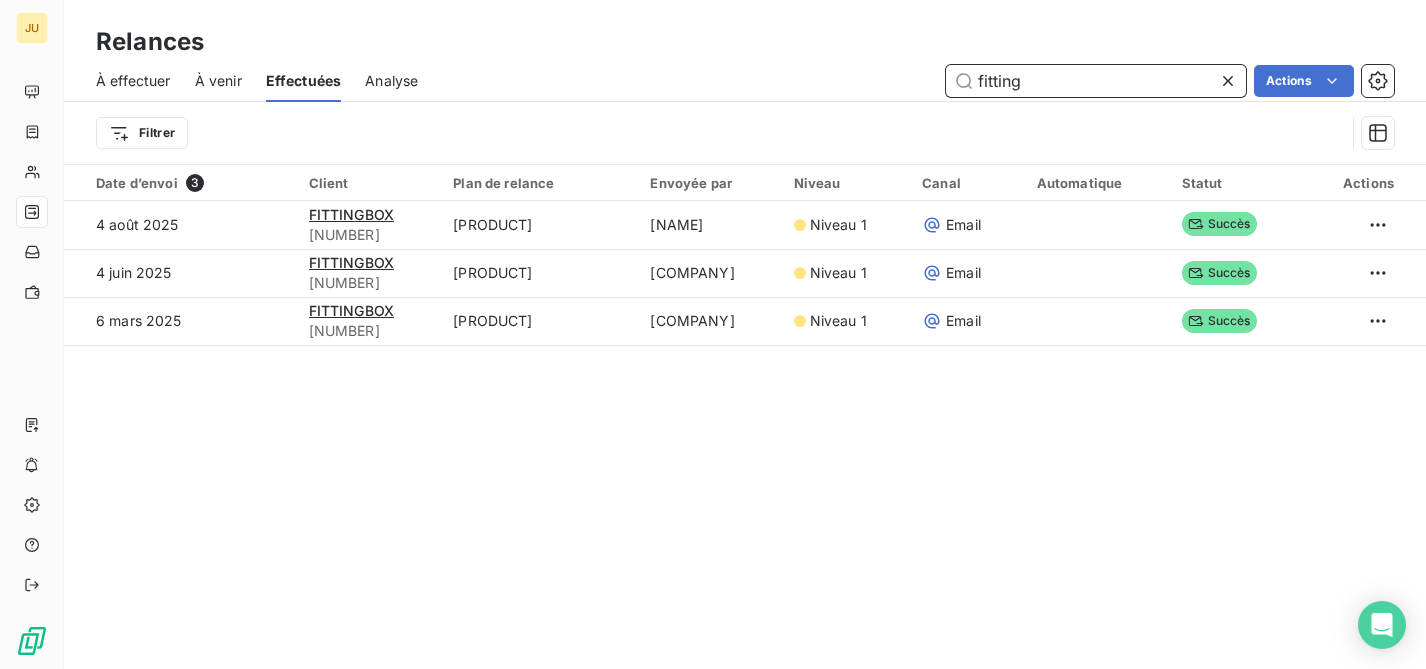 click on "fitting" at bounding box center [1096, 81] 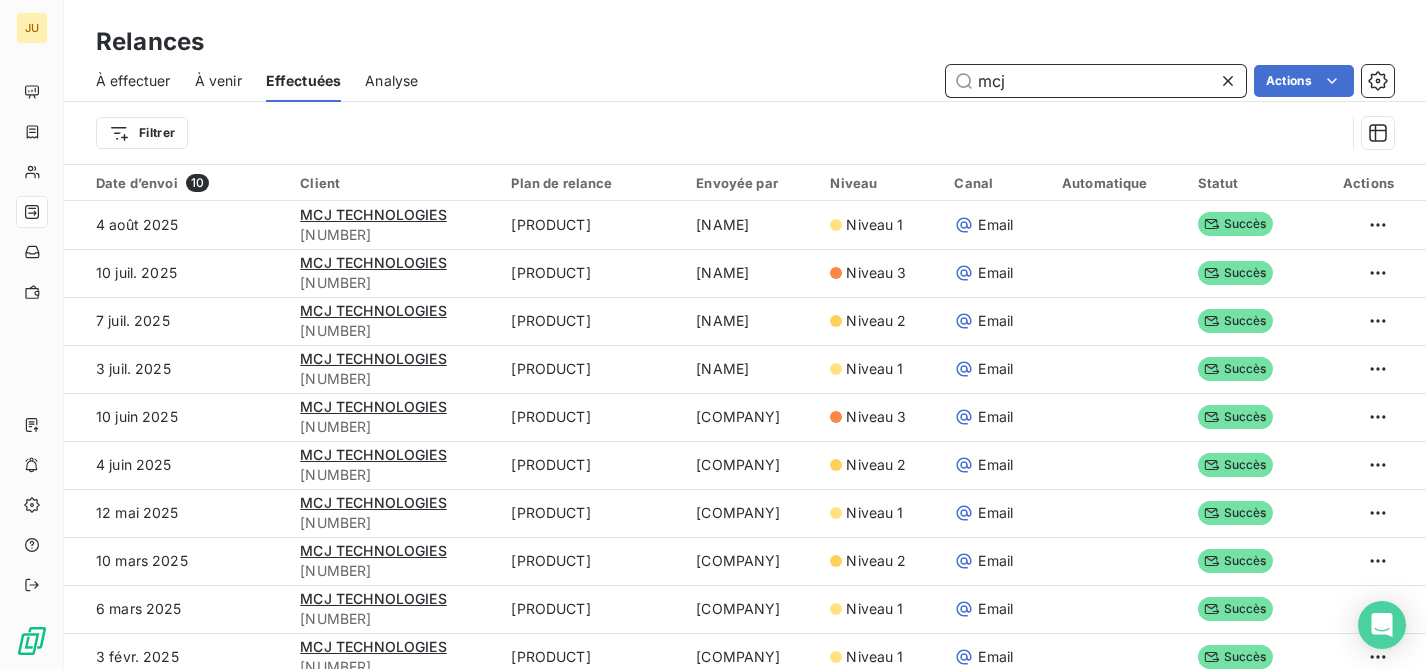 click on "mcj" at bounding box center (1096, 81) 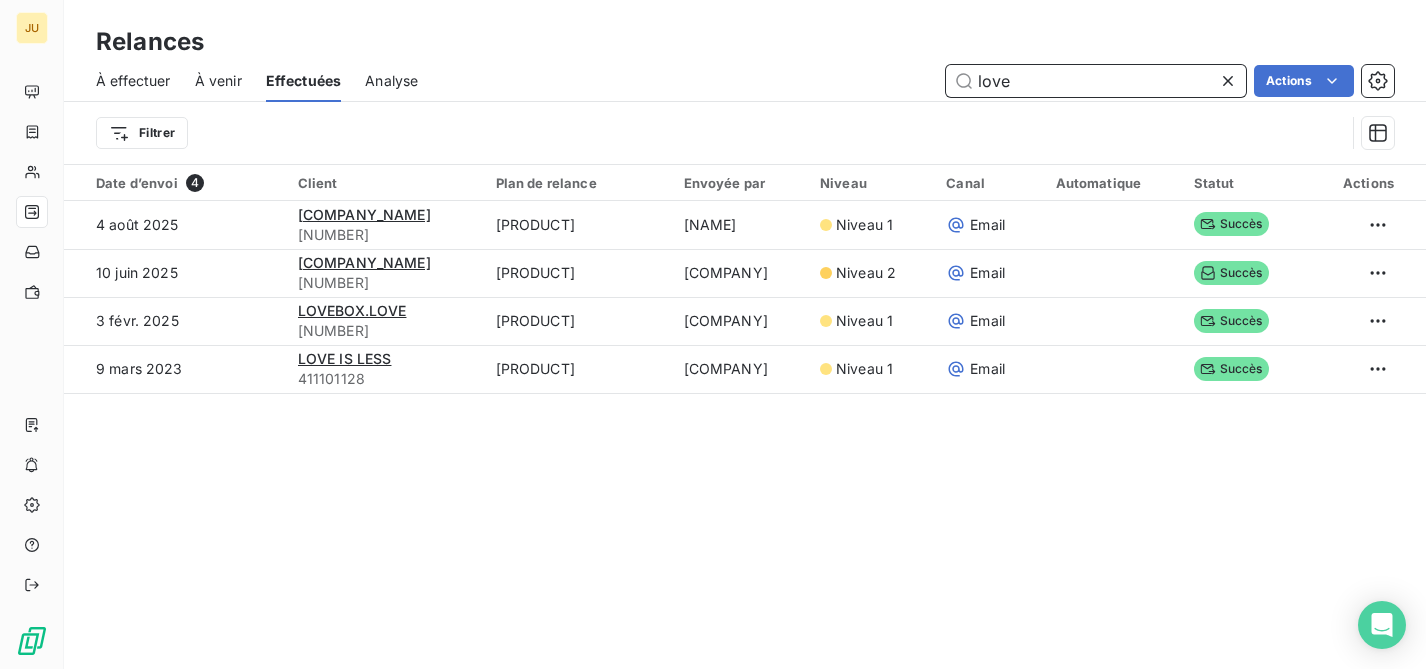 click on "love" at bounding box center (1096, 81) 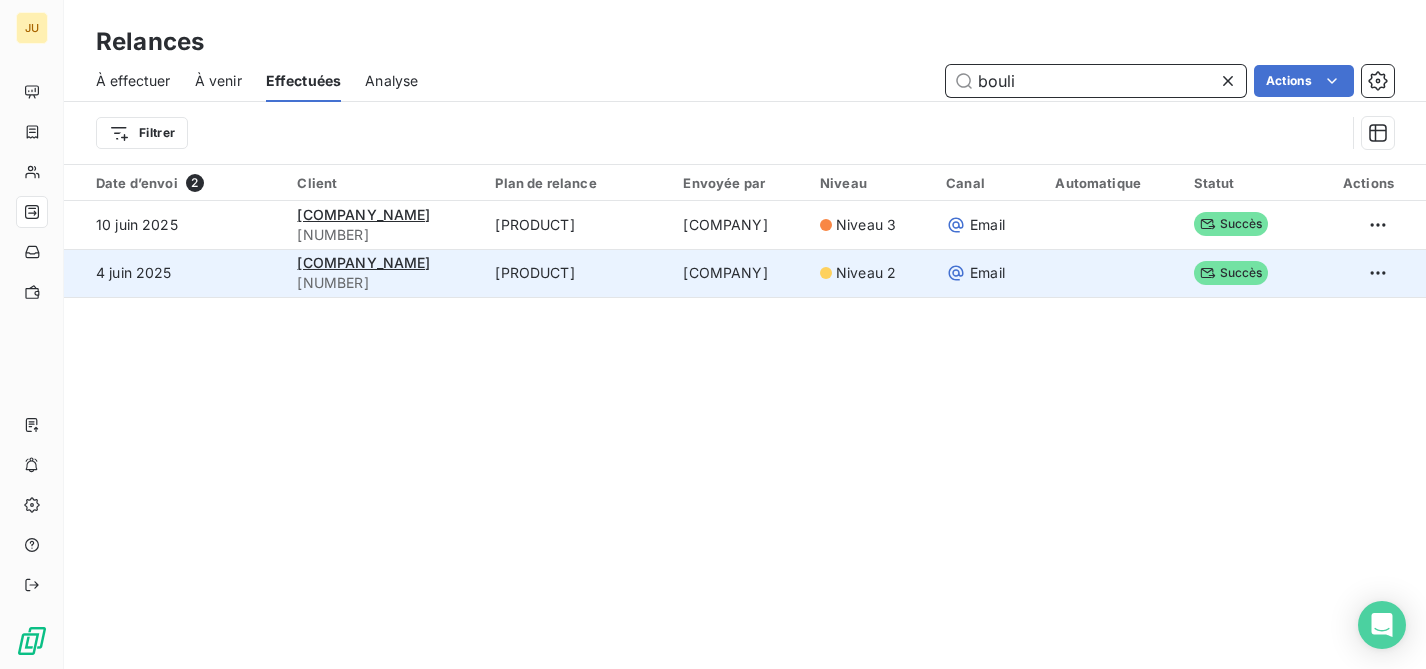 type on "bouli" 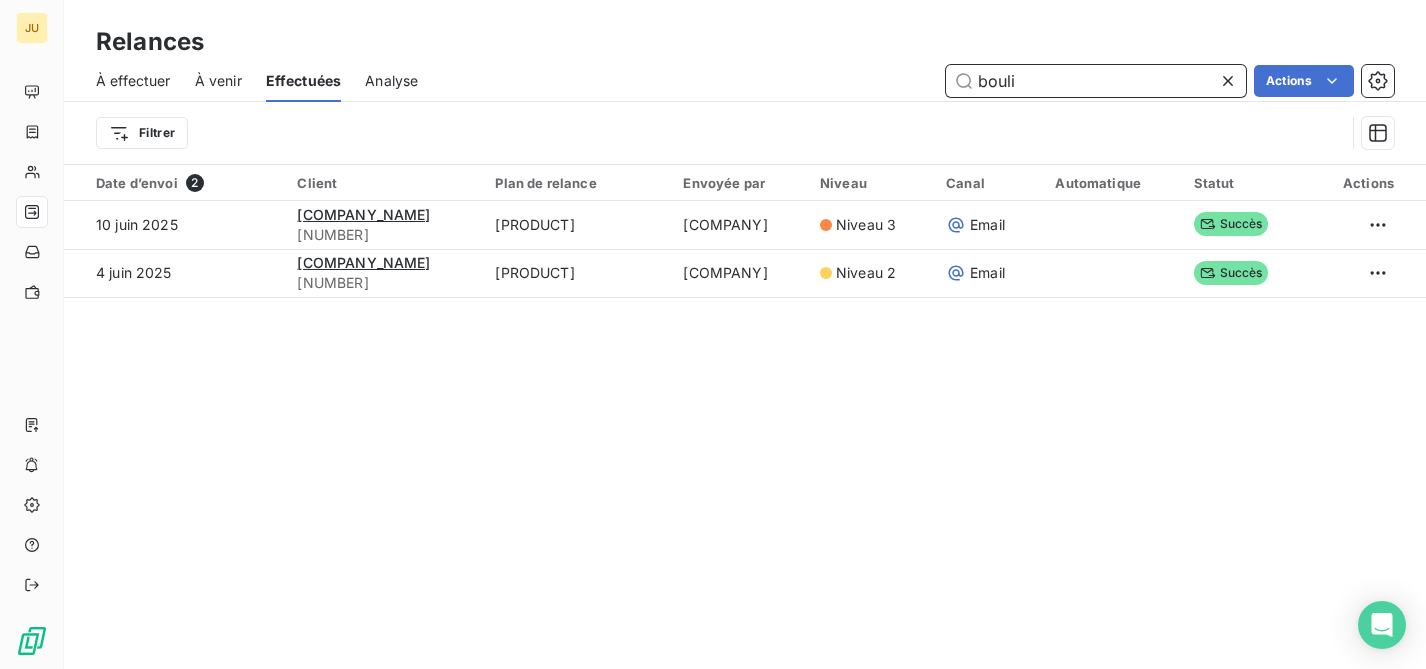 click on "À effectuer" at bounding box center (133, 81) 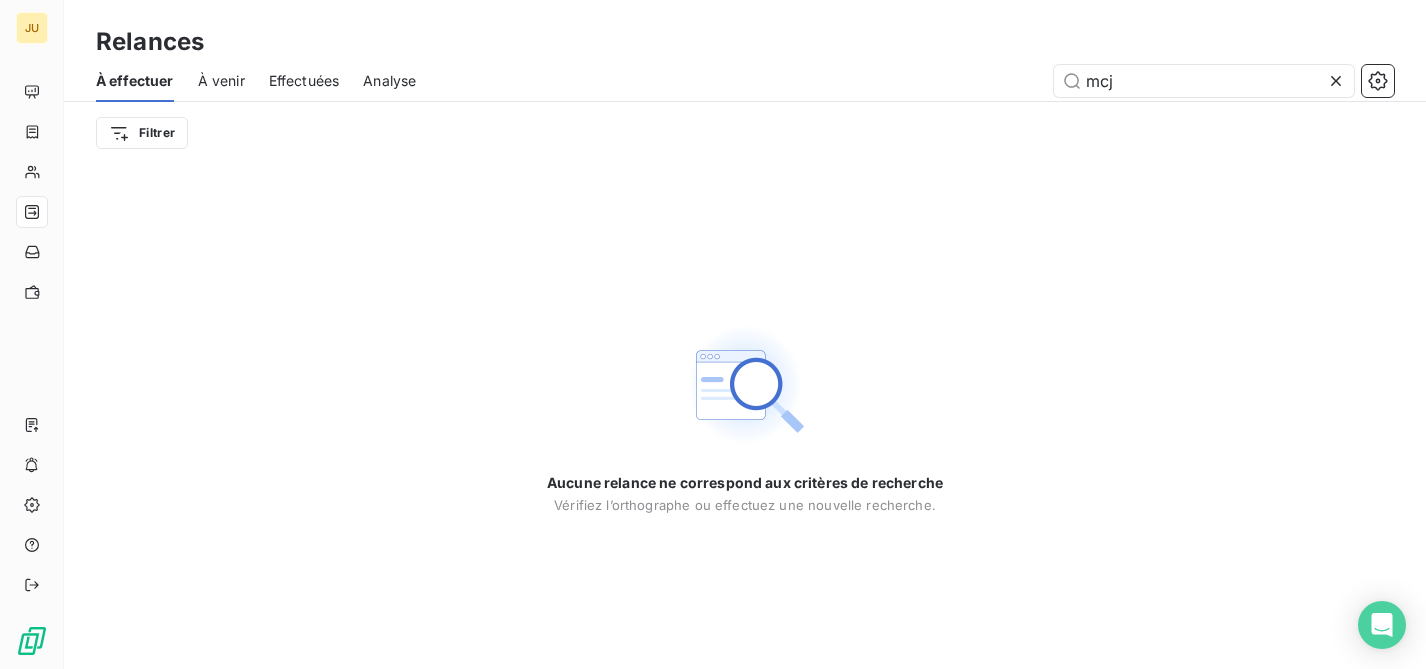 drag, startPoint x: 1128, startPoint y: 85, endPoint x: 1037, endPoint y: 88, distance: 91.04944 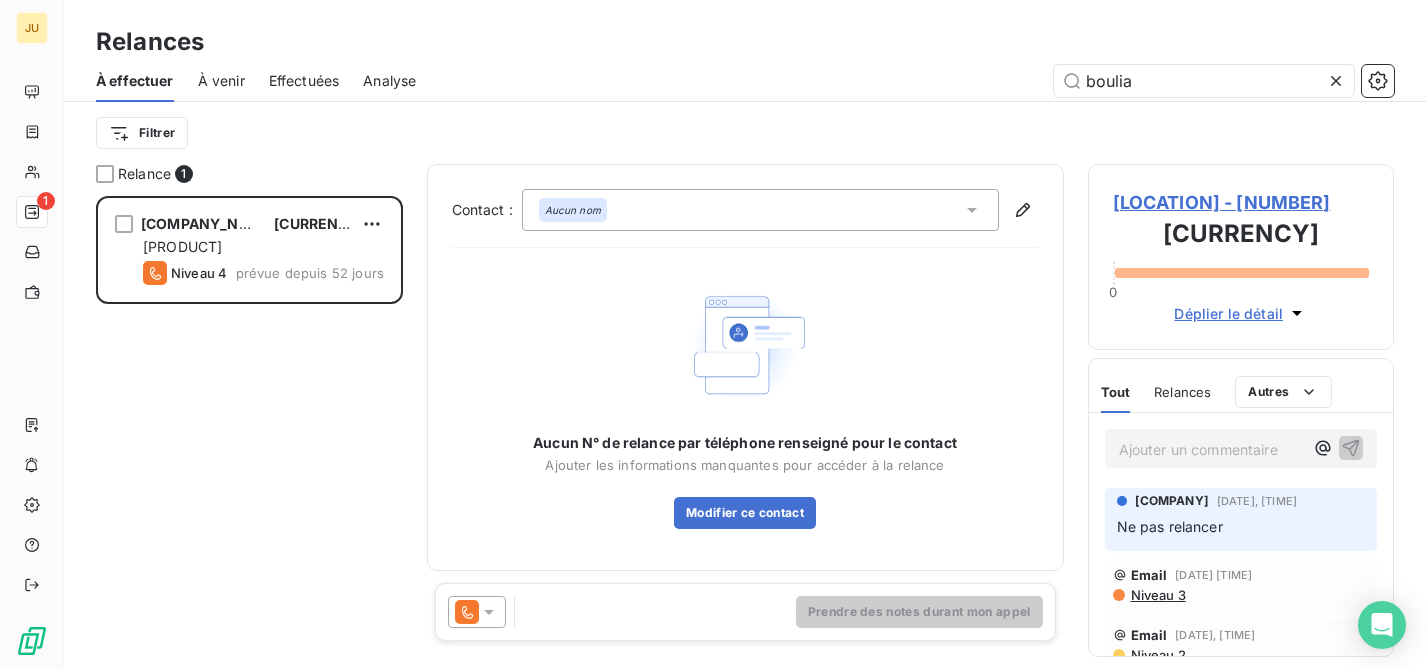 scroll, scrollTop: 16, scrollLeft: 16, axis: both 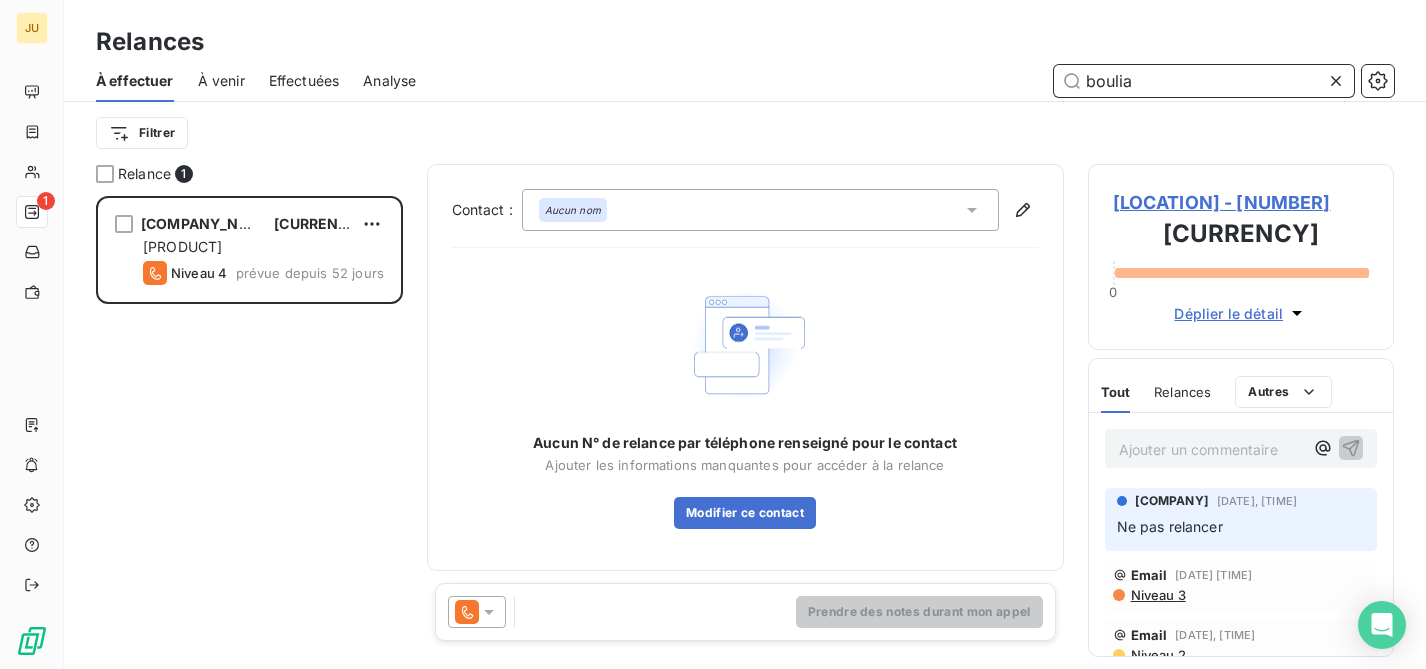 click on "boulia" at bounding box center (1204, 81) 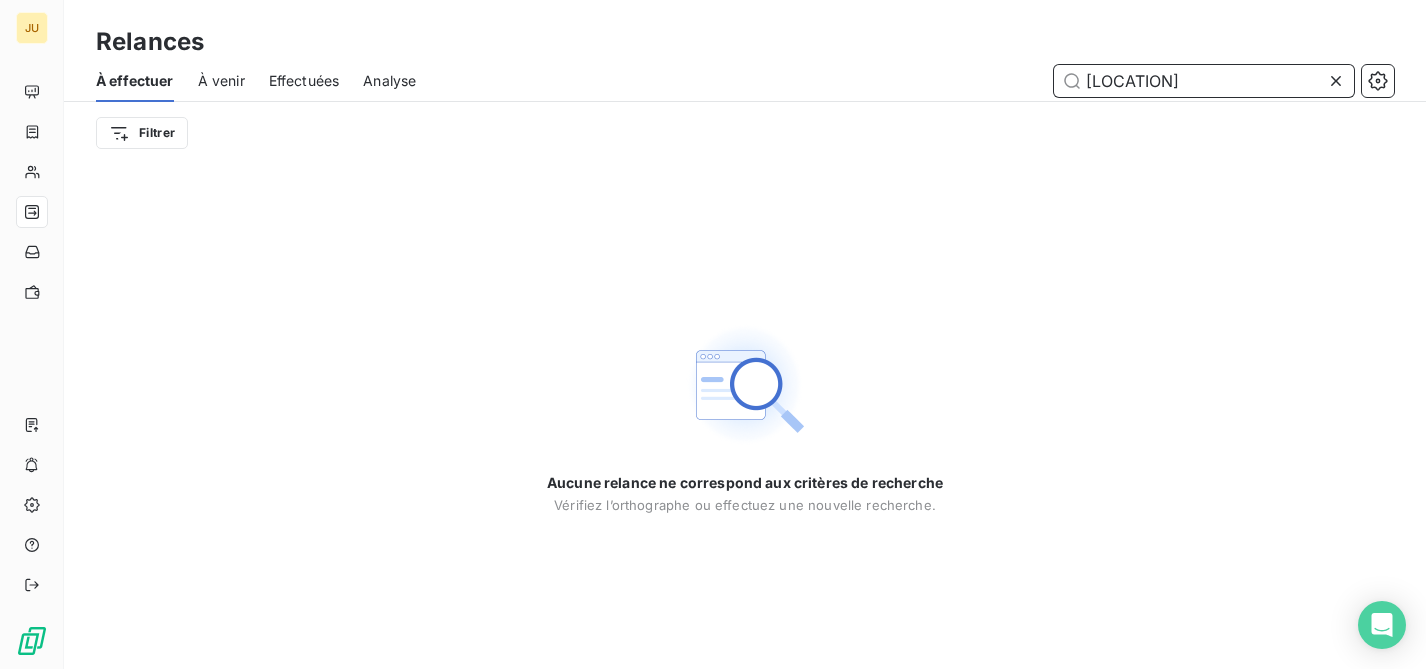 click on "accesol" at bounding box center [1204, 81] 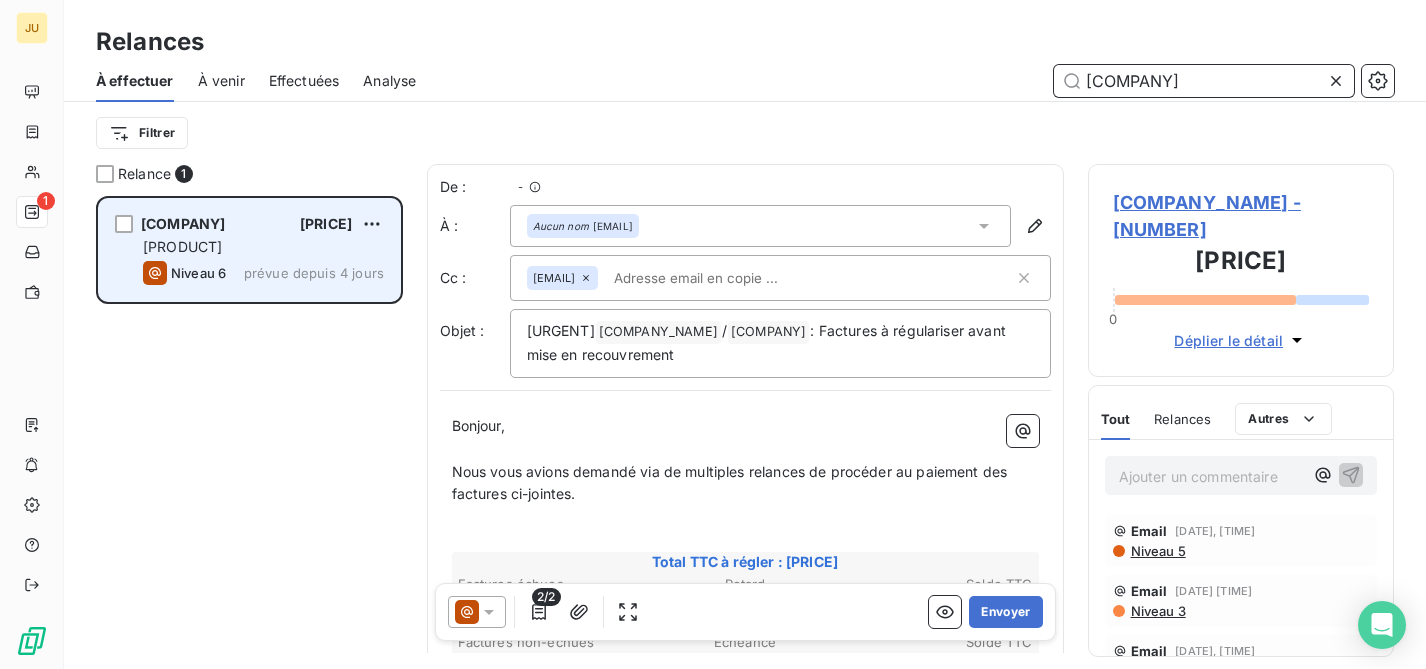 scroll, scrollTop: 16, scrollLeft: 16, axis: both 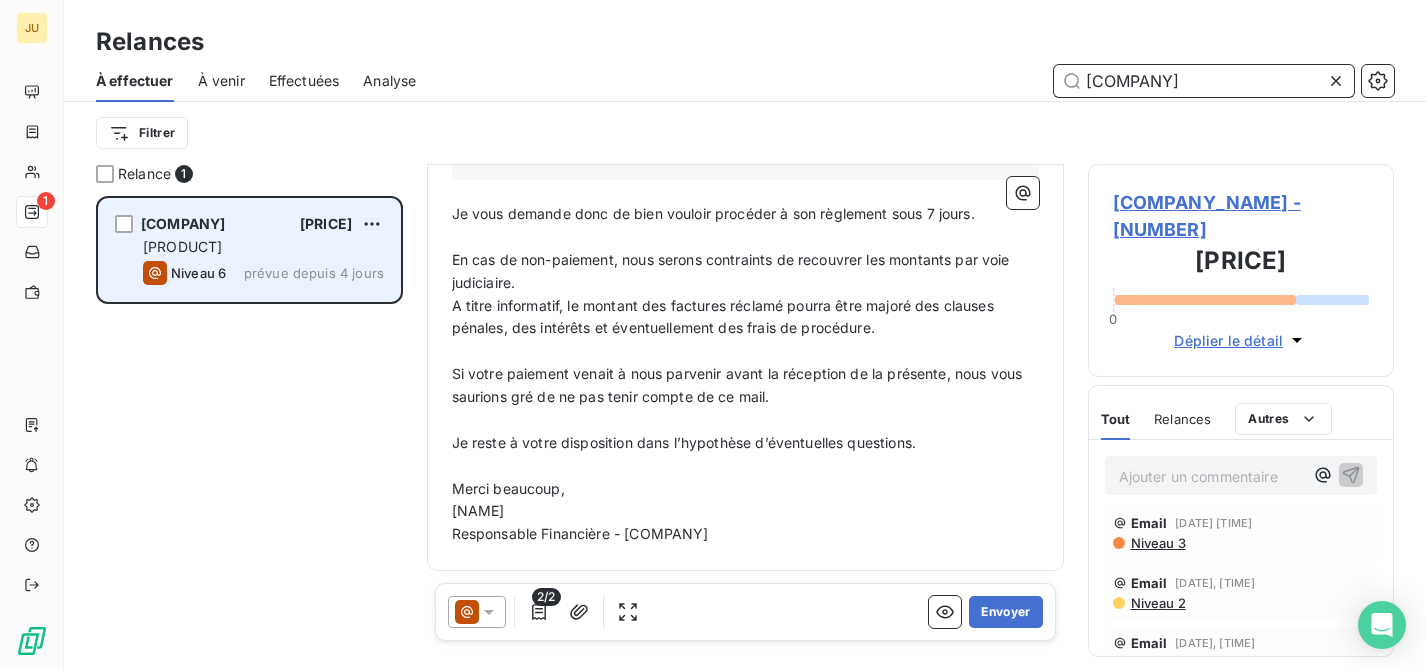 type on "accessol" 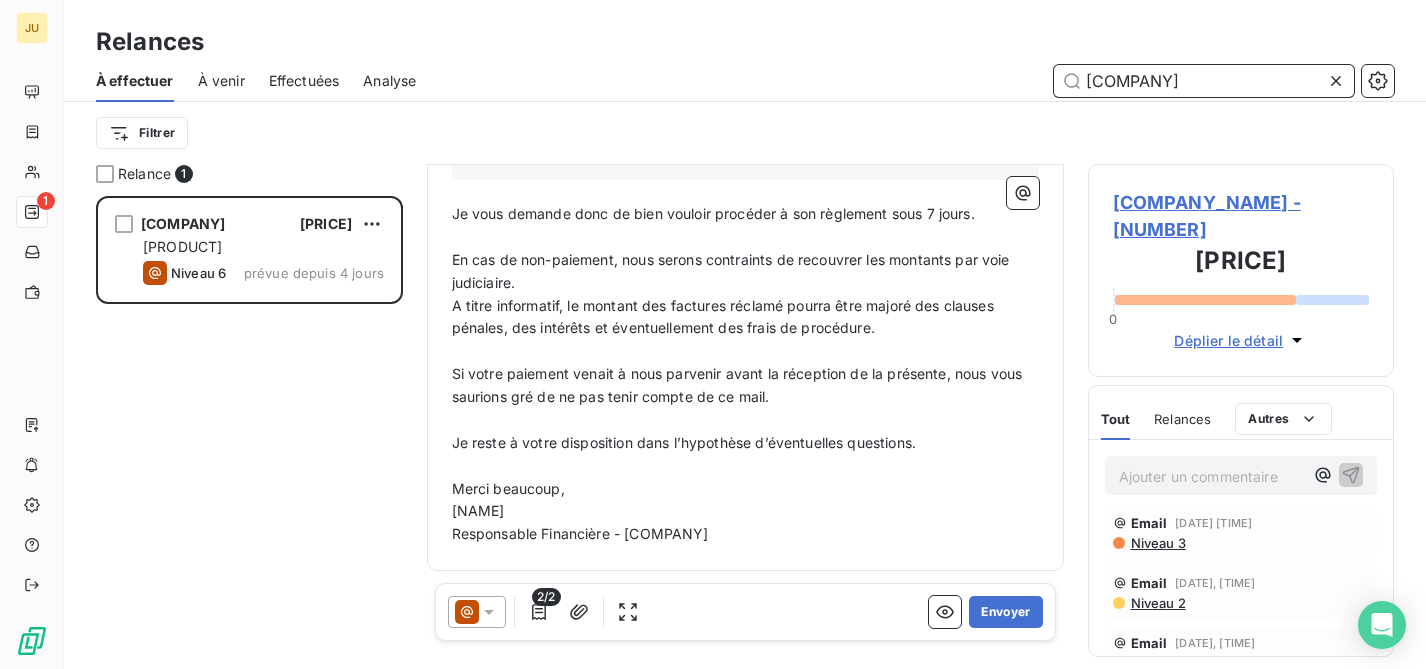 click on "Analyse" at bounding box center [389, 81] 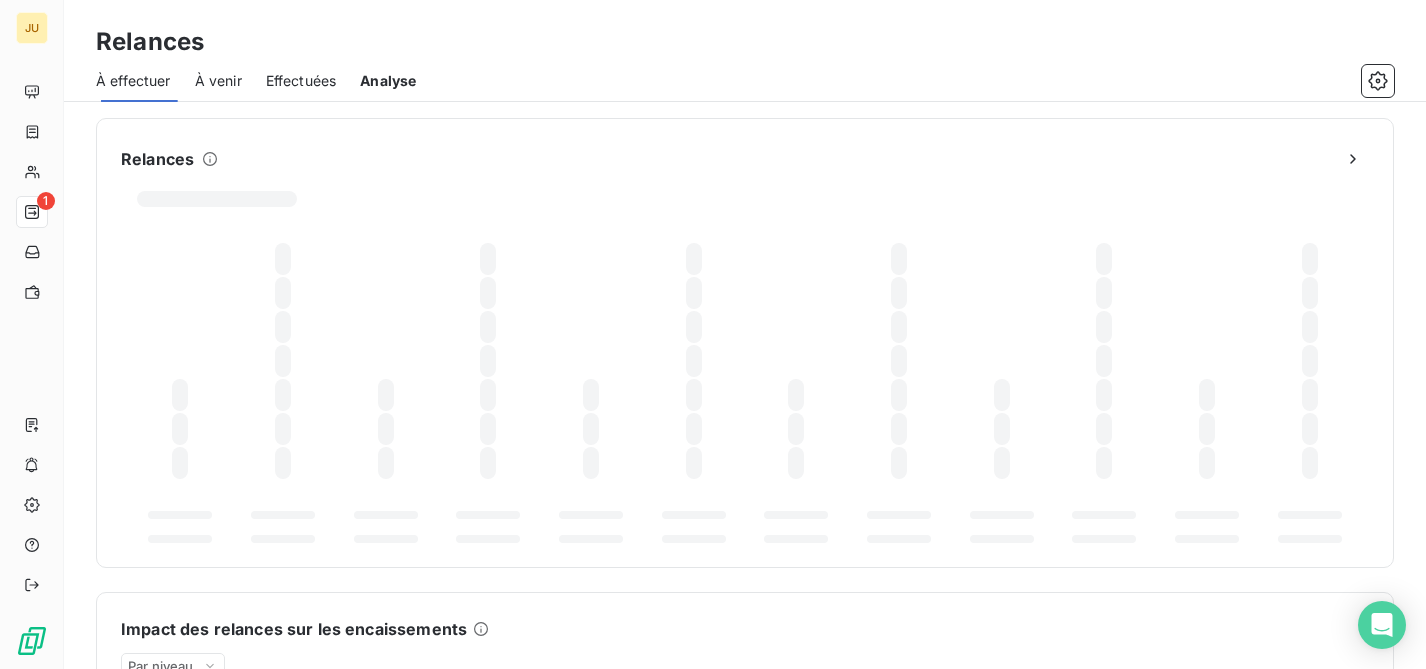click on "Analyse" at bounding box center (388, 81) 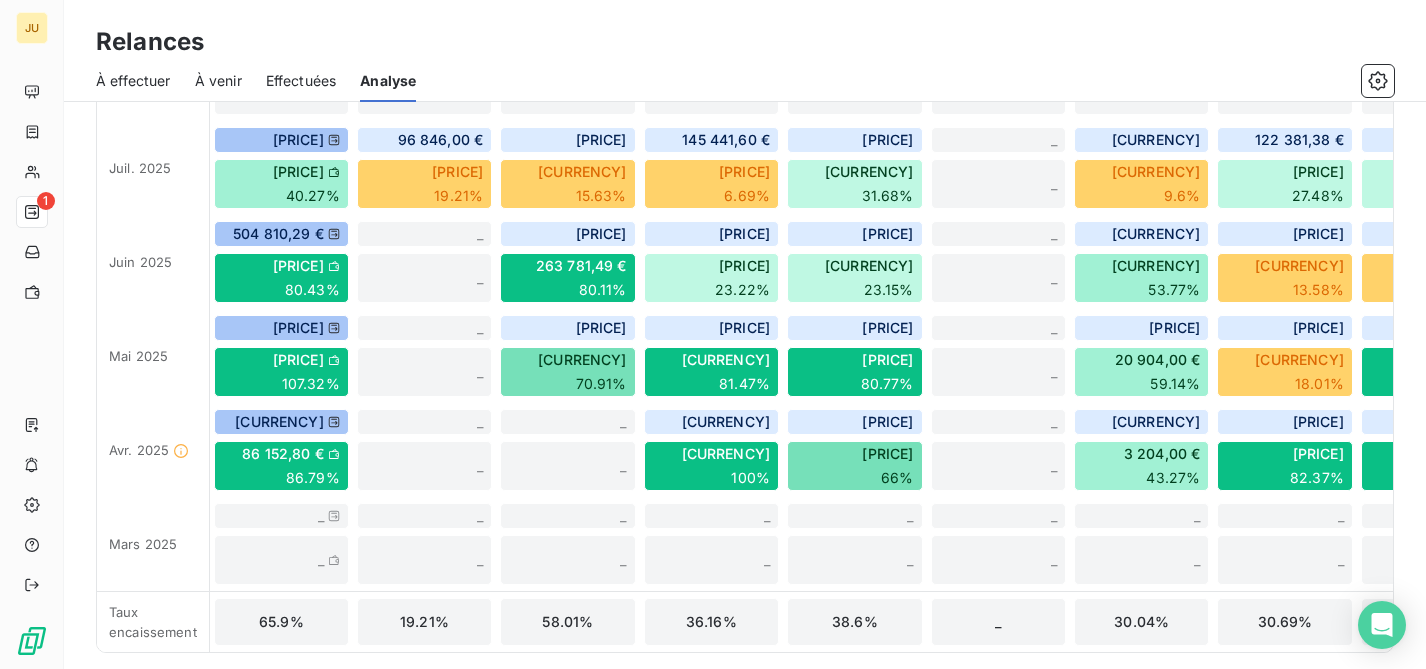 scroll, scrollTop: 0, scrollLeft: 0, axis: both 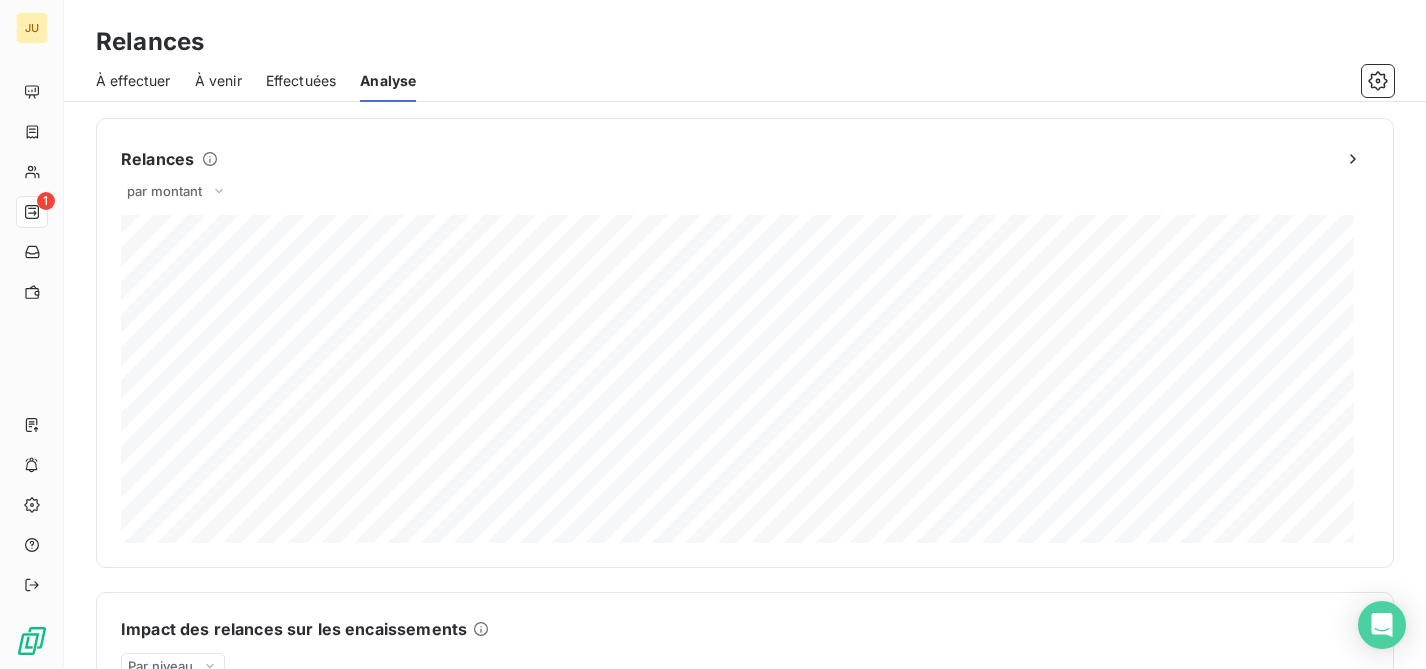 click on "Effectuées" at bounding box center (301, 81) 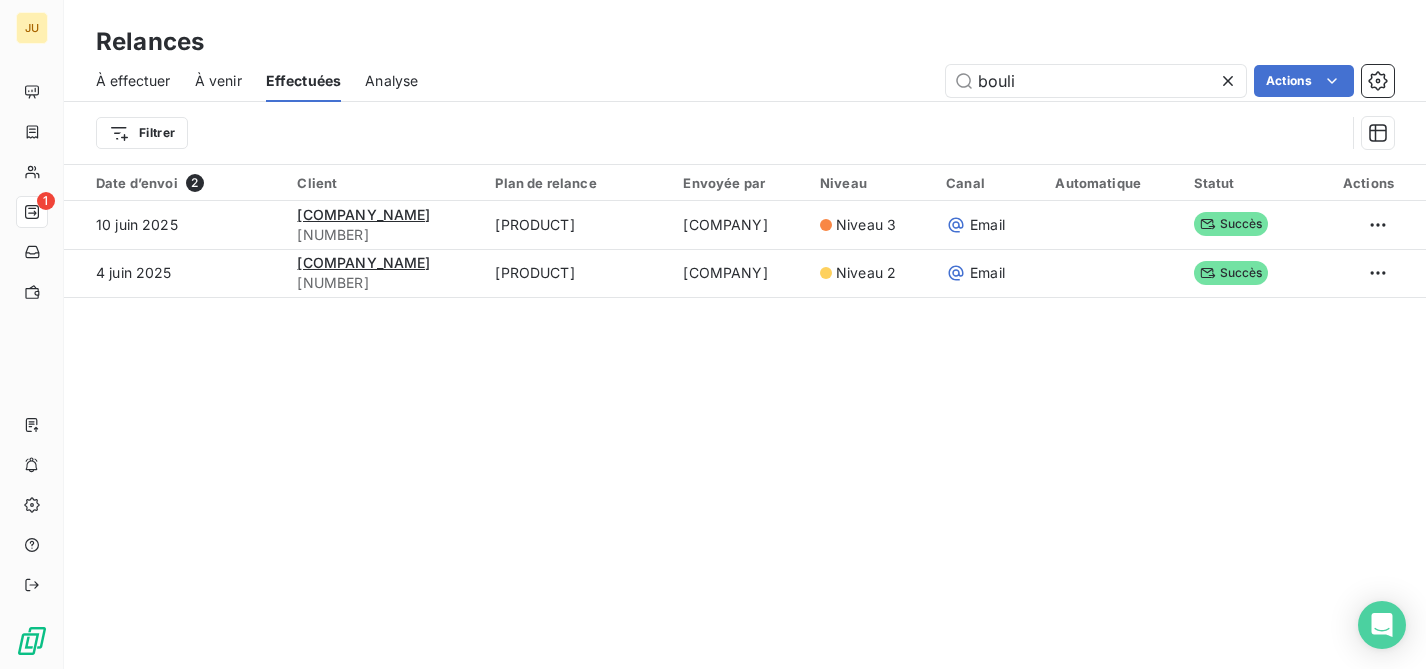 drag, startPoint x: 1060, startPoint y: 88, endPoint x: 941, endPoint y: 90, distance: 119.01681 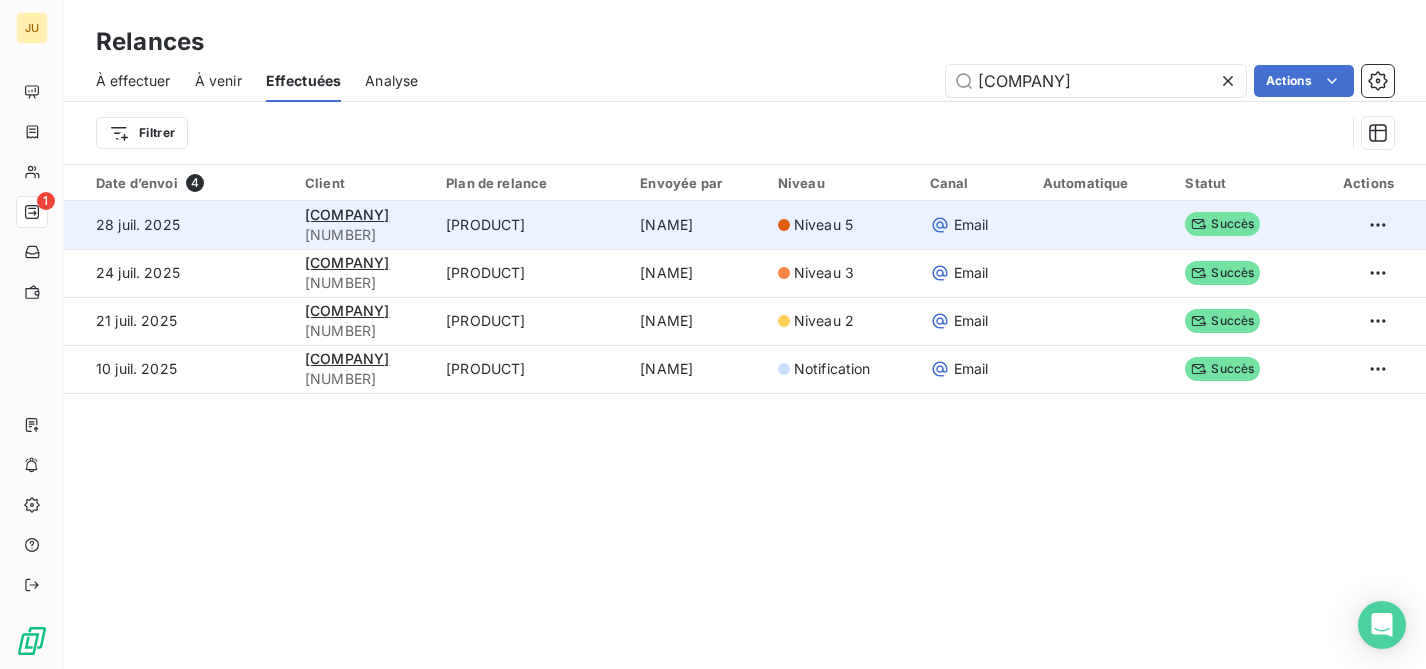 type on "accessol" 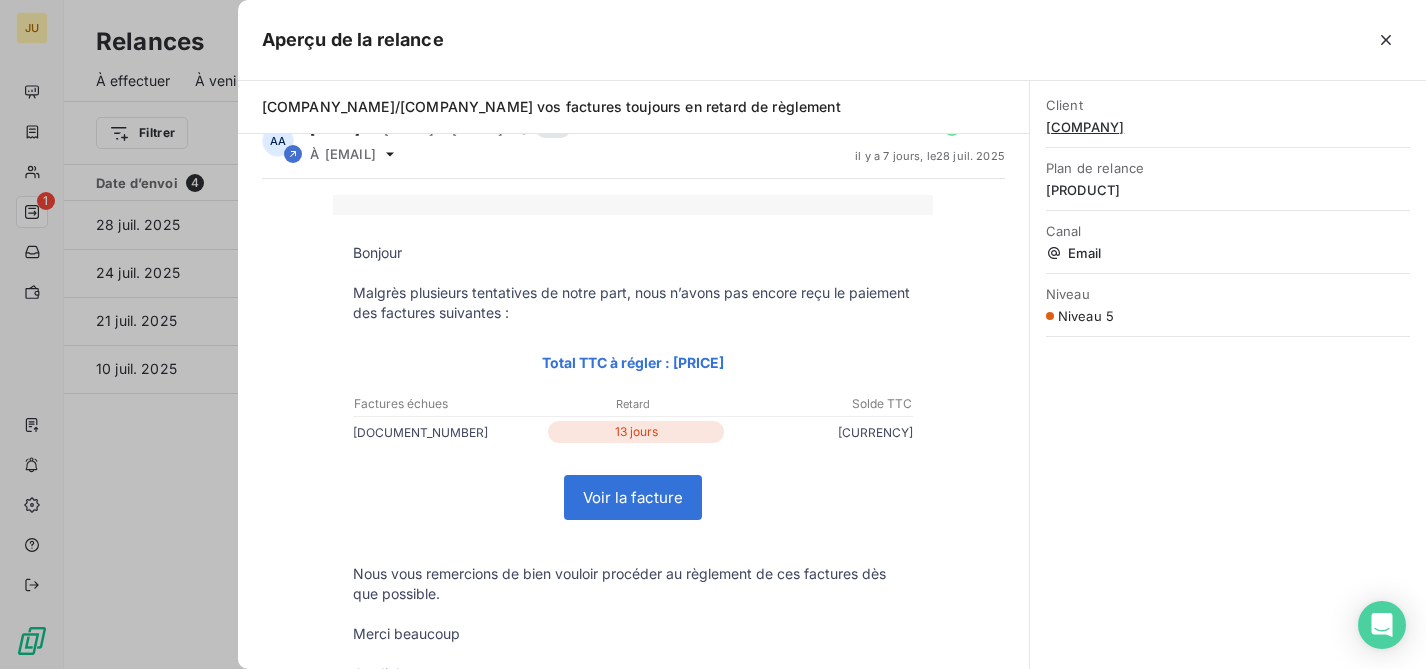 scroll, scrollTop: 34, scrollLeft: 0, axis: vertical 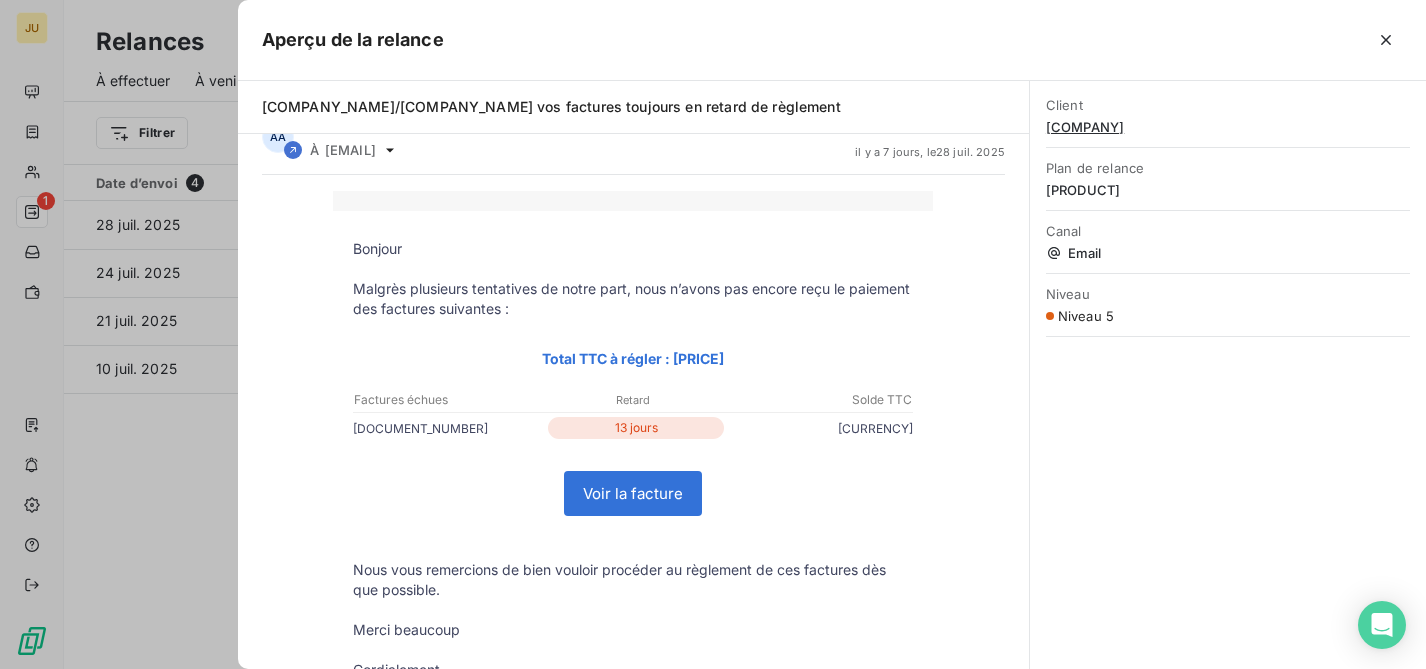 click on "ACCESSOL" at bounding box center [1228, 127] 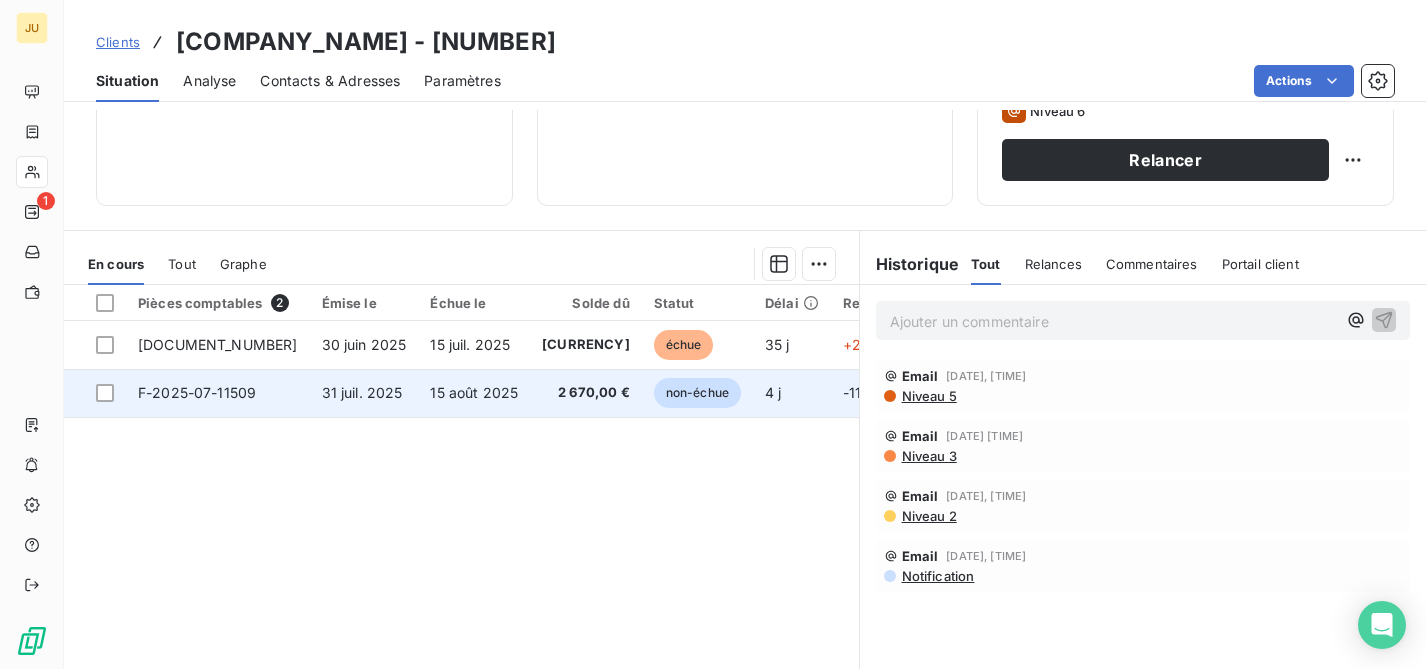 scroll, scrollTop: 316, scrollLeft: 0, axis: vertical 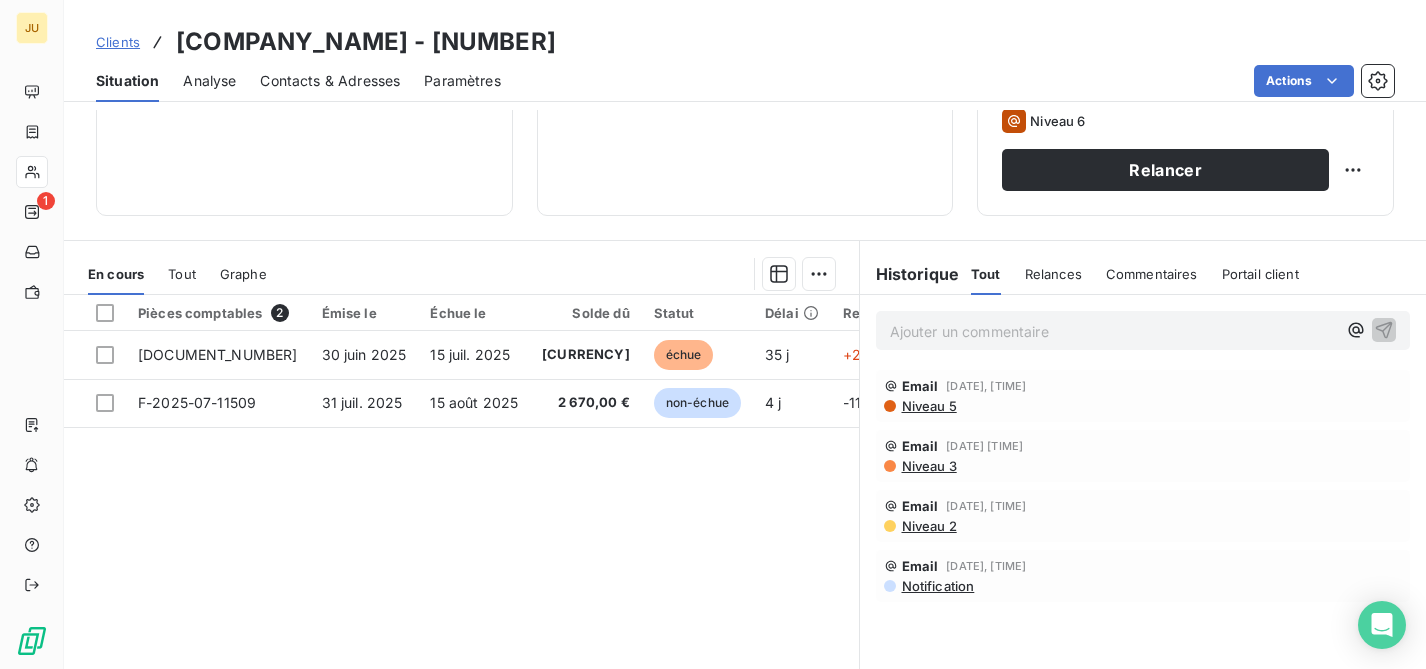 click on "Ajouter un commentaire ﻿" at bounding box center (1113, 331) 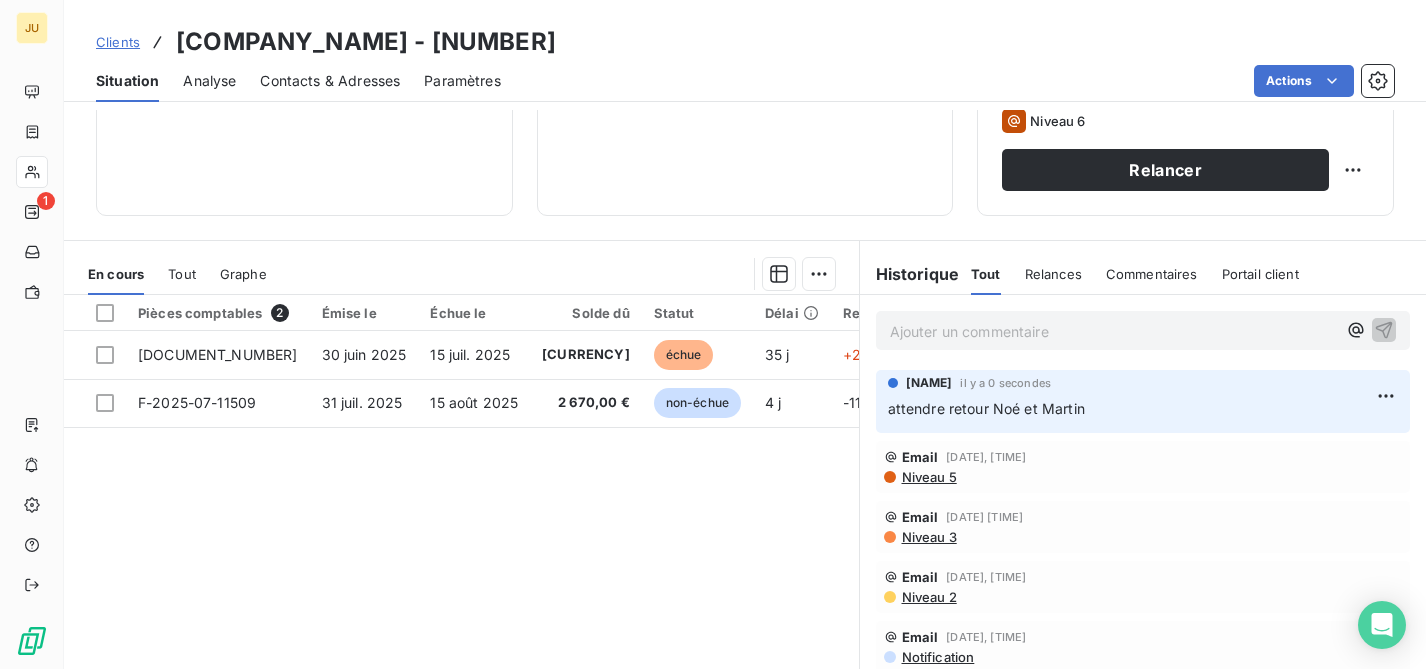 click on "Clients" at bounding box center [118, 42] 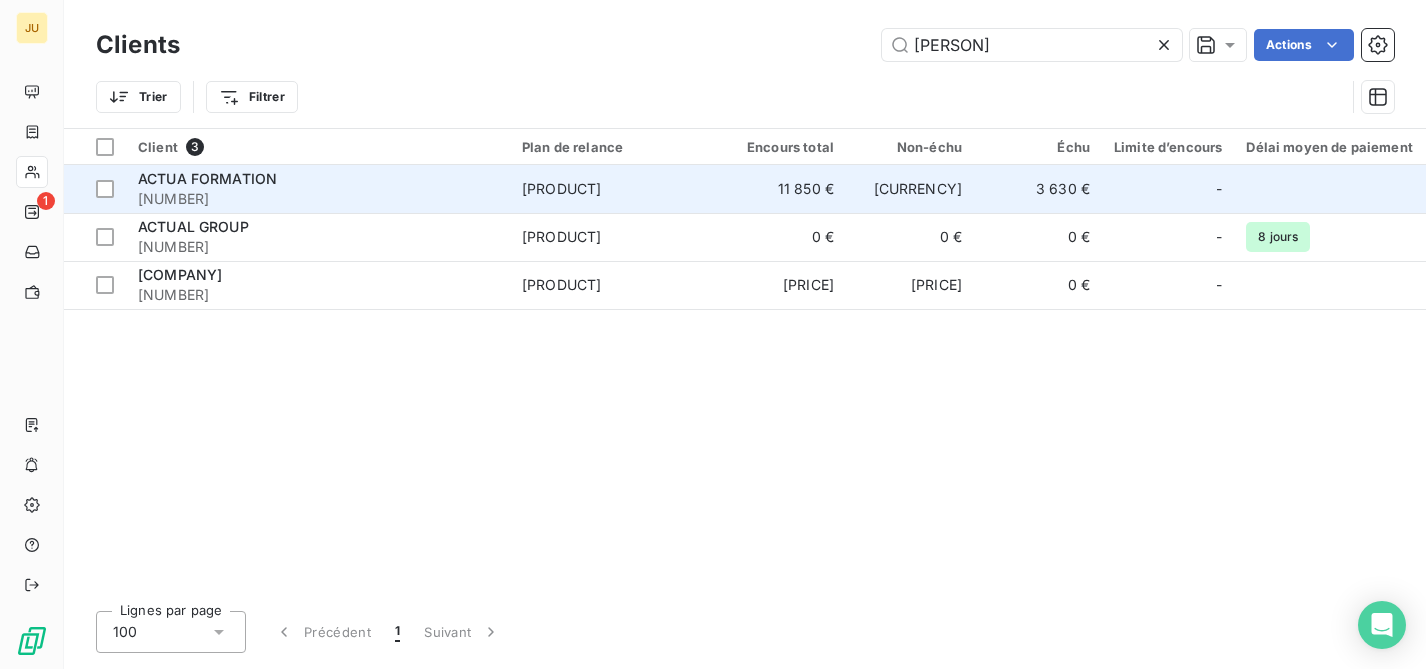 type on "actua" 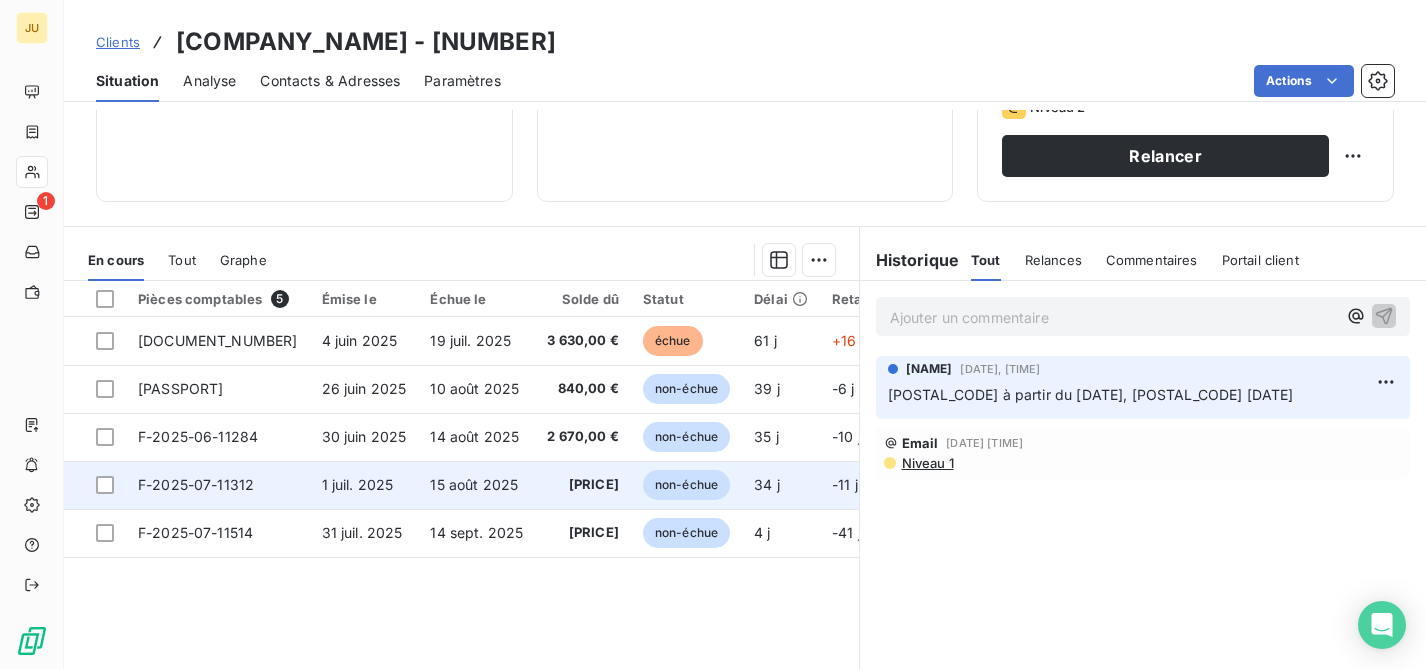 scroll, scrollTop: 387, scrollLeft: 0, axis: vertical 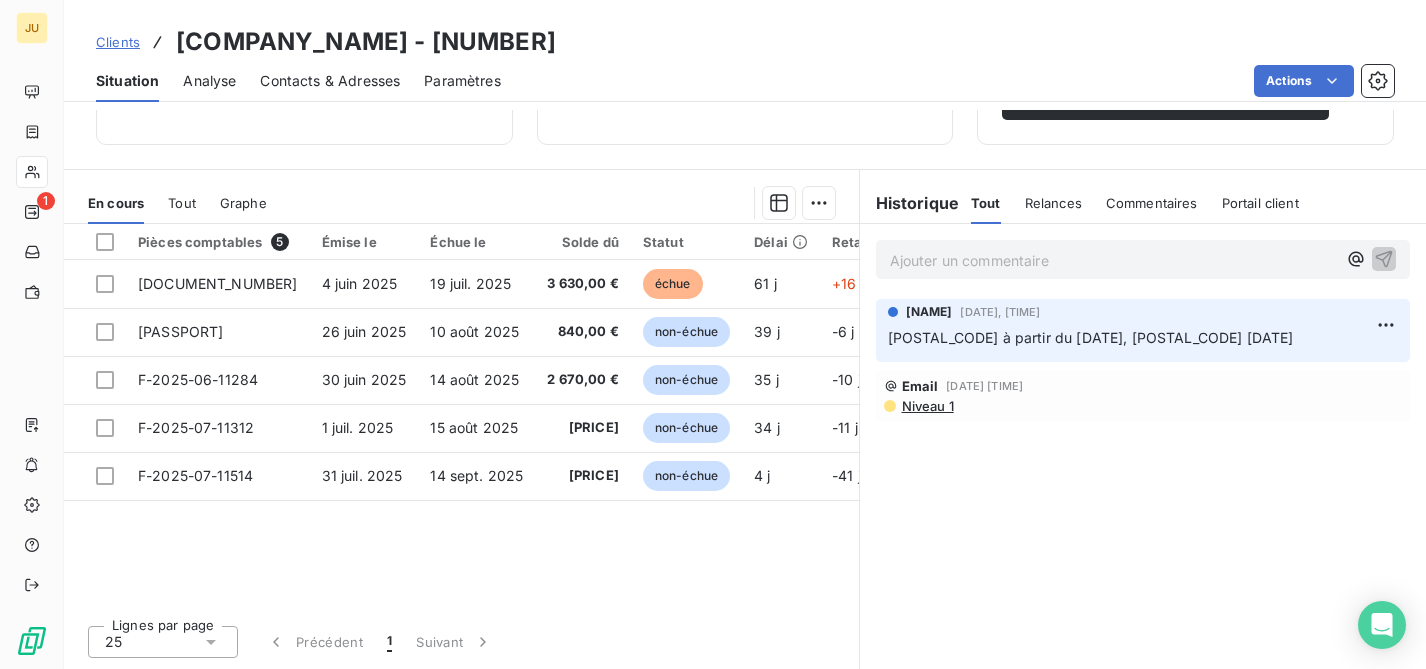 click on "Clients" at bounding box center [118, 42] 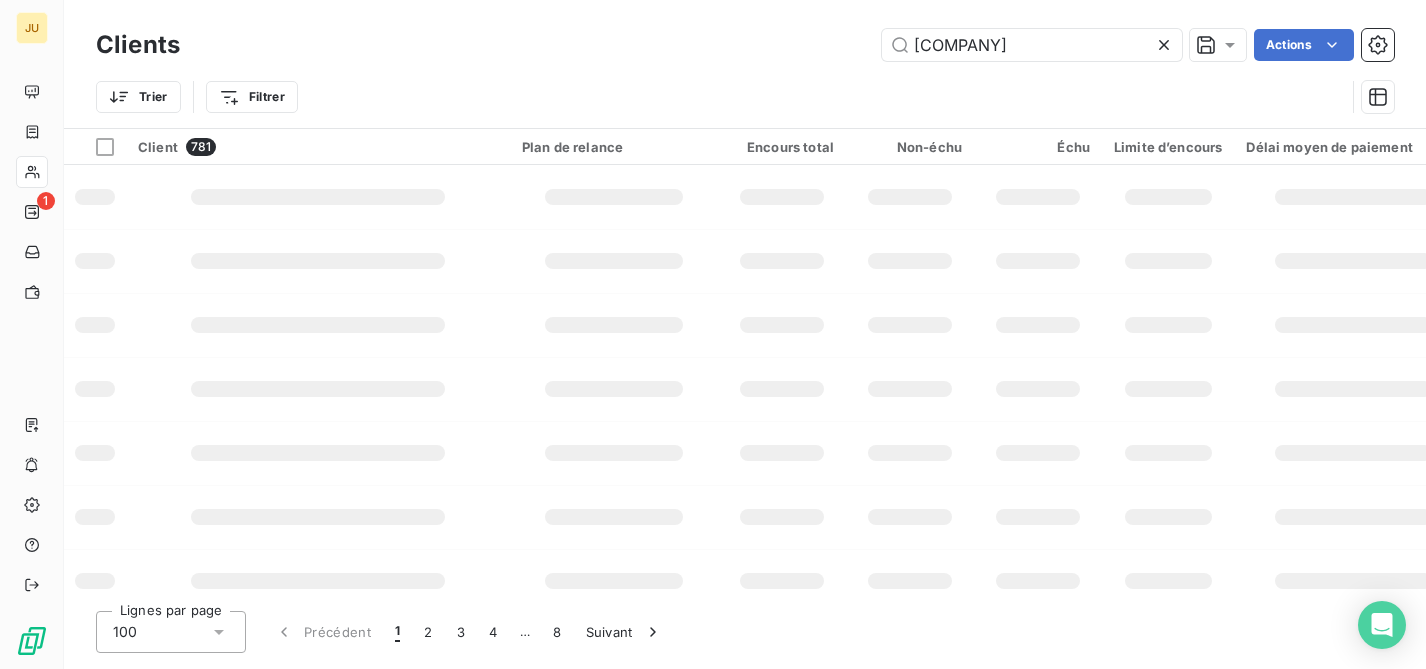 type on "altares" 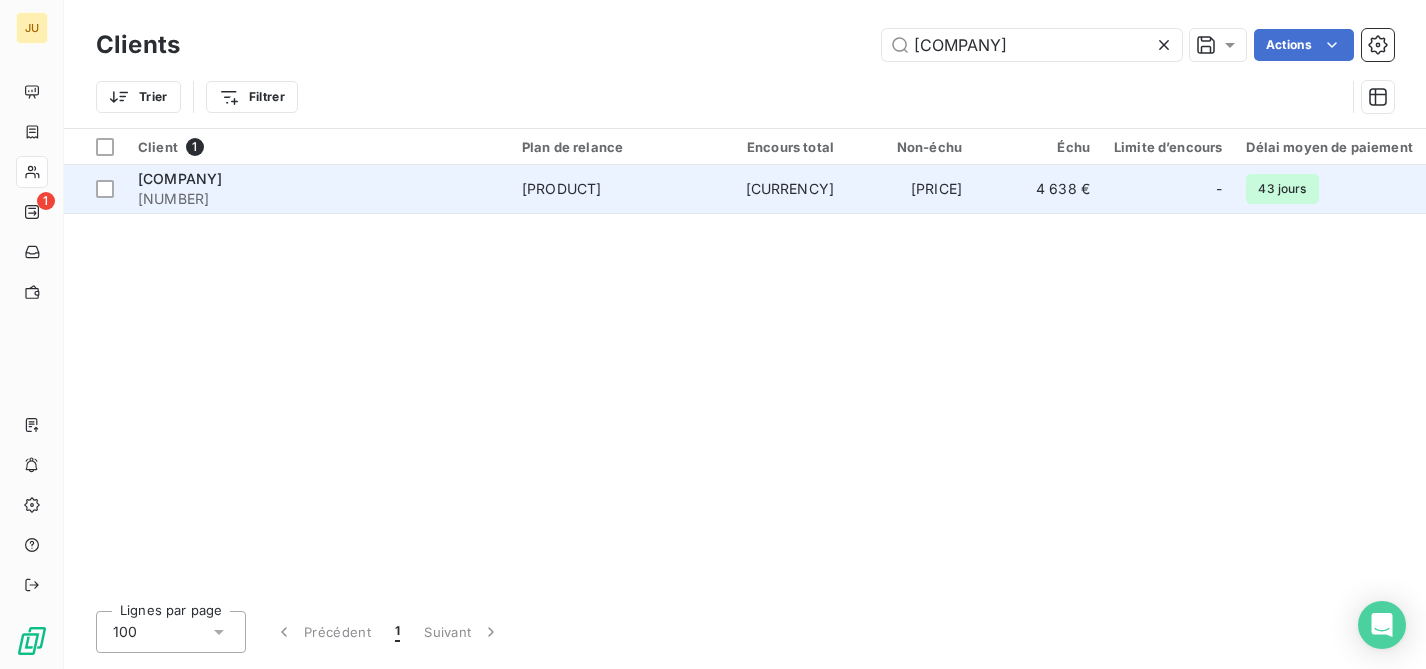 click on "ALTARES - D & B 411101141" at bounding box center (318, 189) 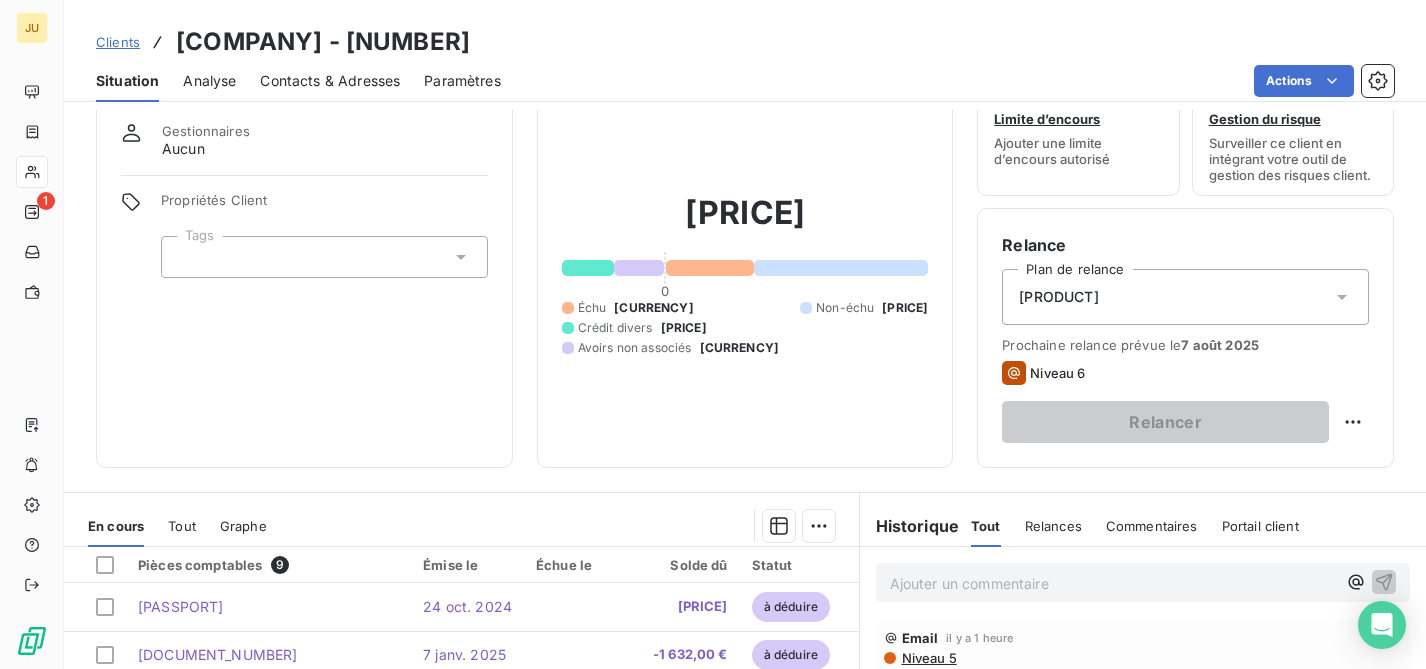 scroll, scrollTop: 351, scrollLeft: 0, axis: vertical 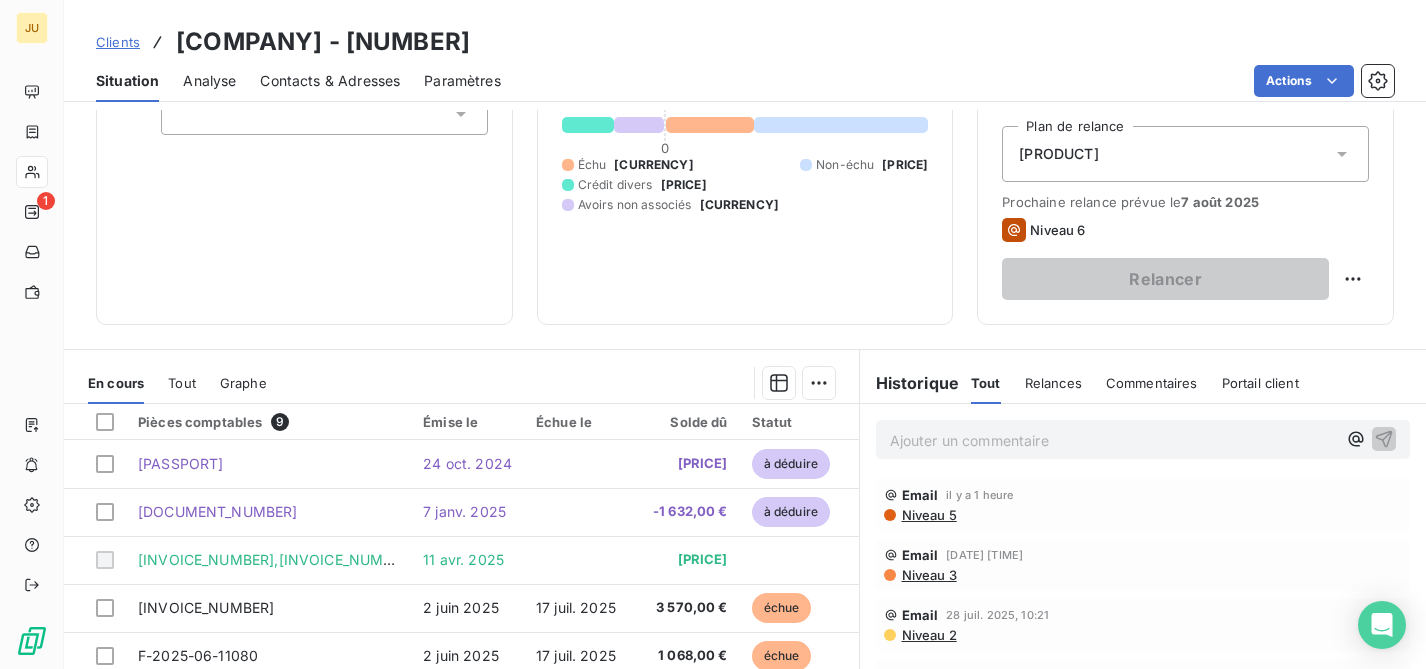 click on "Clients" at bounding box center [118, 42] 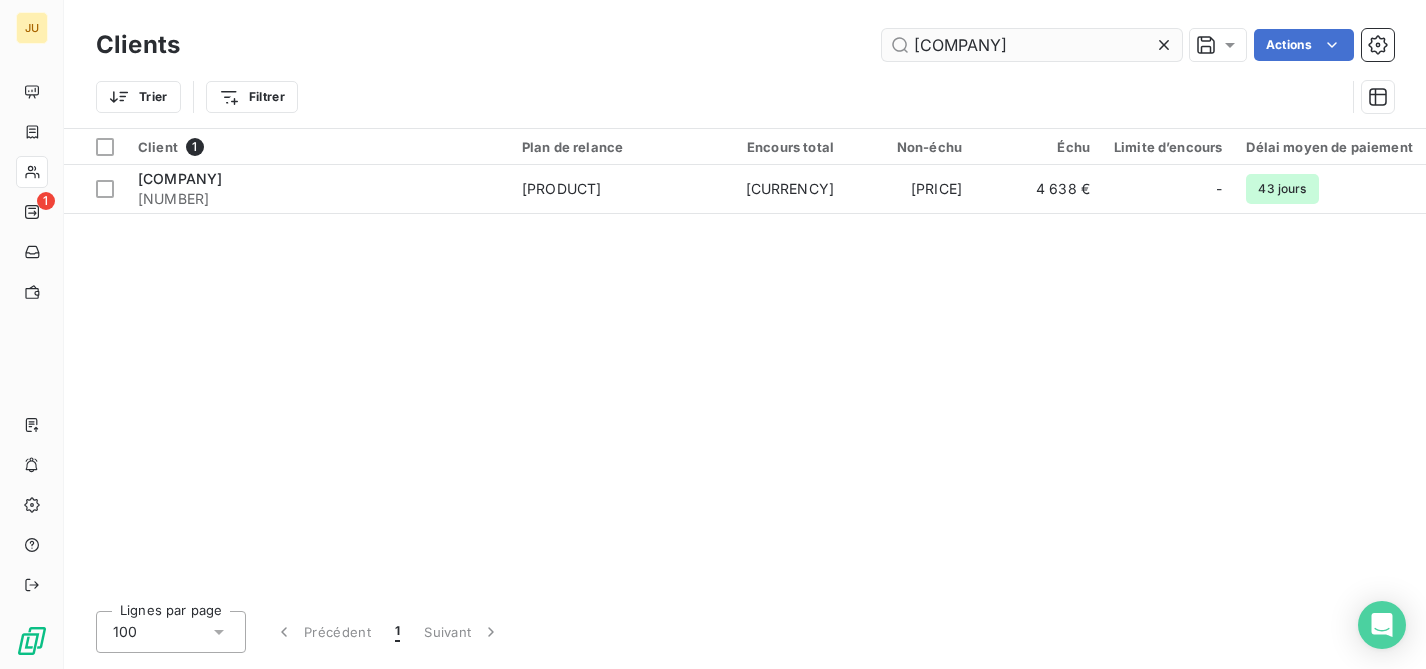 drag, startPoint x: 970, startPoint y: 77, endPoint x: 942, endPoint y: 56, distance: 35 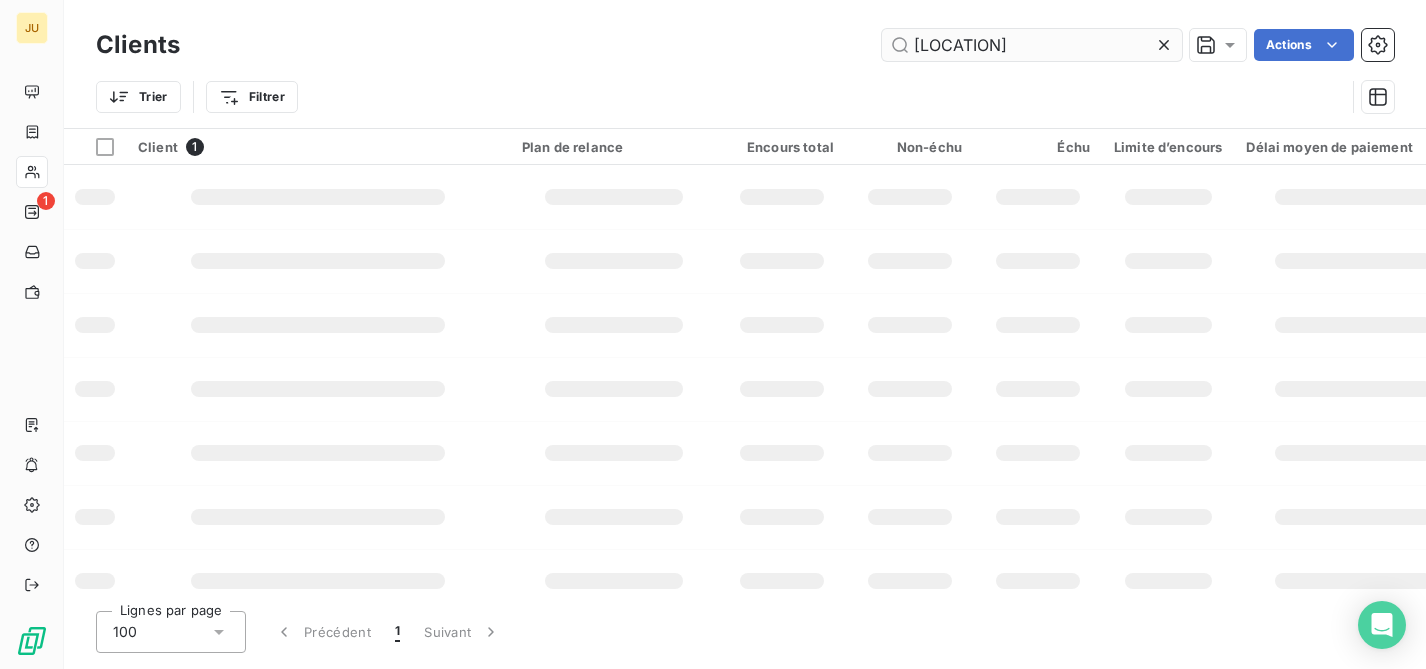 type on "edhec" 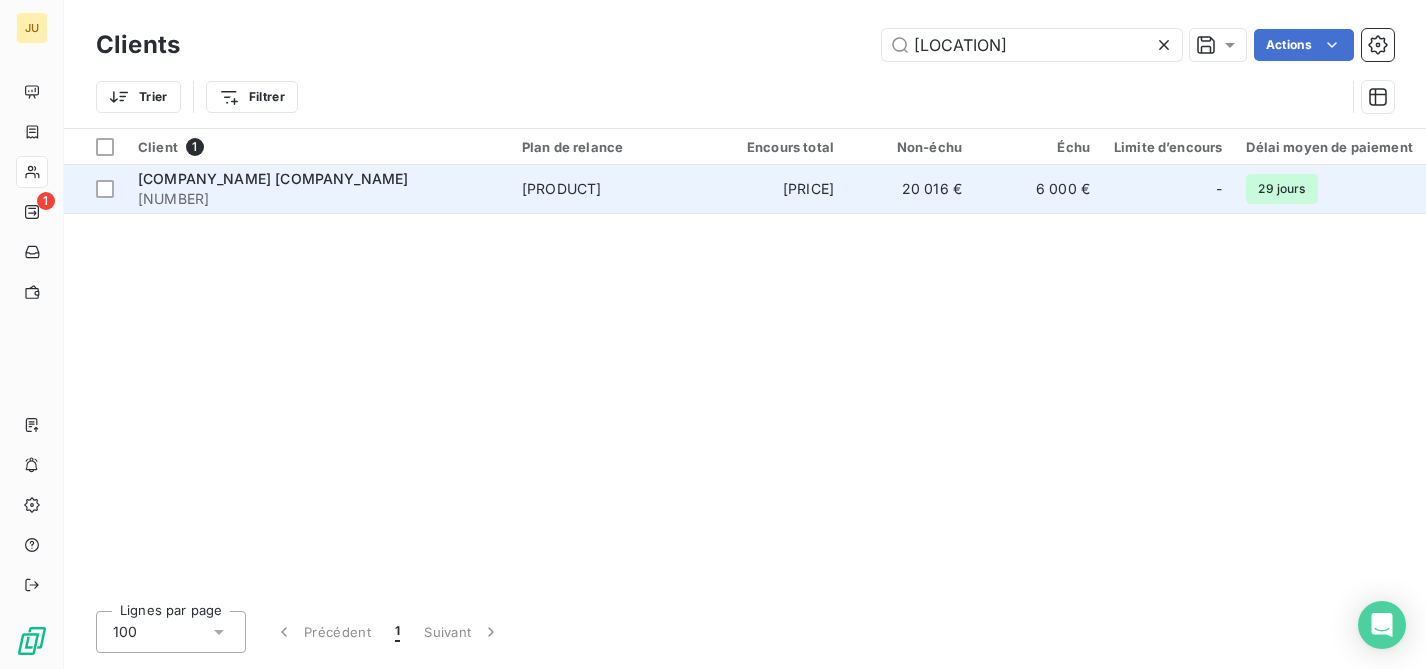 click on "Plan de relance FR" at bounding box center [561, 189] 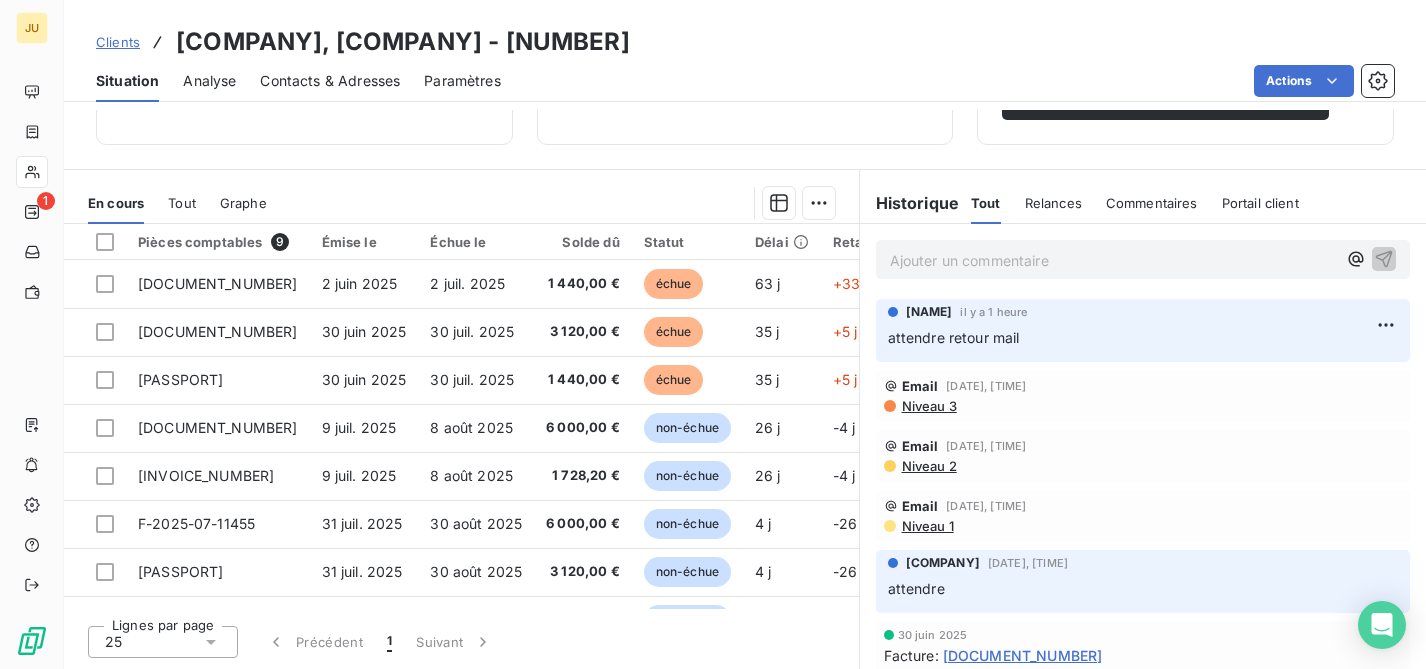 scroll, scrollTop: 387, scrollLeft: 0, axis: vertical 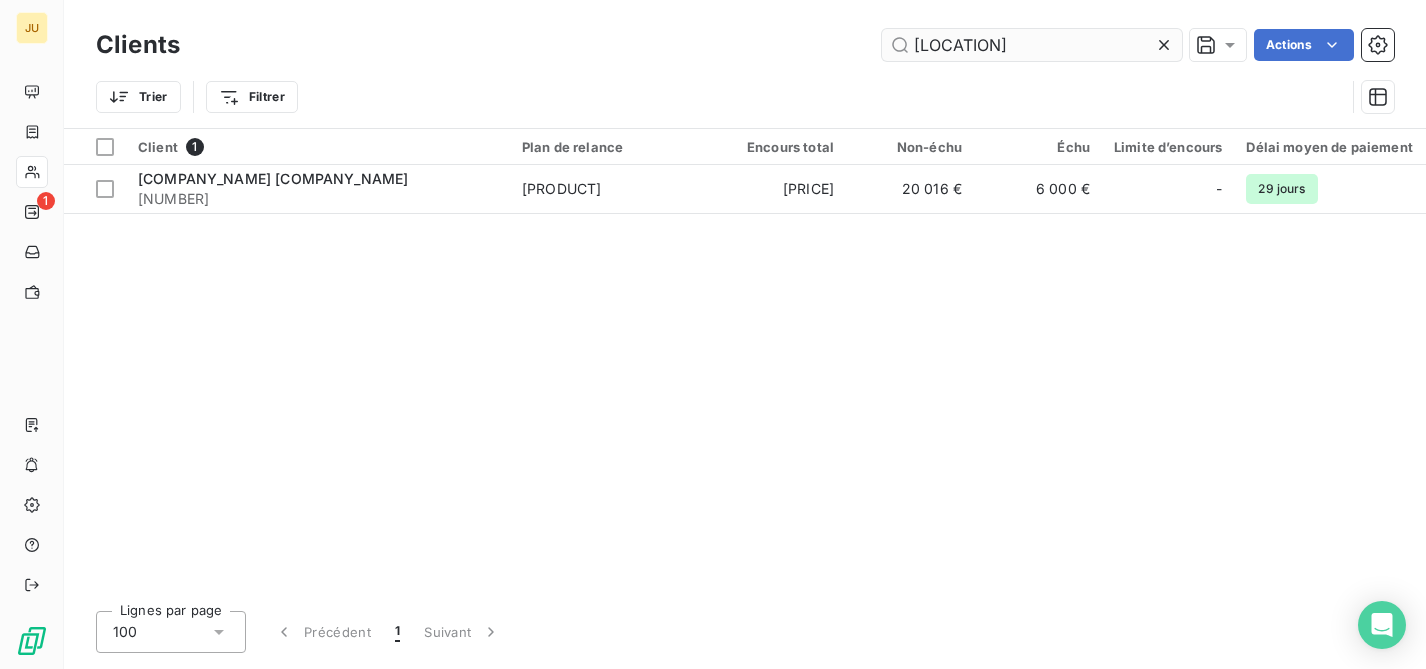 drag, startPoint x: 1027, startPoint y: 42, endPoint x: 919, endPoint y: 47, distance: 108.11568 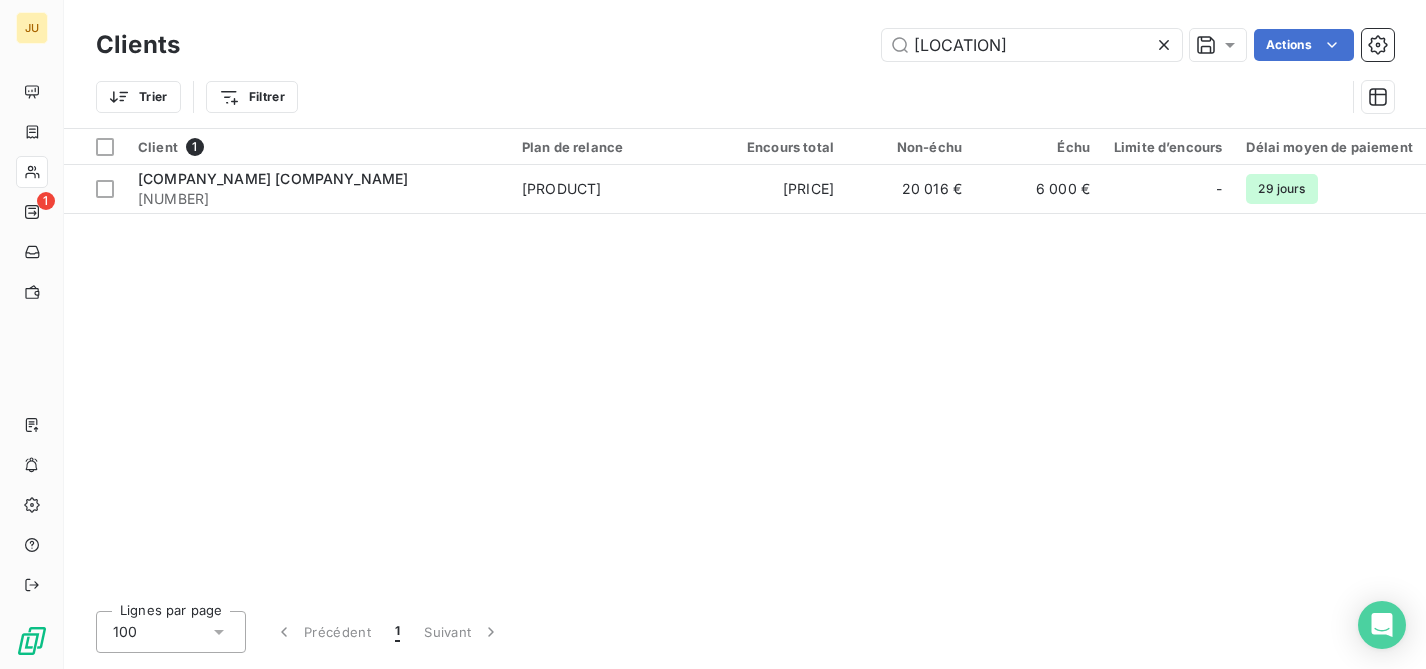 type on "e" 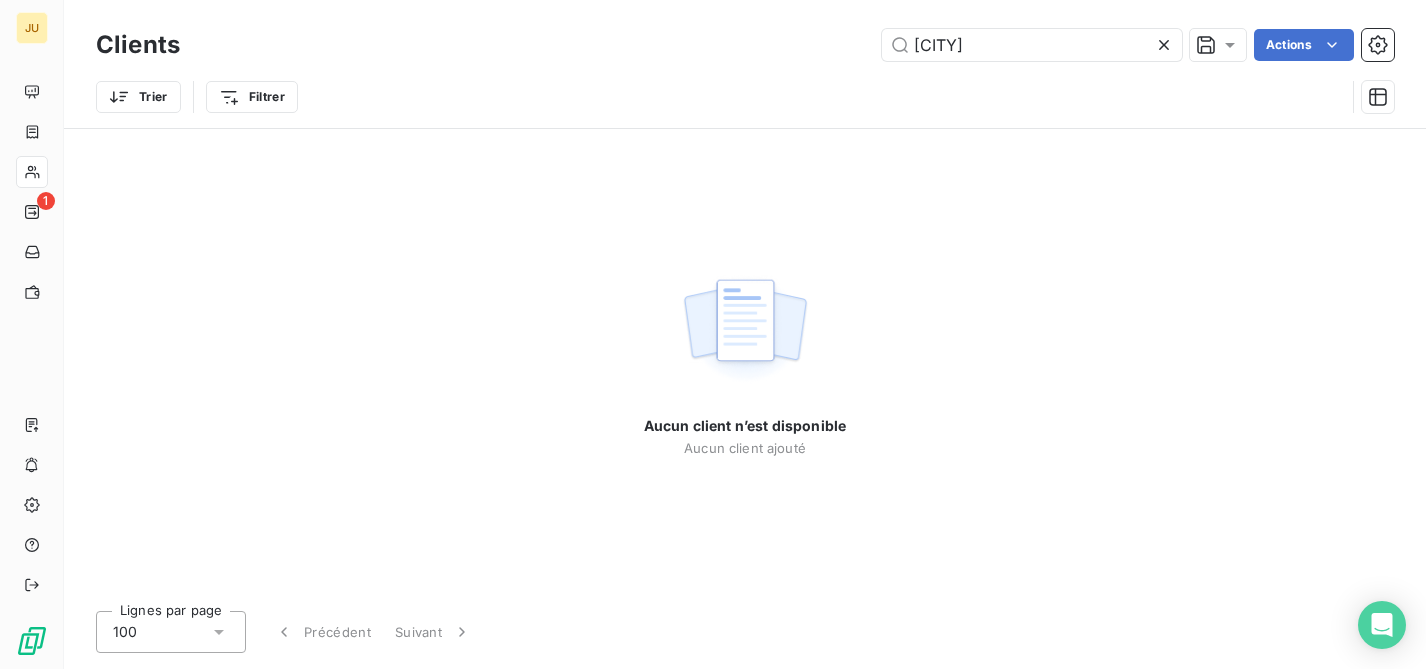 type on "bouliac" 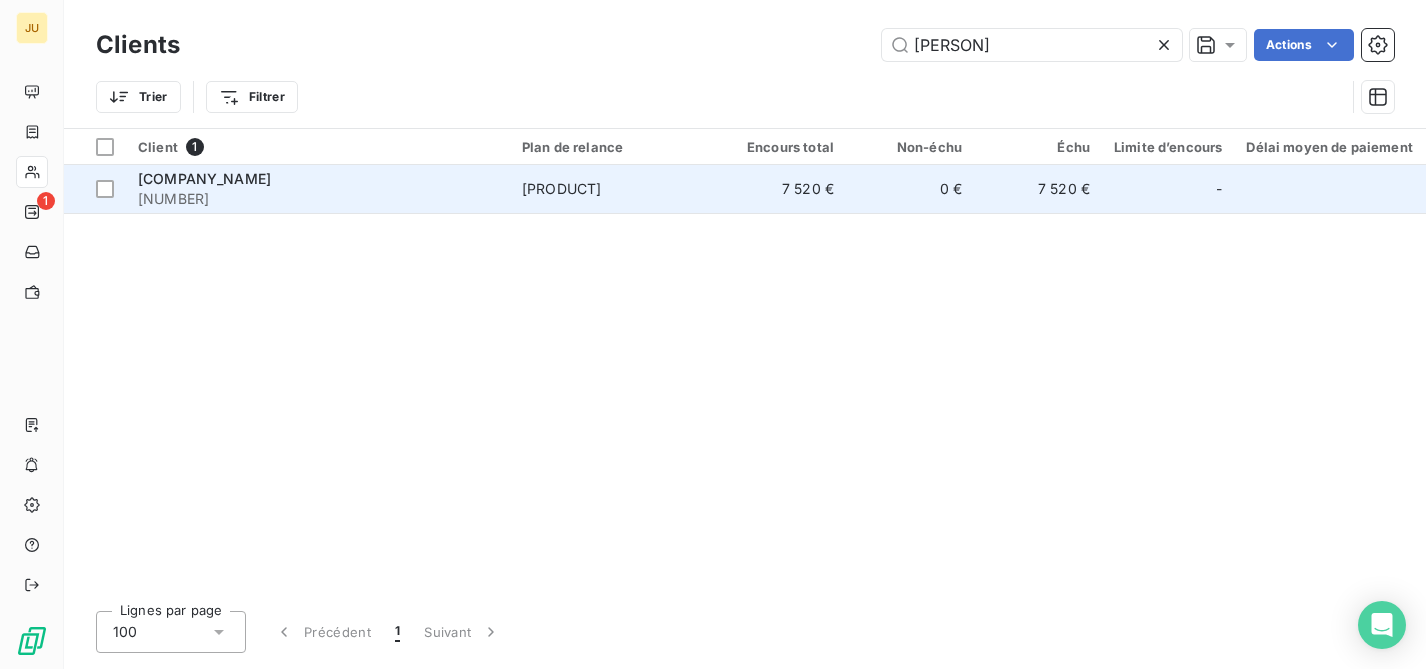 click on "411101582" at bounding box center (318, 199) 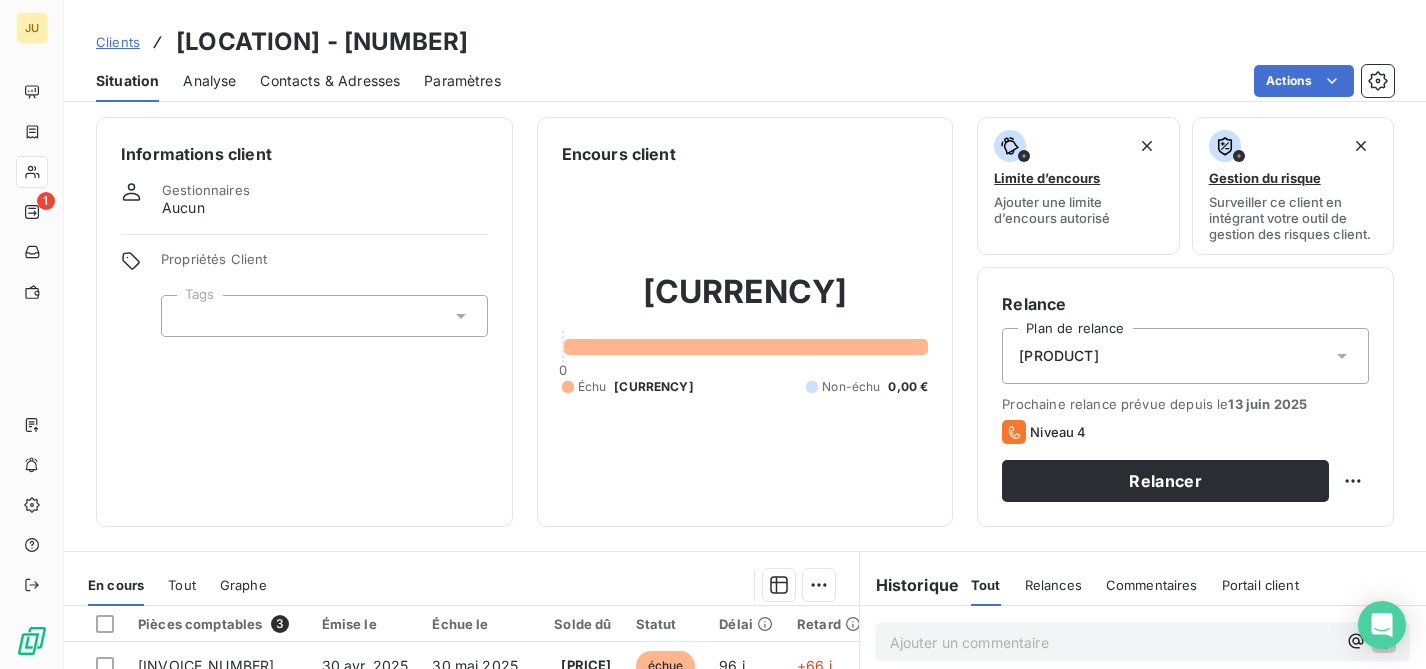 scroll, scrollTop: 0, scrollLeft: 0, axis: both 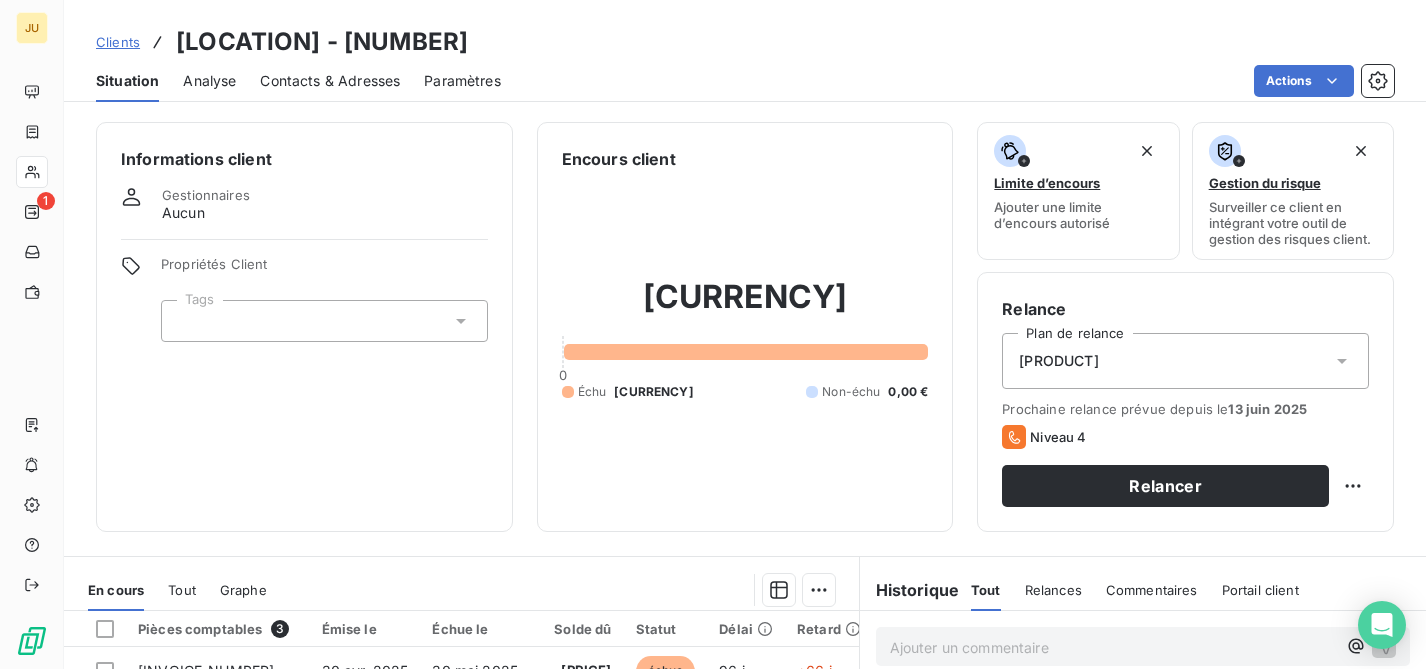 click on "Clients" at bounding box center (118, 42) 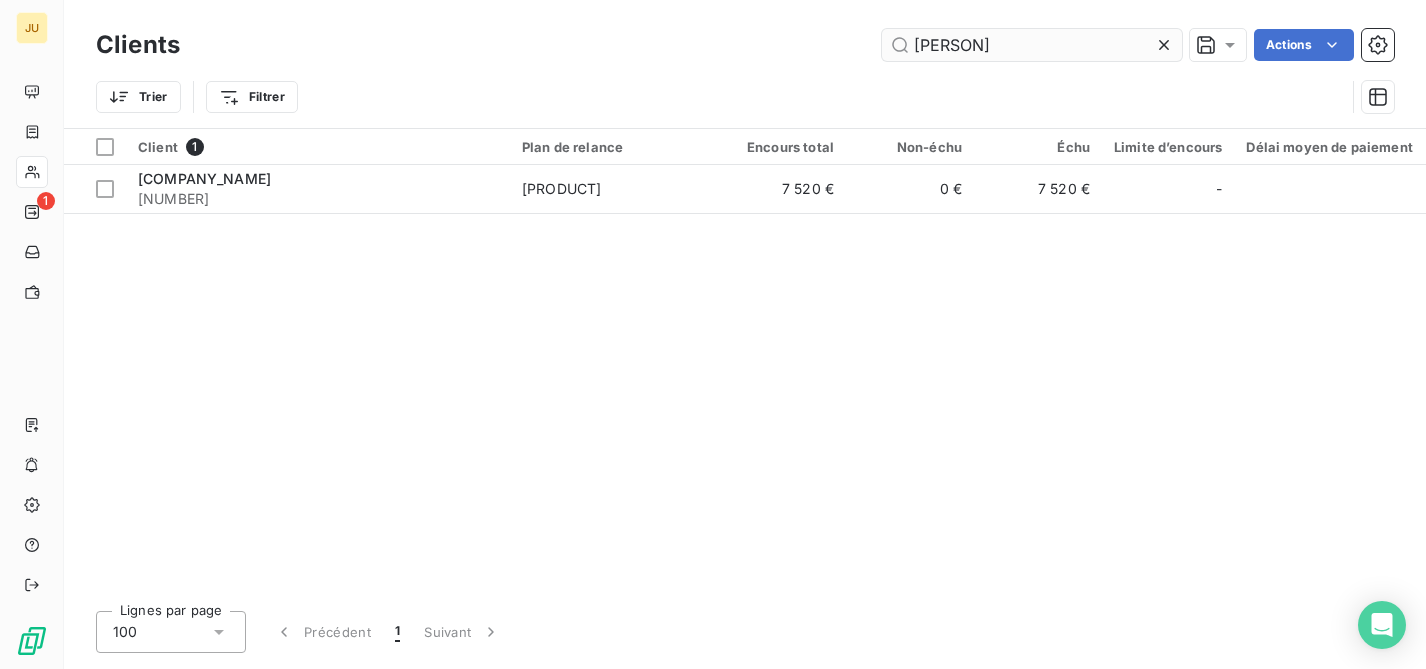 click on "bouliac" at bounding box center [1032, 45] 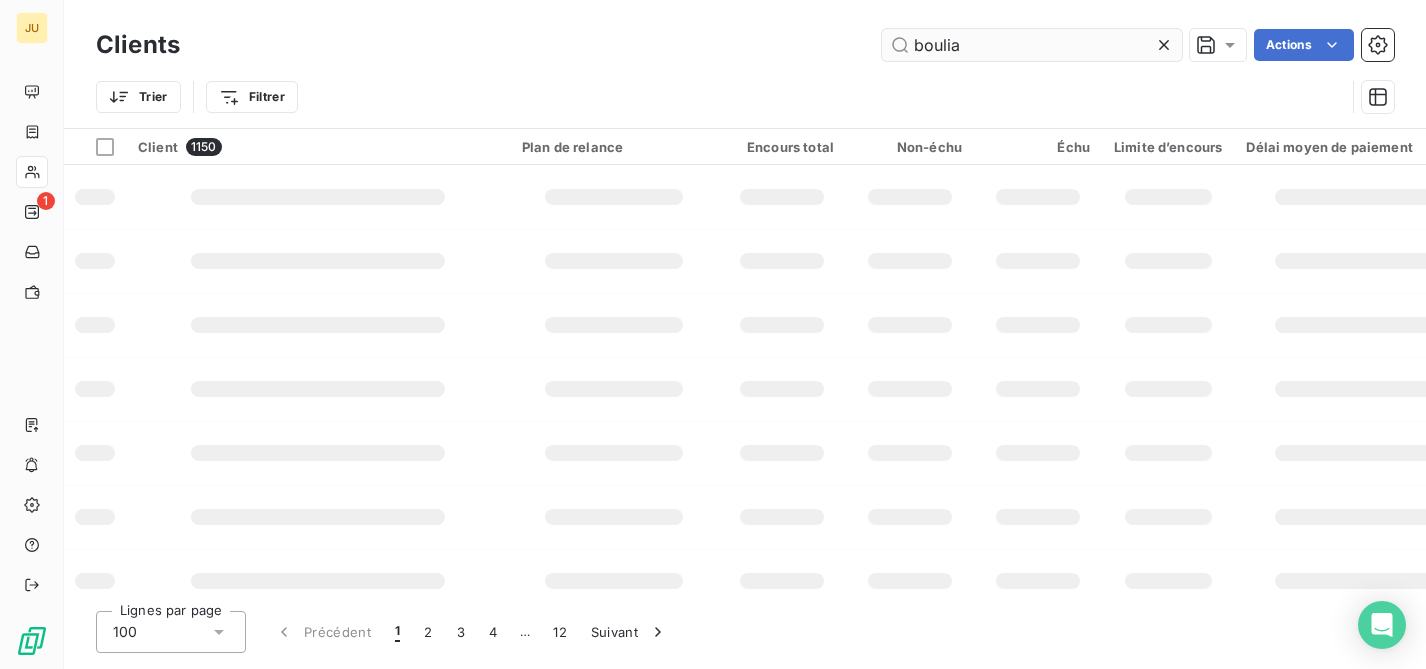 type on "bouliac" 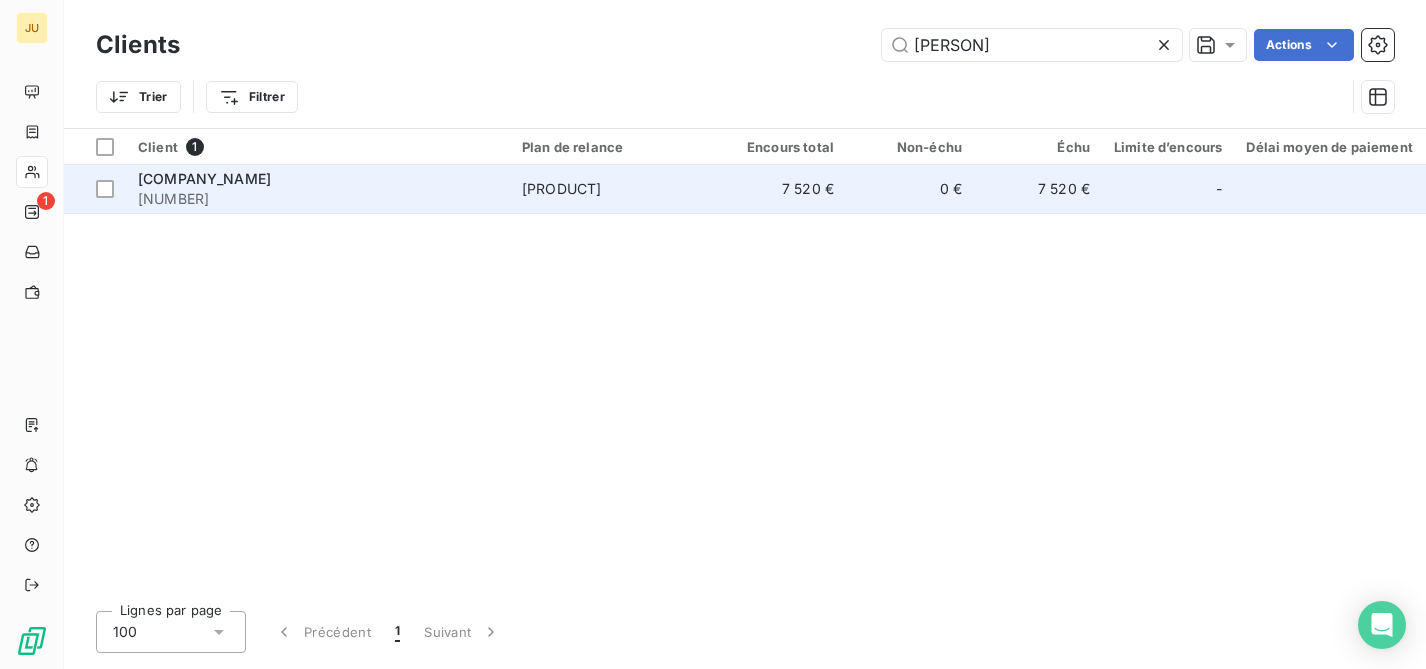 click on "411101582" at bounding box center [318, 199] 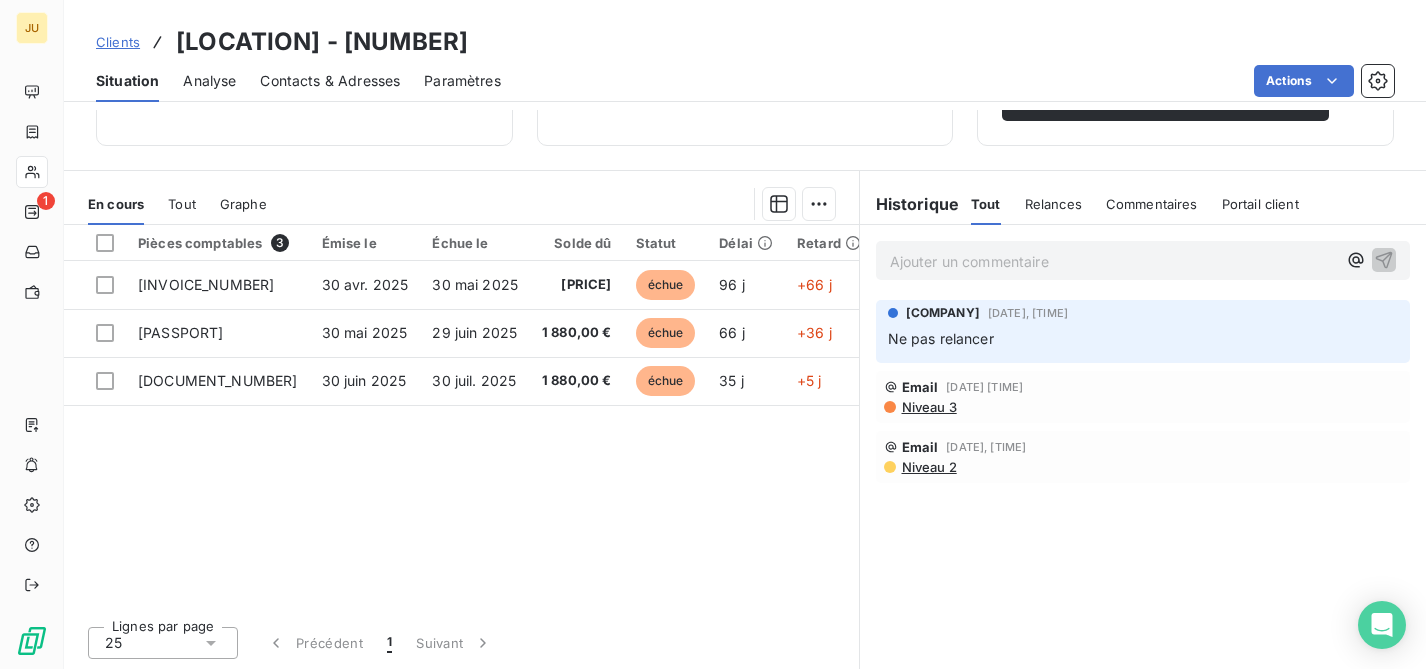scroll, scrollTop: 183, scrollLeft: 0, axis: vertical 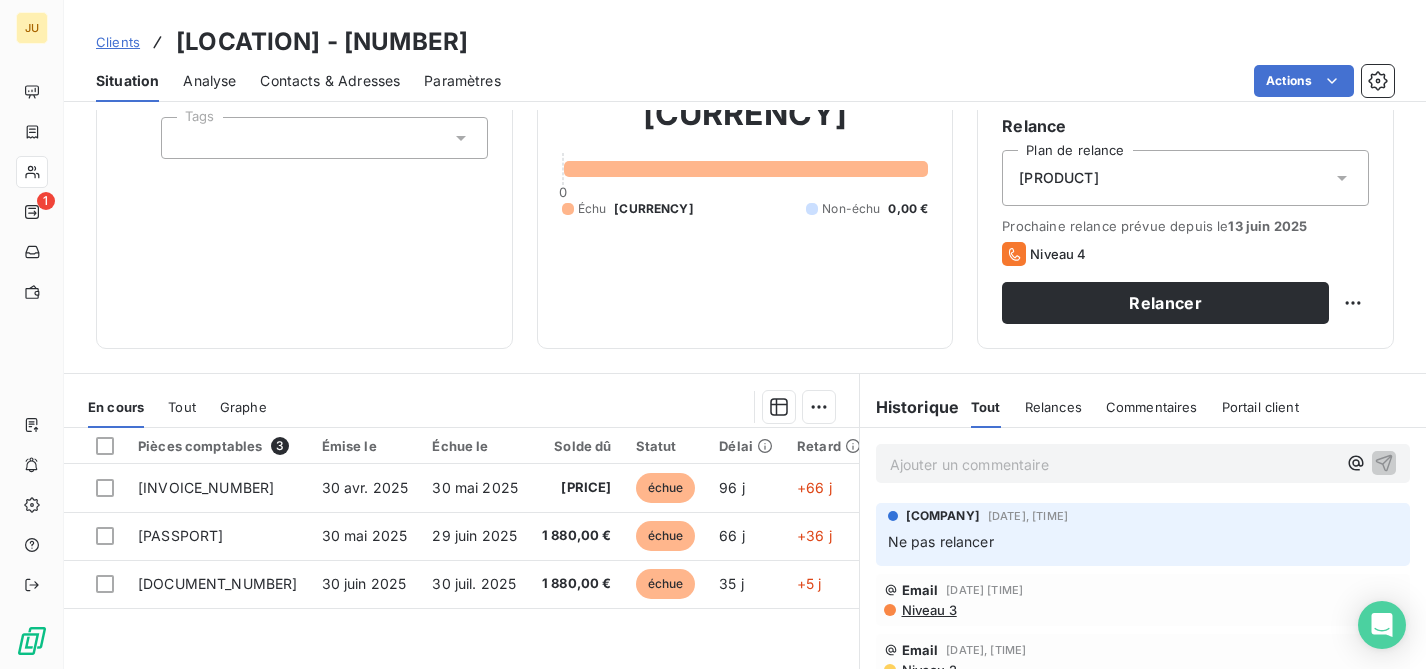 click on "Clients" at bounding box center [118, 42] 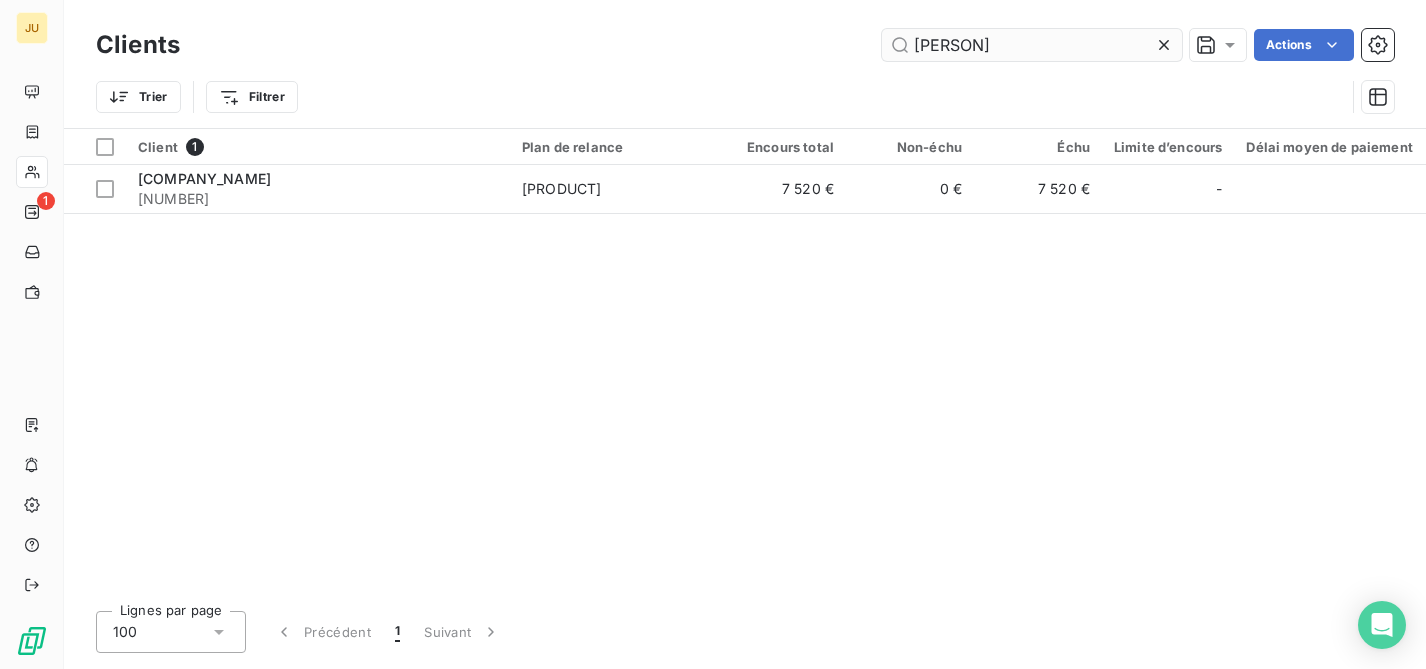 drag, startPoint x: 956, startPoint y: 41, endPoint x: 887, endPoint y: 50, distance: 69.58448 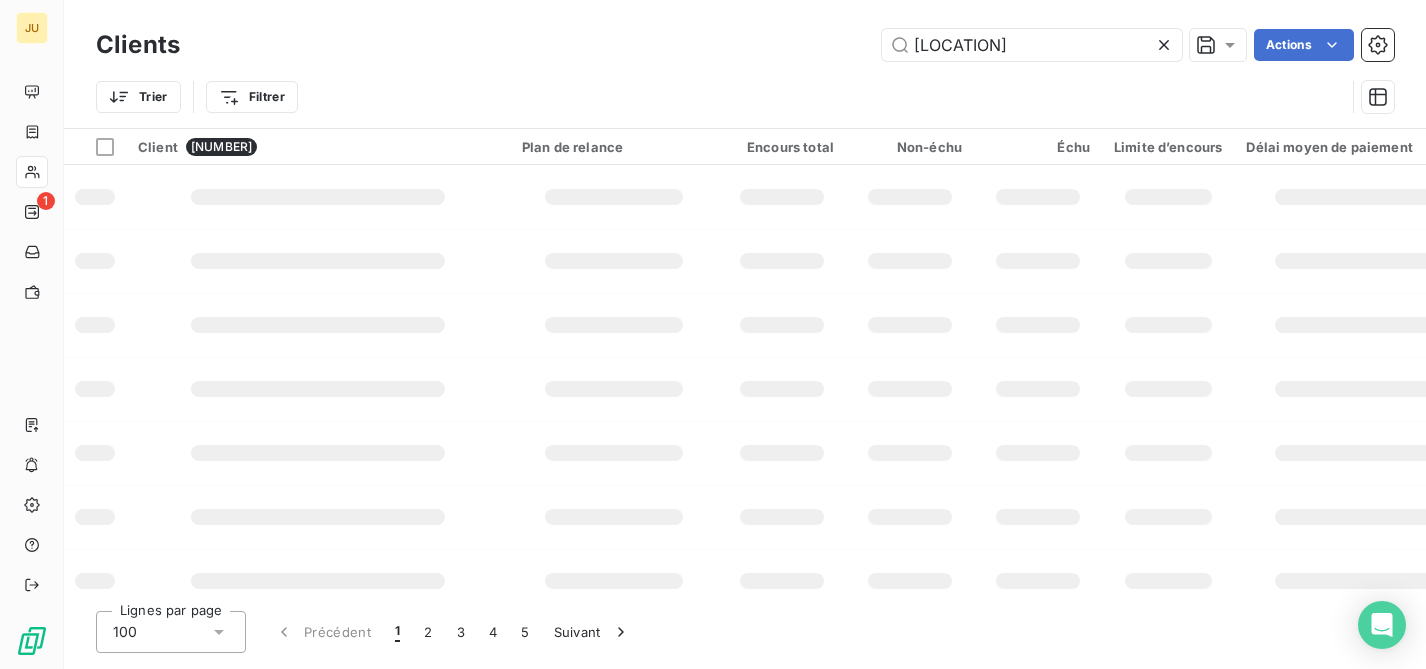 type on "camatel" 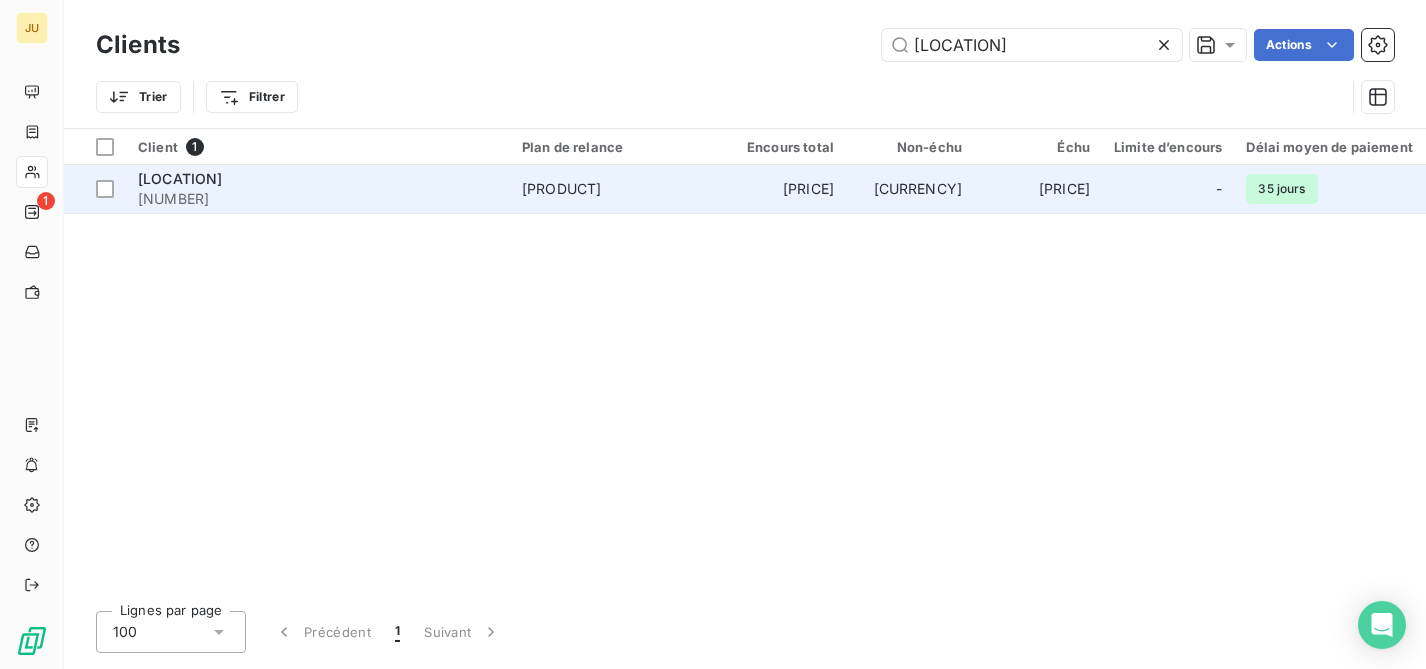 click on "Plan de relance FR" at bounding box center (561, 189) 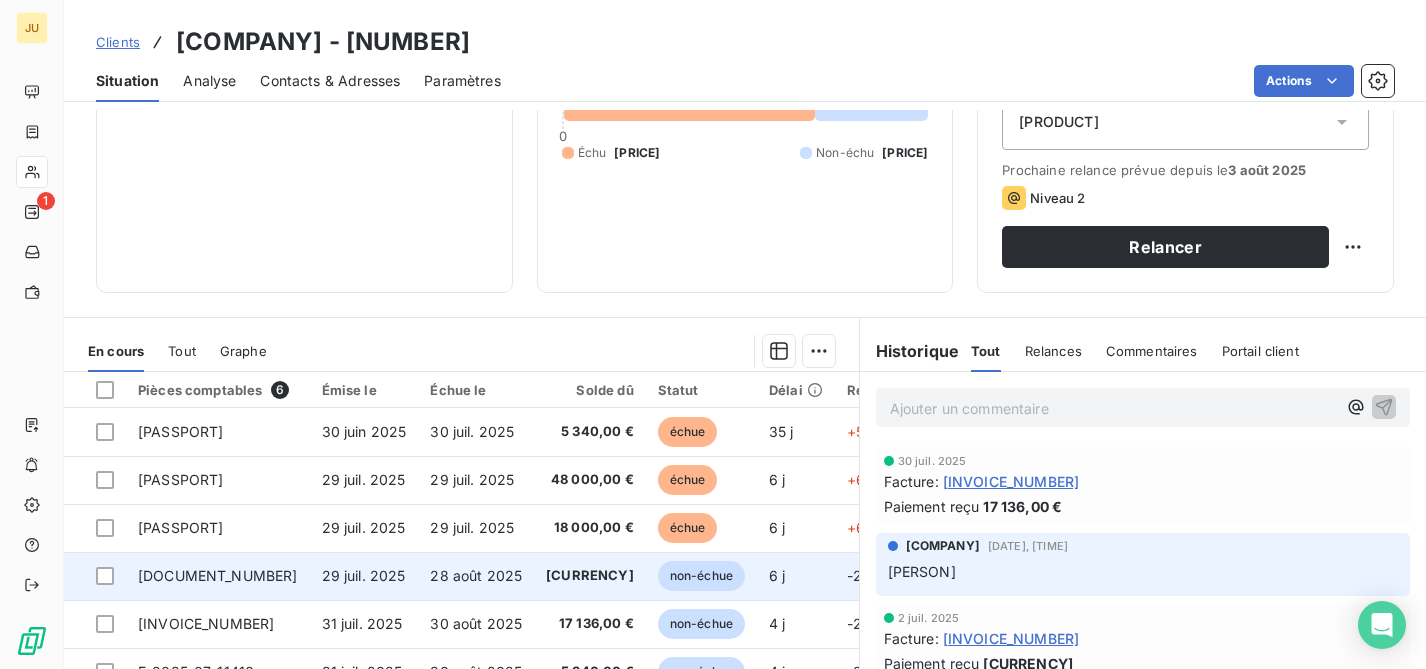 scroll, scrollTop: 357, scrollLeft: 0, axis: vertical 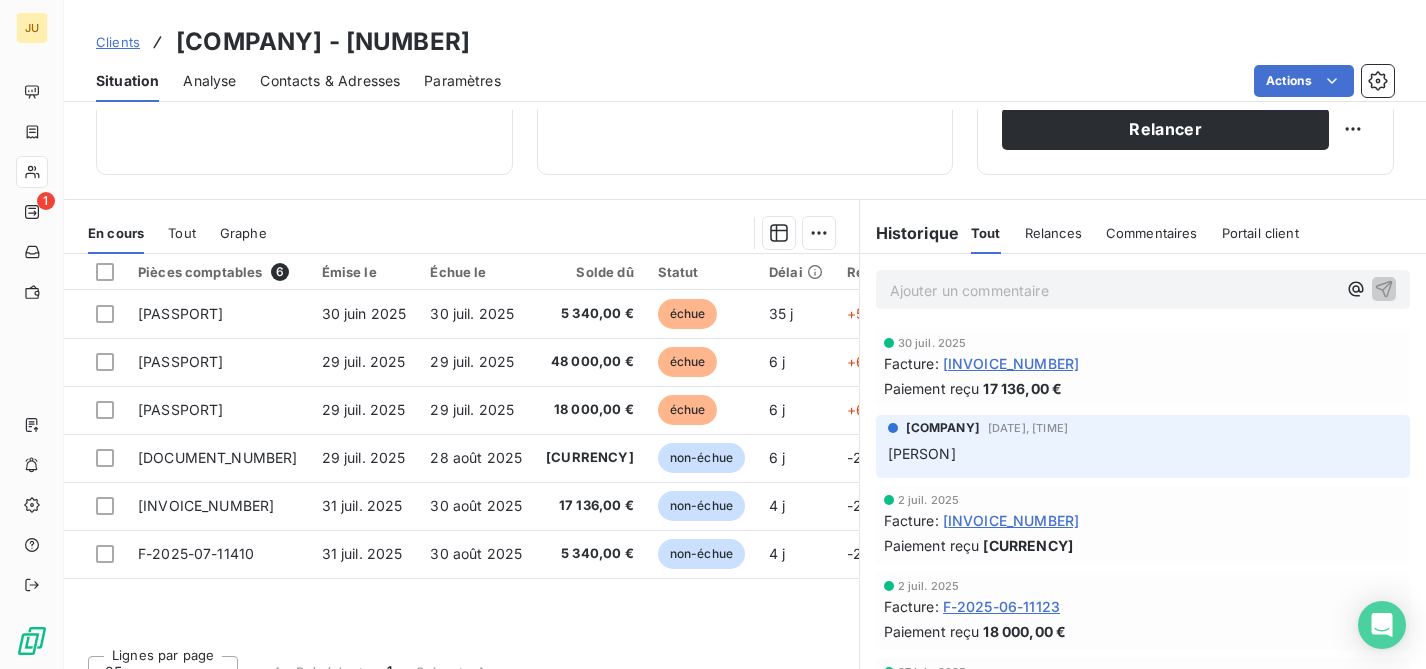 click on "Clients" at bounding box center (118, 42) 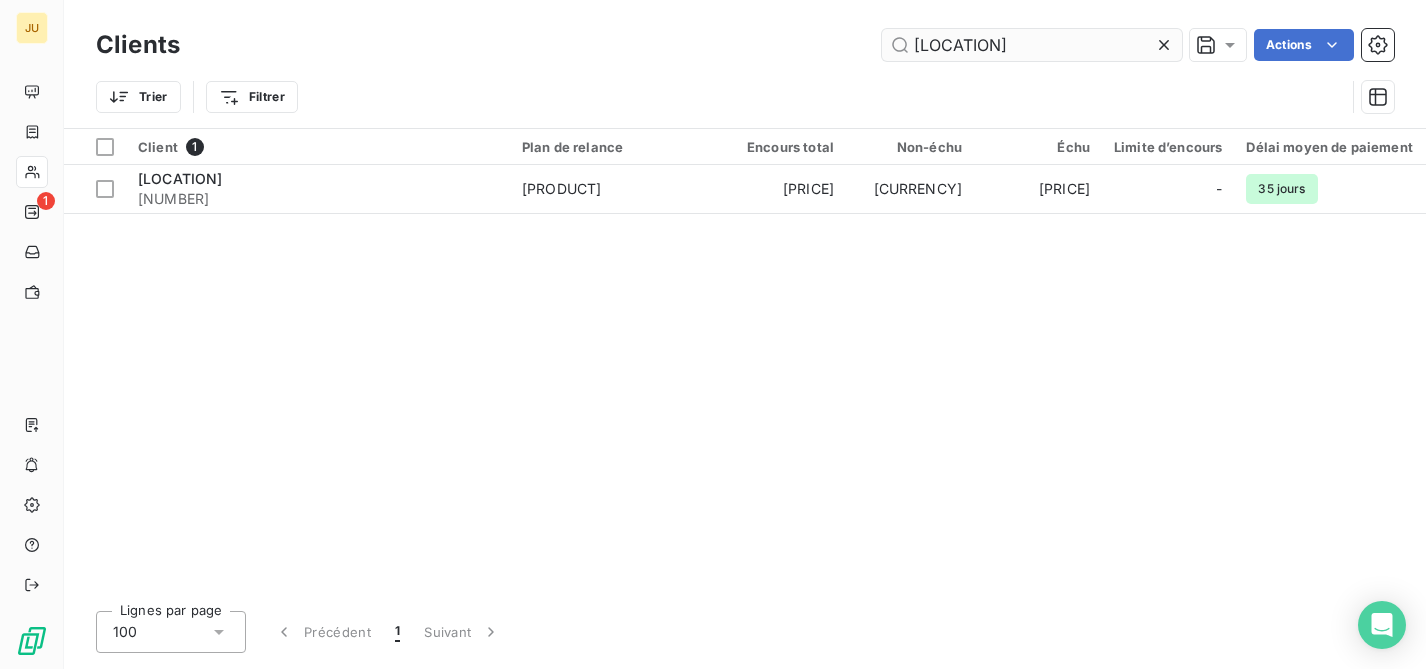 click on "camatel" at bounding box center (1032, 45) 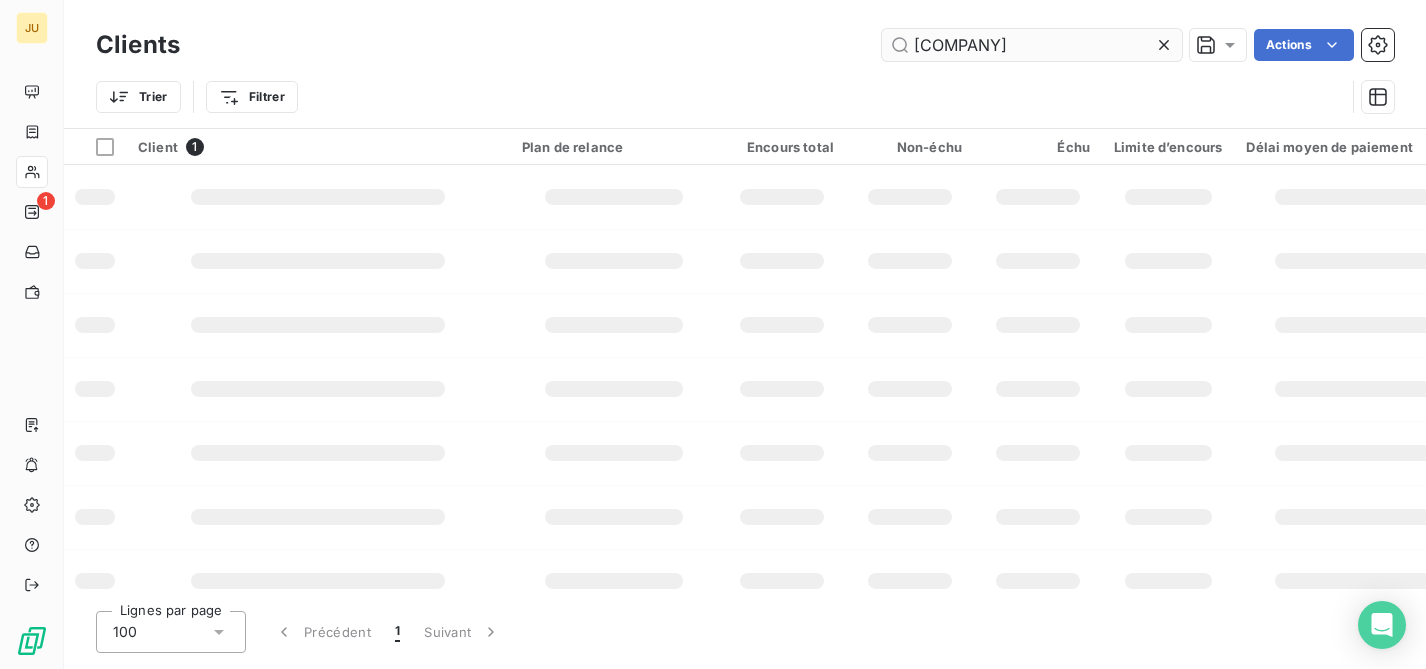 type on "domia group" 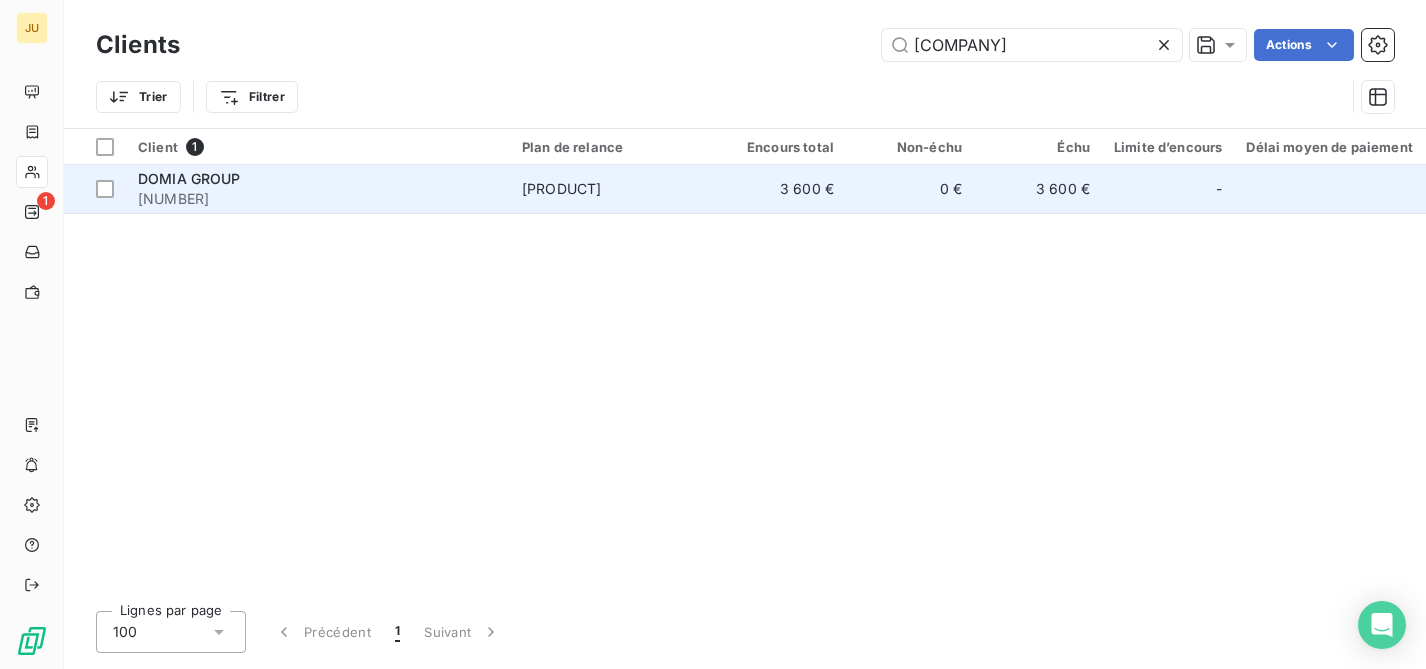 click on "Plan de relance FR" at bounding box center (561, 189) 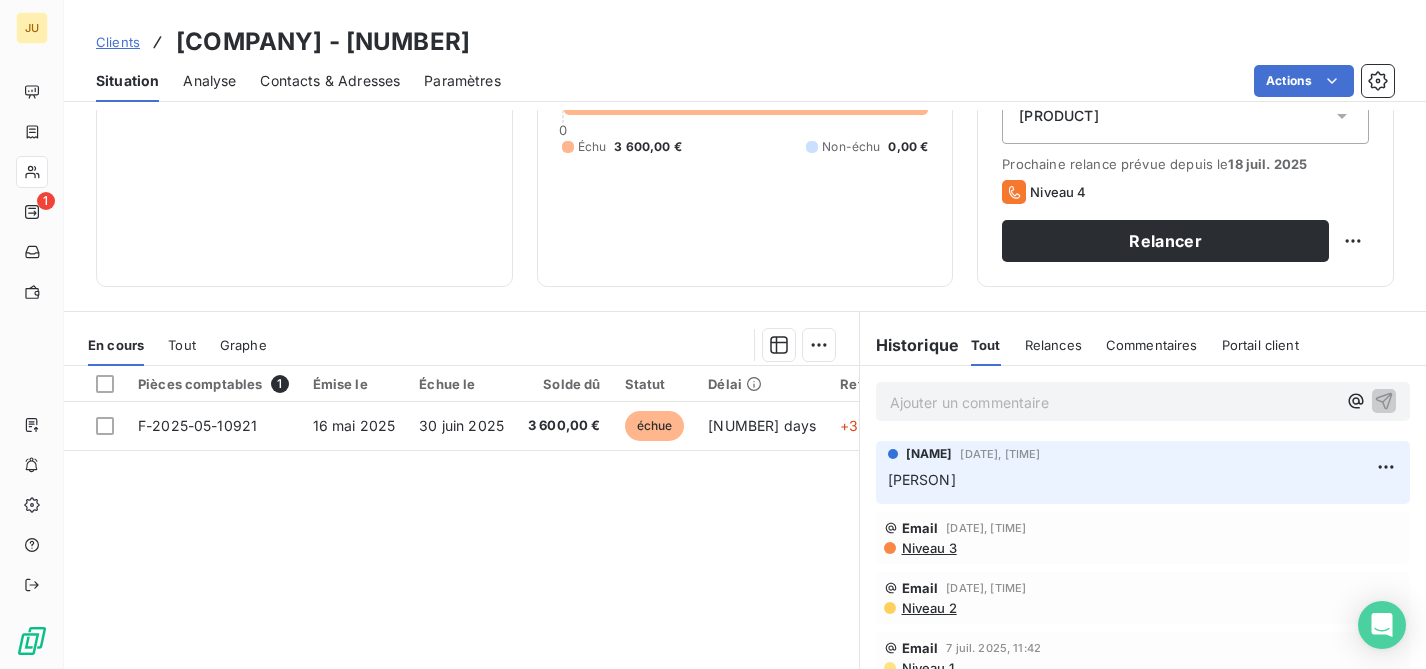 scroll, scrollTop: 253, scrollLeft: 0, axis: vertical 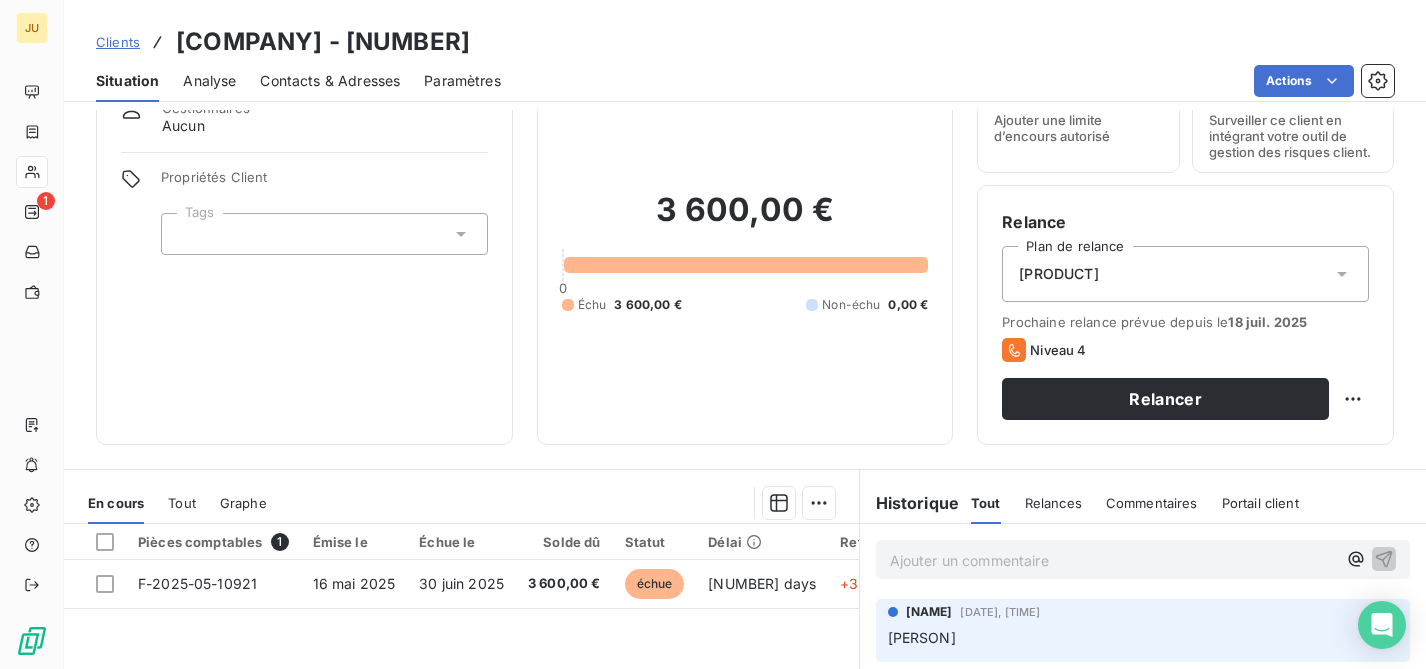 click on "Clients" at bounding box center [118, 42] 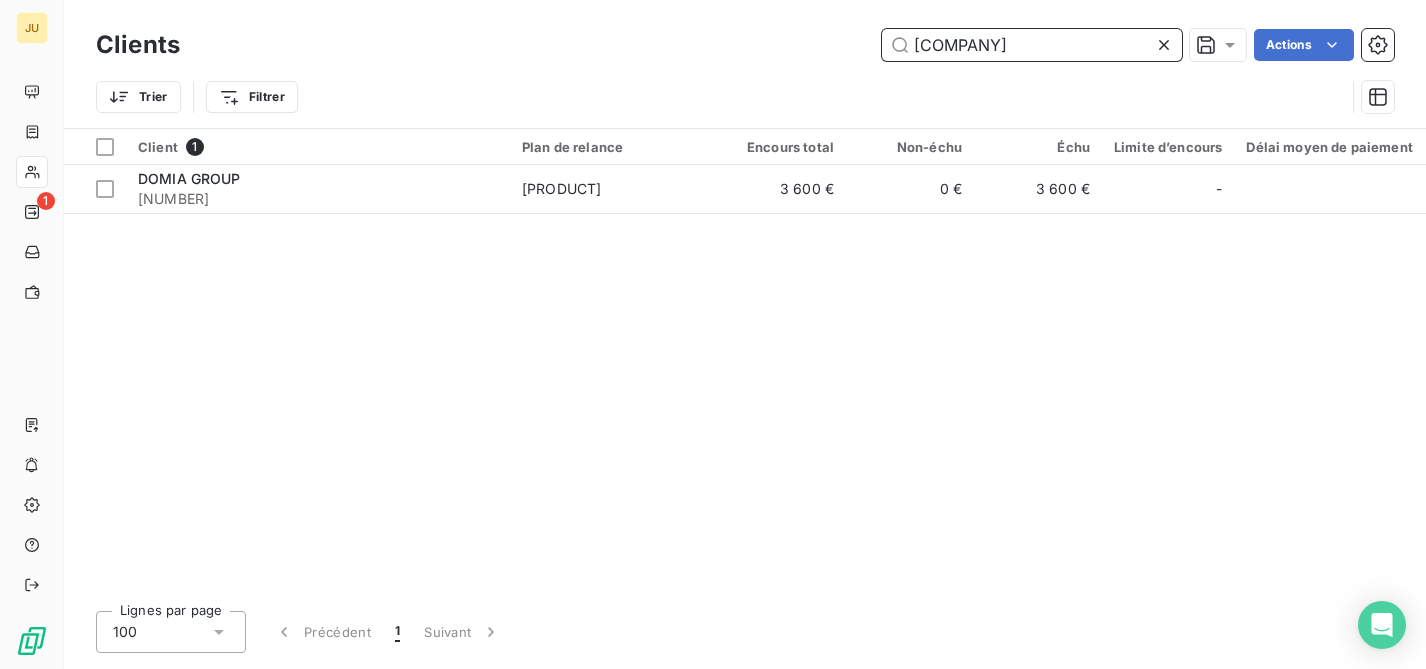 click on "domia group" at bounding box center [1032, 45] 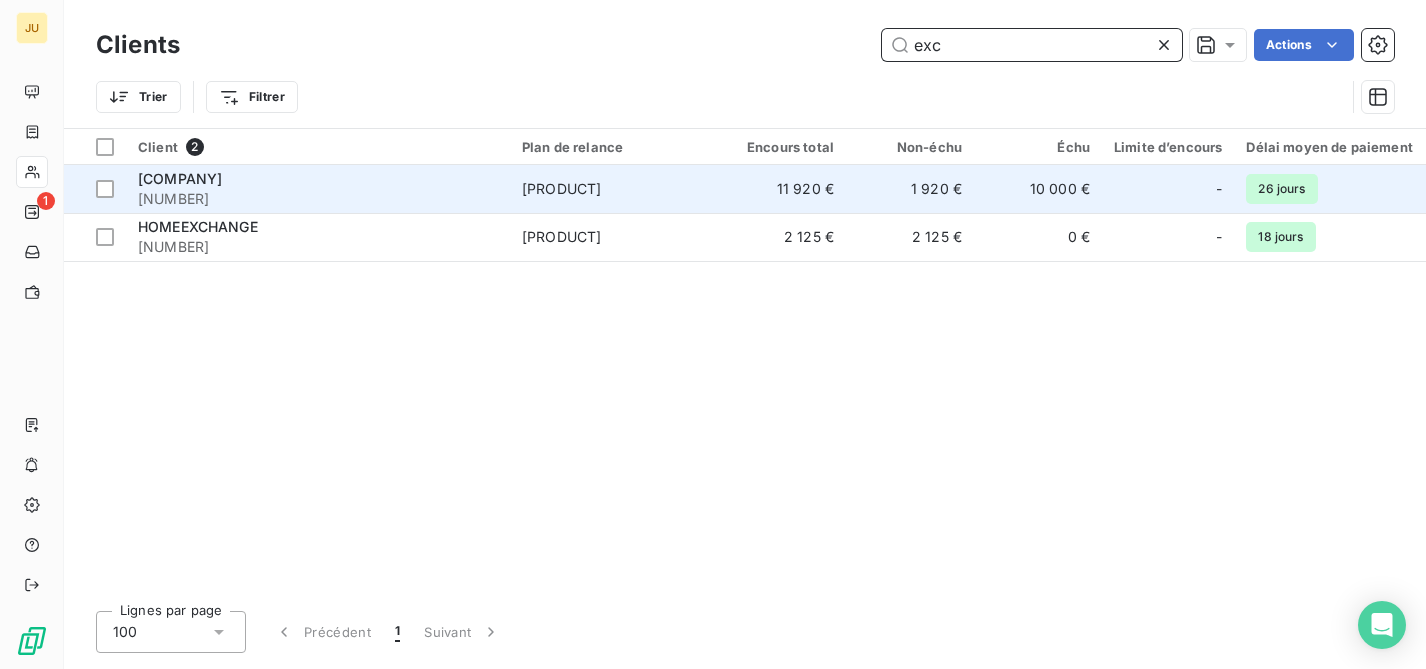 type on "exc" 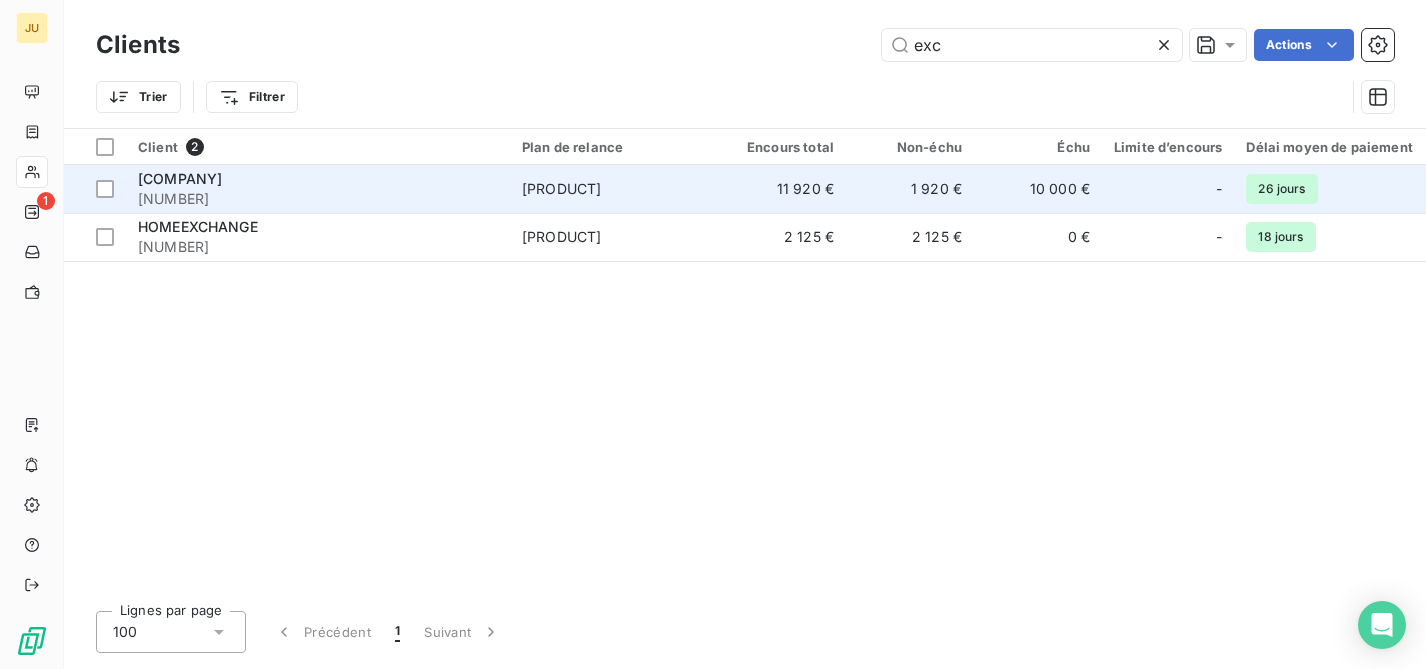 click on "11 920 €" at bounding box center (782, 189) 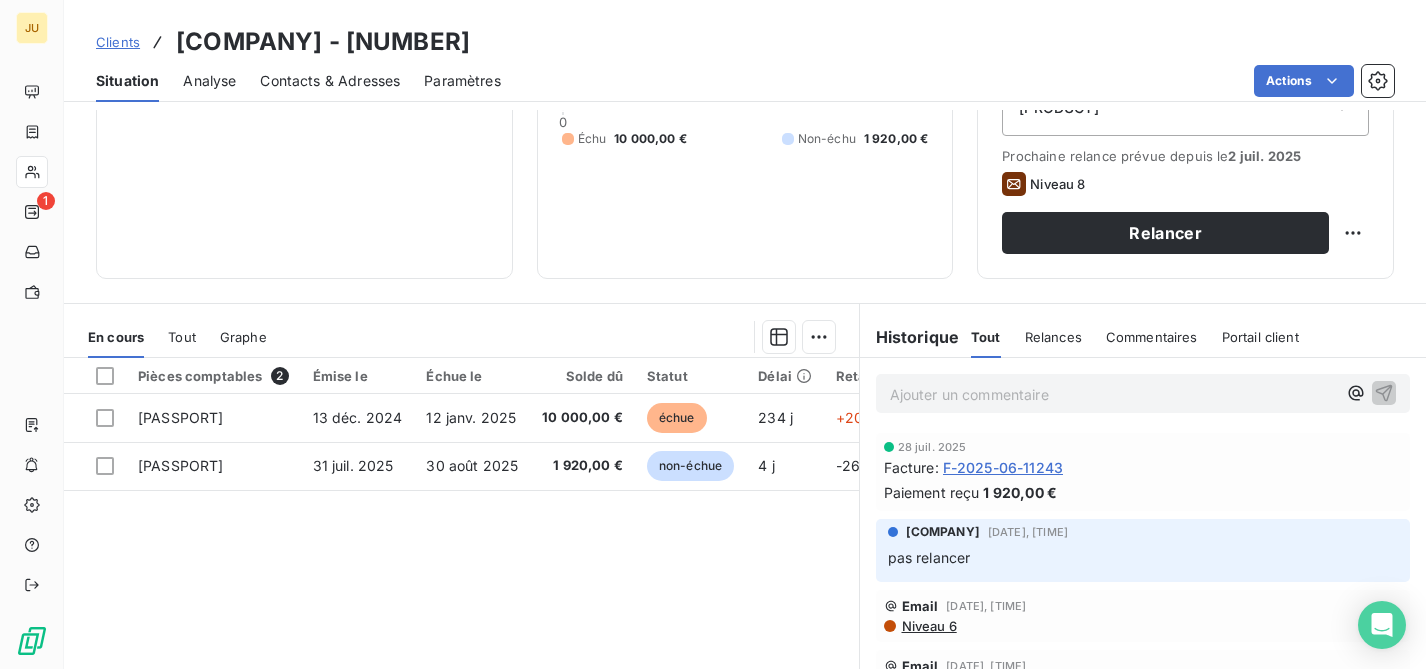 scroll, scrollTop: 244, scrollLeft: 0, axis: vertical 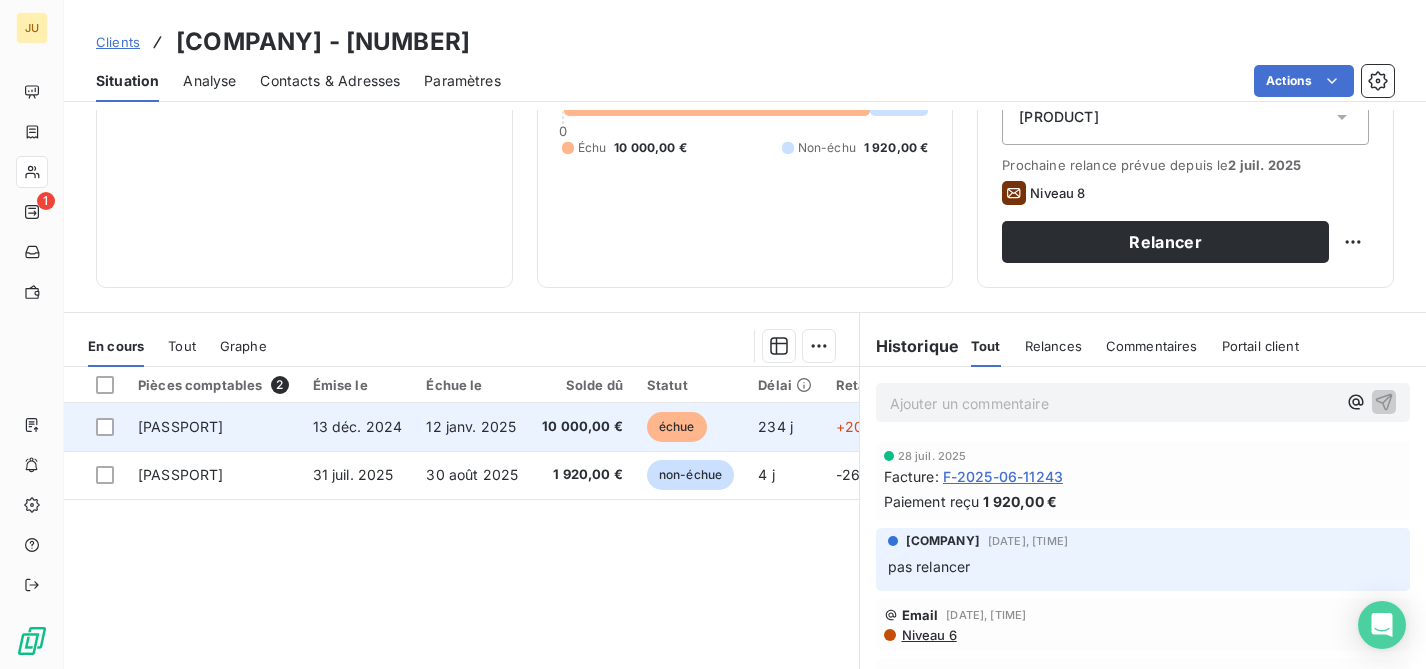click on "+204 j" at bounding box center [868, 427] 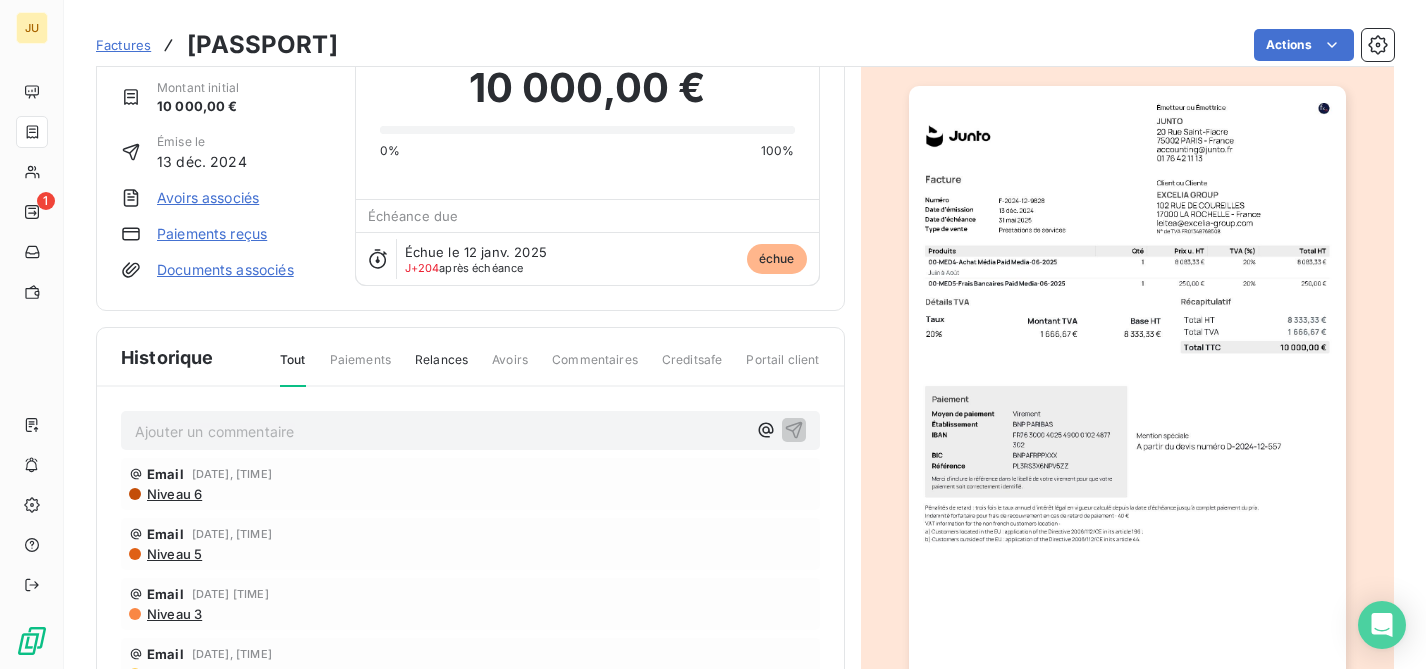 scroll, scrollTop: 0, scrollLeft: 0, axis: both 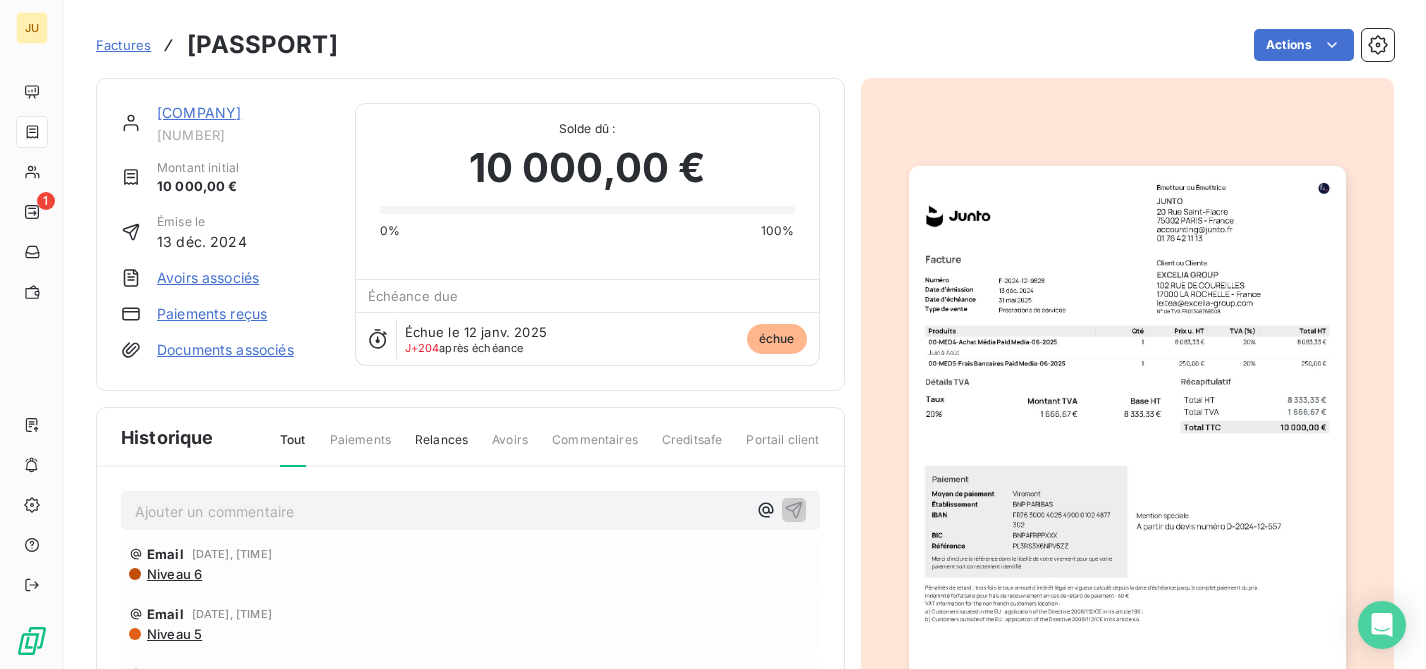 click on "Factures" at bounding box center (123, 45) 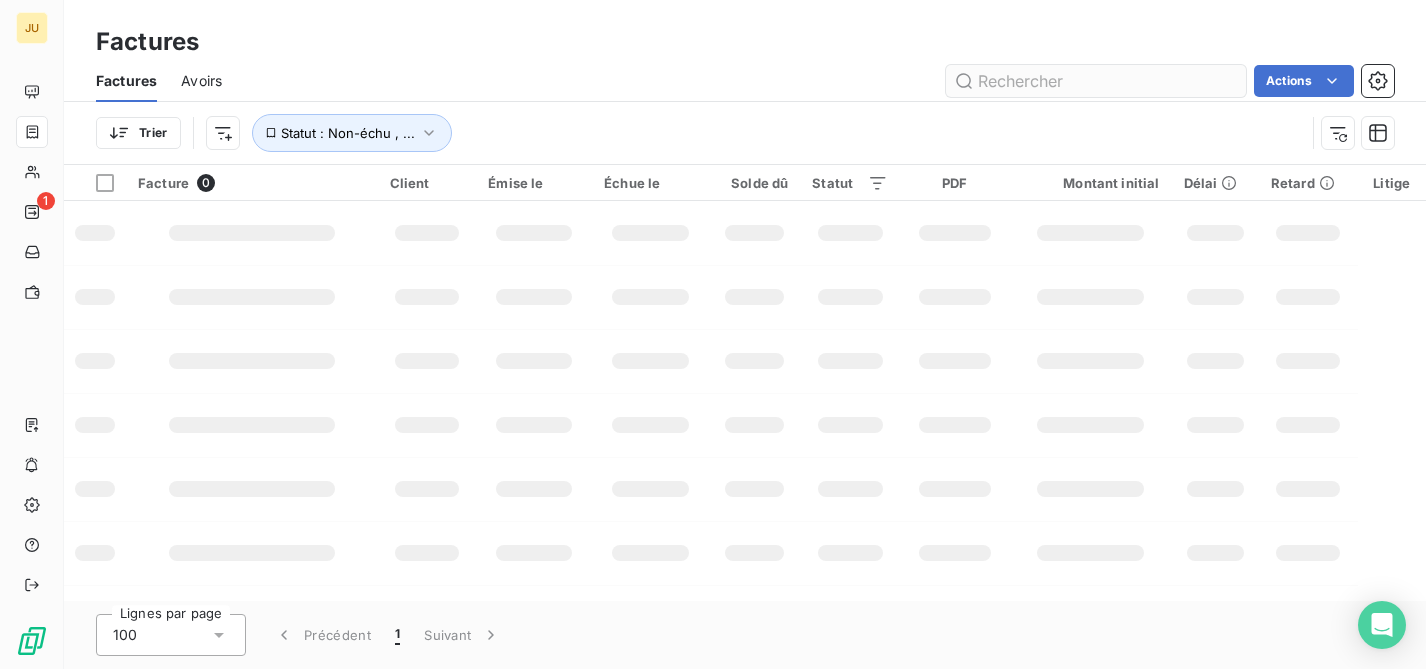 click at bounding box center (1096, 81) 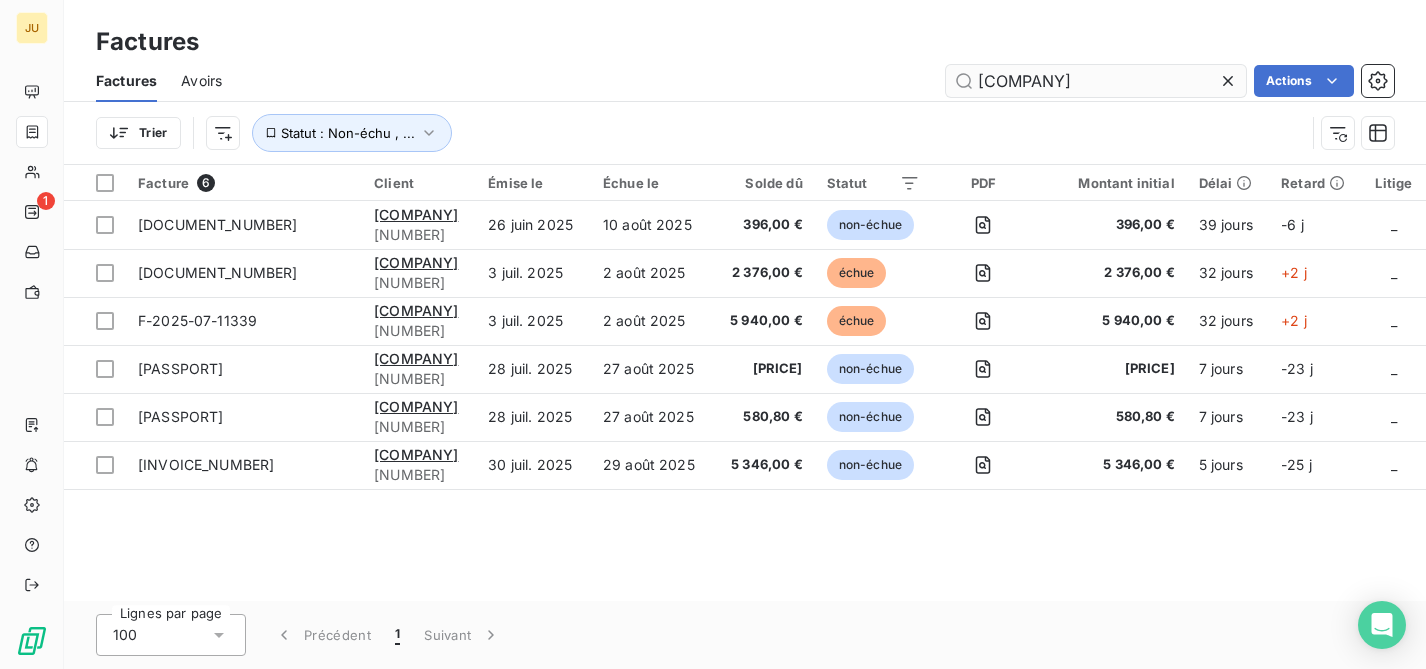 type on "nrj" 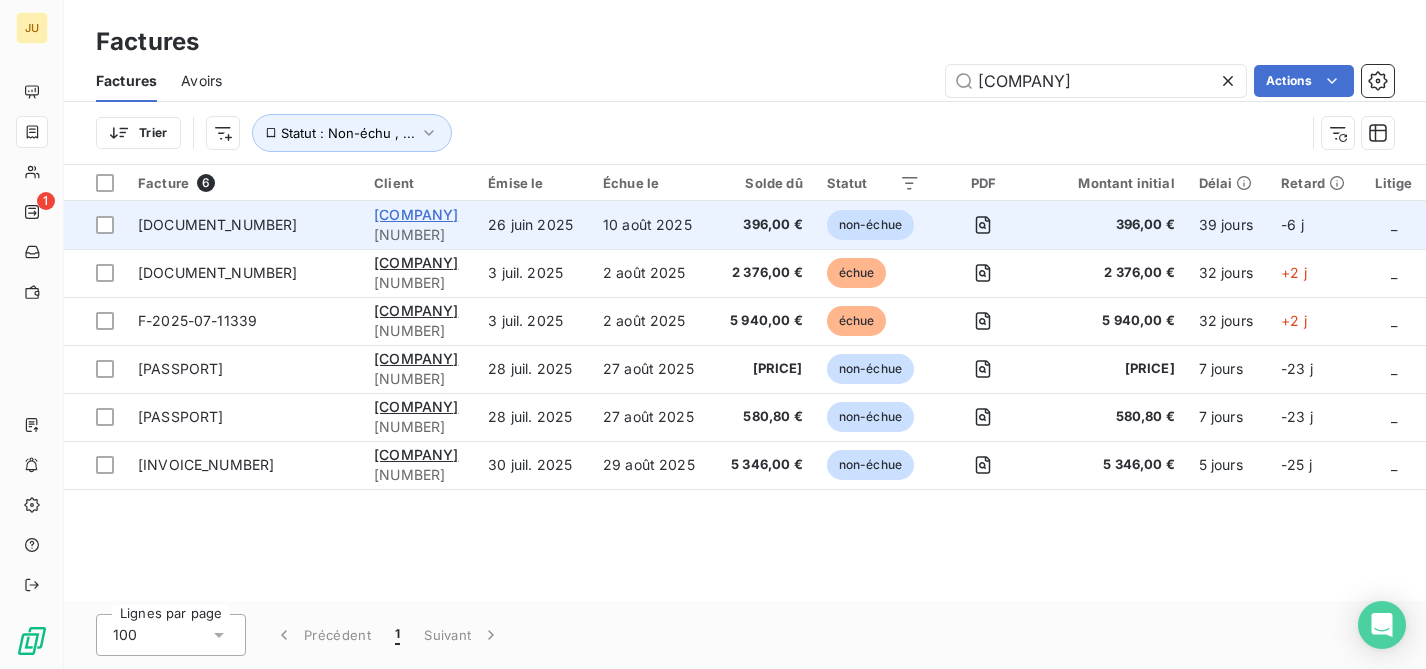 click on "E-NRJ" at bounding box center (416, 214) 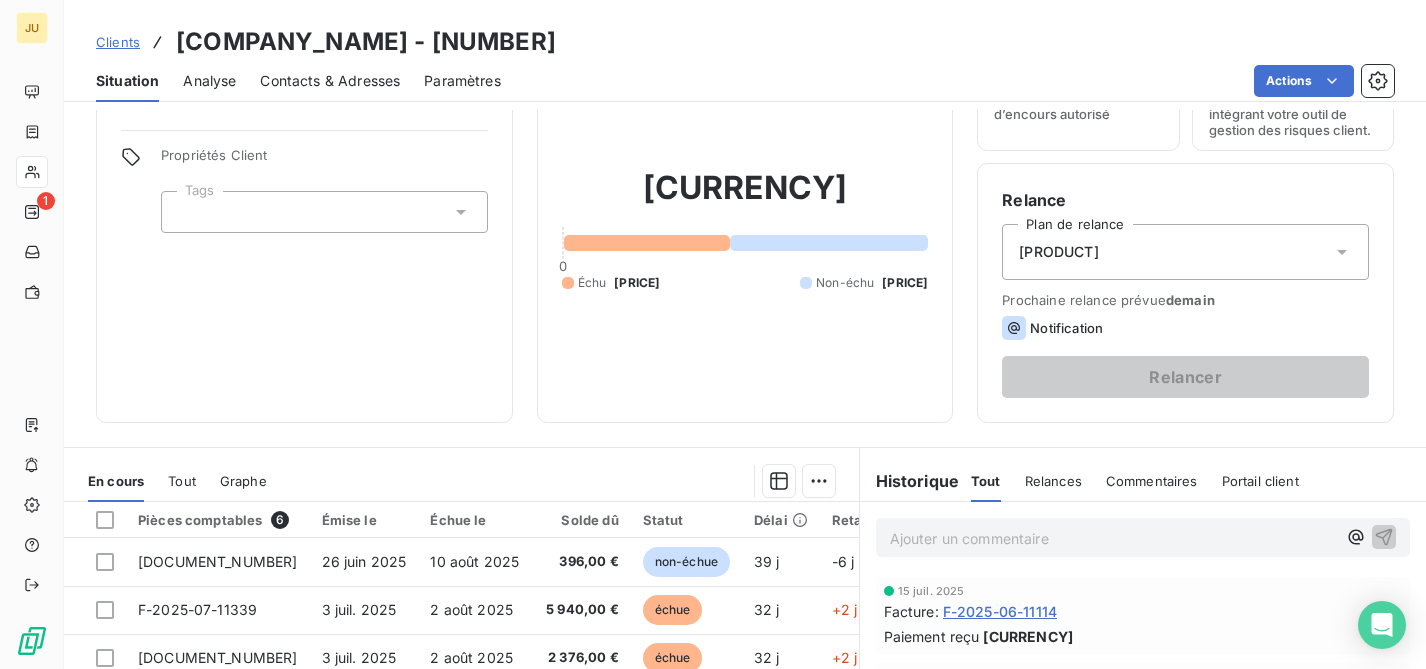 scroll, scrollTop: 192, scrollLeft: 0, axis: vertical 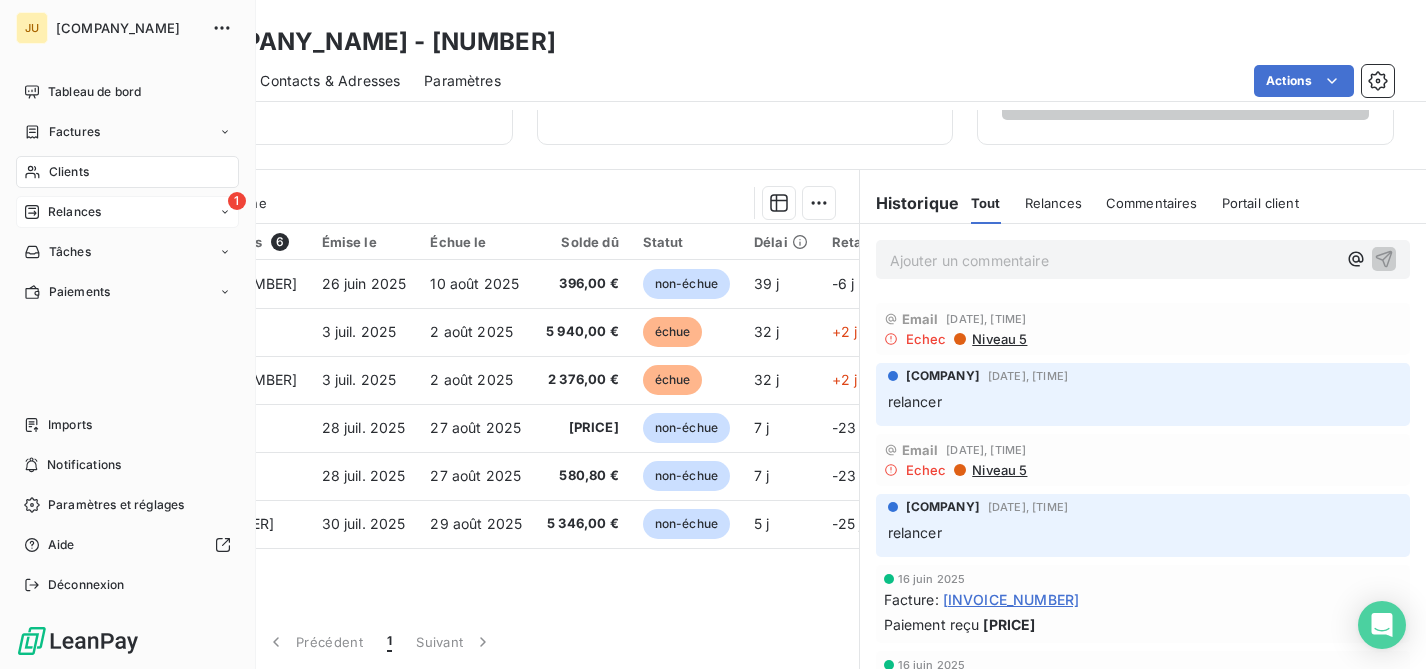 click on "Relances" at bounding box center [62, 212] 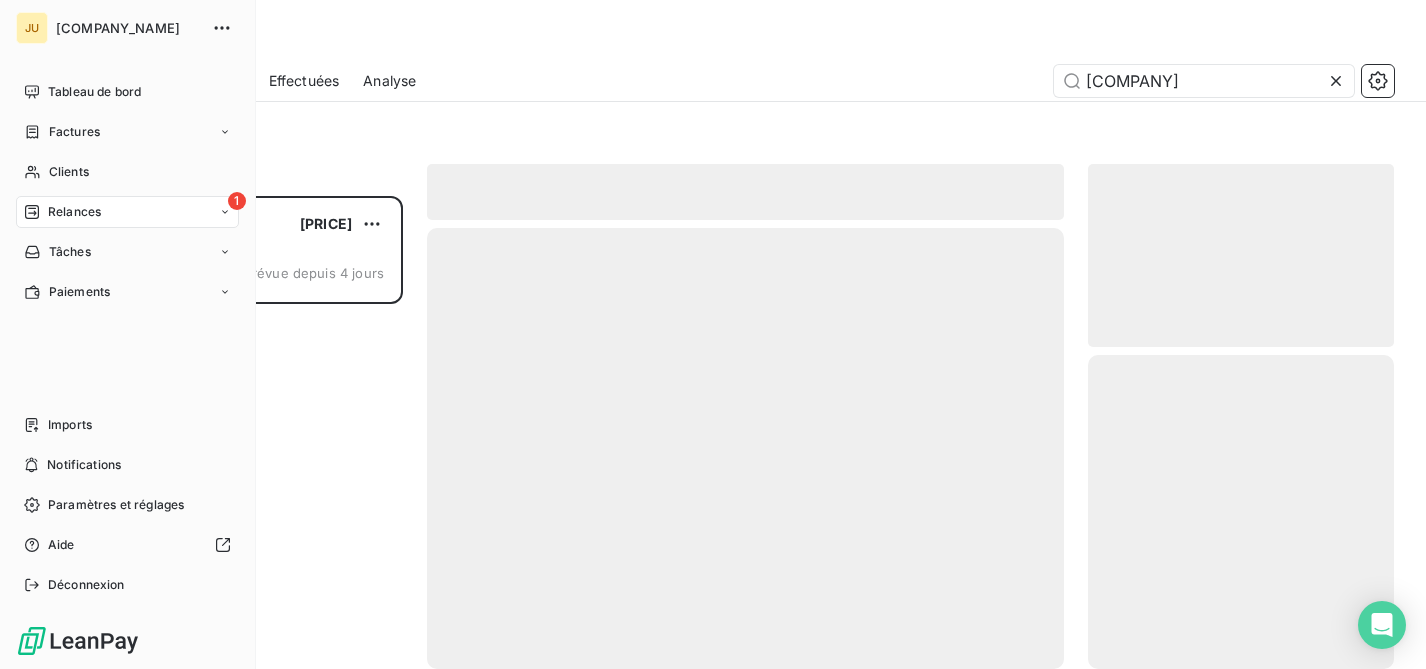 scroll, scrollTop: 16, scrollLeft: 16, axis: both 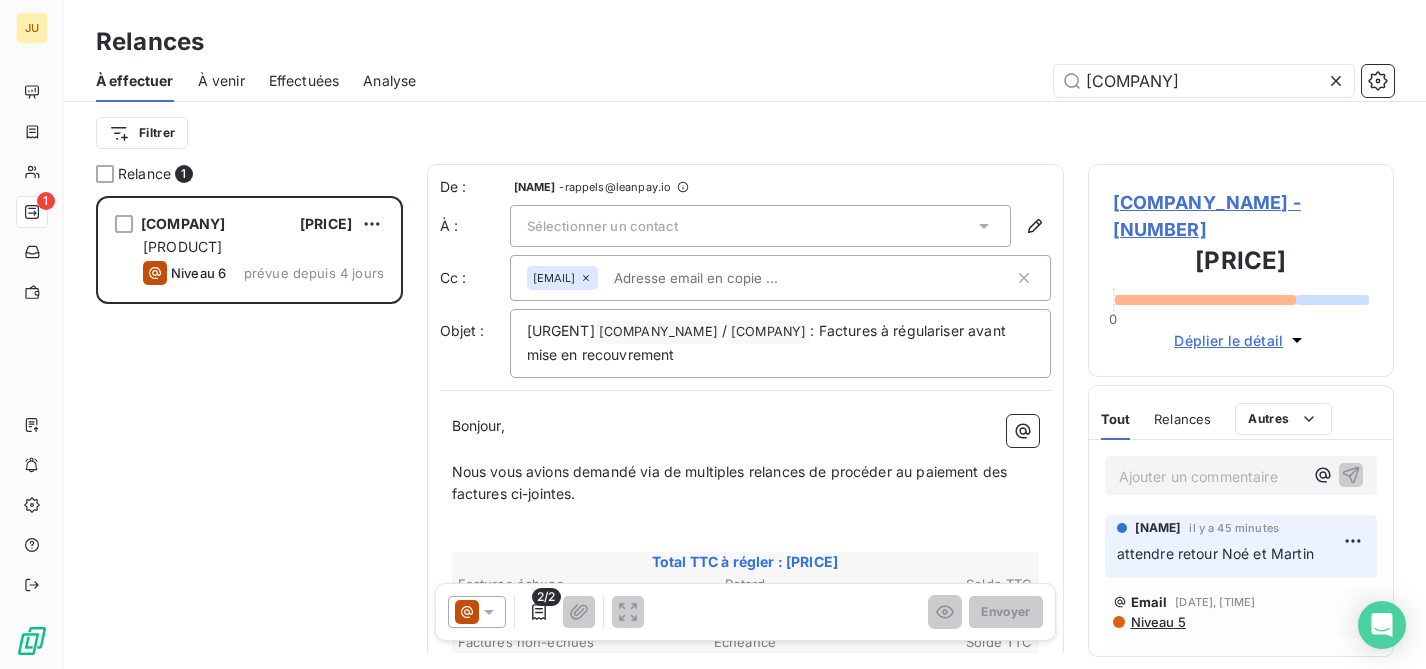 click at bounding box center (1340, 81) 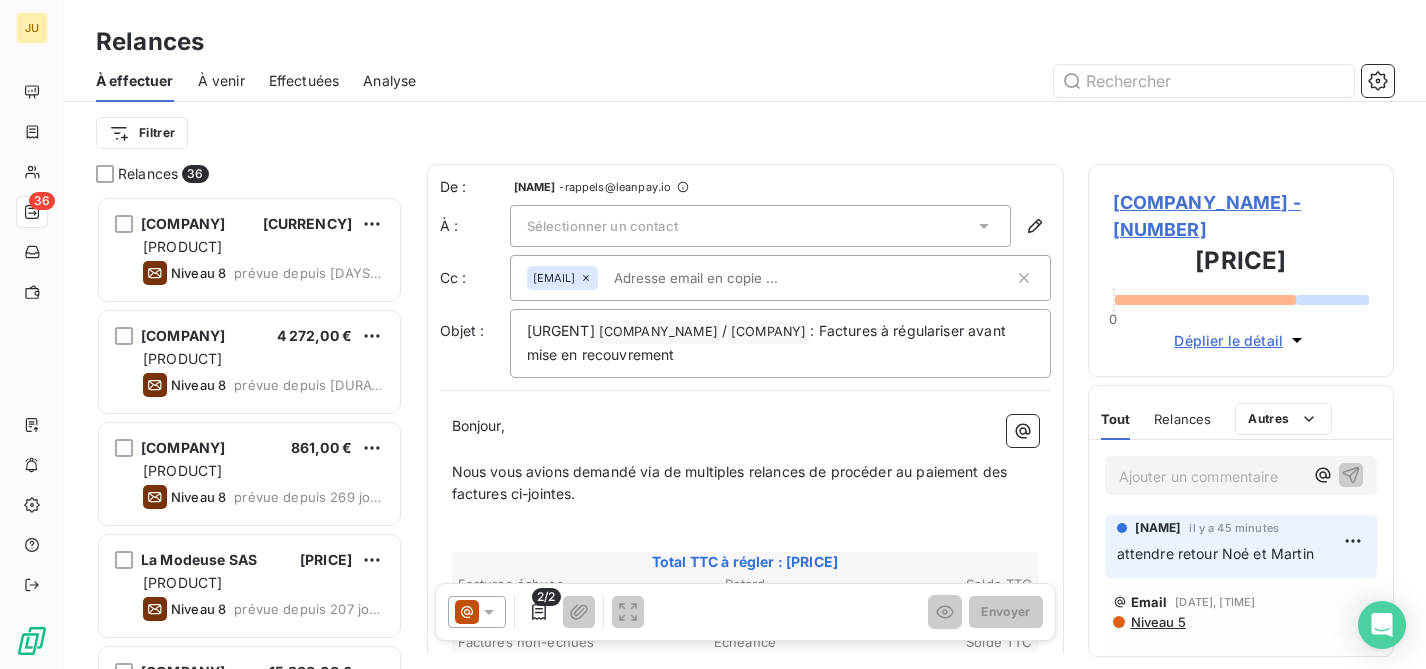 scroll, scrollTop: 16, scrollLeft: 16, axis: both 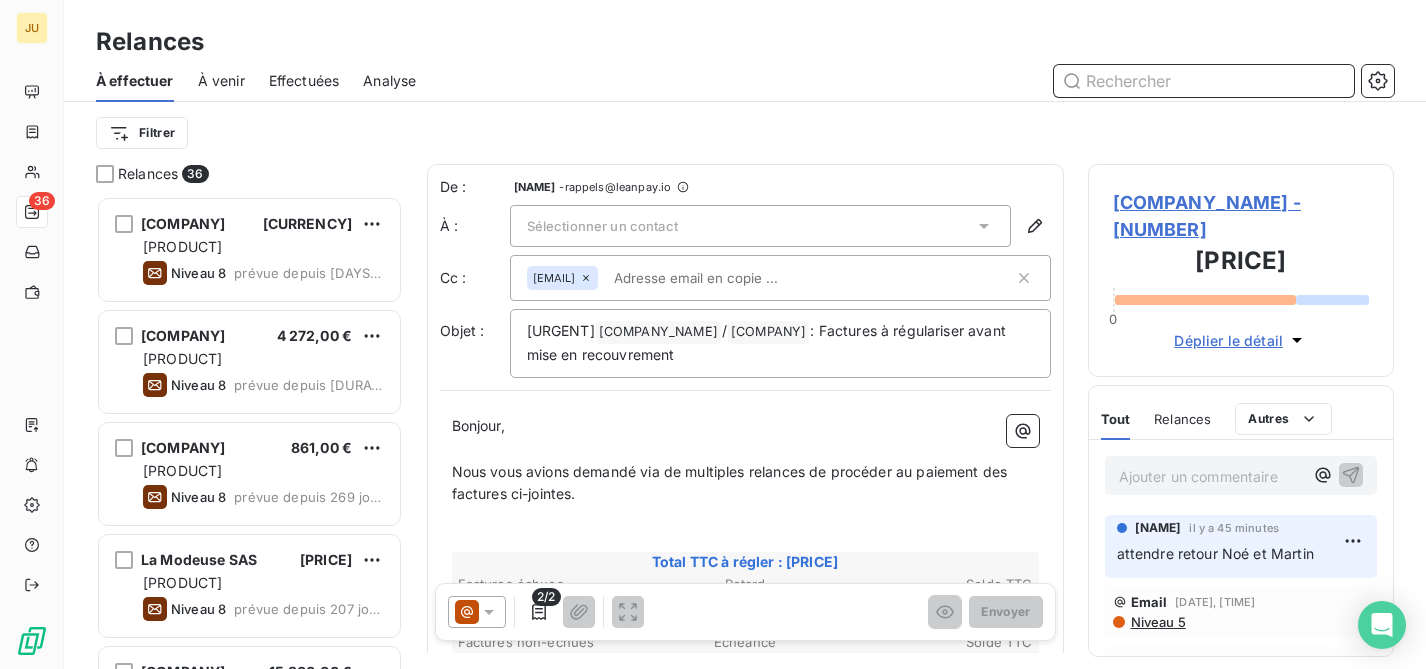 click at bounding box center [1204, 81] 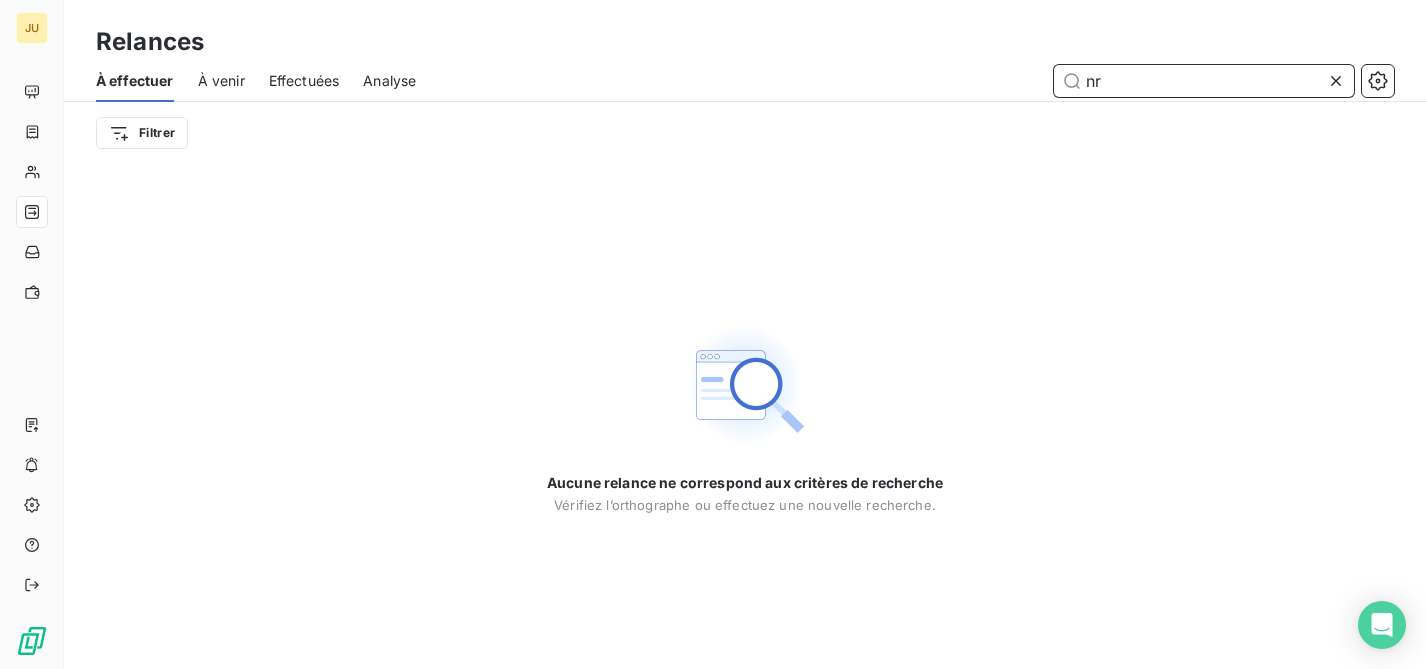 type on "n" 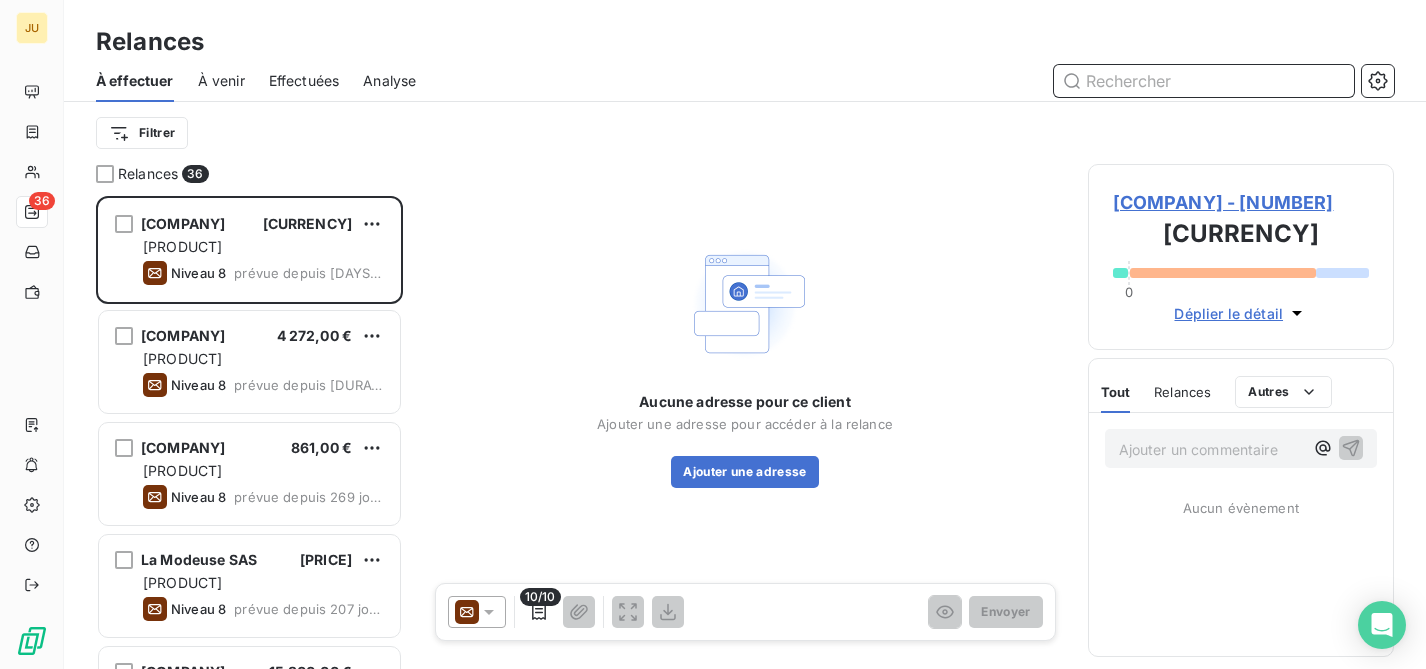 scroll, scrollTop: 16, scrollLeft: 16, axis: both 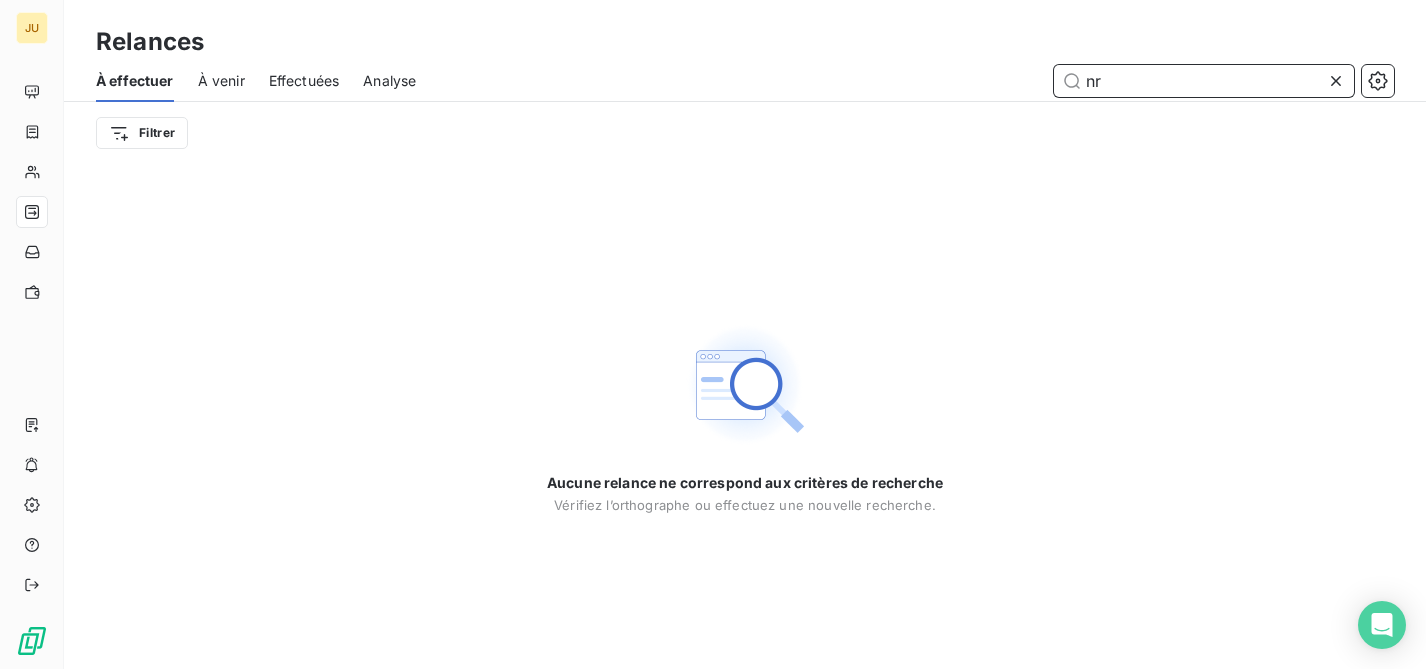 type on "n" 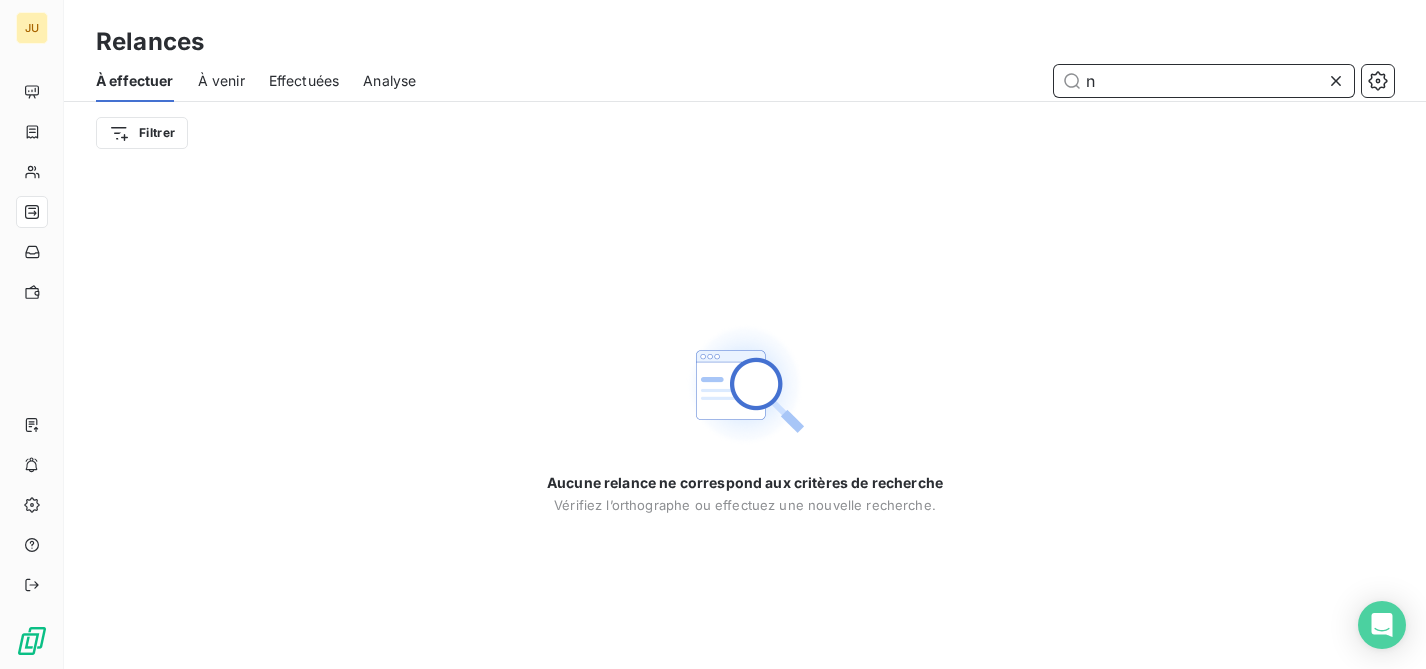 type 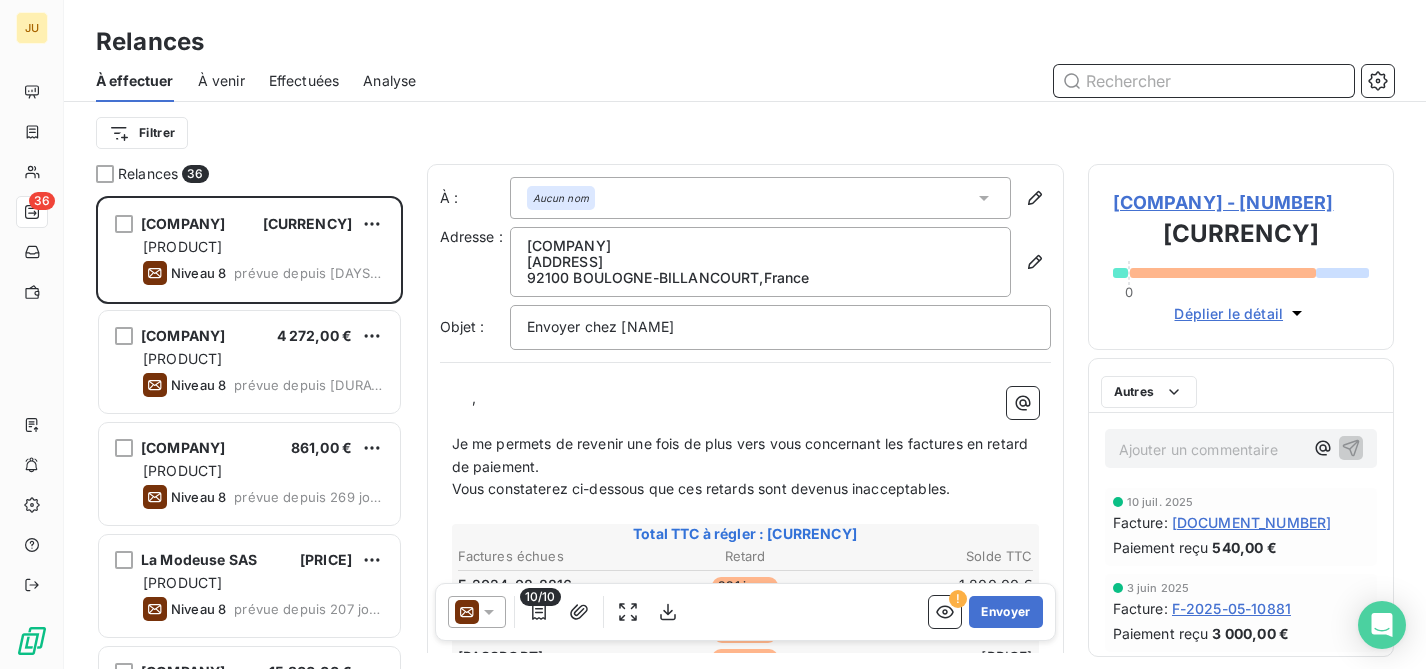 scroll, scrollTop: 16, scrollLeft: 16, axis: both 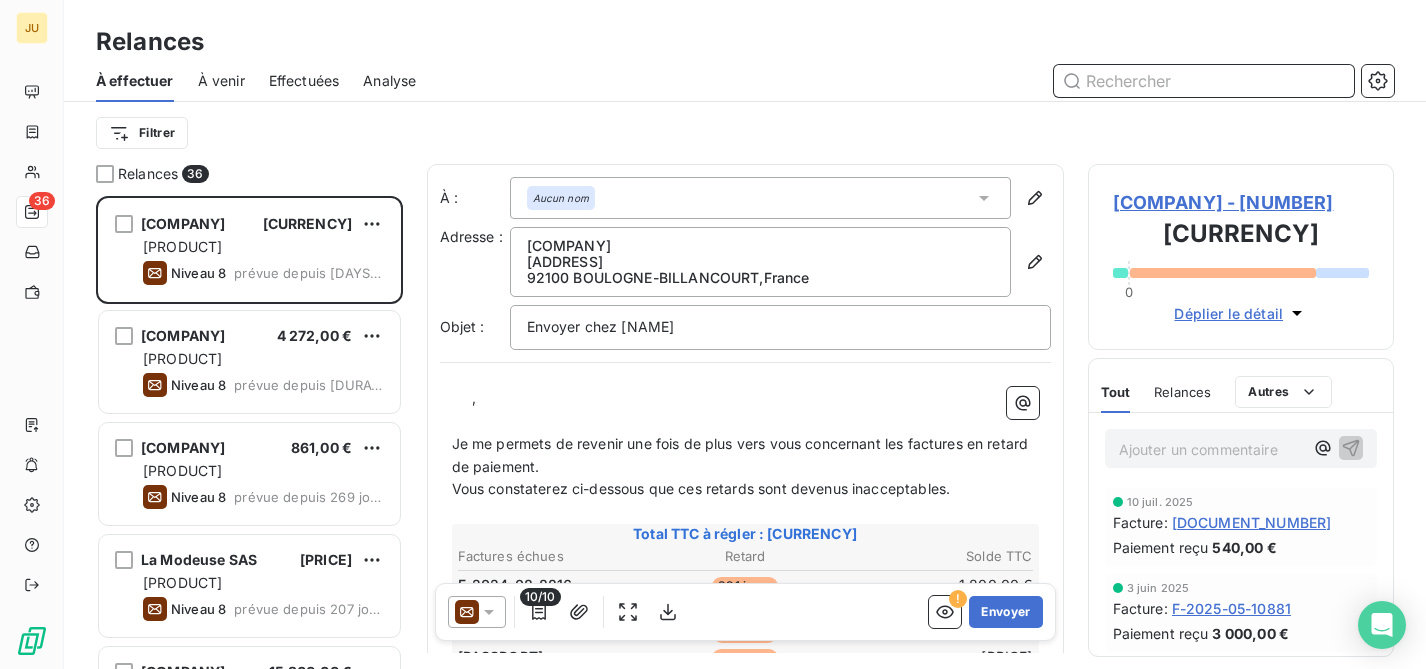 click on "Effectuées" at bounding box center [304, 81] 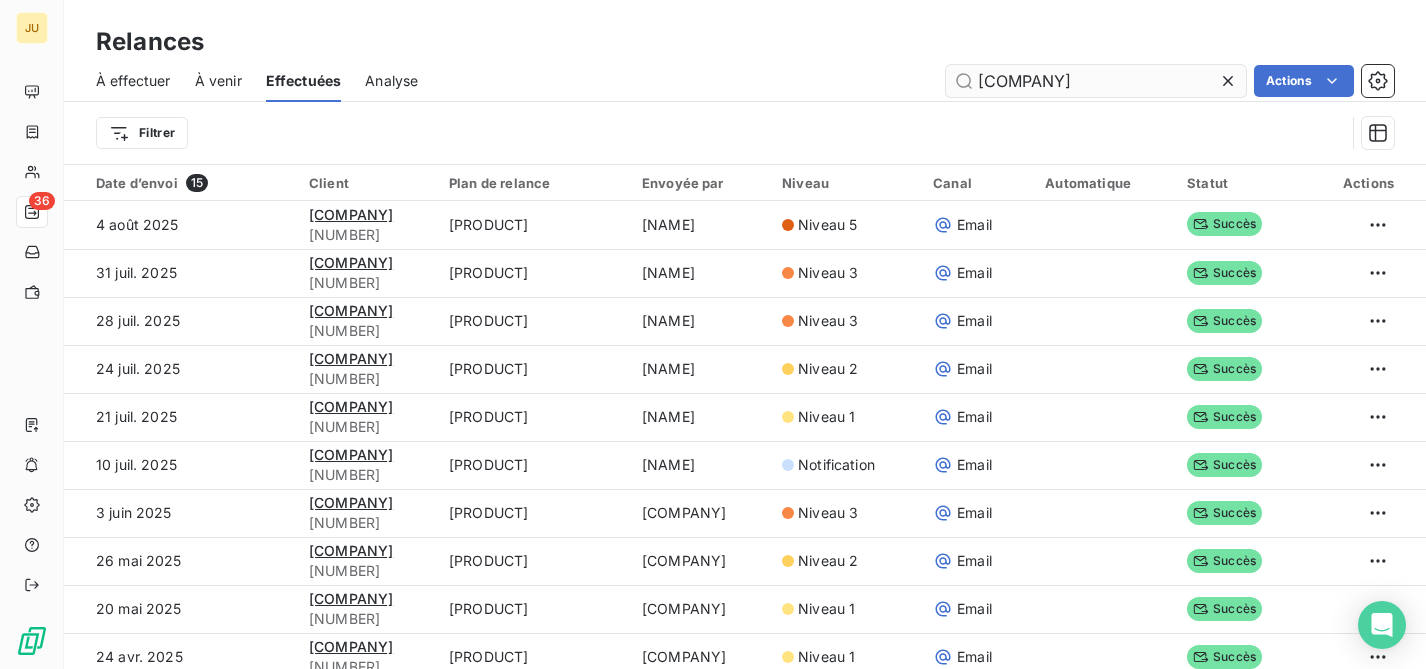 drag, startPoint x: 1086, startPoint y: 81, endPoint x: 962, endPoint y: 80, distance: 124.004036 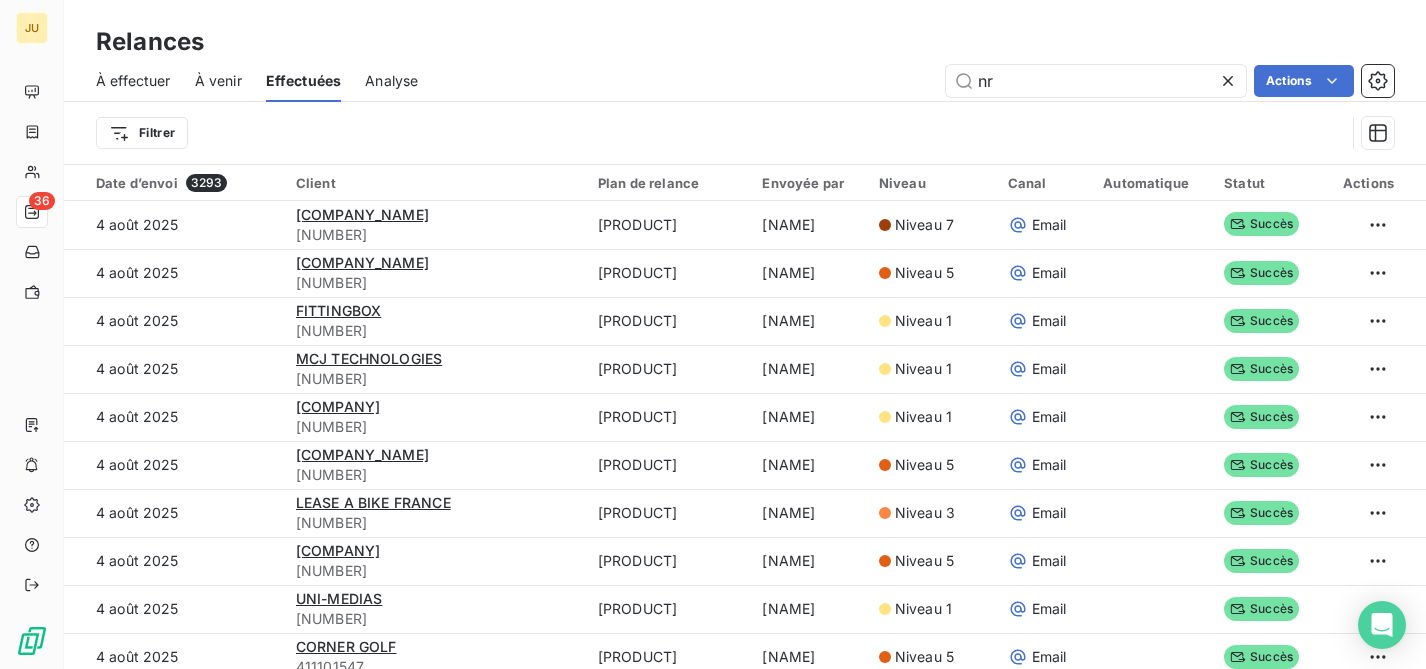 type on "nrj" 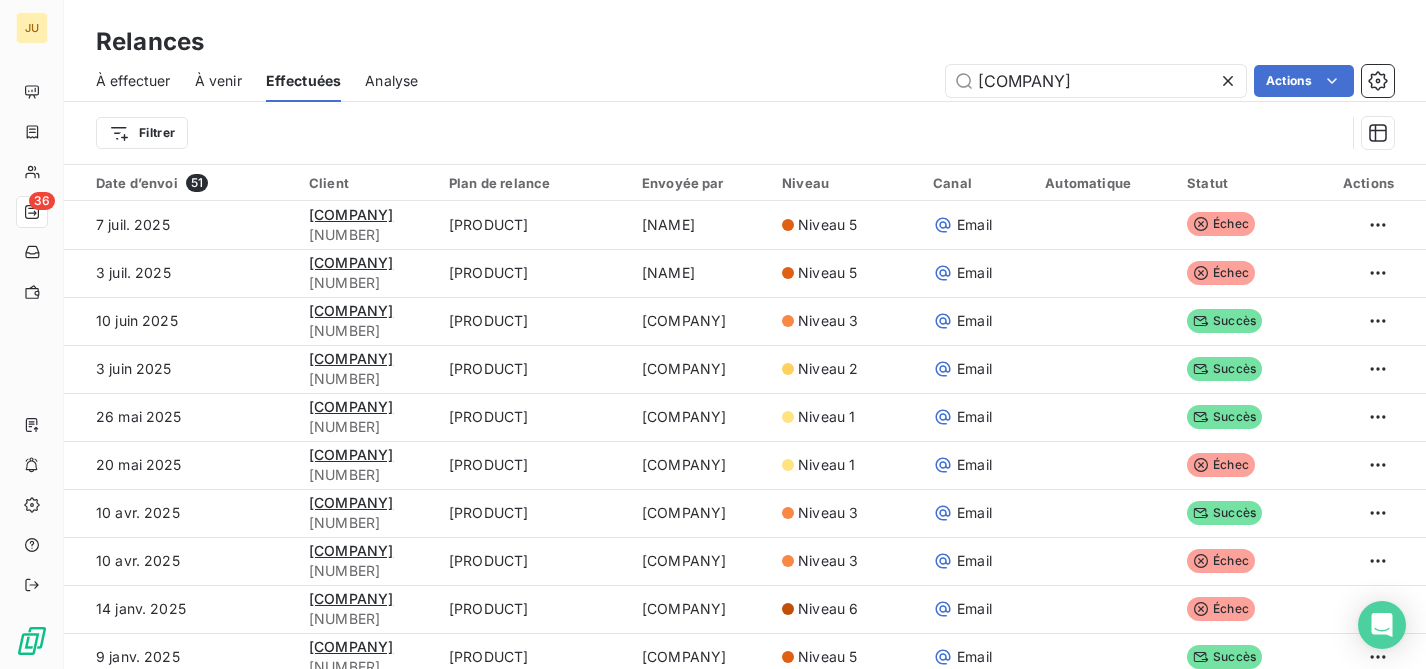 click on "À venir" at bounding box center [218, 81] 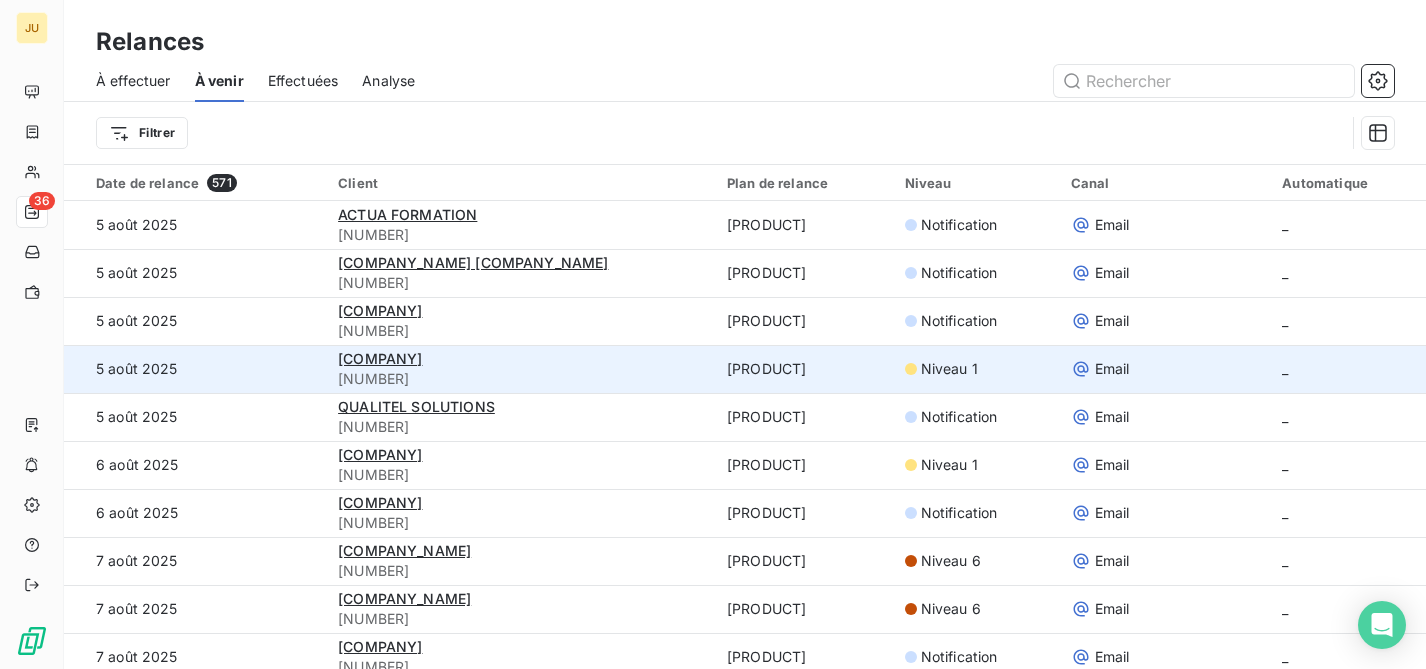 click on "411101464" at bounding box center [520, 379] 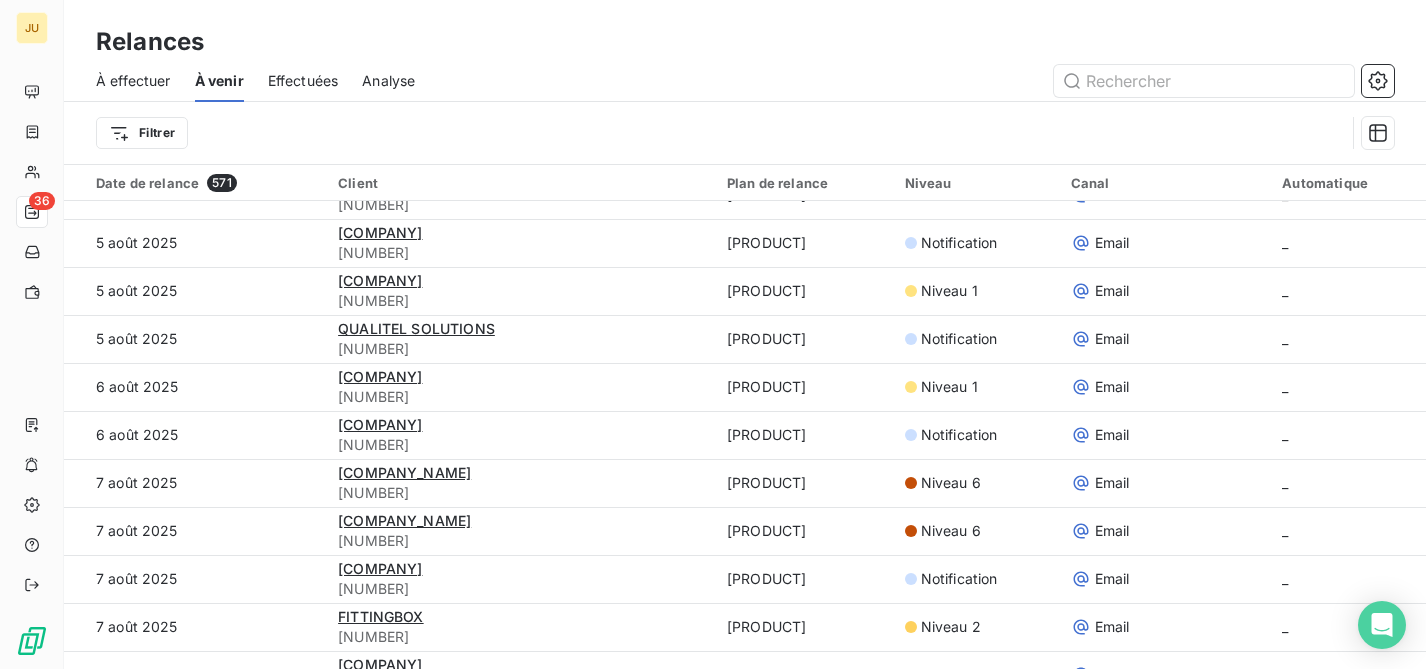 scroll, scrollTop: 0, scrollLeft: 0, axis: both 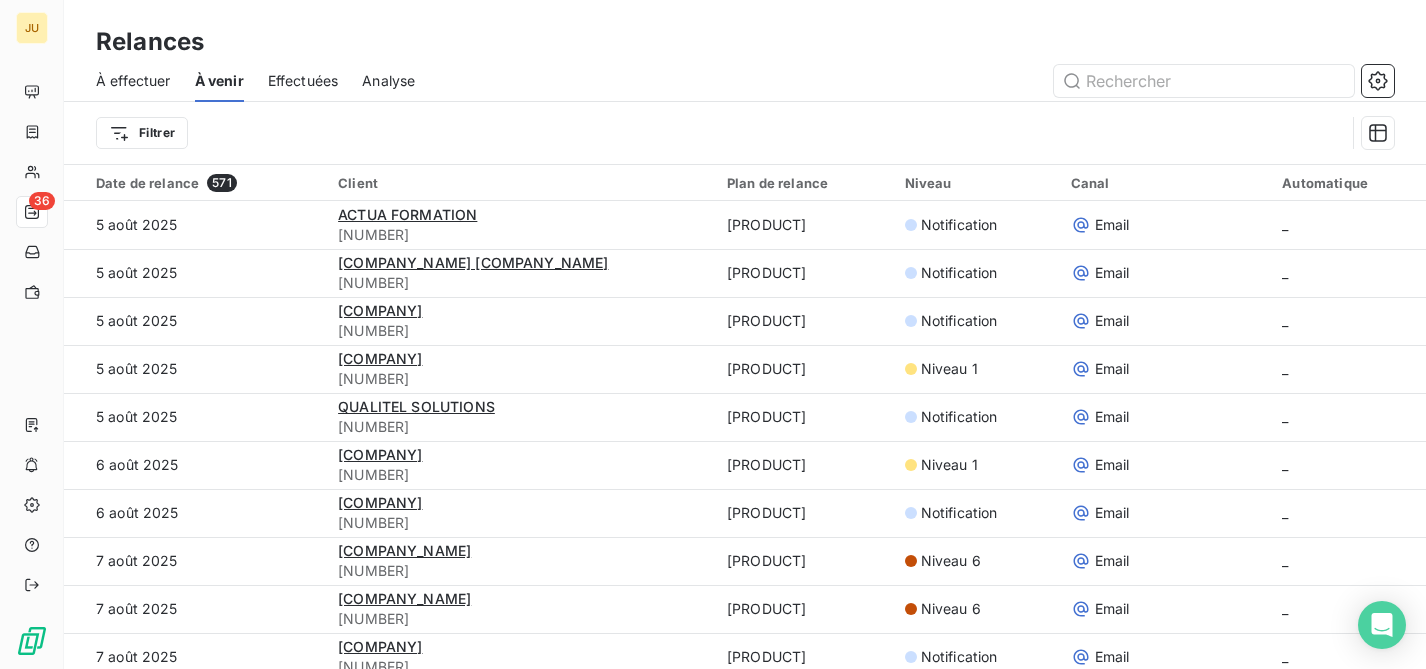 click on "À effectuer" at bounding box center (133, 81) 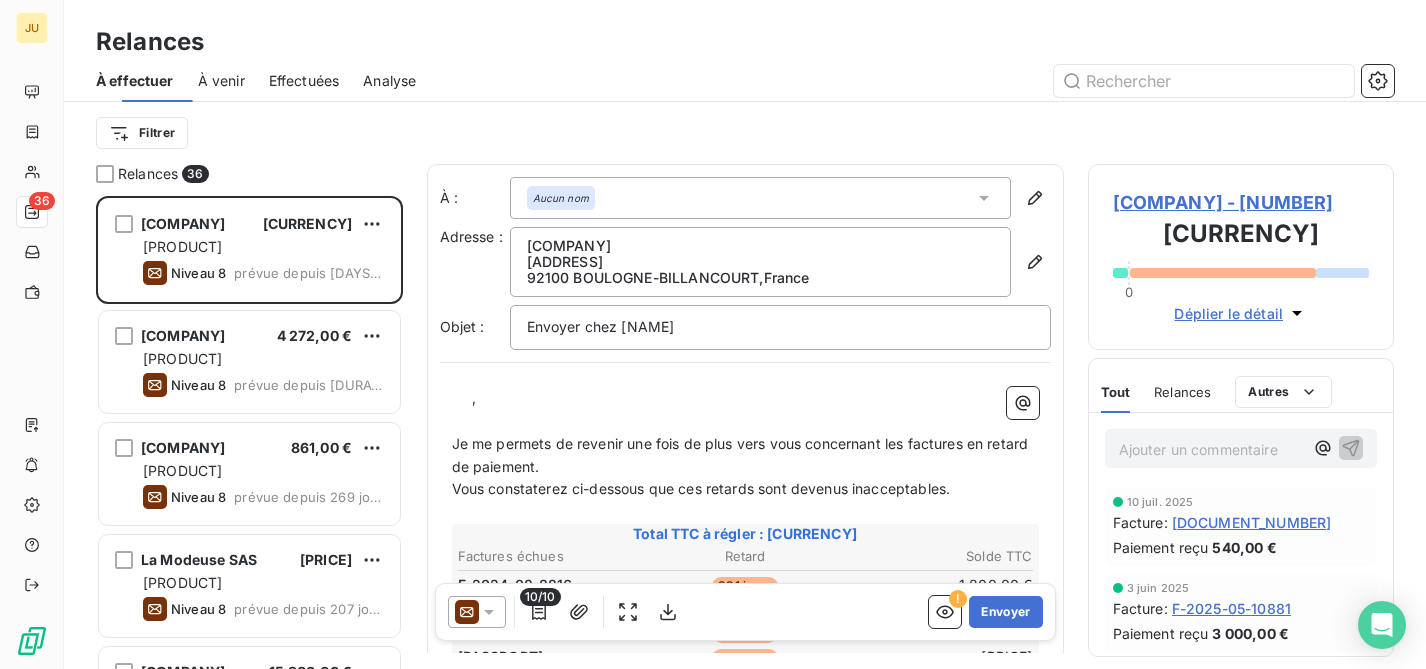 scroll, scrollTop: 16, scrollLeft: 16, axis: both 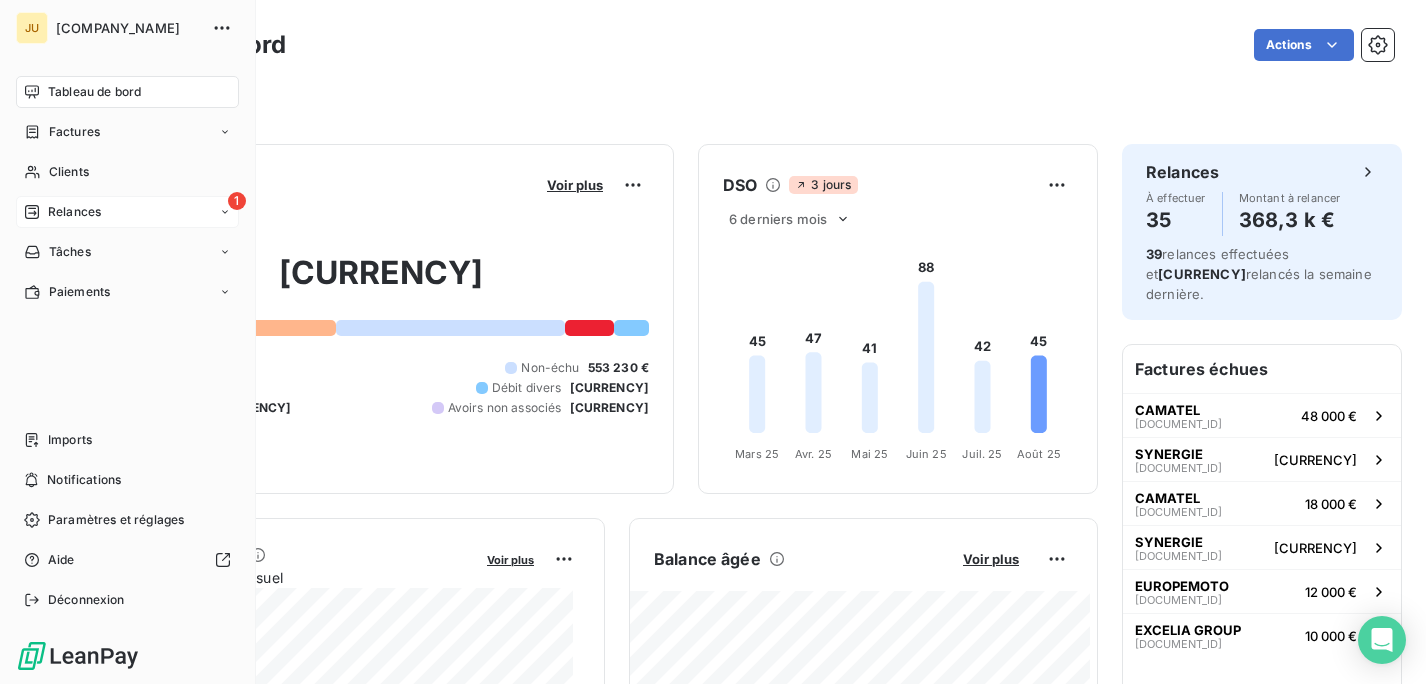 click 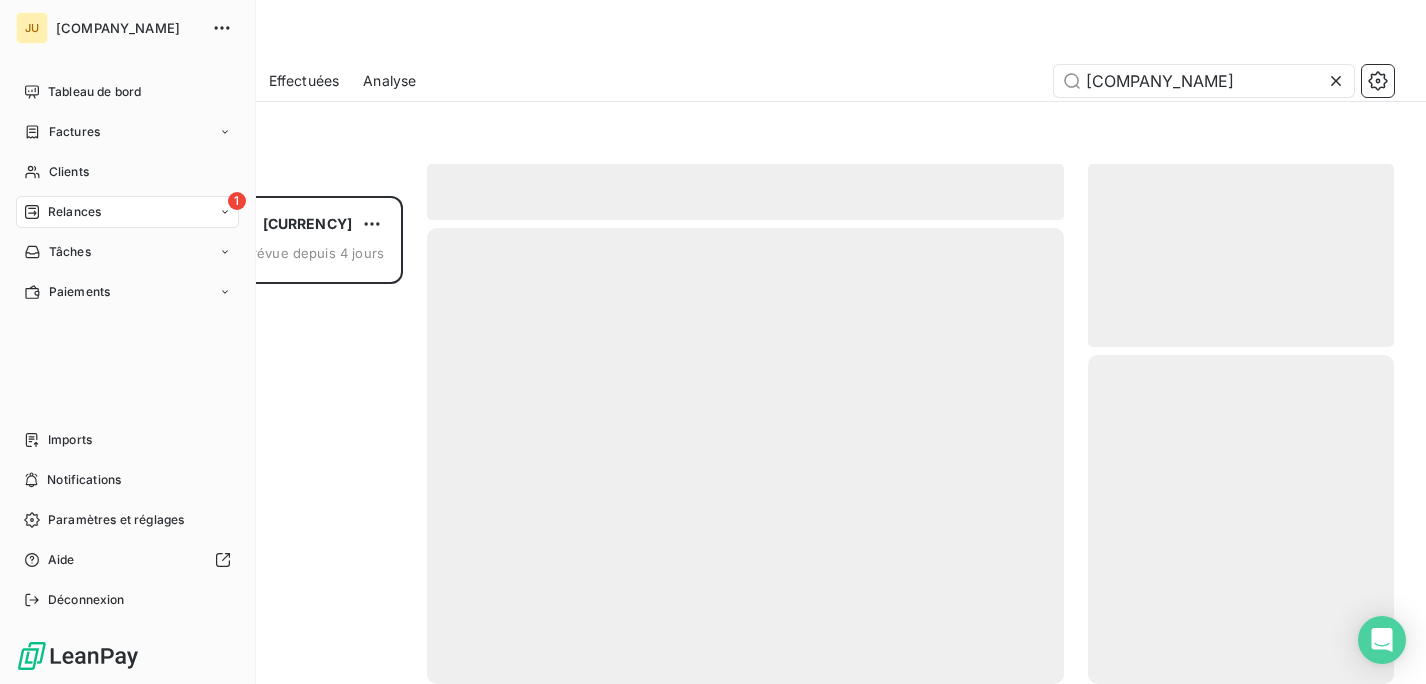 scroll, scrollTop: 16, scrollLeft: 16, axis: both 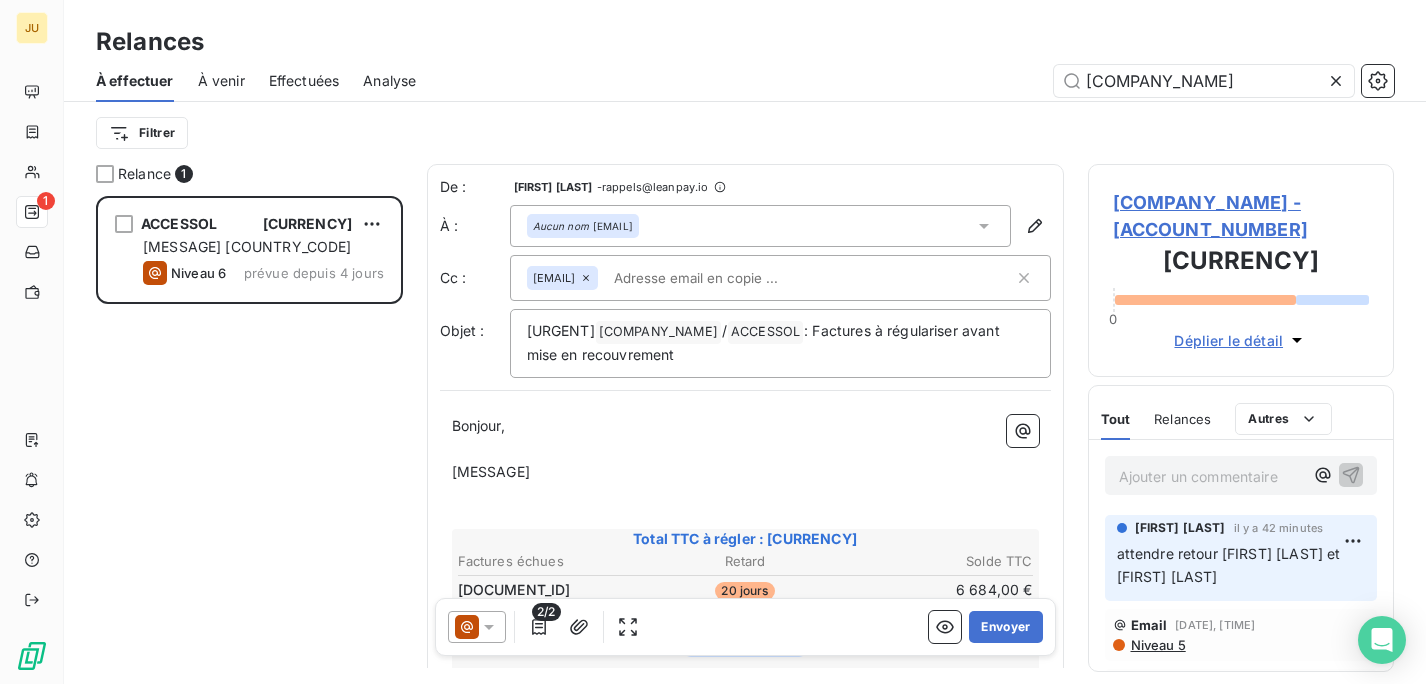 click on "Effectuées" at bounding box center (304, 81) 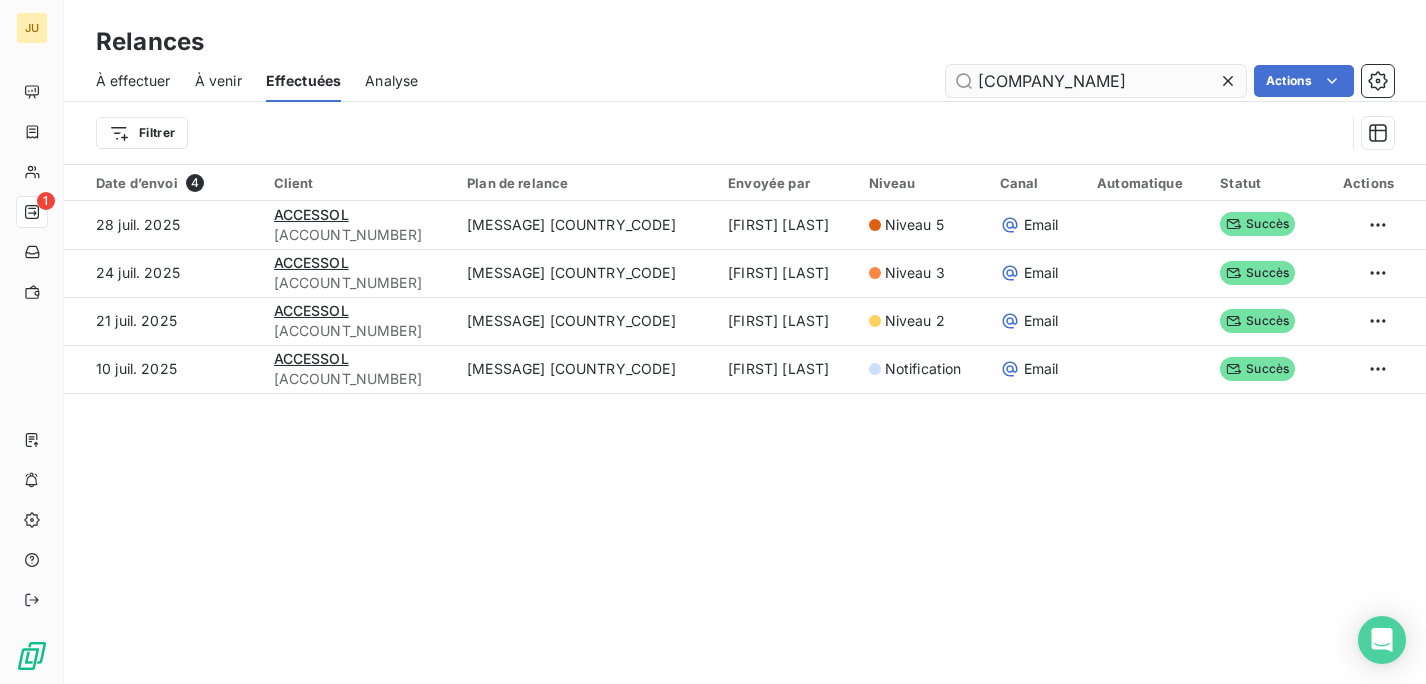 click on "[COMPANY_NAME]" at bounding box center (1096, 81) 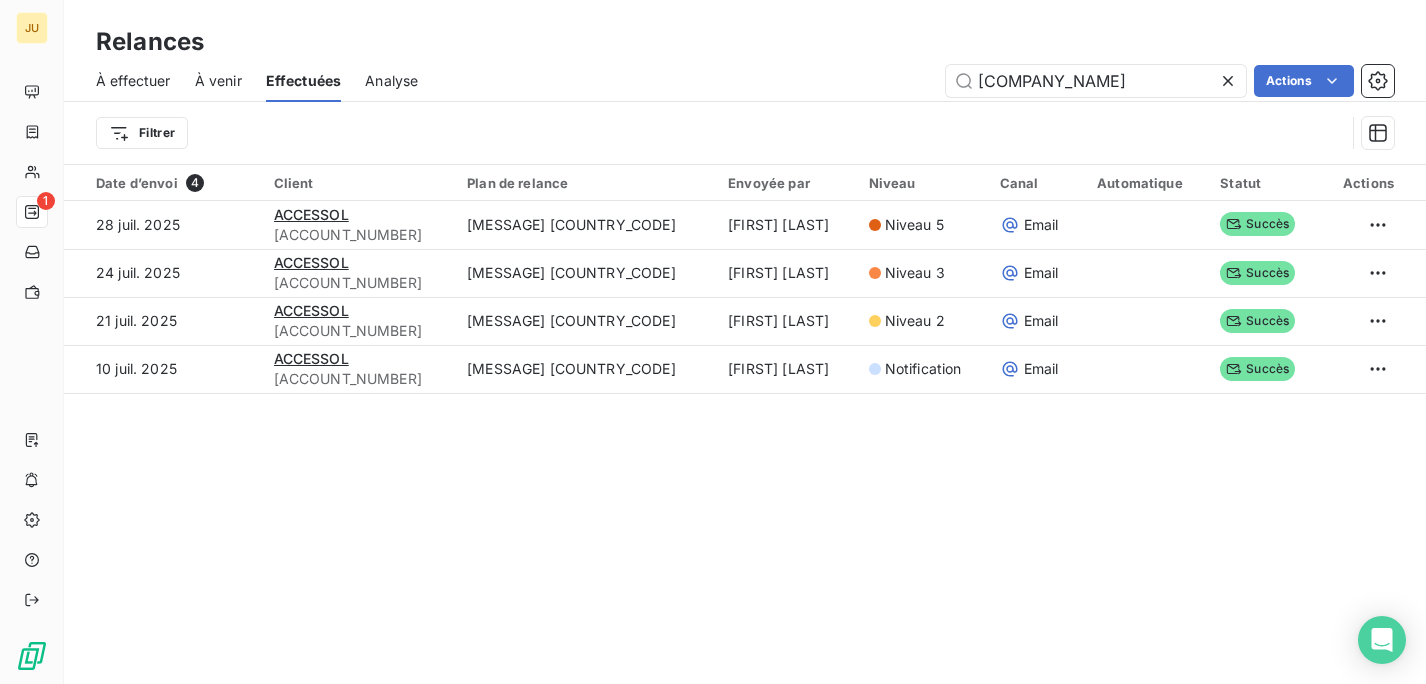 click 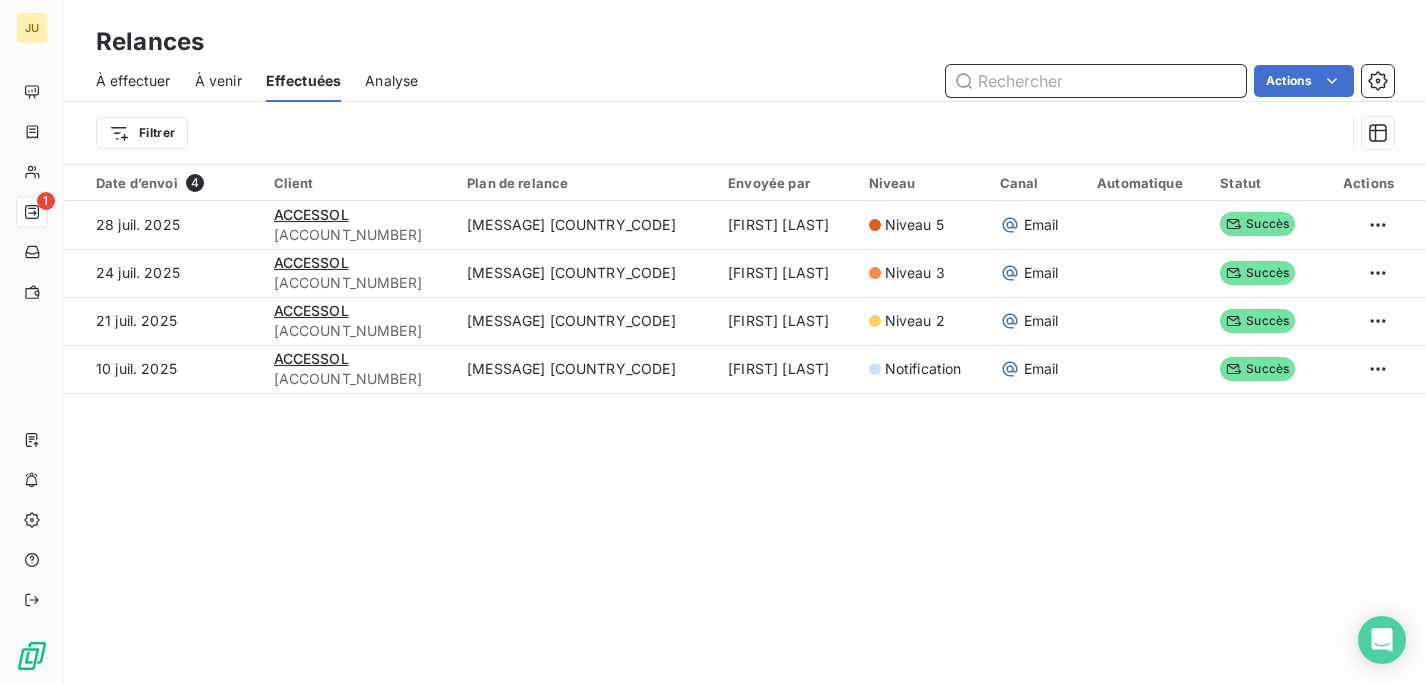 click at bounding box center (1096, 81) 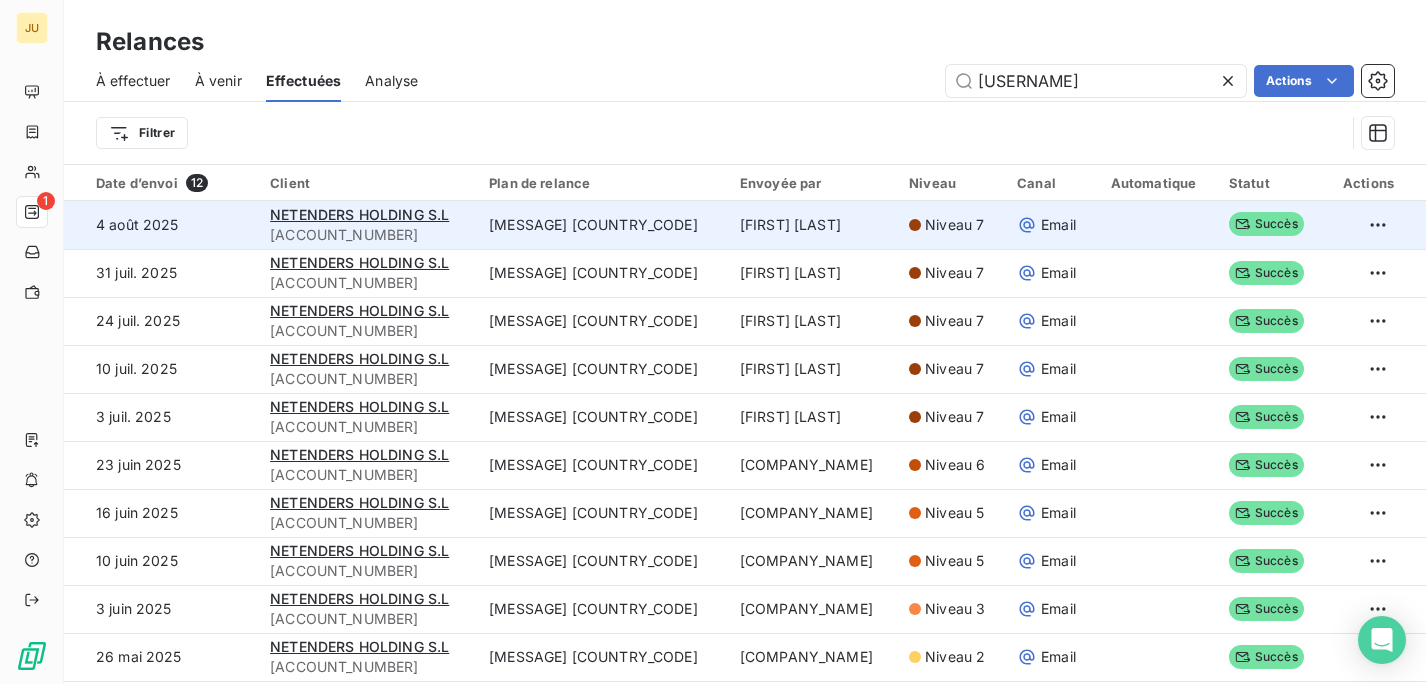 click on "Niveau 7" at bounding box center [951, 225] 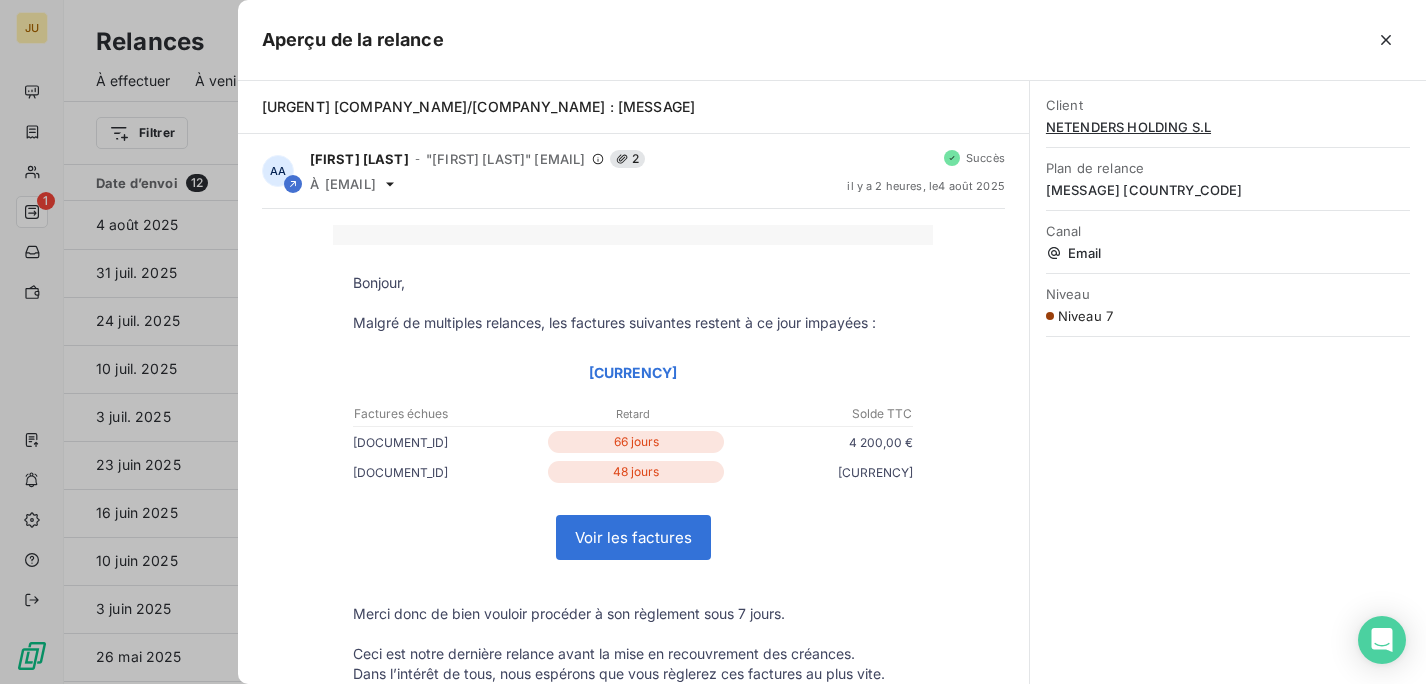 click 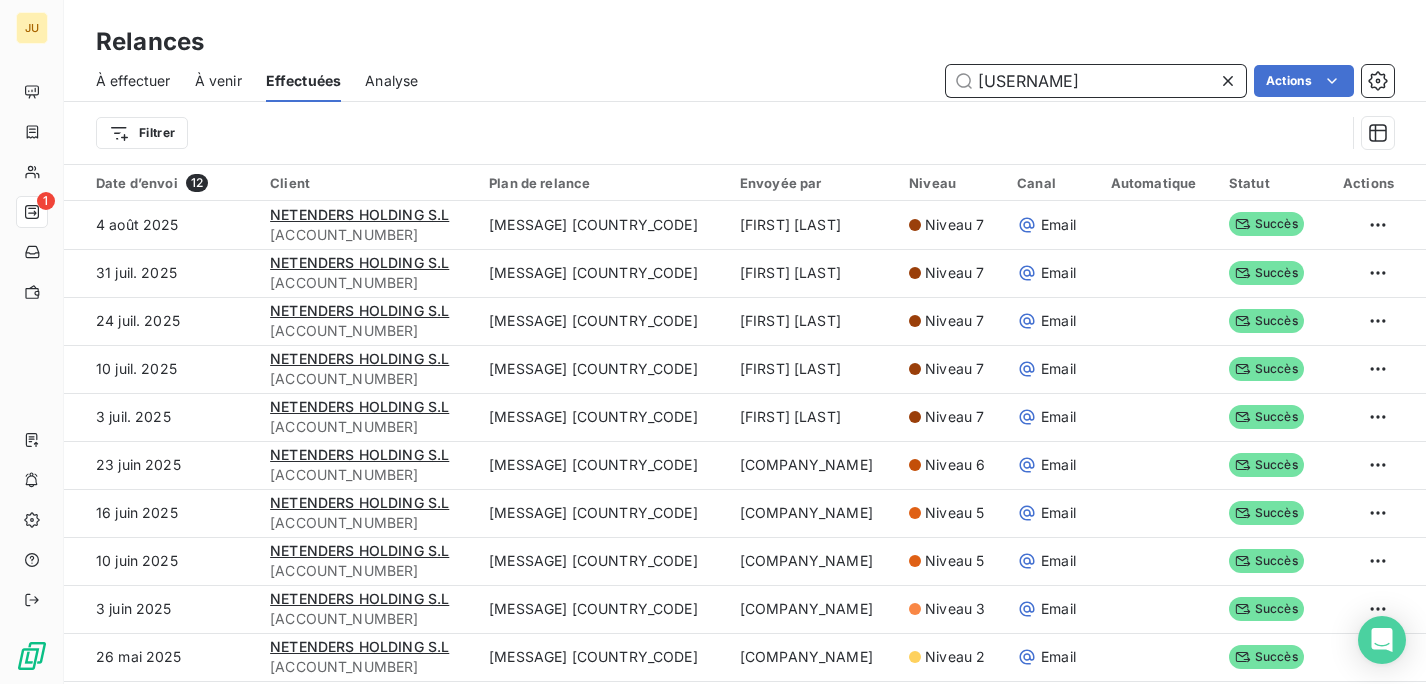 click on "[USERNAME]" at bounding box center [1096, 81] 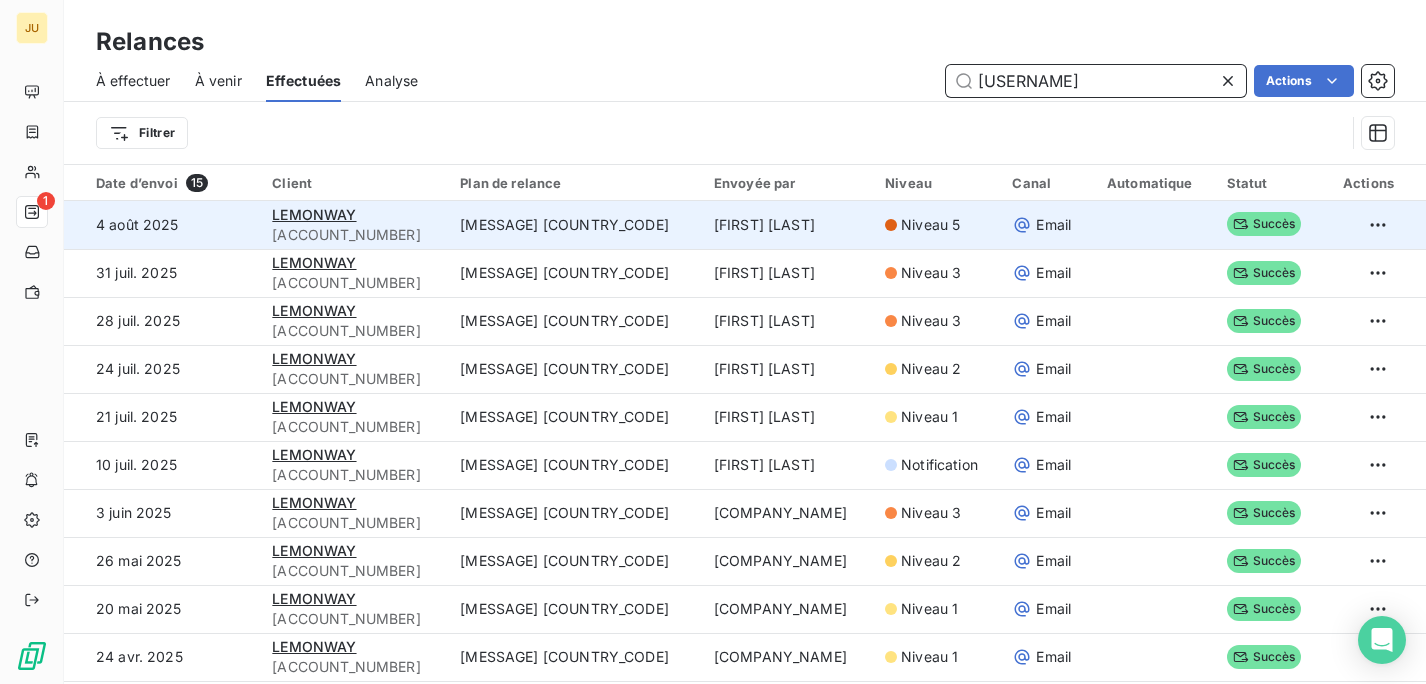 type on "[USERNAME]" 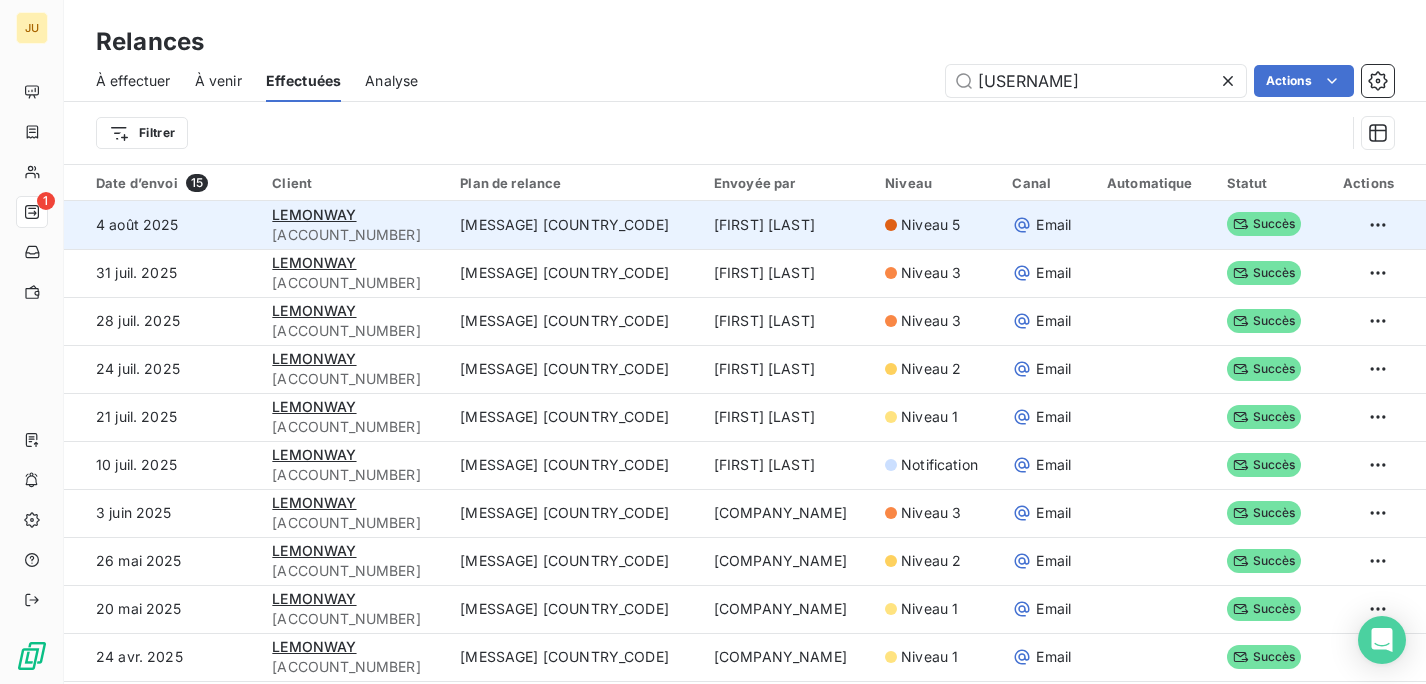 click on "[FIRST] [LAST]" at bounding box center [787, 225] 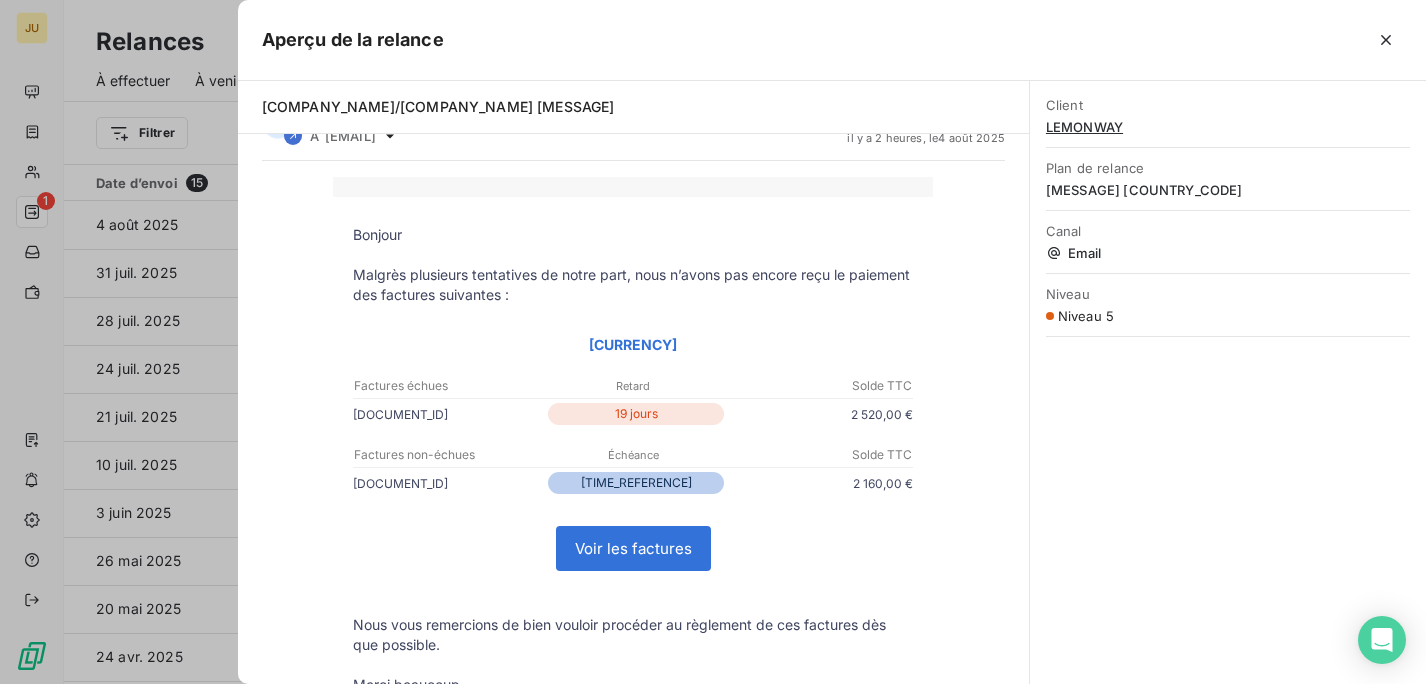 scroll, scrollTop: 0, scrollLeft: 0, axis: both 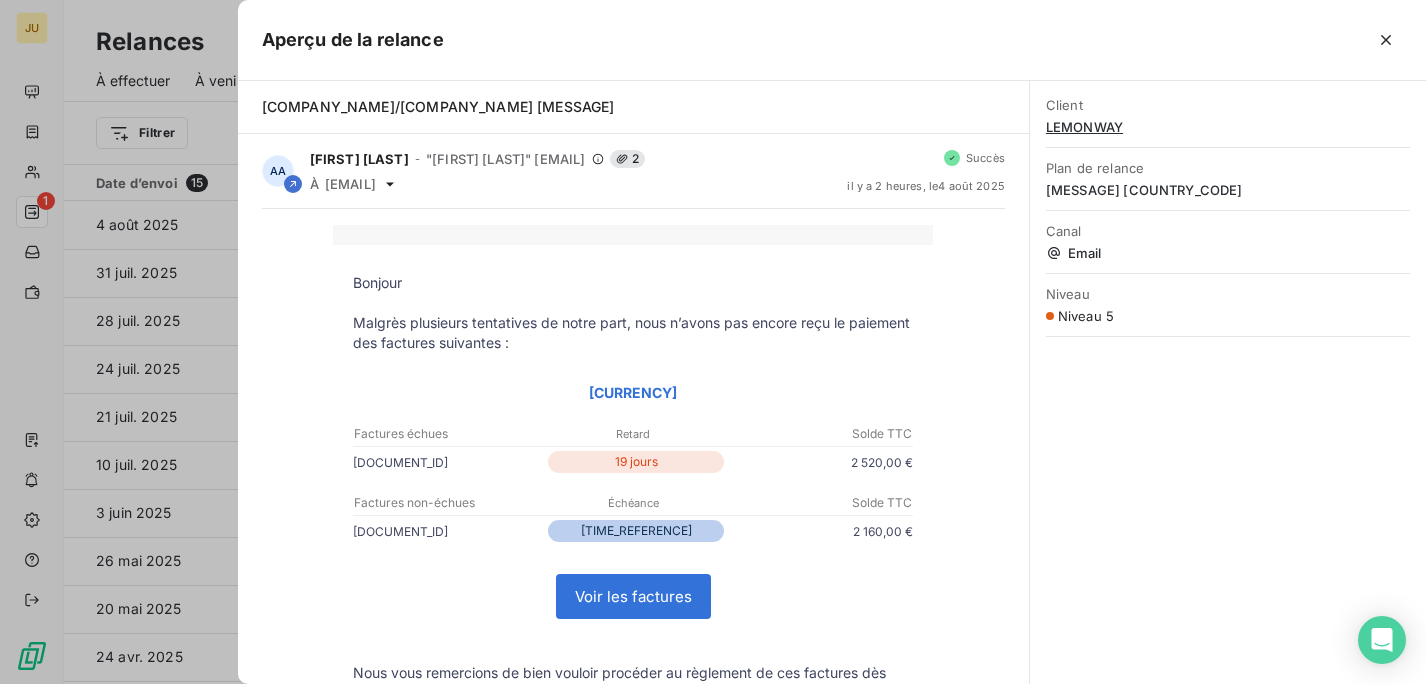 click on "LEMONWAY" at bounding box center (1228, 127) 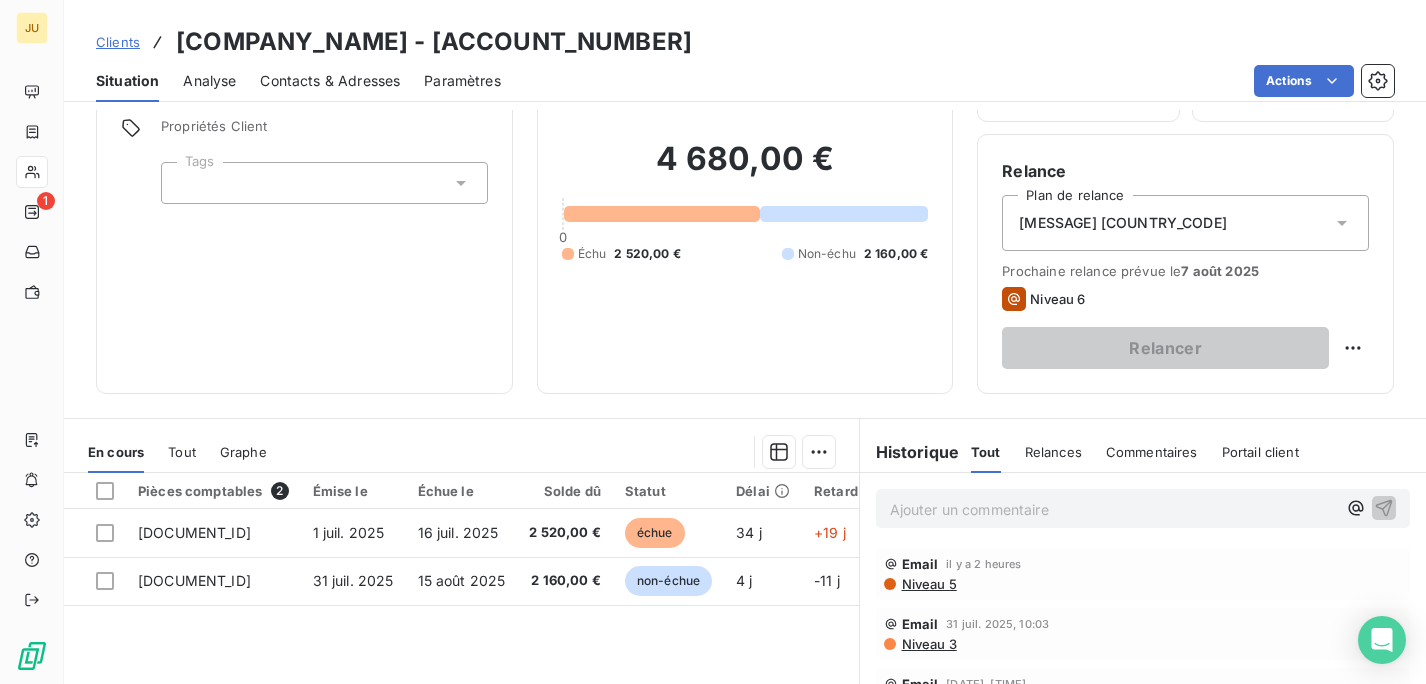 scroll, scrollTop: 372, scrollLeft: 0, axis: vertical 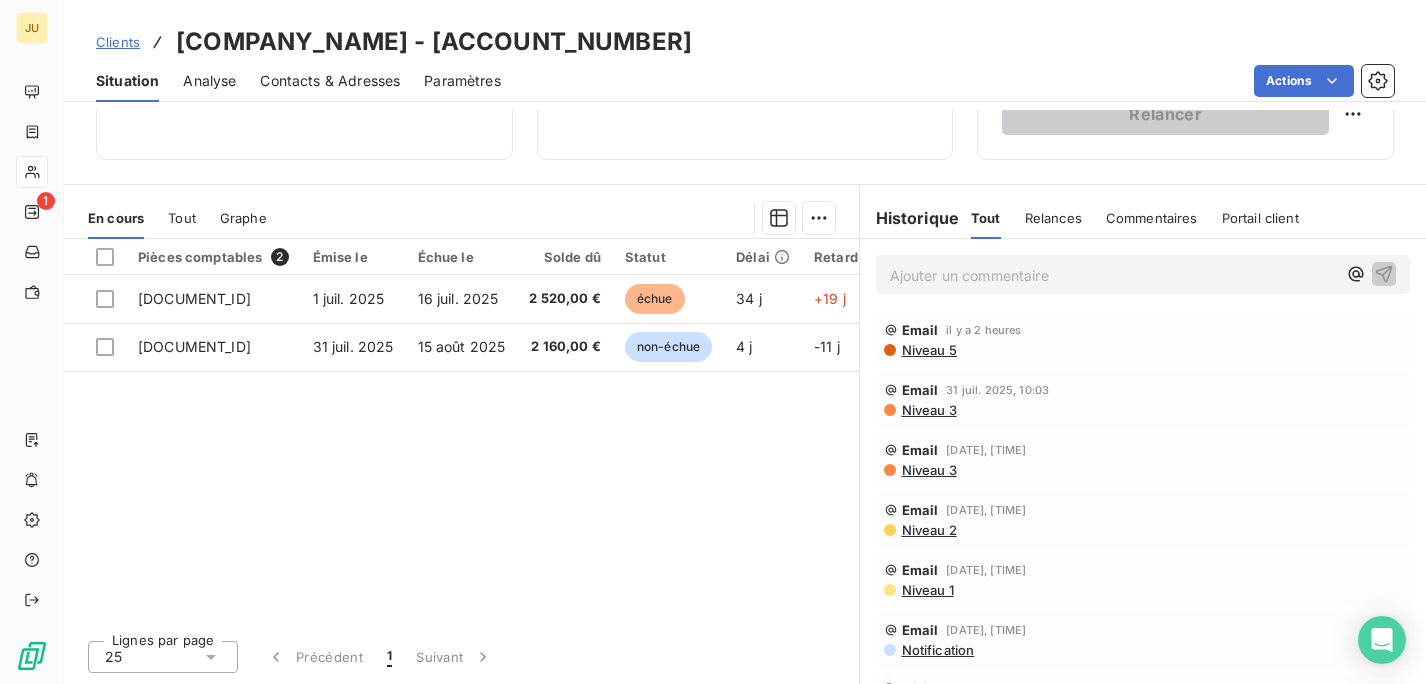 drag, startPoint x: 970, startPoint y: 288, endPoint x: 959, endPoint y: 274, distance: 17.804493 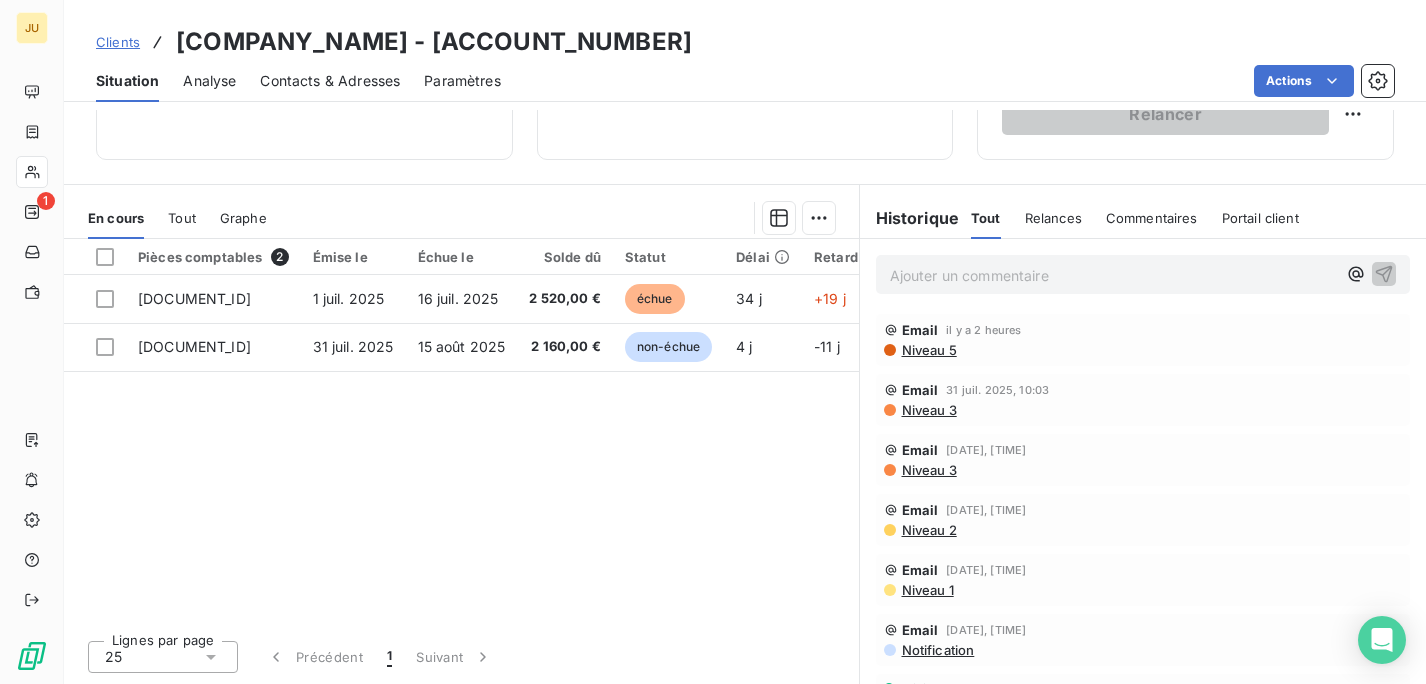 click on "Ajouter un commentaire ﻿" at bounding box center [1113, 275] 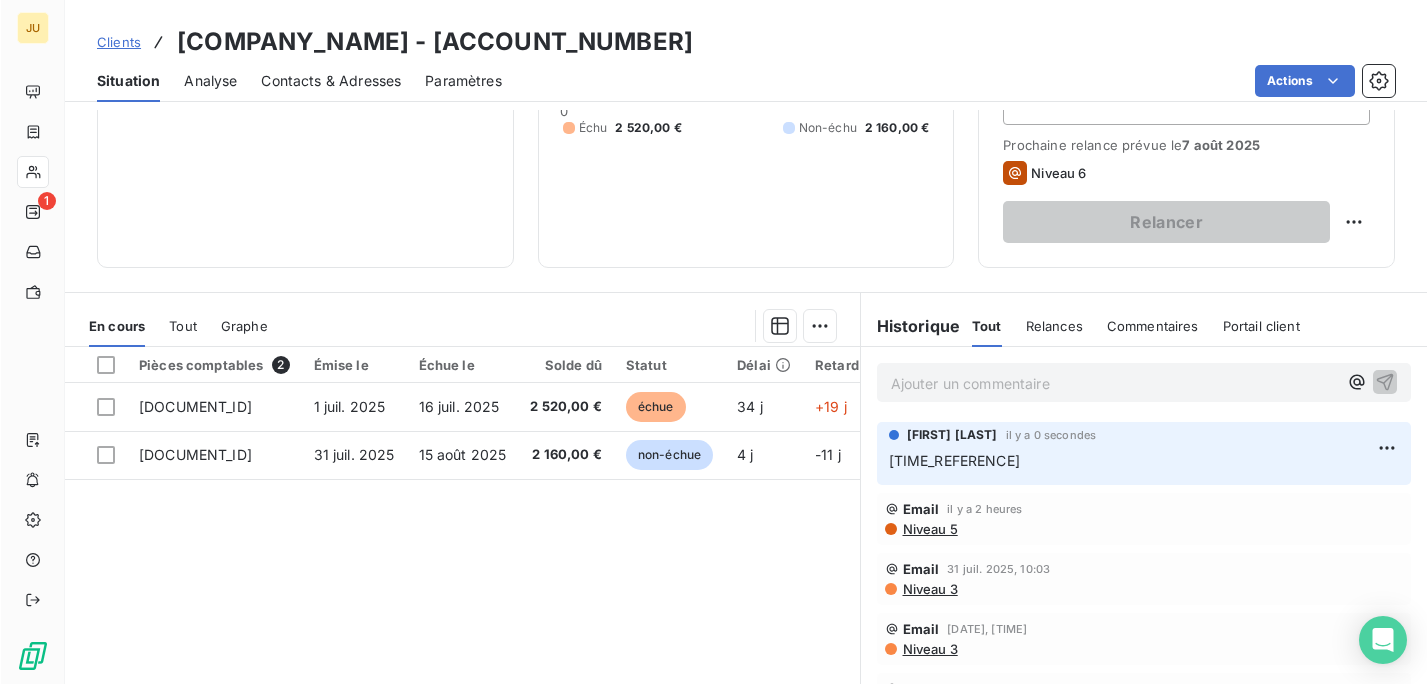 scroll, scrollTop: 184, scrollLeft: 0, axis: vertical 